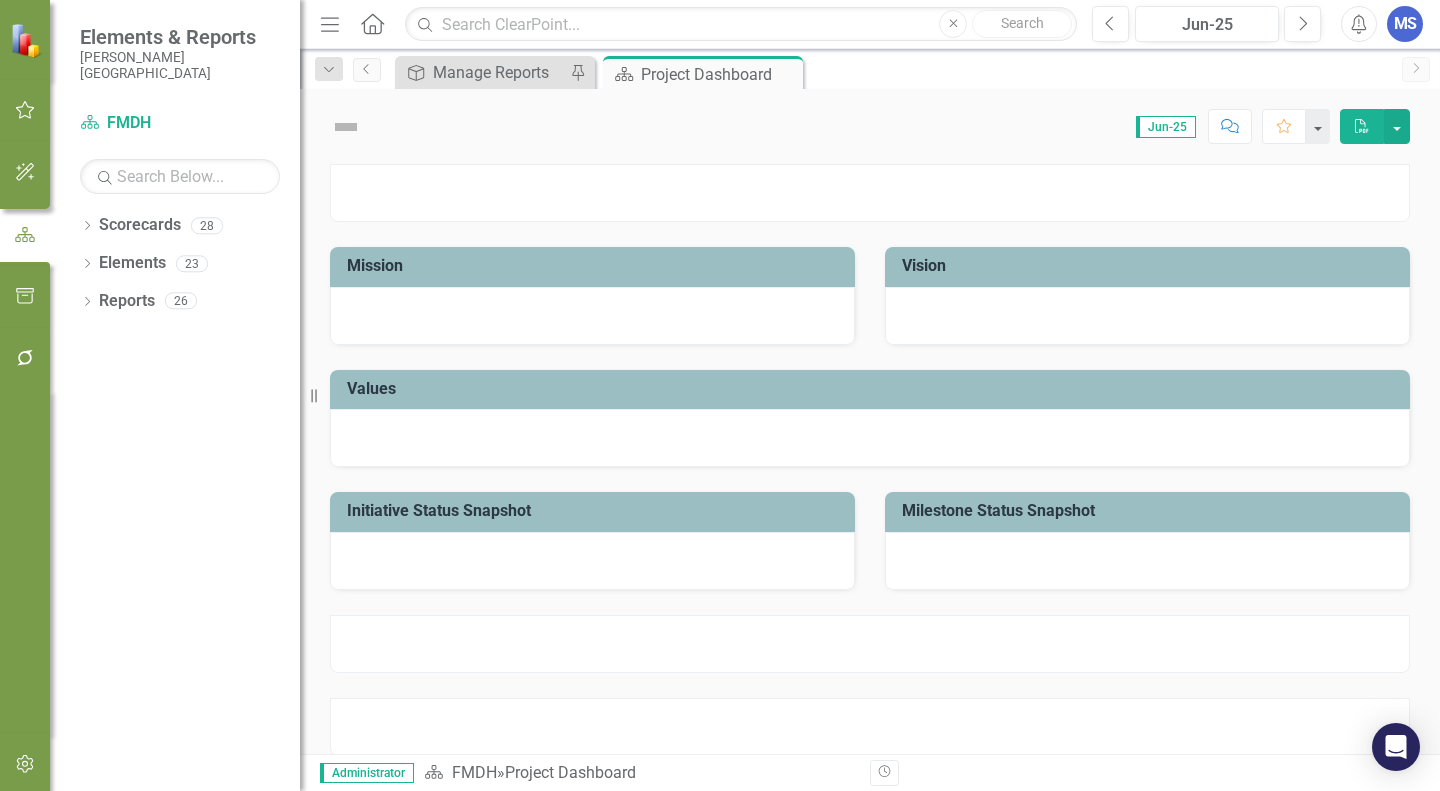 scroll, scrollTop: 0, scrollLeft: 0, axis: both 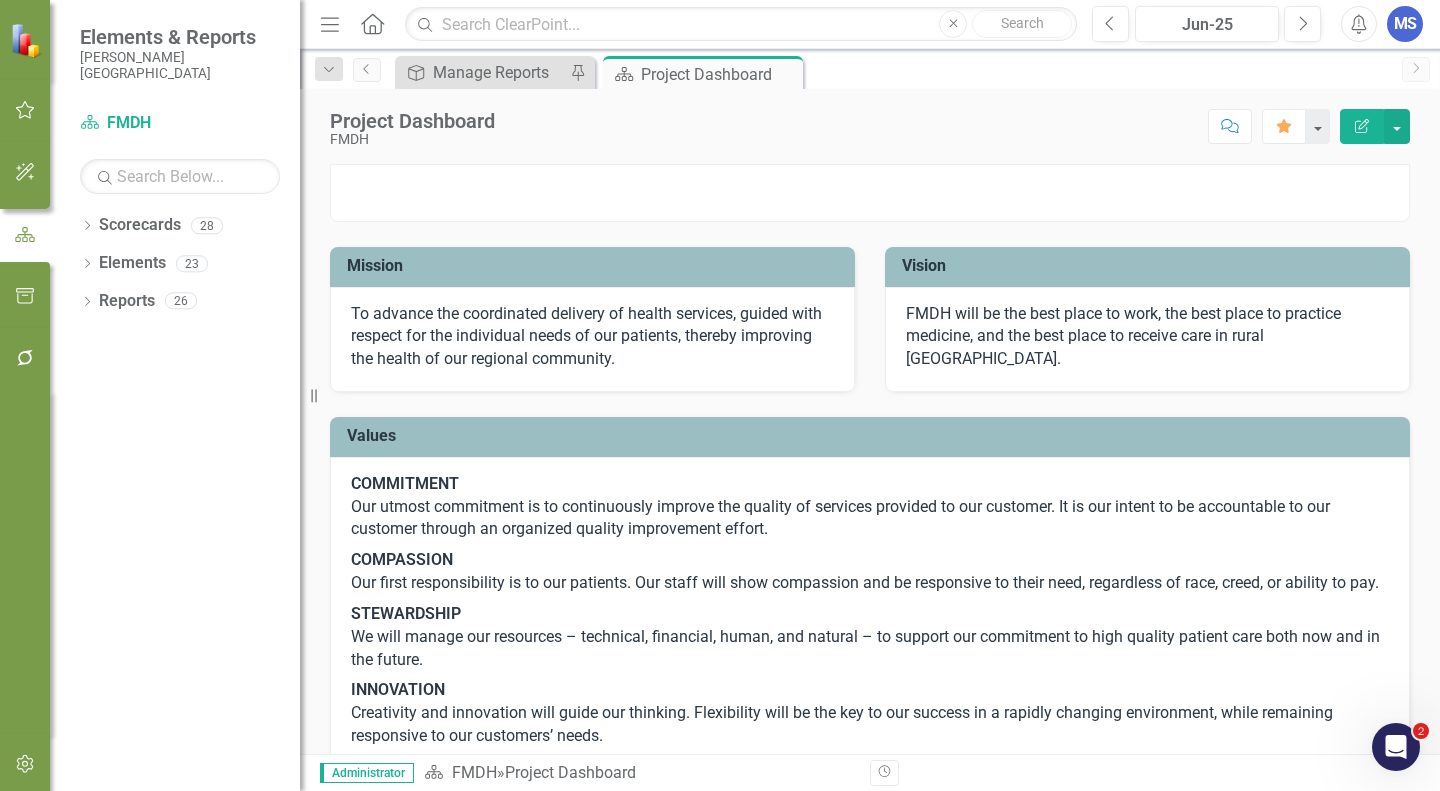 click at bounding box center (25, 359) 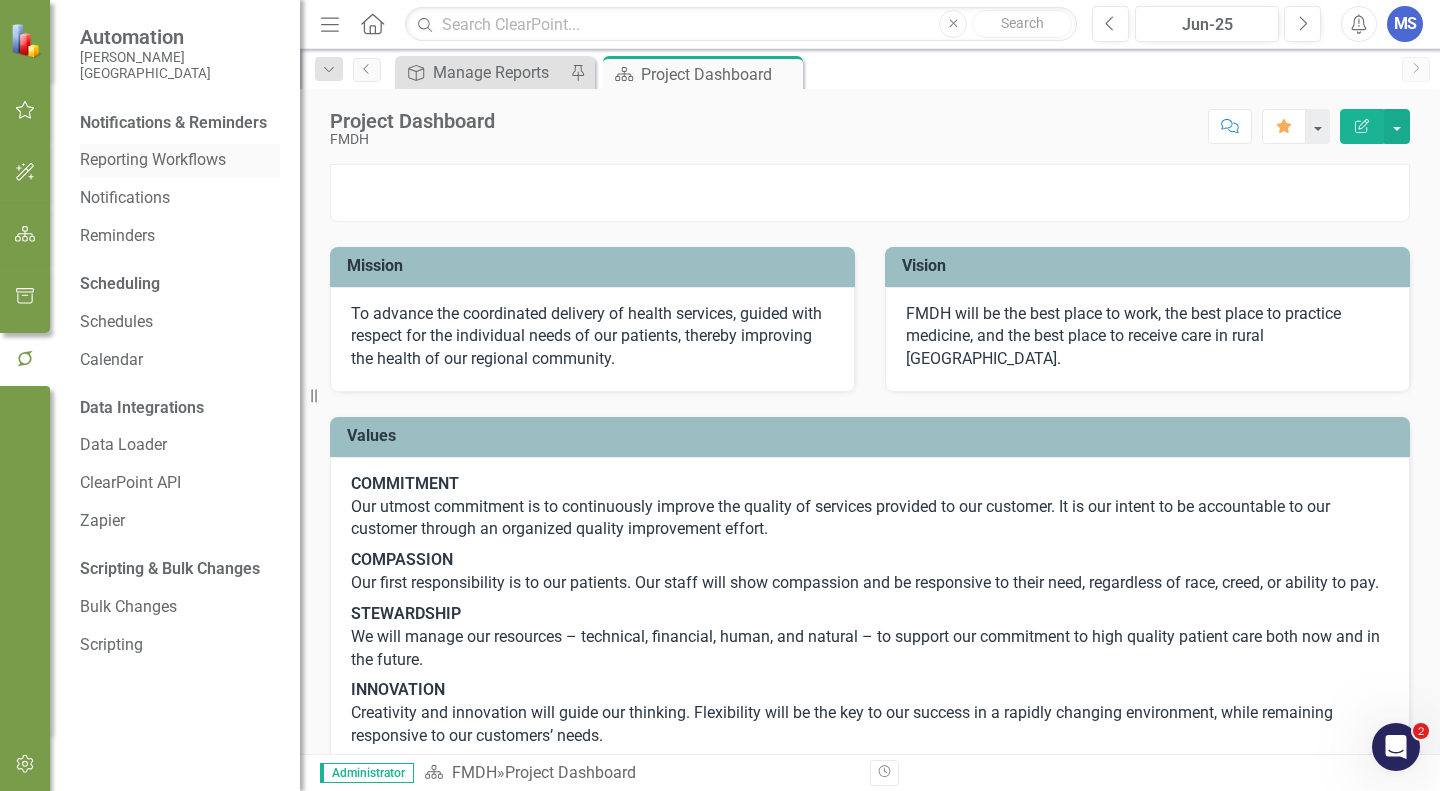 click on "Reporting Workflows" at bounding box center [180, 160] 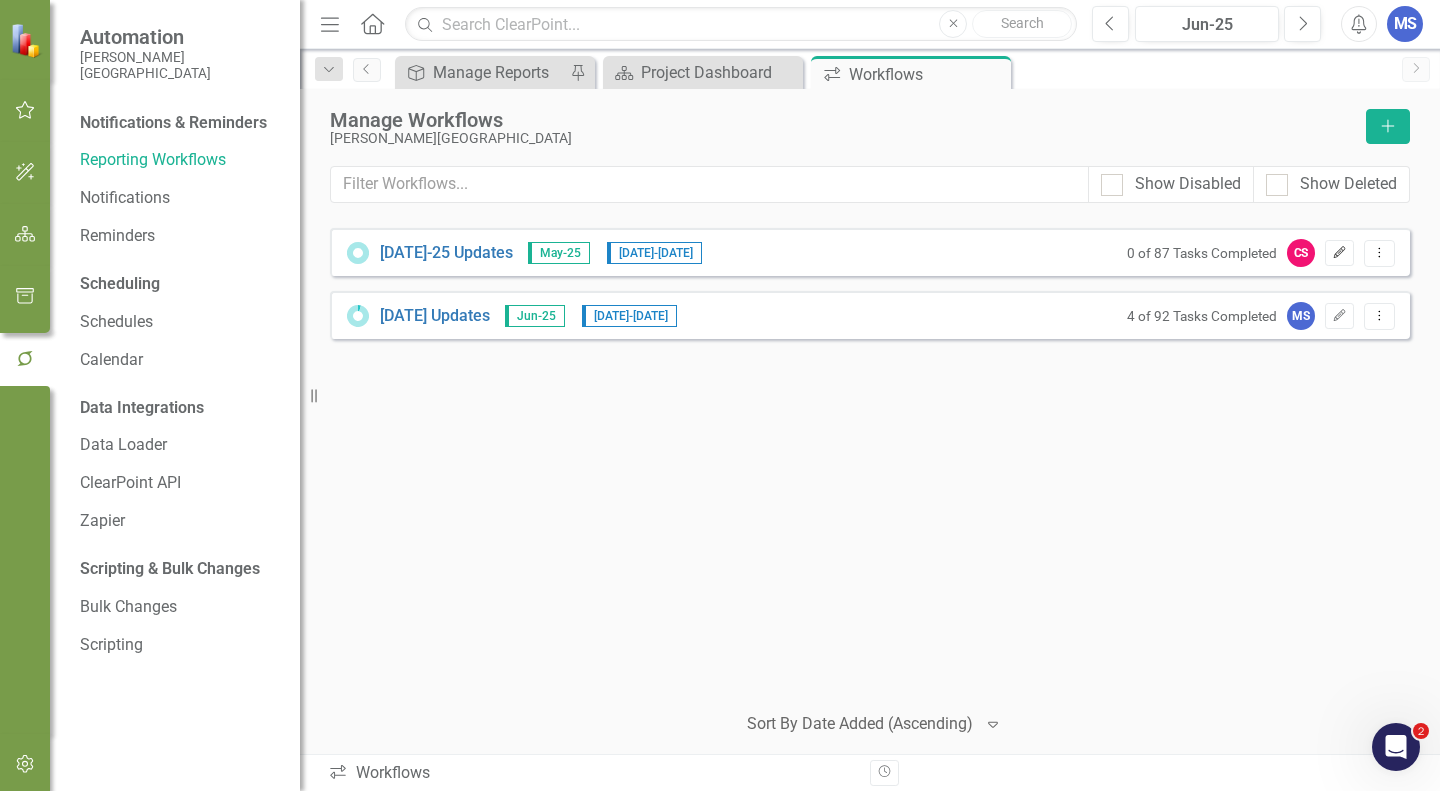 click on "Edit" at bounding box center (1339, 253) 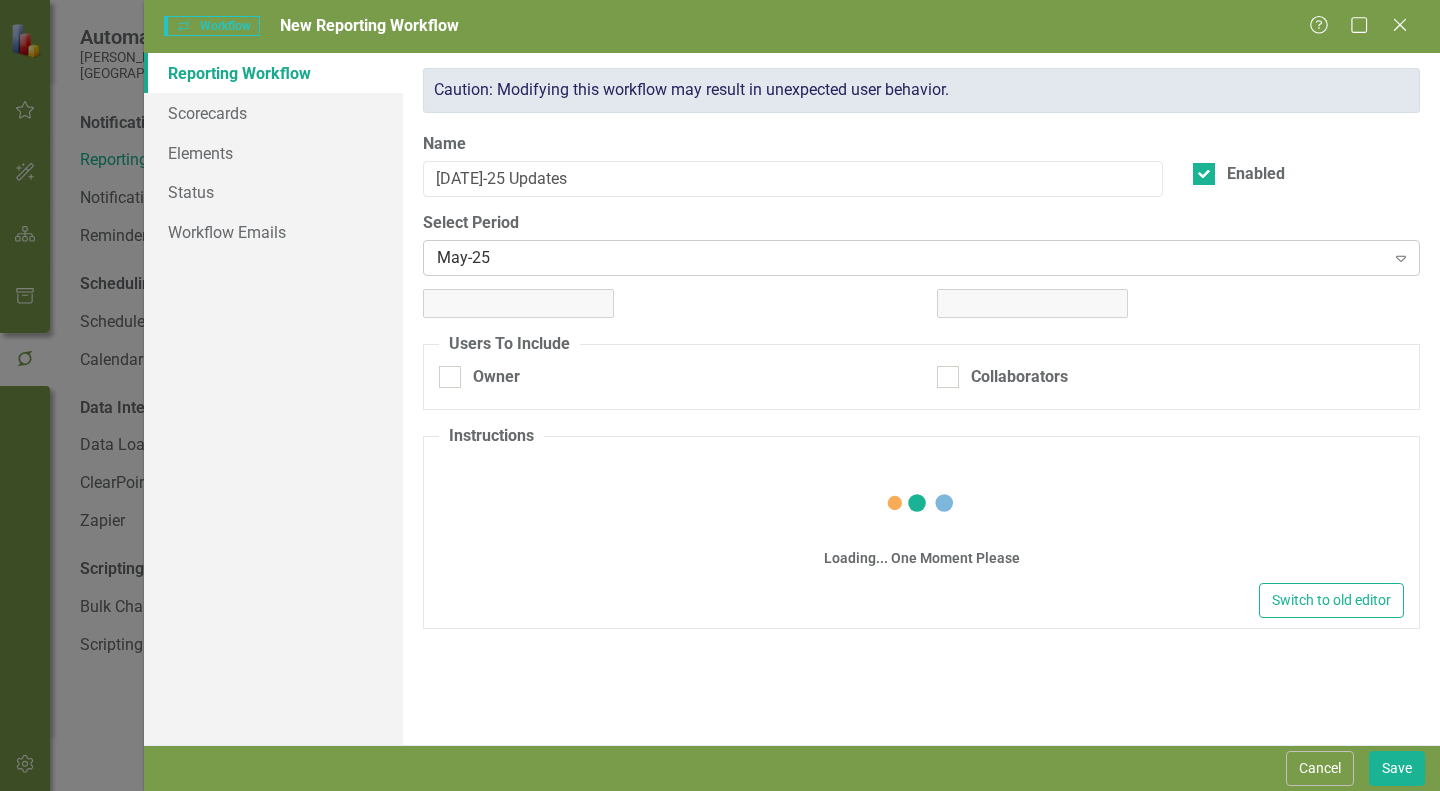 checkbox on "true" 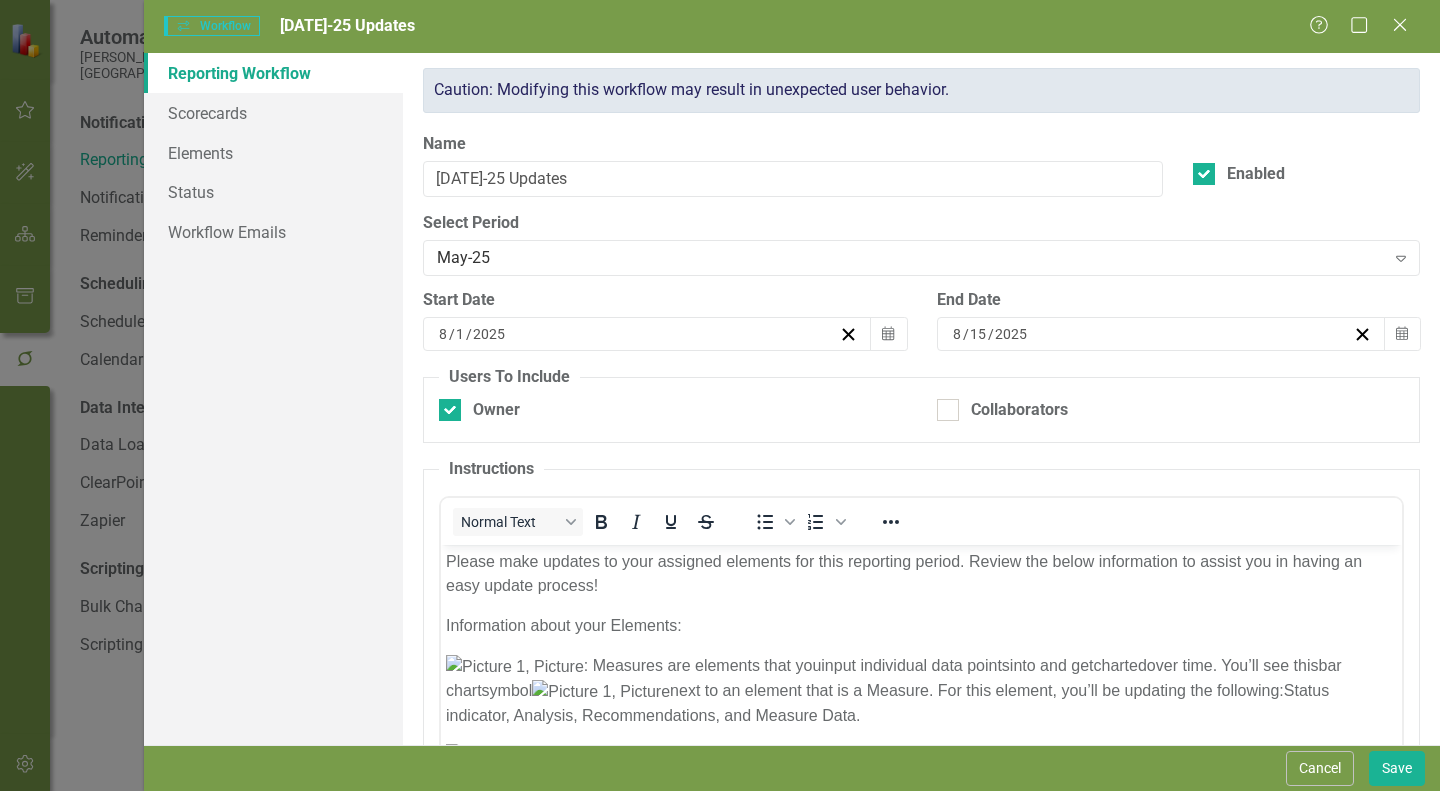 scroll, scrollTop: 0, scrollLeft: 0, axis: both 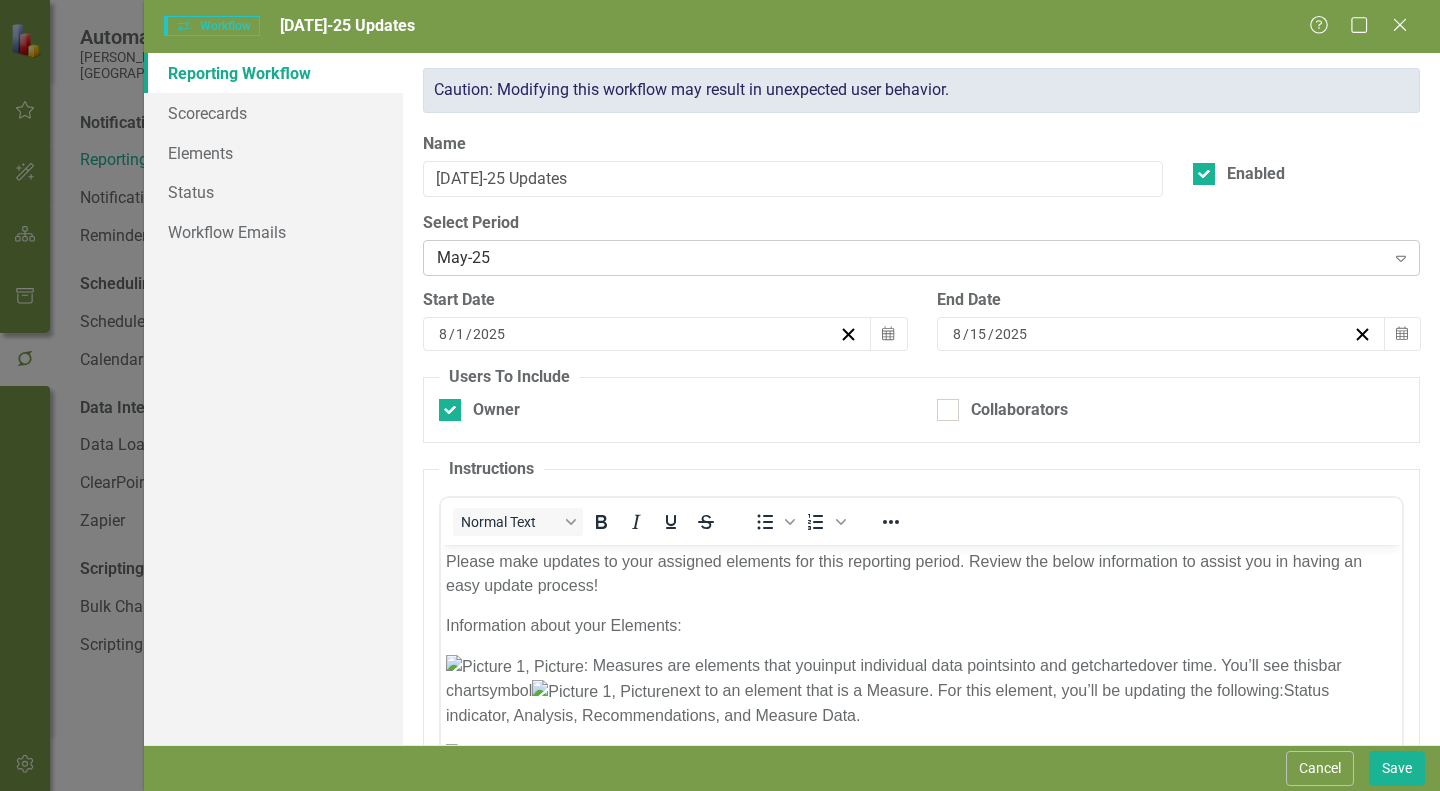 click on "May-25" at bounding box center (910, 258) 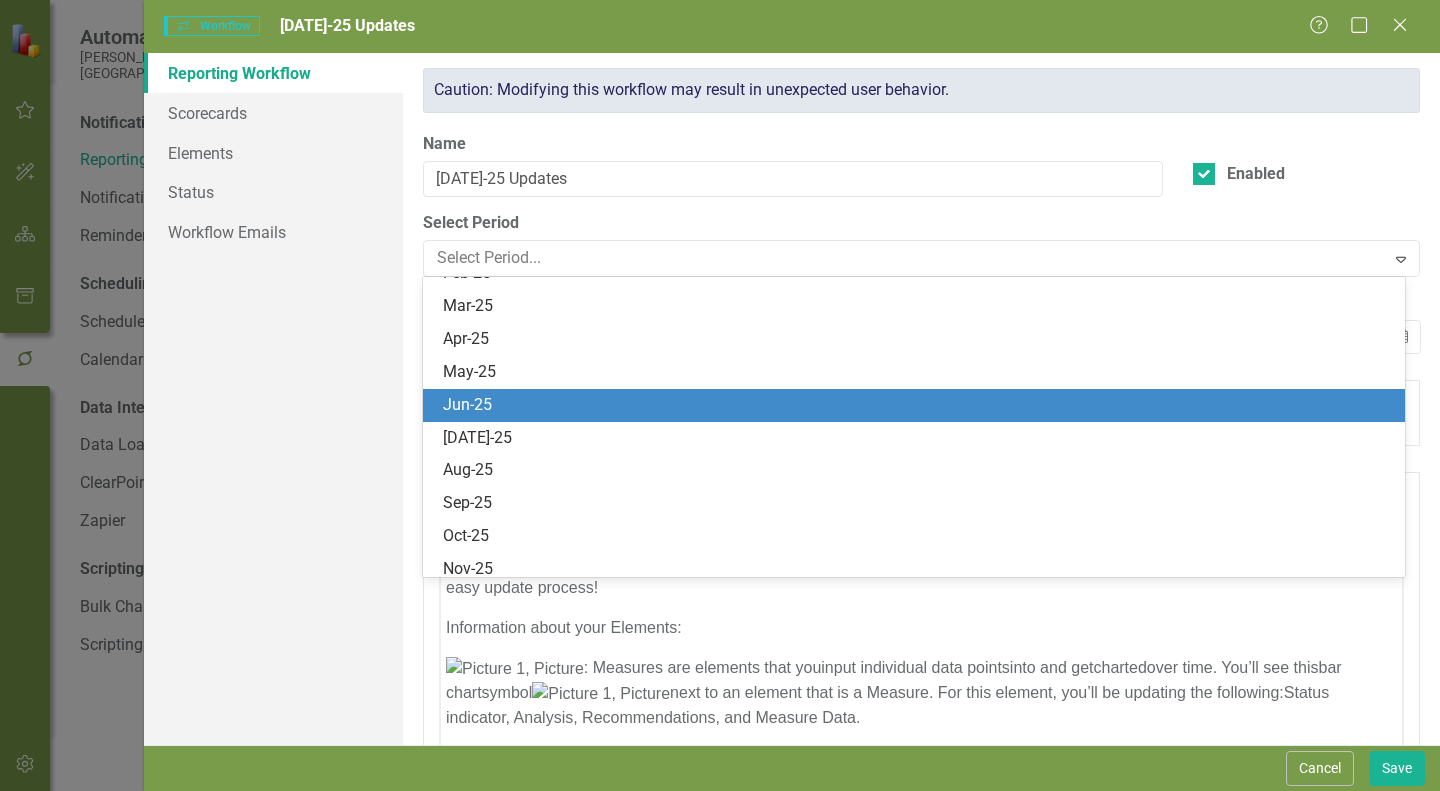scroll, scrollTop: 1214, scrollLeft: 0, axis: vertical 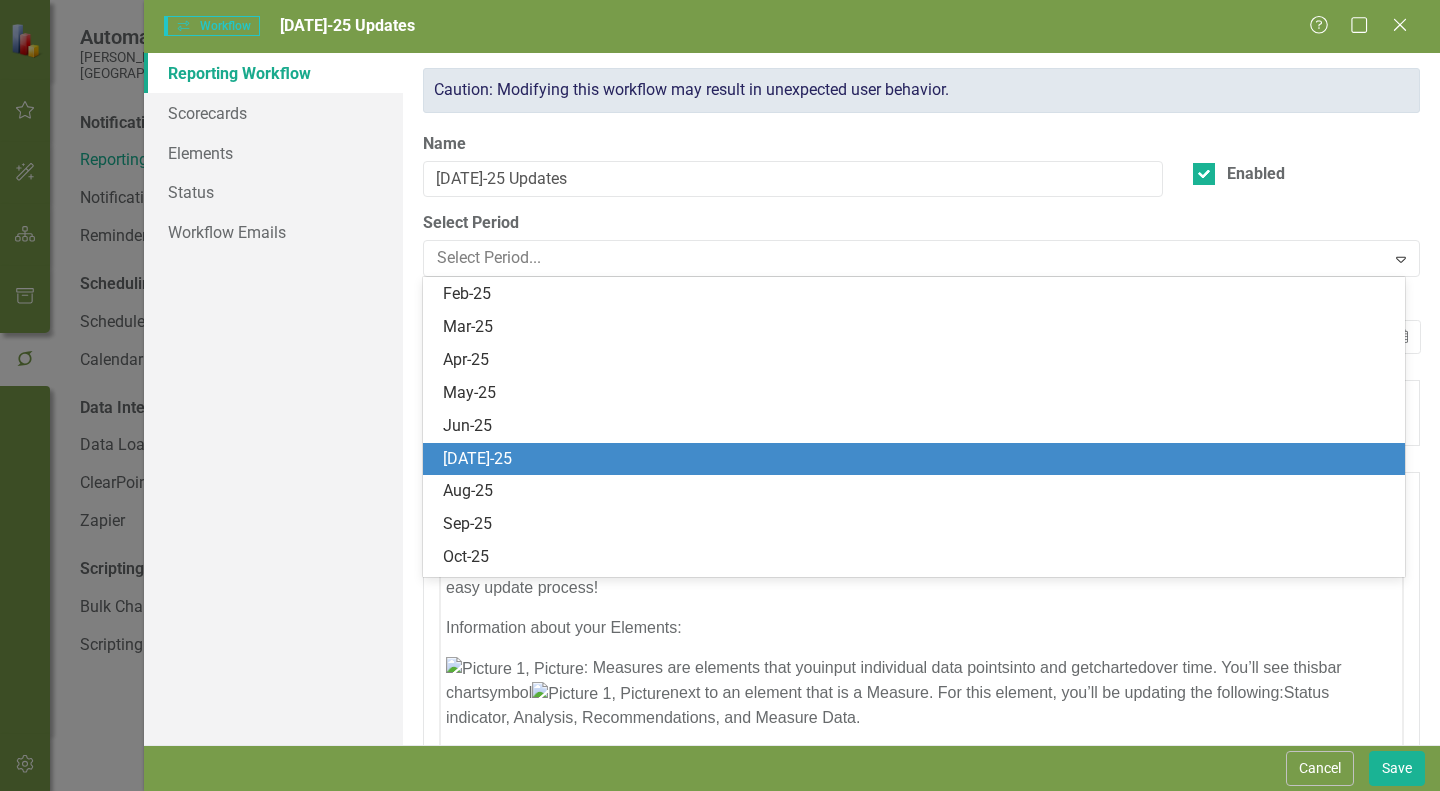 click on "[DATE]-25" at bounding box center (918, 459) 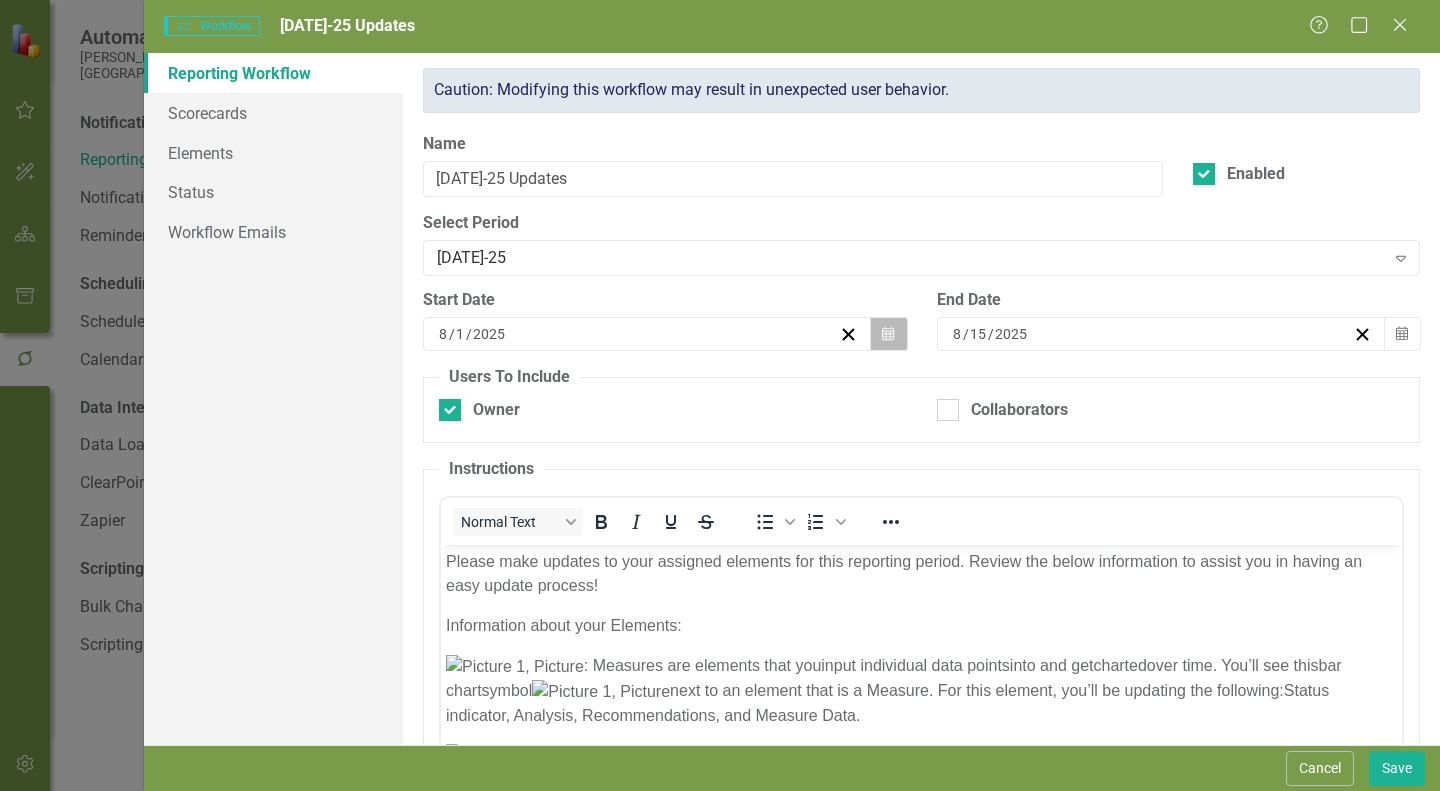 click on "Calendar" at bounding box center (888, 334) 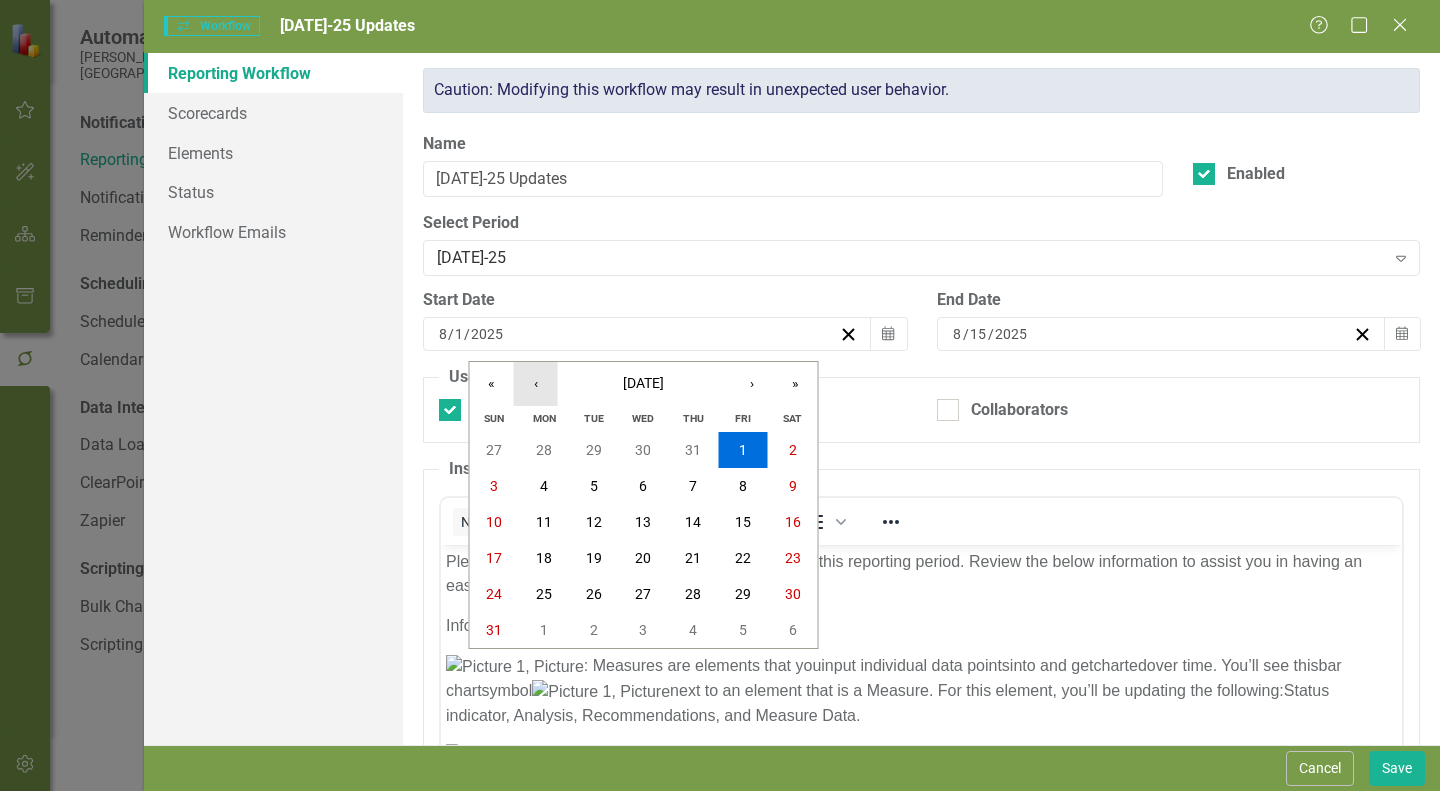 click on "‹" at bounding box center (536, 384) 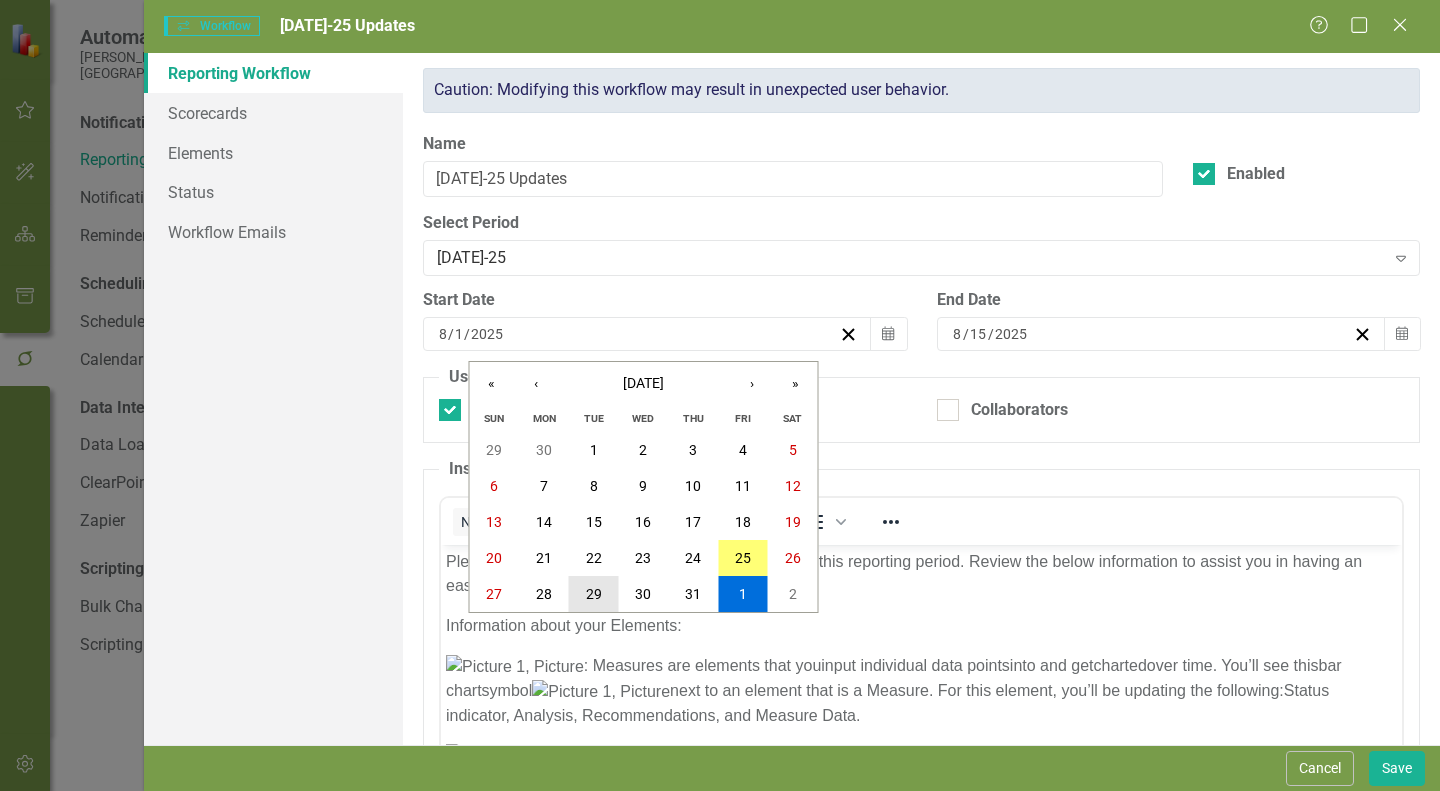 click on "29" at bounding box center (594, 594) 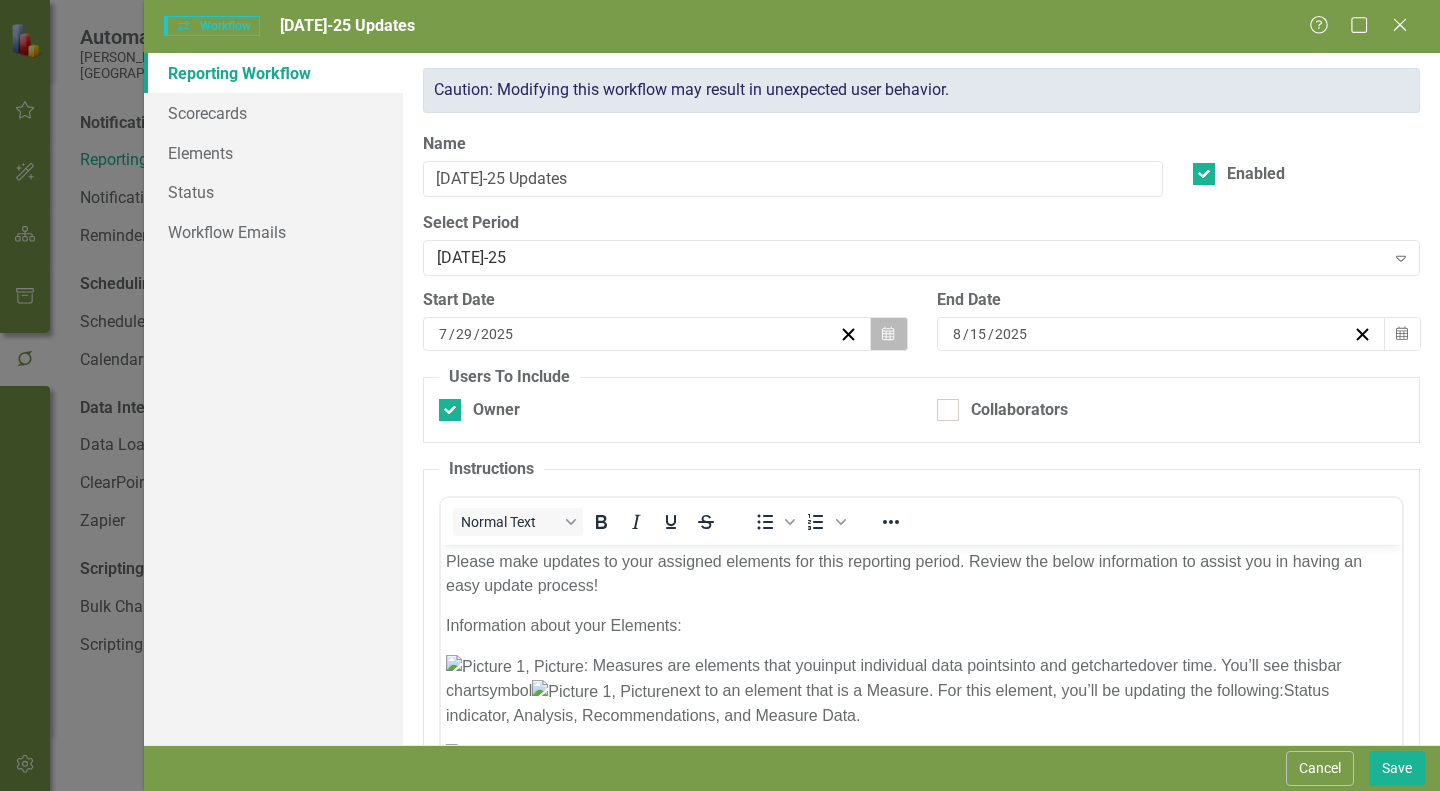 click on "Calendar" 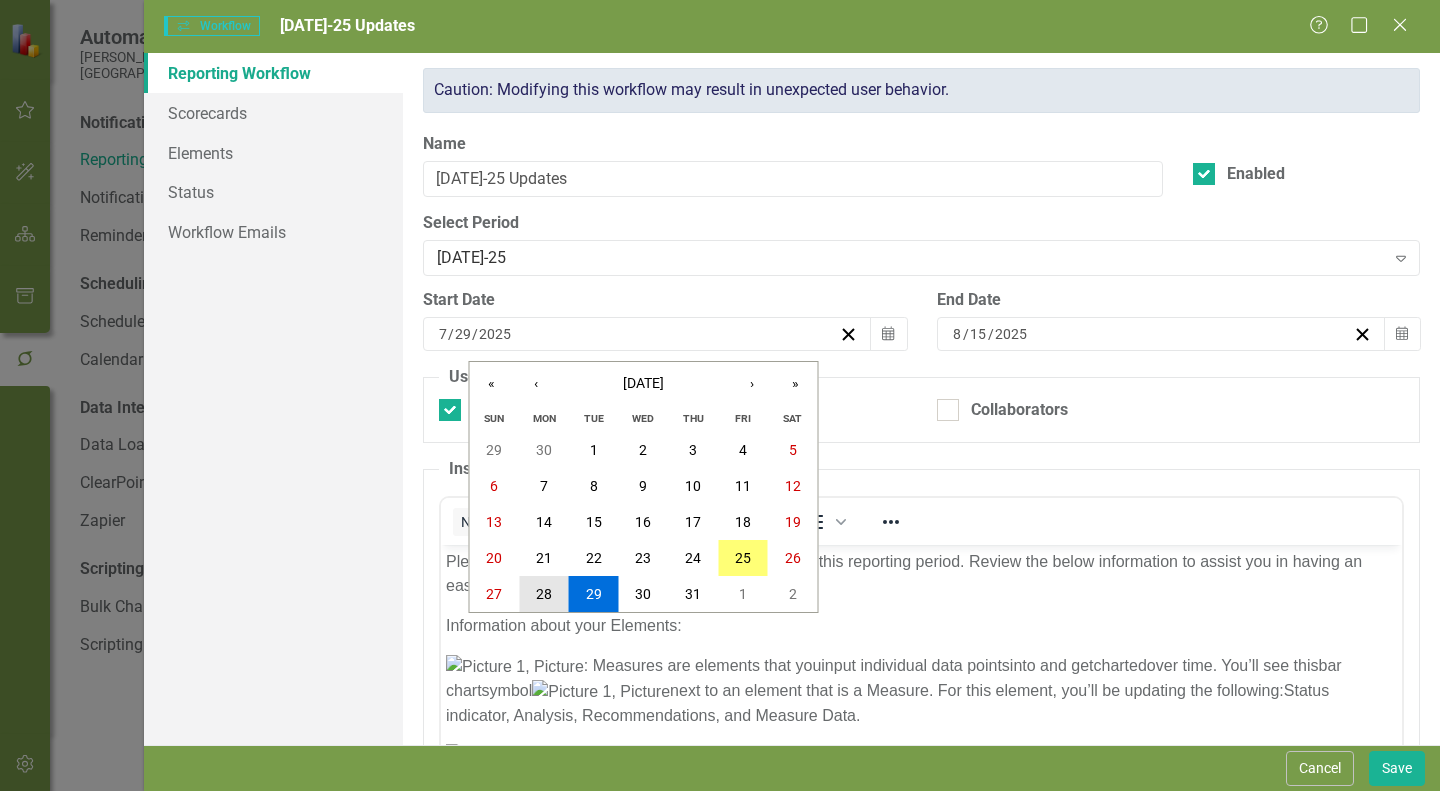 click on "28" at bounding box center [544, 594] 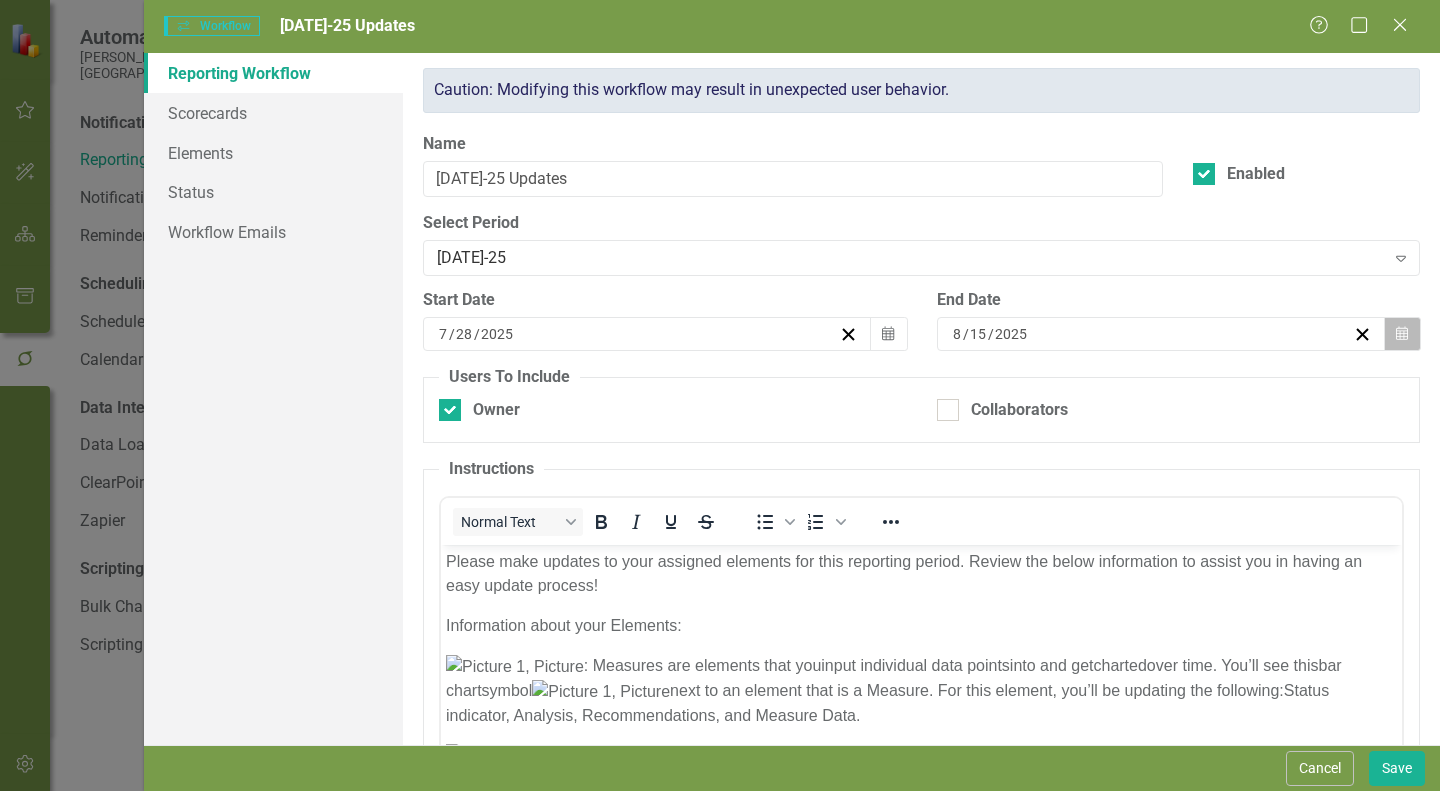 click on "Calendar" at bounding box center [1402, 334] 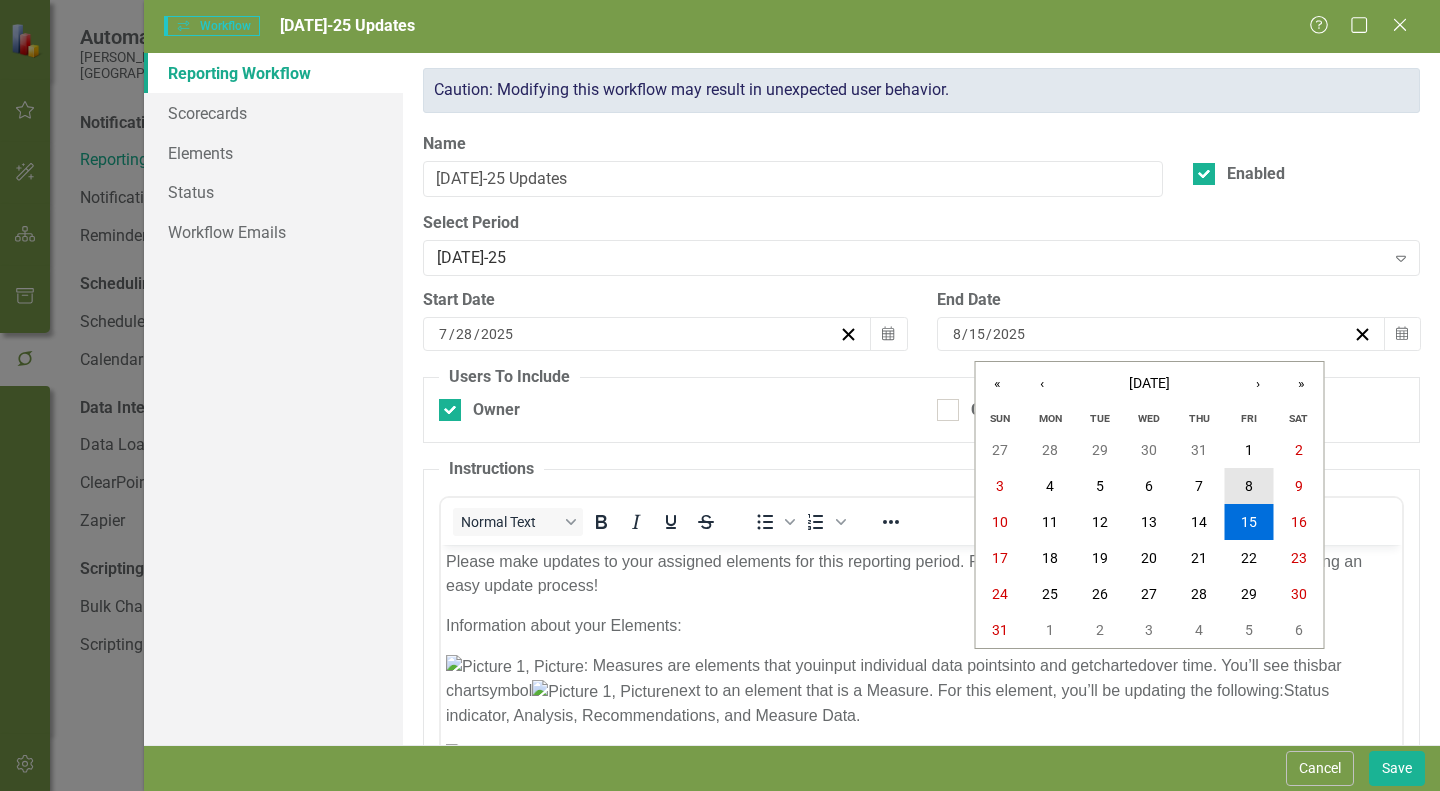 click on "8" at bounding box center [1249, 486] 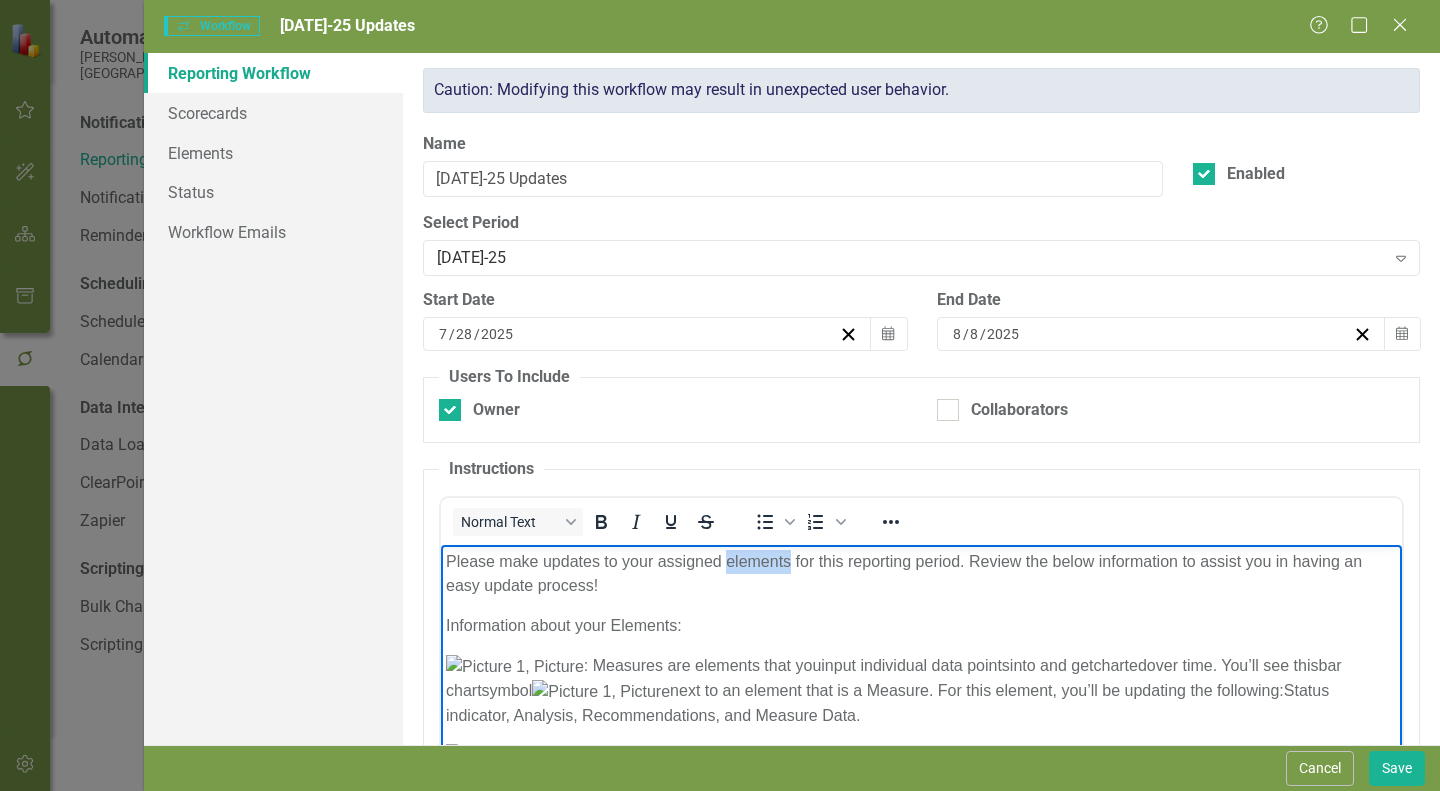 drag, startPoint x: 792, startPoint y: 563, endPoint x: 725, endPoint y: 556, distance: 67.36468 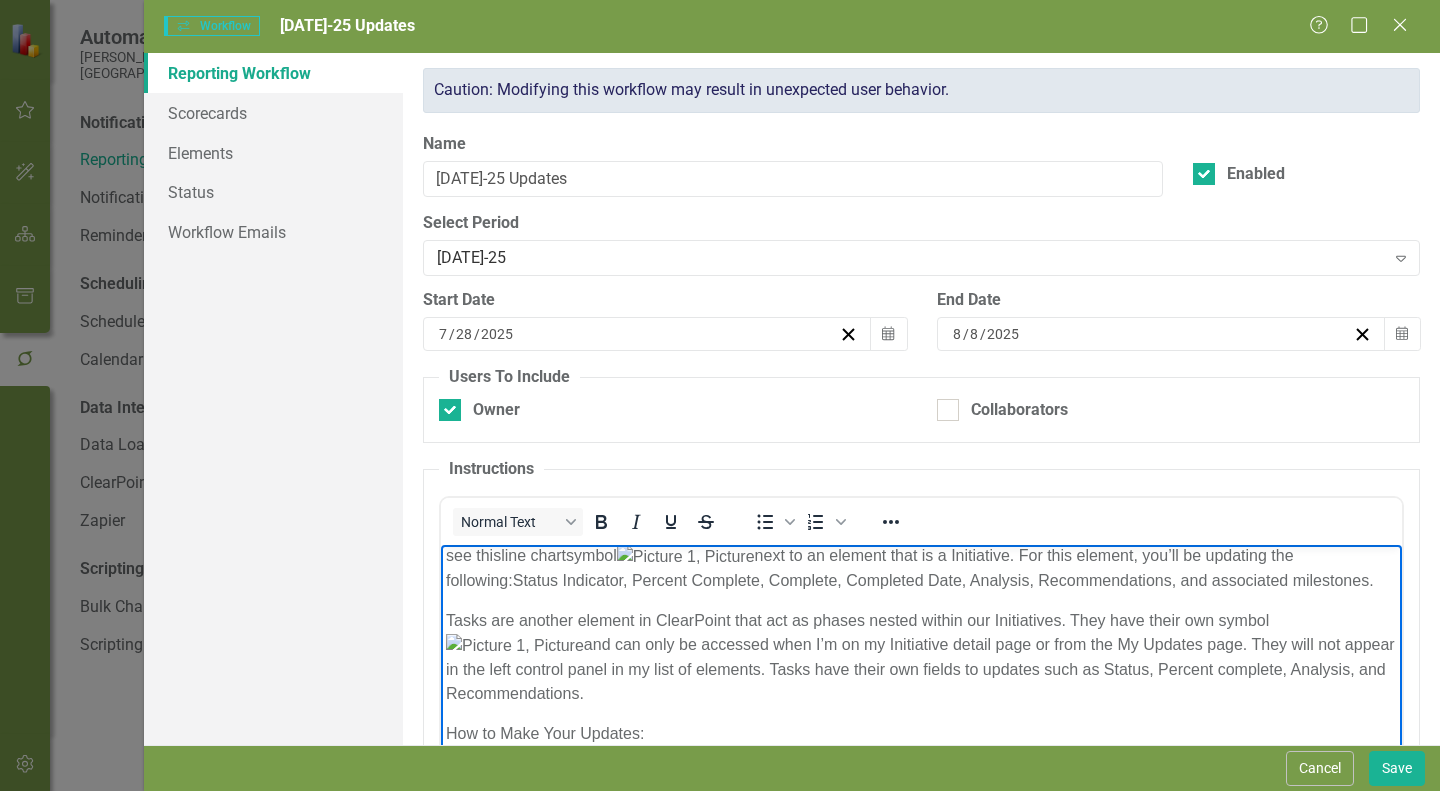 scroll, scrollTop: 200, scrollLeft: 0, axis: vertical 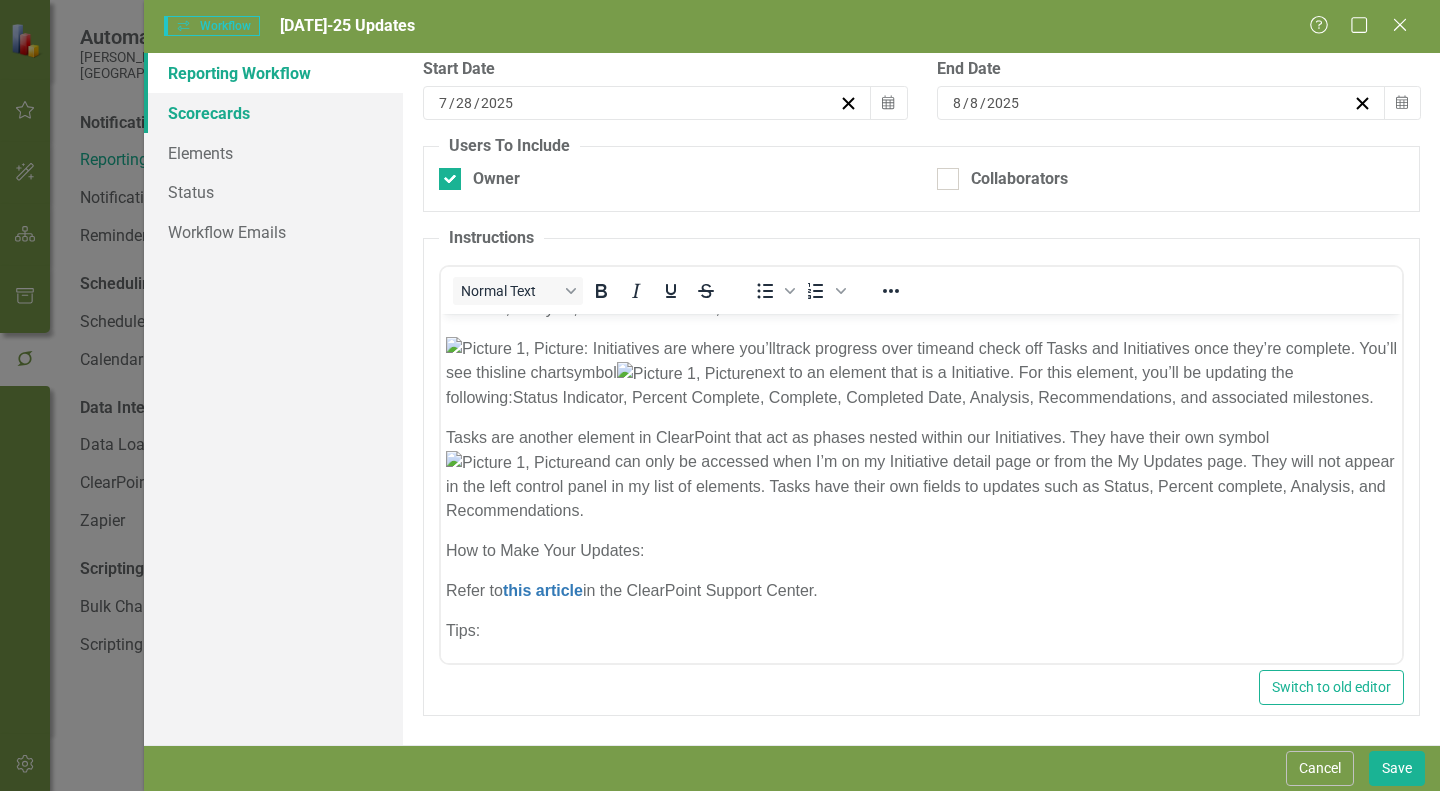 click on "Scorecards" at bounding box center (273, 113) 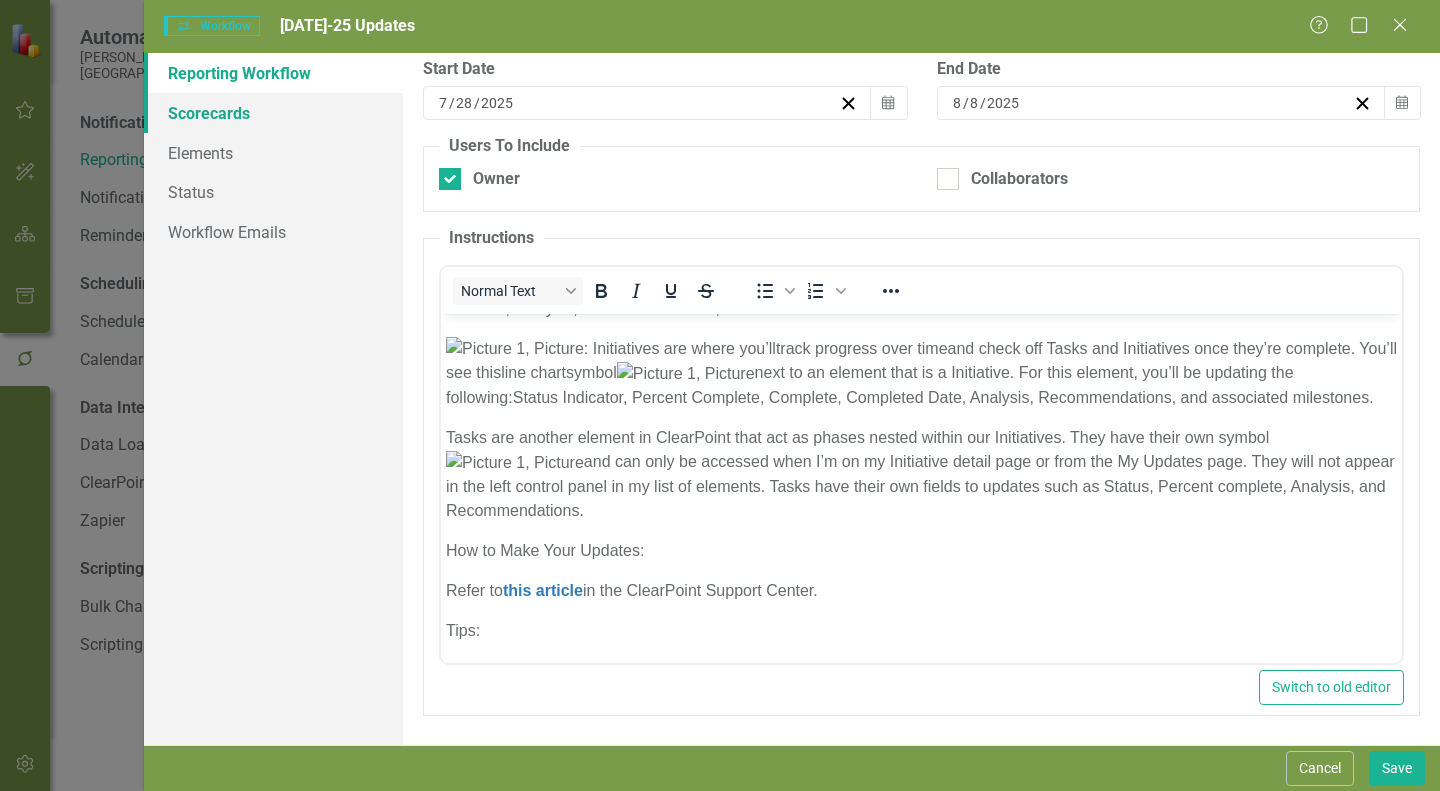 scroll, scrollTop: 0, scrollLeft: 0, axis: both 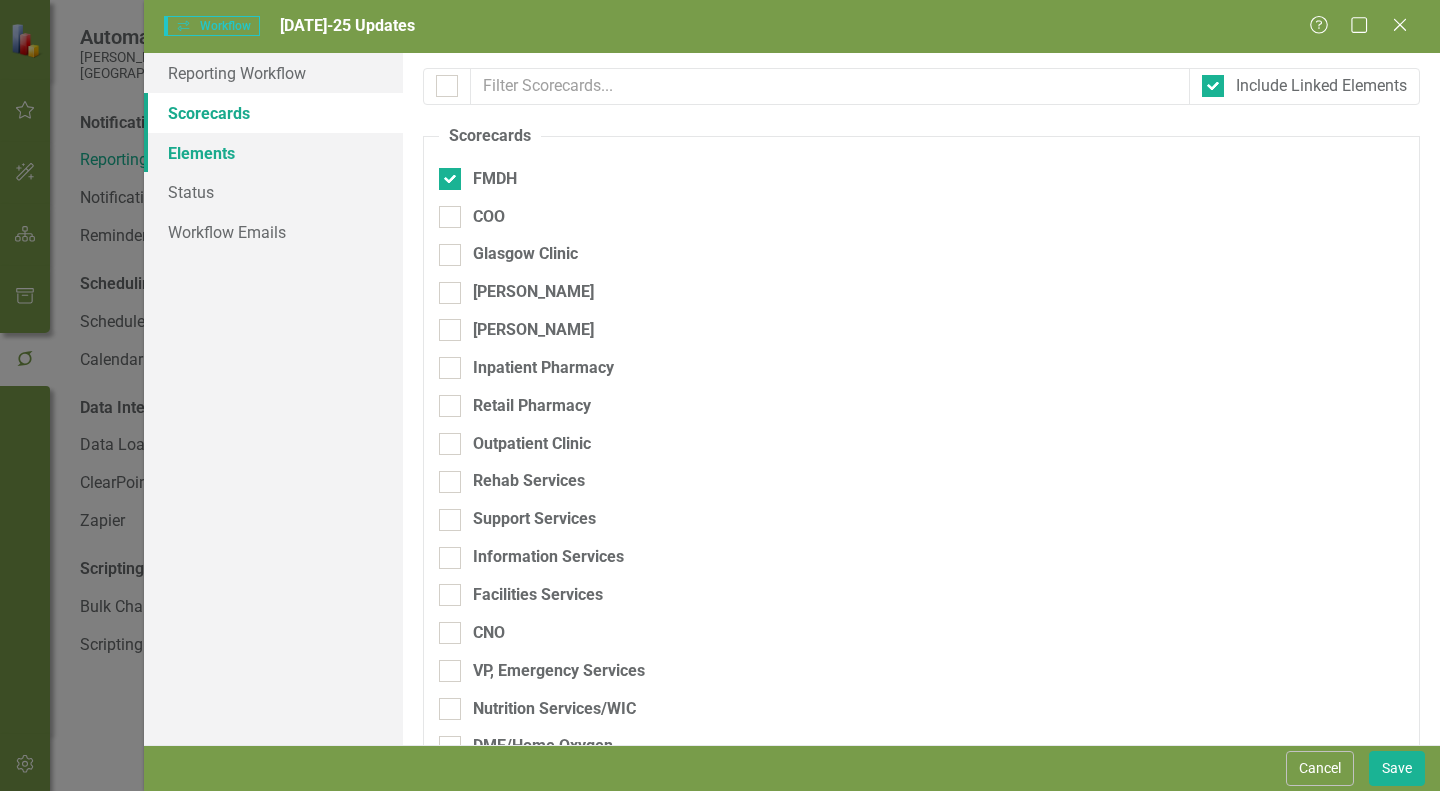 click on "Elements" at bounding box center [273, 153] 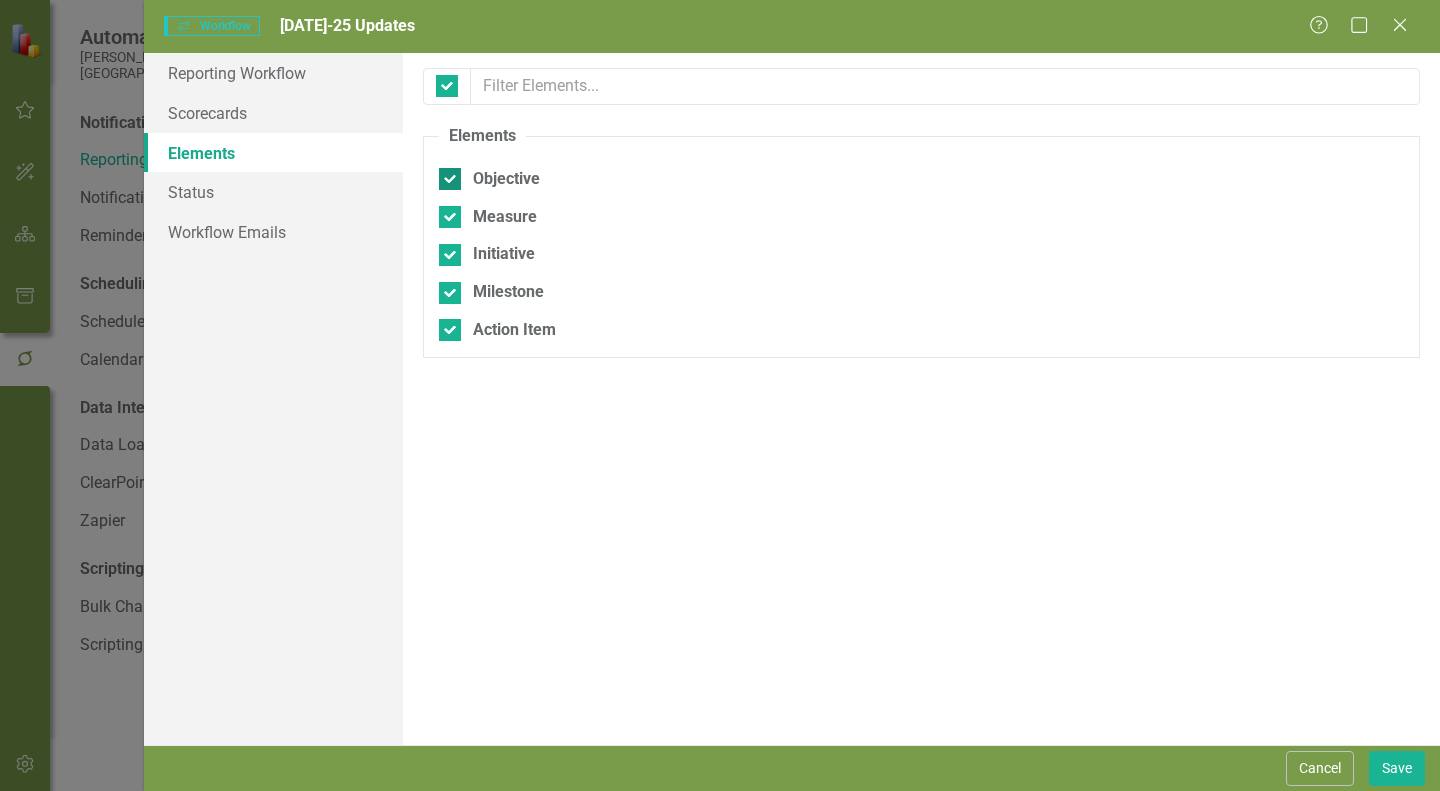click at bounding box center [450, 179] 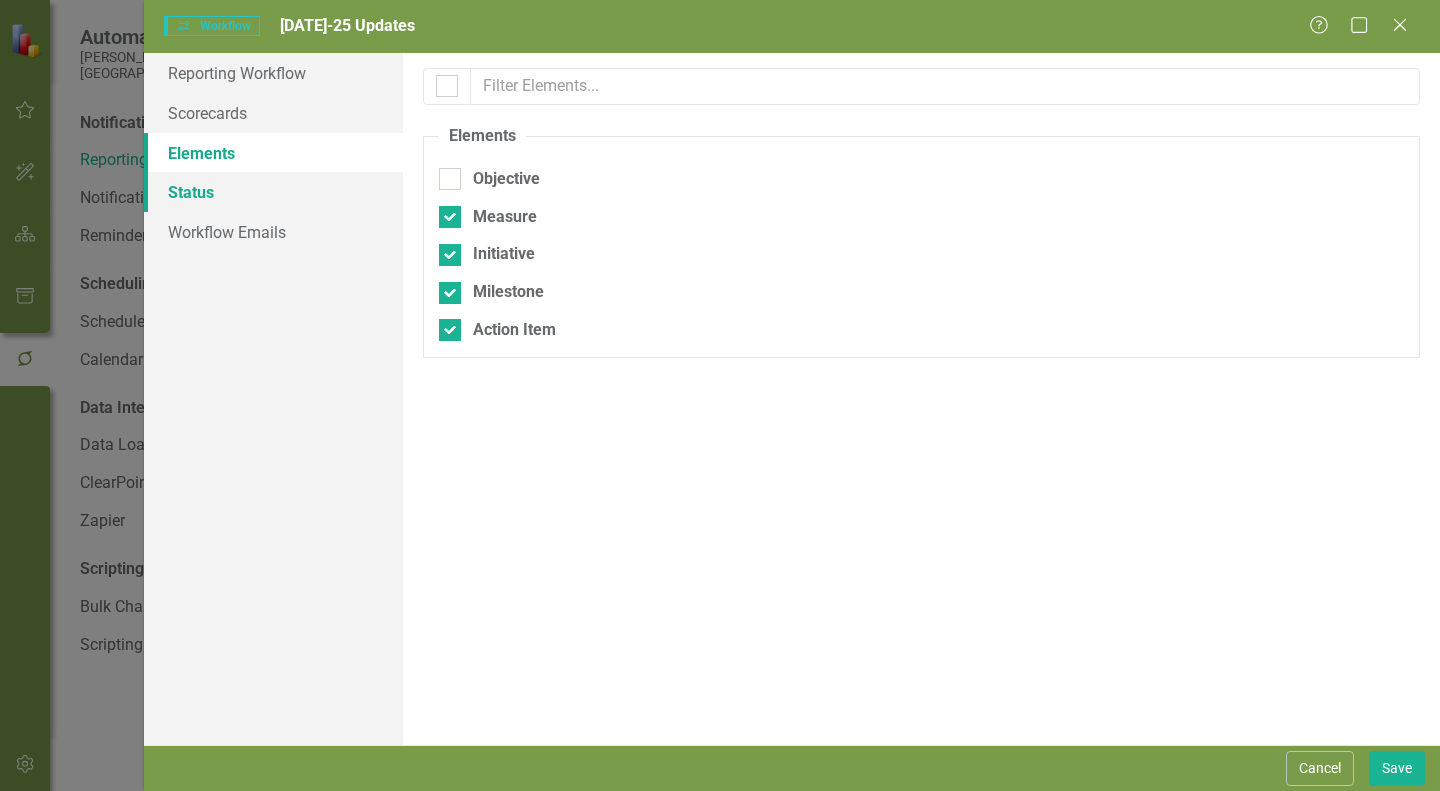 click on "Status" at bounding box center (273, 192) 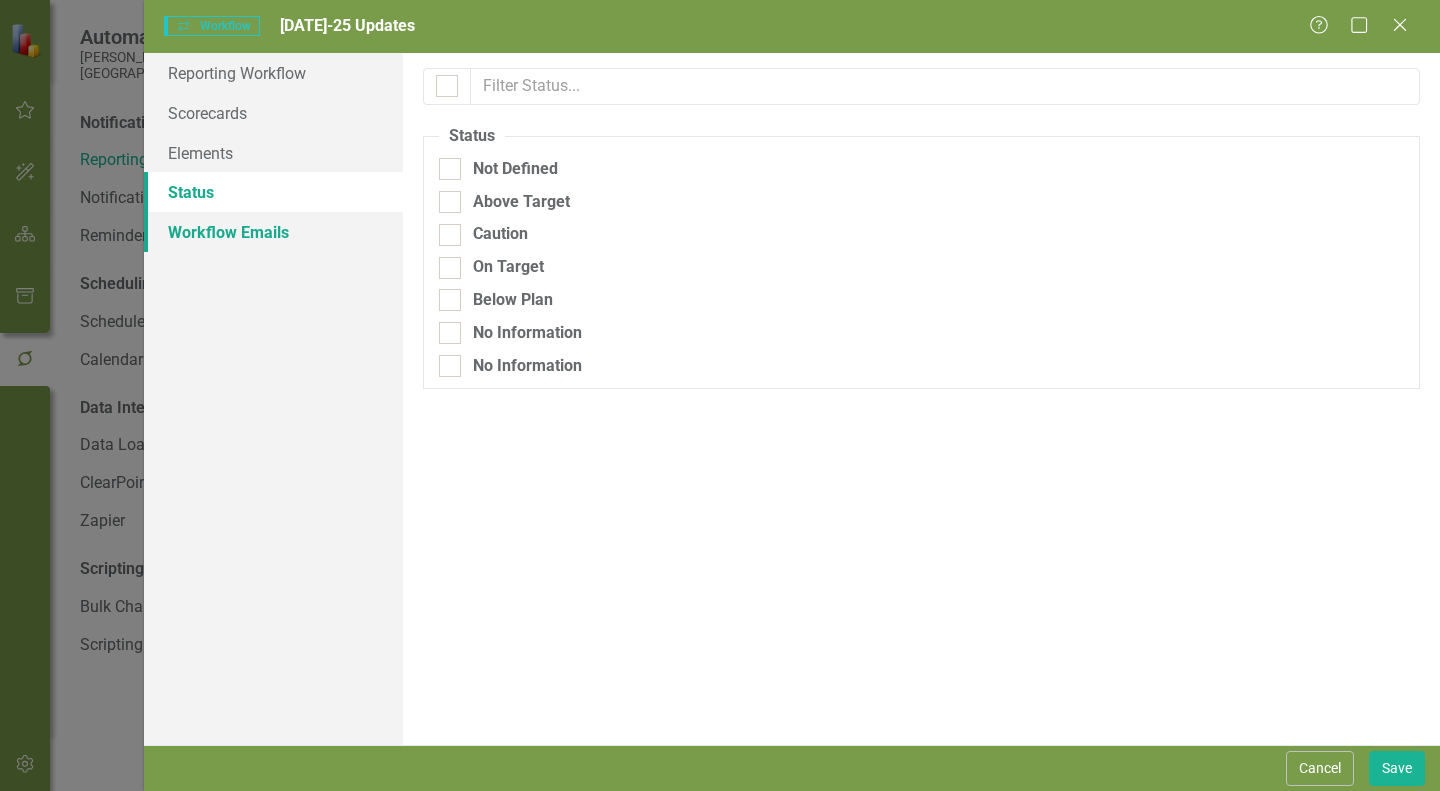 click on "Workflow Emails" at bounding box center (273, 232) 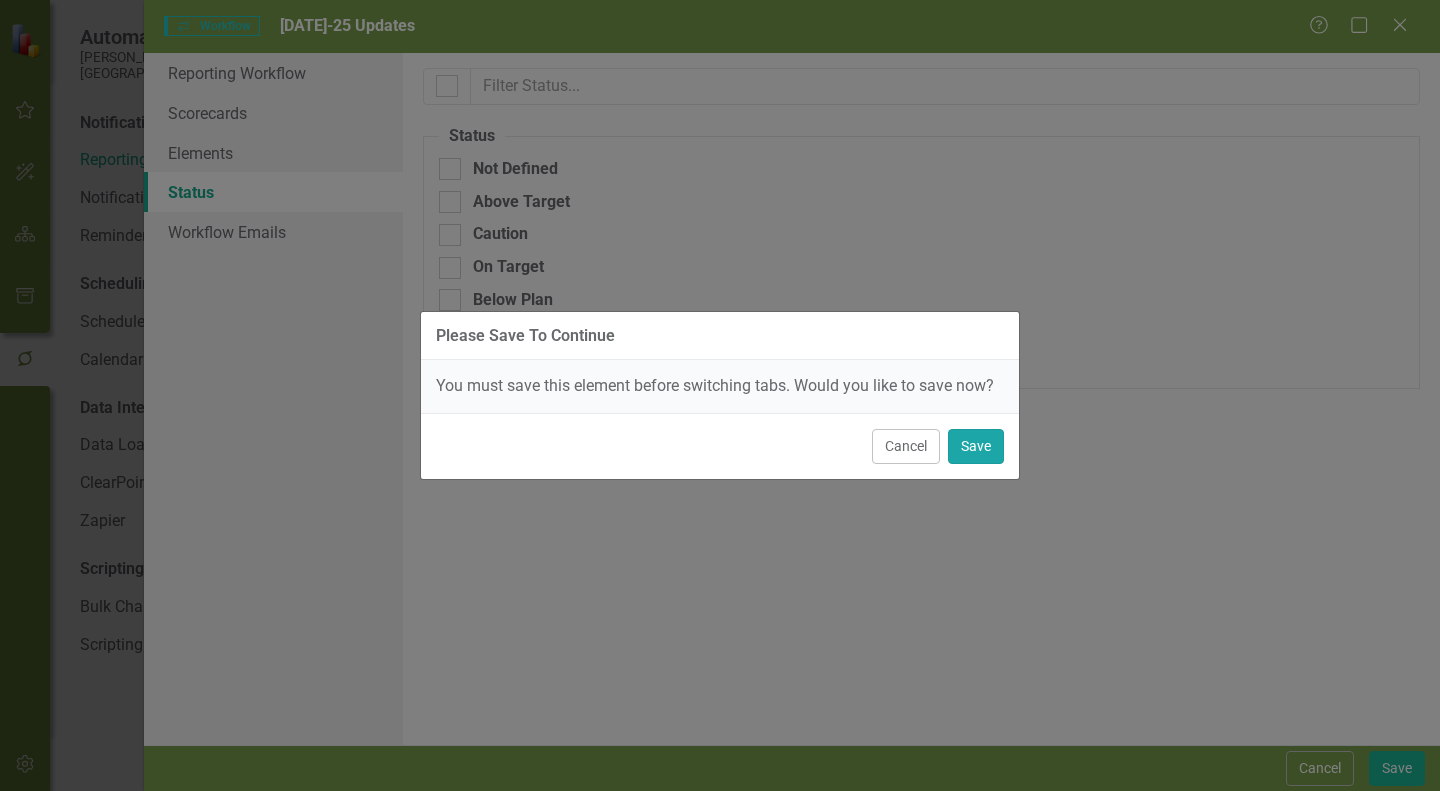 click on "Save" at bounding box center [976, 446] 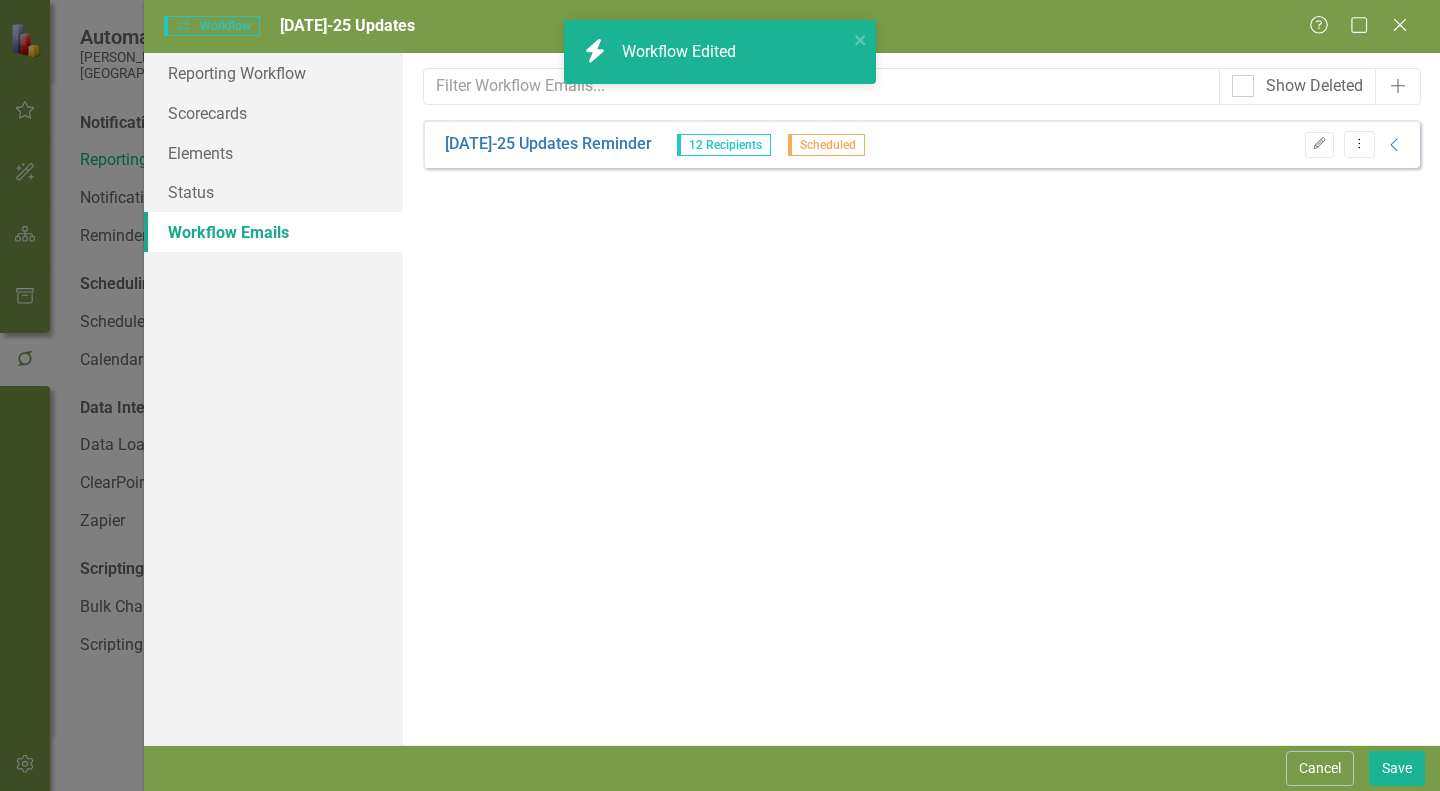 type on "8" 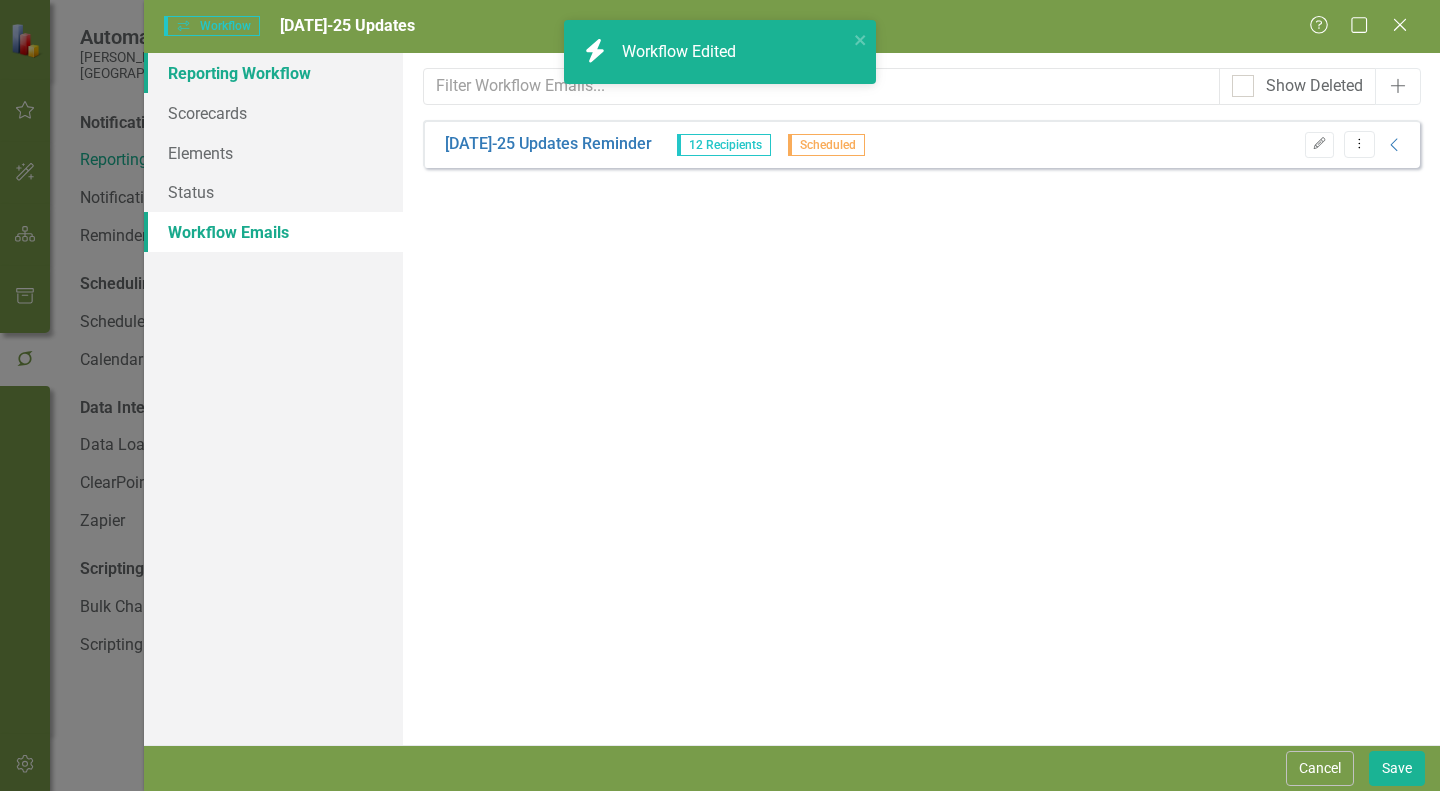 click on "Reporting Workflow" at bounding box center [273, 73] 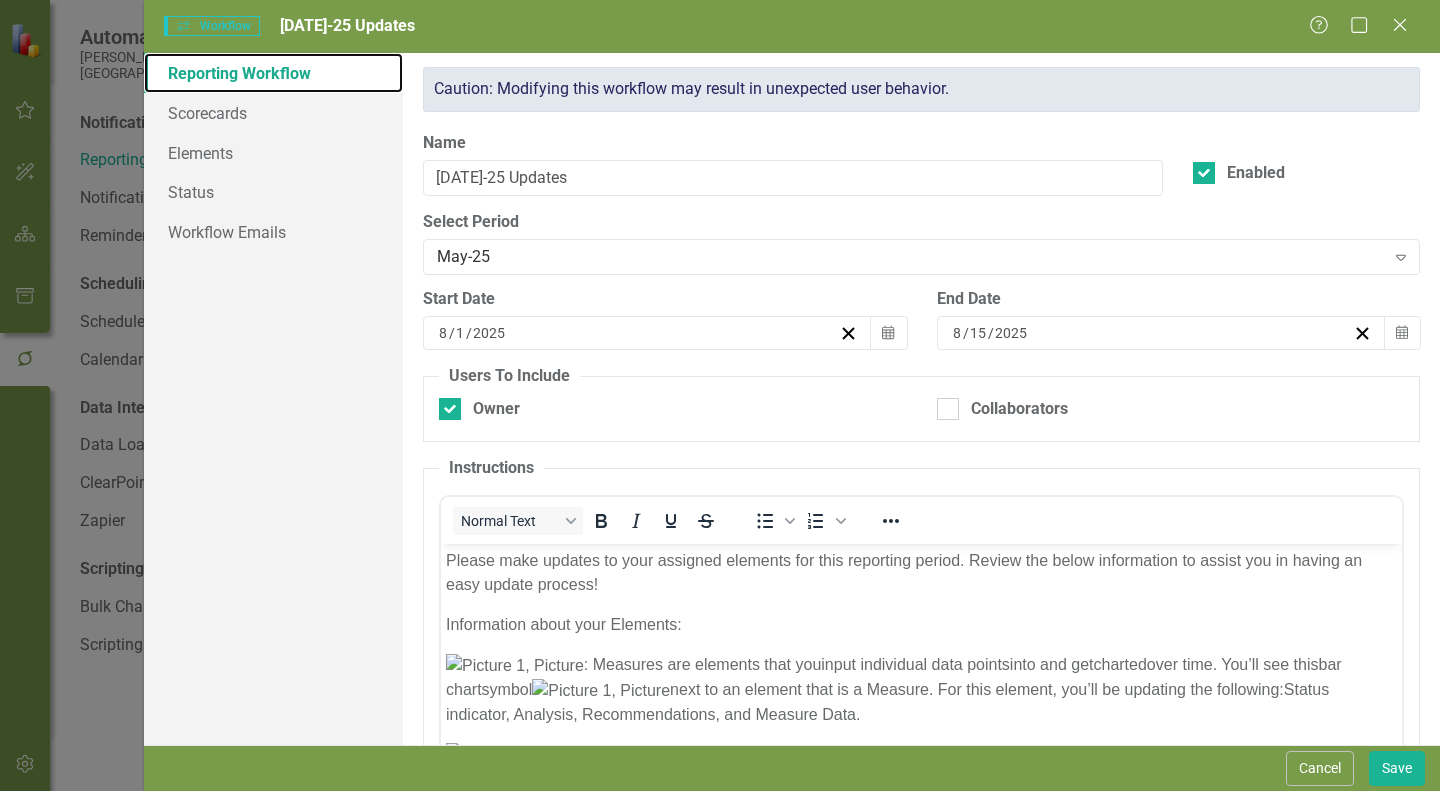 scroll, scrollTop: 0, scrollLeft: 0, axis: both 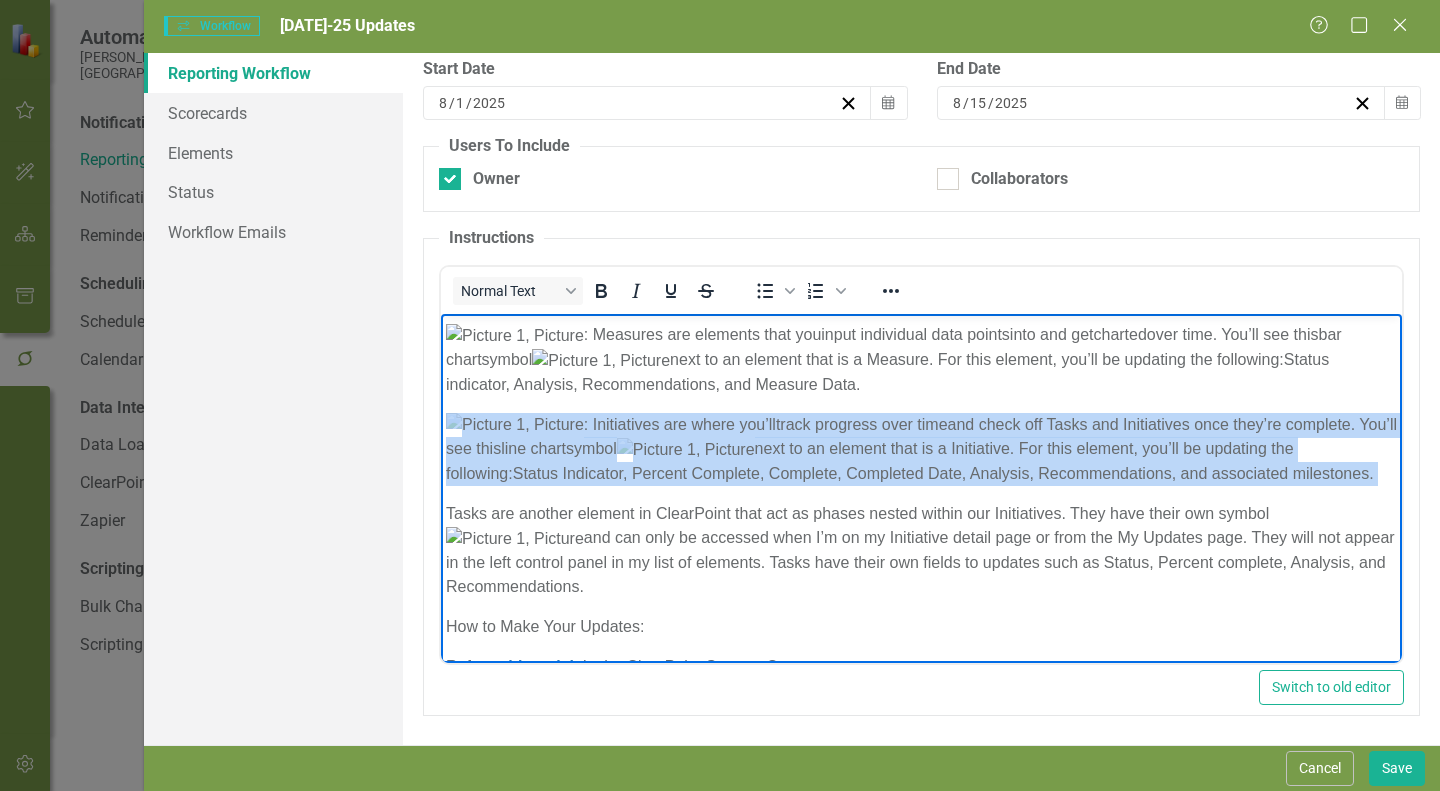 drag, startPoint x: 1268, startPoint y: 482, endPoint x: 880, endPoint y: 731, distance: 461.02603 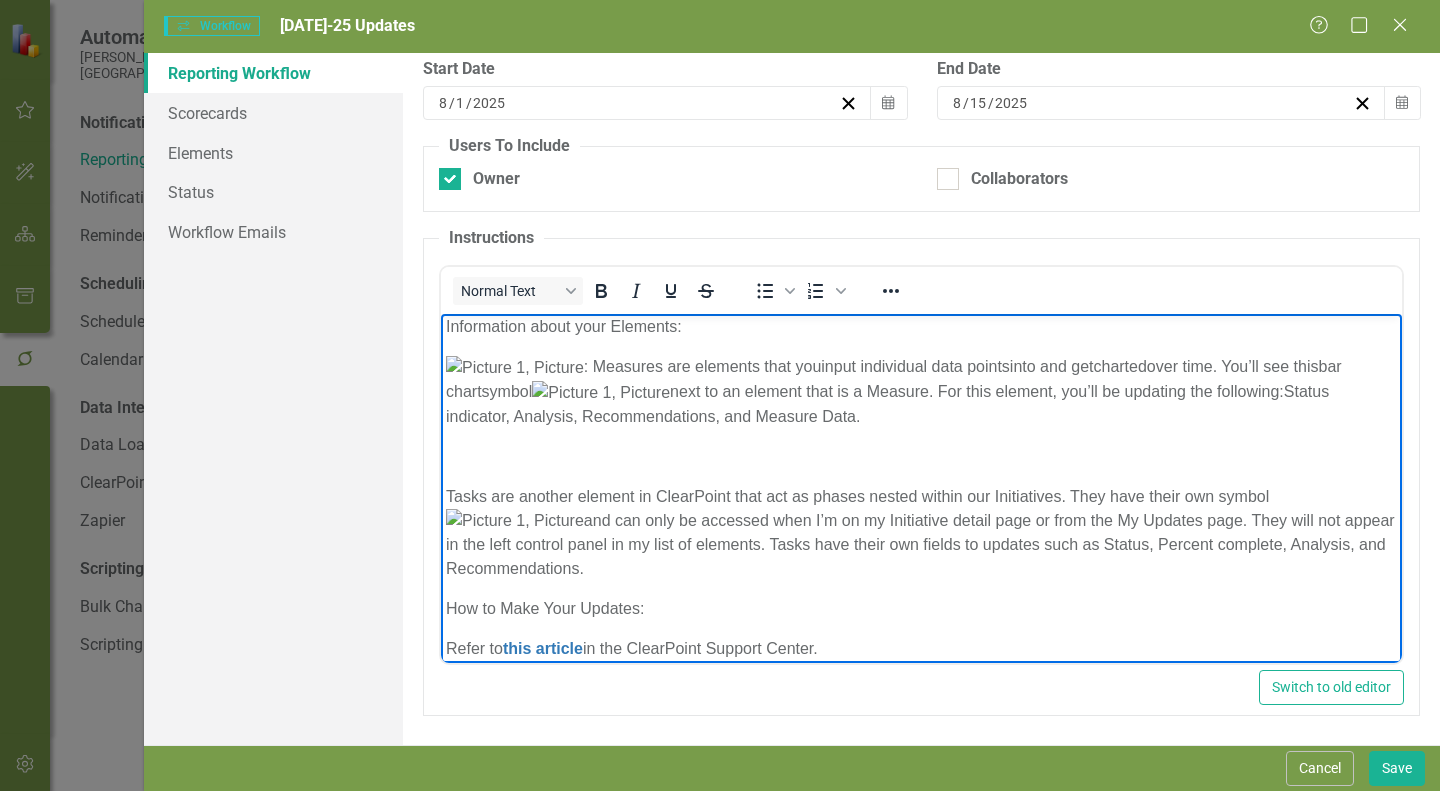scroll, scrollTop: 0, scrollLeft: 0, axis: both 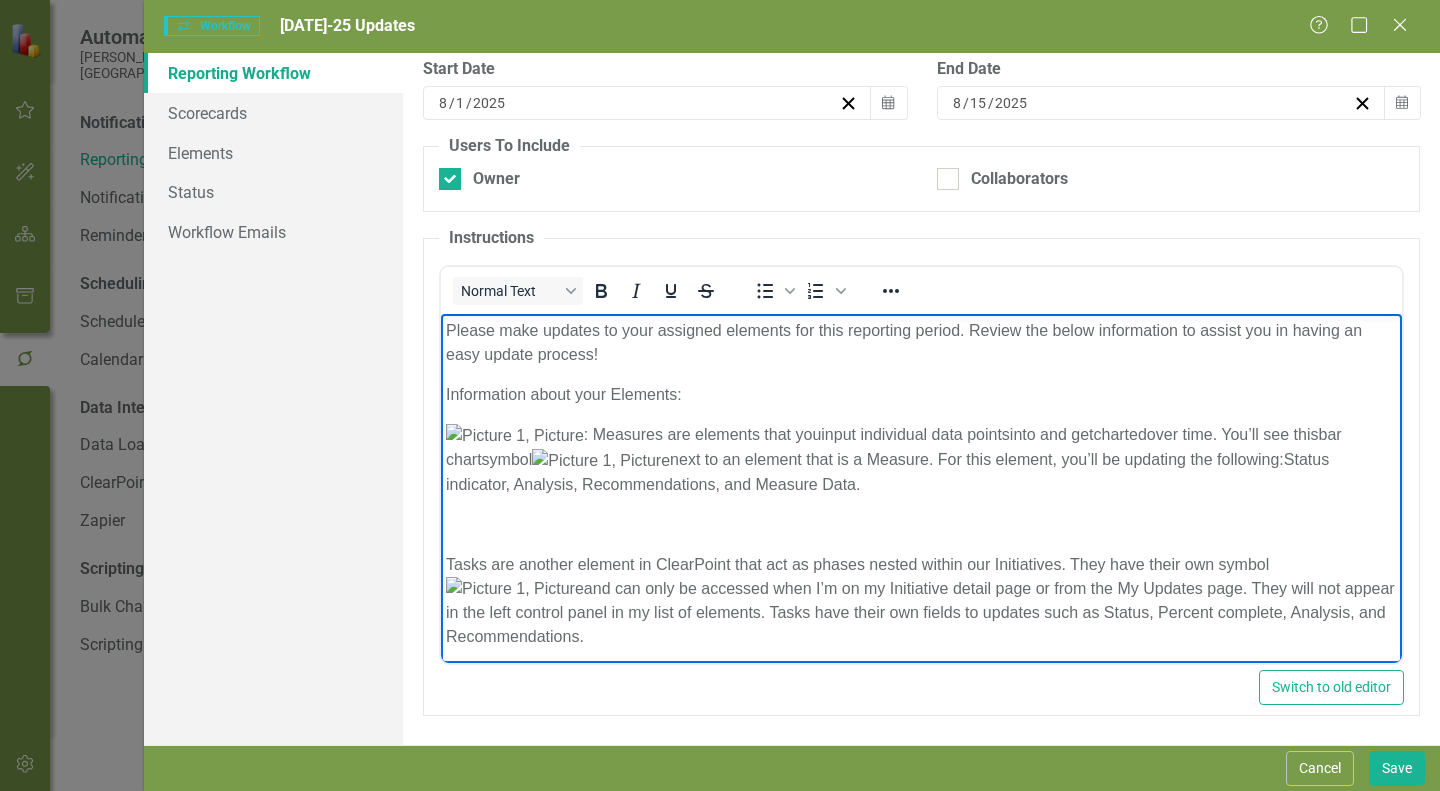 click on "Information about your Elements:" at bounding box center [921, 394] 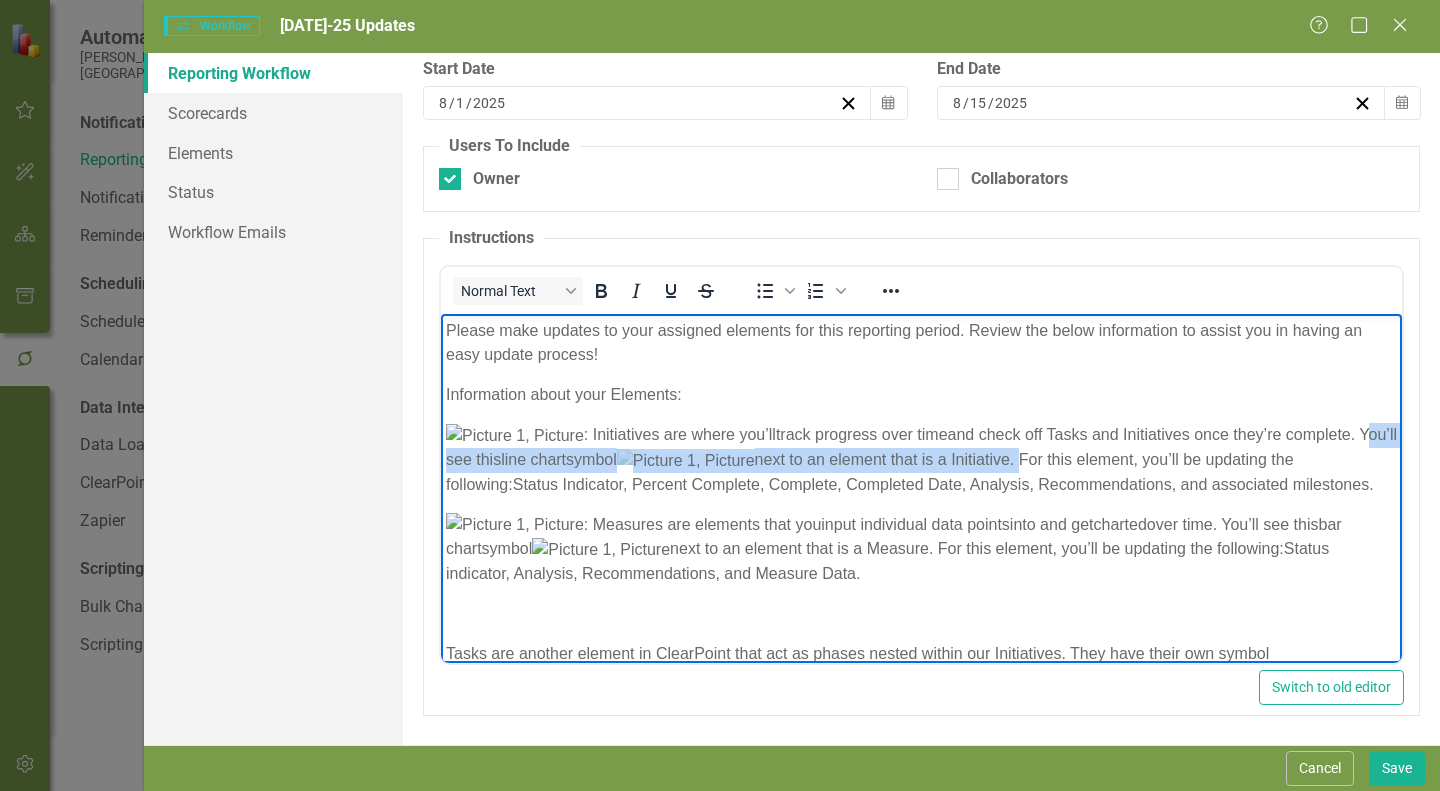 drag, startPoint x: 933, startPoint y: 465, endPoint x: 1329, endPoint y: 439, distance: 396.85263 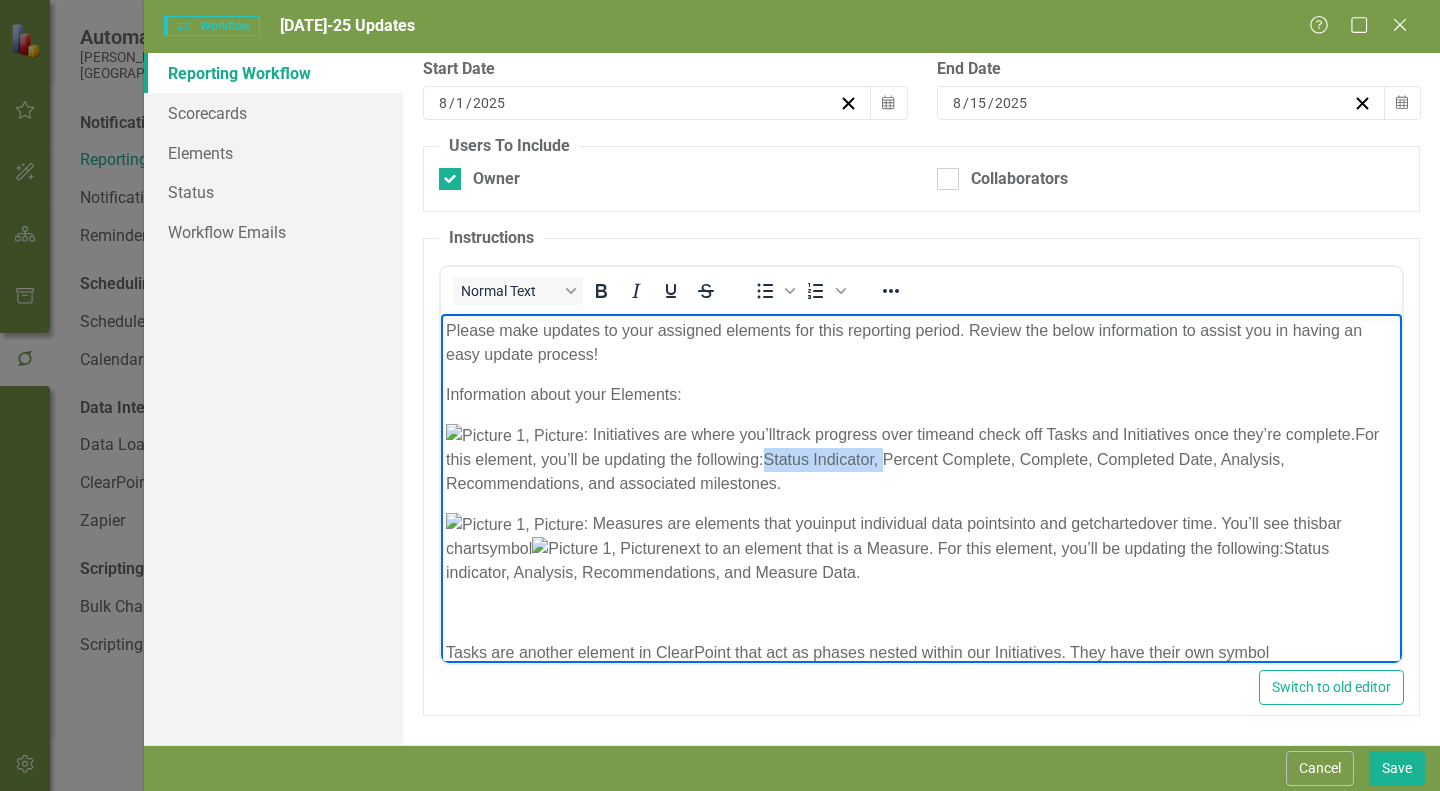 drag, startPoint x: 889, startPoint y: 465, endPoint x: 769, endPoint y: 466, distance: 120.004166 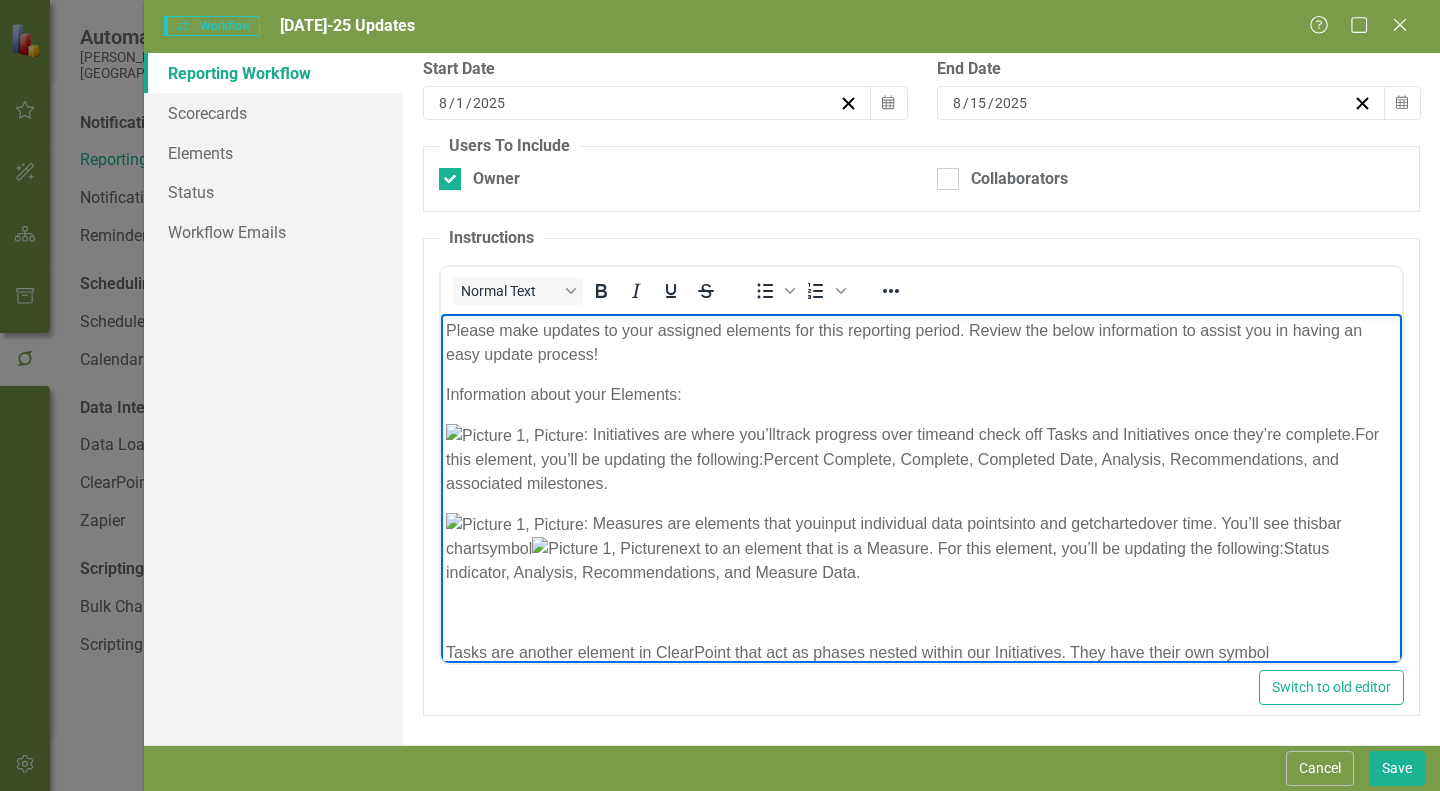 click at bounding box center [515, 435] 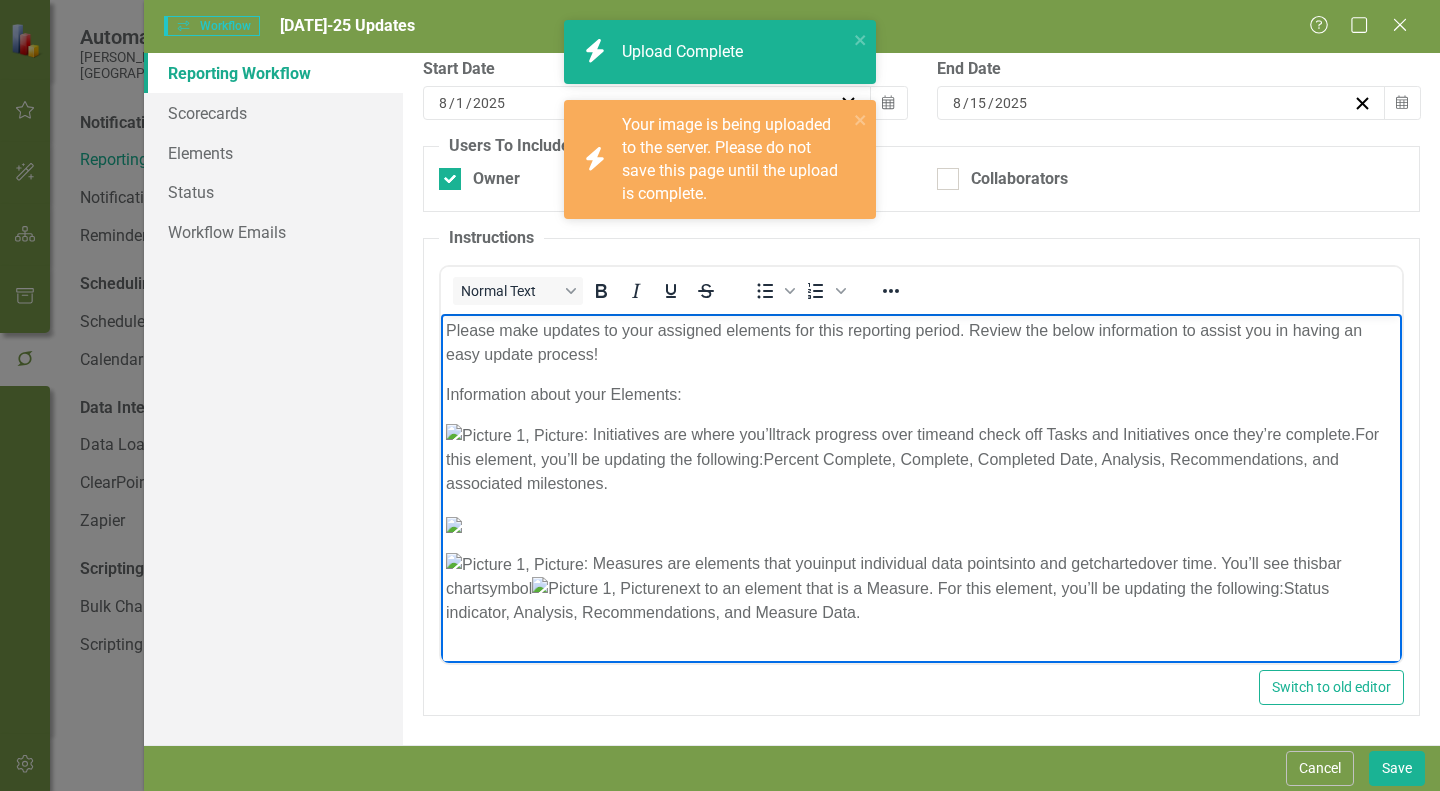 click at bounding box center (454, 524) 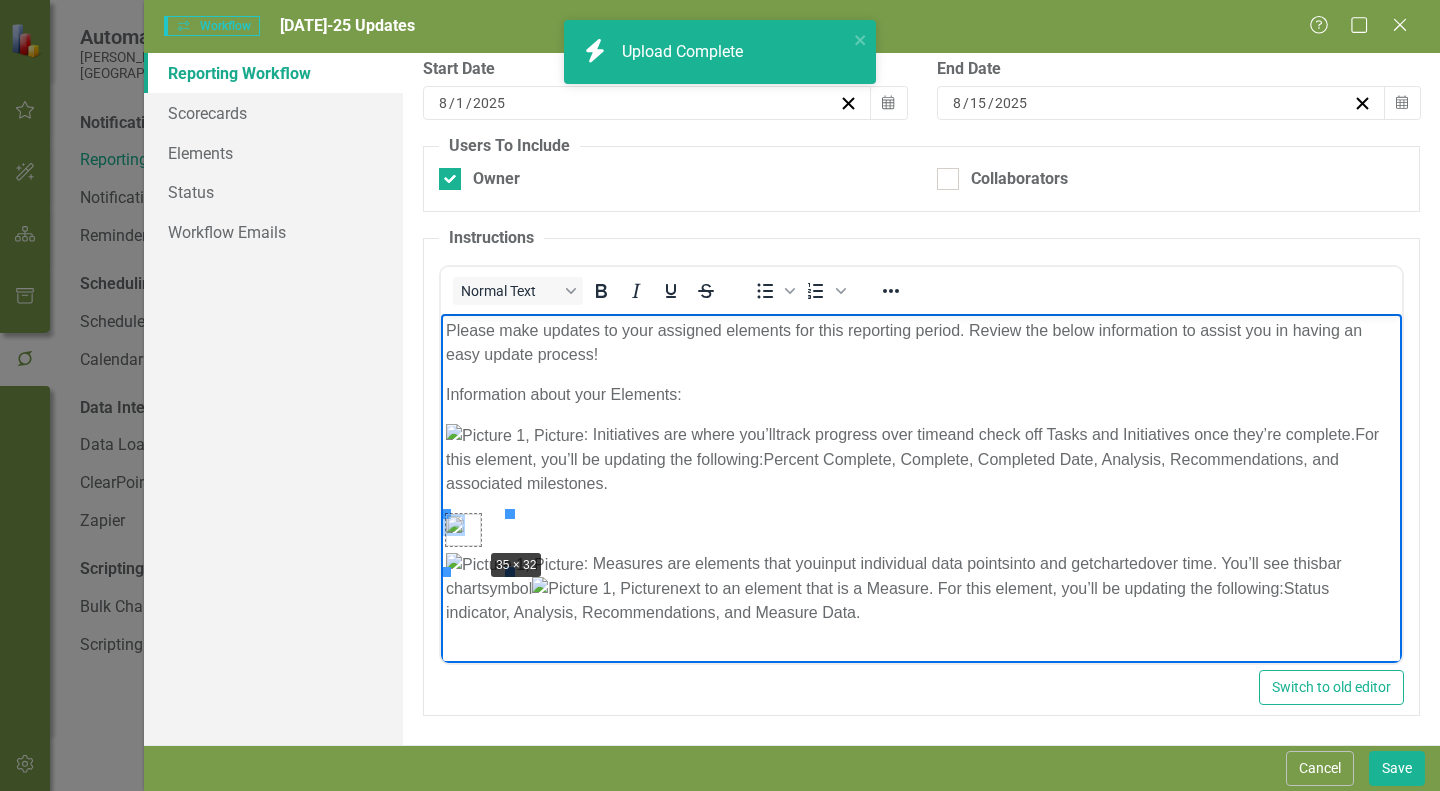 drag, startPoint x: 510, startPoint y: 569, endPoint x: 481, endPoint y: 544, distance: 38.28838 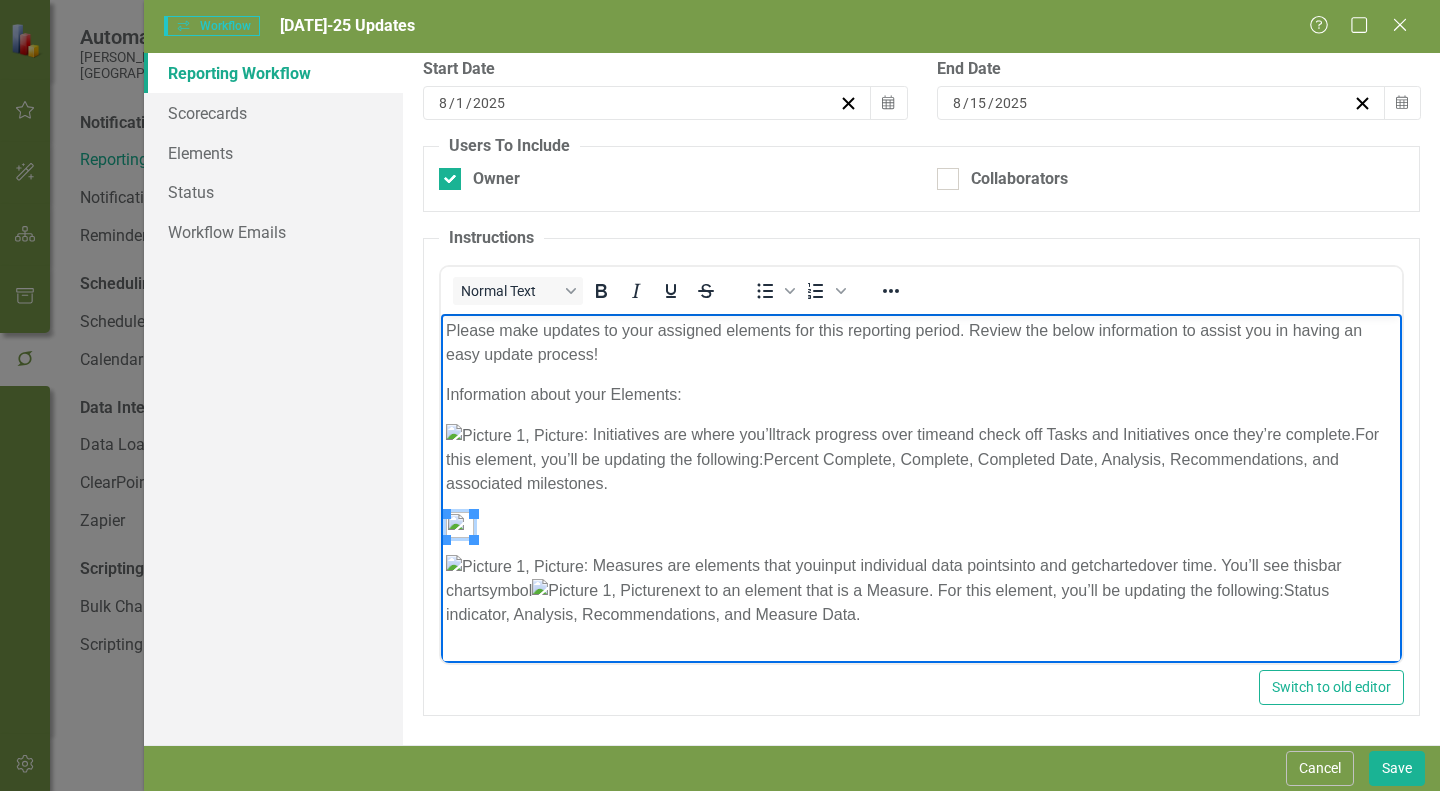 click at bounding box center (921, 524) 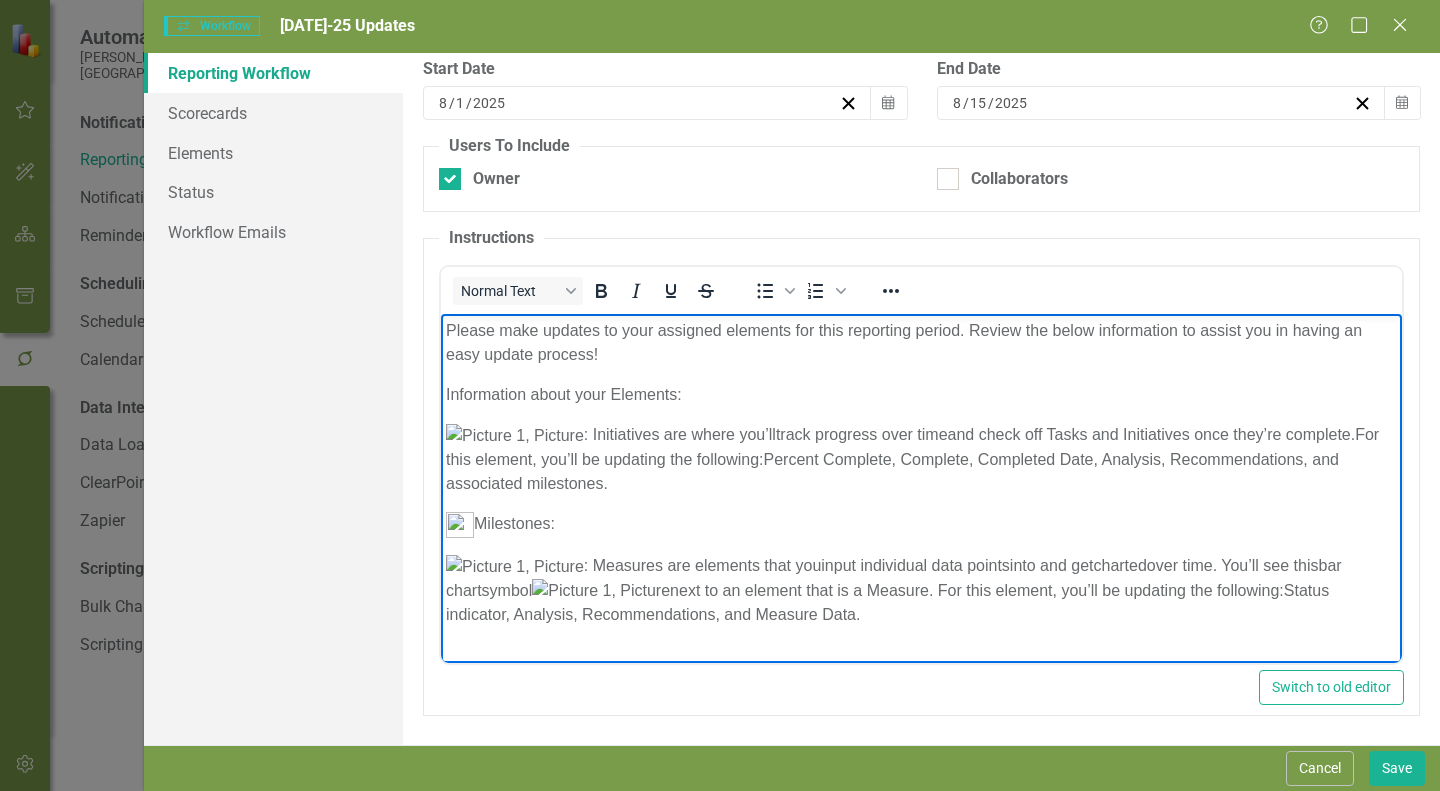 click on ": Initiatives are where you’ll  track progress over time  and check off Tasks and Initiatives once they’re complete.   For this element, you’ll be updating the following:  Percent Complete, Complete, Completed Date, Analysis, Recommendations, and associated milestones ." at bounding box center [912, 458] 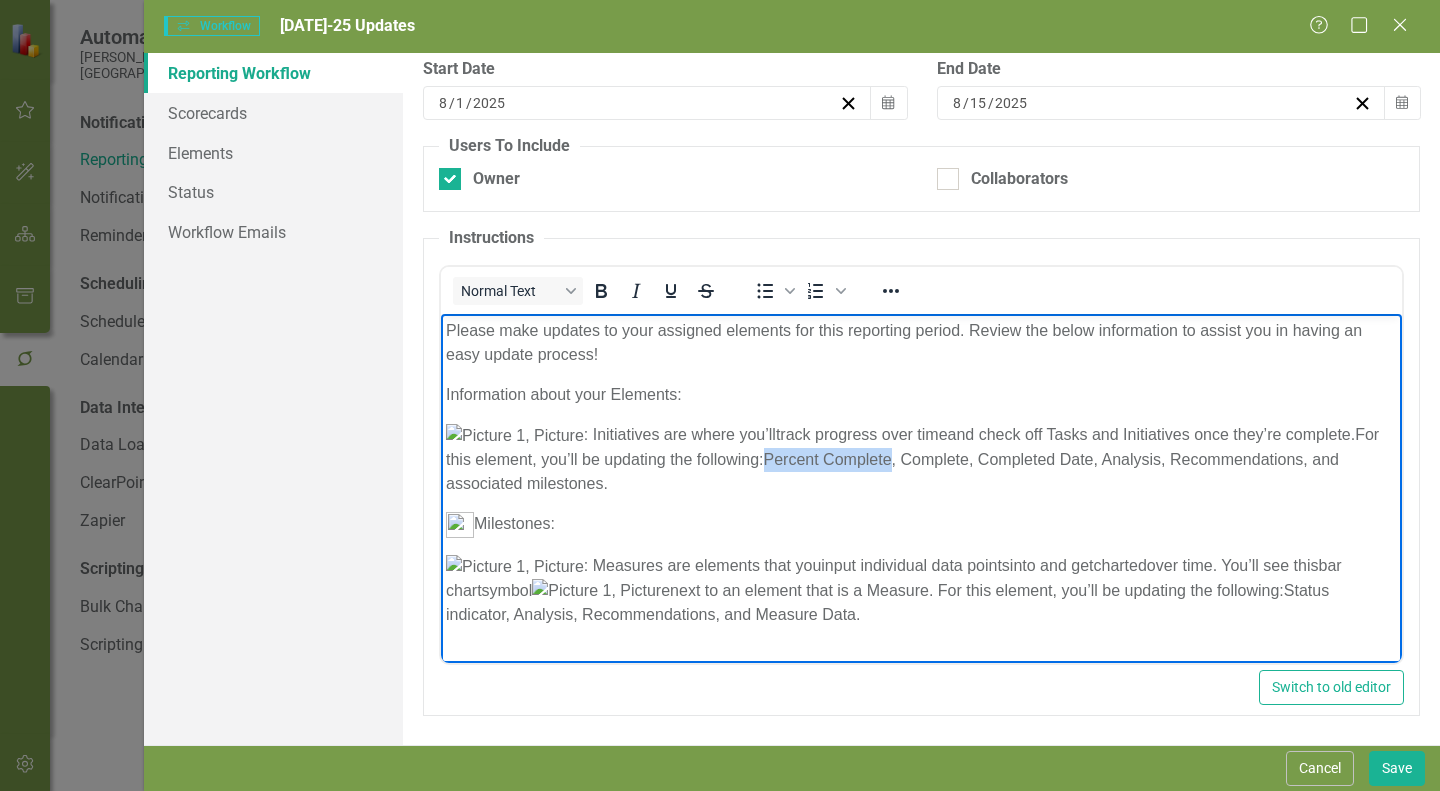 drag, startPoint x: 769, startPoint y: 463, endPoint x: 894, endPoint y: 466, distance: 125.035995 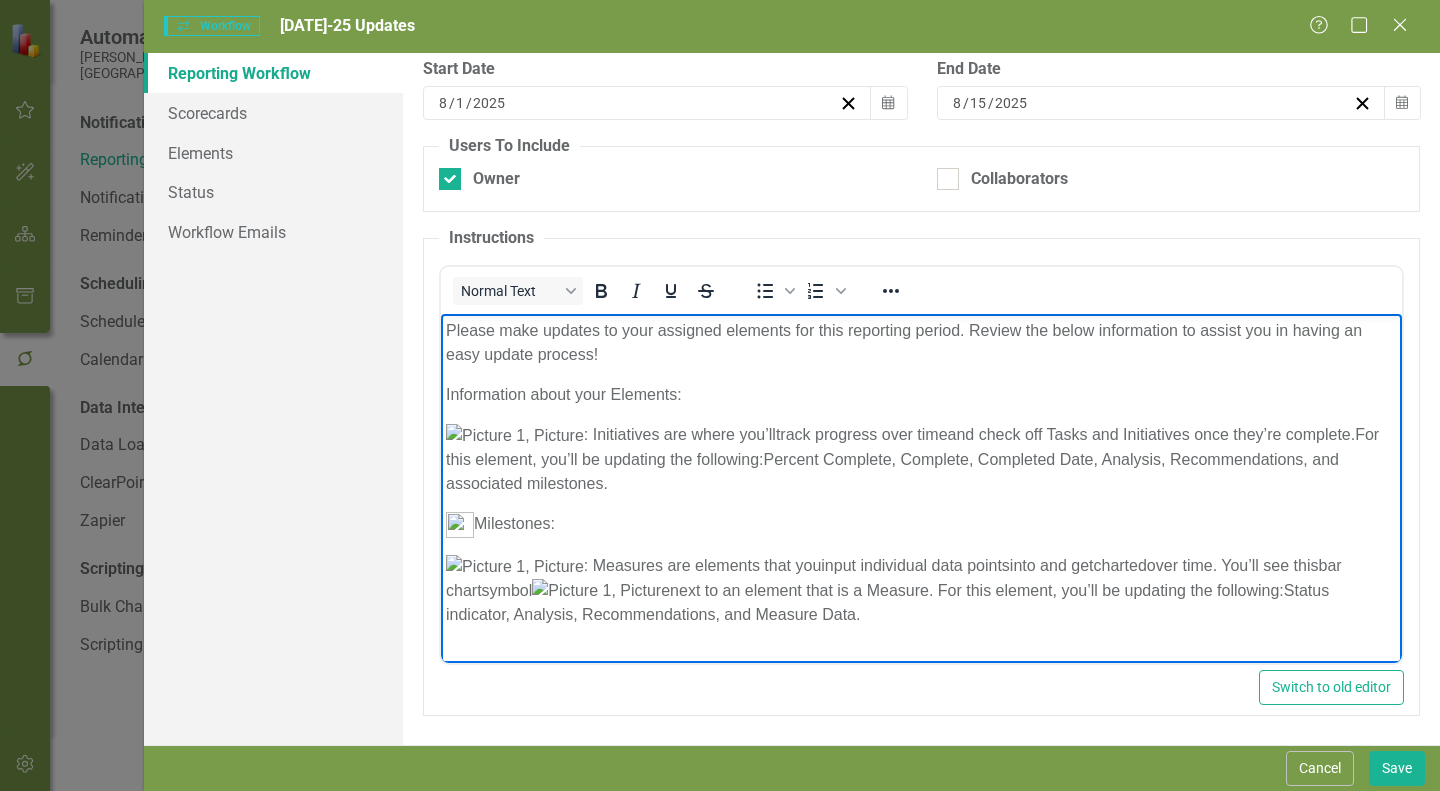 click on ": Initiatives are where you’ll  track progress over time  and check off Tasks and Initiatives once they’re complete.   For this element, you’ll be updating the following:  Percent Complete, Complete, Completed Date, Analysis, Recommendations, and associated milestones ." at bounding box center [921, 458] 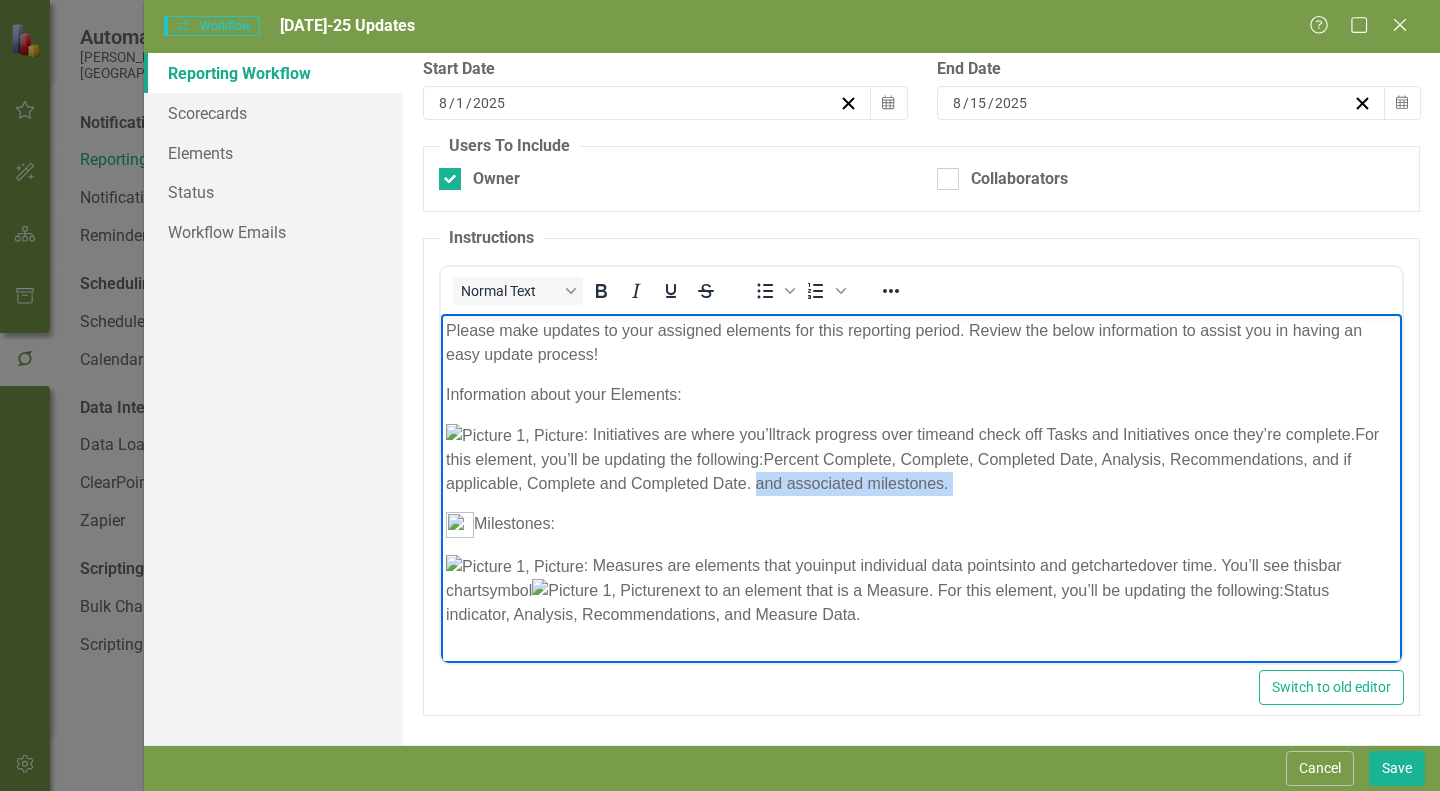 drag, startPoint x: 975, startPoint y: 486, endPoint x: 763, endPoint y: 491, distance: 212.05896 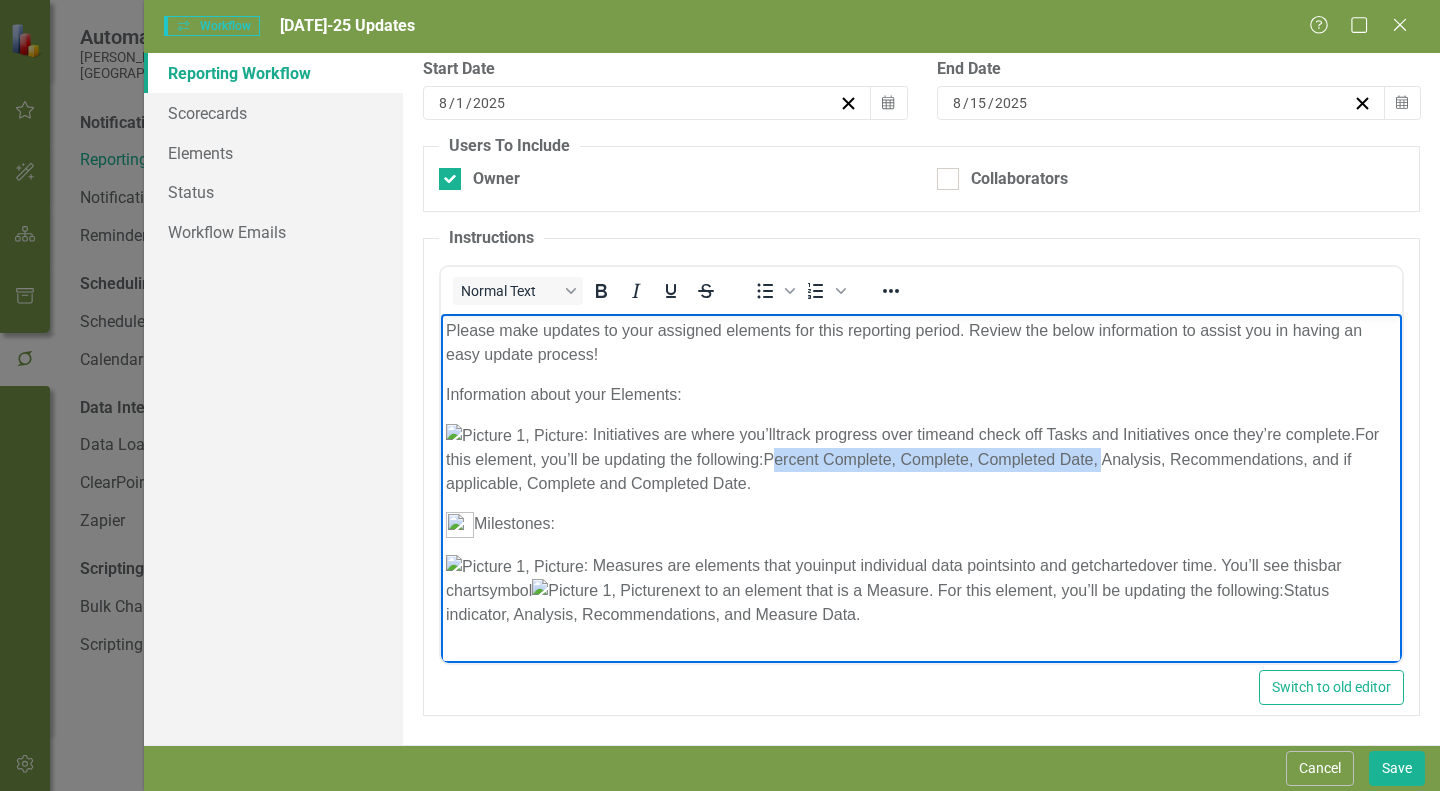 drag, startPoint x: 1104, startPoint y: 457, endPoint x: 774, endPoint y: 459, distance: 330.00607 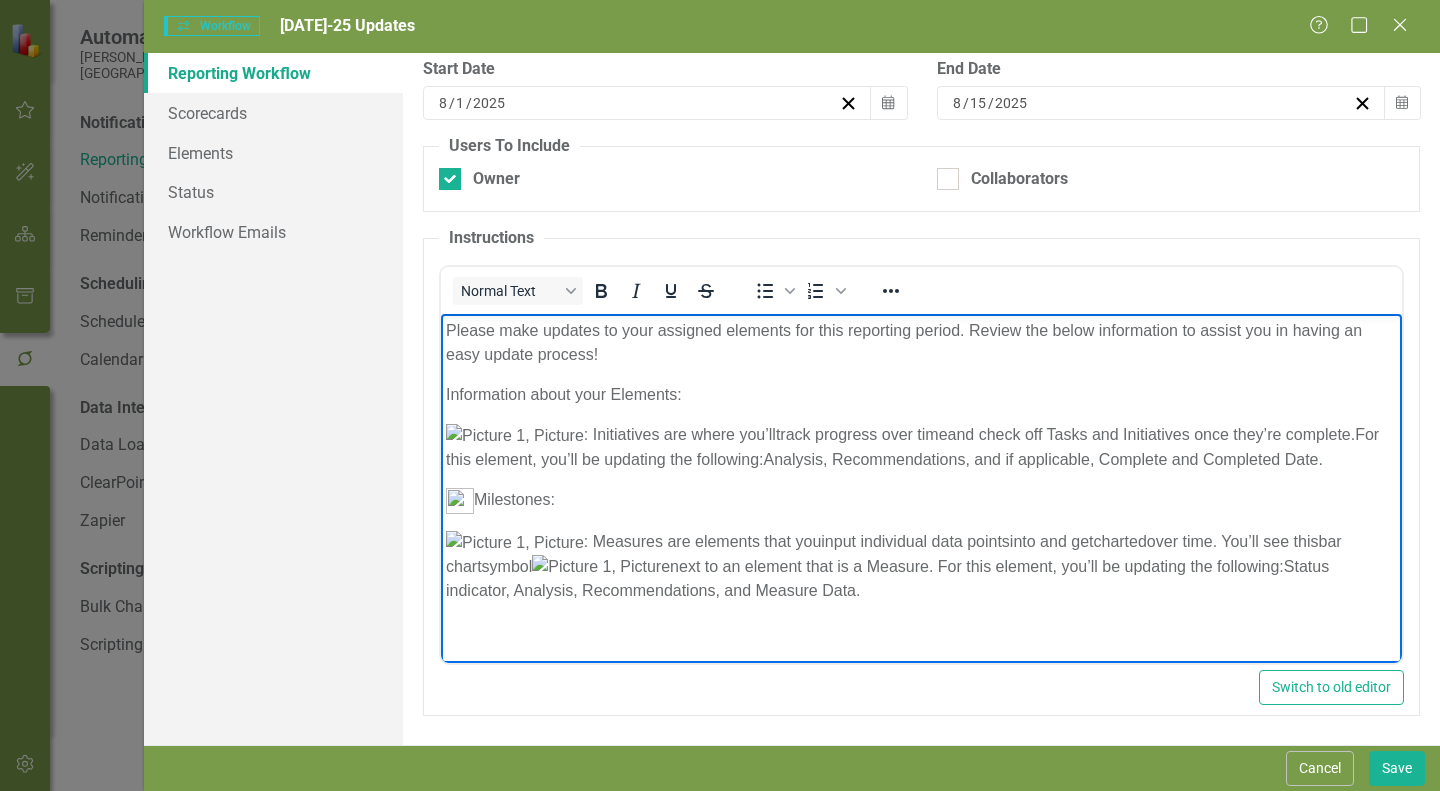 click on "Milestones:" at bounding box center (921, 500) 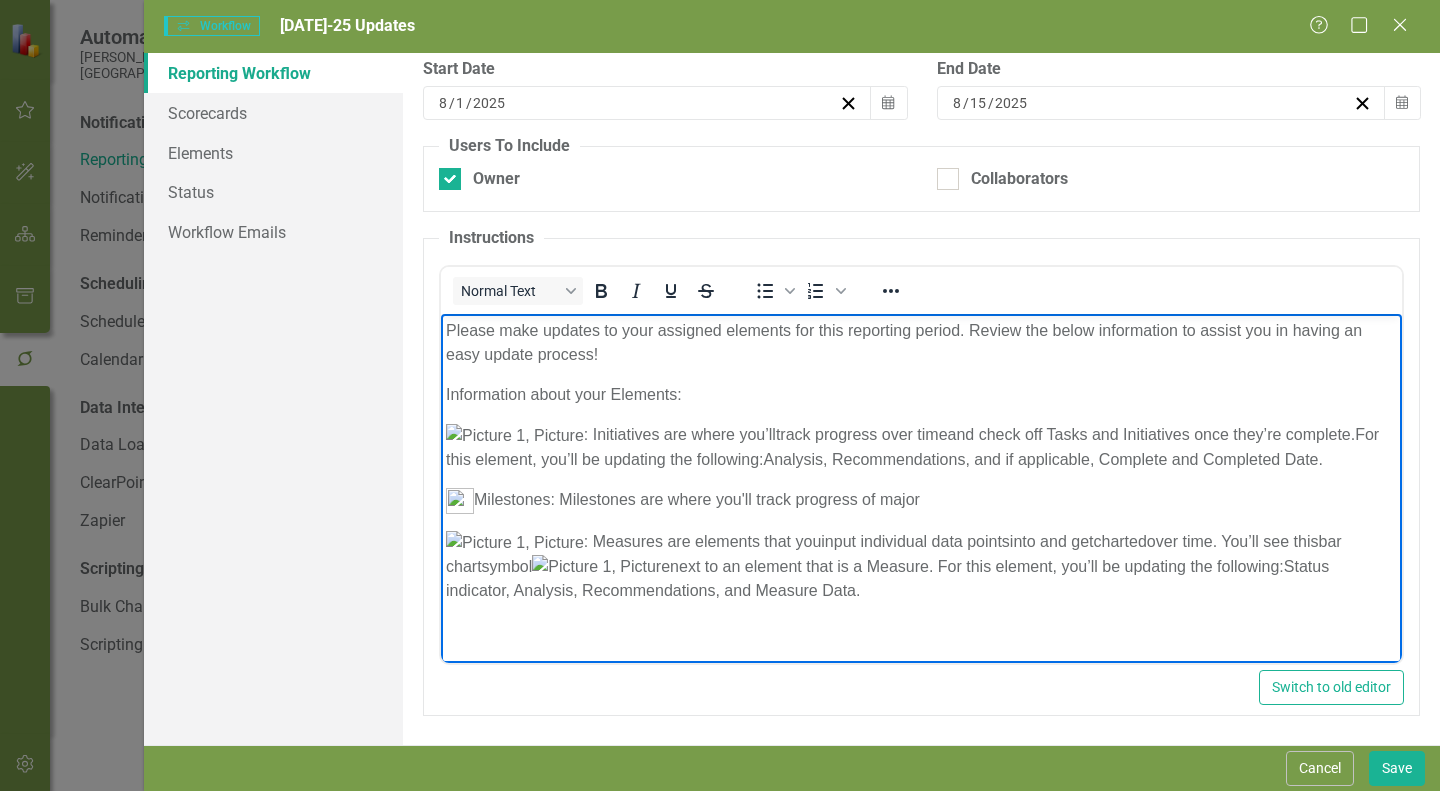 drag, startPoint x: 930, startPoint y: 499, endPoint x: 900, endPoint y: 503, distance: 30.265491 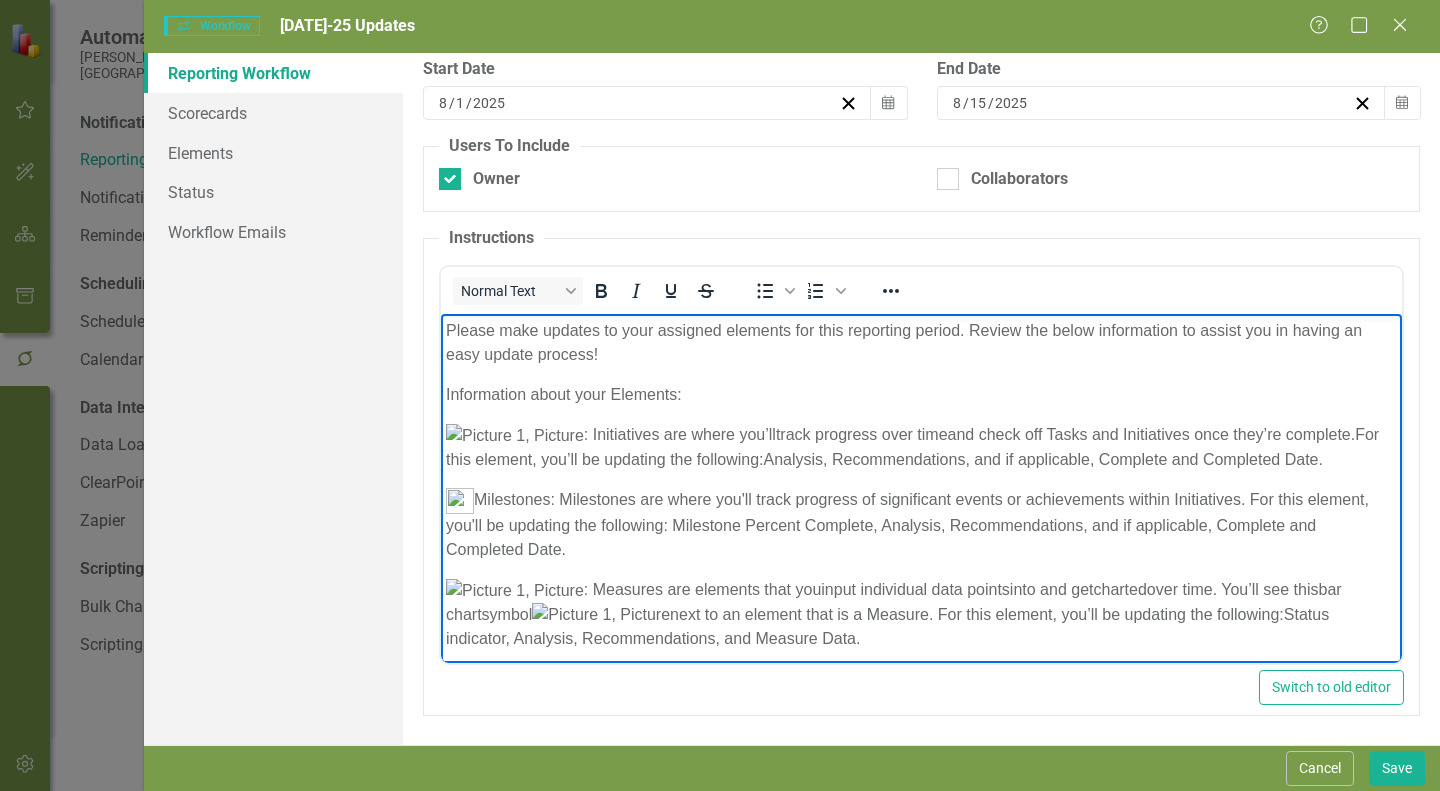 click at bounding box center (515, 435) 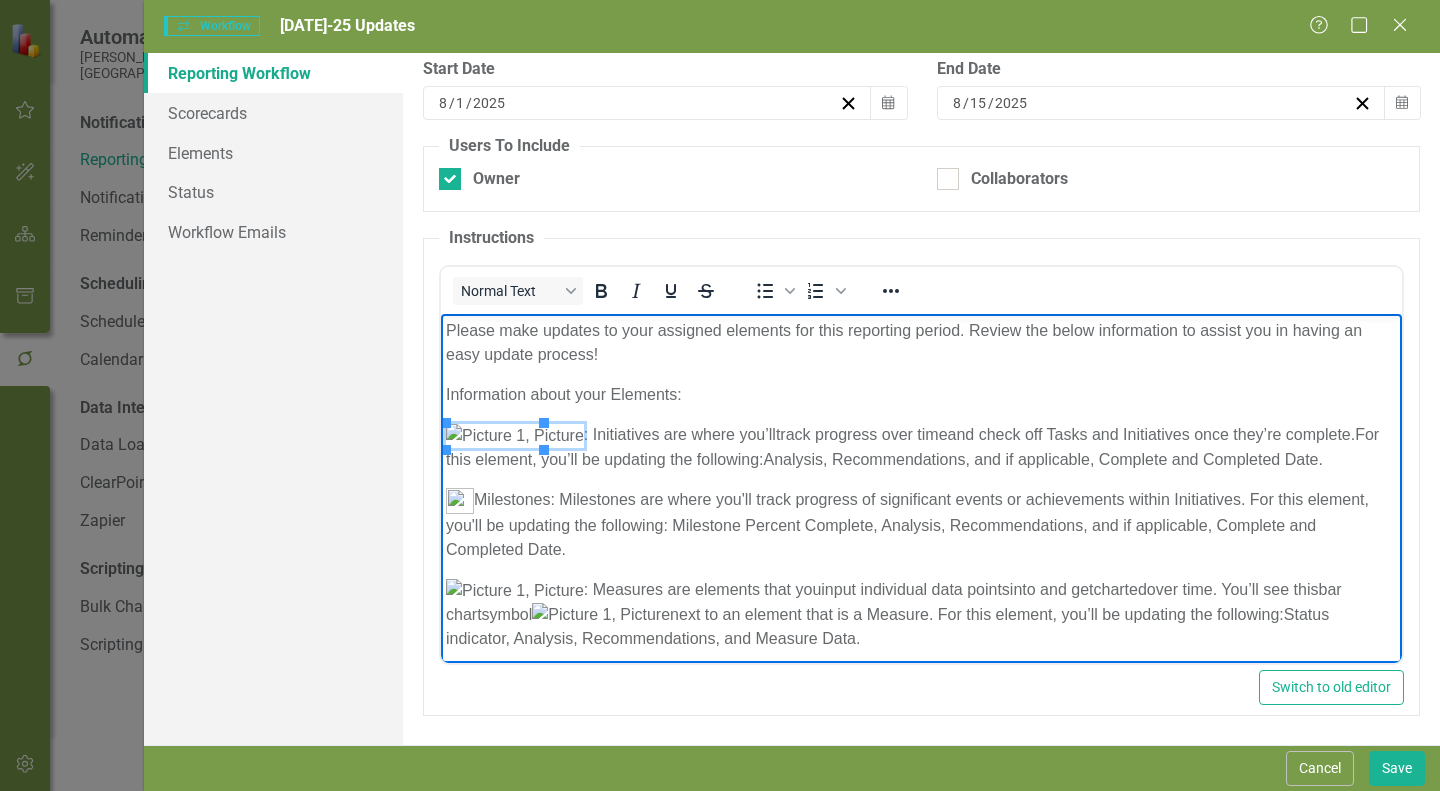 click on "Milestones: Milestones are where you'll track progress of significant events or achievements within Initiatives. For this element, you'll be updating the following: Milestone Percent Complete, Analysis, Recommendations, and if applicable, Complete and Completed Date." at bounding box center [907, 523] 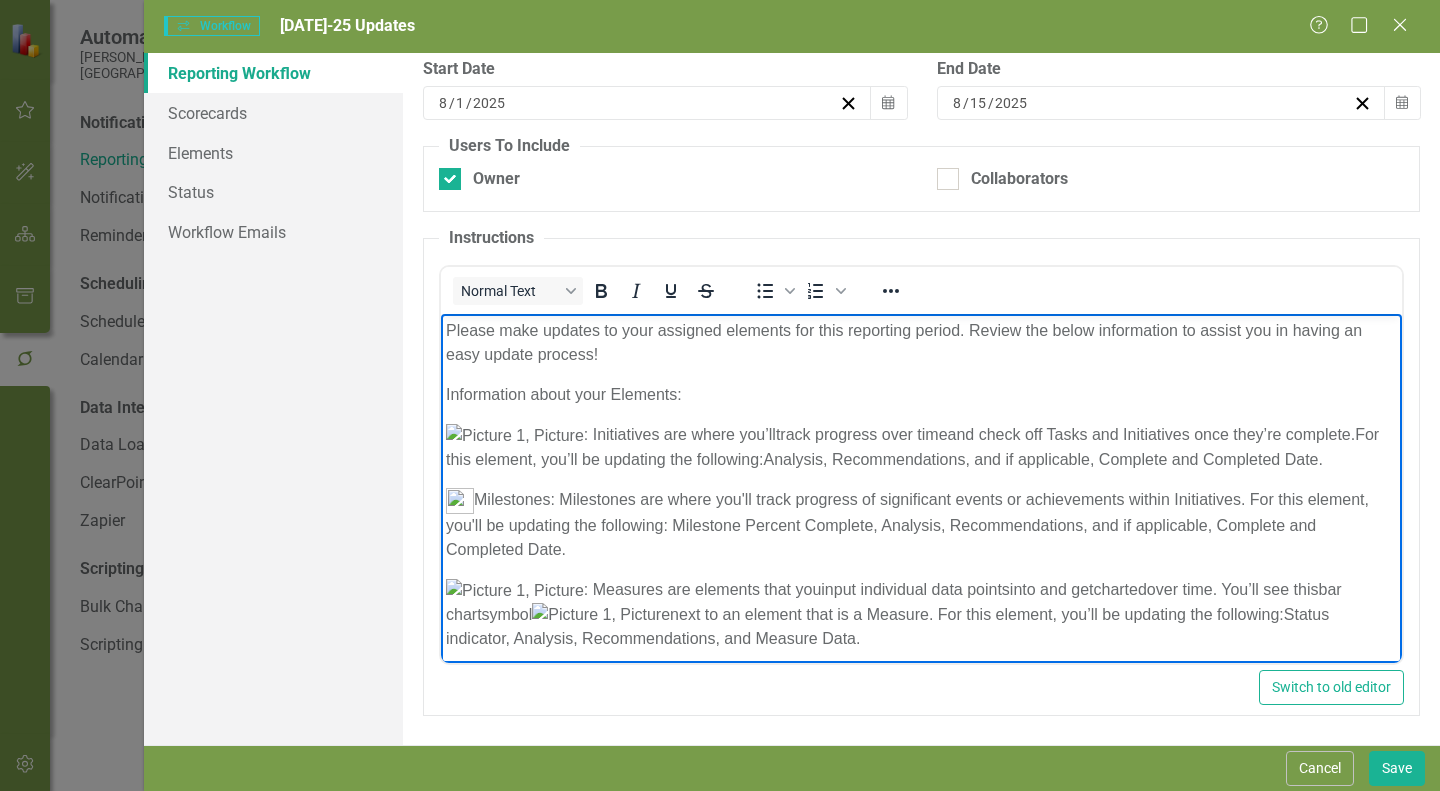 click on ": Initiatives are where you’ll" at bounding box center [680, 433] 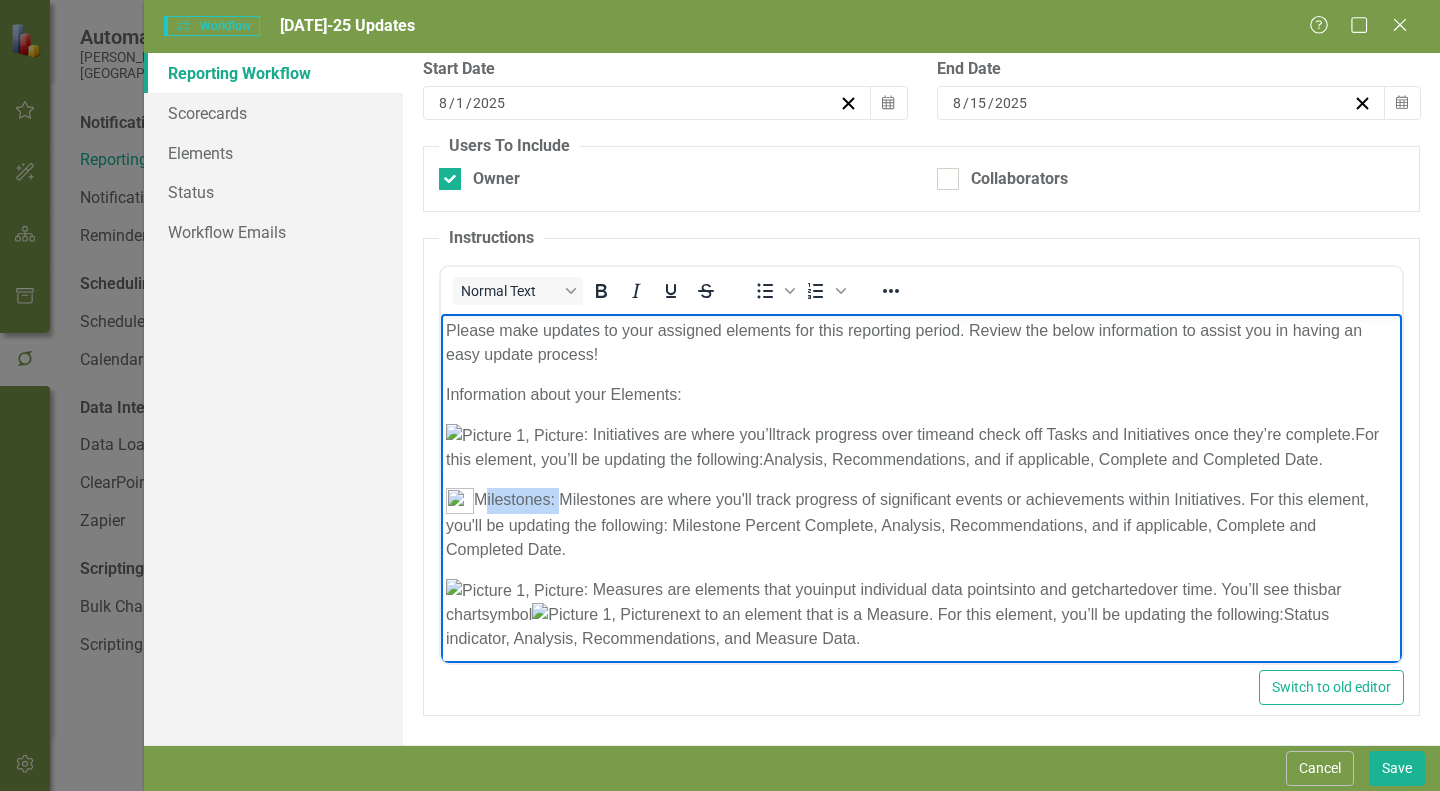 drag, startPoint x: 558, startPoint y: 500, endPoint x: 484, endPoint y: 497, distance: 74.06078 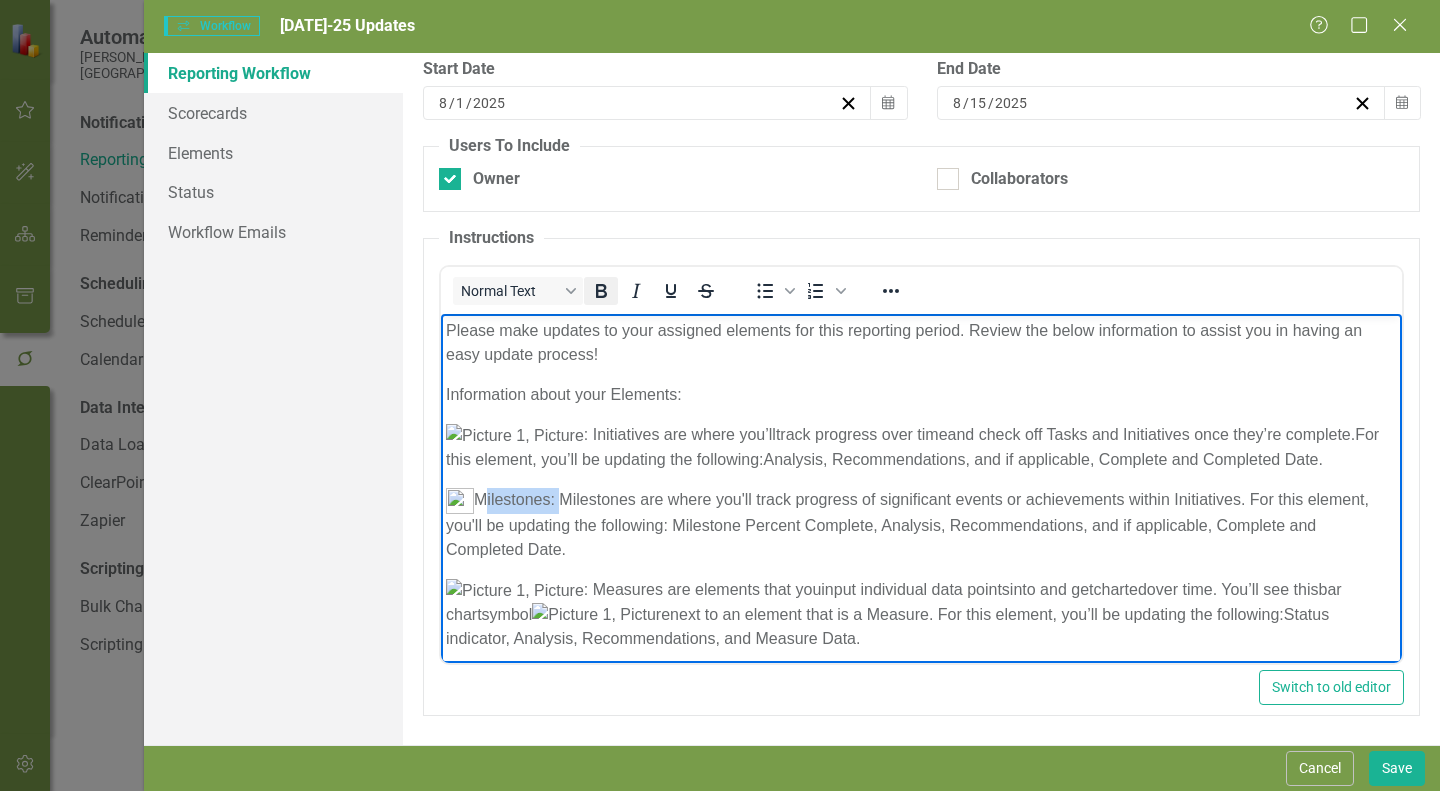 click 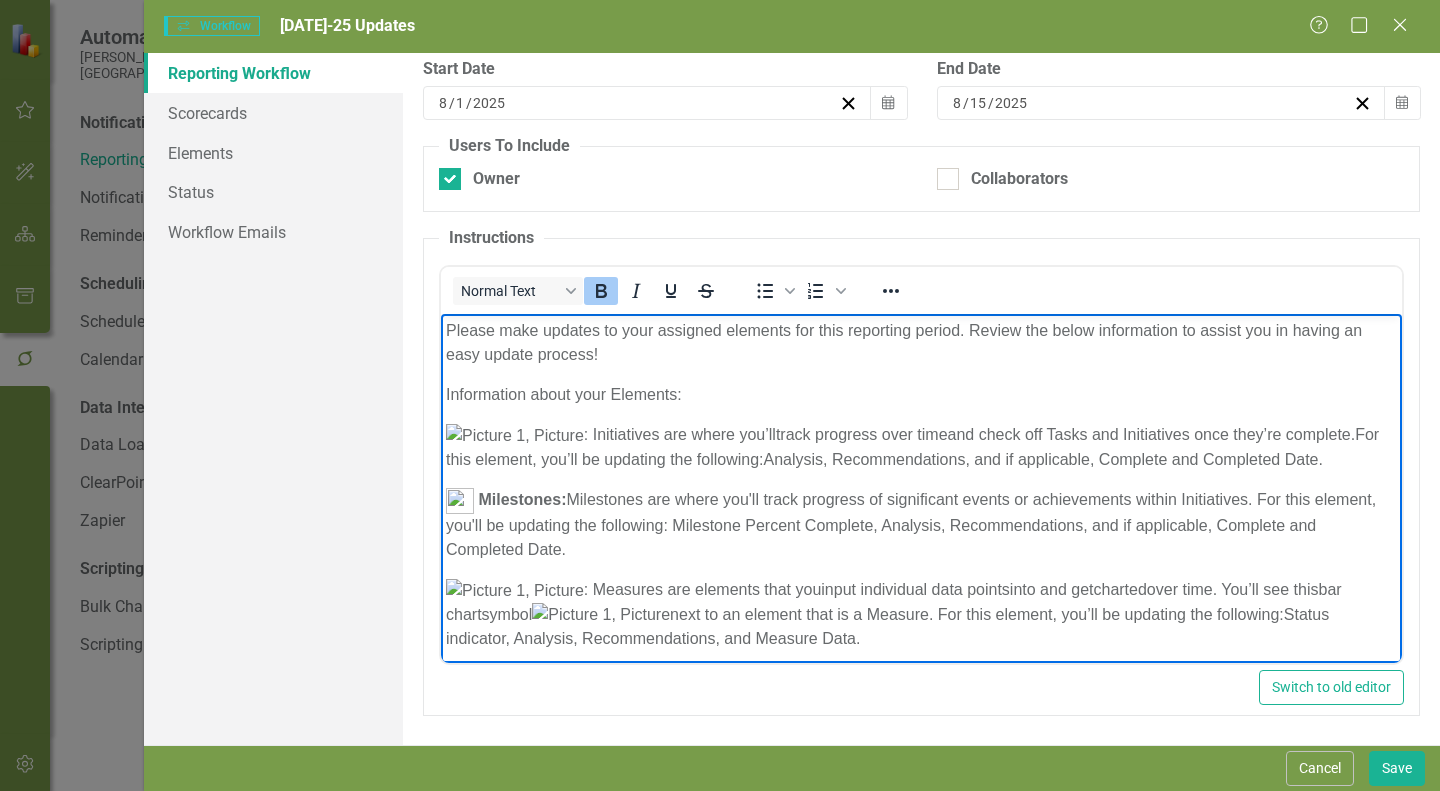 click on "Milestones:  Milestones are where you'll track progress of significant events or achievements within Initiatives. For this element, you'll be updating the following: Milestone Percent Complete, Analysis, Recommendations, and if applicable, Complete and Completed Date." at bounding box center [921, 524] 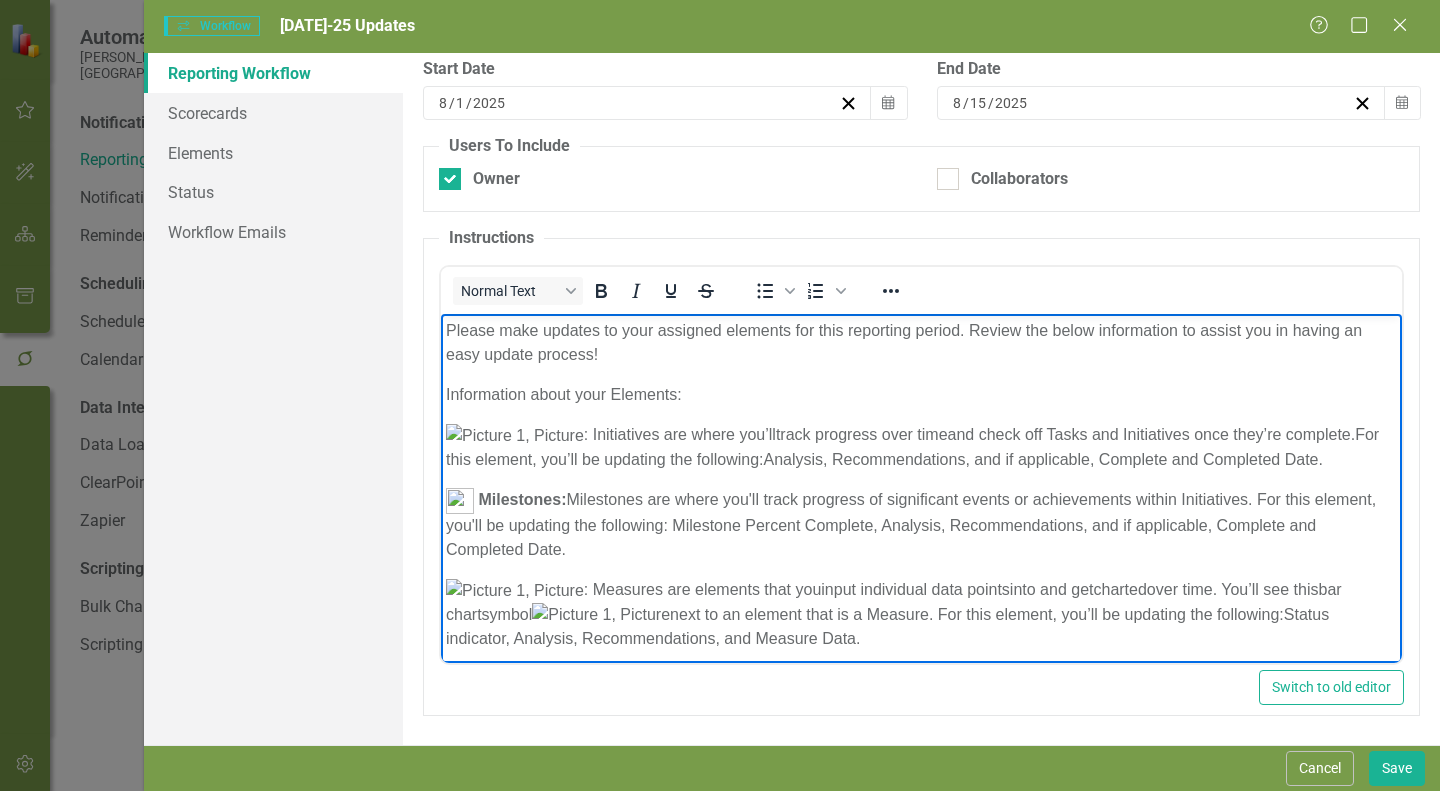 click at bounding box center [515, 435] 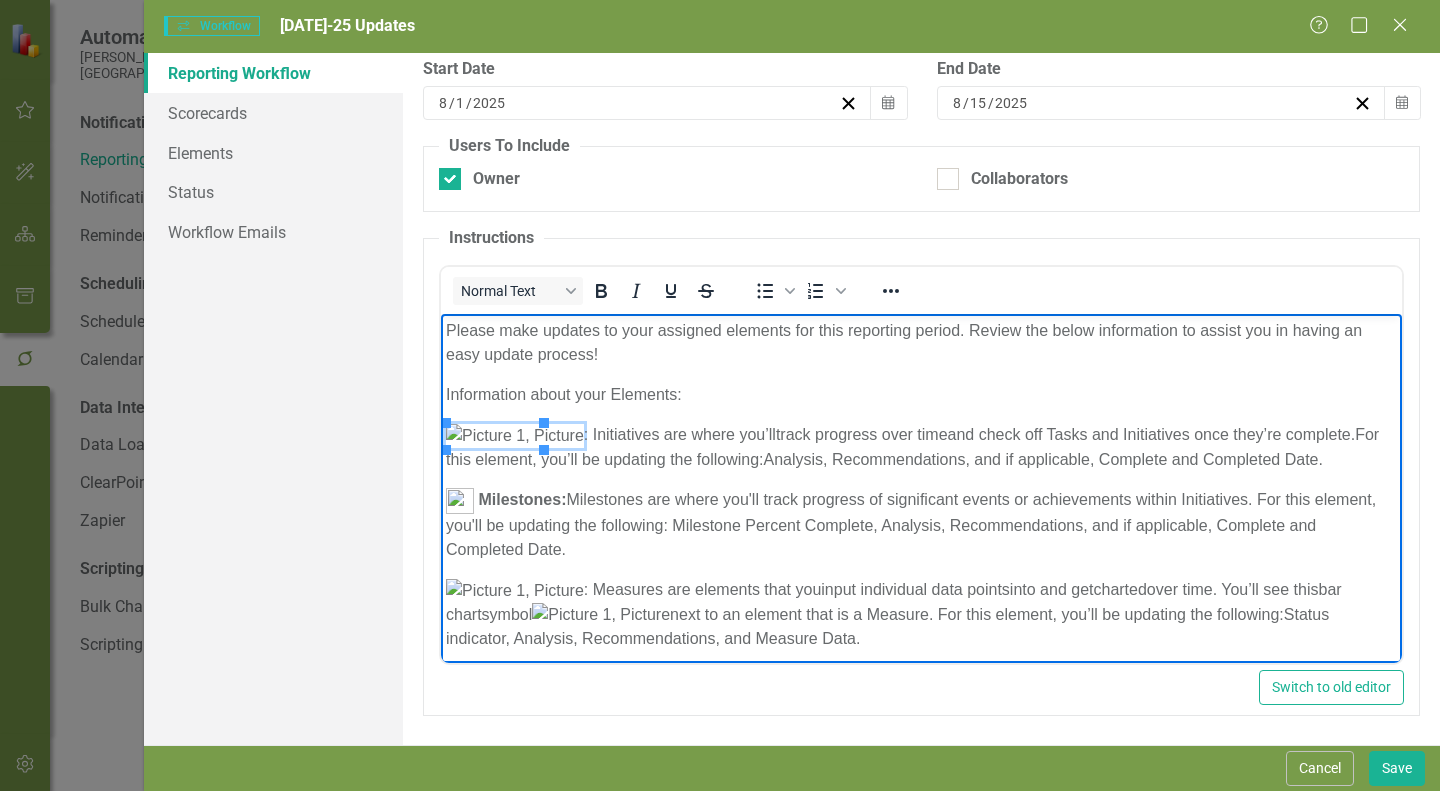 click on ": Initiatives are where you’ll  track progress over time  and check off Tasks and Initiatives once they’re complete.   For this element, you’ll be updating the following:  Analysis, Recommendations, and if applicable, Complete and Completed Date." at bounding box center [921, 446] 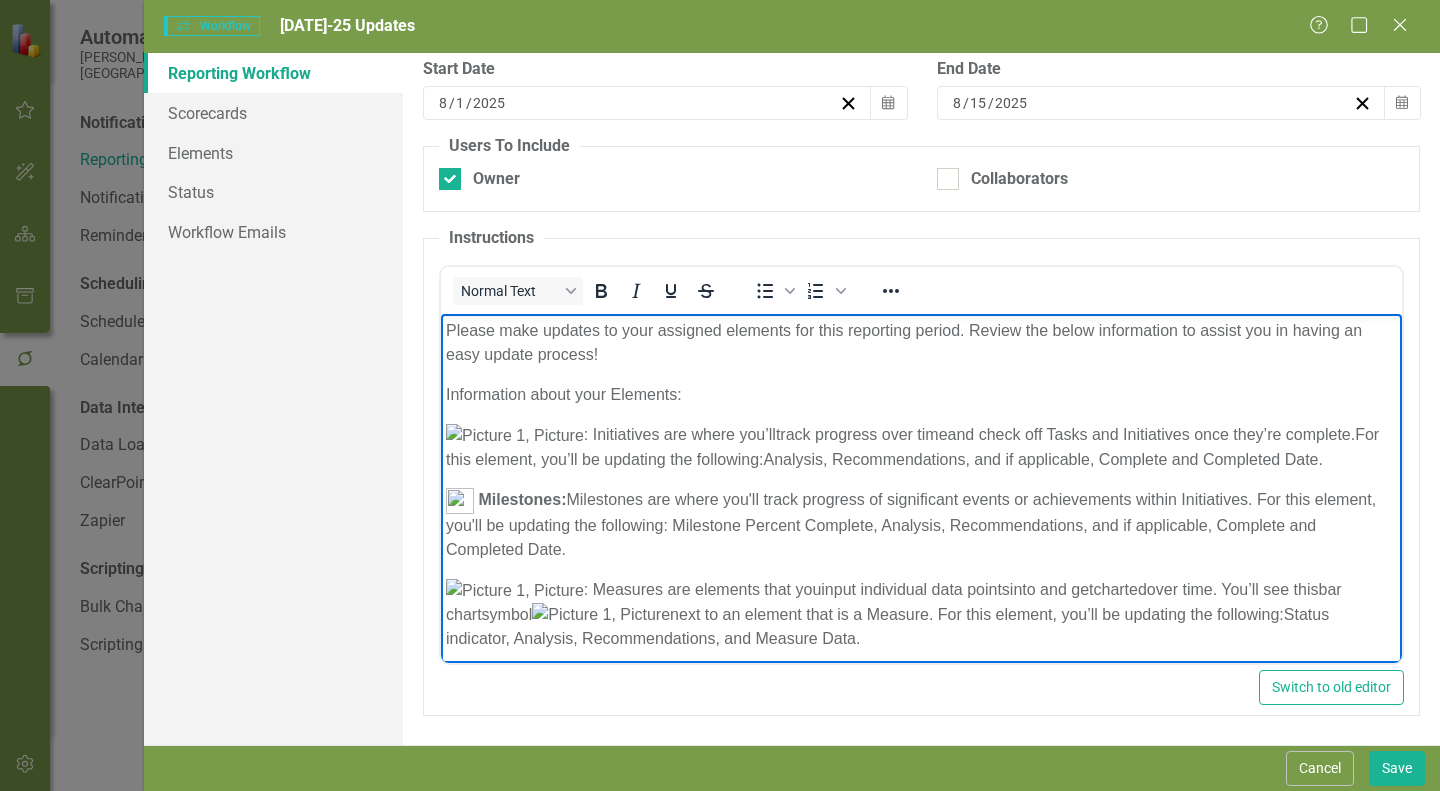 click at bounding box center (515, 435) 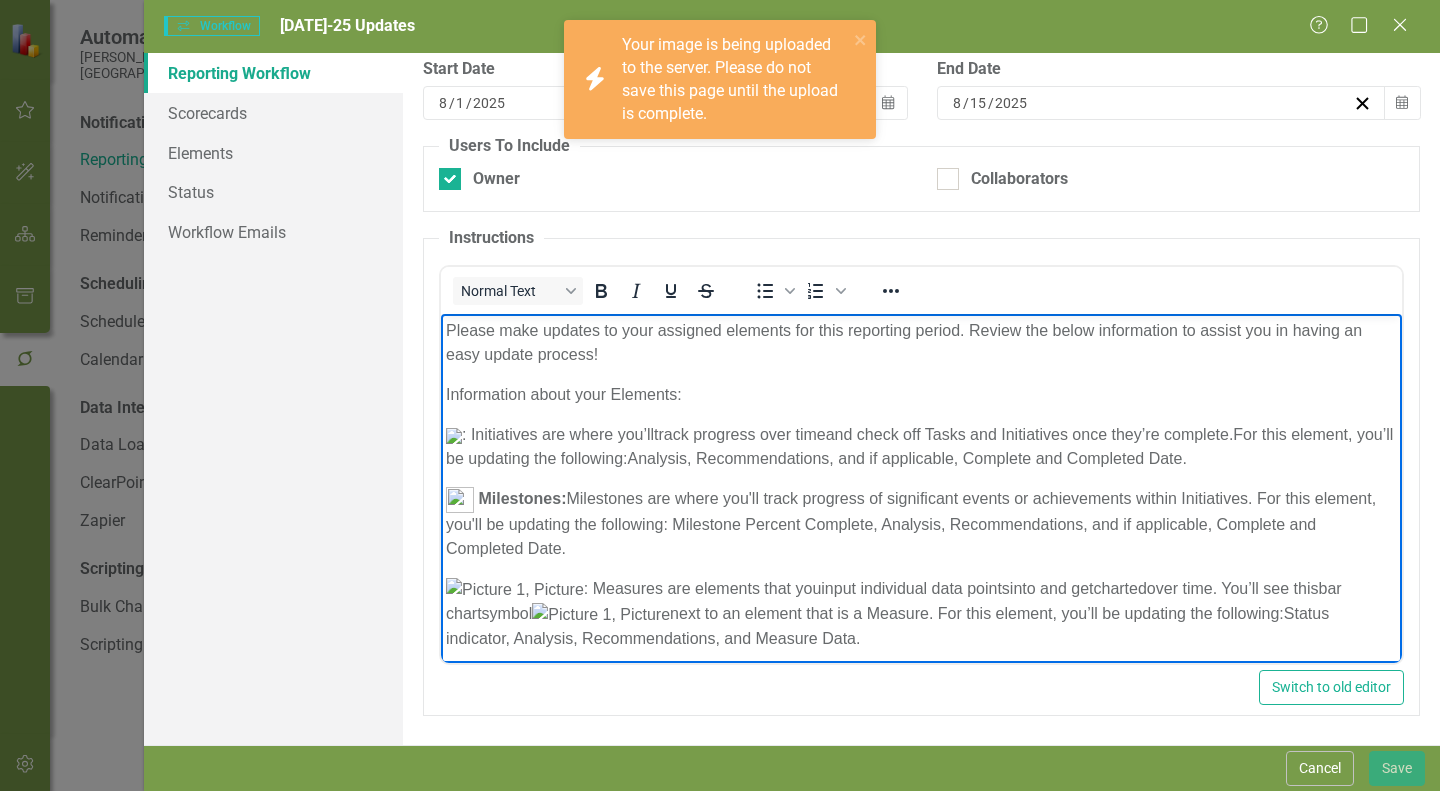 click at bounding box center (454, 435) 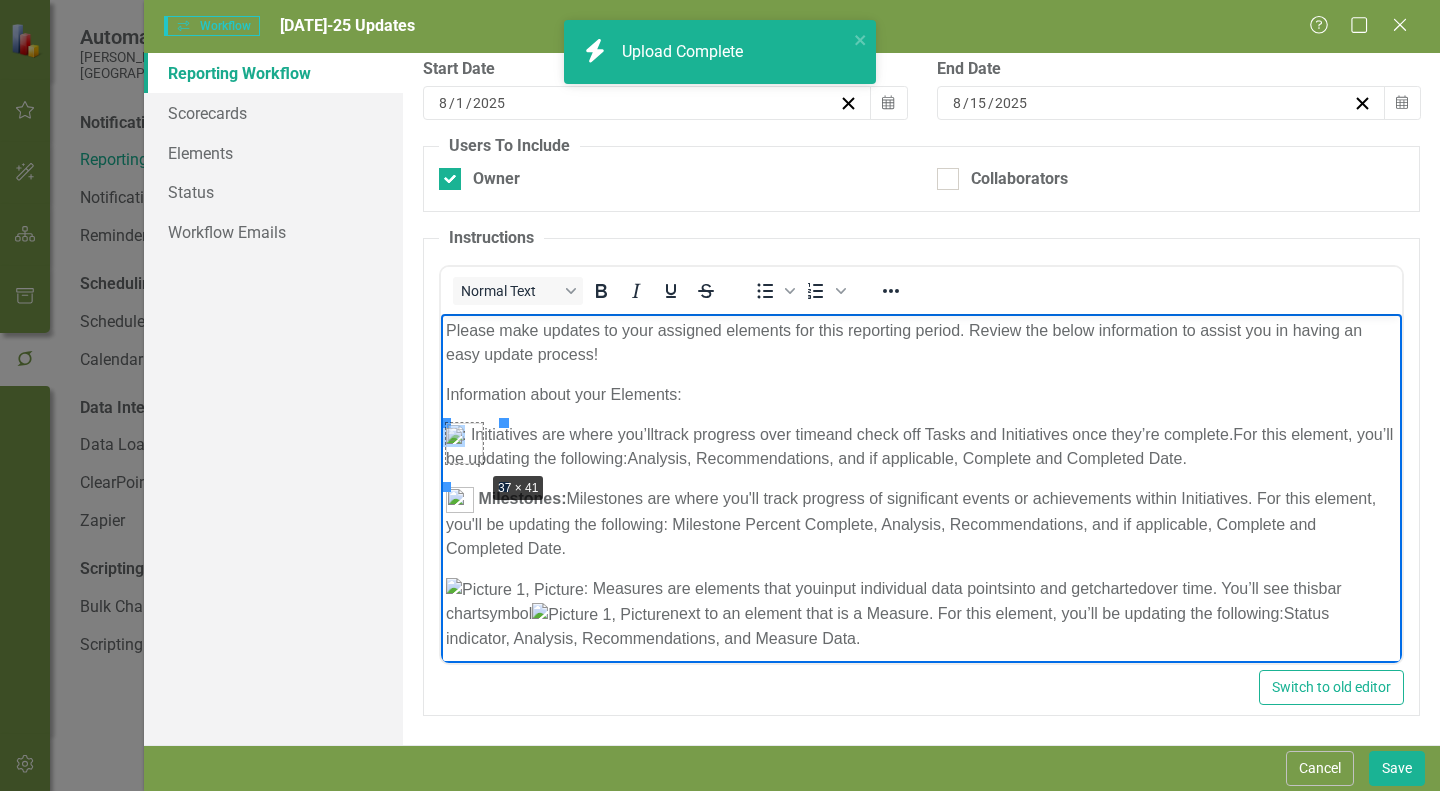 drag, startPoint x: 502, startPoint y: 484, endPoint x: 481, endPoint y: 468, distance: 26.400757 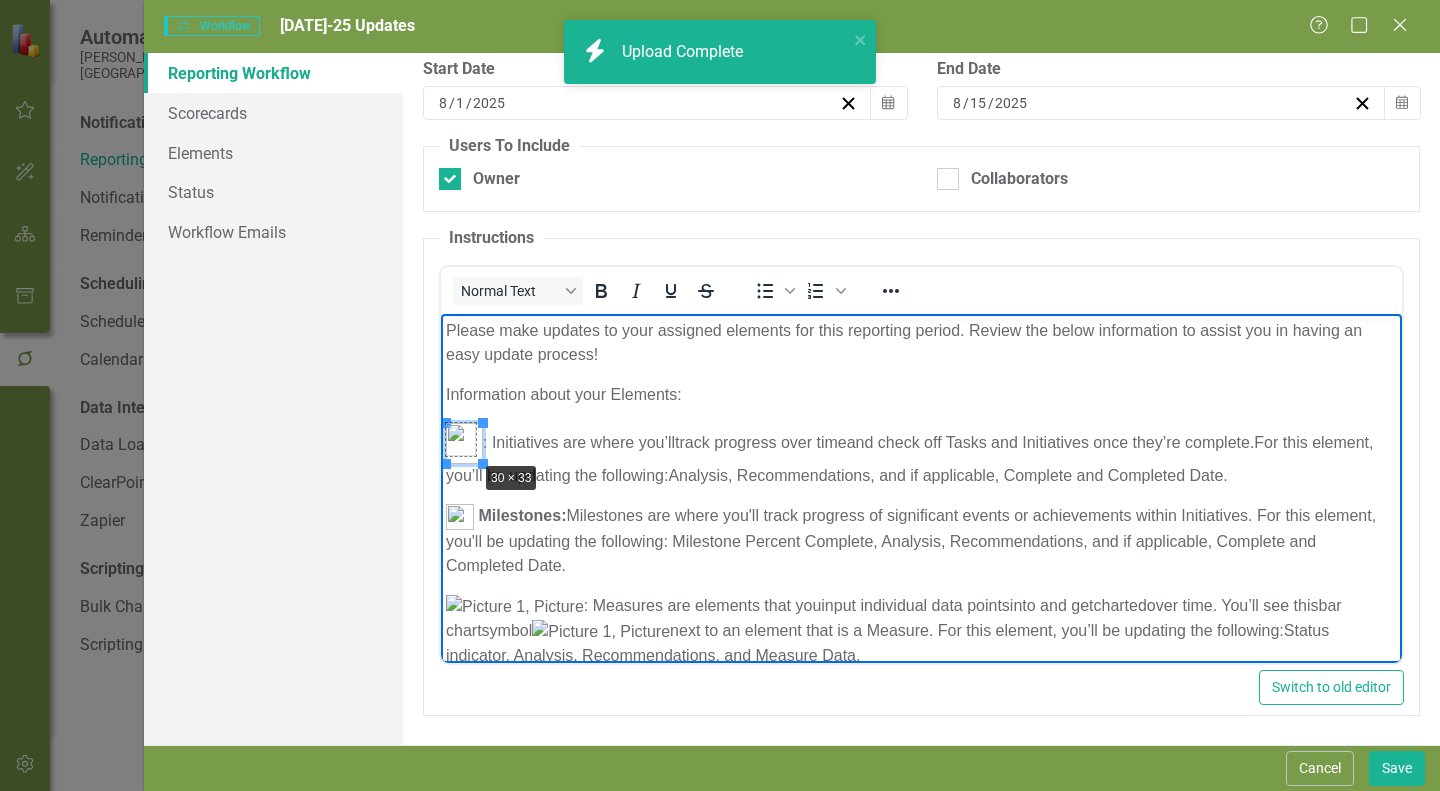 drag, startPoint x: 480, startPoint y: 460, endPoint x: 470, endPoint y: 455, distance: 11.18034 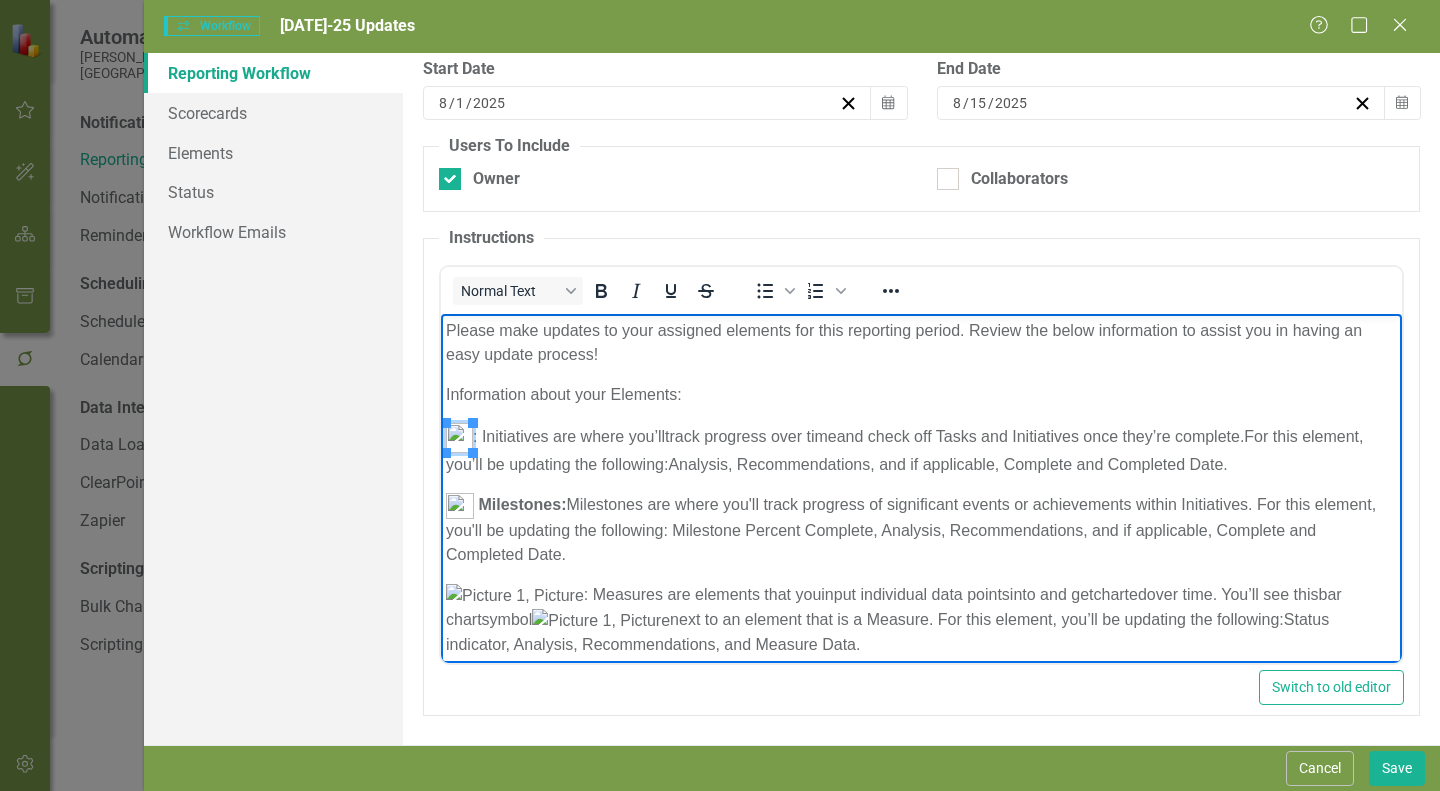 click on ": Initiatives are where you’ll" at bounding box center (555, 435) 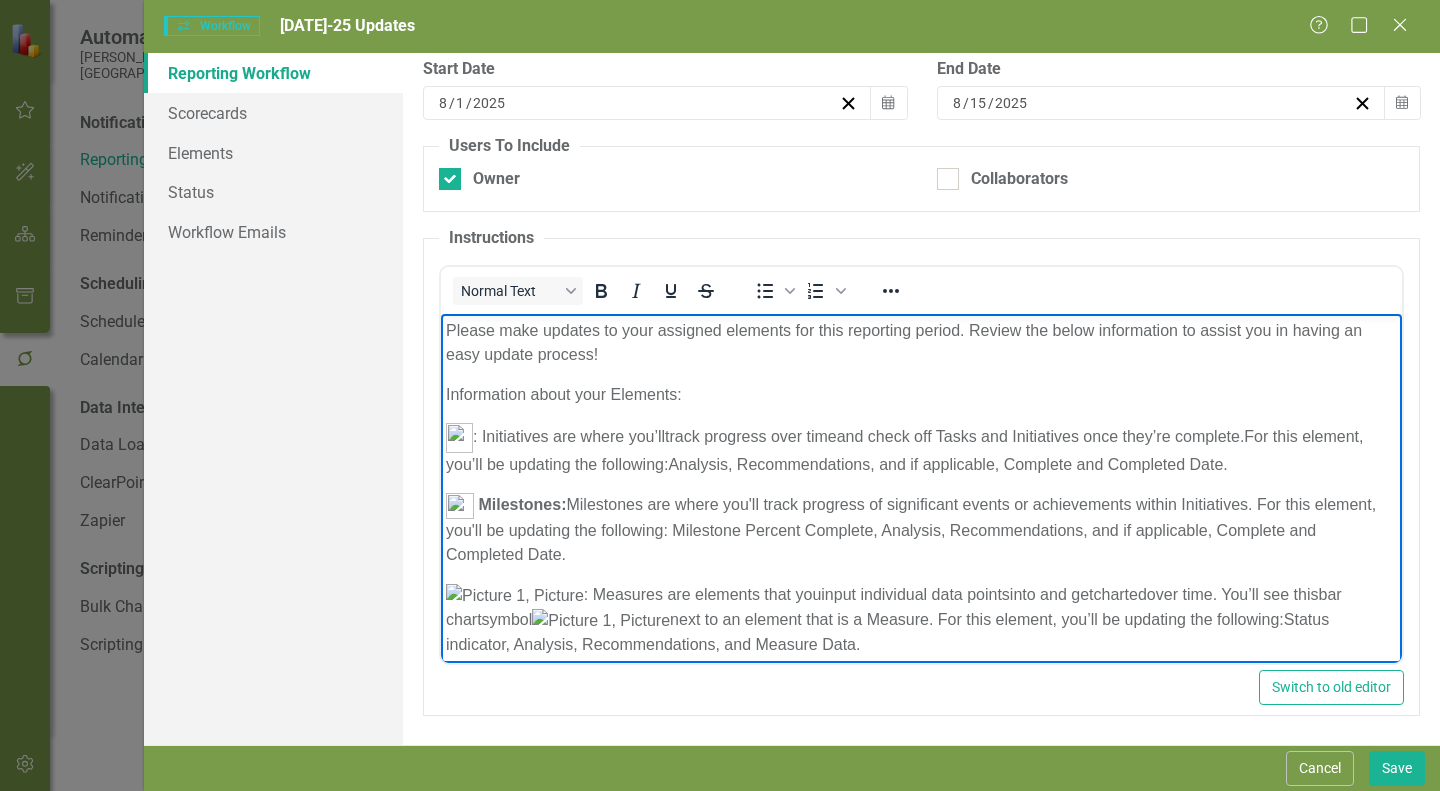 click on ": Initiatives are where you’ll" at bounding box center (555, 435) 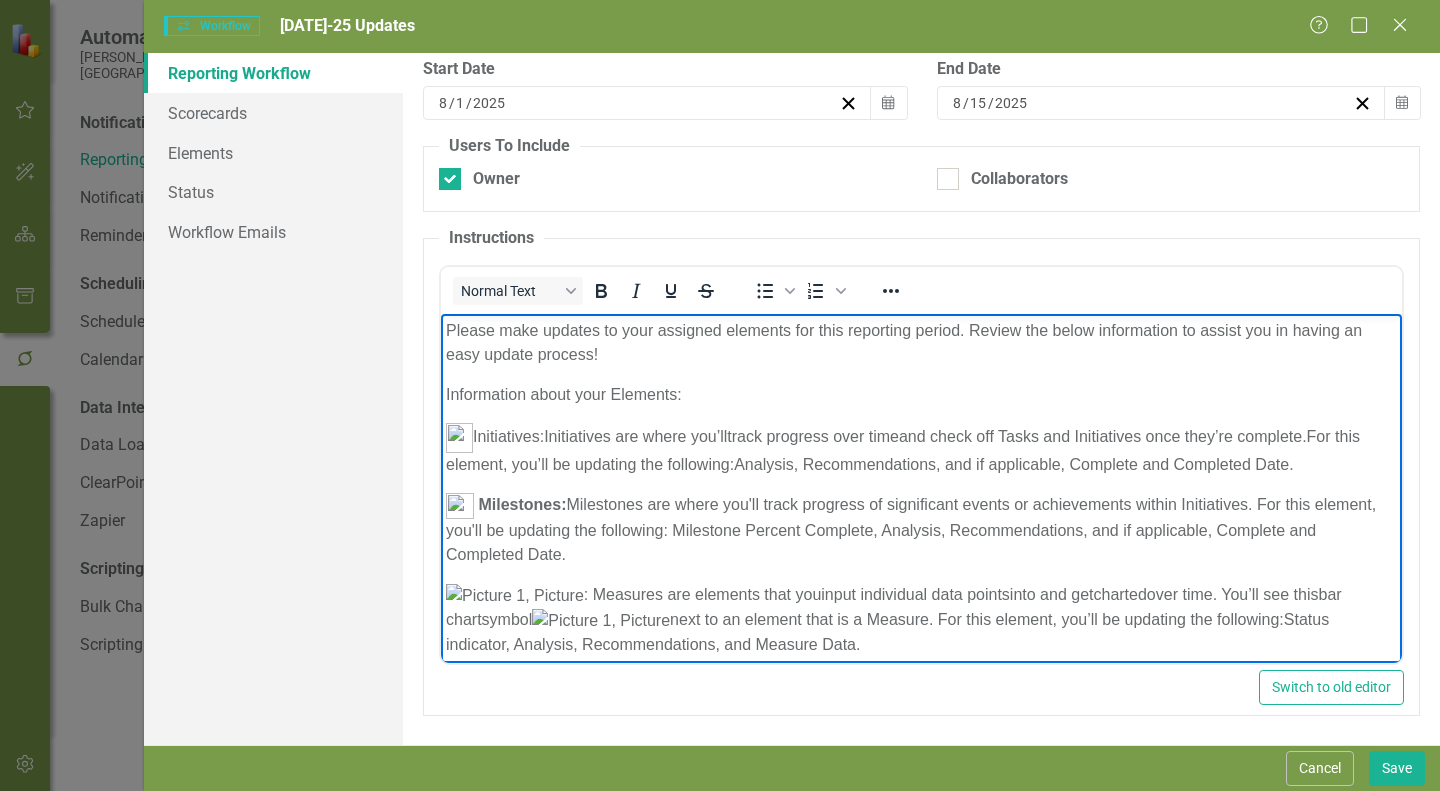 drag, startPoint x: 546, startPoint y: 438, endPoint x: 472, endPoint y: 438, distance: 74 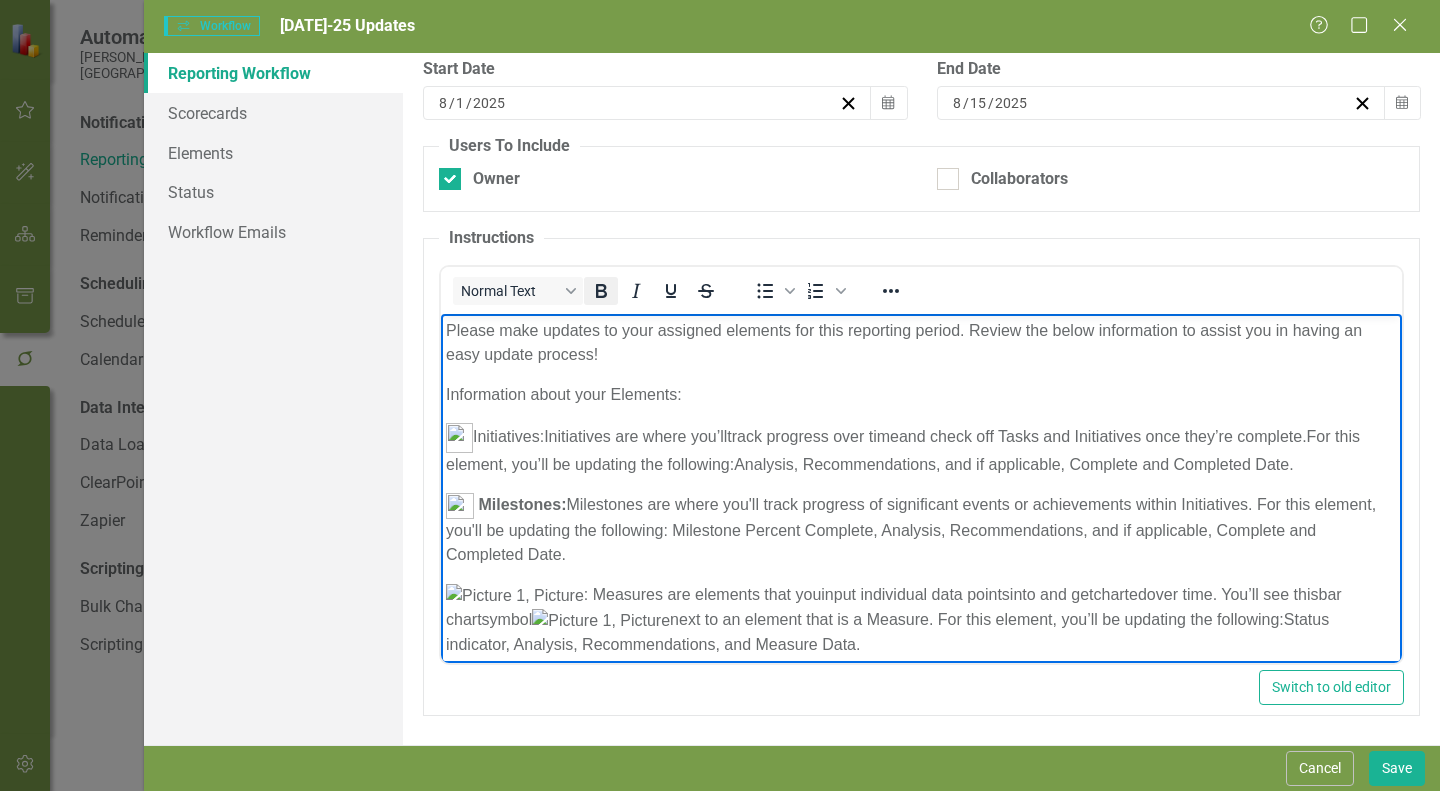 drag, startPoint x: 604, startPoint y: 286, endPoint x: 190, endPoint y: 37, distance: 483.1118 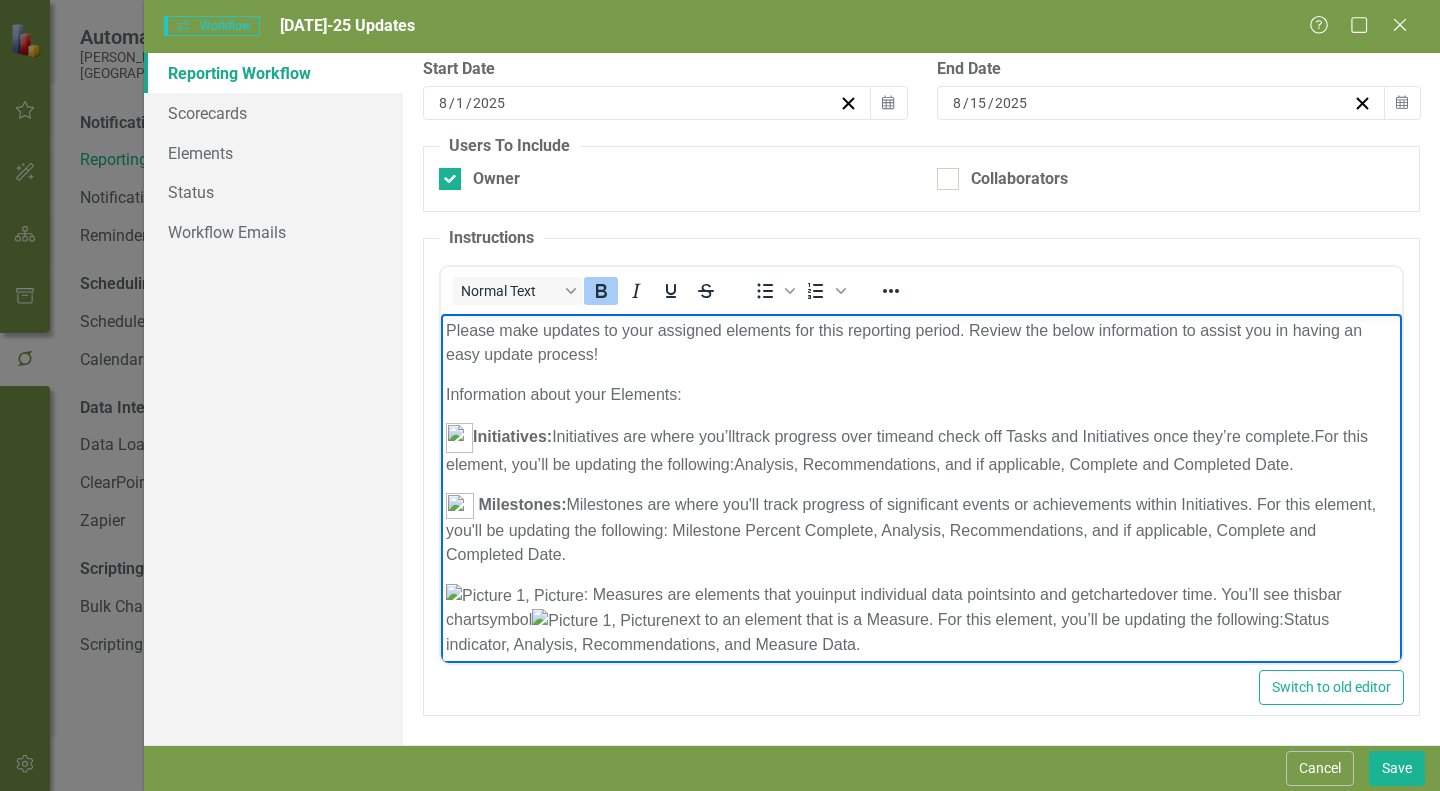 click on "For this element, you’ll be updating the following:" at bounding box center (907, 449) 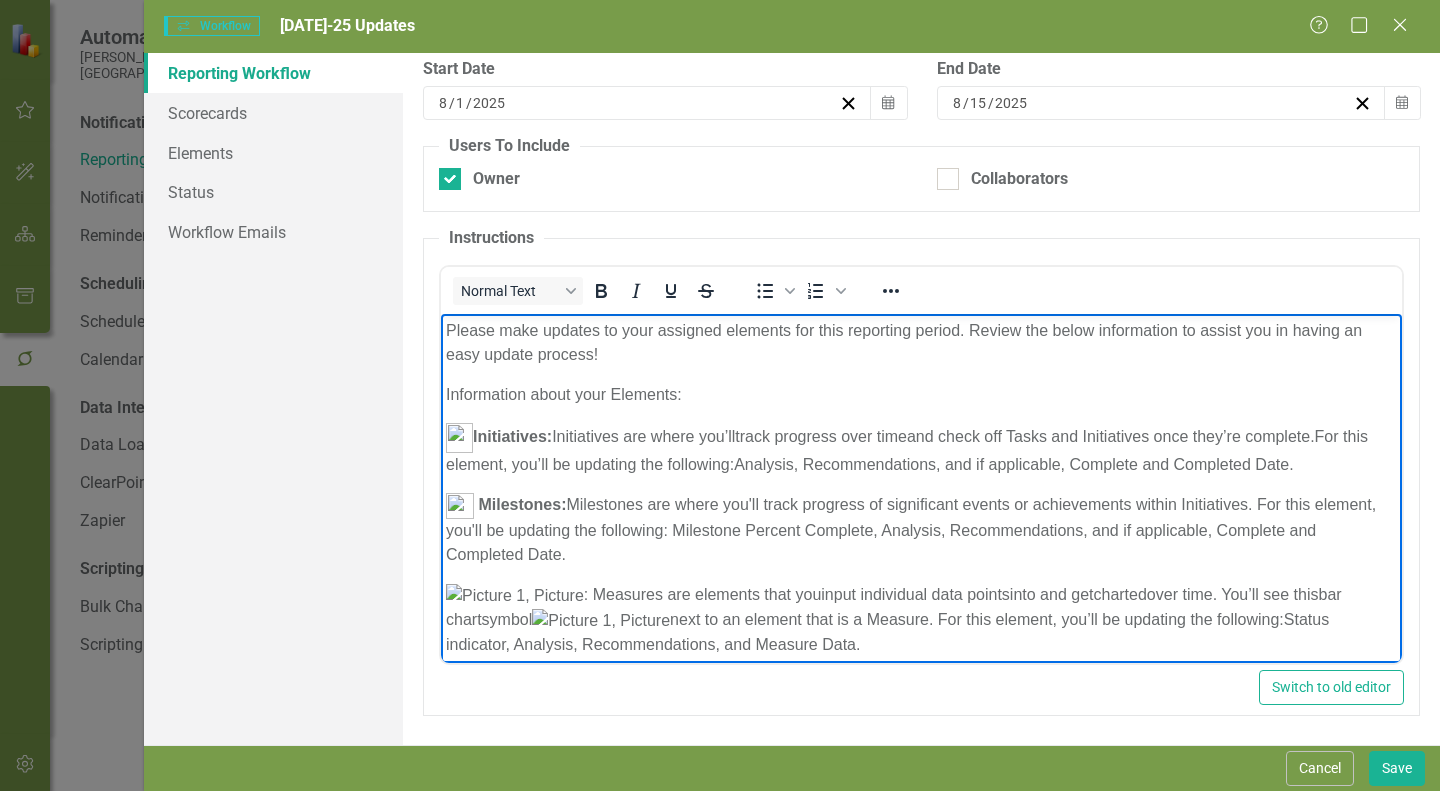 click on "Milestones:  Milestones are where you'll track progress of significant events or achievements within Initiatives. For this element, you'll be updating the following: Milestone Percent Complete, Analysis, Recommendations, and if applicable, Complete and Completed Date." at bounding box center (921, 529) 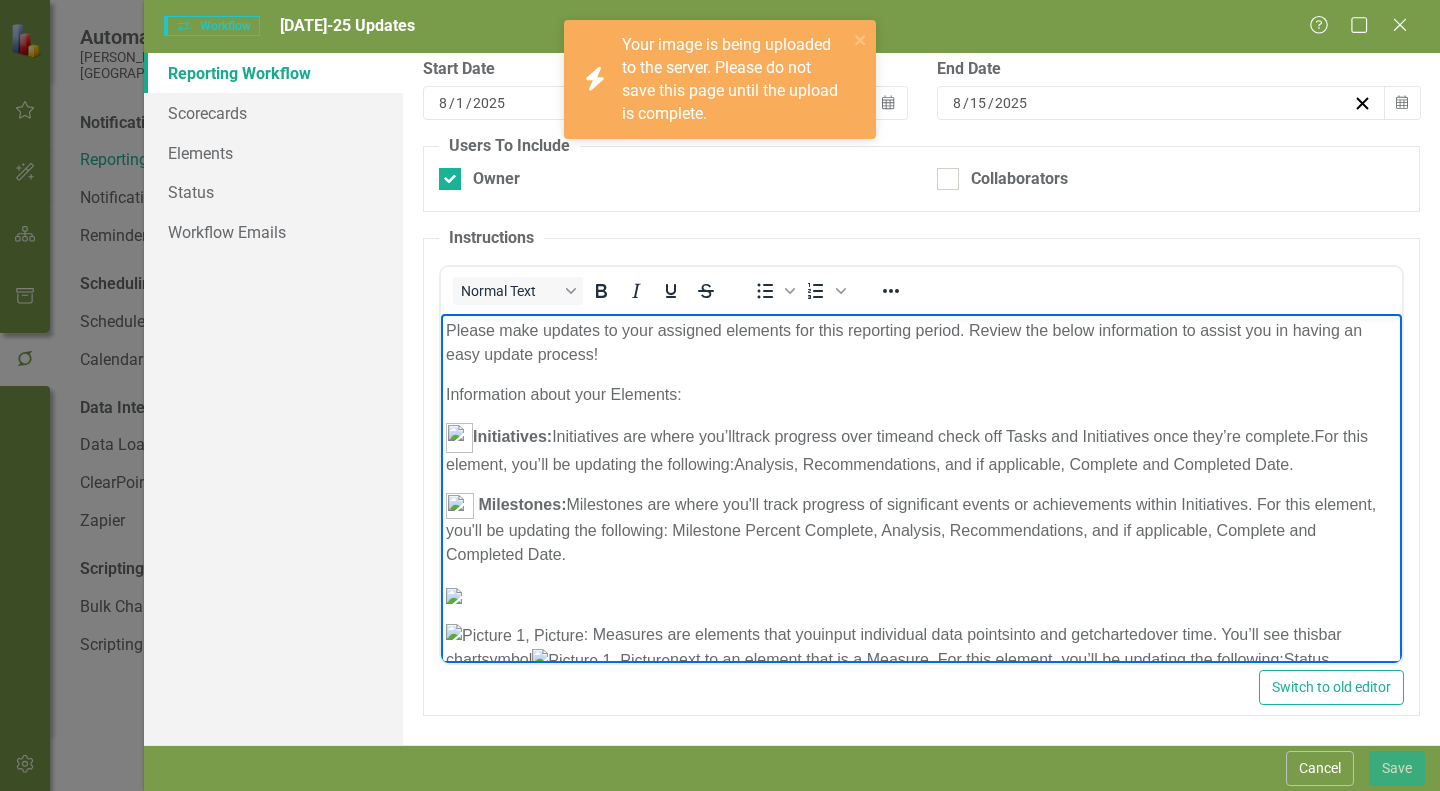 click at bounding box center (454, 595) 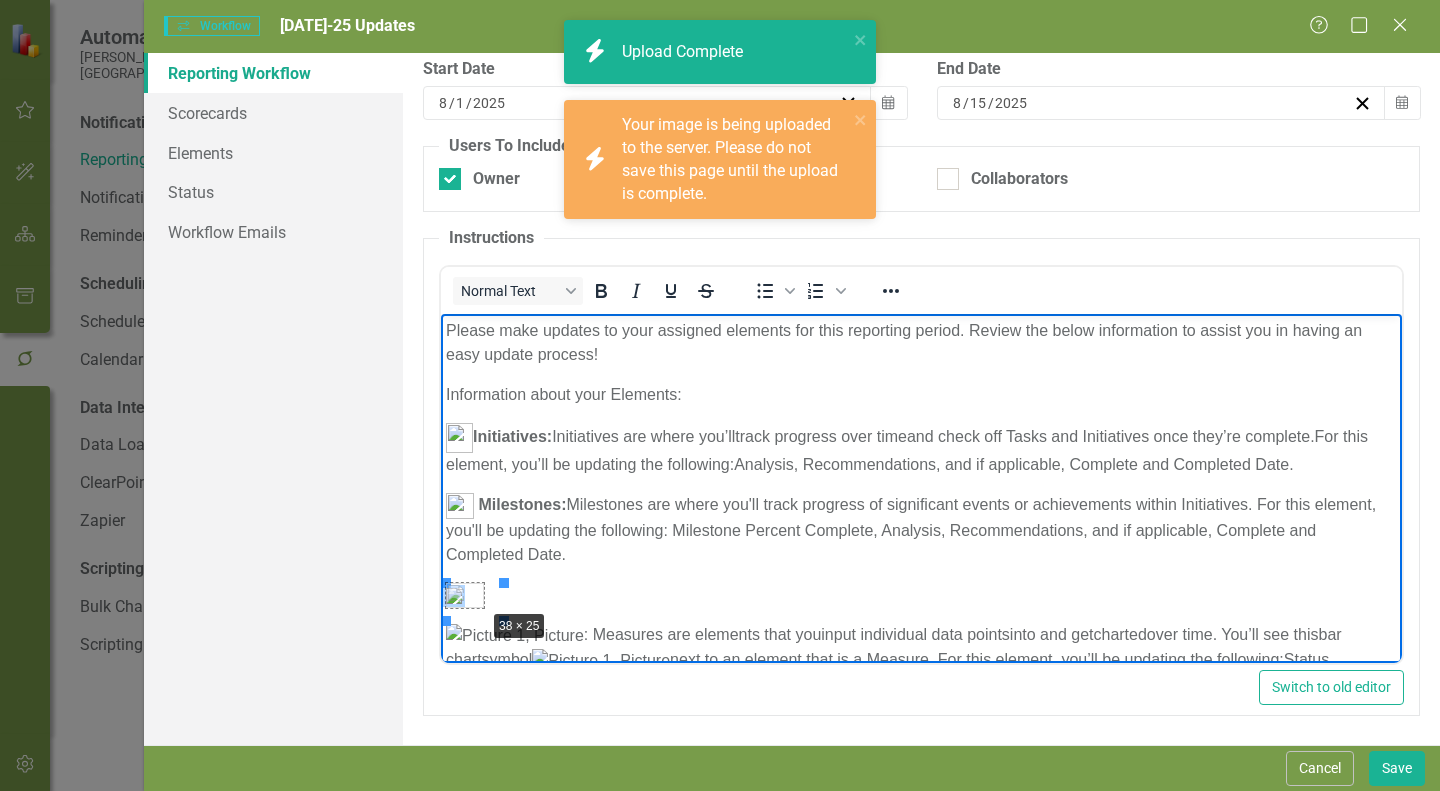 drag, startPoint x: 500, startPoint y: 617, endPoint x: 477, endPoint y: 603, distance: 26.925823 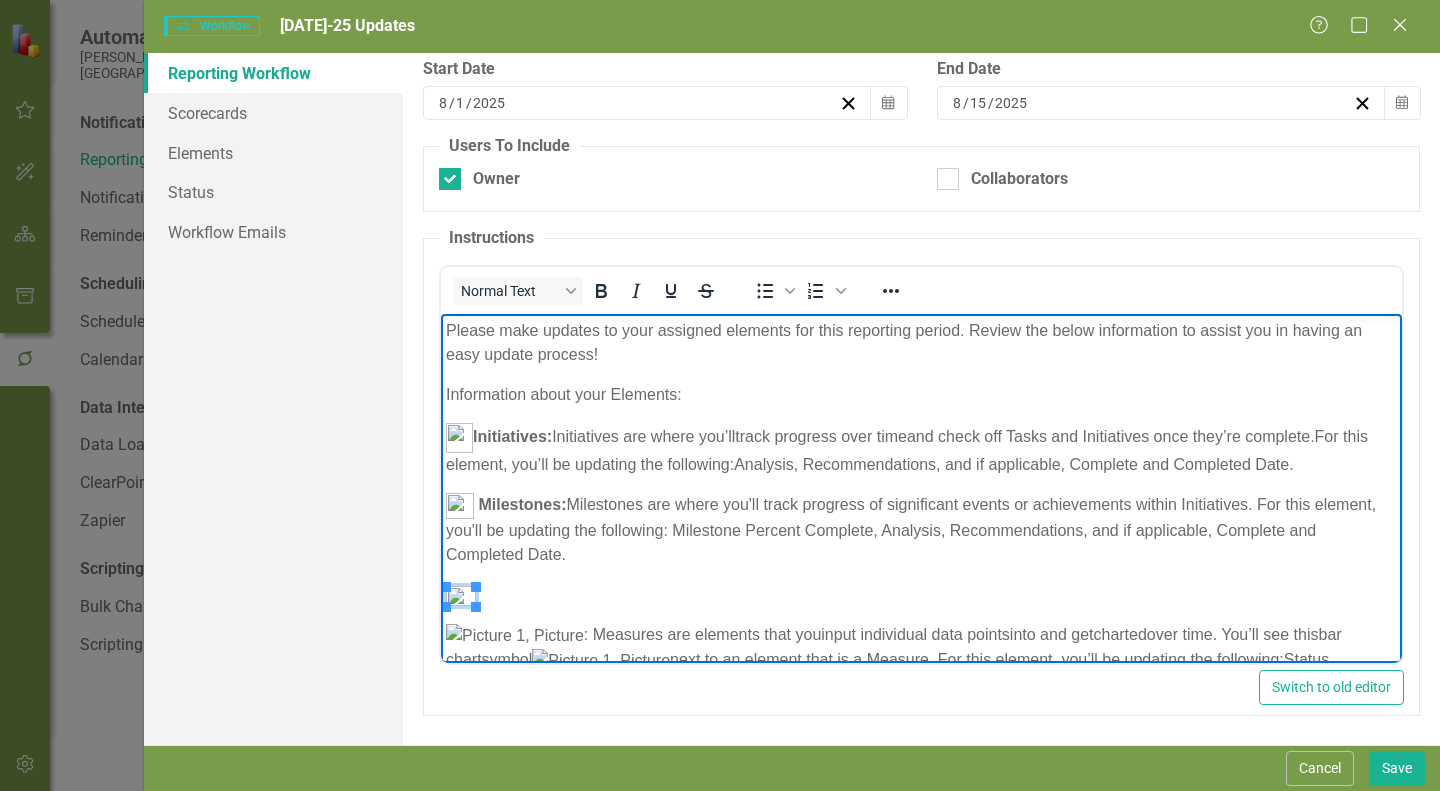 click at bounding box center (921, 594) 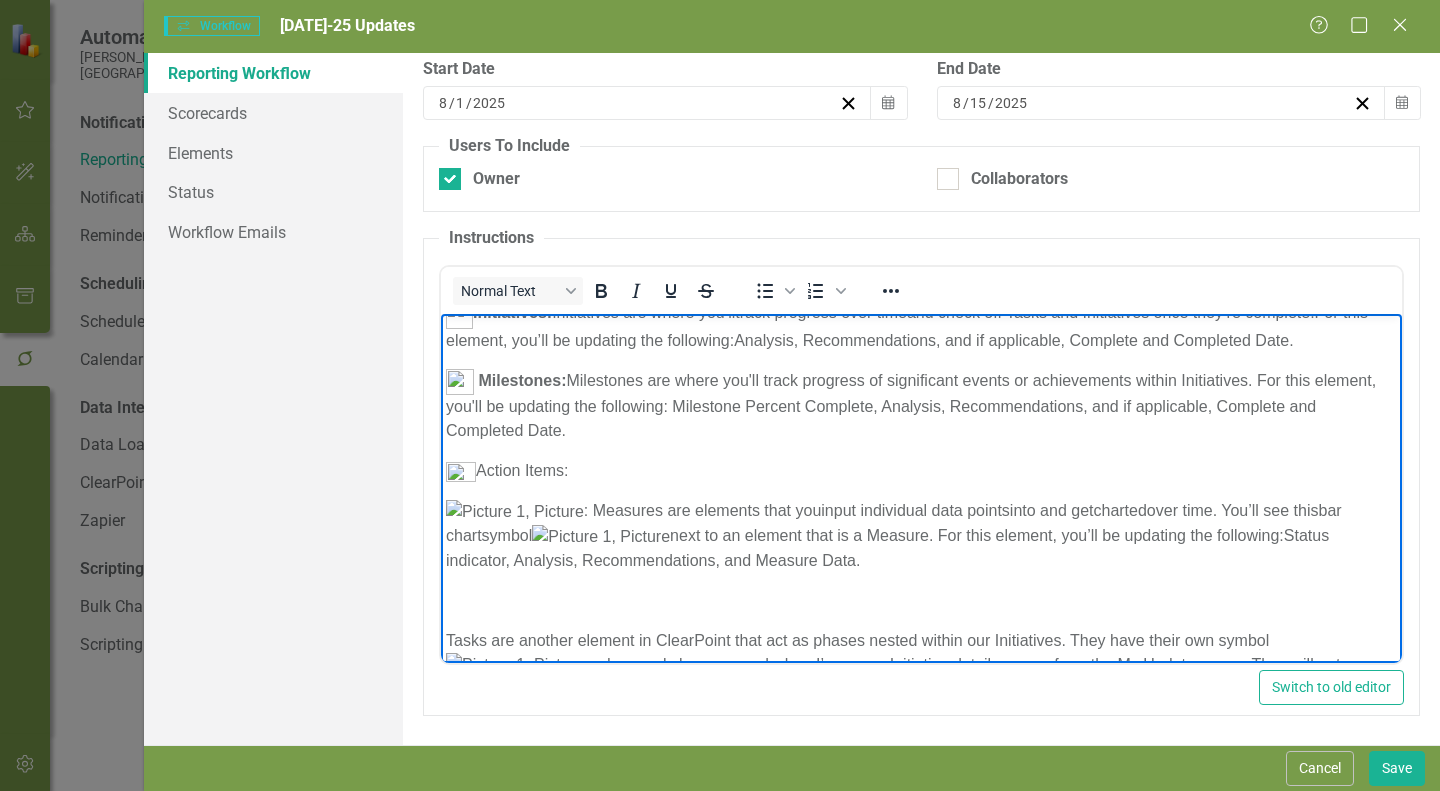 scroll, scrollTop: 100, scrollLeft: 0, axis: vertical 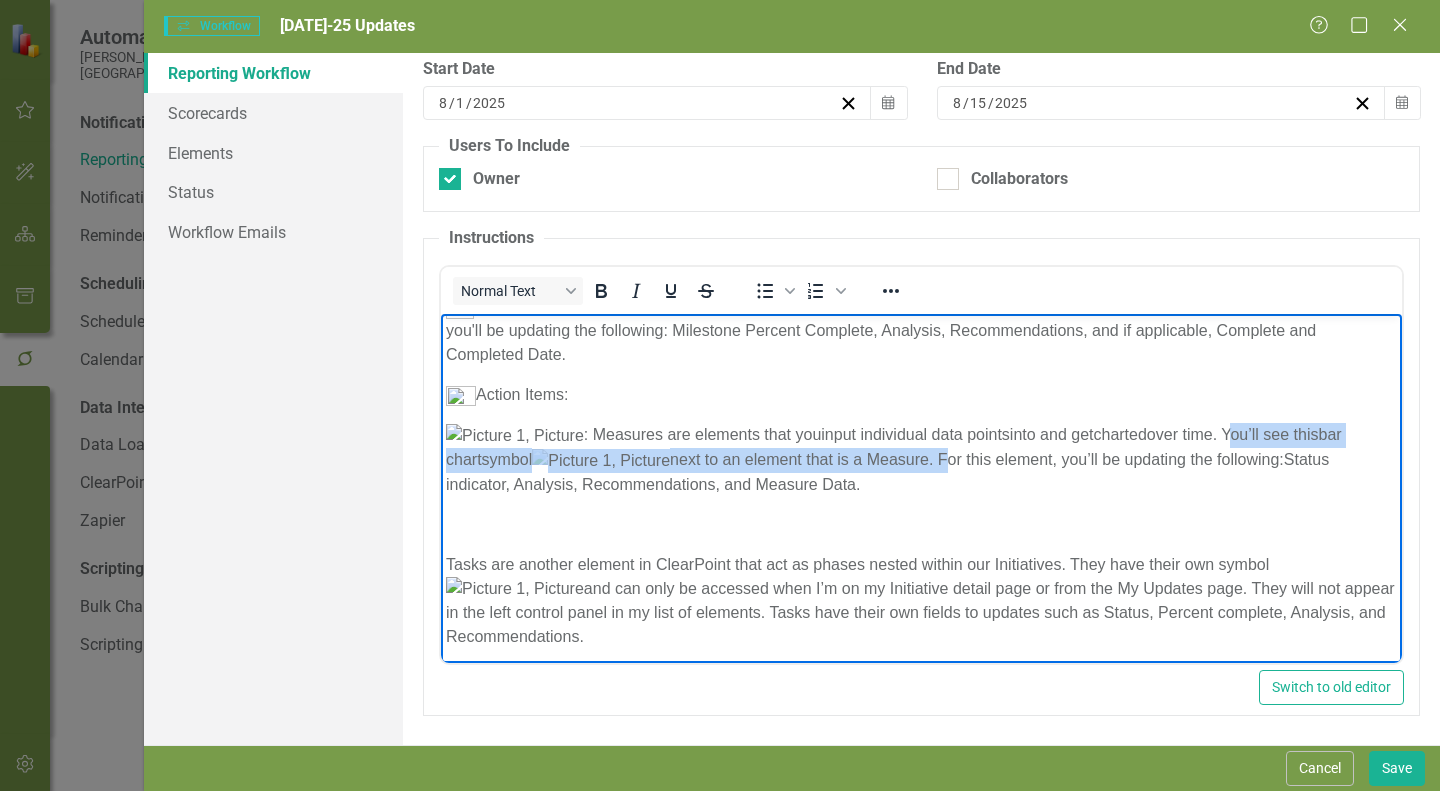 drag, startPoint x: 792, startPoint y: 461, endPoint x: 1194, endPoint y: 439, distance: 402.60153 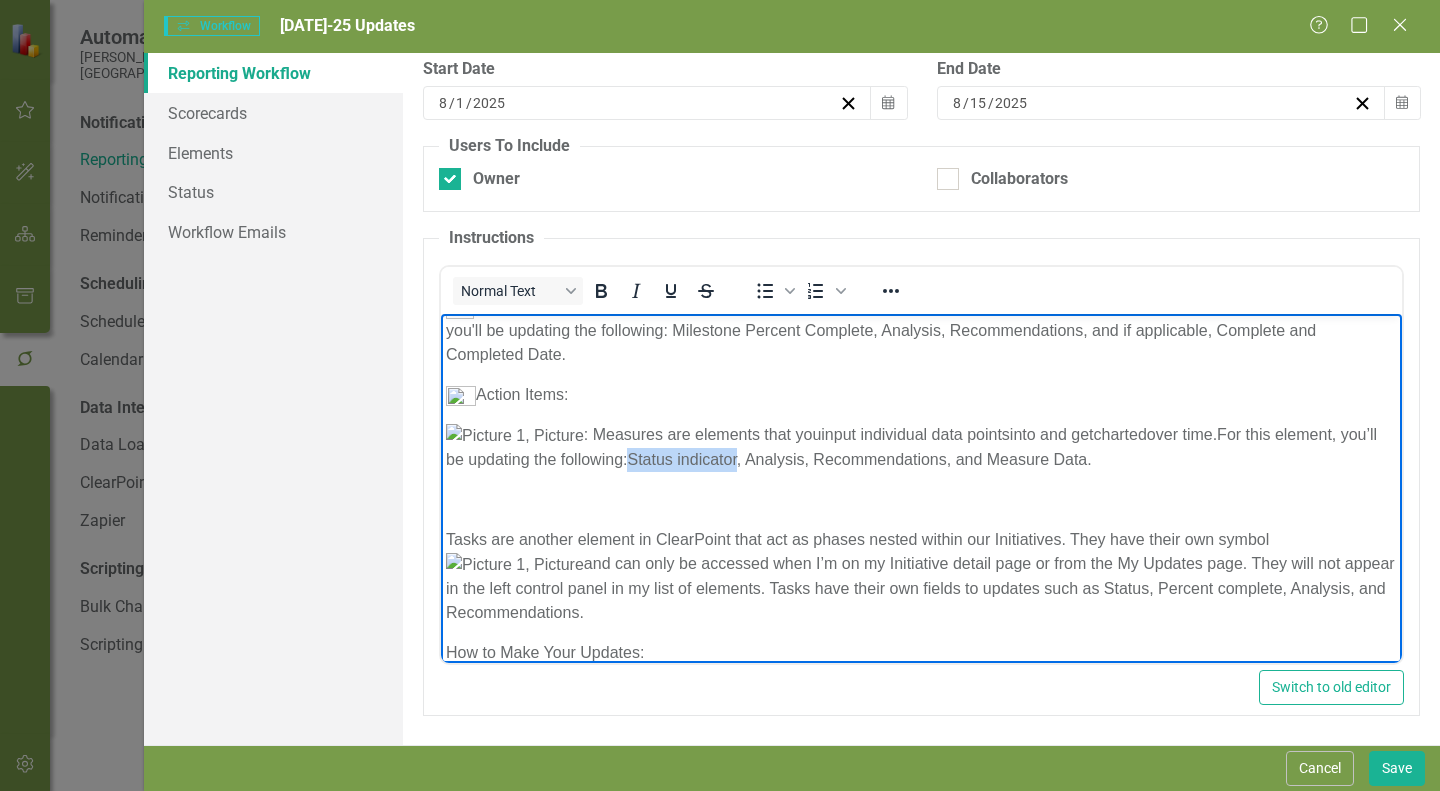drag, startPoint x: 743, startPoint y: 458, endPoint x: 636, endPoint y: 457, distance: 107.00467 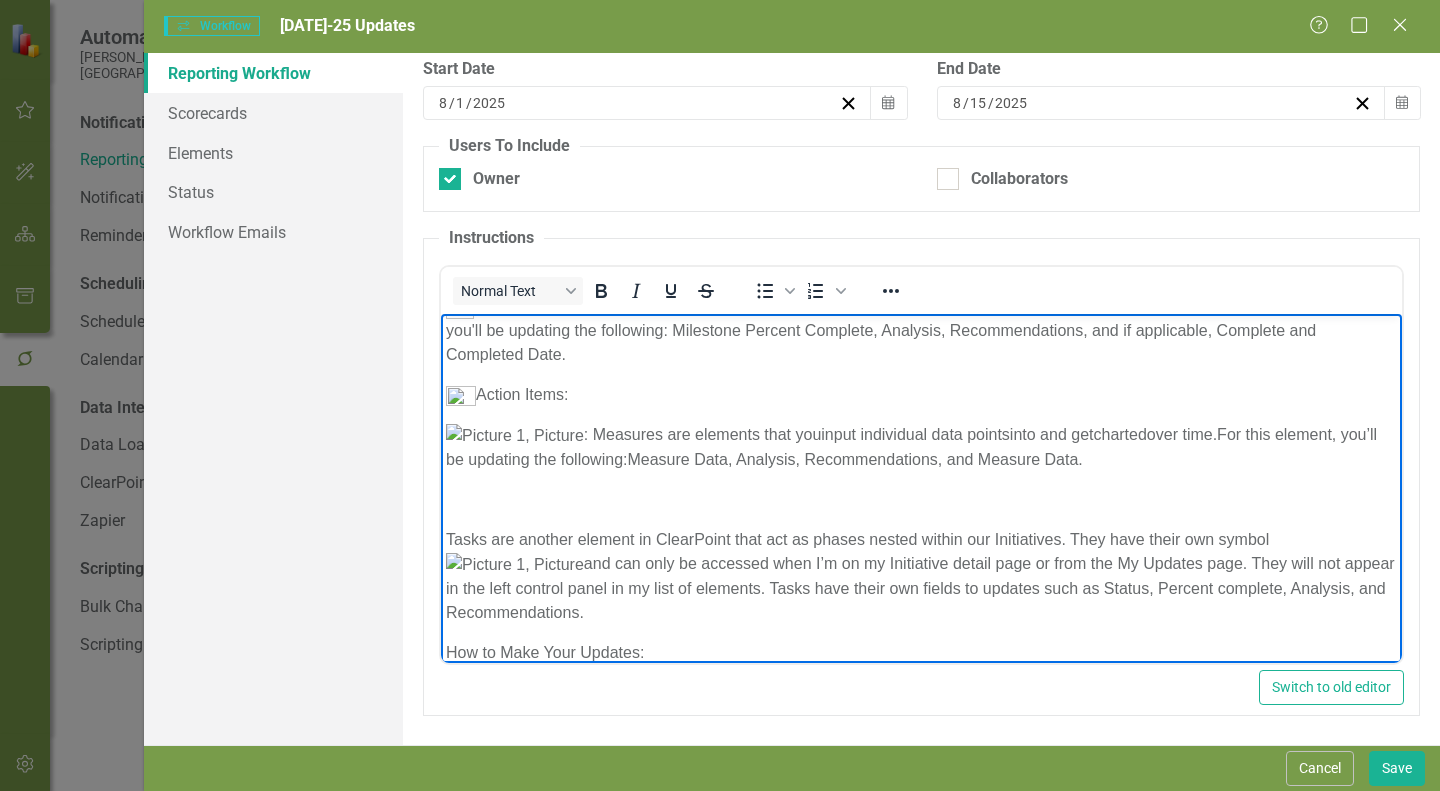 click on "Measure Data, Analysis, Recommendations, and Measure Data." at bounding box center (854, 458) 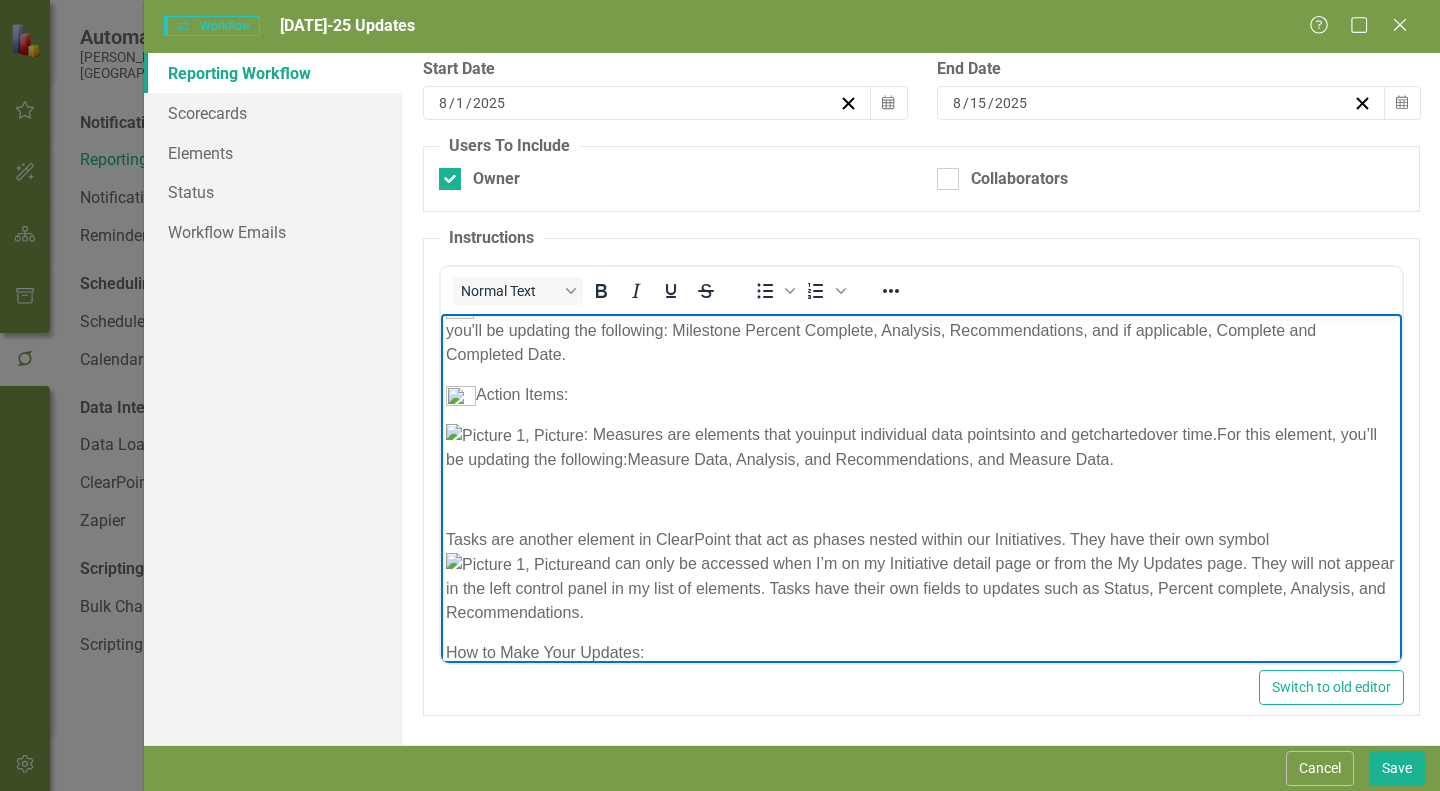 drag, startPoint x: 1122, startPoint y: 456, endPoint x: 974, endPoint y: 466, distance: 148.33745 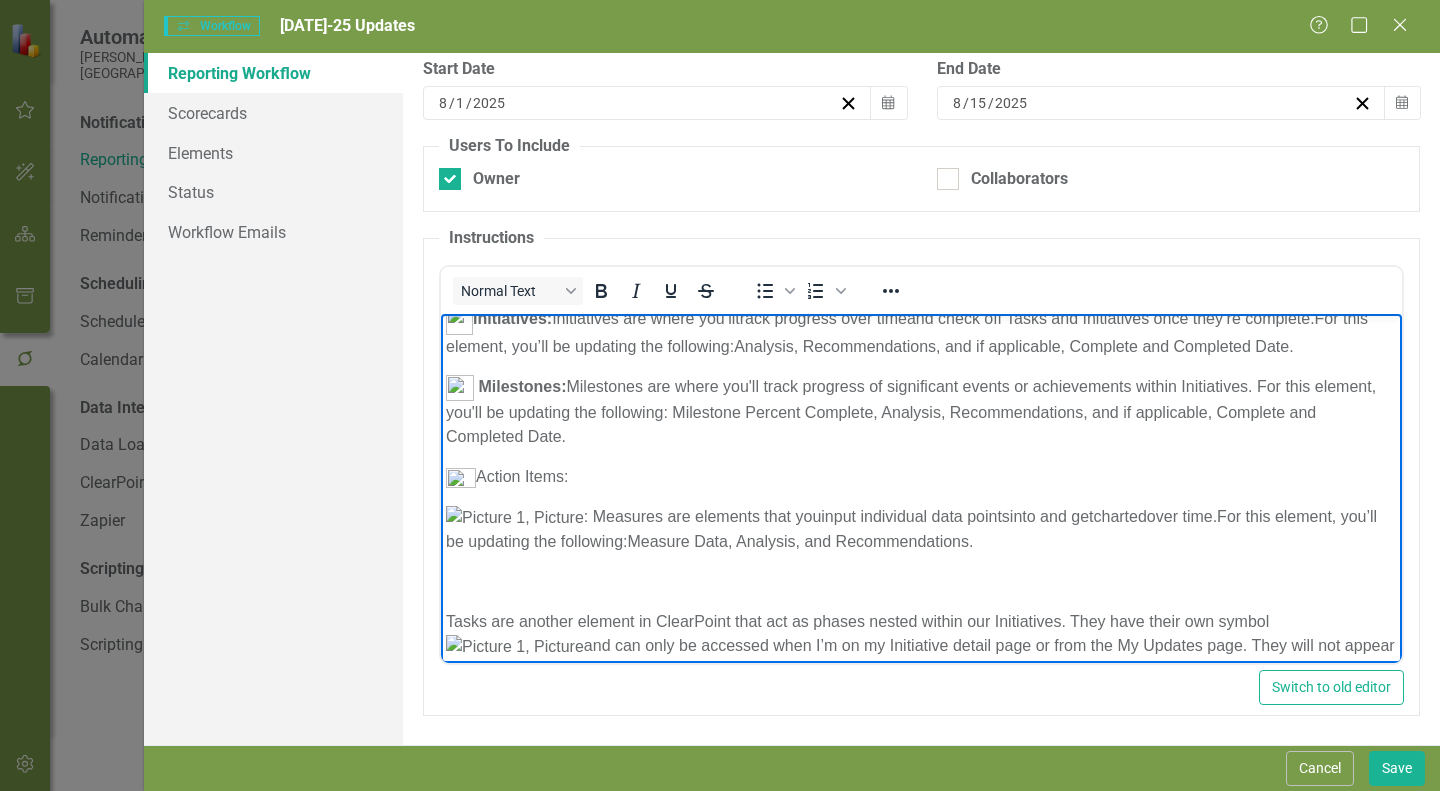 scroll, scrollTop: 100, scrollLeft: 0, axis: vertical 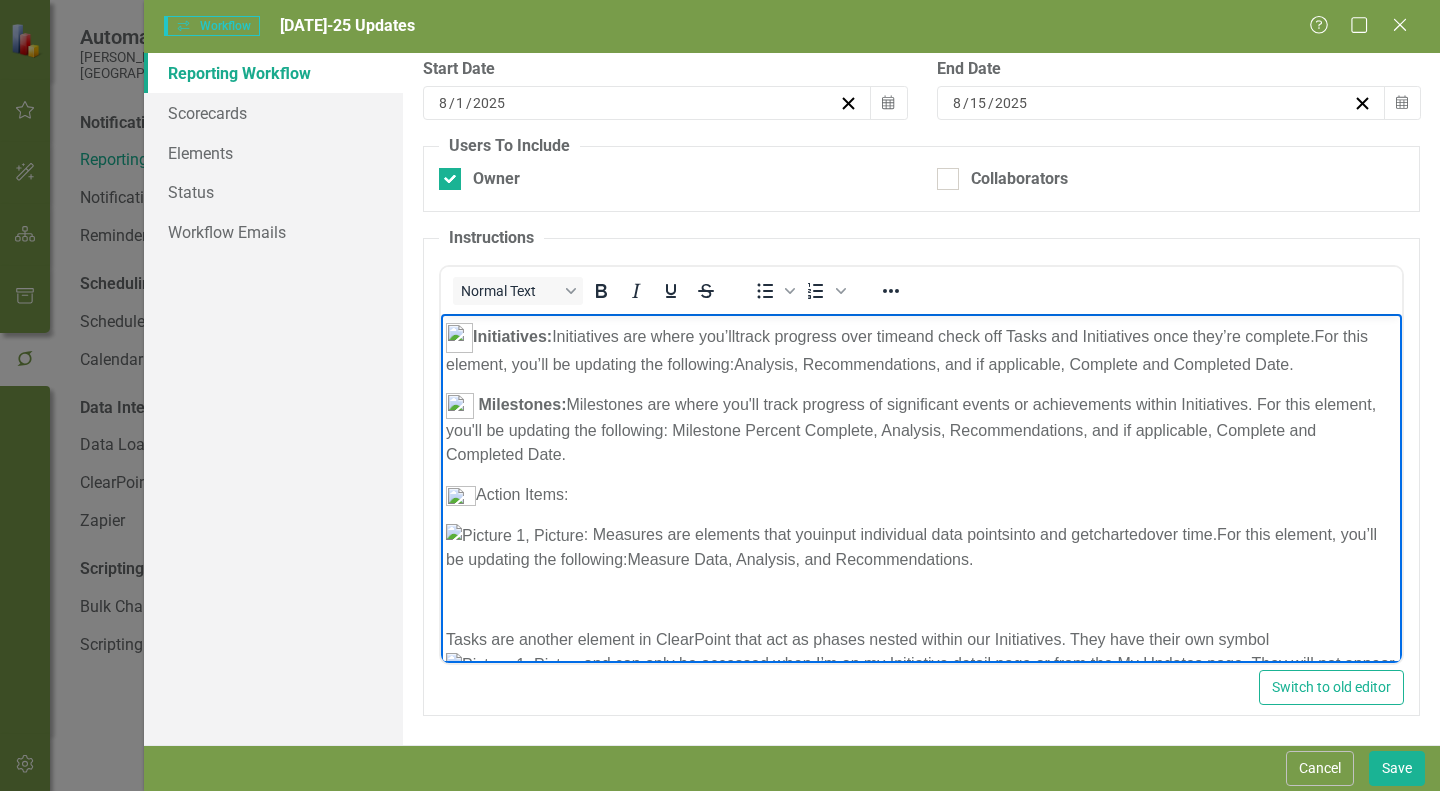 click on "Action Items:" at bounding box center [921, 494] 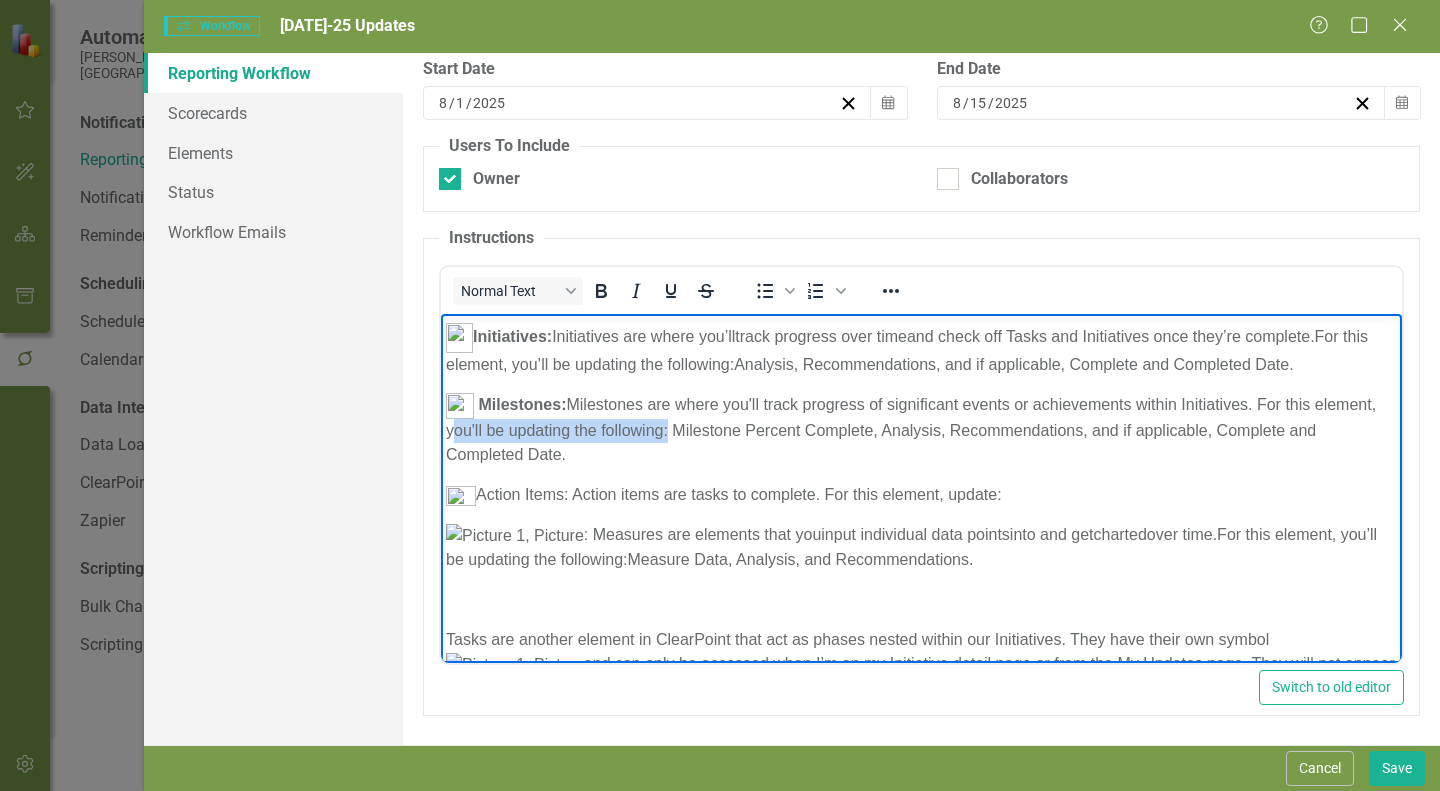 drag, startPoint x: 728, startPoint y: 438, endPoint x: 513, endPoint y: 436, distance: 215.00931 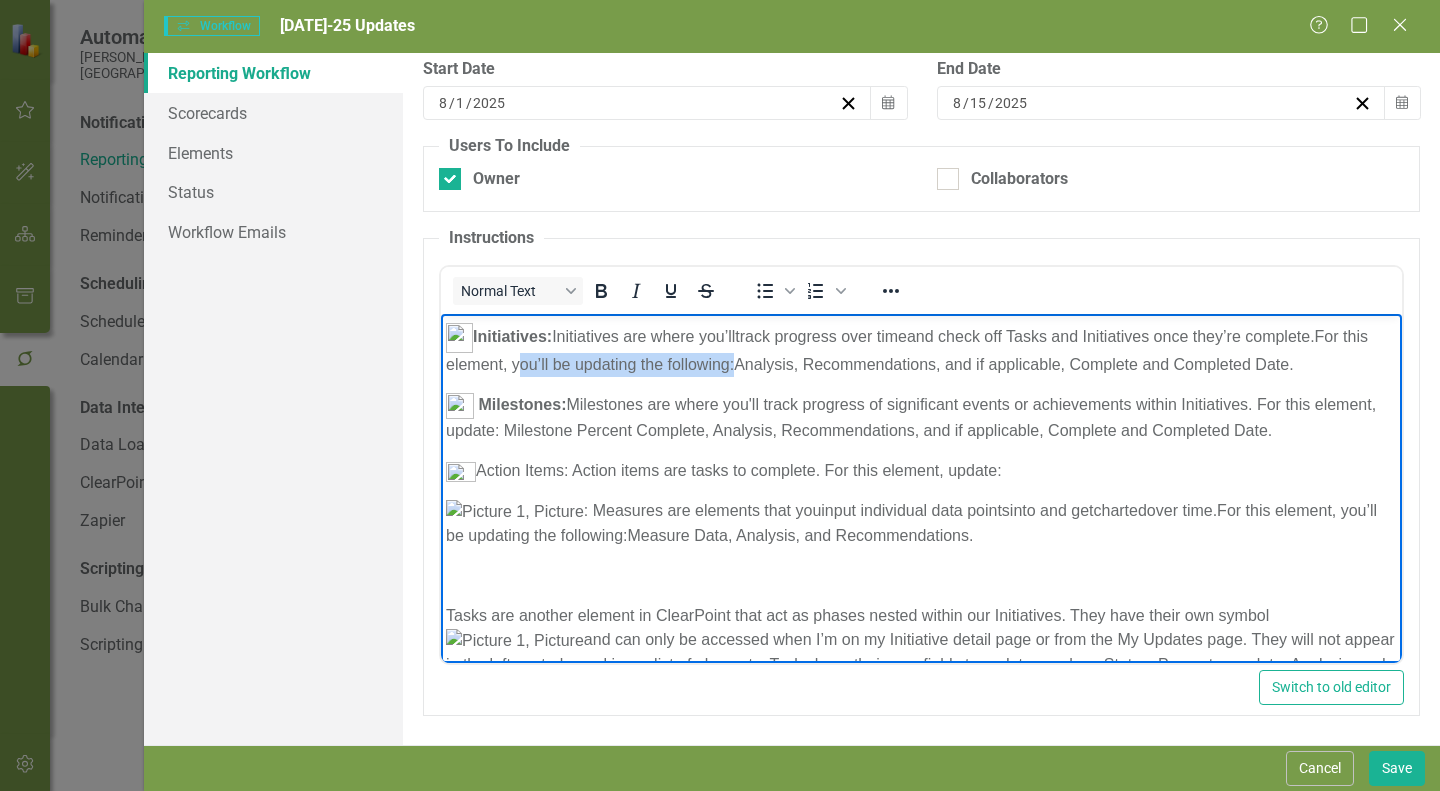 drag, startPoint x: 756, startPoint y: 363, endPoint x: 539, endPoint y: 364, distance: 217.0023 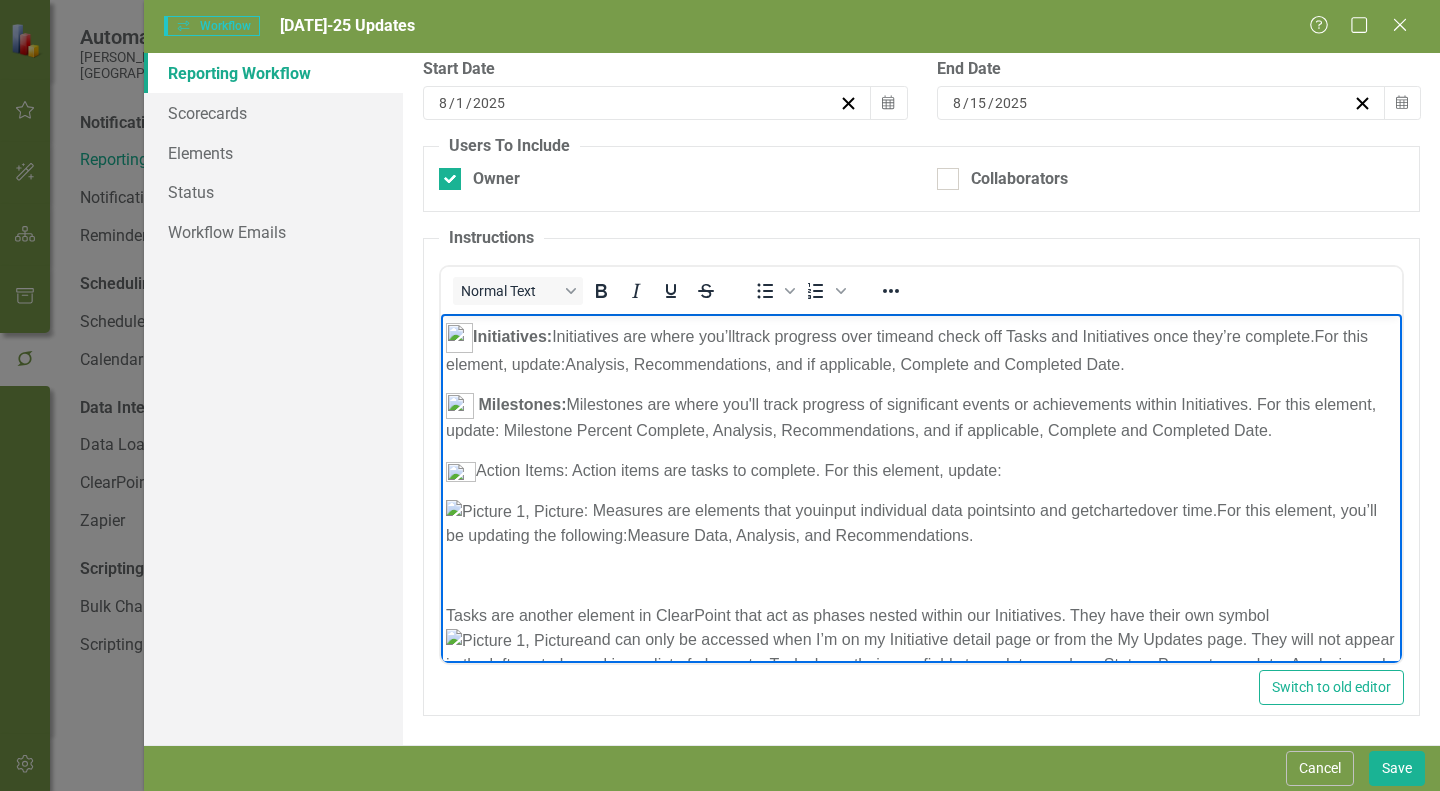 click on "Action Items: Action items are tasks to complete. For this element, update:" at bounding box center [921, 470] 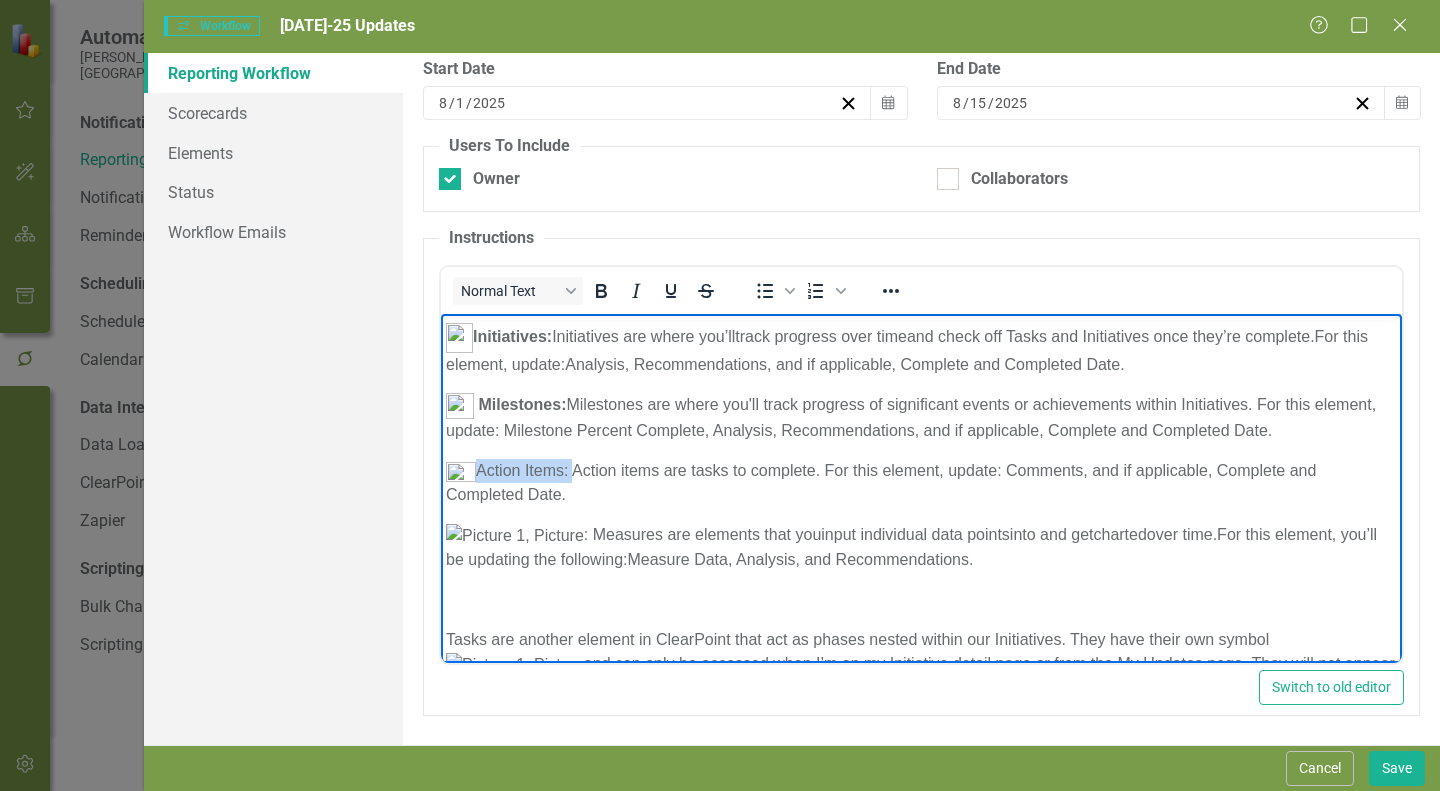 drag, startPoint x: 570, startPoint y: 472, endPoint x: 480, endPoint y: 467, distance: 90.13878 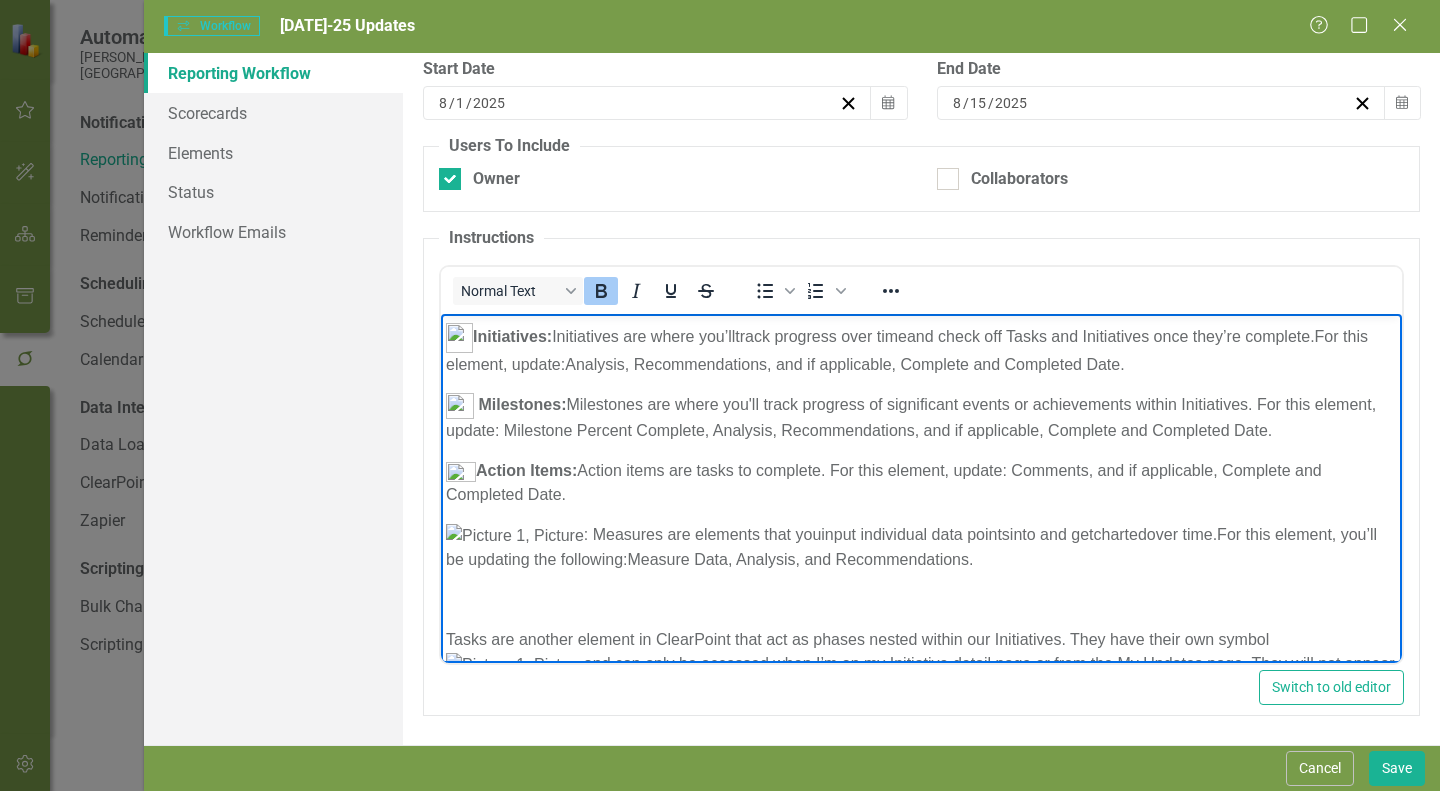 click on "Action Items:  Action items are tasks to complete. For this element, update: Comments, and if applicable, Complete and Completed Date." at bounding box center (884, 481) 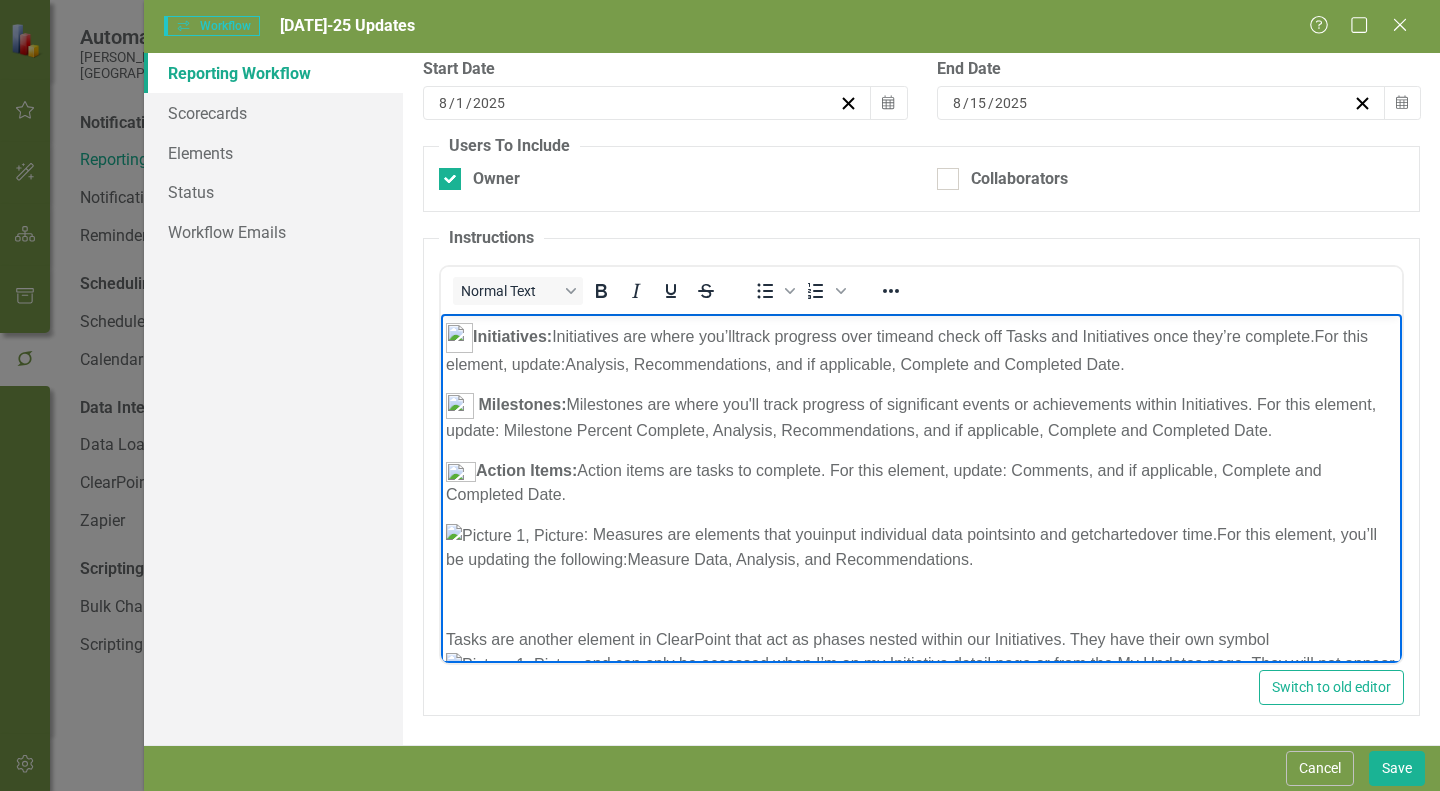 click on ": Measures are elements that you" at bounding box center [702, 533] 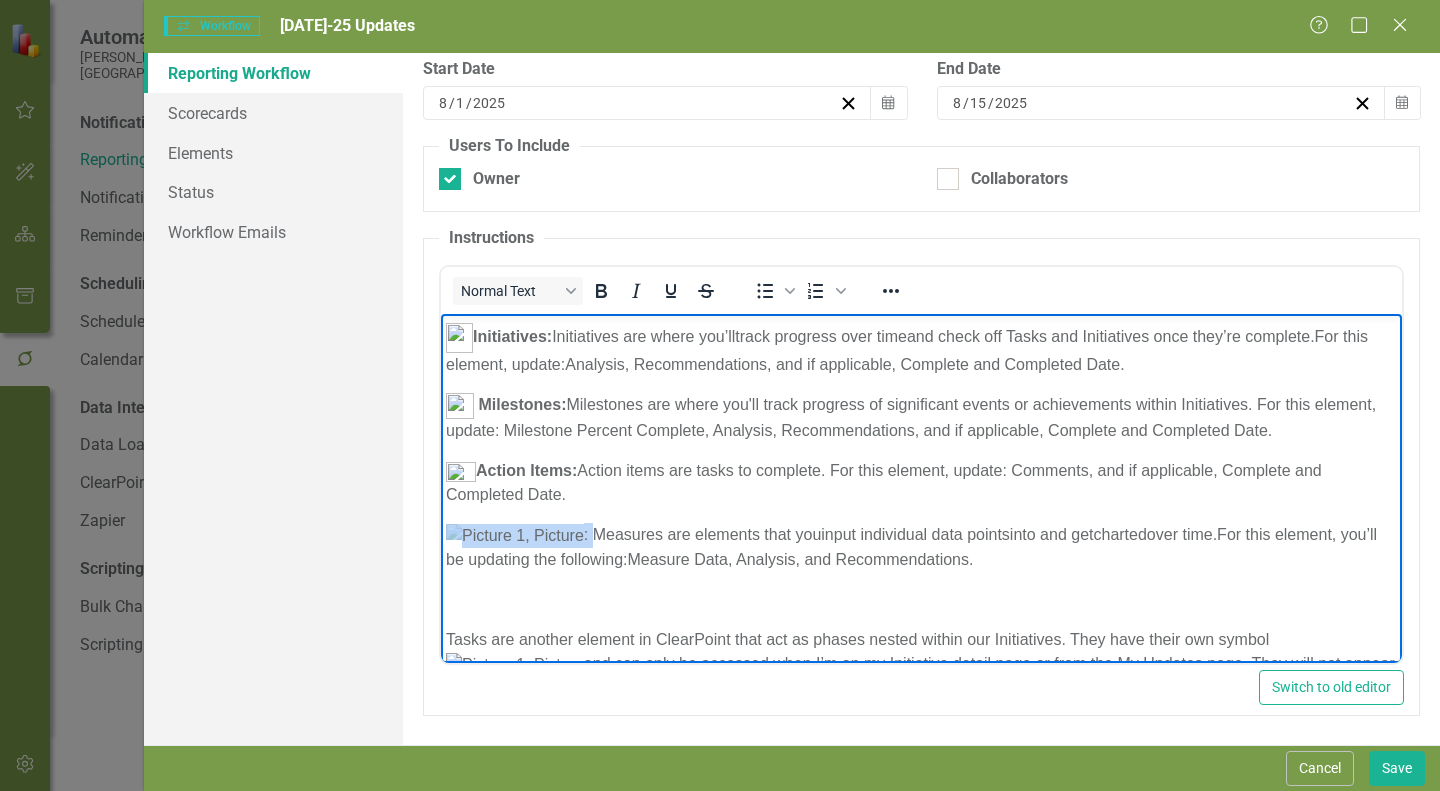 drag, startPoint x: 537, startPoint y: 536, endPoint x: 445, endPoint y: 536, distance: 92 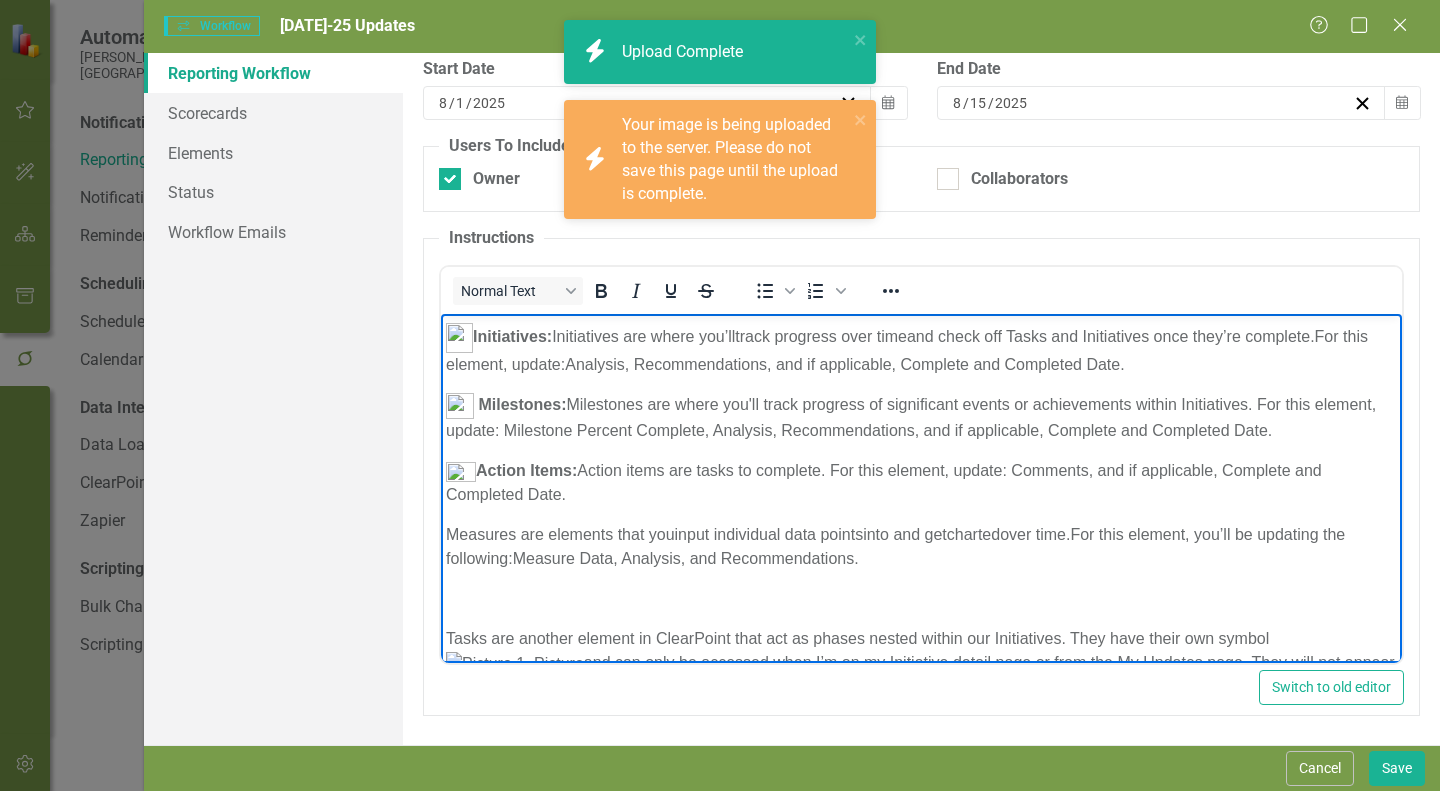 click on "Please make updates to your assigned elements for this reporting period. Review the below information to assist you in having an easy update process!   Information about your Elements:   Initiatives:   Initiatives are where you’ll  track progress over time  and check off Tasks and Initiatives once they’re complete.   For this element, update:  Analysis, Recommendations, and if applicable, Complete and Completed Date.    Milestones:  Milestones are where you'll track progress of significant events or achievements within Initiatives. For this element, update: Milestone Percent Complete, Analysis, Recommendations, and if applicable, Complete and Completed Date. Action Items:  Action items are tasks to complete. For this element, update: Comments, and if applicable, Complete and Completed Date. Measures are elements that you  input individual data points  into and get  charted  over time. For this element, you’ll be updating the following:  Measure Data, Analysis, and Recommendations." at bounding box center (921, 666) 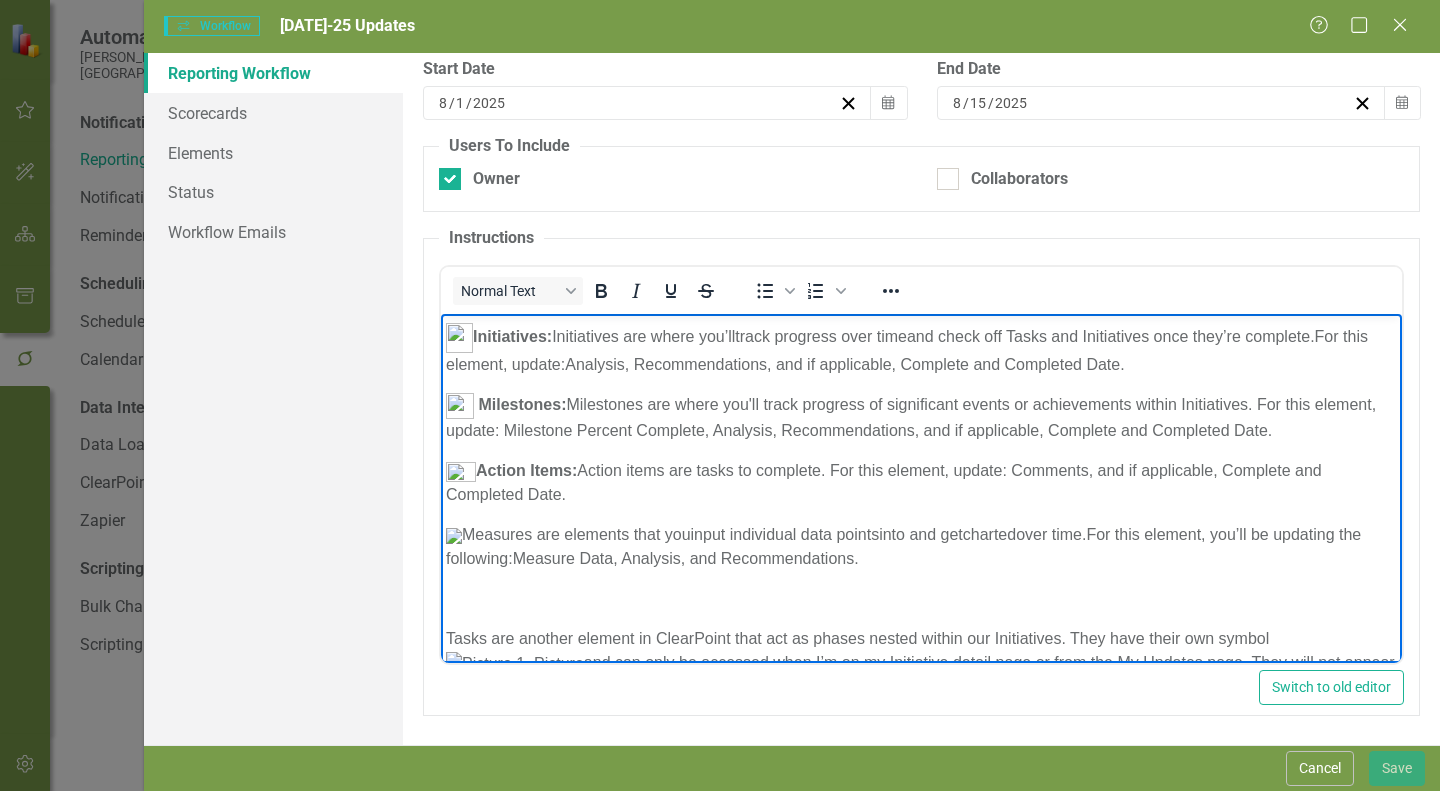 click at bounding box center (454, 535) 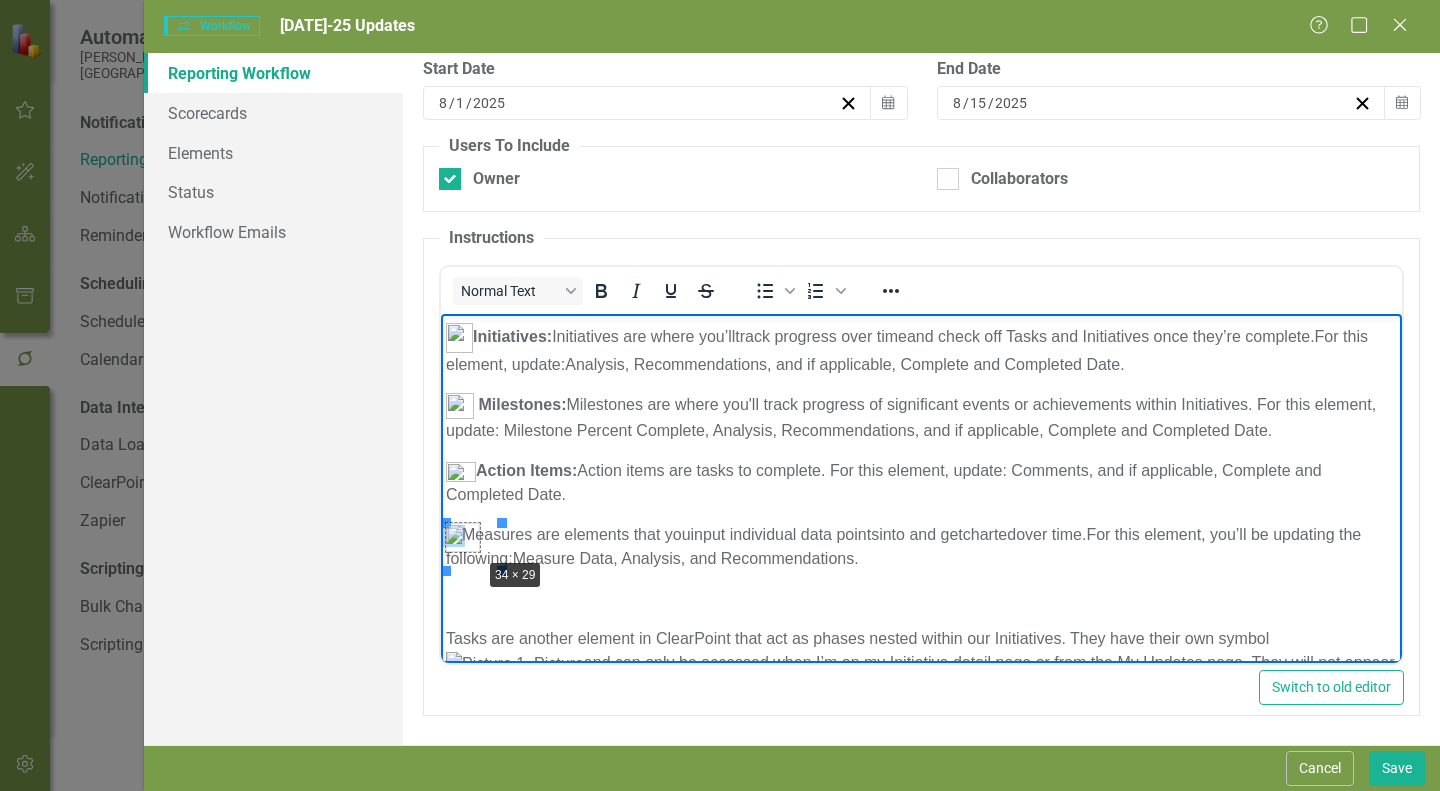 drag, startPoint x: 502, startPoint y: 573, endPoint x: 480, endPoint y: 559, distance: 26.076809 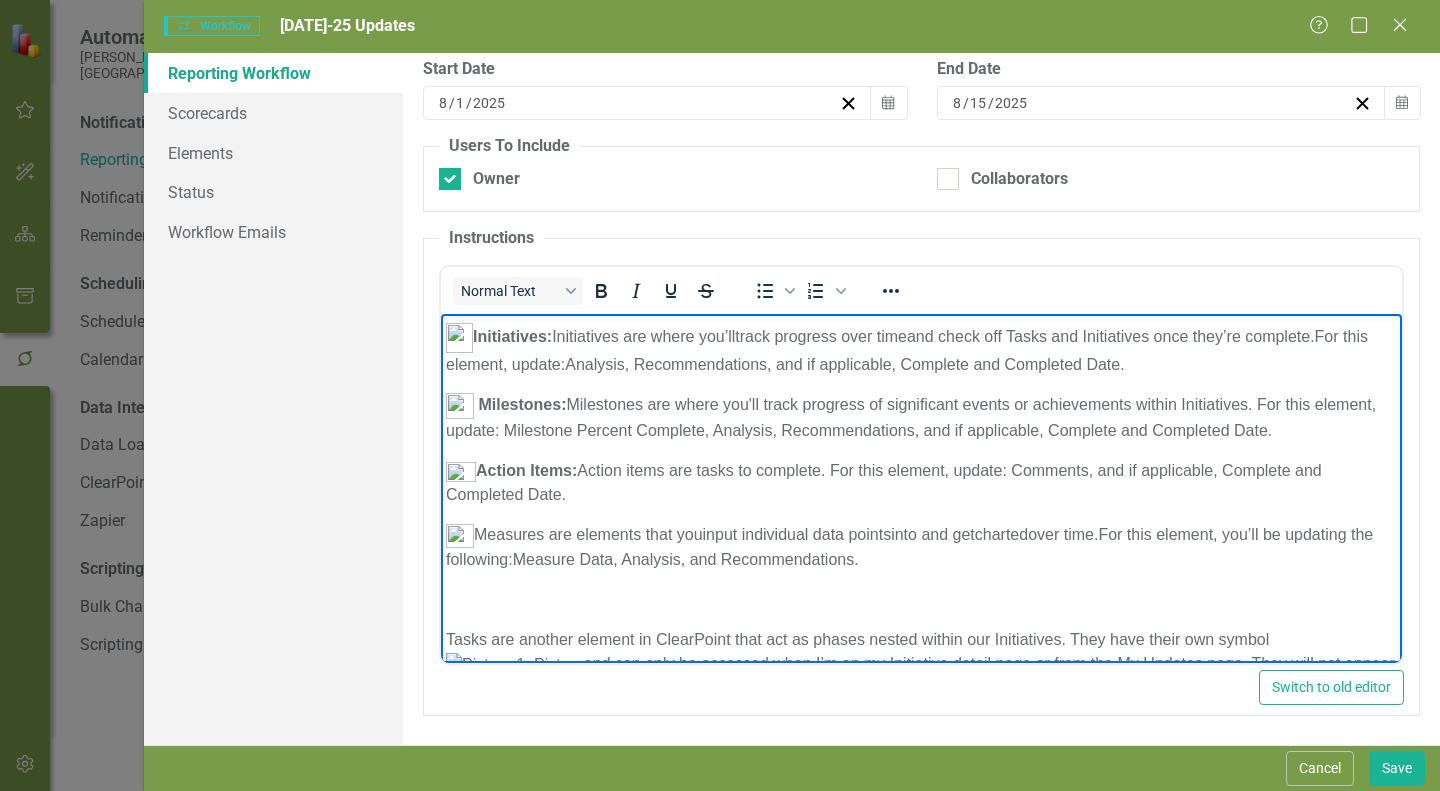click on "Measures are elements that you" at bounding box center [574, 533] 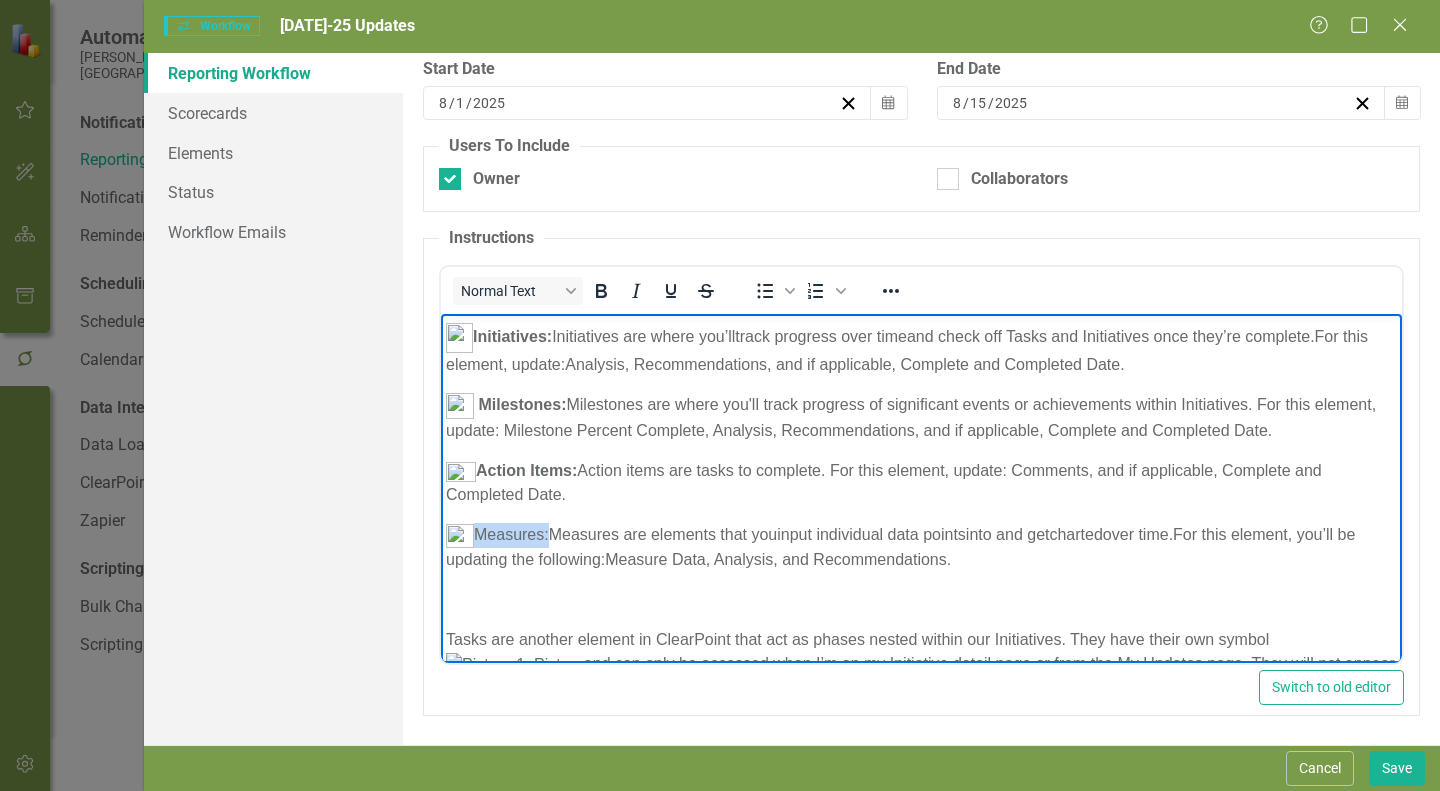 drag, startPoint x: 549, startPoint y: 533, endPoint x: 479, endPoint y: 527, distance: 70.256676 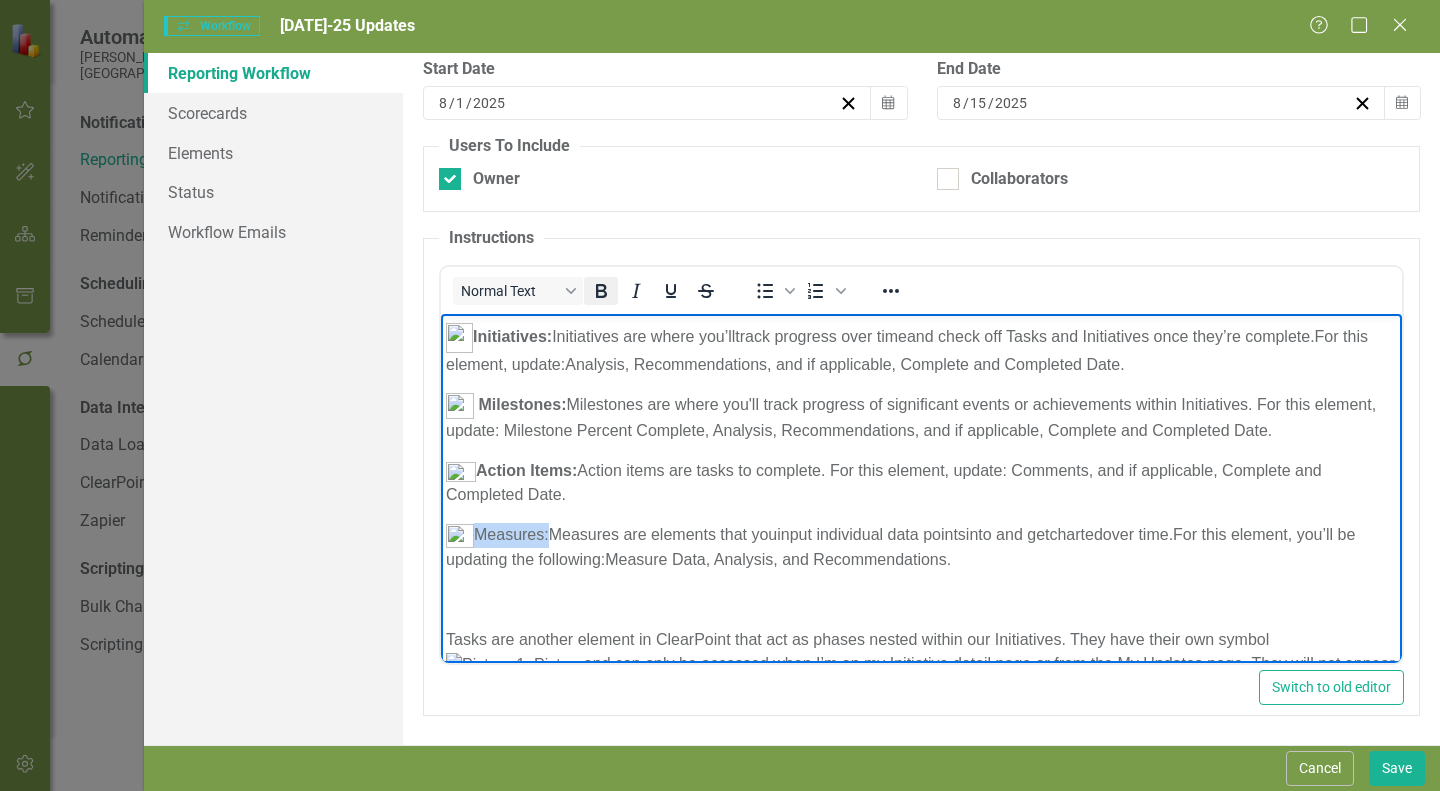 click at bounding box center [601, 291] 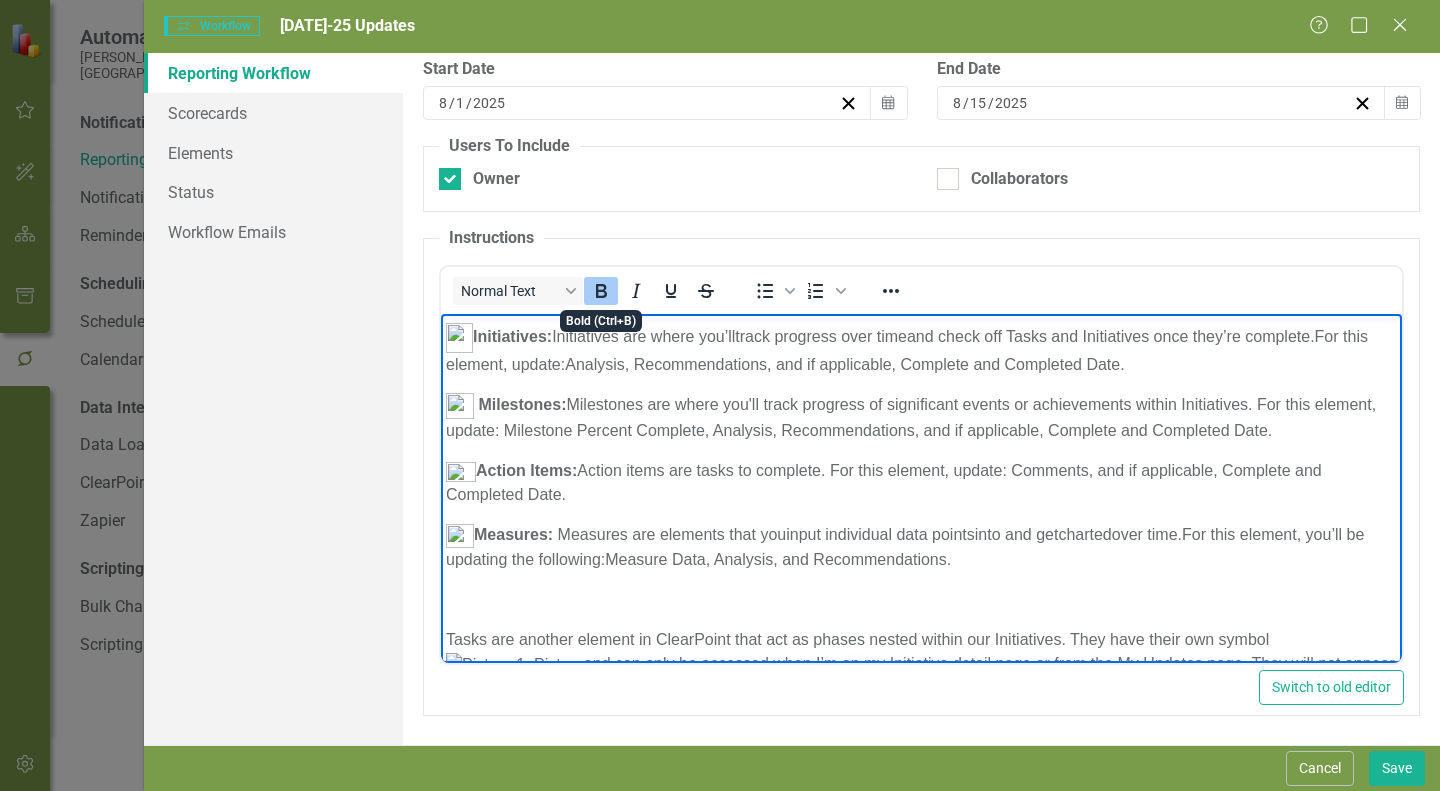 click at bounding box center (921, 599) 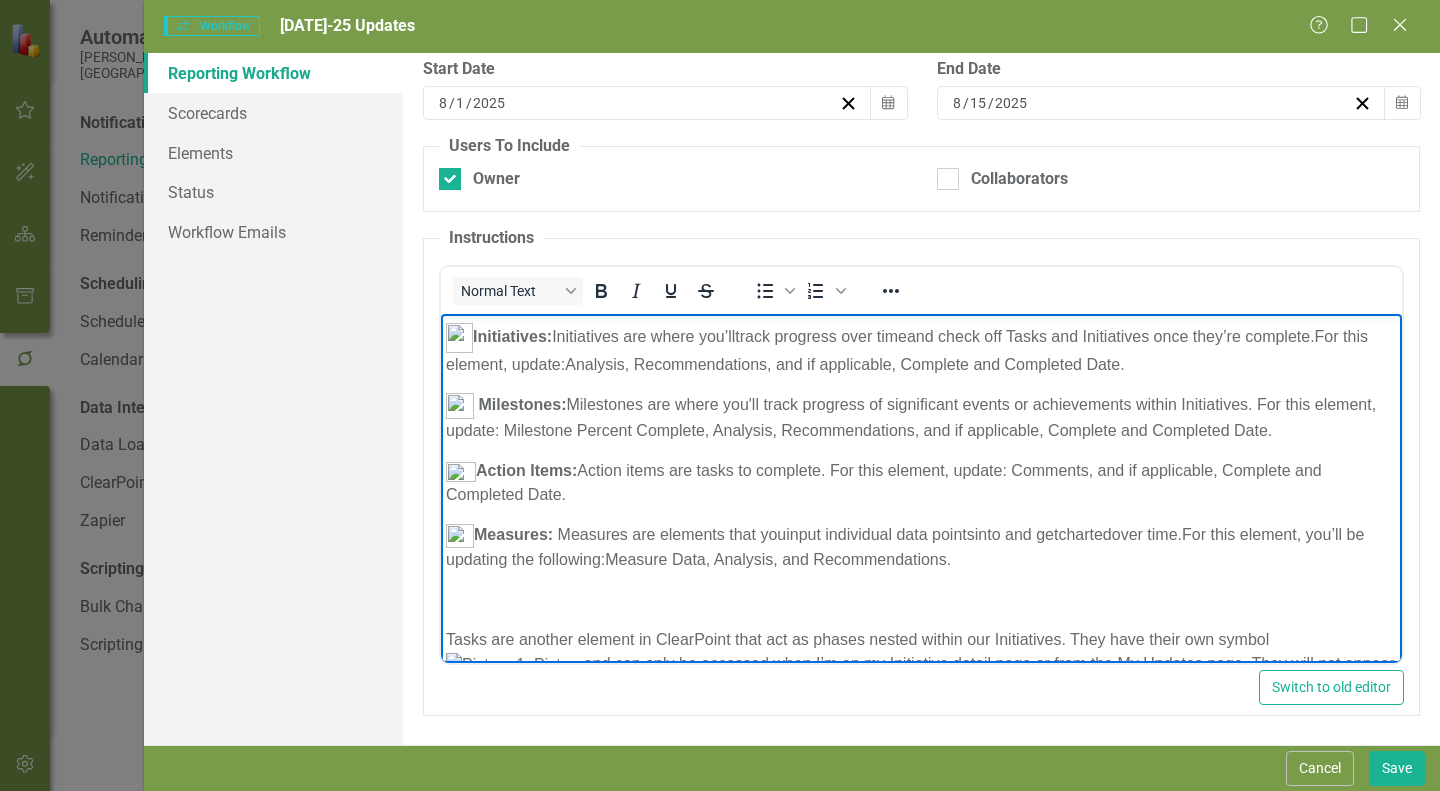 click on "For this element, you’ll be updating the following:" at bounding box center (905, 546) 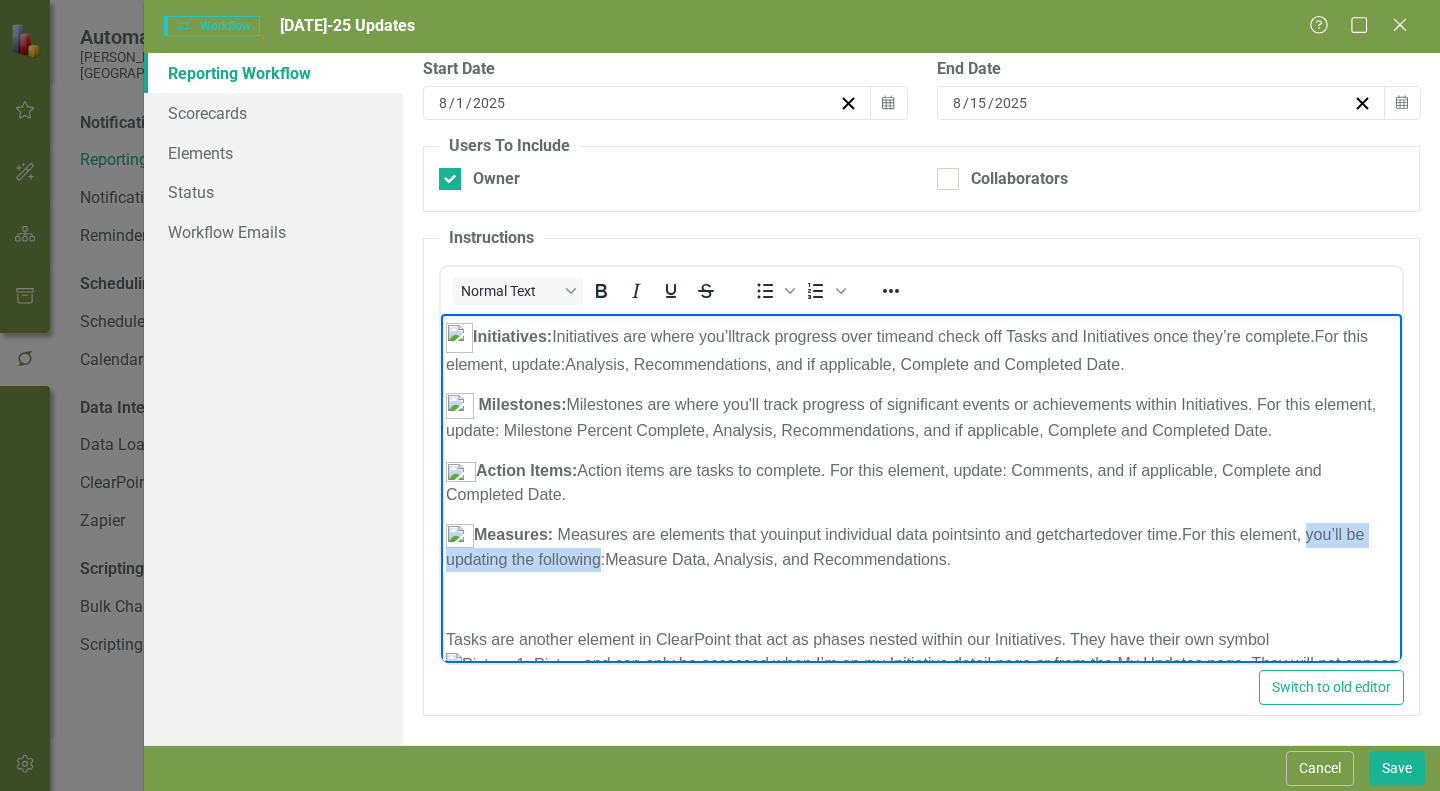 drag, startPoint x: 622, startPoint y: 560, endPoint x: 1327, endPoint y: 539, distance: 705.3127 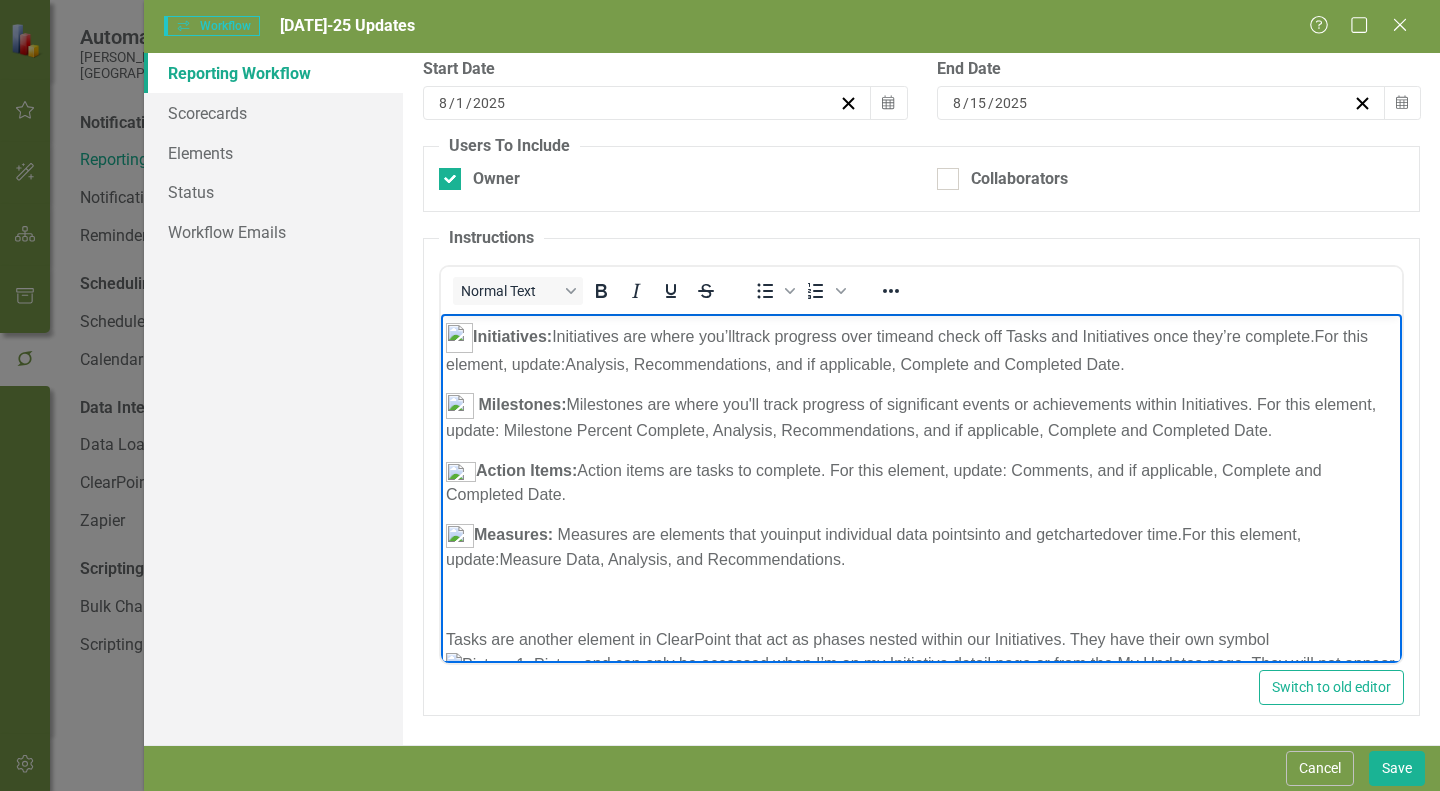 click on "Measure Data, Analysis, and Recommendations." at bounding box center (672, 558) 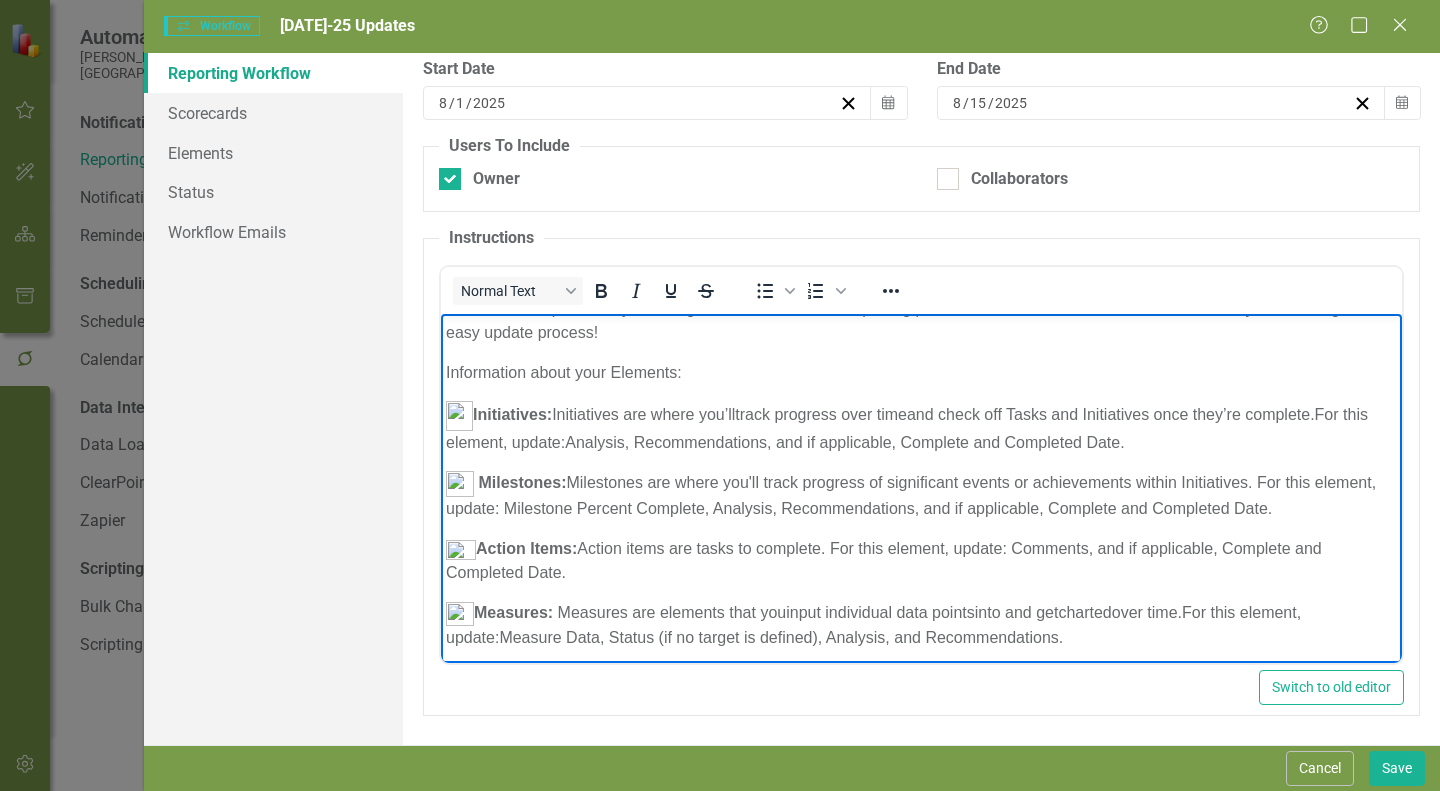 scroll, scrollTop: 0, scrollLeft: 0, axis: both 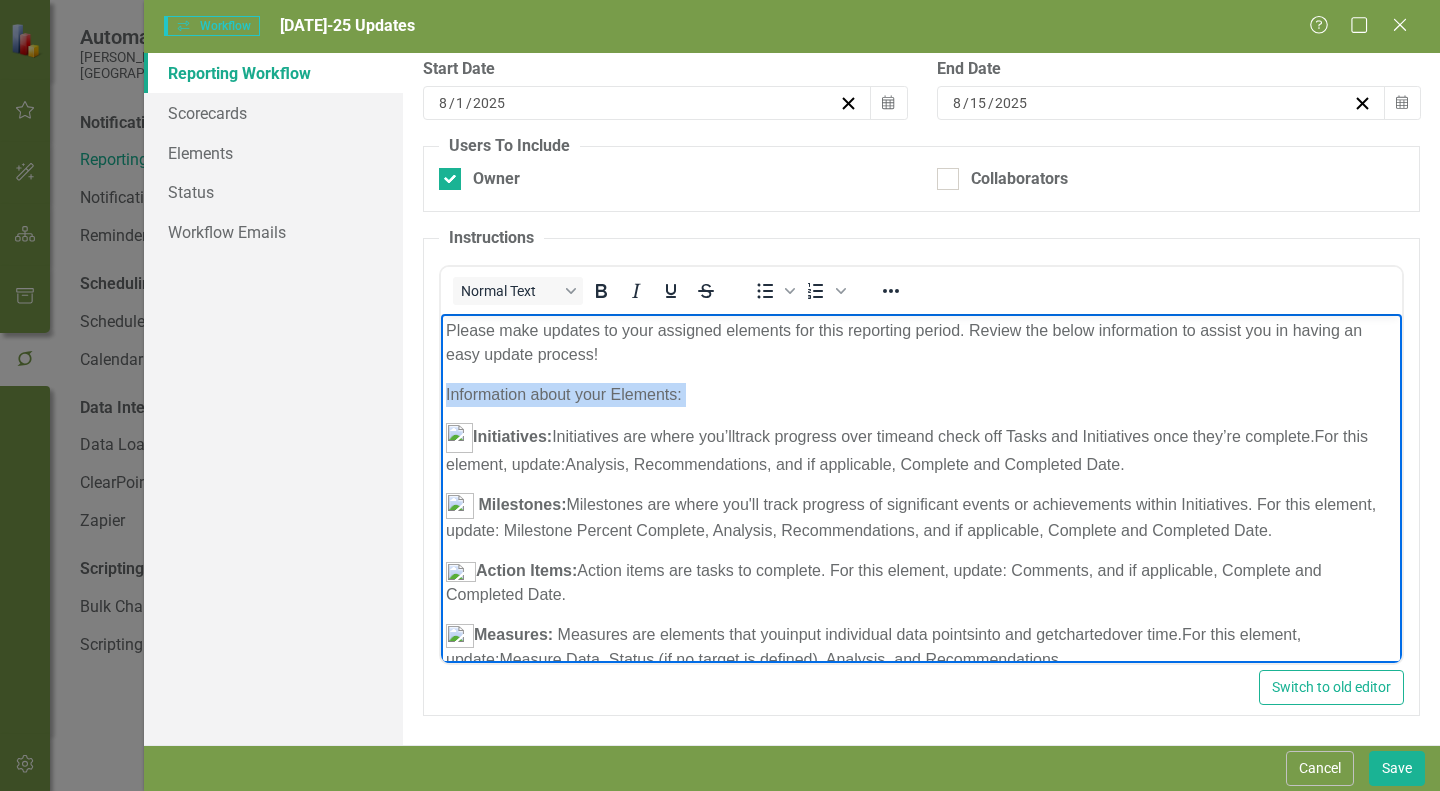 drag, startPoint x: 704, startPoint y: 391, endPoint x: 417, endPoint y: 379, distance: 287.25076 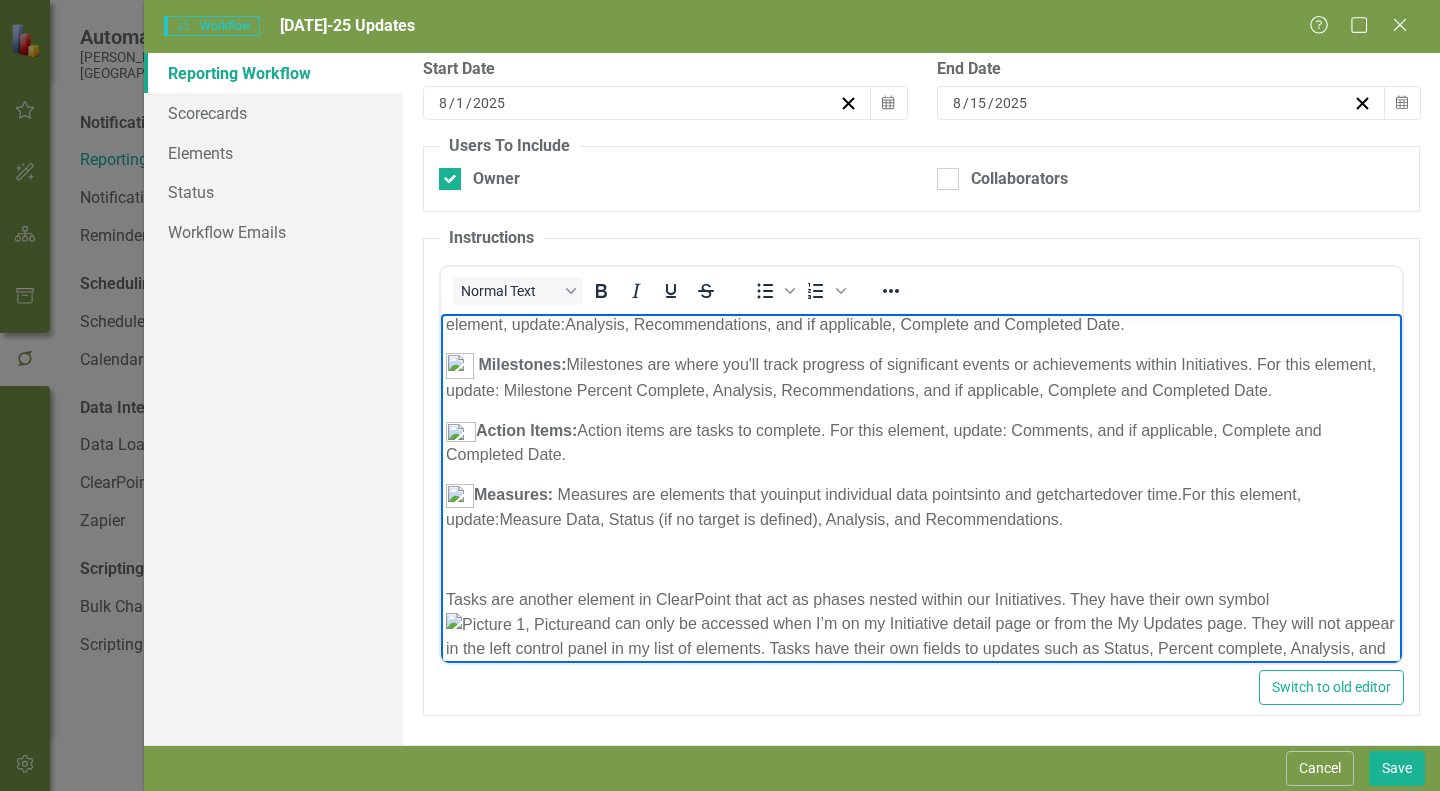 scroll, scrollTop: 200, scrollLeft: 0, axis: vertical 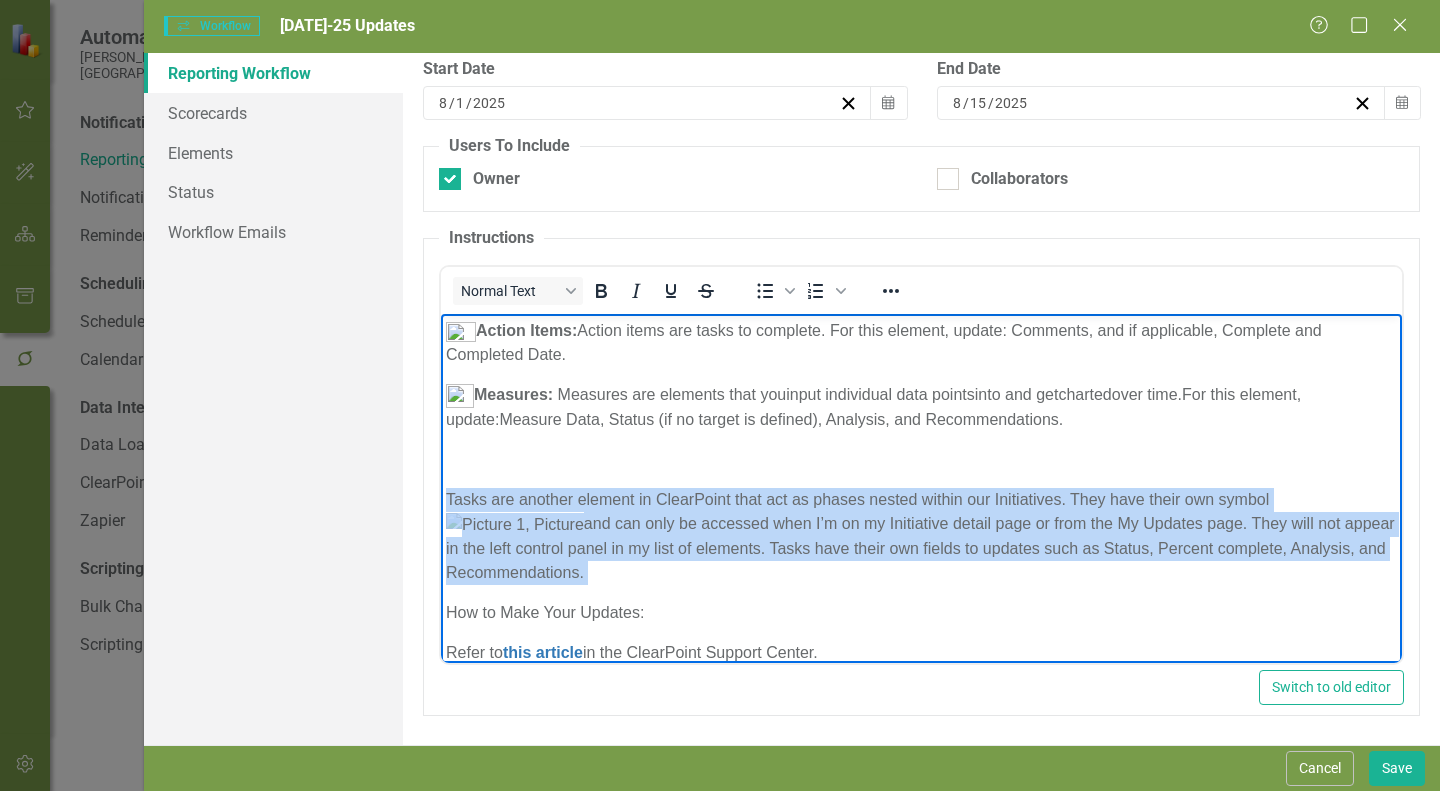 drag, startPoint x: 619, startPoint y: 575, endPoint x: 442, endPoint y: 478, distance: 201.83656 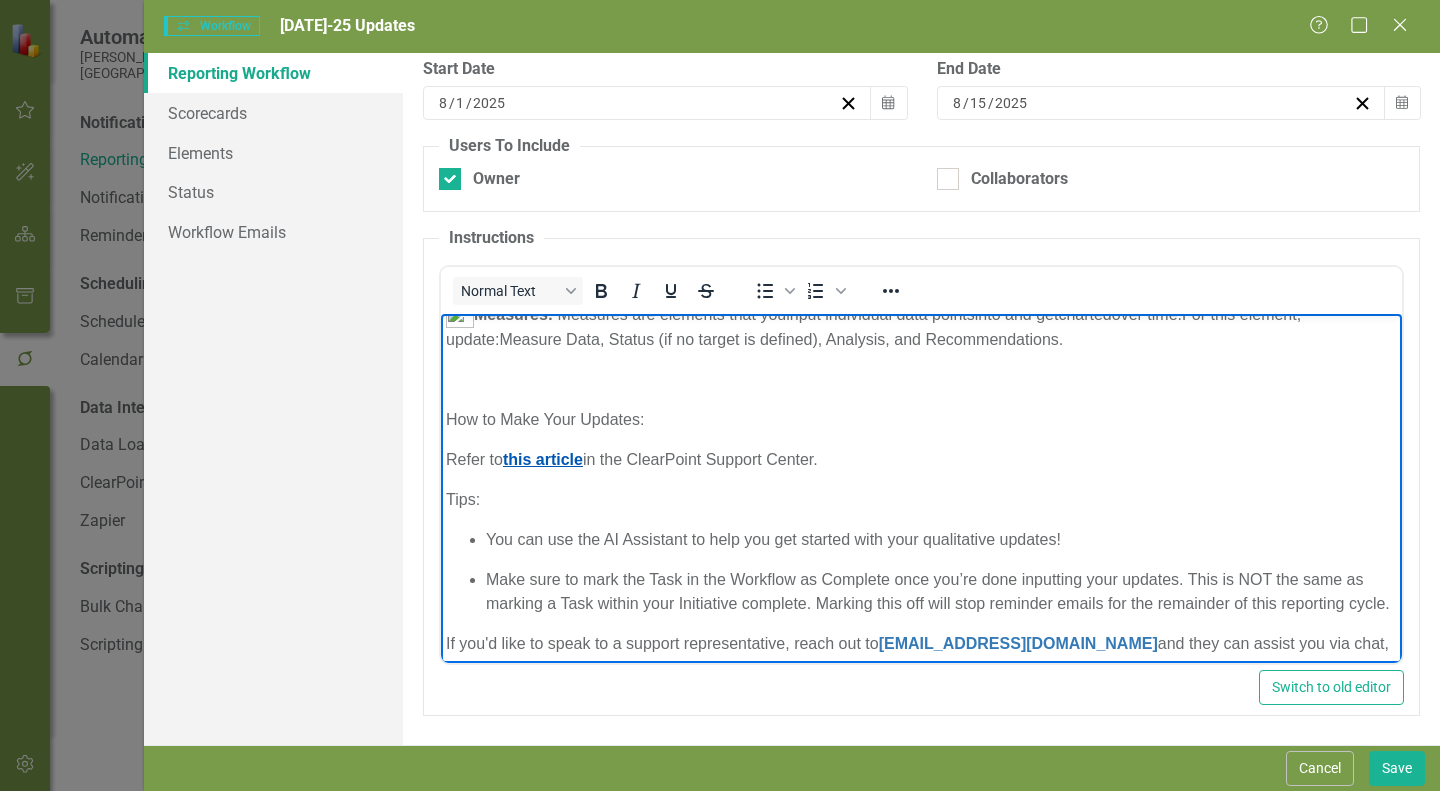 scroll, scrollTop: 300, scrollLeft: 0, axis: vertical 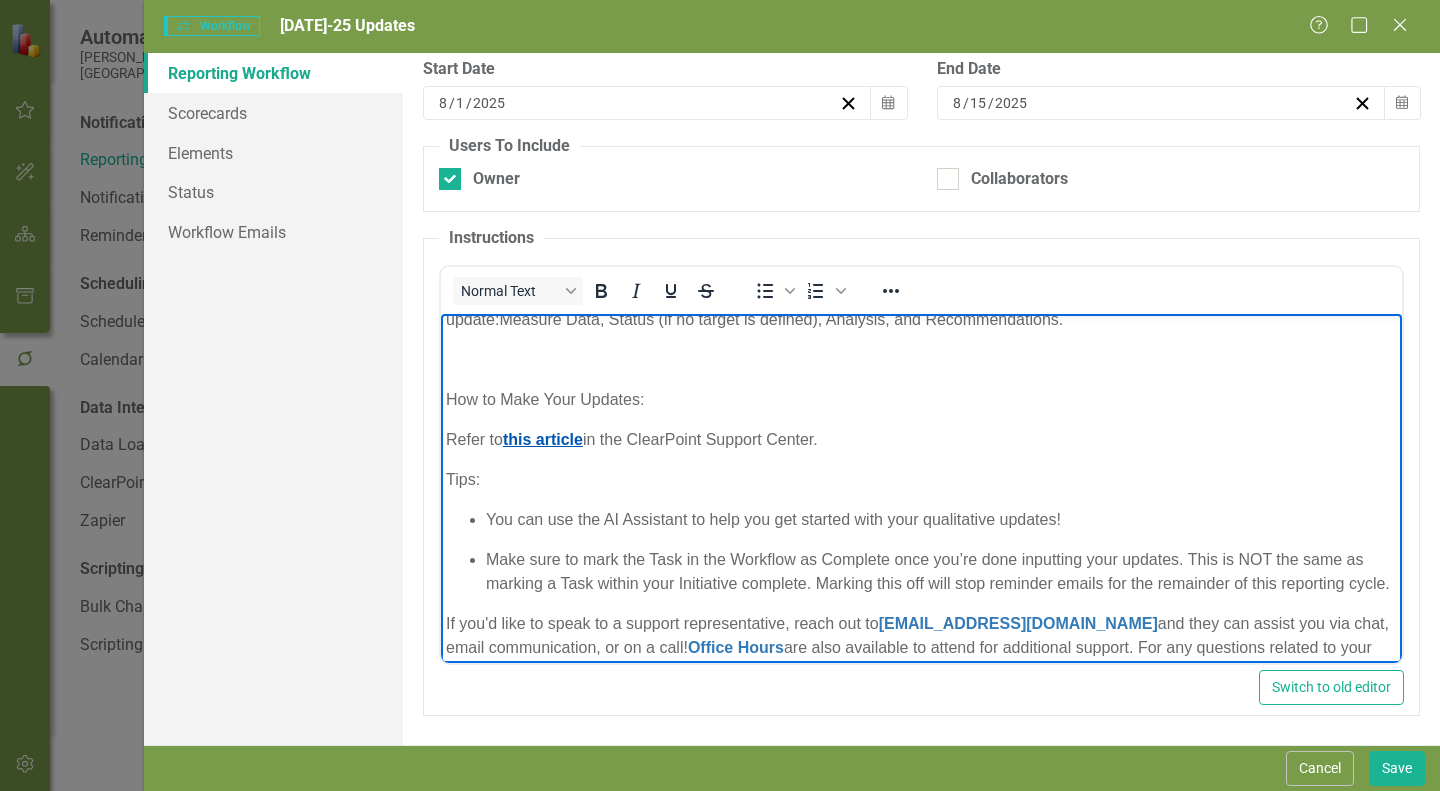 click on "this article" at bounding box center [543, 438] 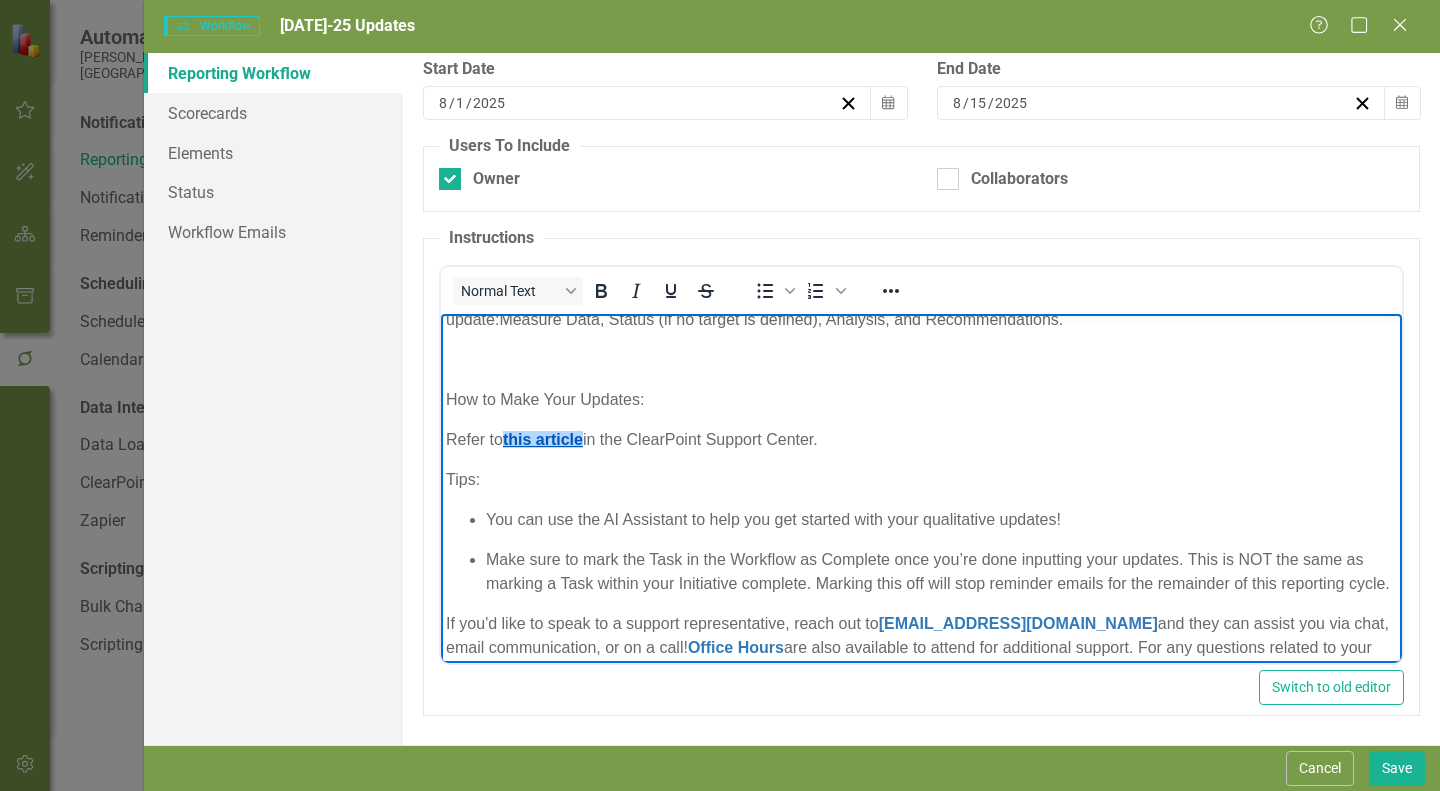 click on "this article" at bounding box center [543, 438] 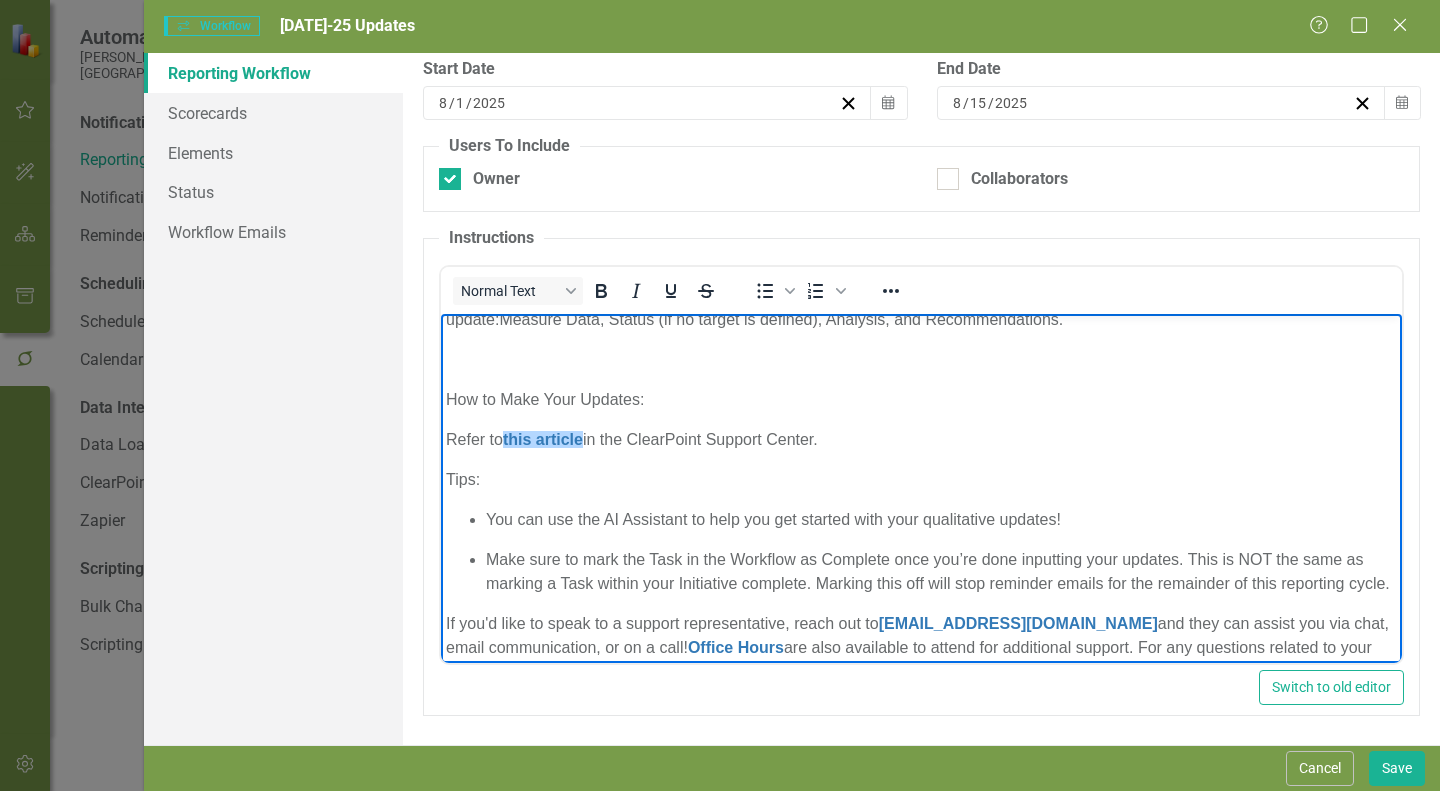 click on "Please make updates to your assigned elements for this reporting period. Review the below information to assist you in having an easy update process!   Initiatives:   Initiatives are where you’ll  track progress over time  and check off Tasks and Initiatives once they’re complete.   For this element, update:  Analysis, Recommendations, and if applicable, Complete and Completed Date.    Milestones:  Milestones are where you'll track progress of significant events or achievements within Initiatives. For this element, update: Milestone Percent Complete, Analysis, Recommendations, and if applicable, Complete and Completed Date. Action Items:  Action items are tasks to complete. For this element, update: Comments, and if applicable, Complete and Completed Date. Measures:   Measures are elements that you  input individual data points  into and get  charted  over time.  For this element, update:  Measure Data, Status (if no target is defined), Analysis, and Recommendations.   How to Make Your Updates:" at bounding box center [921, 390] 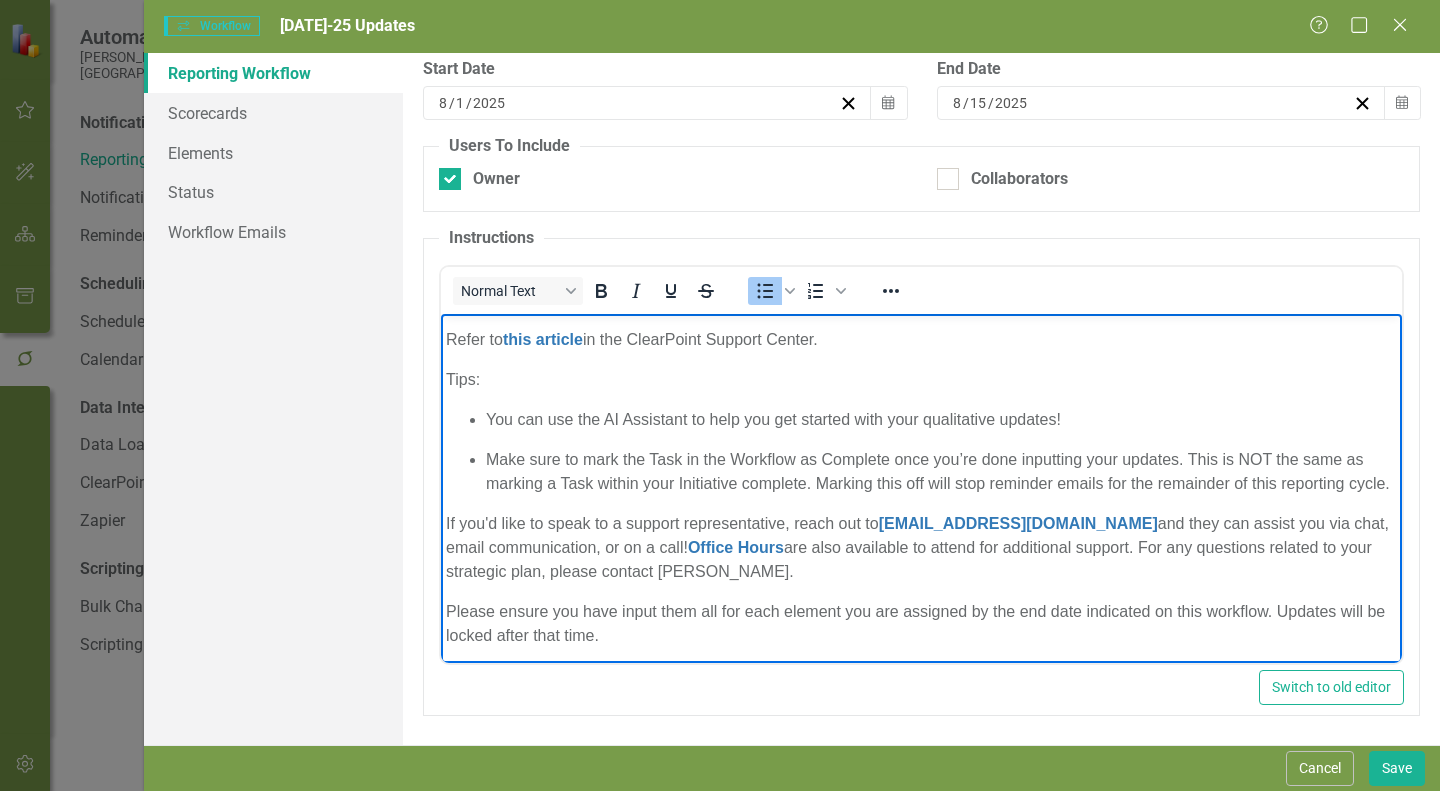 scroll, scrollTop: 430, scrollLeft: 0, axis: vertical 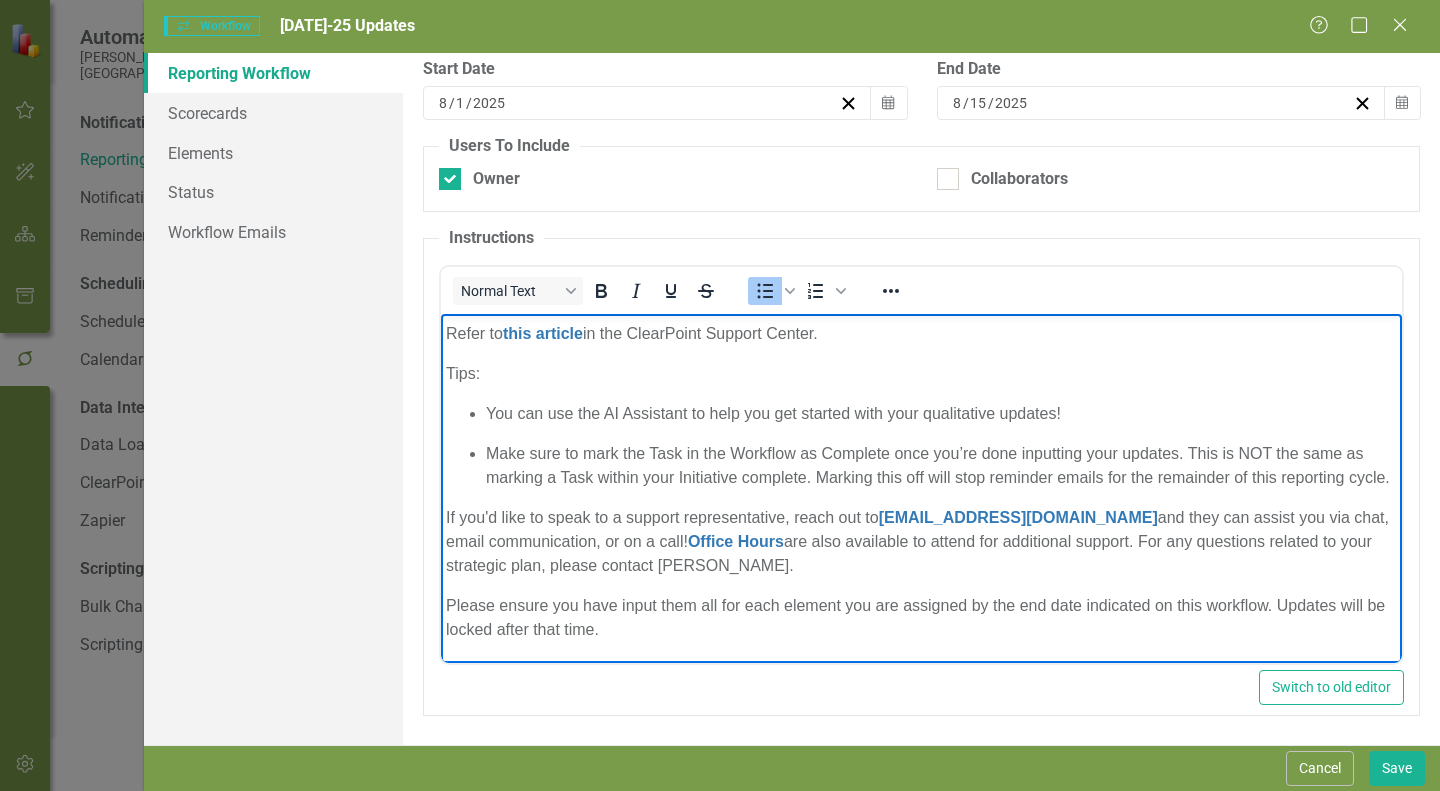 click on "If you'd like to speak to a support representative, reach out to" at bounding box center [662, 516] 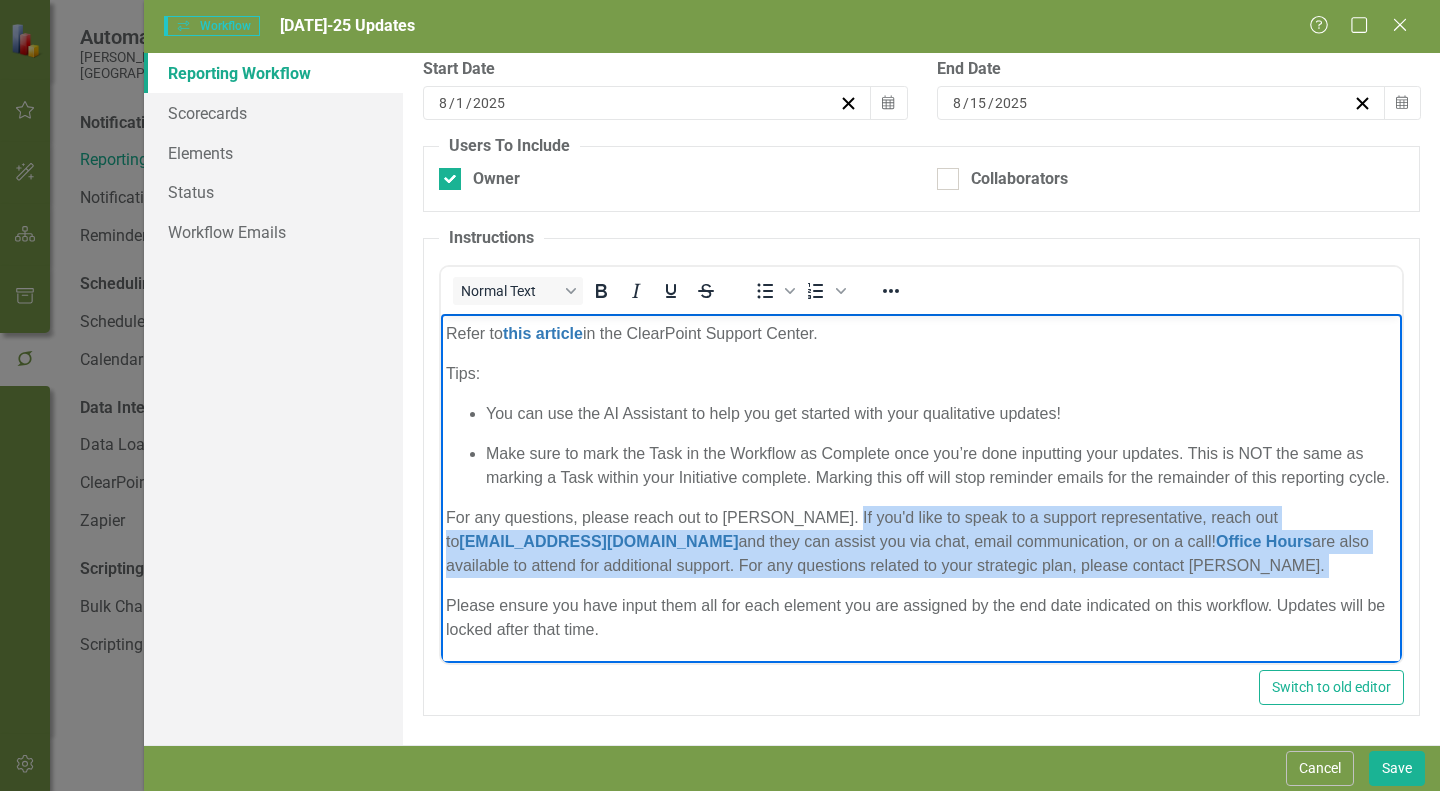 drag, startPoint x: 1321, startPoint y: 561, endPoint x: 840, endPoint y: 509, distance: 483.80264 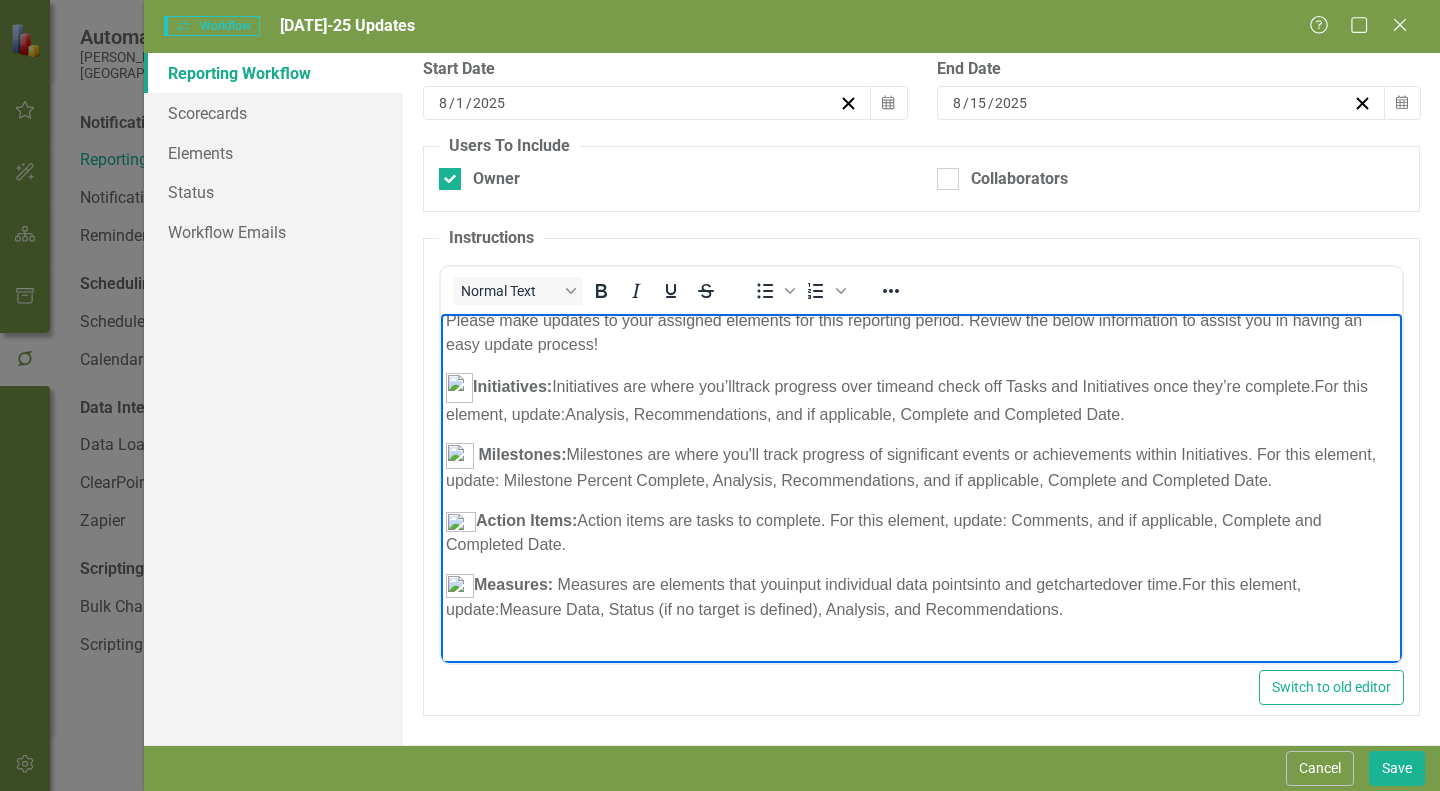 scroll, scrollTop: 0, scrollLeft: 0, axis: both 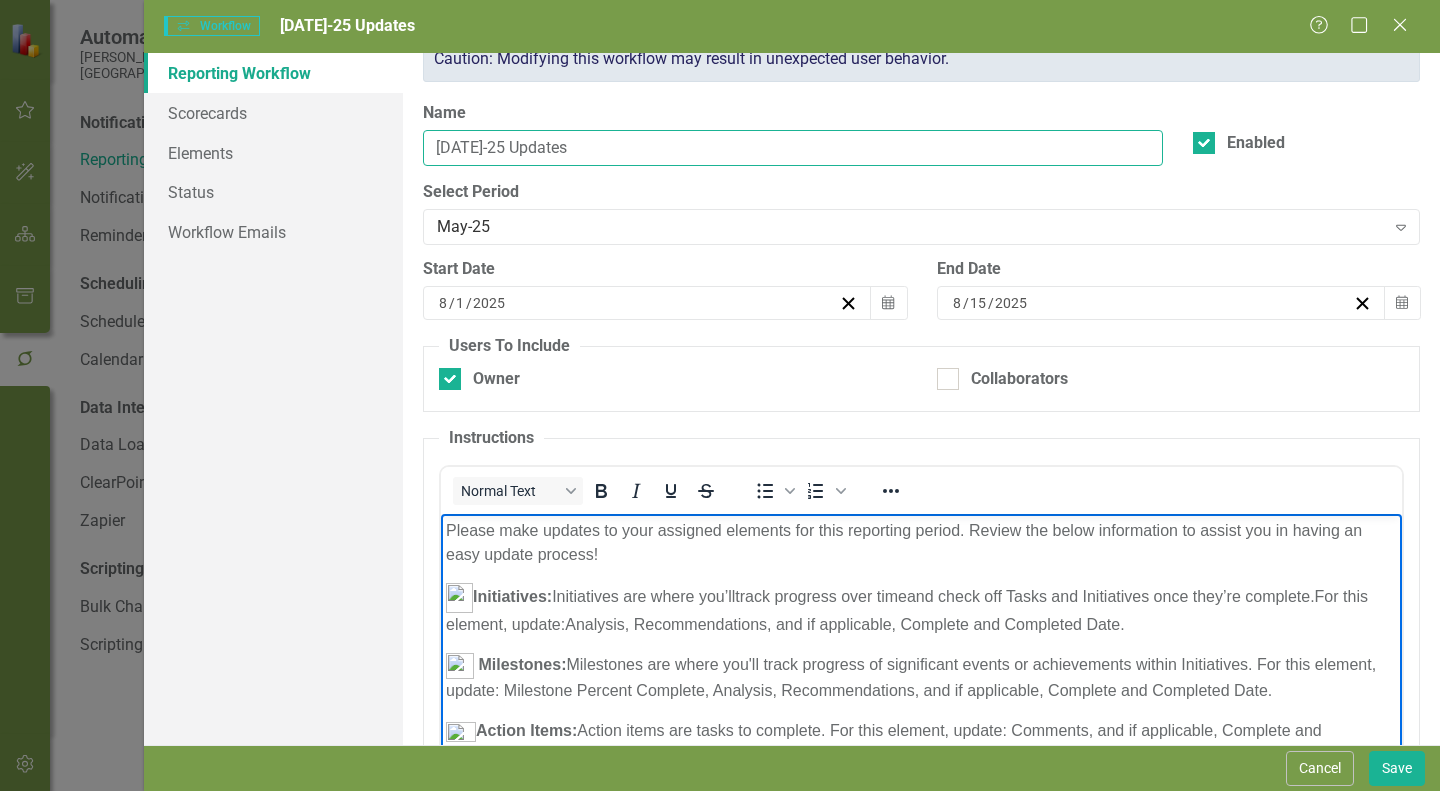 click on "[DATE]-25 Updates" at bounding box center [793, 148] 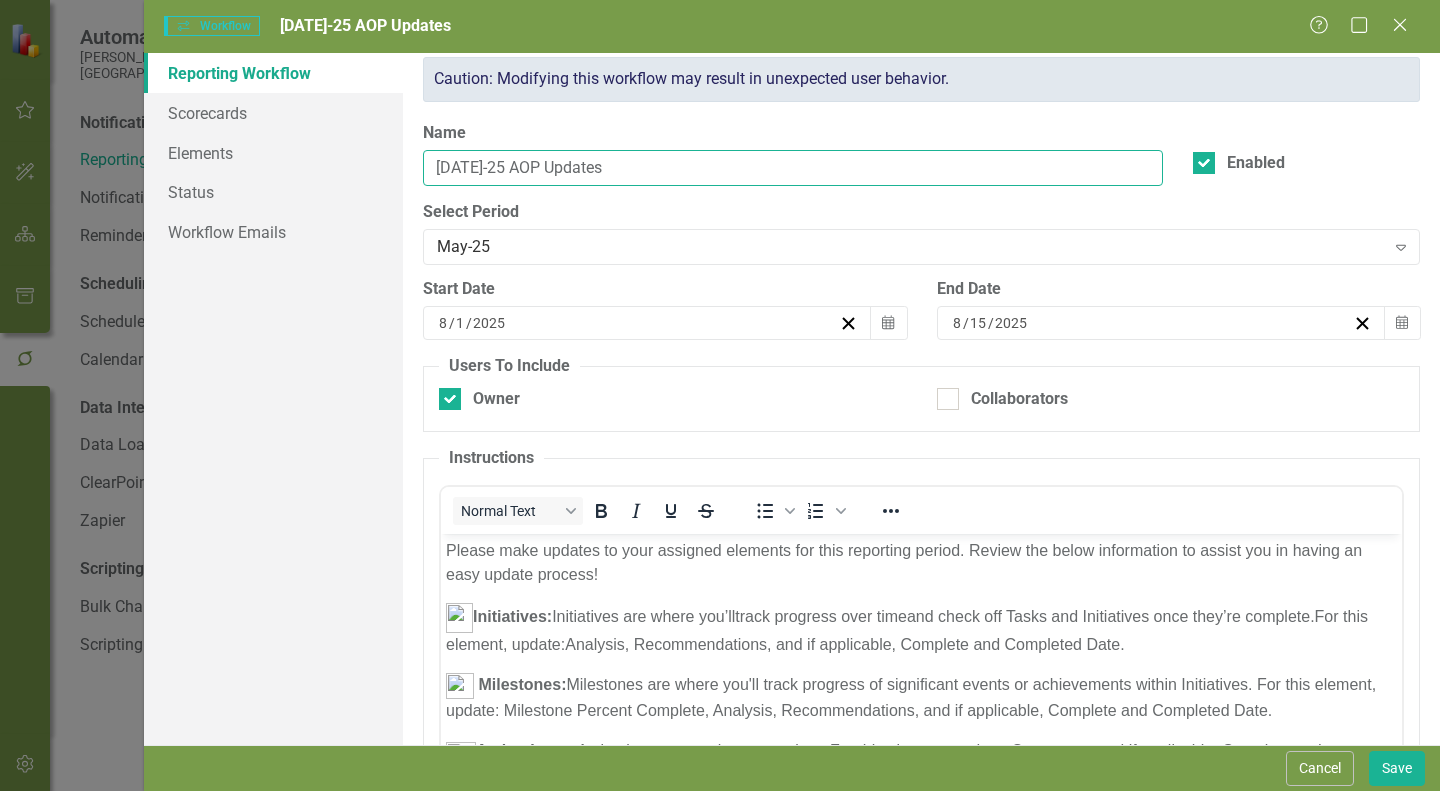 scroll, scrollTop: 0, scrollLeft: 0, axis: both 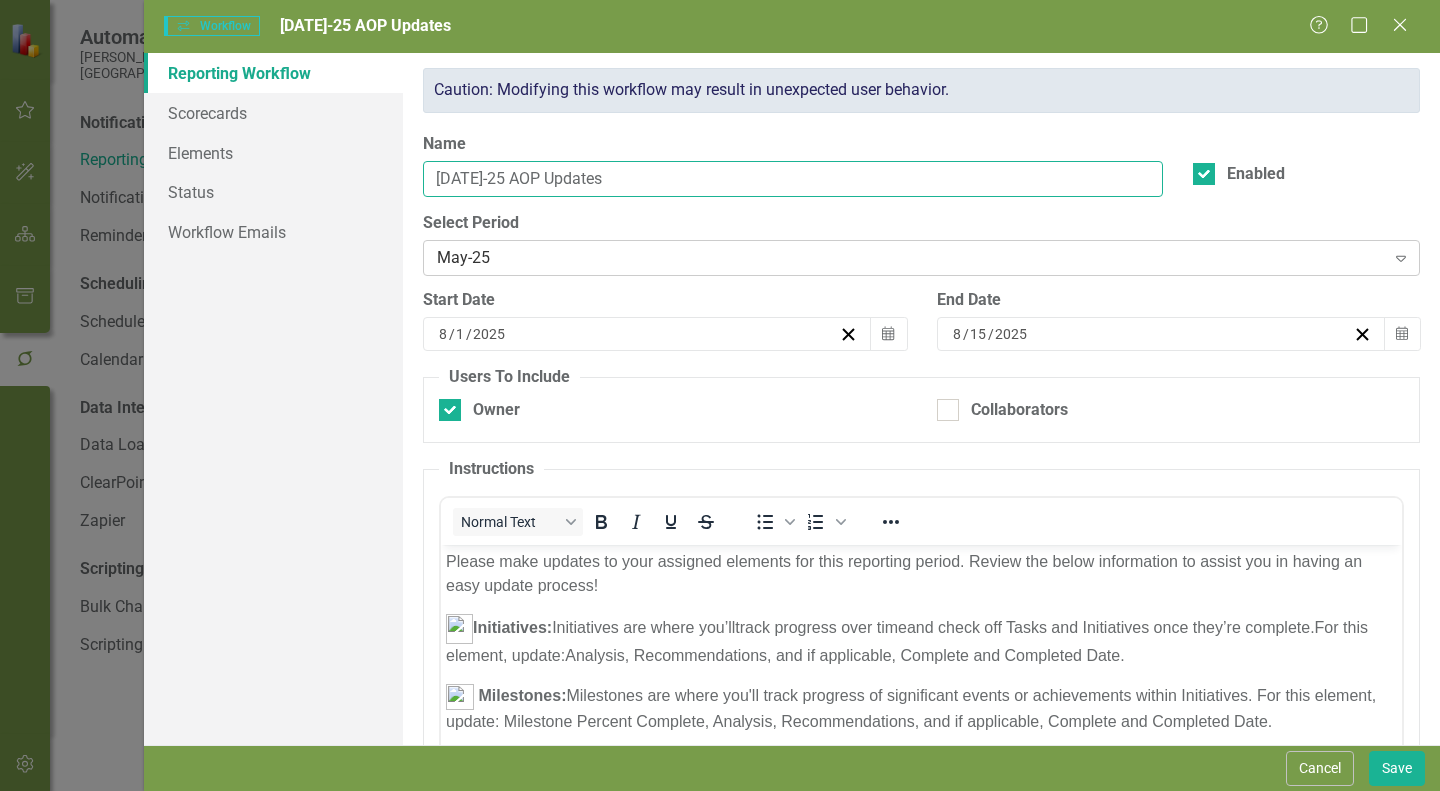 type on "Jul-25 AOP Updates" 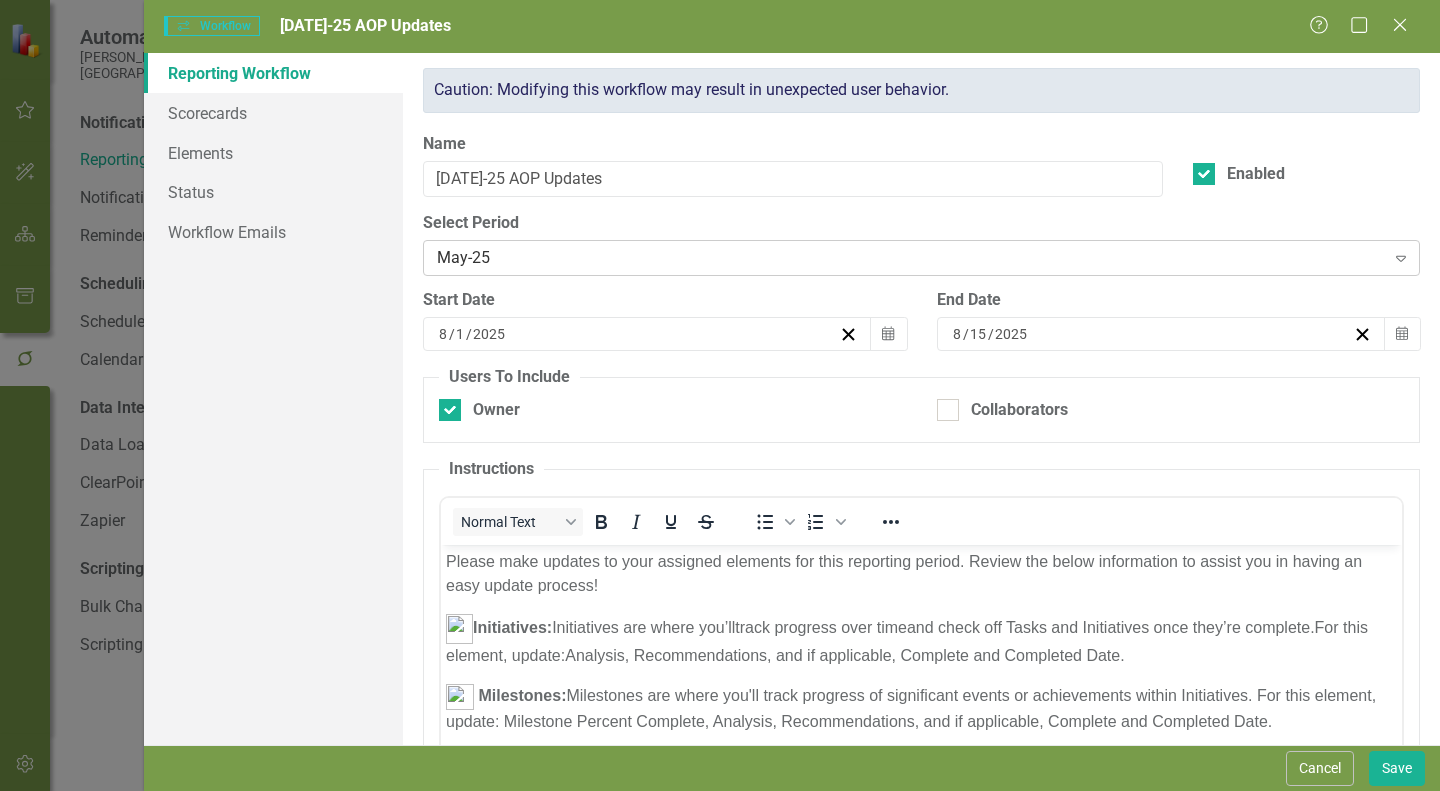 click on "May-25" at bounding box center [910, 258] 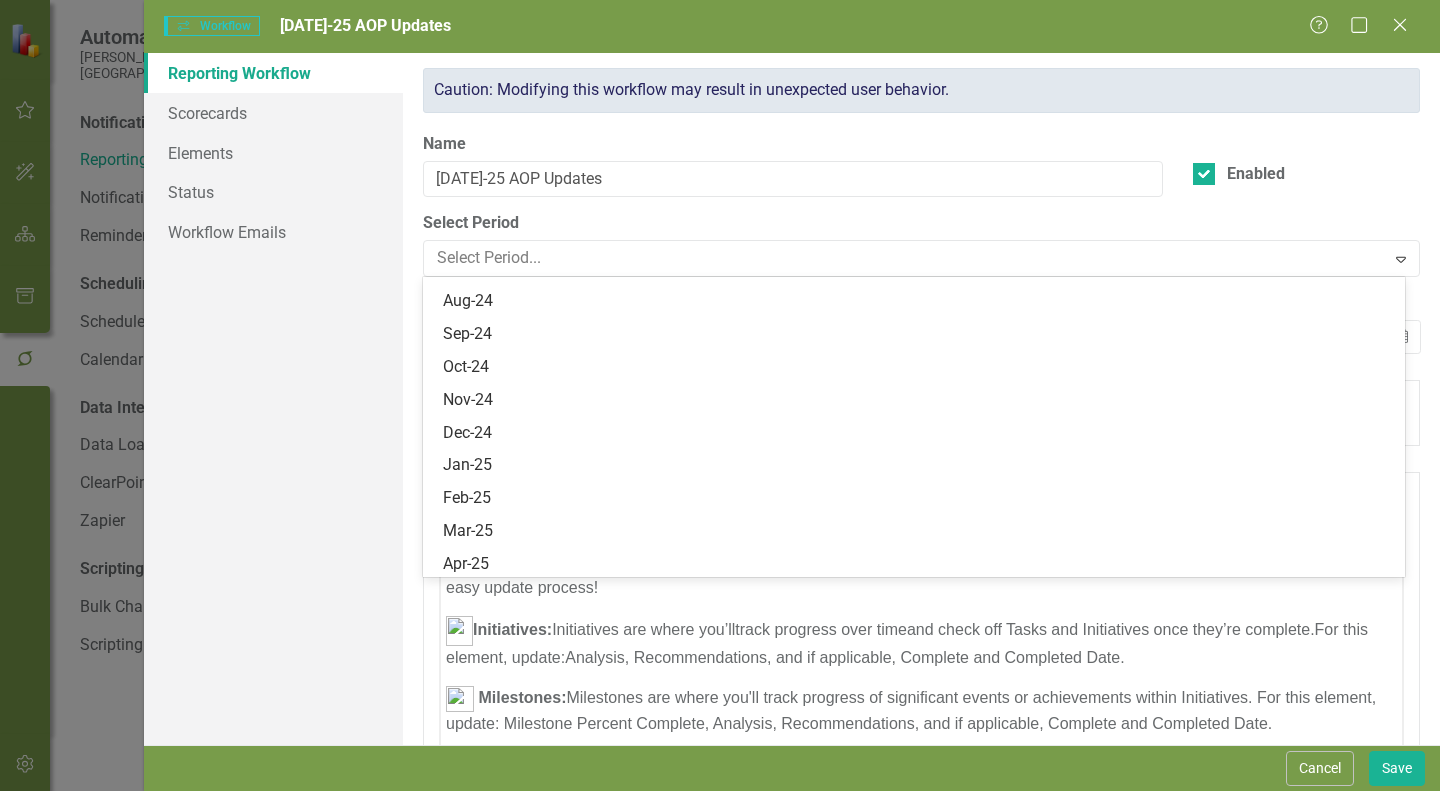 scroll, scrollTop: 1314, scrollLeft: 0, axis: vertical 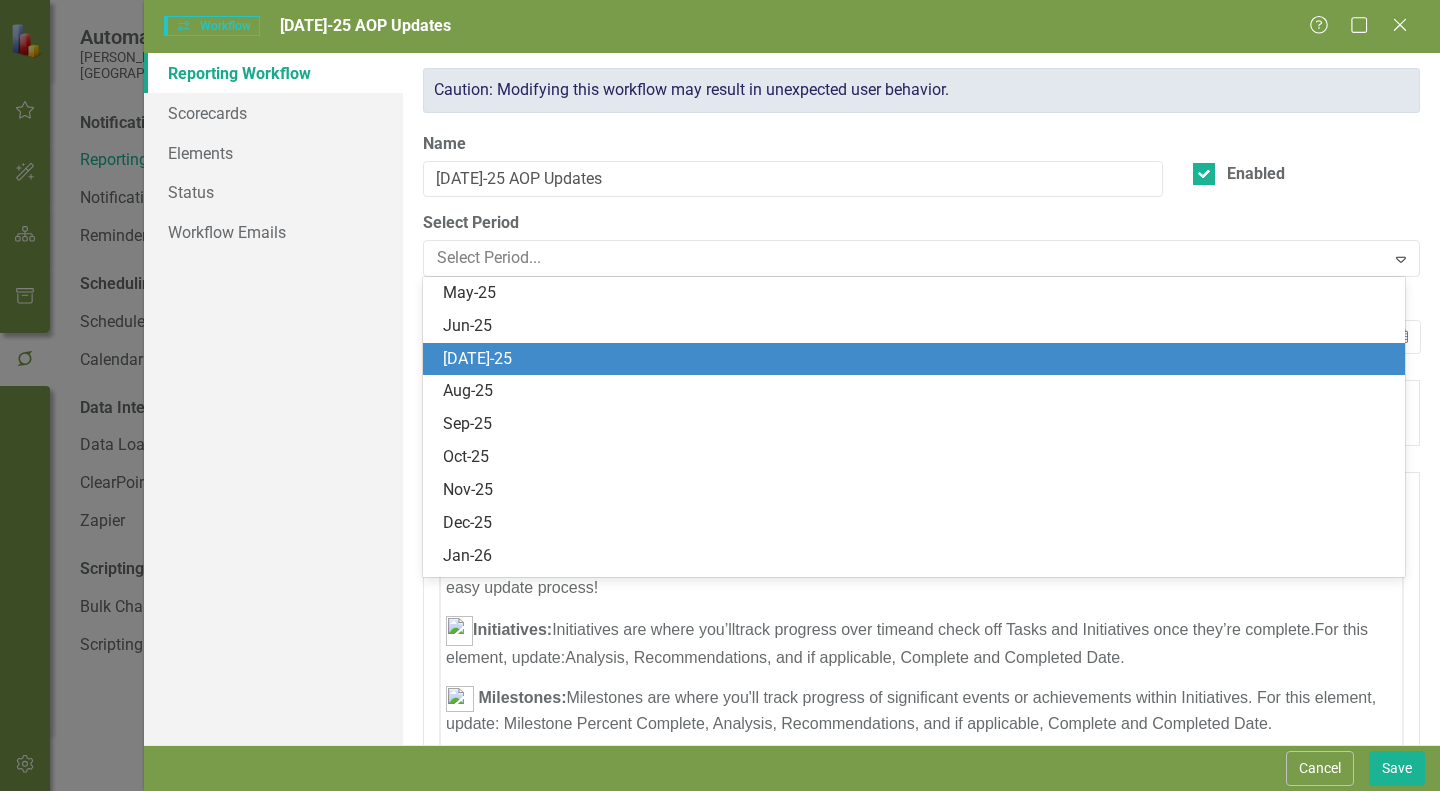 click on "[DATE]-25" at bounding box center [918, 359] 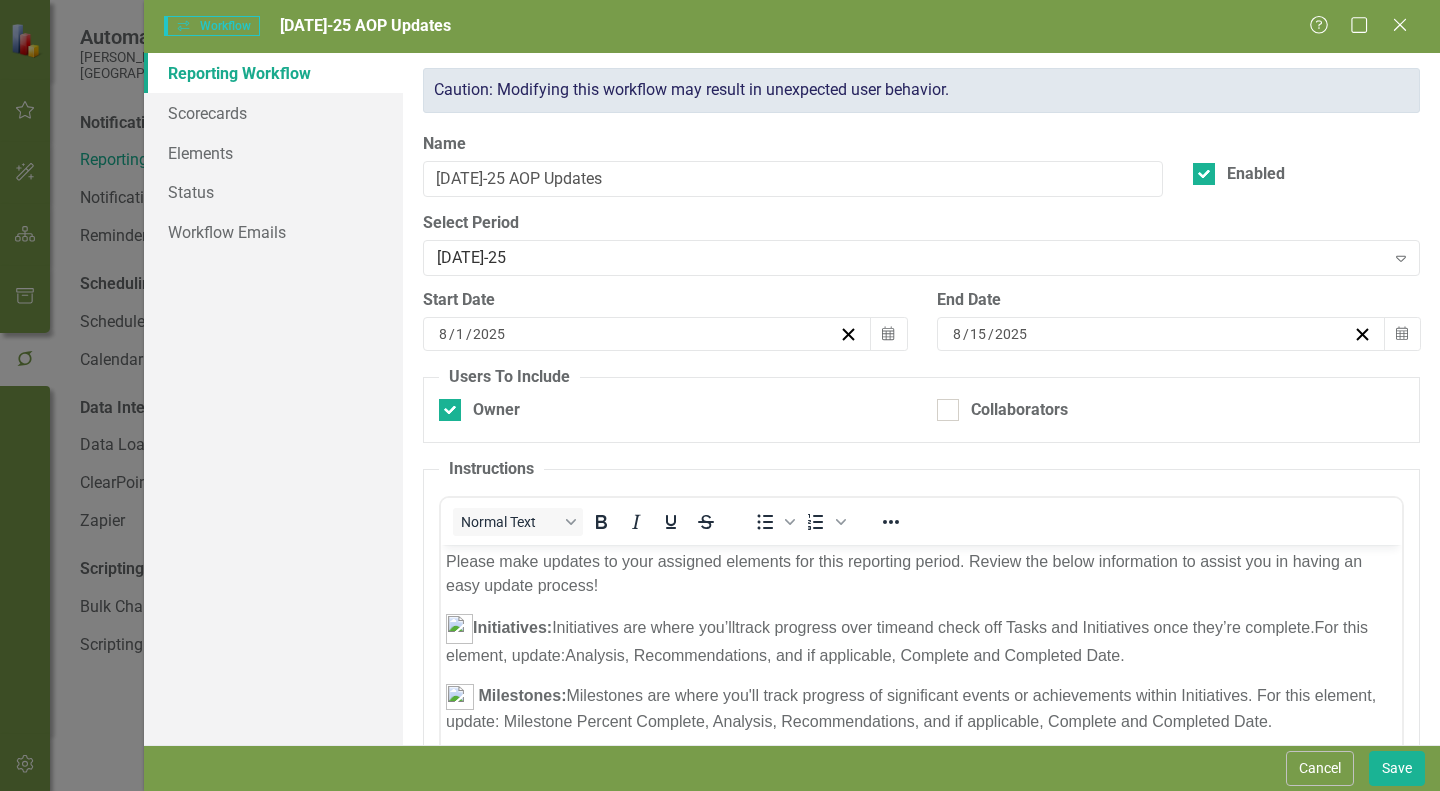 click on "Reporting Workflow Scorecards Elements Status Workflow Emails" at bounding box center [273, 399] 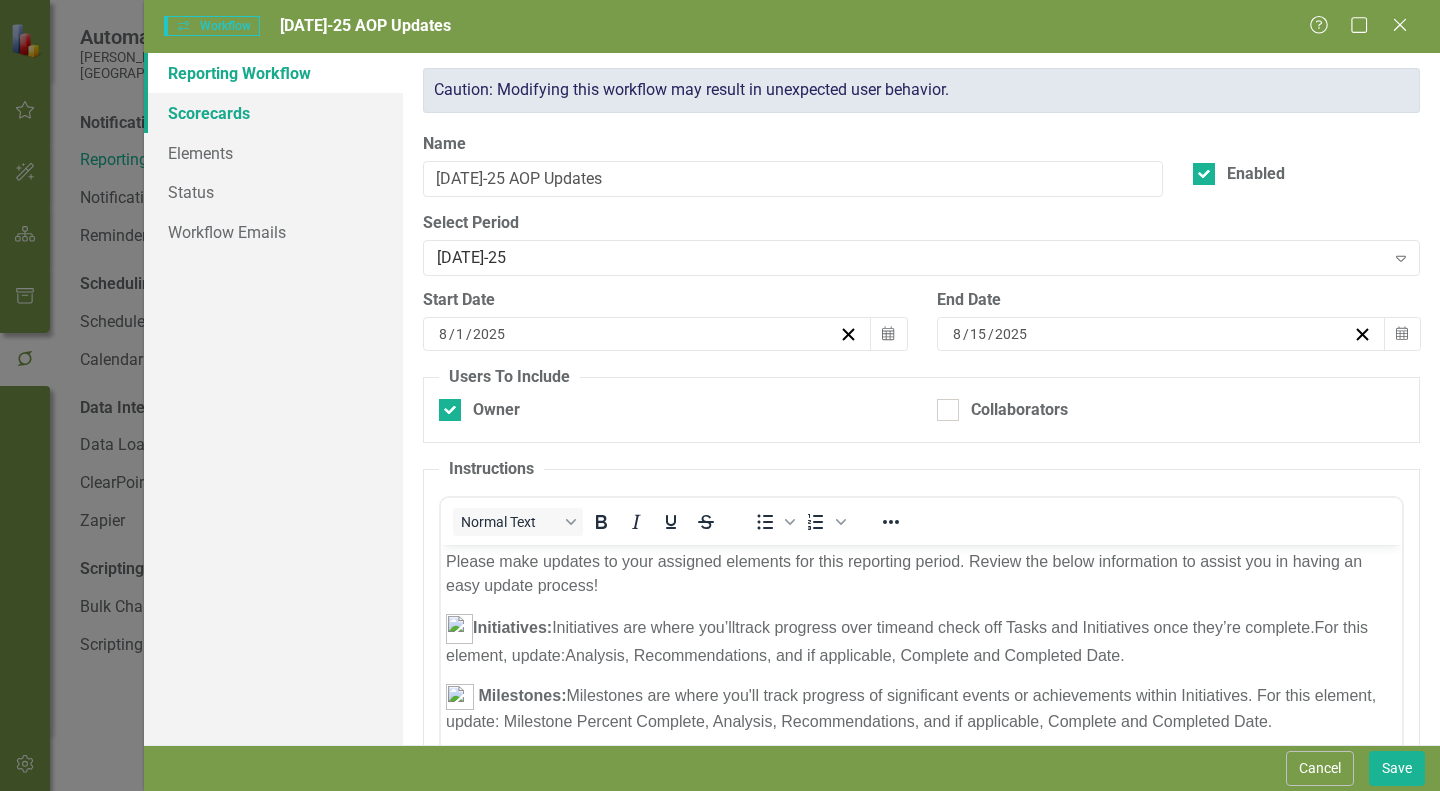 click on "Scorecards" at bounding box center [273, 113] 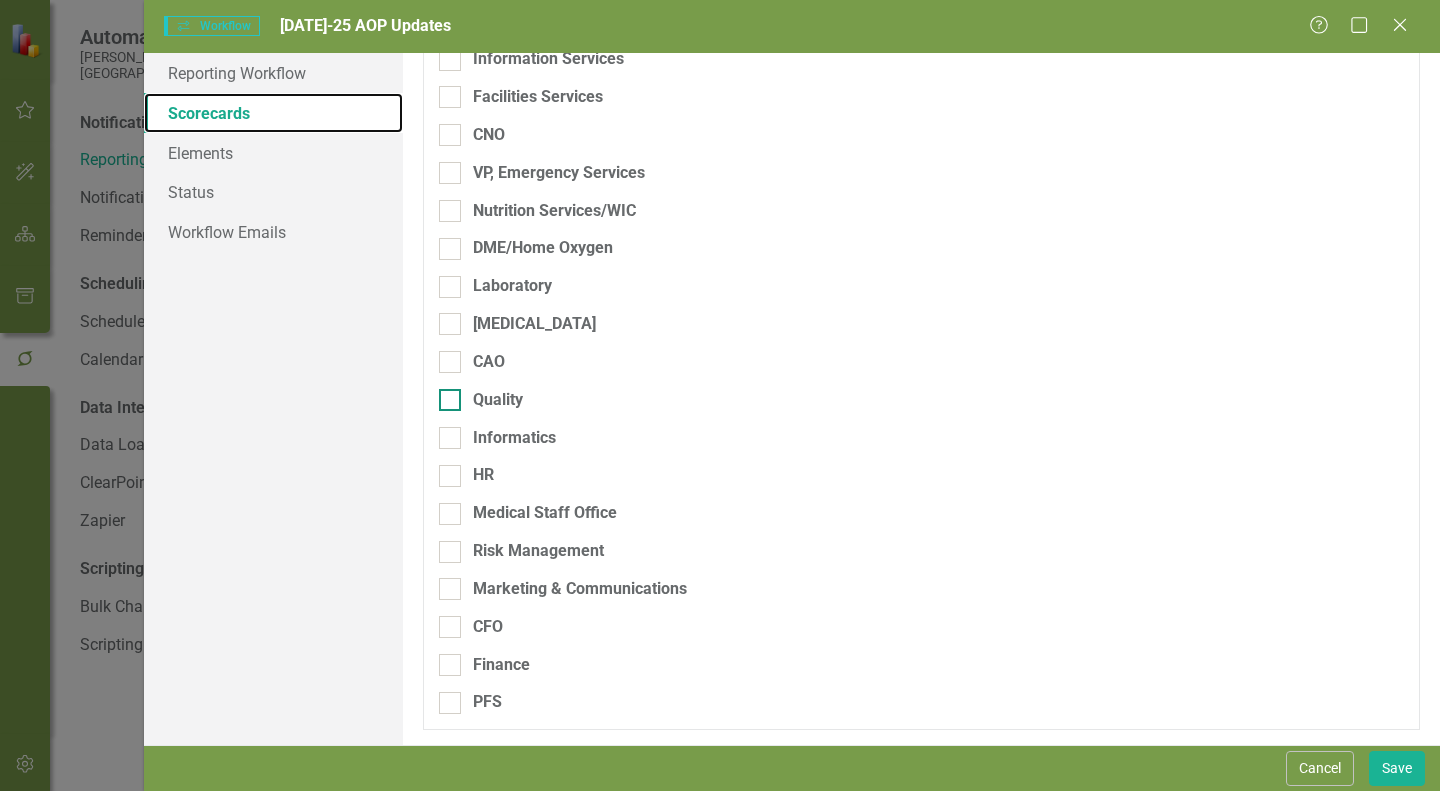 scroll, scrollTop: 0, scrollLeft: 0, axis: both 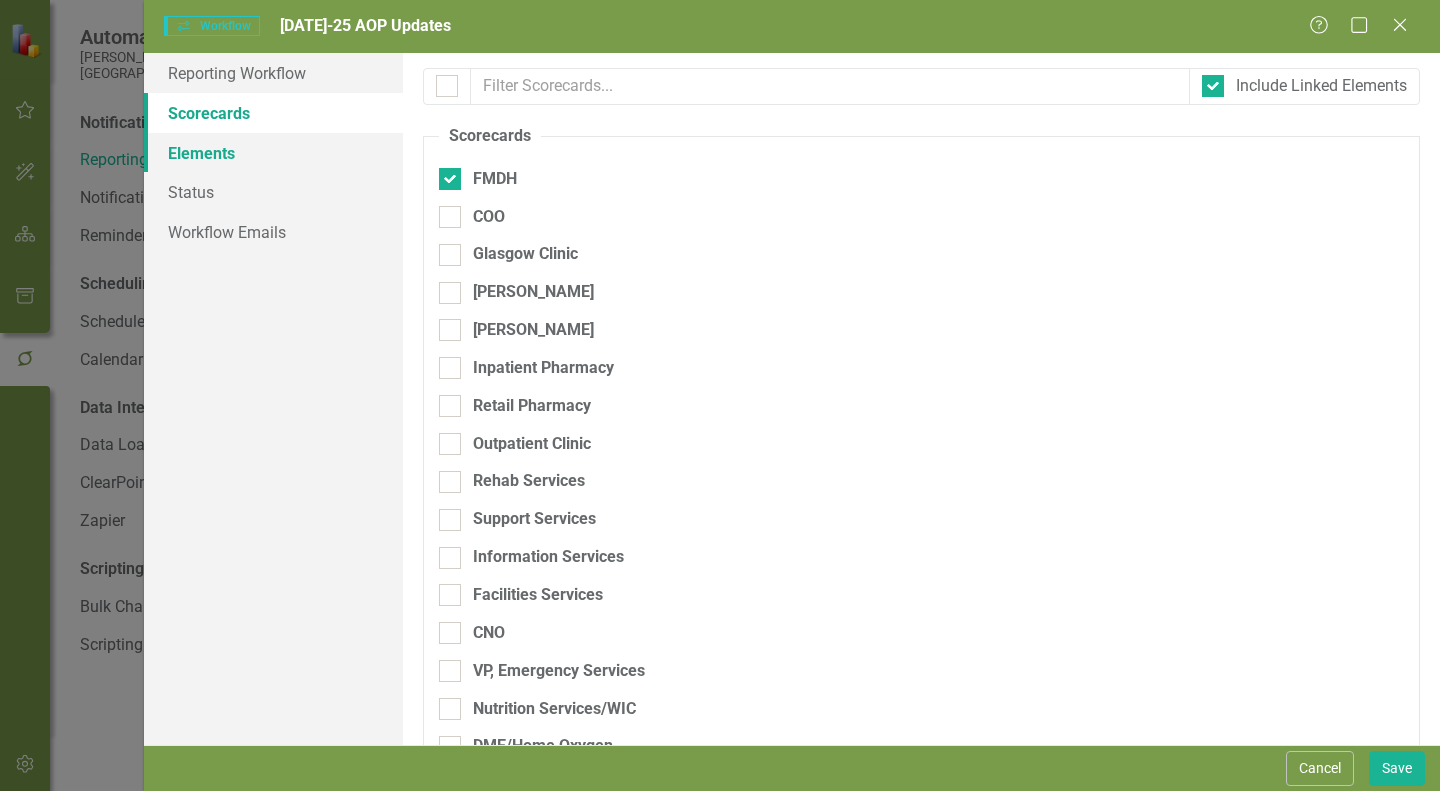click on "Elements" at bounding box center (273, 153) 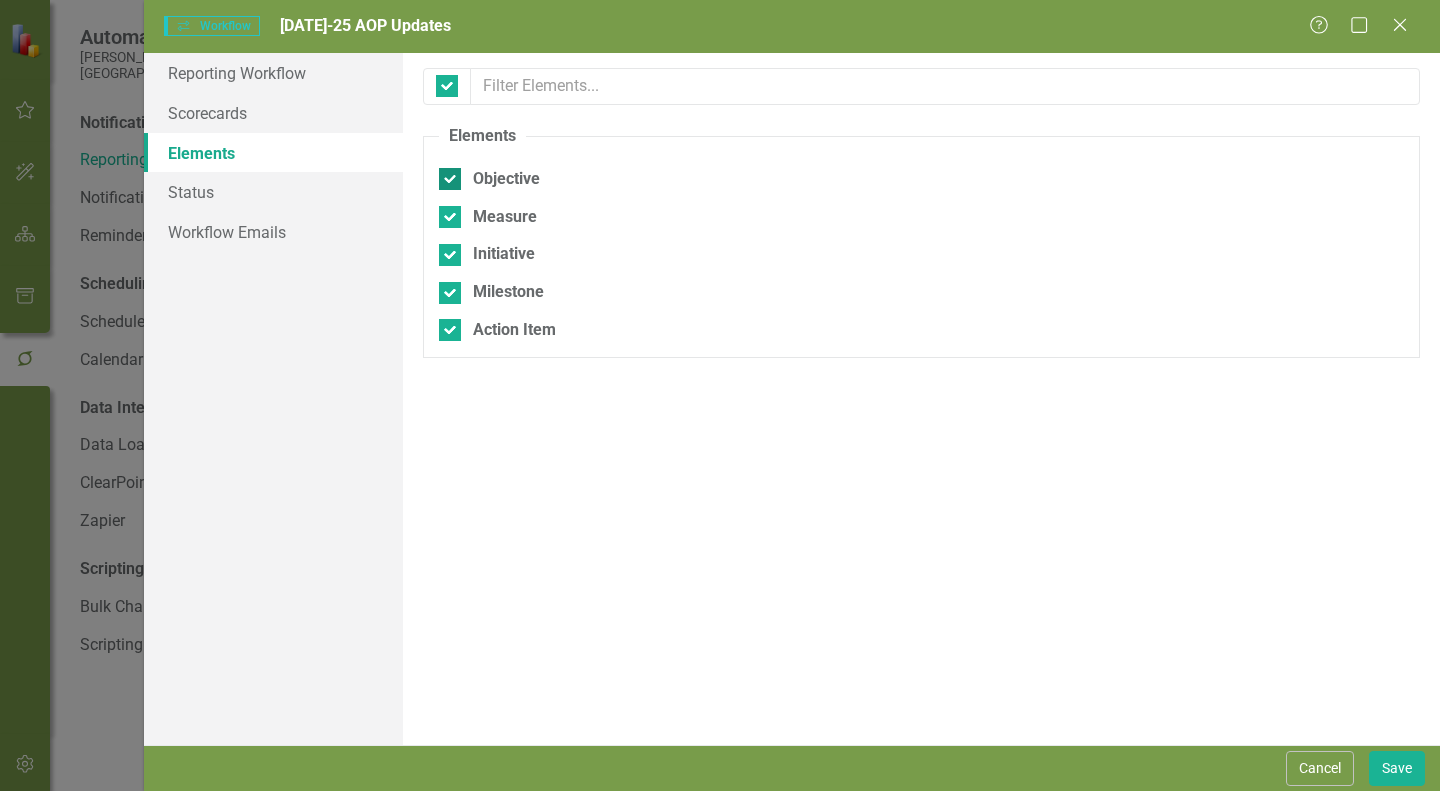 click on "Objective" at bounding box center (445, 174) 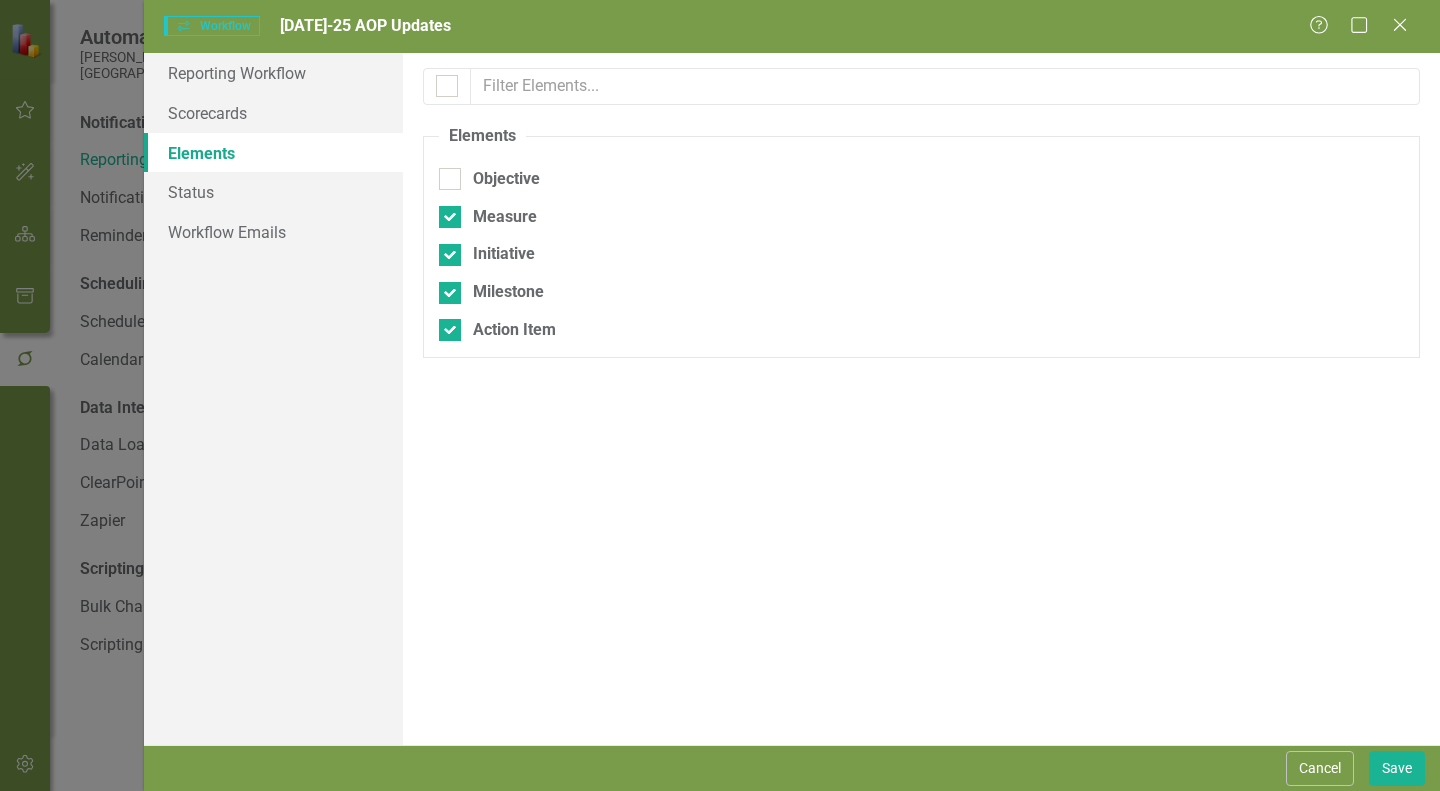 drag, startPoint x: 446, startPoint y: 176, endPoint x: 371, endPoint y: 282, distance: 129.84991 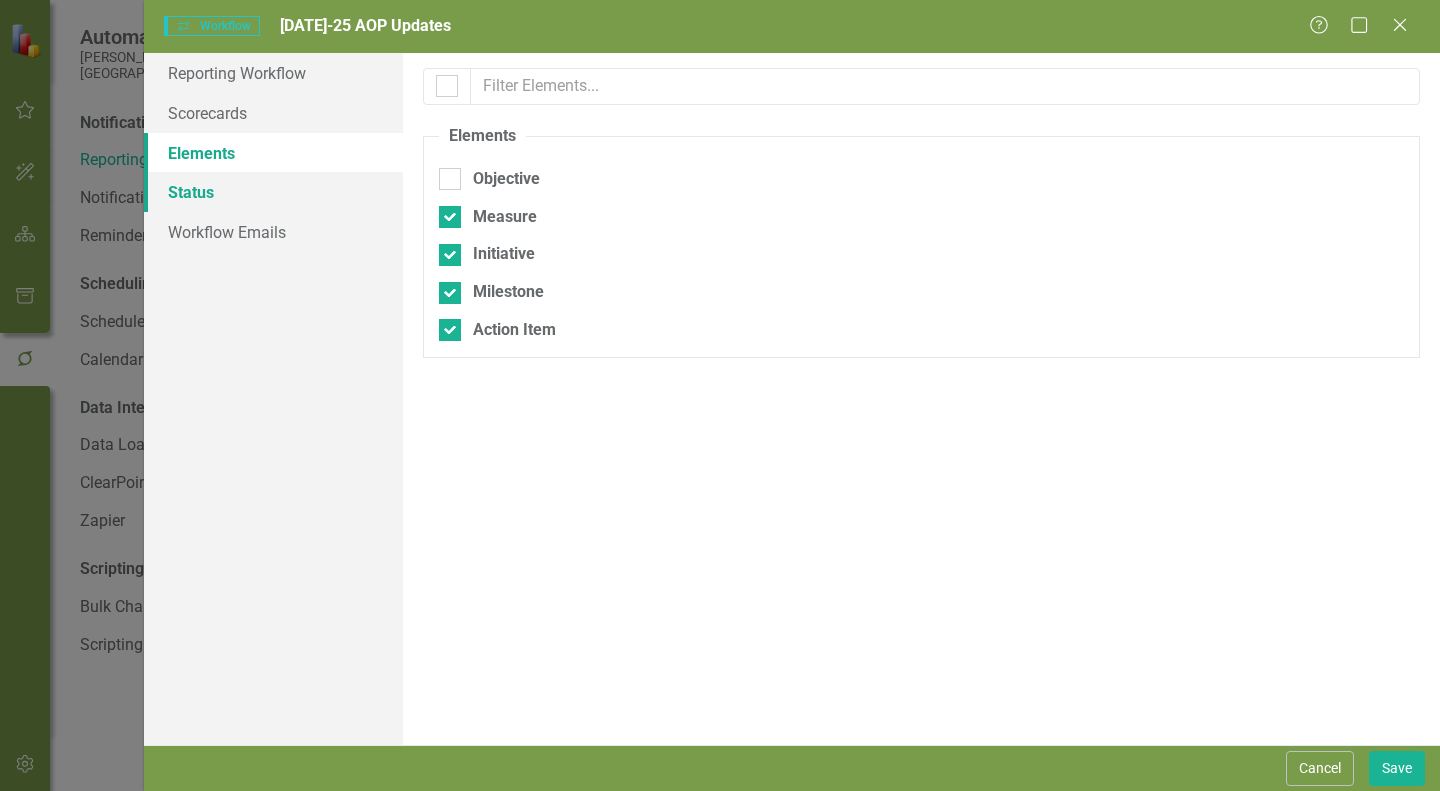 click on "Status" at bounding box center (273, 192) 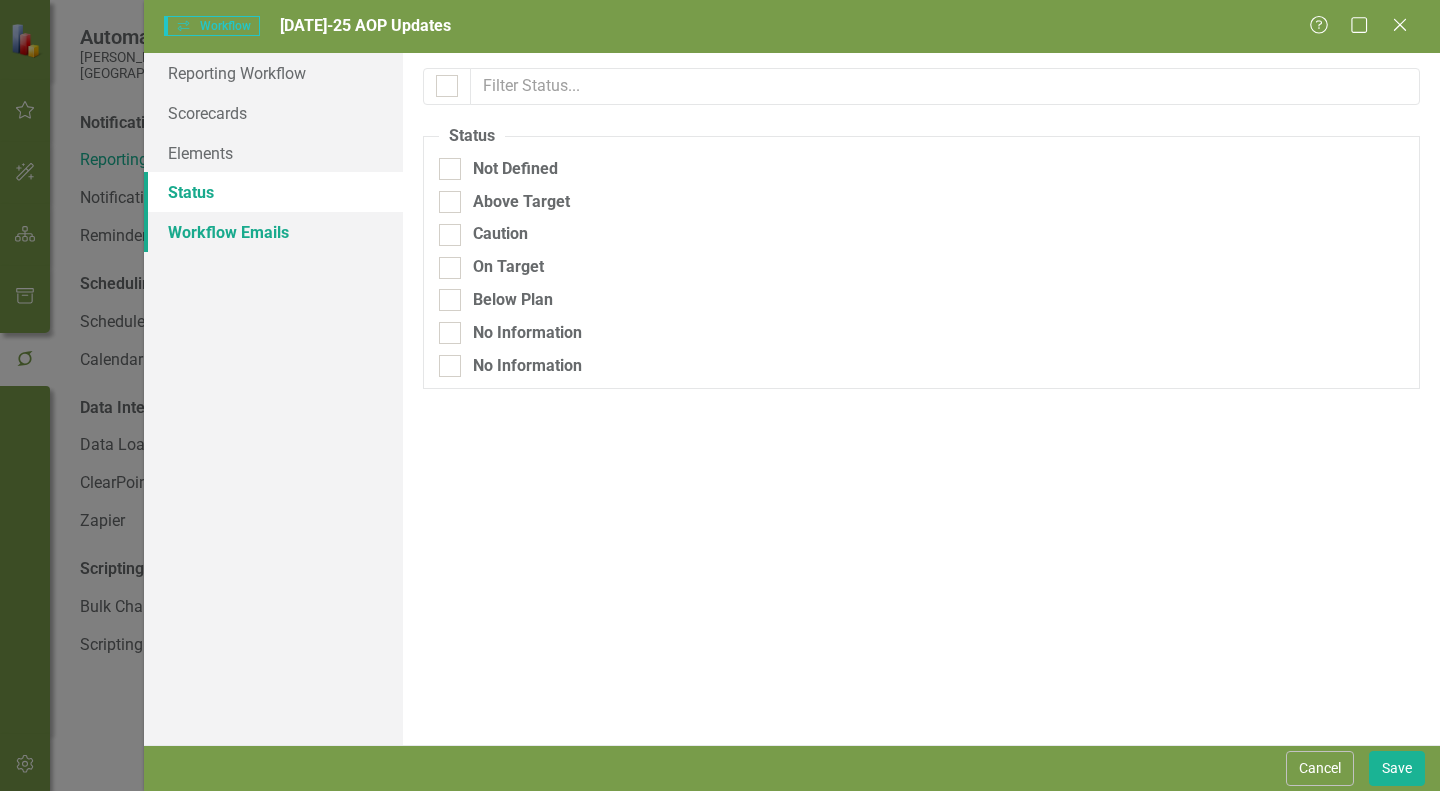 click on "Workflow Emails" at bounding box center [273, 232] 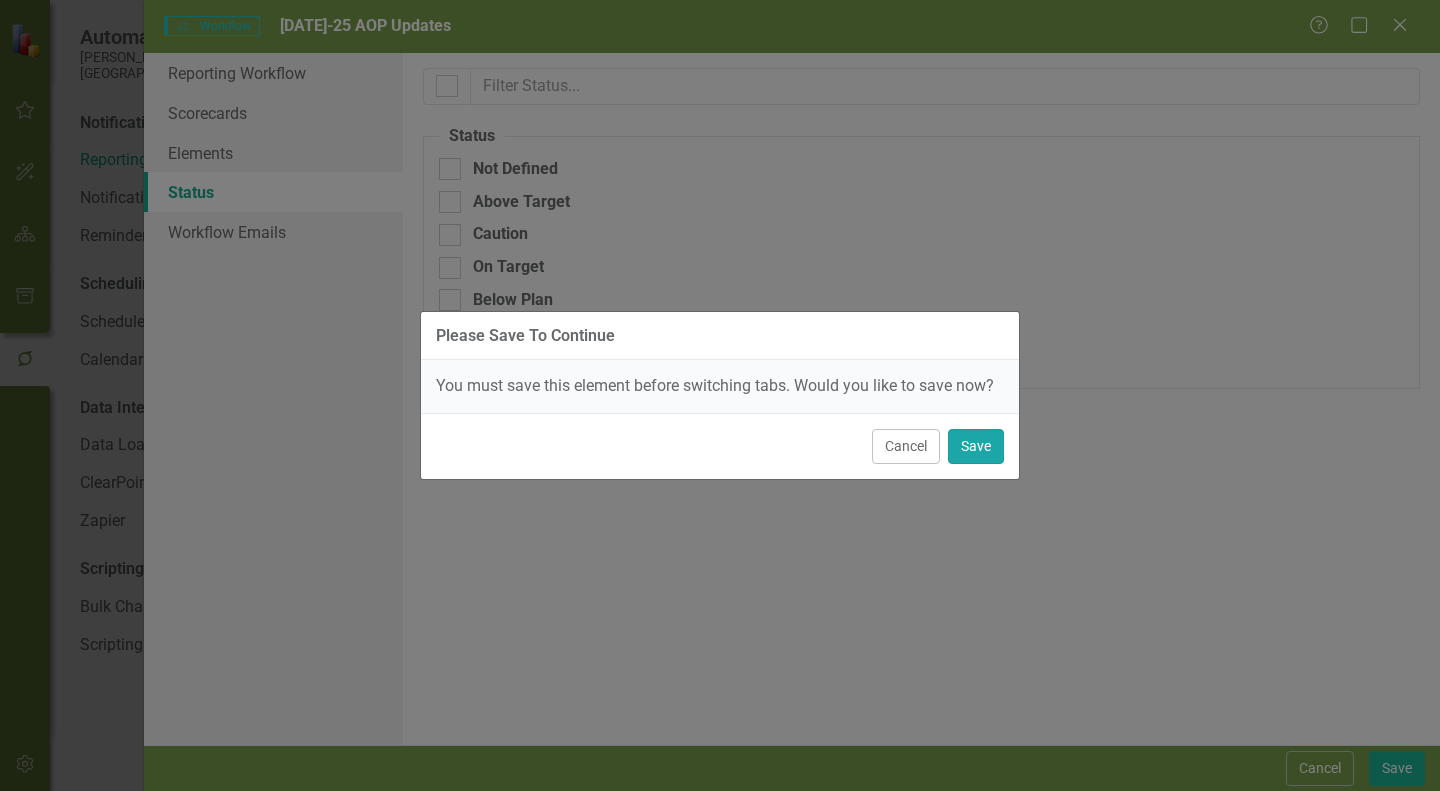 click on "Save" at bounding box center (976, 446) 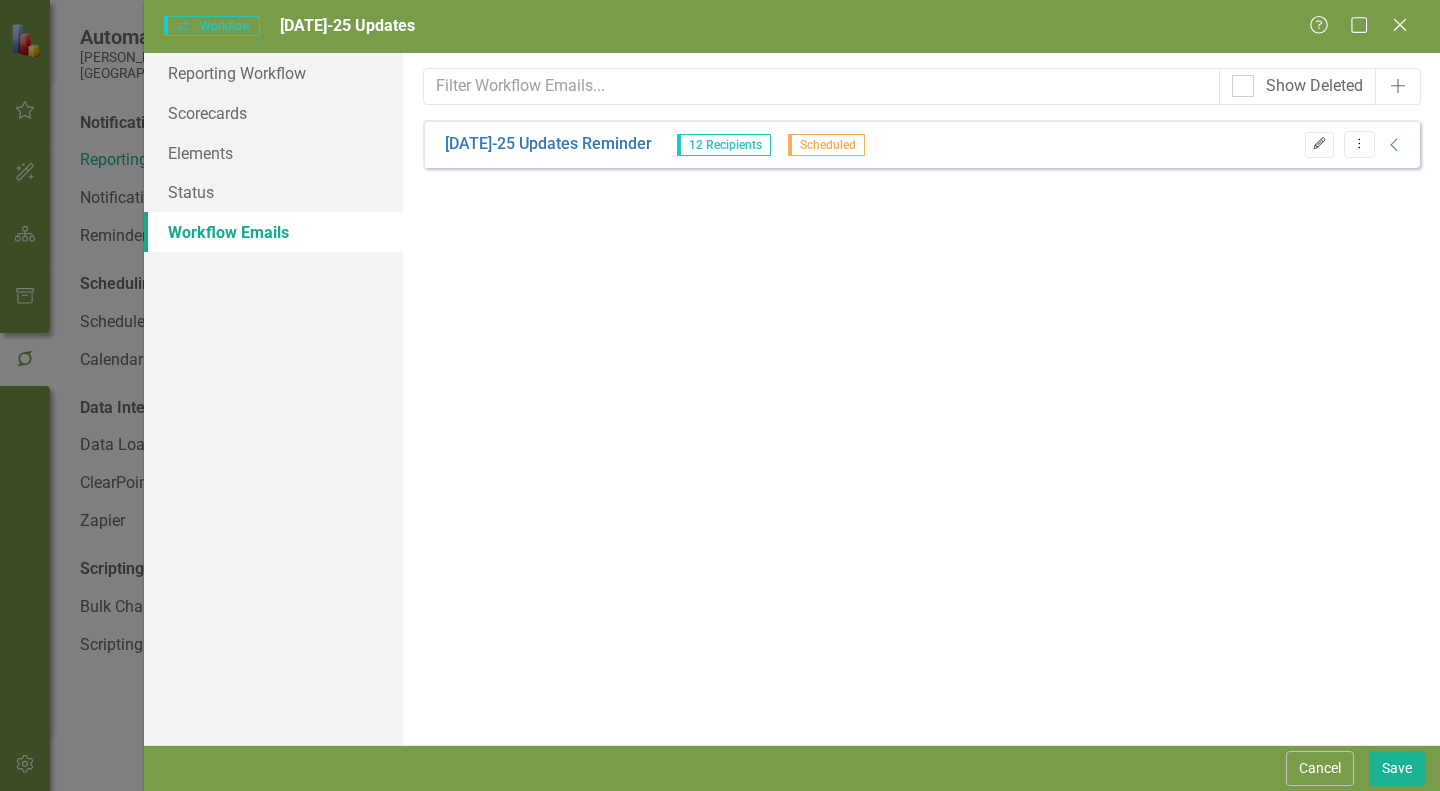 click on "Edit" 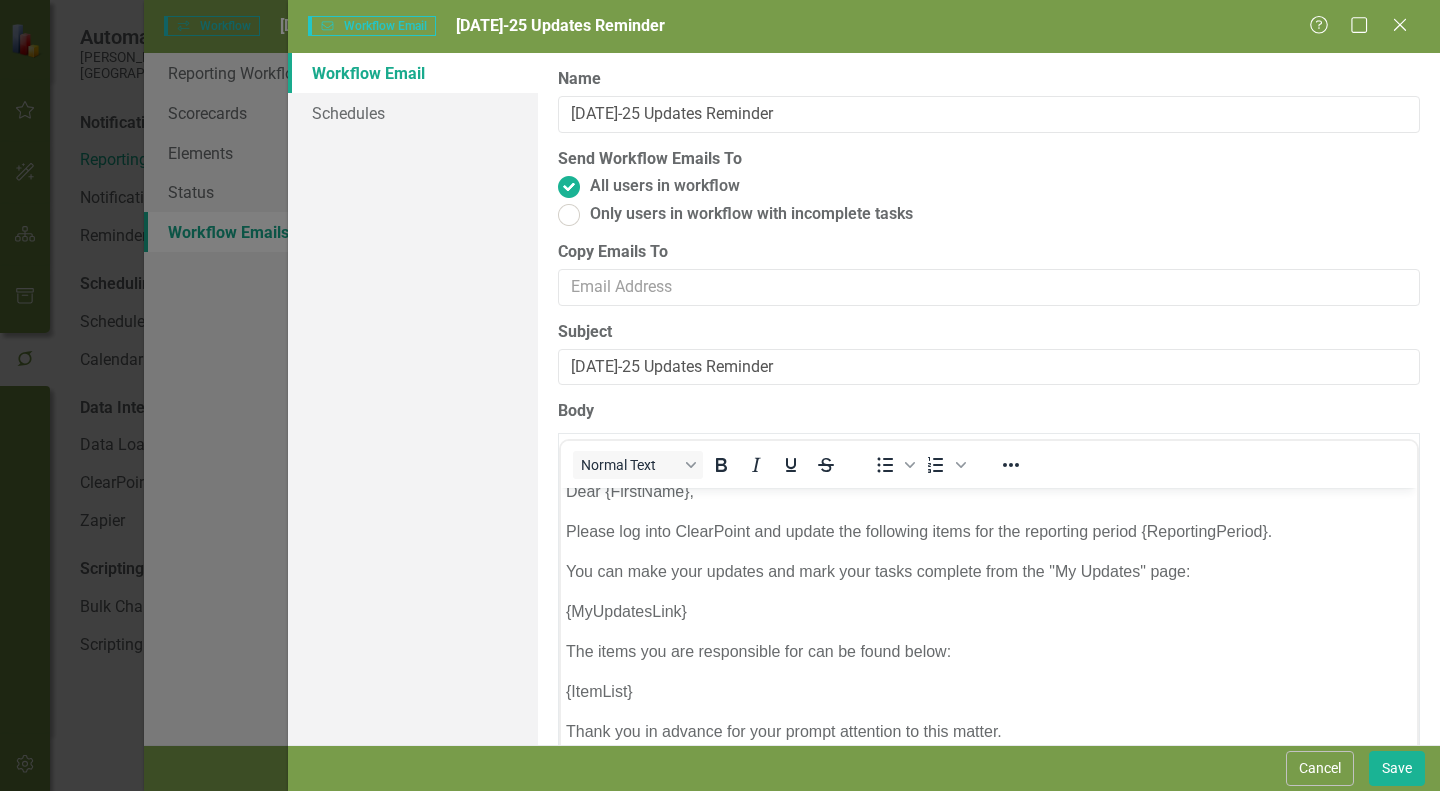 scroll, scrollTop: 21, scrollLeft: 0, axis: vertical 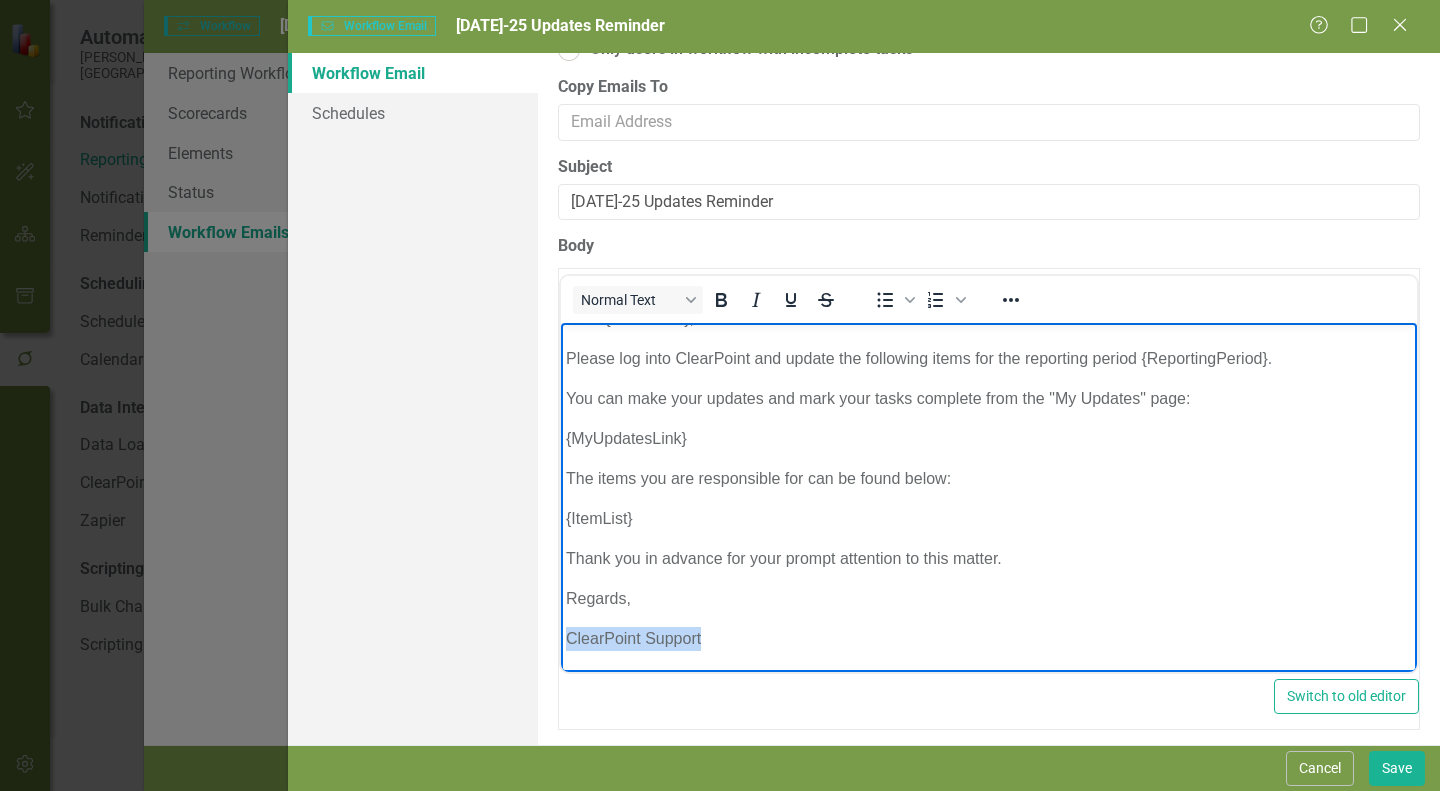 drag, startPoint x: 711, startPoint y: 636, endPoint x: 552, endPoint y: 632, distance: 159.05031 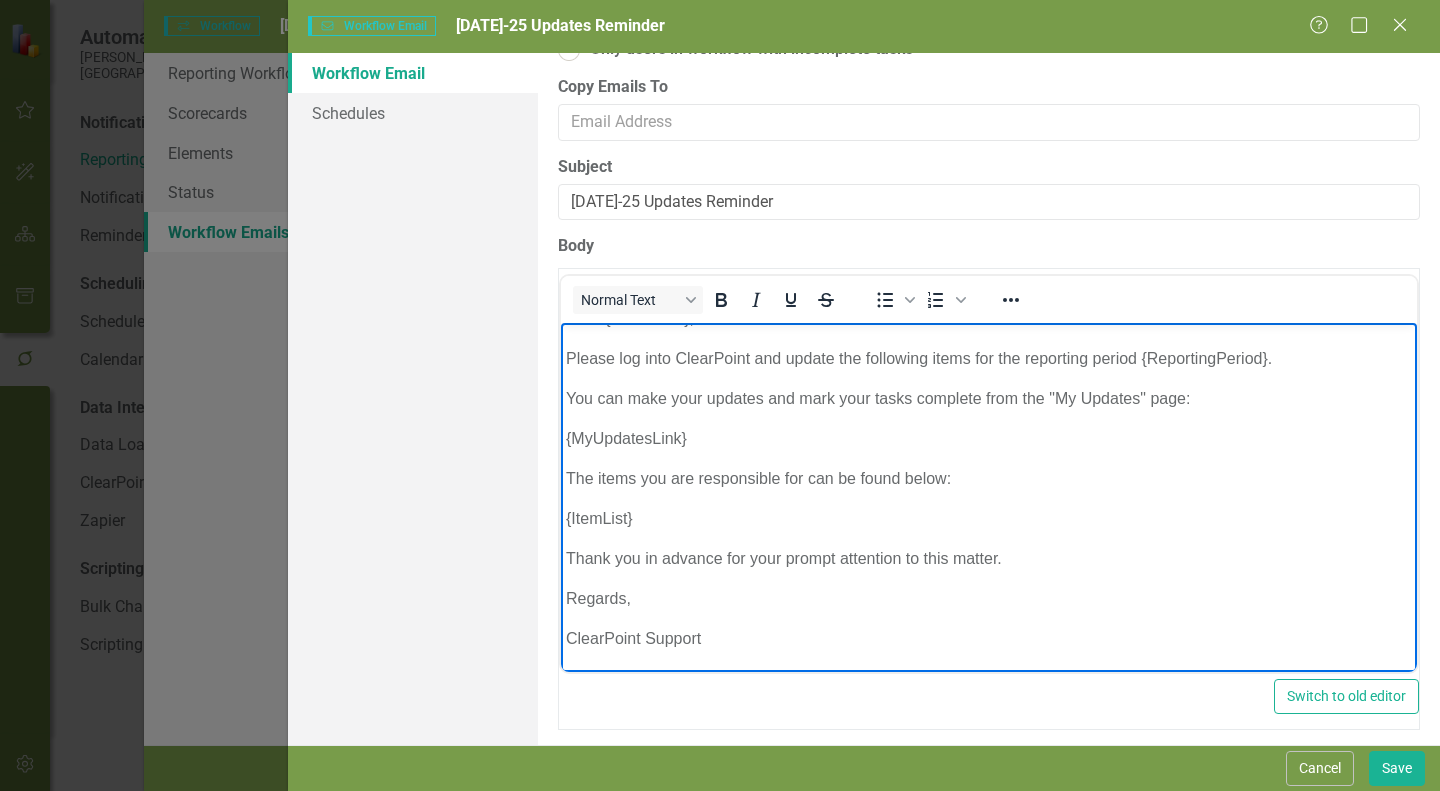 click on "Regards," at bounding box center (989, 599) 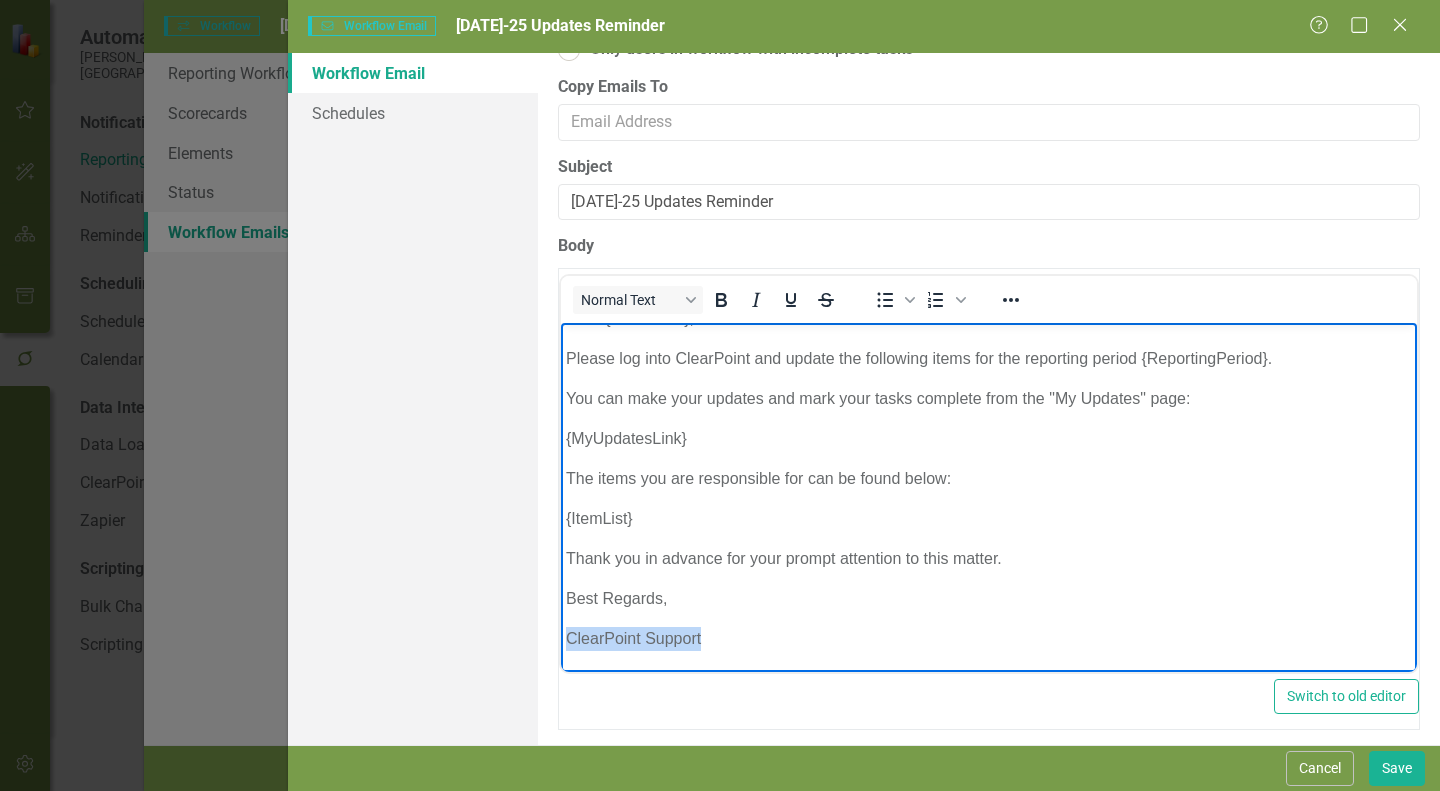 drag, startPoint x: 723, startPoint y: 641, endPoint x: 564, endPoint y: 646, distance: 159.0786 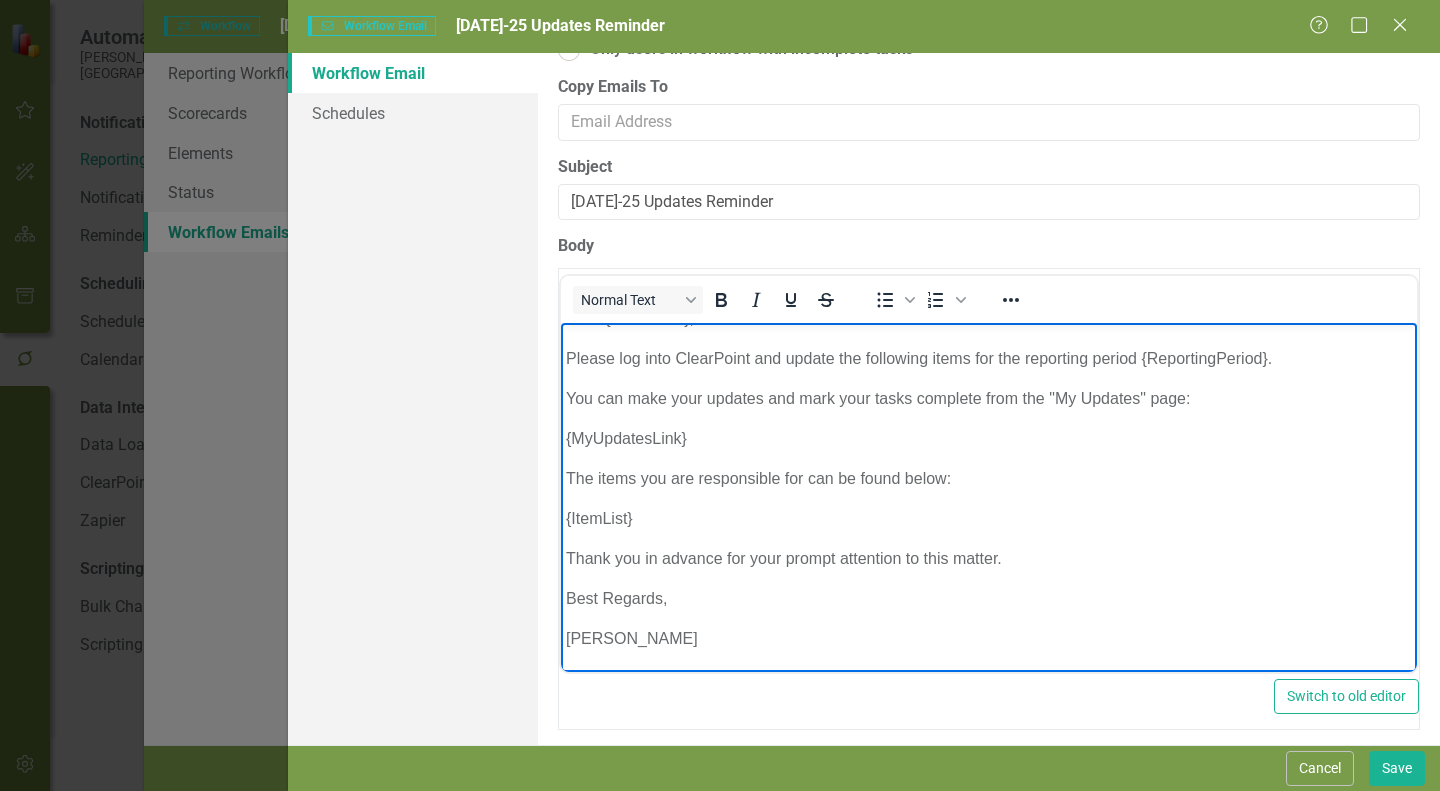 scroll, scrollTop: 0, scrollLeft: 0, axis: both 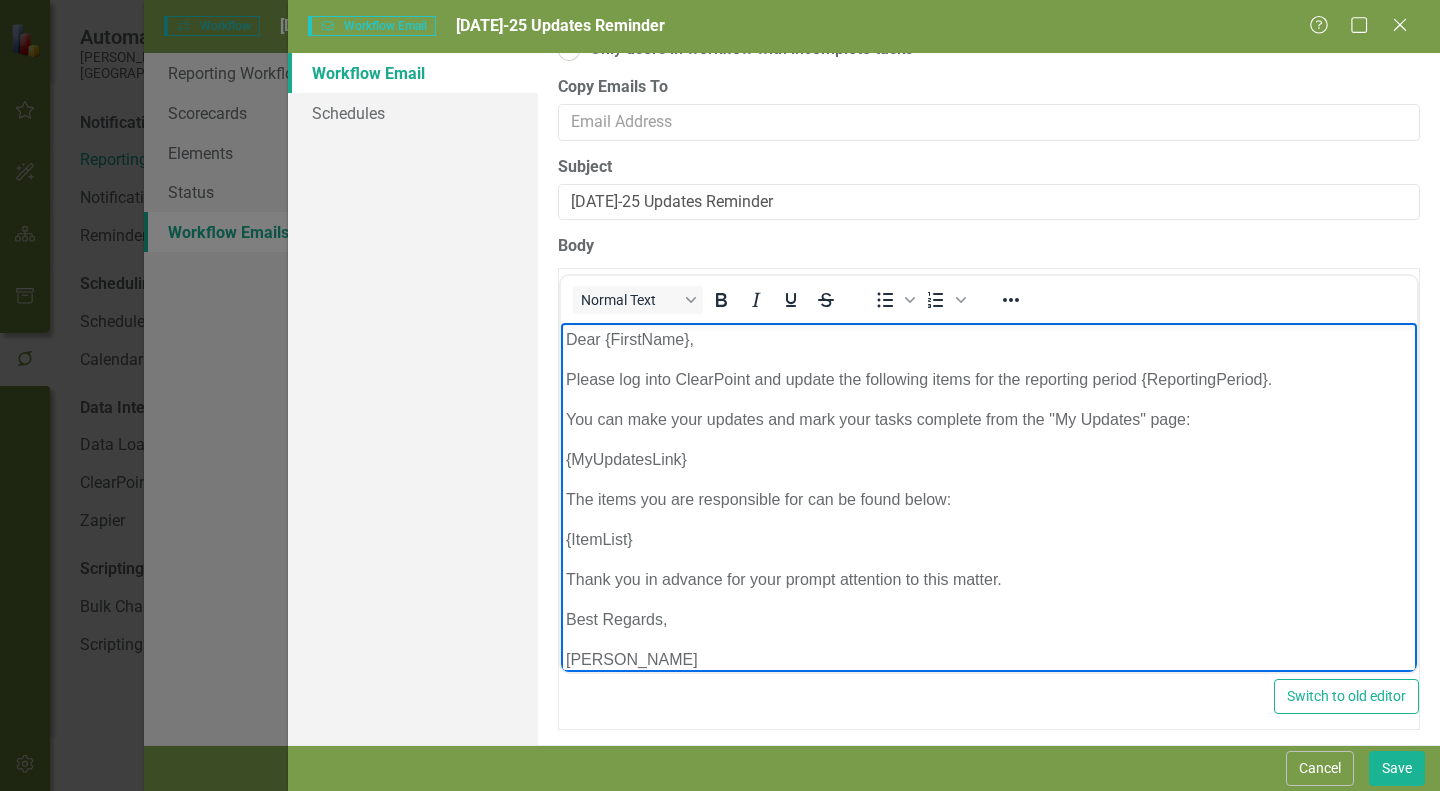click on "Please log into ClearPoint and update the following items for the reporting period {ReportingPeriod}." at bounding box center (989, 380) 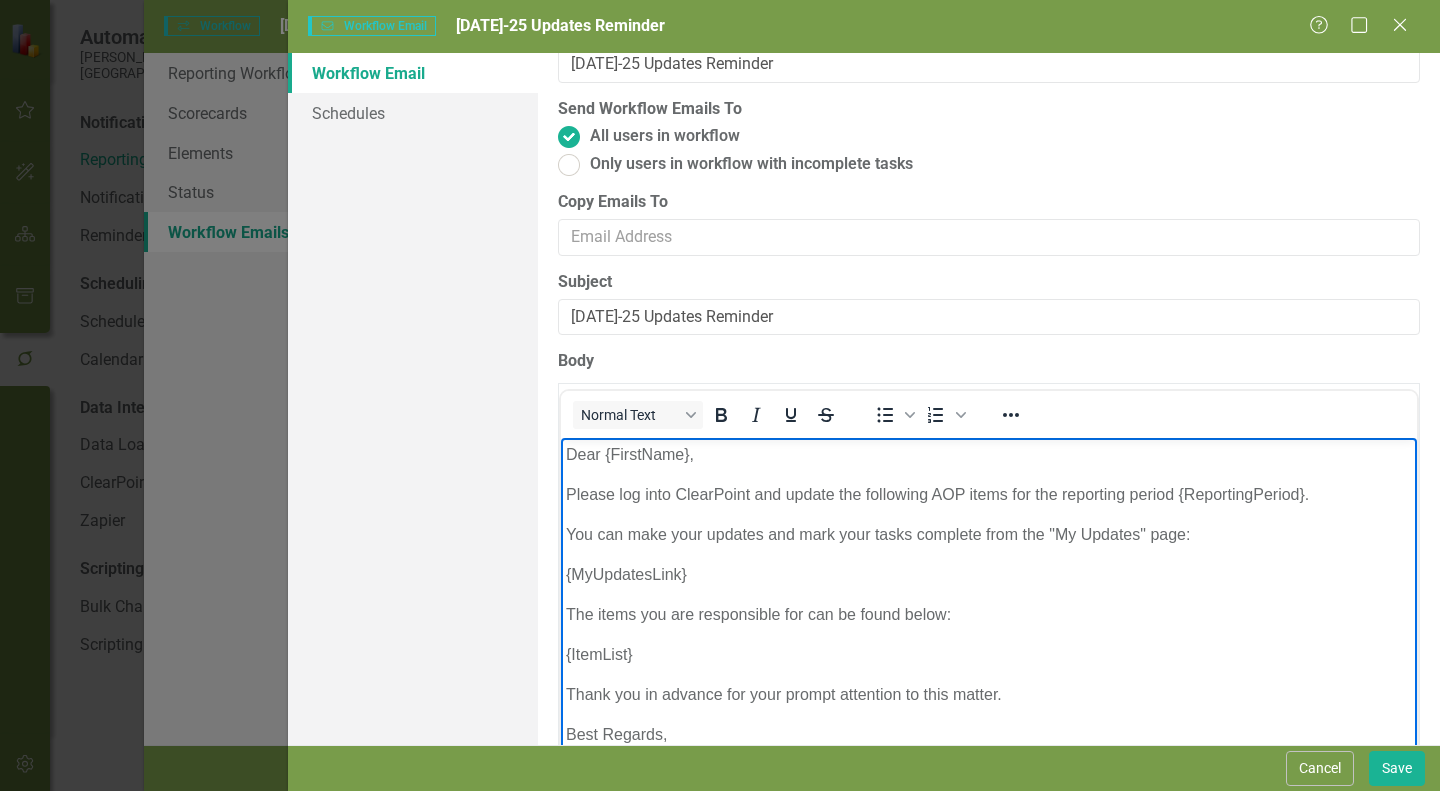 scroll, scrollTop: 0, scrollLeft: 0, axis: both 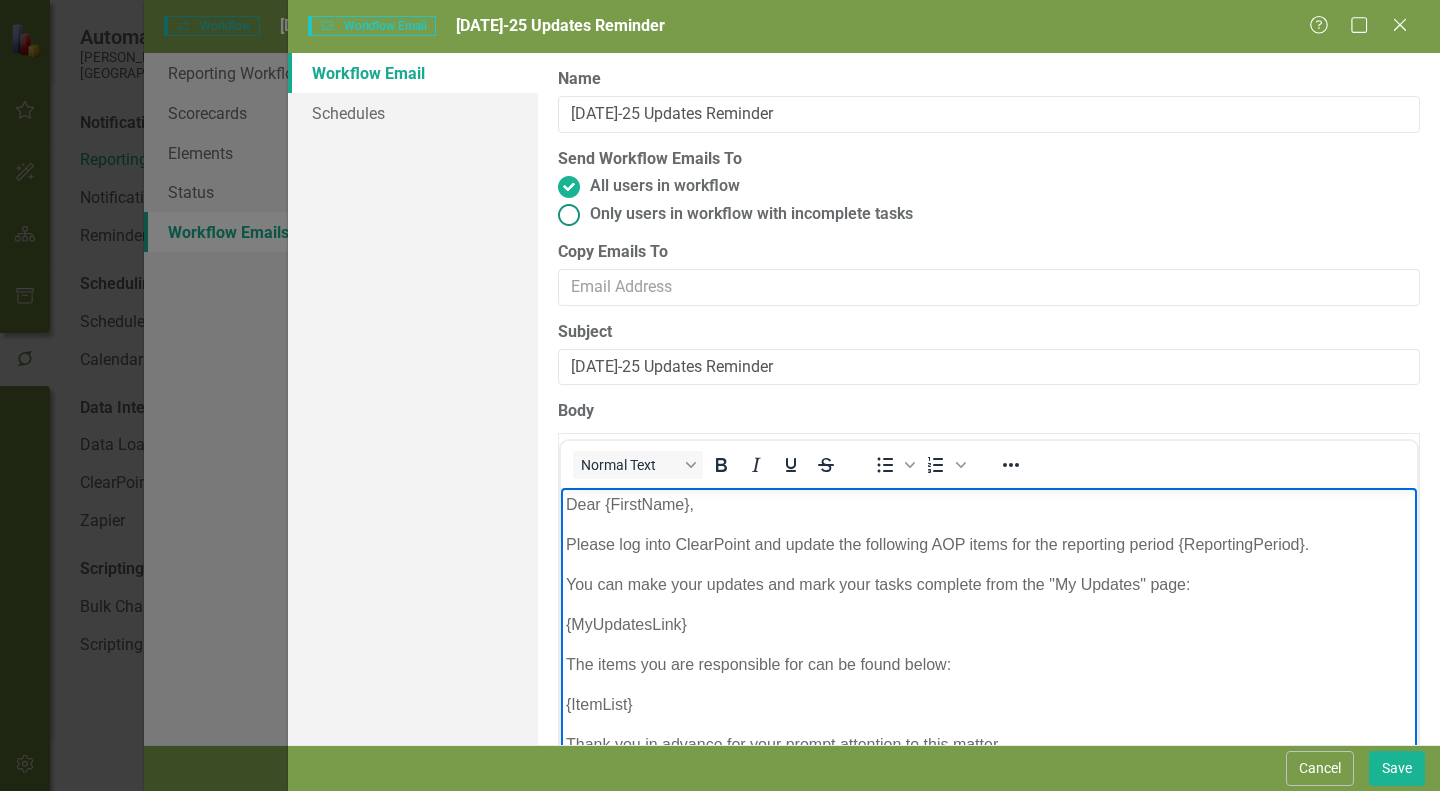click on "Only users in workflow with incomplete tasks" at bounding box center (751, 214) 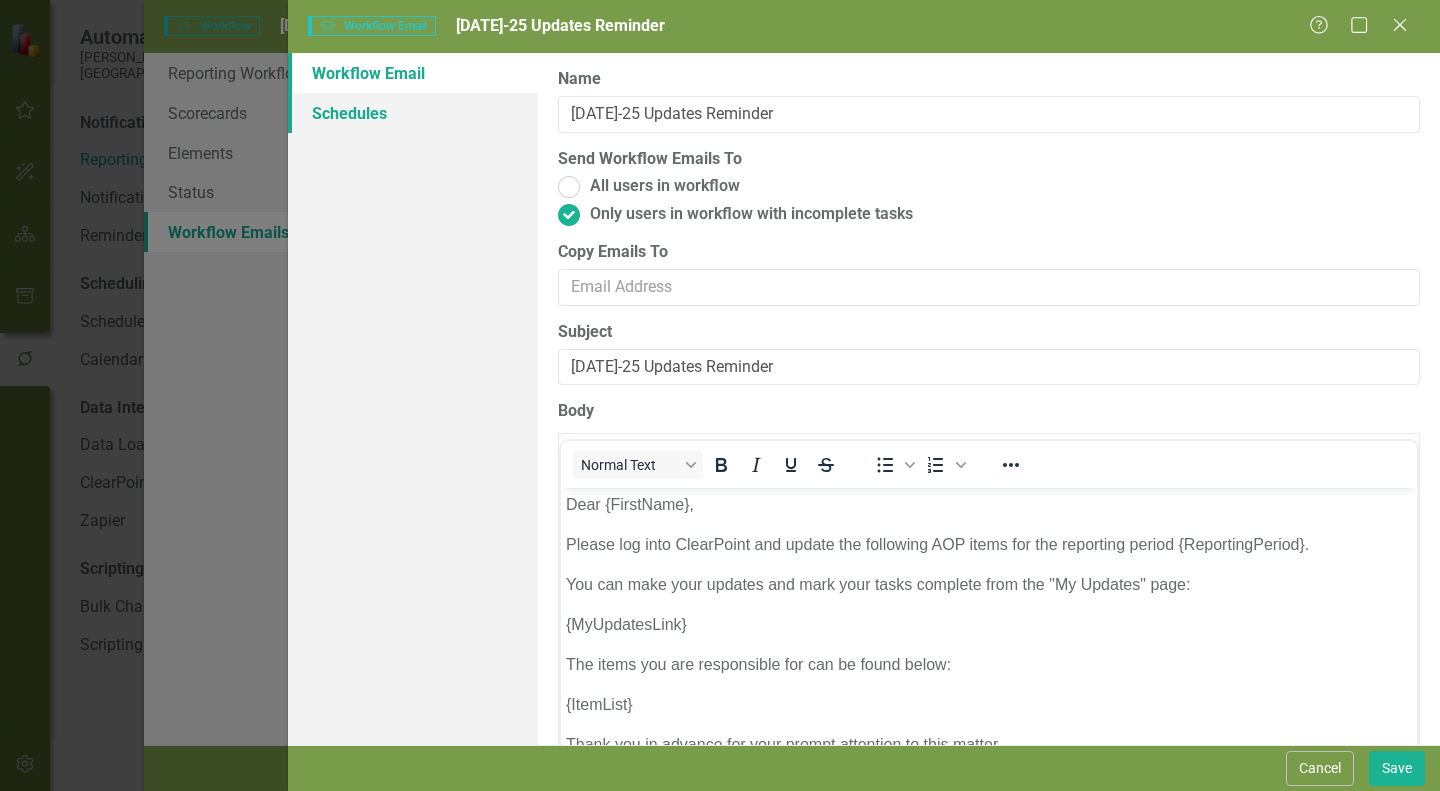 click on "Schedules" at bounding box center (413, 113) 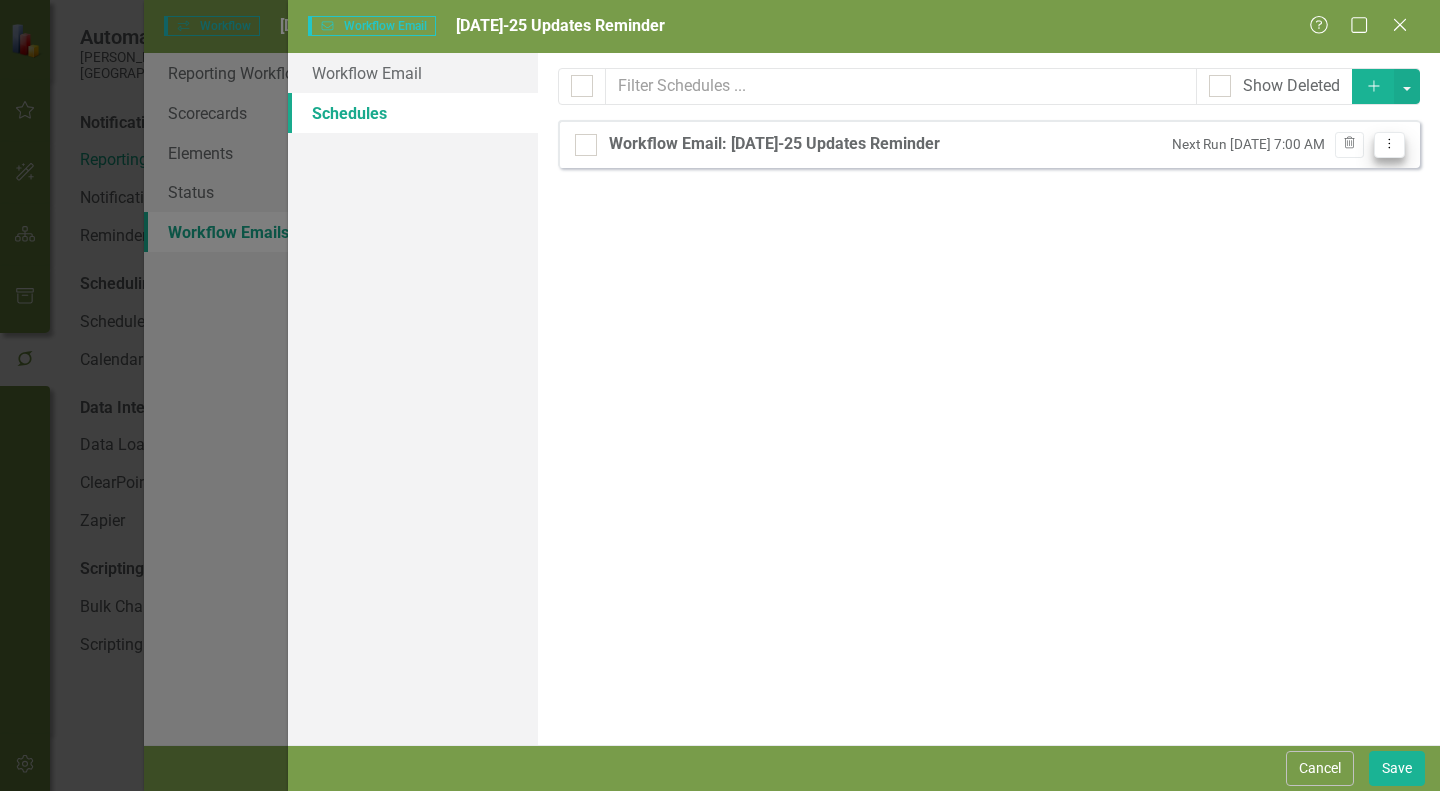 click on "Dropdown Menu" 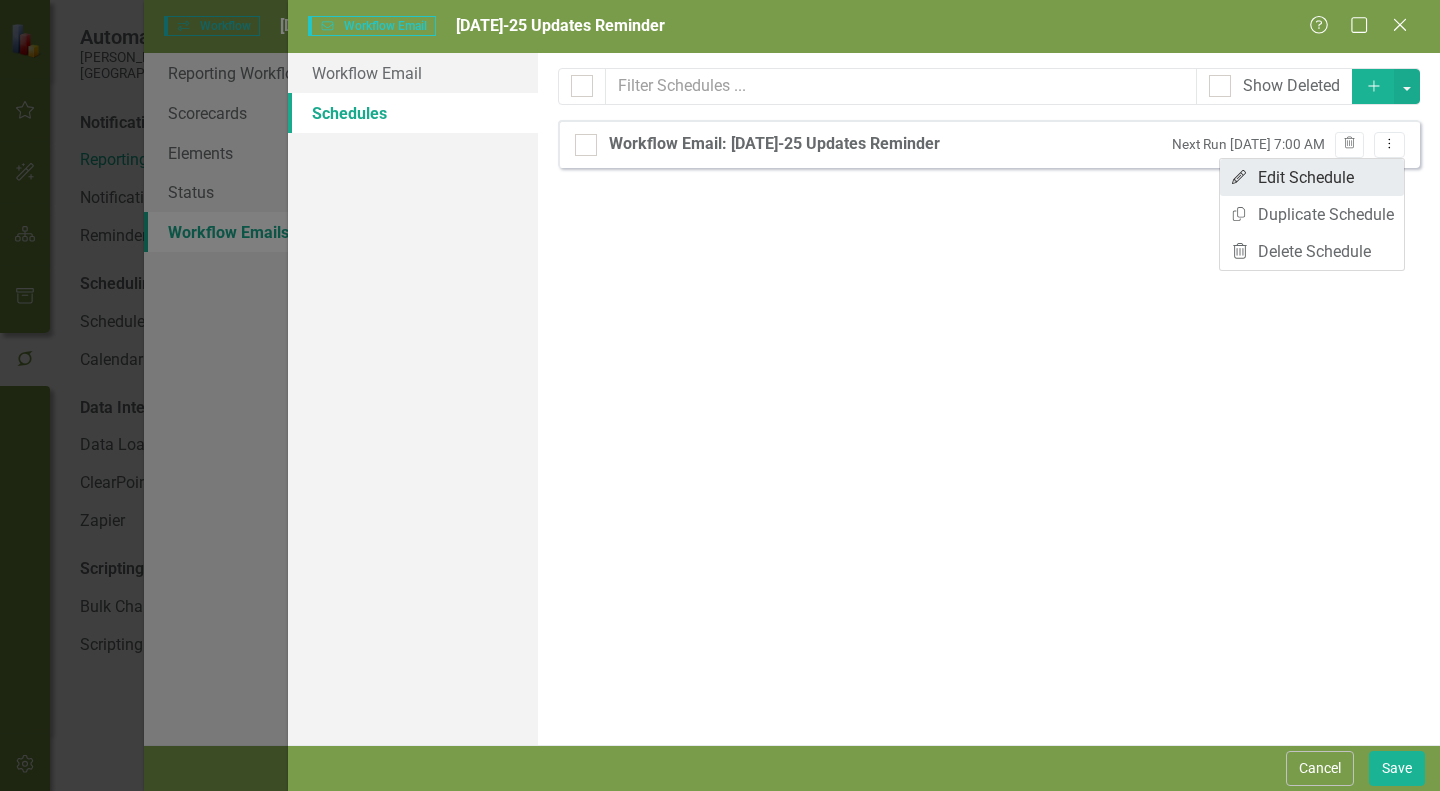 click on "Edit Edit Schedule" at bounding box center (1312, 177) 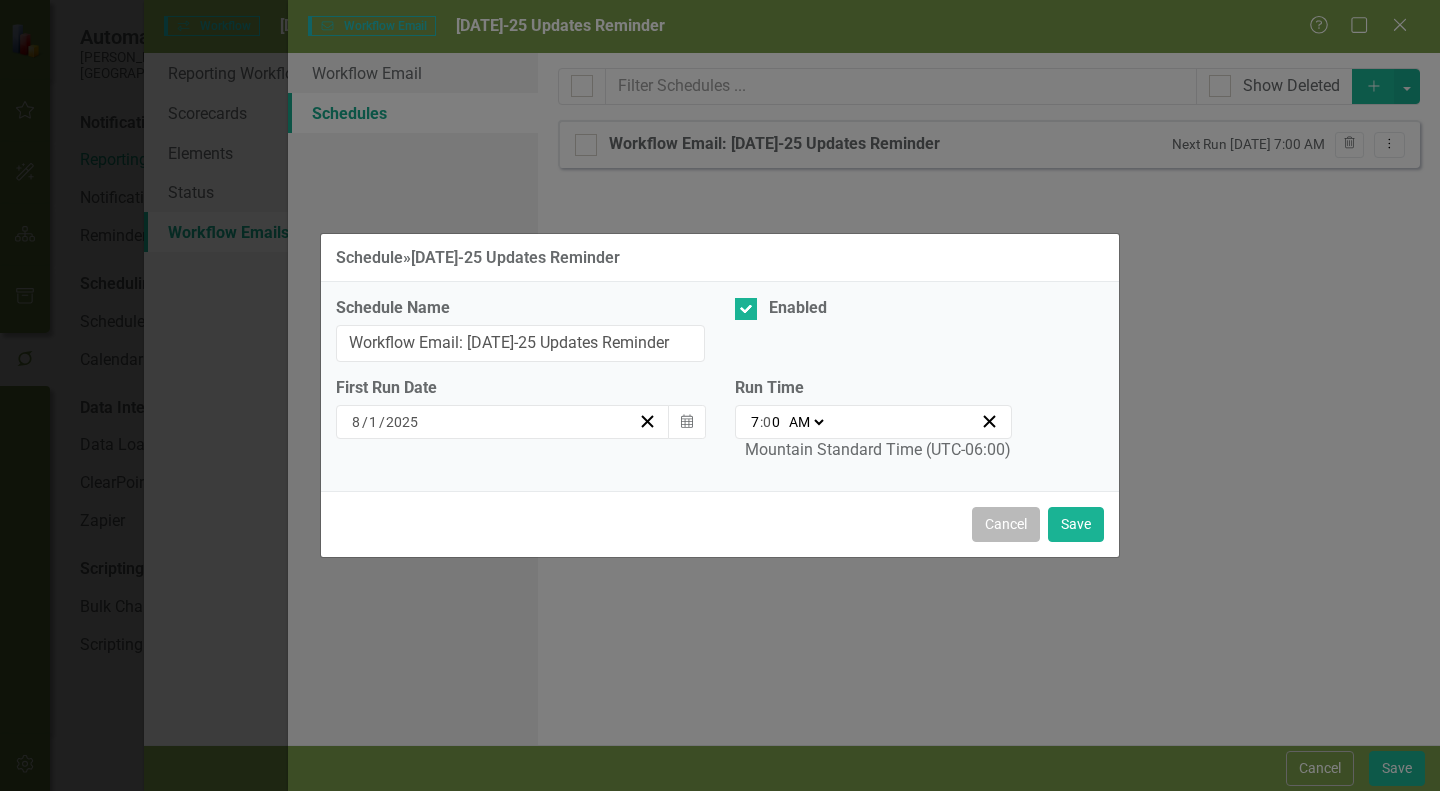 click on "Cancel" at bounding box center [1006, 524] 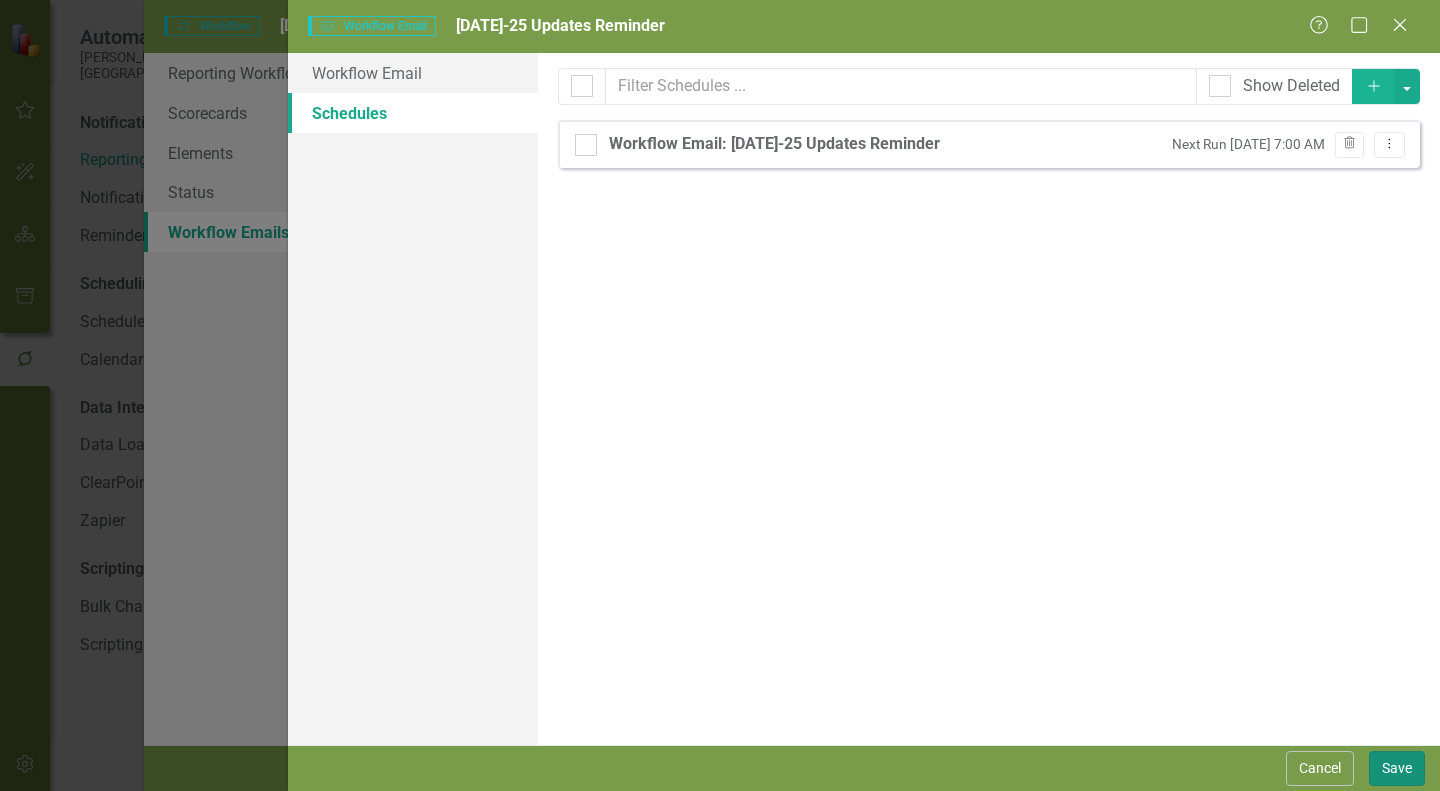 click on "Save" at bounding box center [1397, 768] 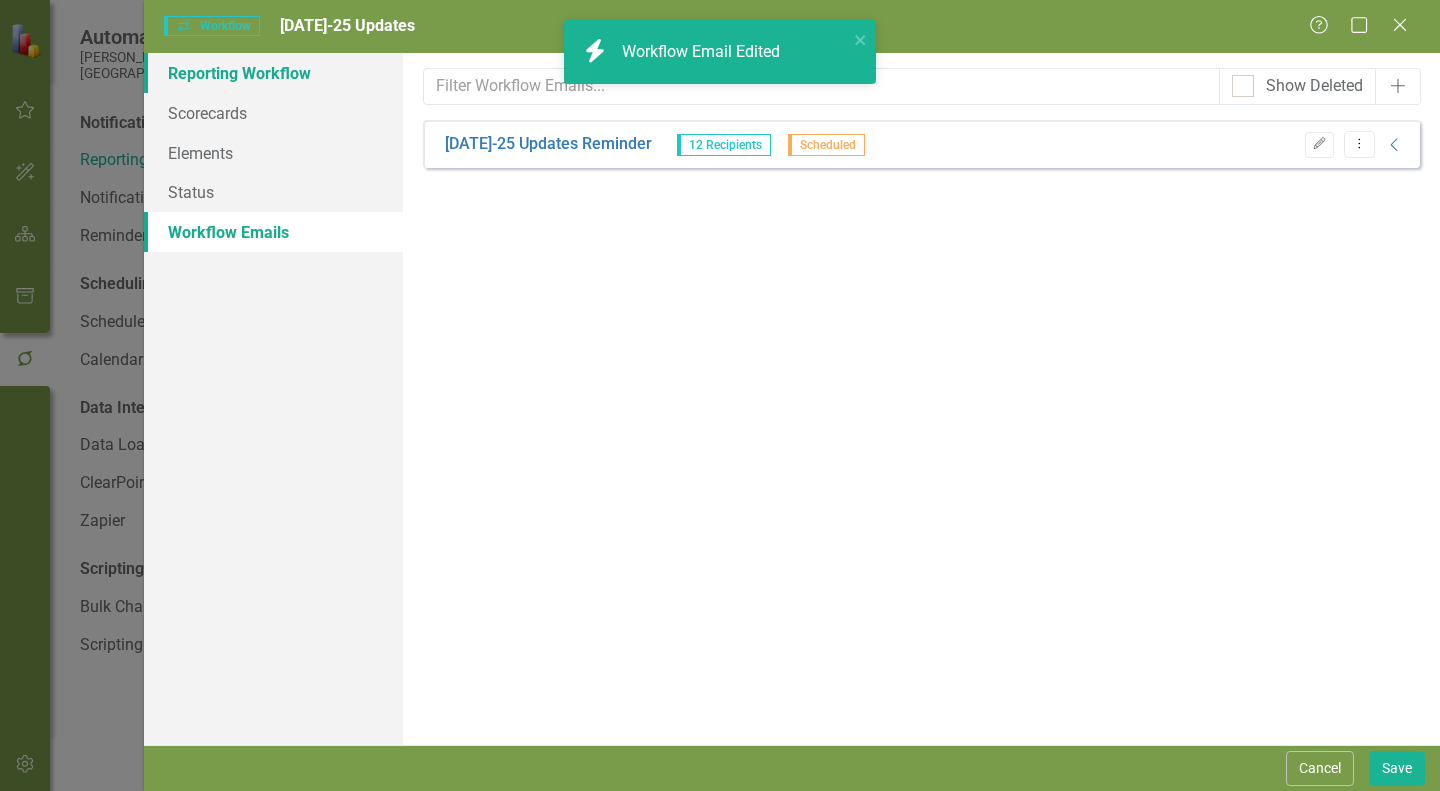 click on "Reporting Workflow" at bounding box center (273, 73) 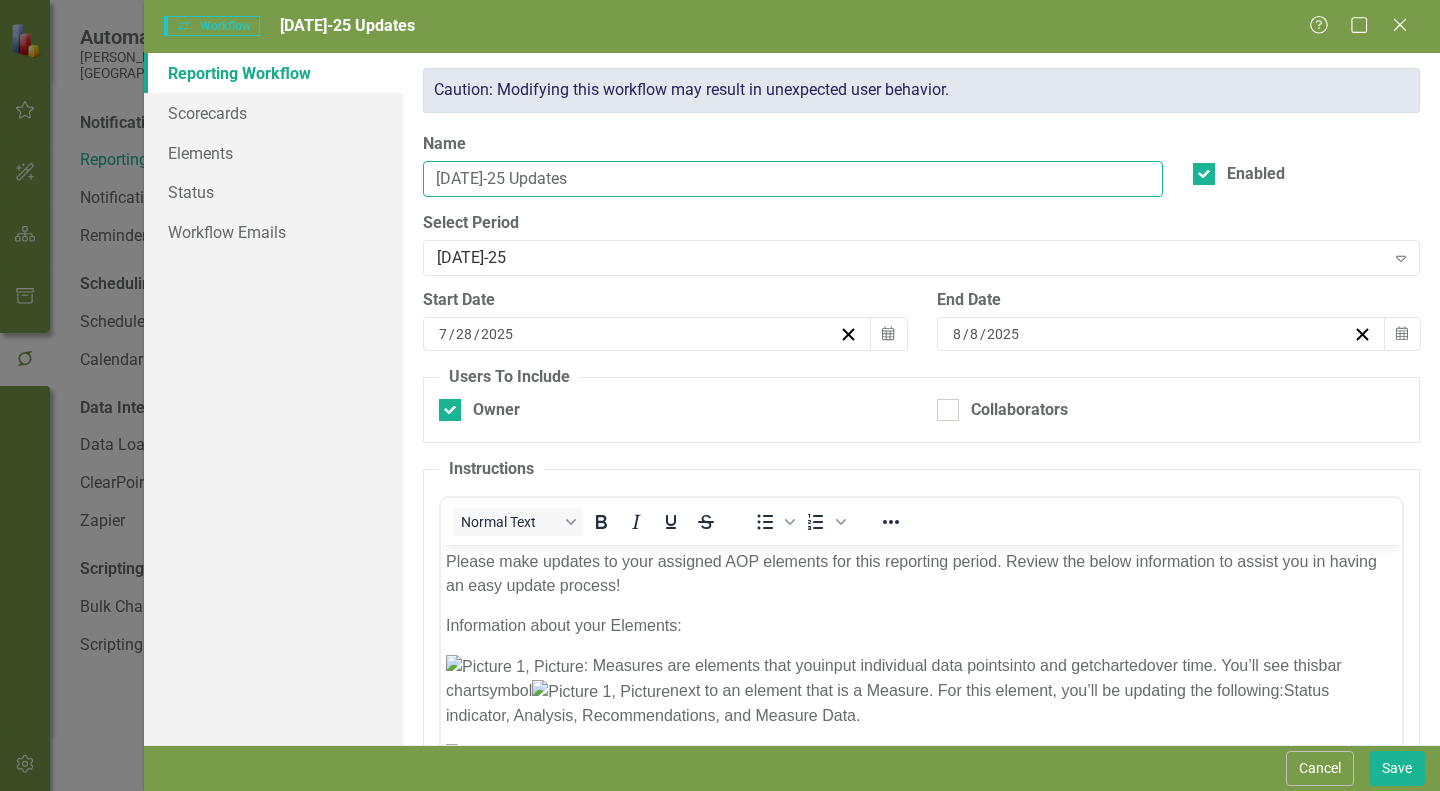click on "[DATE]-25 Updates" at bounding box center (793, 179) 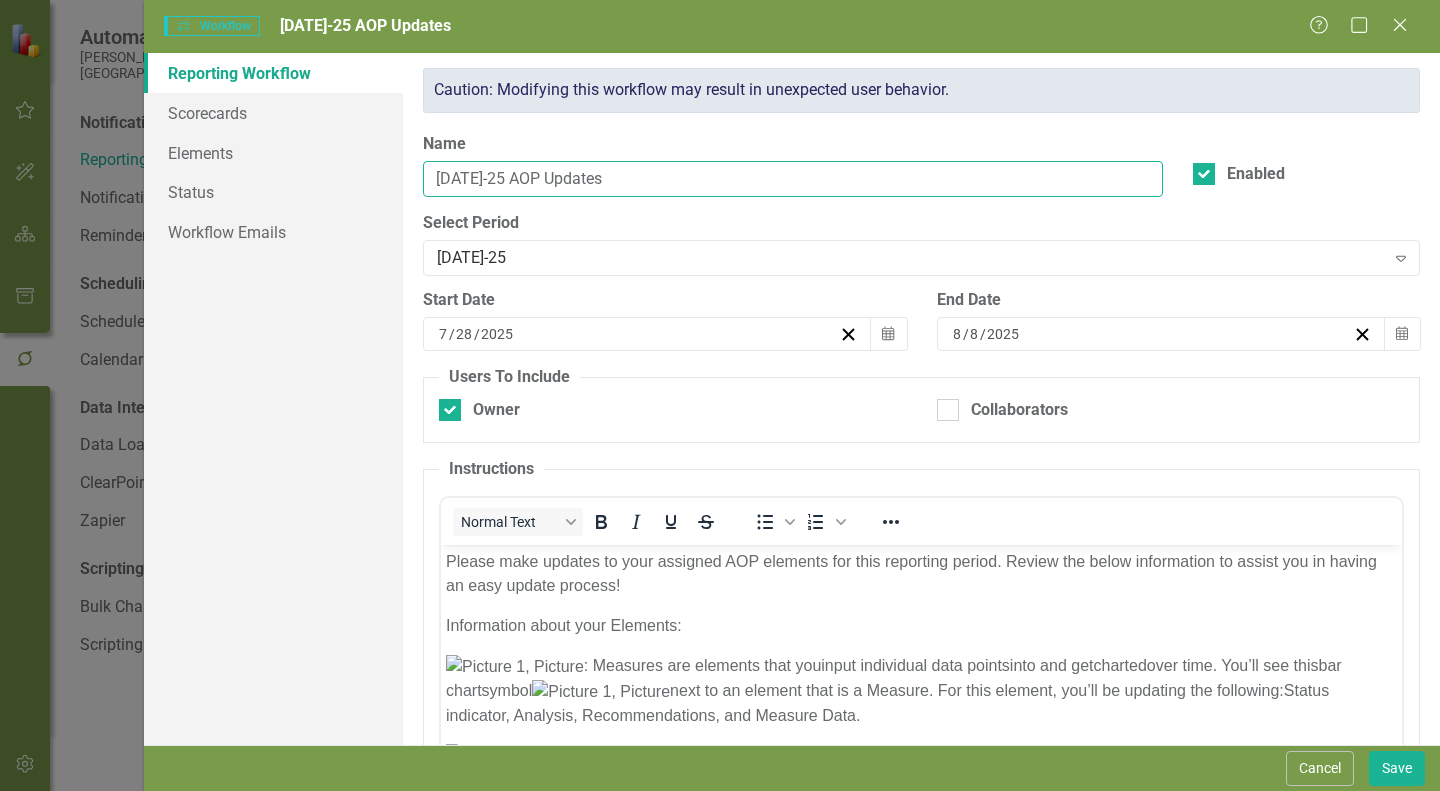 scroll, scrollTop: 100, scrollLeft: 0, axis: vertical 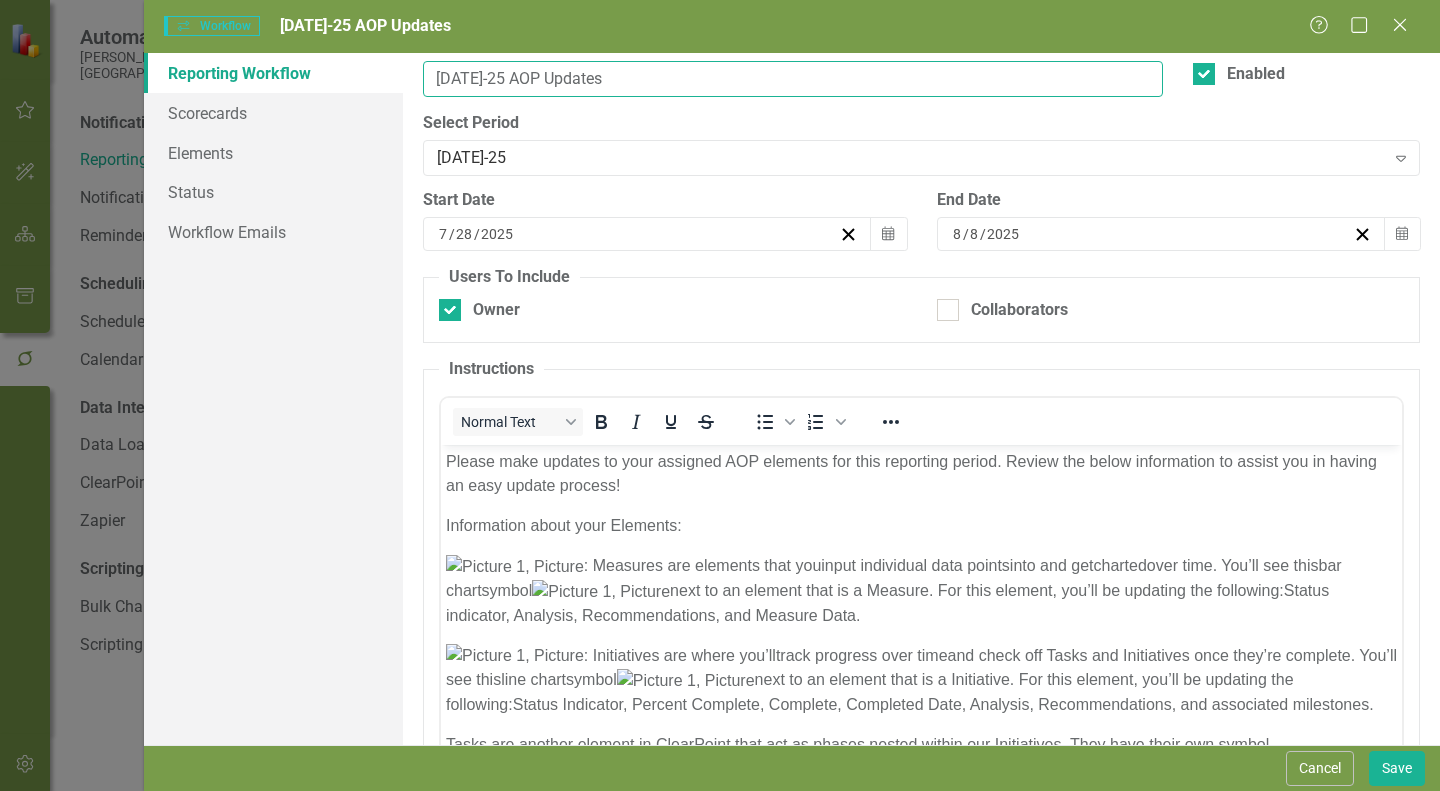 type on "Jul-25 AOP Updates" 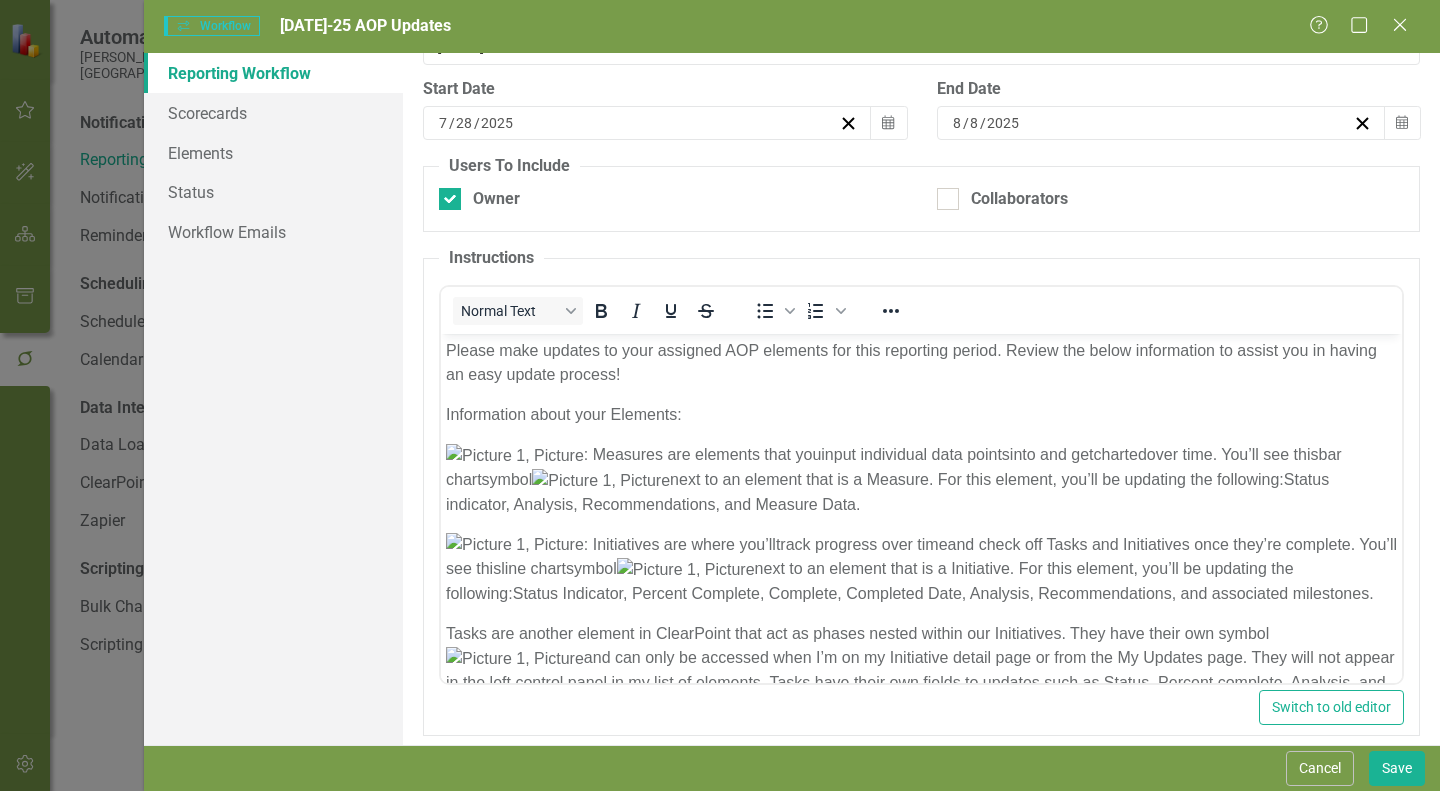 scroll, scrollTop: 231, scrollLeft: 0, axis: vertical 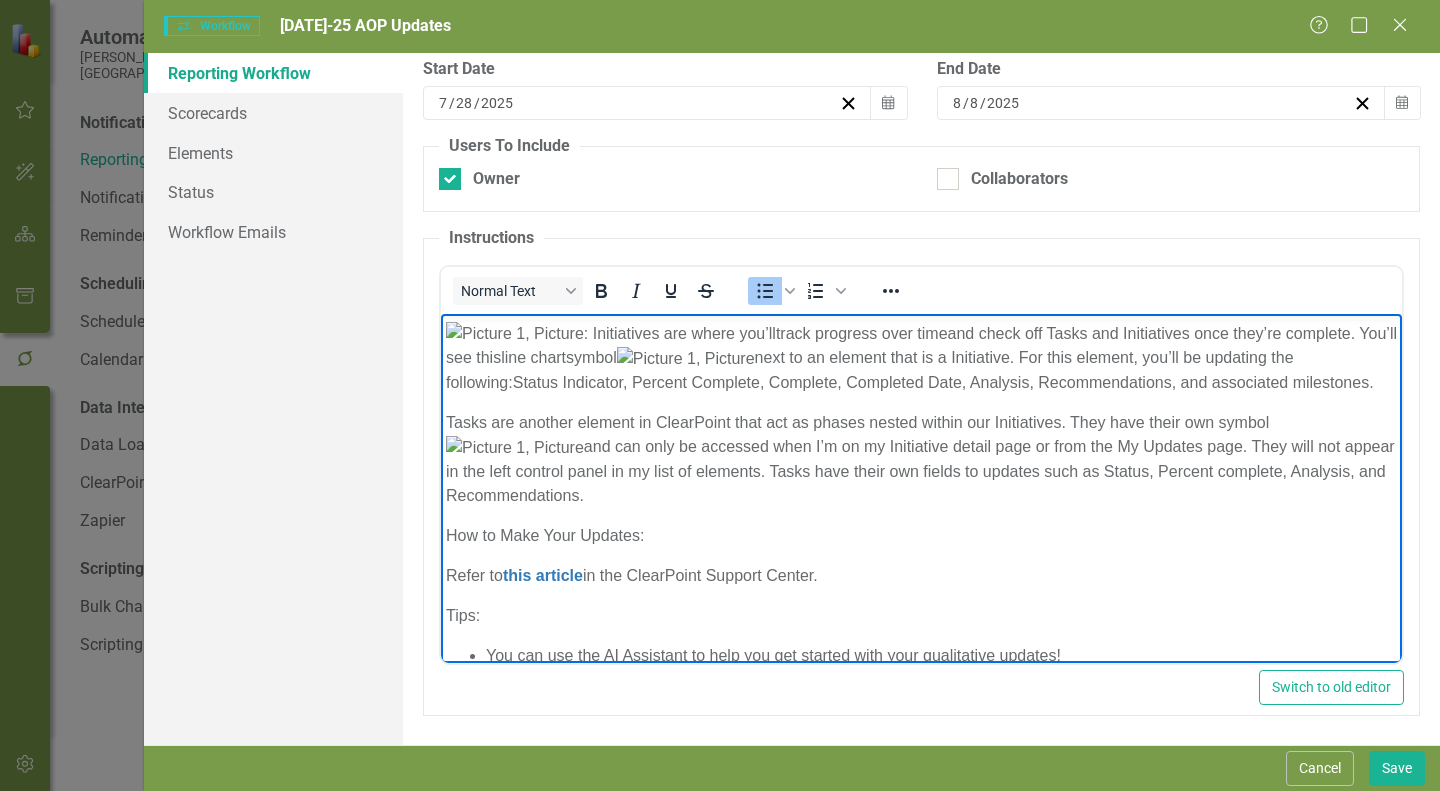 click on "Please make updates to your assigned AOP elements for this reporting period. Review the below information to assist you in having an easy update process!   Information about your Elements:   : Measures are elements that you  input individual data points  into and get  charted  over time. You’ll see this  bar chart  symbol   next to an element that is a Measure. For this element, you’ll be updating the following:  Status indicator, Analysis, Recommendations, and Measure Data.    : Initiatives are where you’ll  track progress over time  and check off Tasks and Initiatives once they’re complete. You’ll see this  line chart  symbol   next to an element that is a Initiative. For this element, you’ll be updating the following:  Status Indicator, Percent Complete, Complete, Completed Date, Analysis, Recommendations, and associated milestones .    Tasks are another element in ClearPoint that act as phases nested within our Initiatives. They have their own symbol    How to Make Your Updates:" at bounding box center [921, 513] 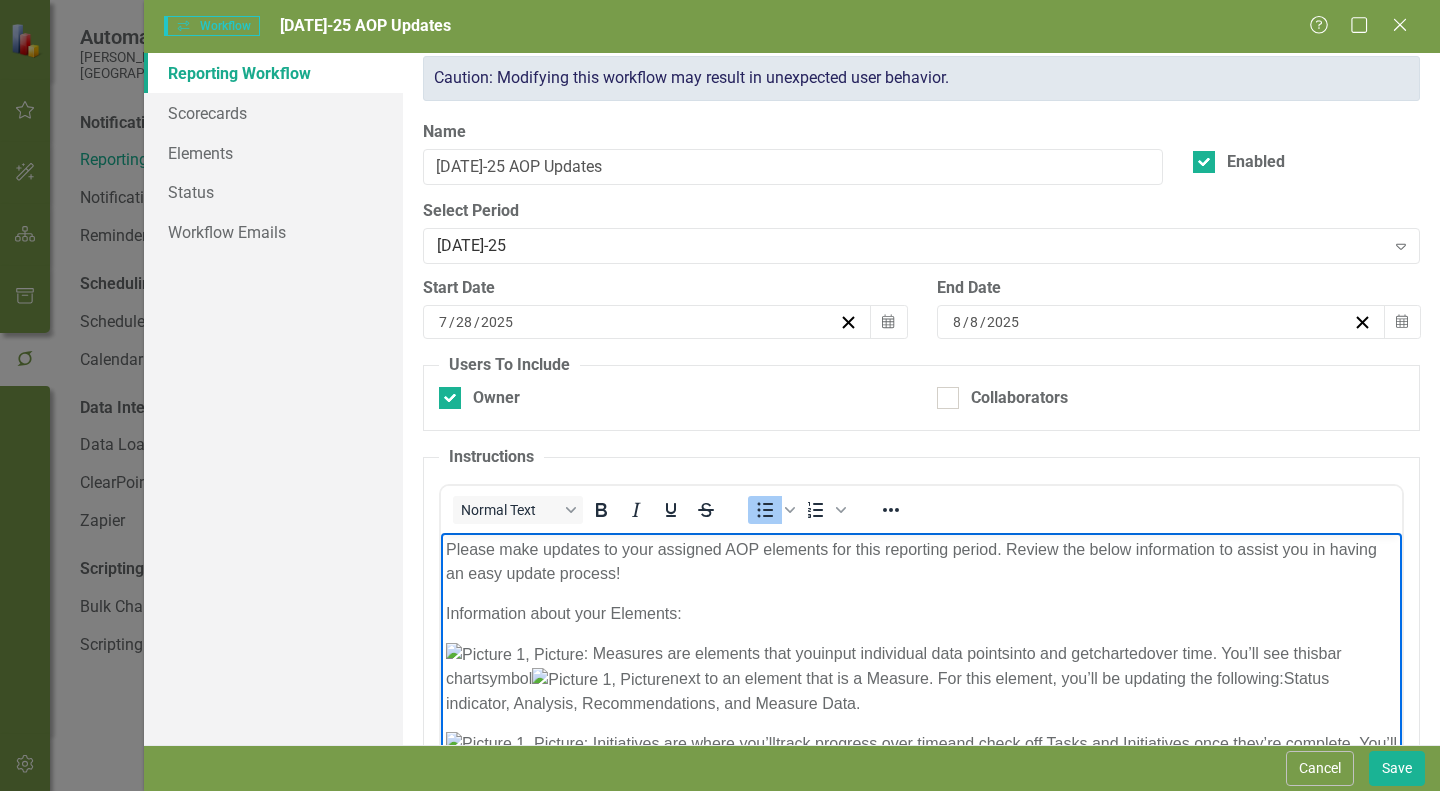 scroll, scrollTop: 0, scrollLeft: 0, axis: both 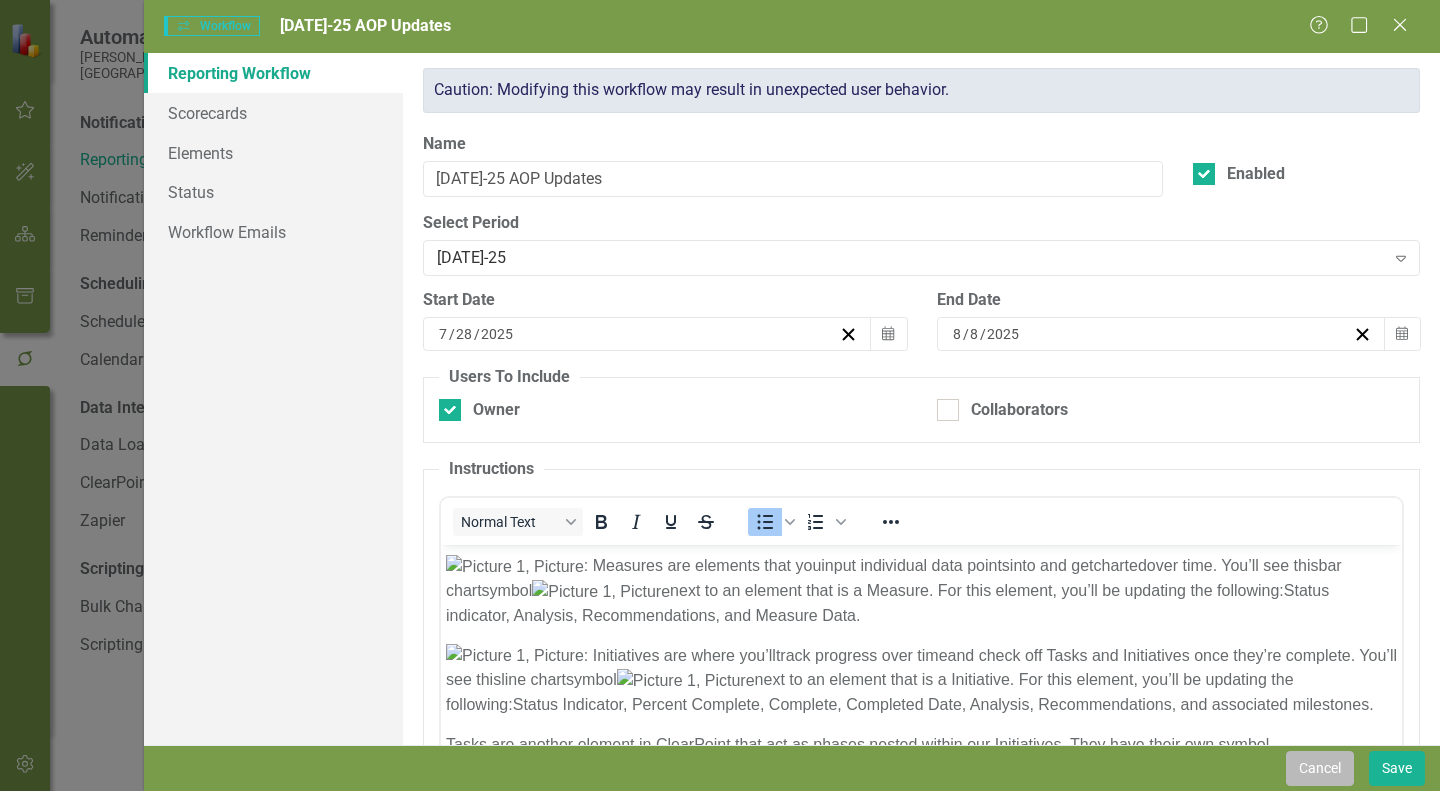 click on "Cancel" at bounding box center [1320, 768] 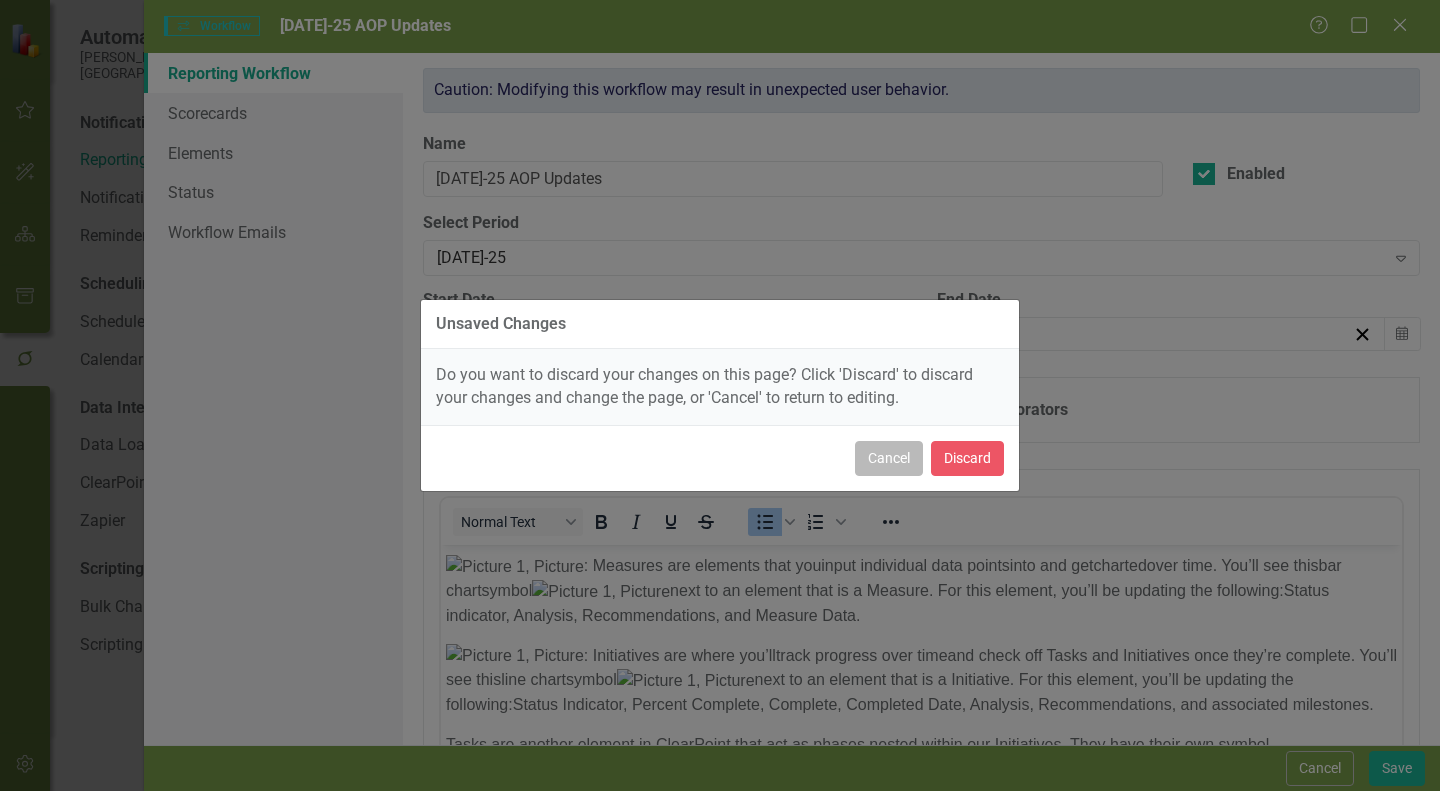 click on "Cancel" at bounding box center (889, 458) 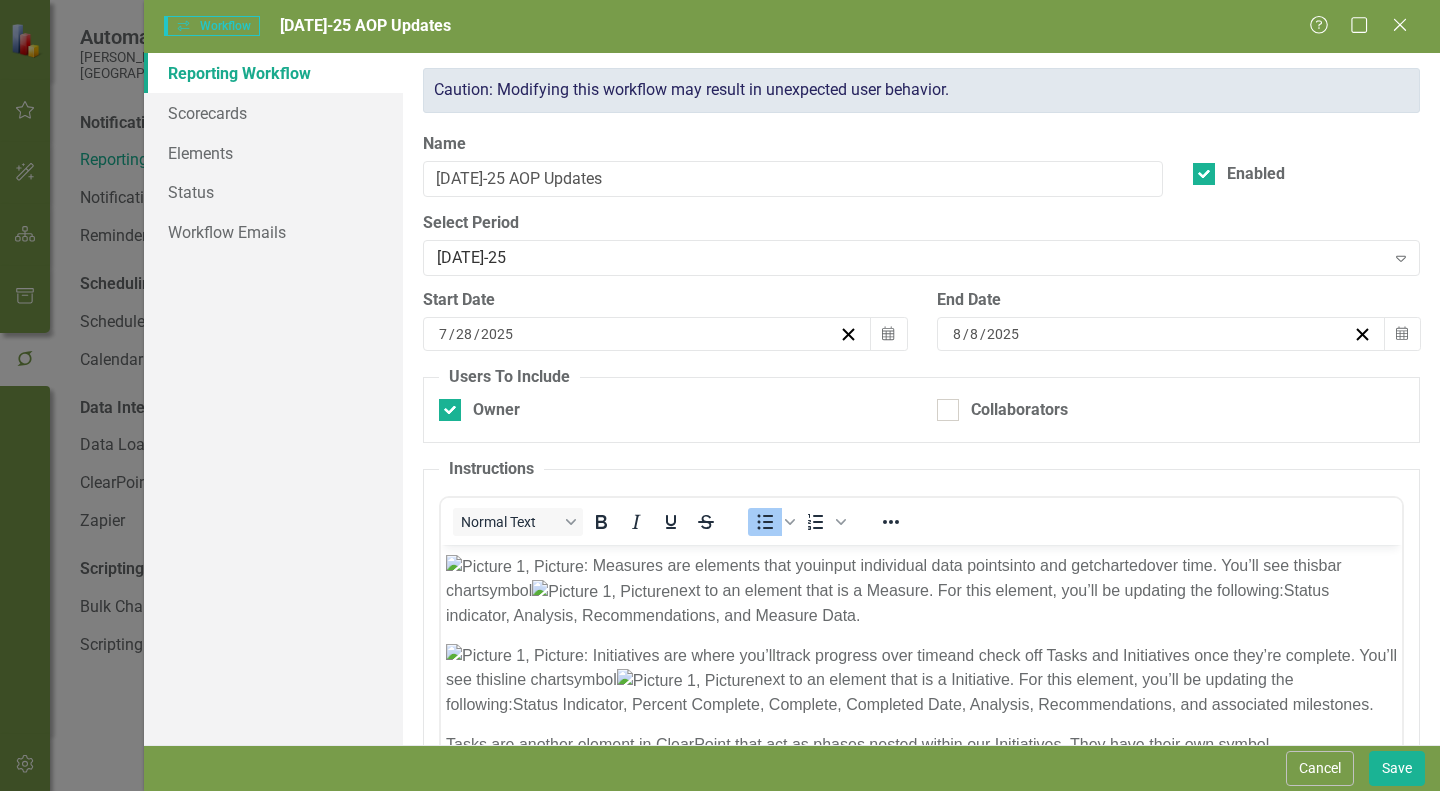 click on "Please make updates to your assigned AOP elements for this reporting period. Review the below information to assist you in having an easy update process!   Information about your Elements:   : Measures are elements that you  input individual data points  into and get  charted  over time. You’ll see this  bar chart  symbol   next to an element that is a Measure. For this element, you’ll be updating the following:  Status indicator, Analysis, Recommendations, and Measure Data.    : Initiatives are where you’ll  track progress over time  and check off Tasks and Initiatives once they’re complete. You’ll see this  line chart  symbol   next to an element that is a Initiative. For this element, you’ll be updating the following:  Status Indicator, Percent Complete, Complete, Completed Date, Analysis, Recommendations, and associated milestones .    Tasks are another element in ClearPoint that act as phases nested within our Initiatives. They have their own symbol    How to Make Your Updates:" at bounding box center [921, 835] 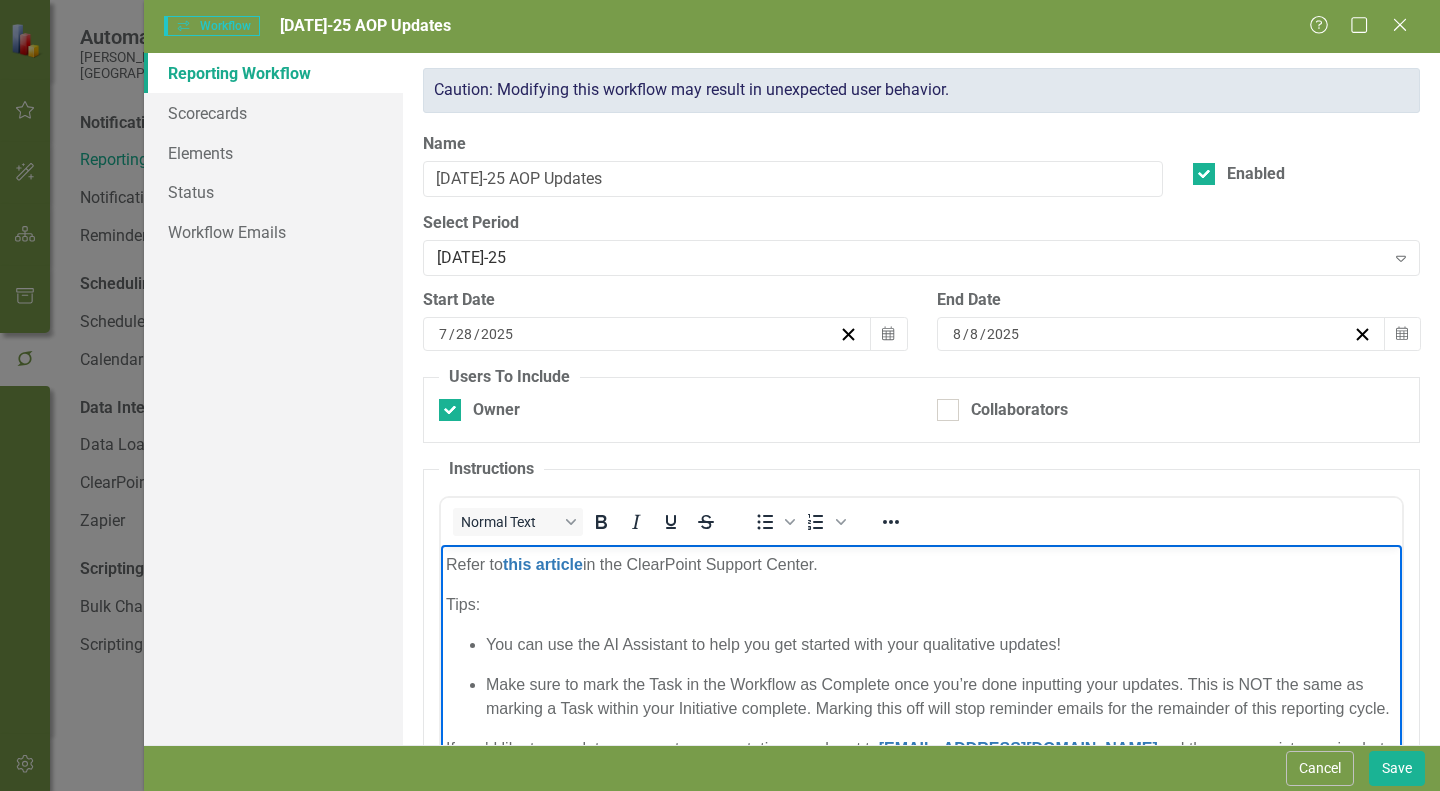 scroll, scrollTop: 476, scrollLeft: 0, axis: vertical 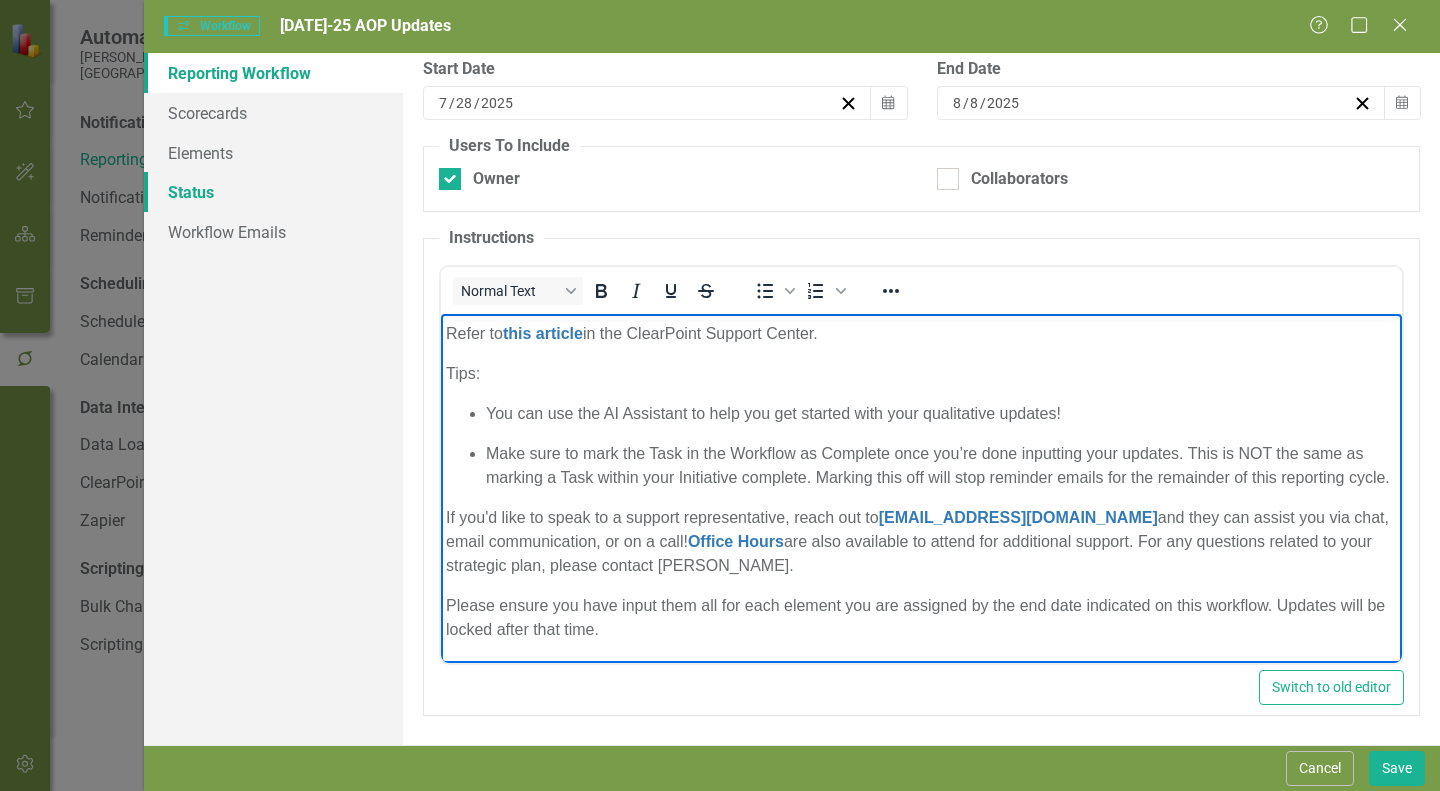 click on "Status" at bounding box center (273, 192) 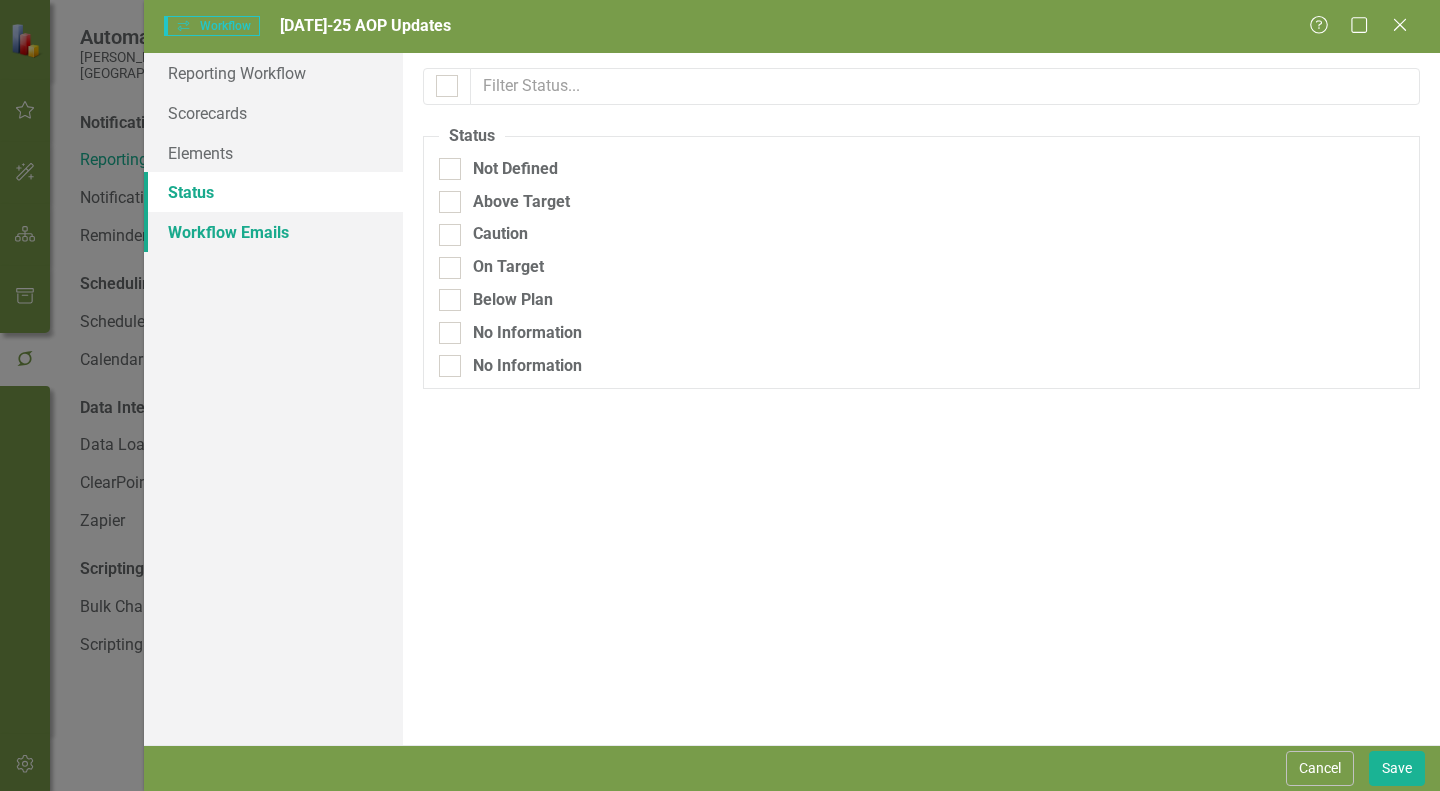 click on "Workflow Emails" at bounding box center (273, 232) 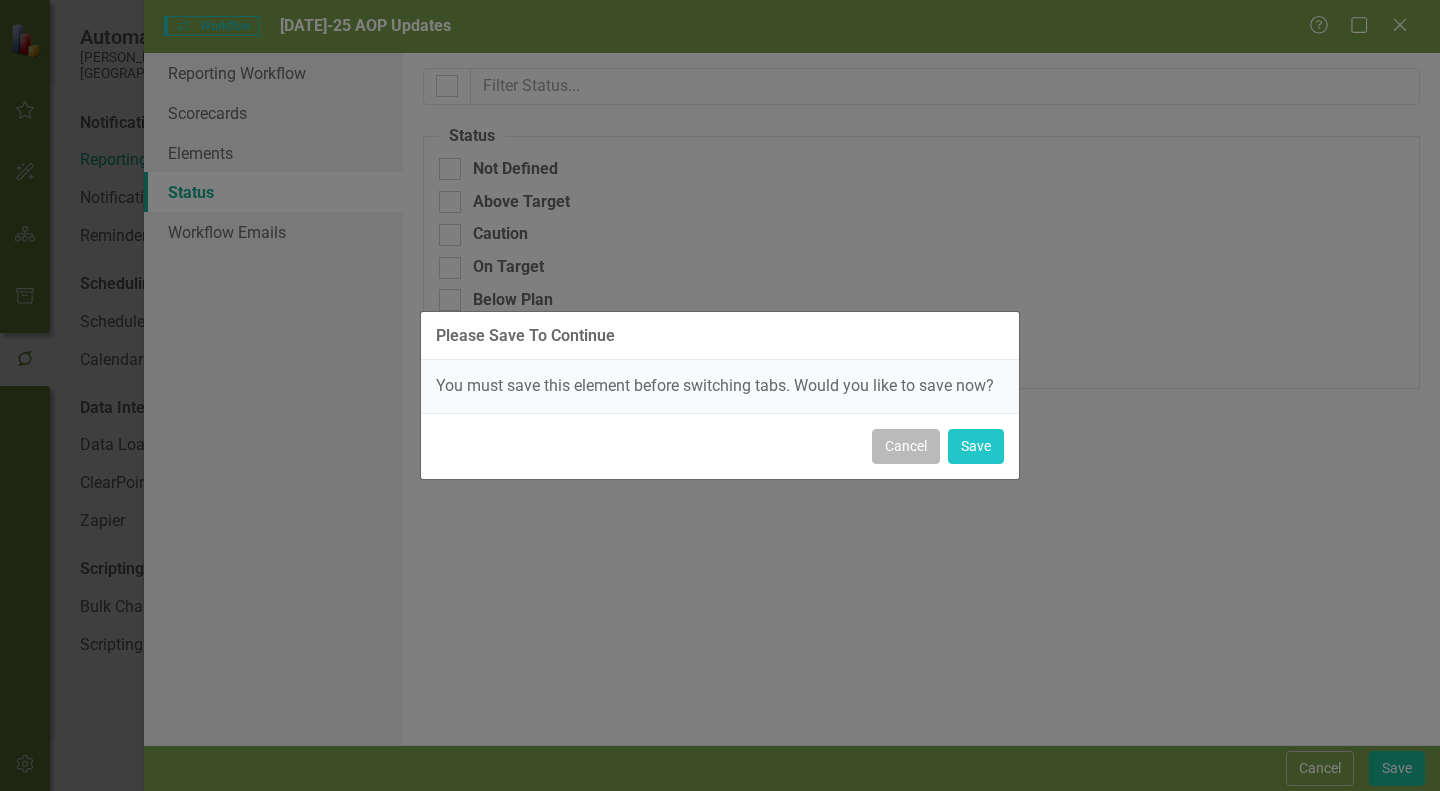 click on "Cancel" at bounding box center (906, 446) 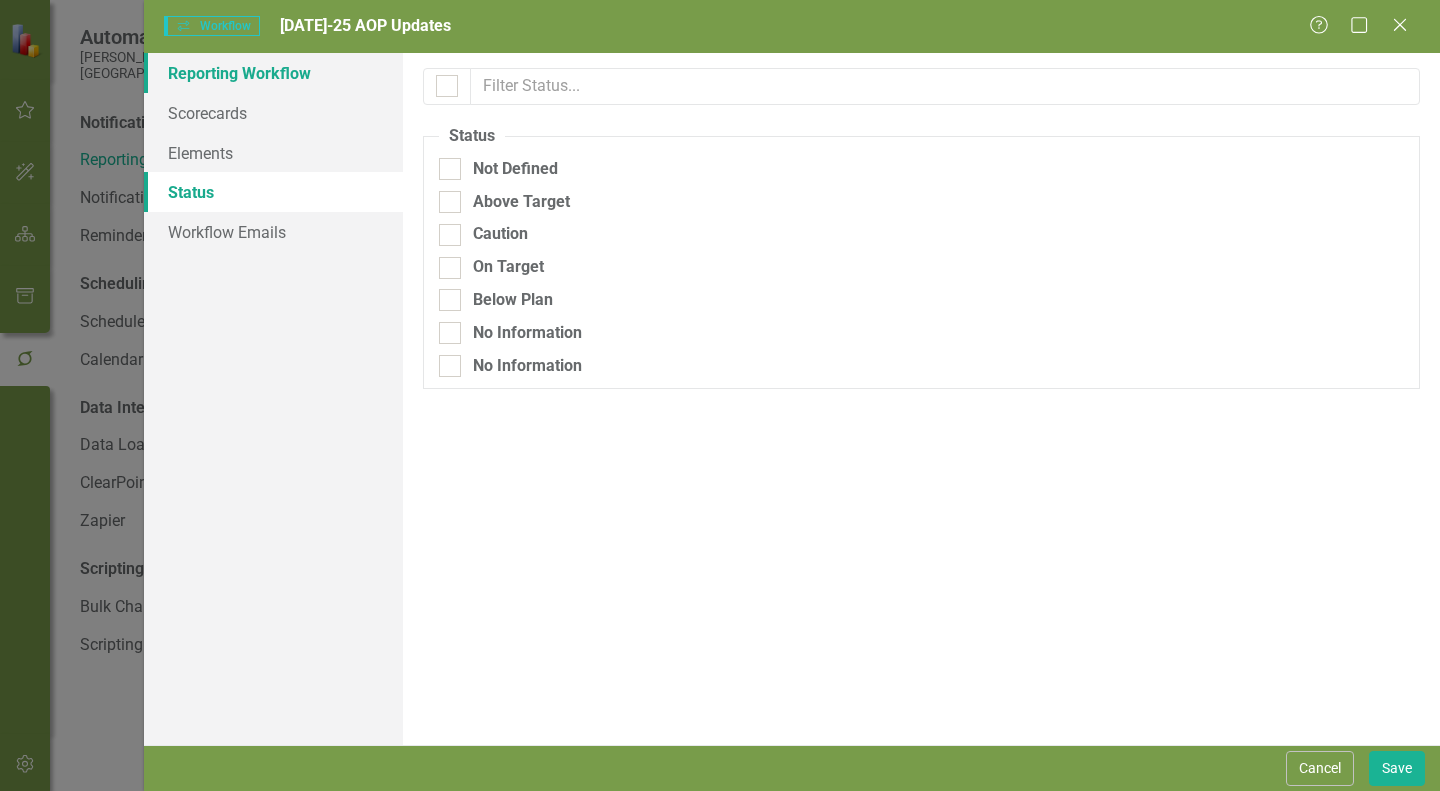 click on "Reporting Workflow" at bounding box center [273, 73] 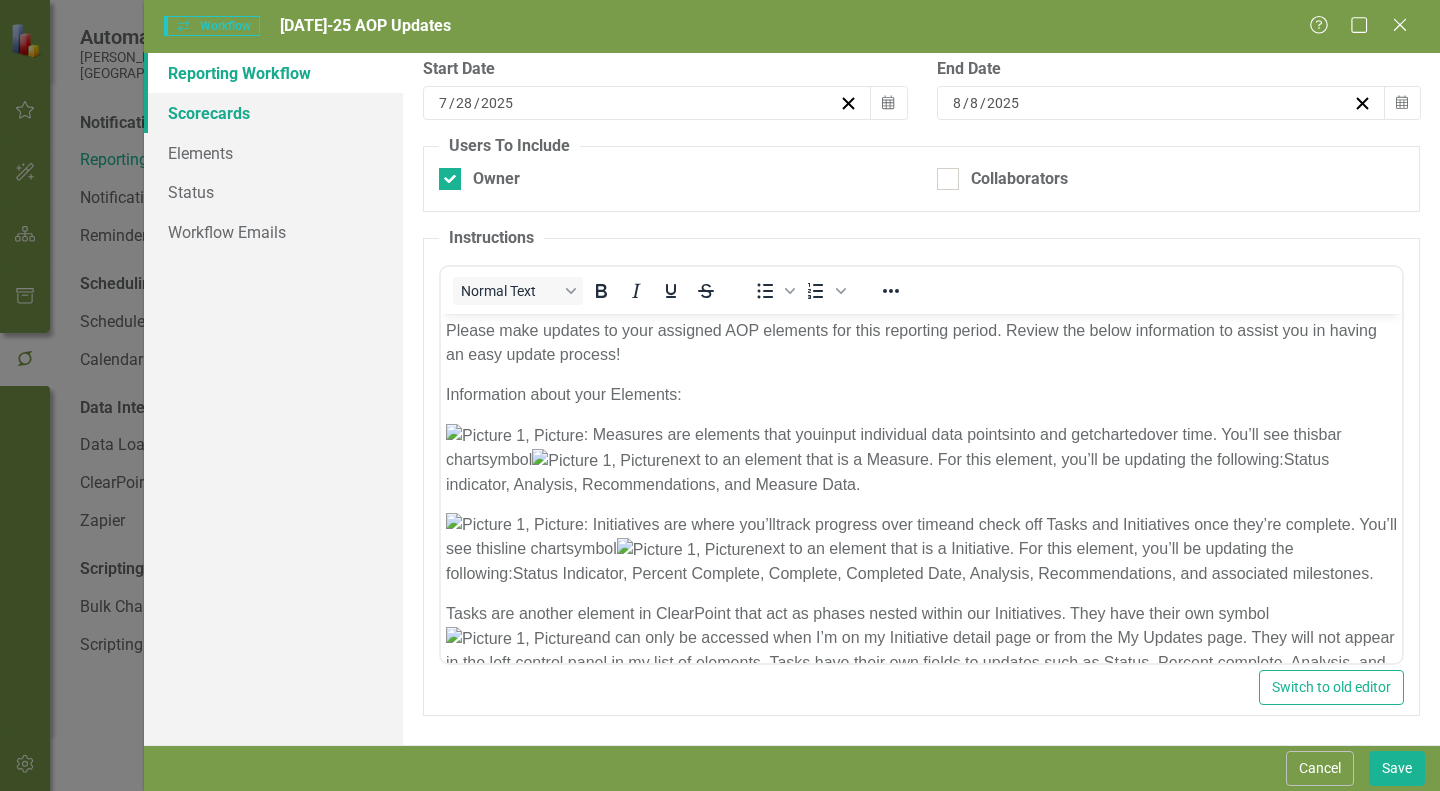 click on "Scorecards" at bounding box center (273, 113) 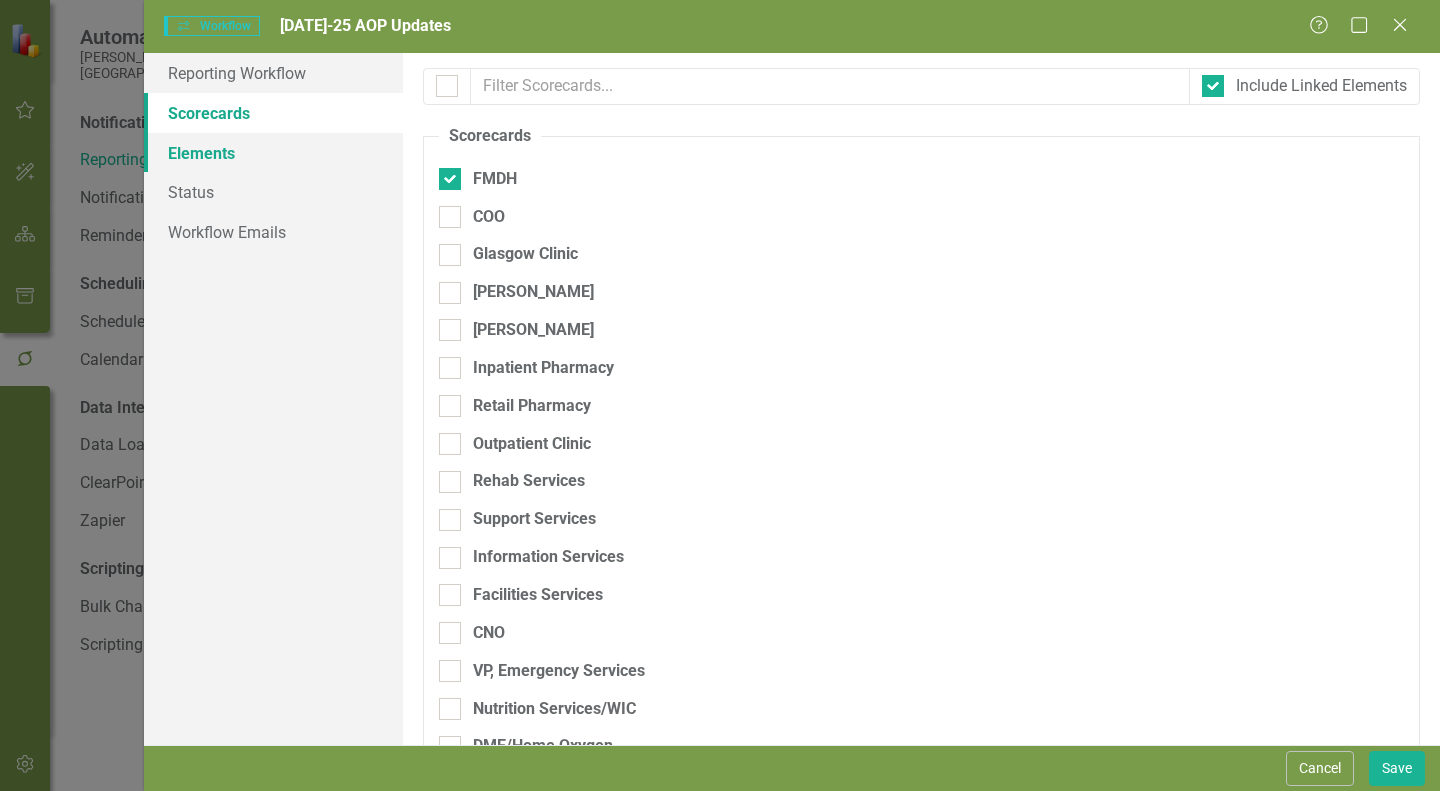 click on "Elements" at bounding box center (273, 153) 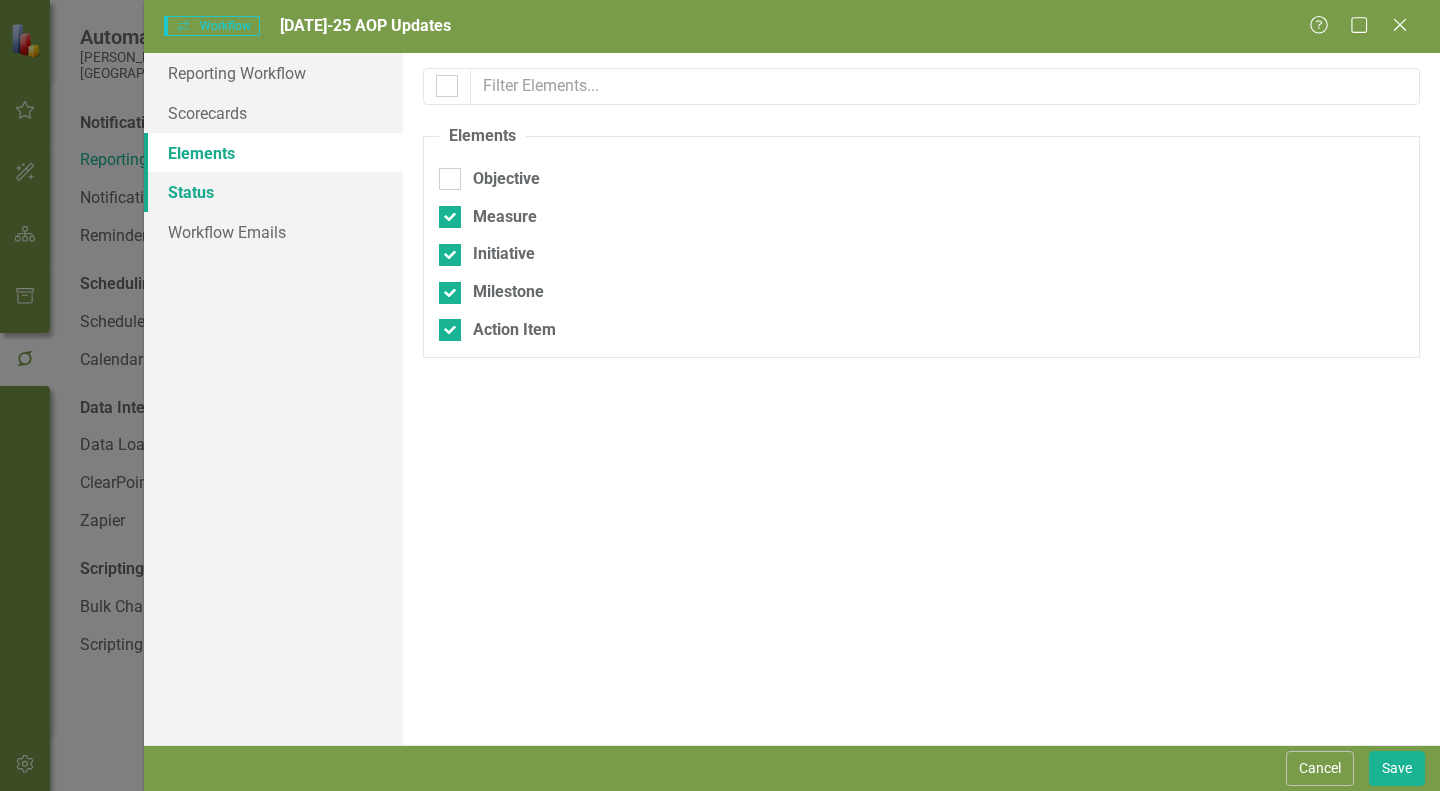 click on "Status" at bounding box center [273, 192] 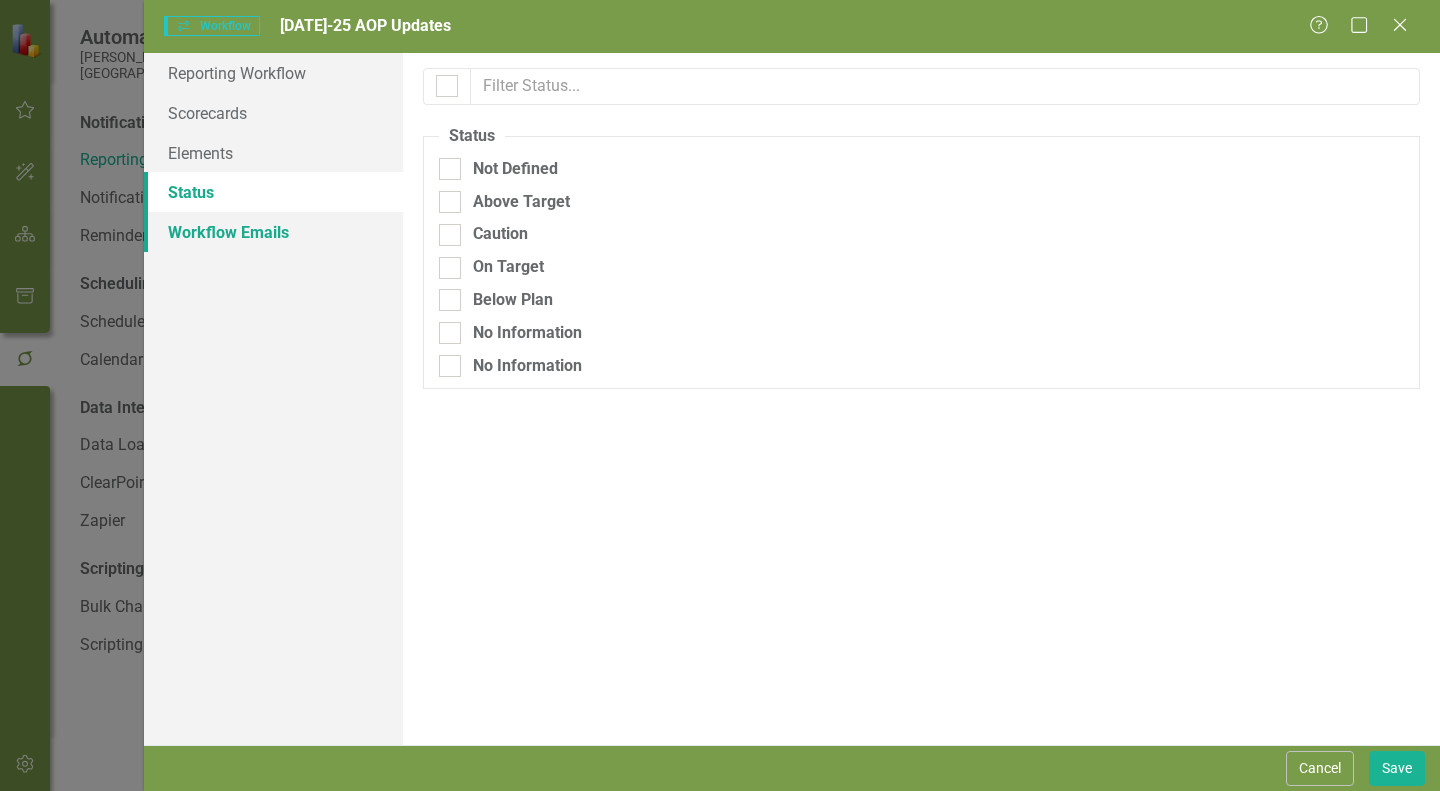 click on "Workflow Emails" at bounding box center (273, 232) 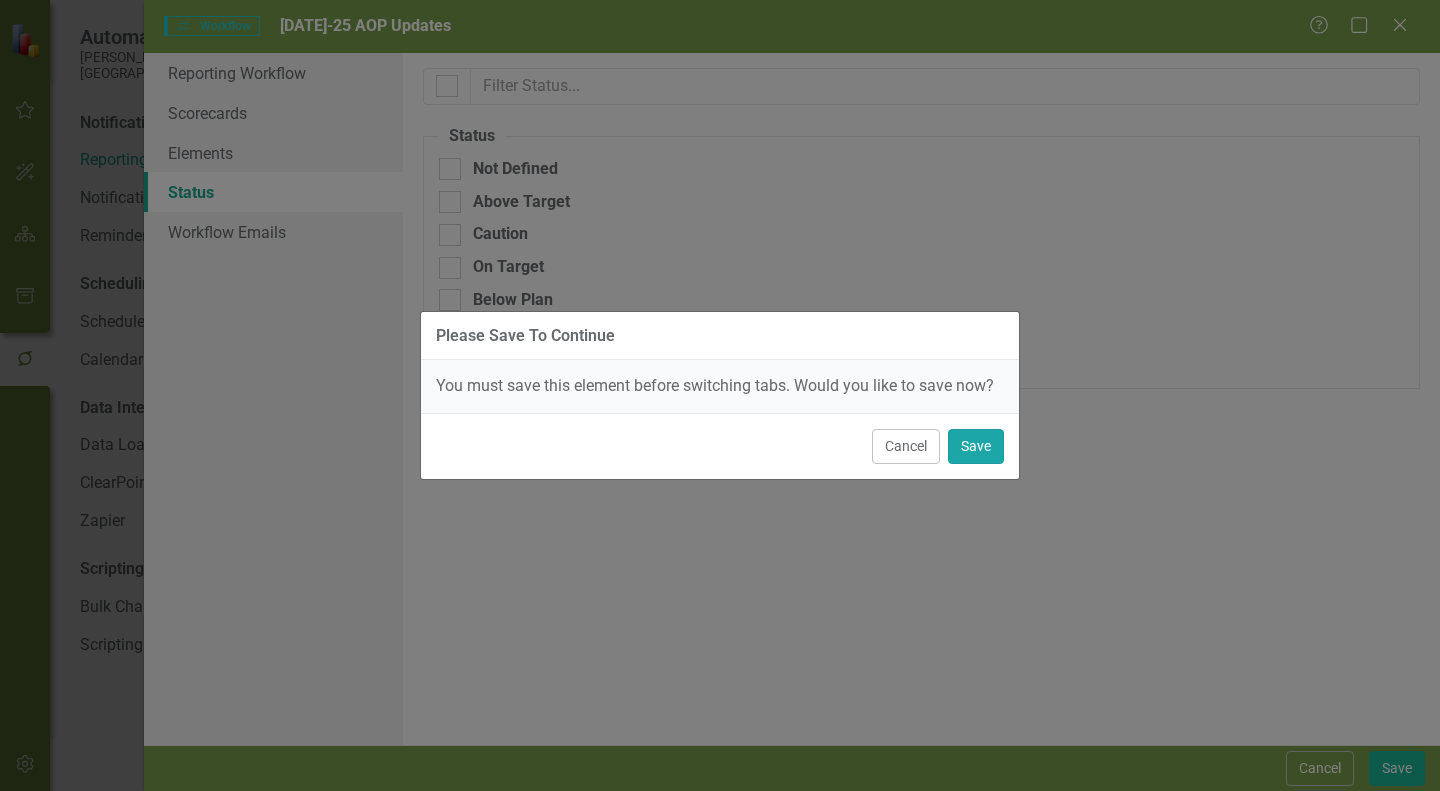 click on "Save" at bounding box center (976, 446) 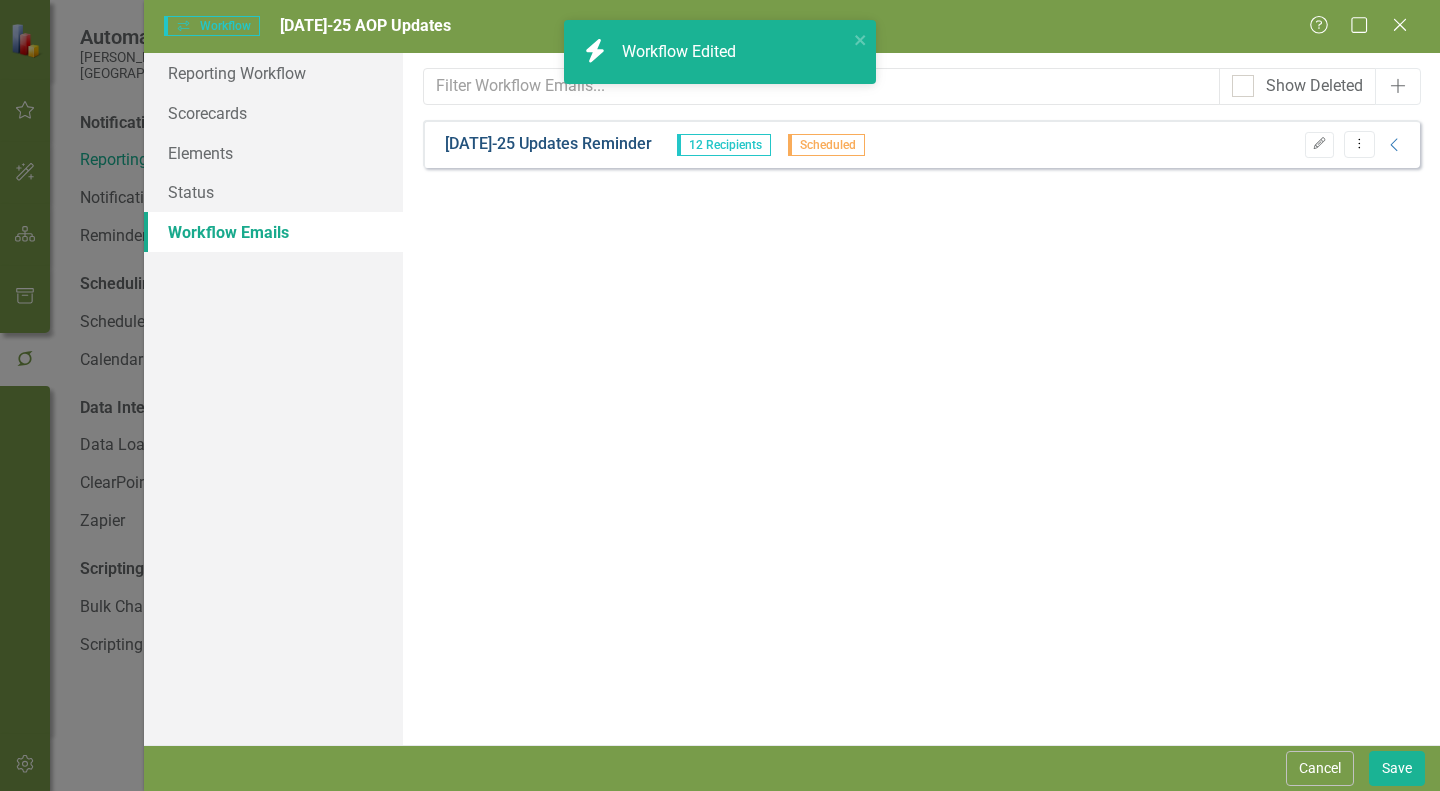 click on "Jul-25 Updates Reminder" at bounding box center [548, 144] 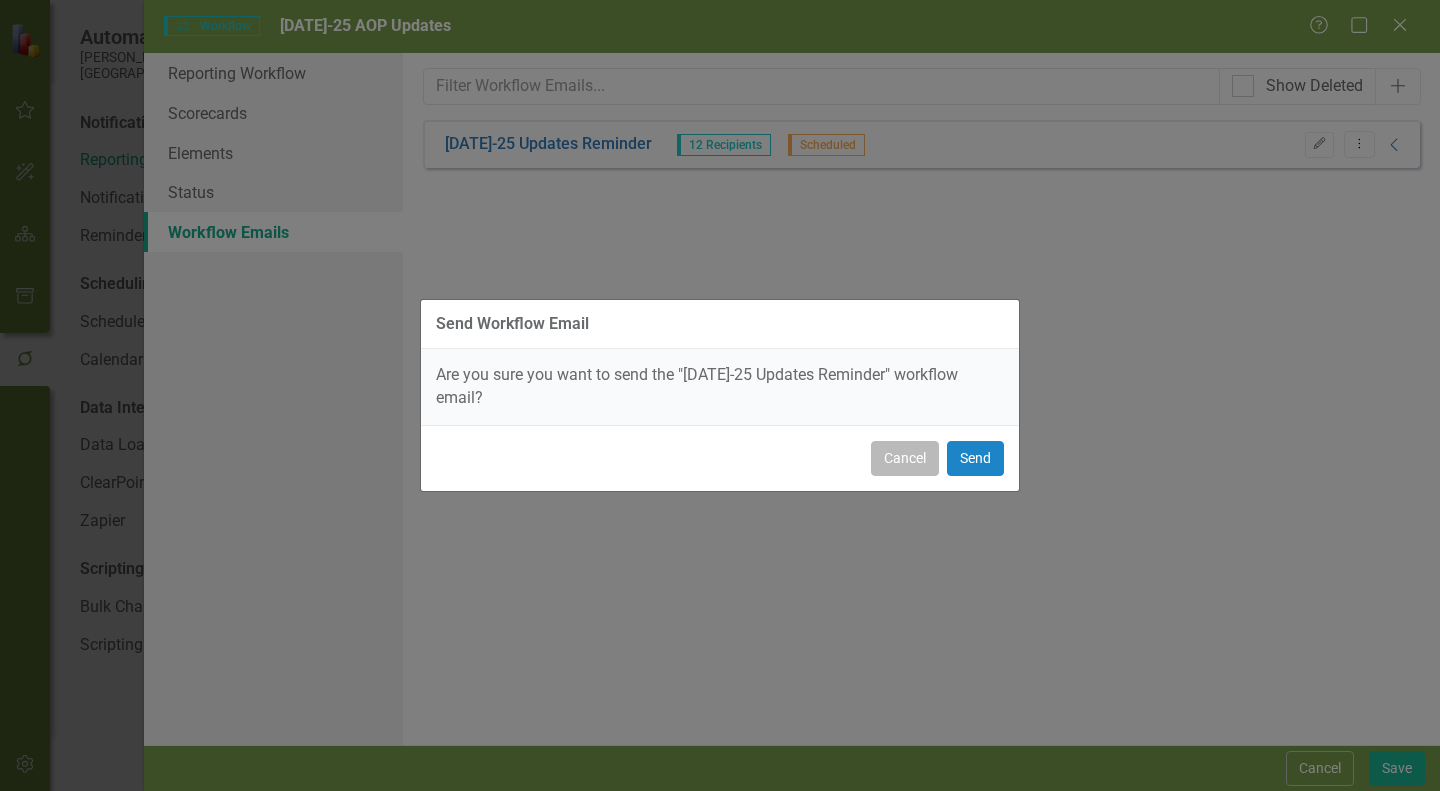 click on "Cancel" at bounding box center (905, 458) 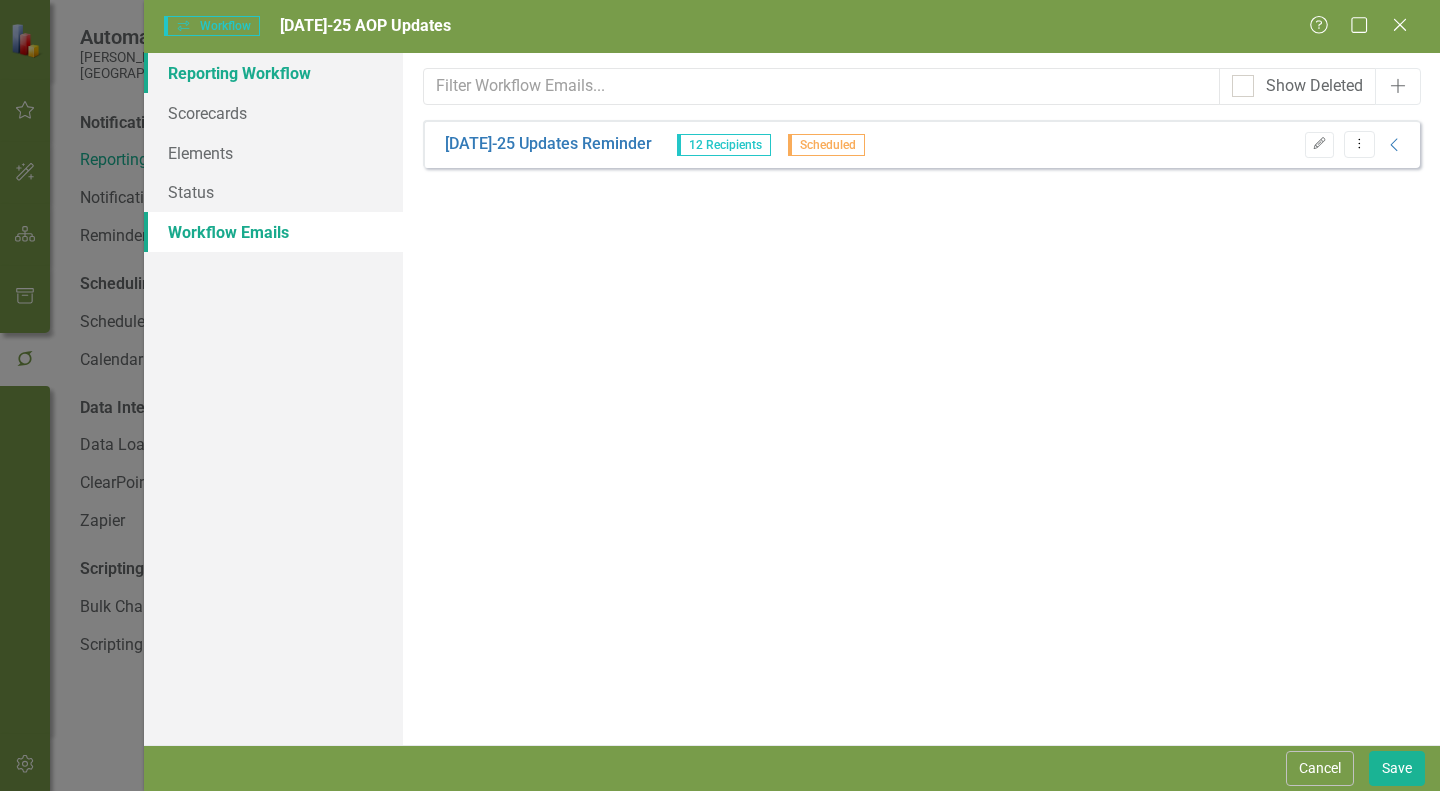 click on "Reporting Workflow" at bounding box center [273, 73] 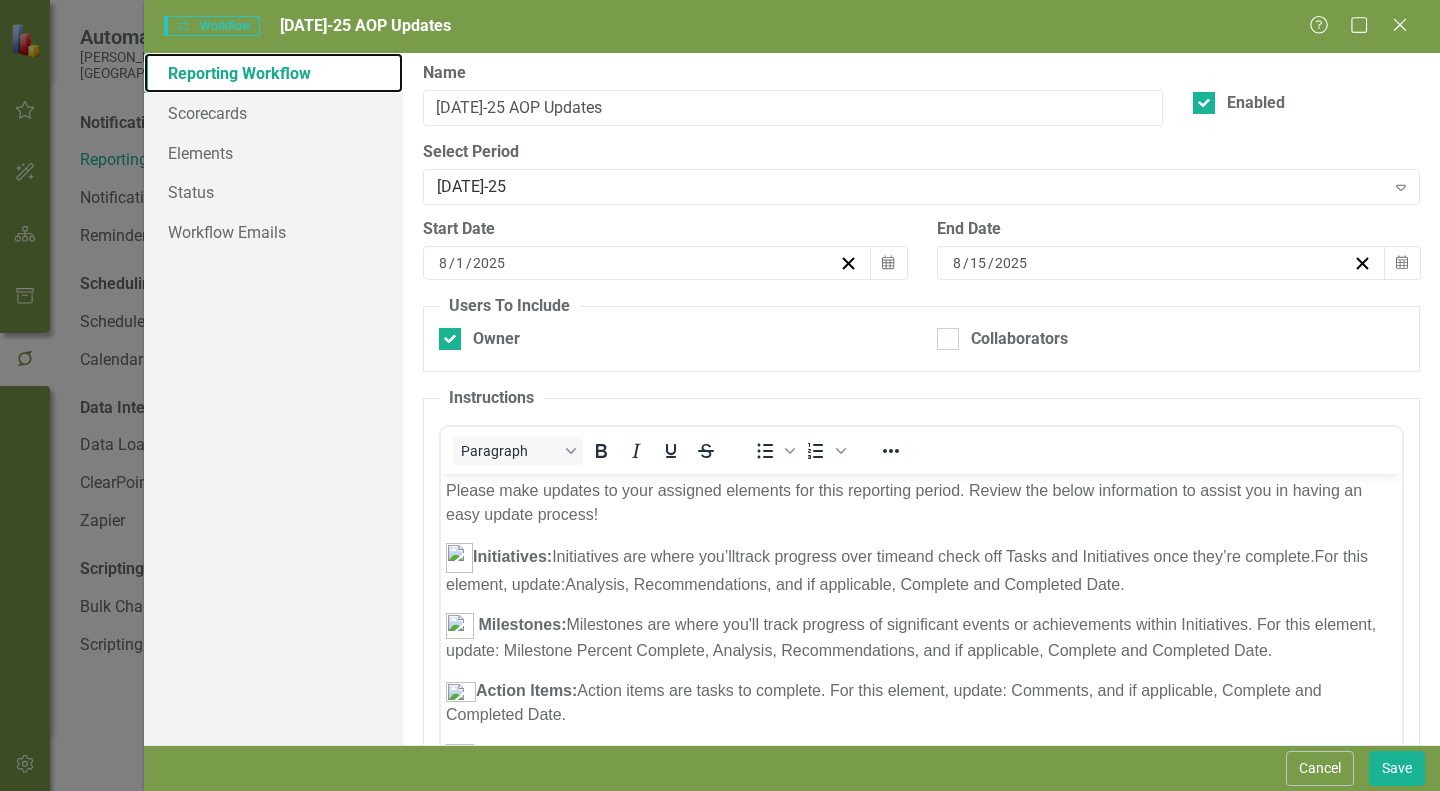 scroll, scrollTop: 31, scrollLeft: 0, axis: vertical 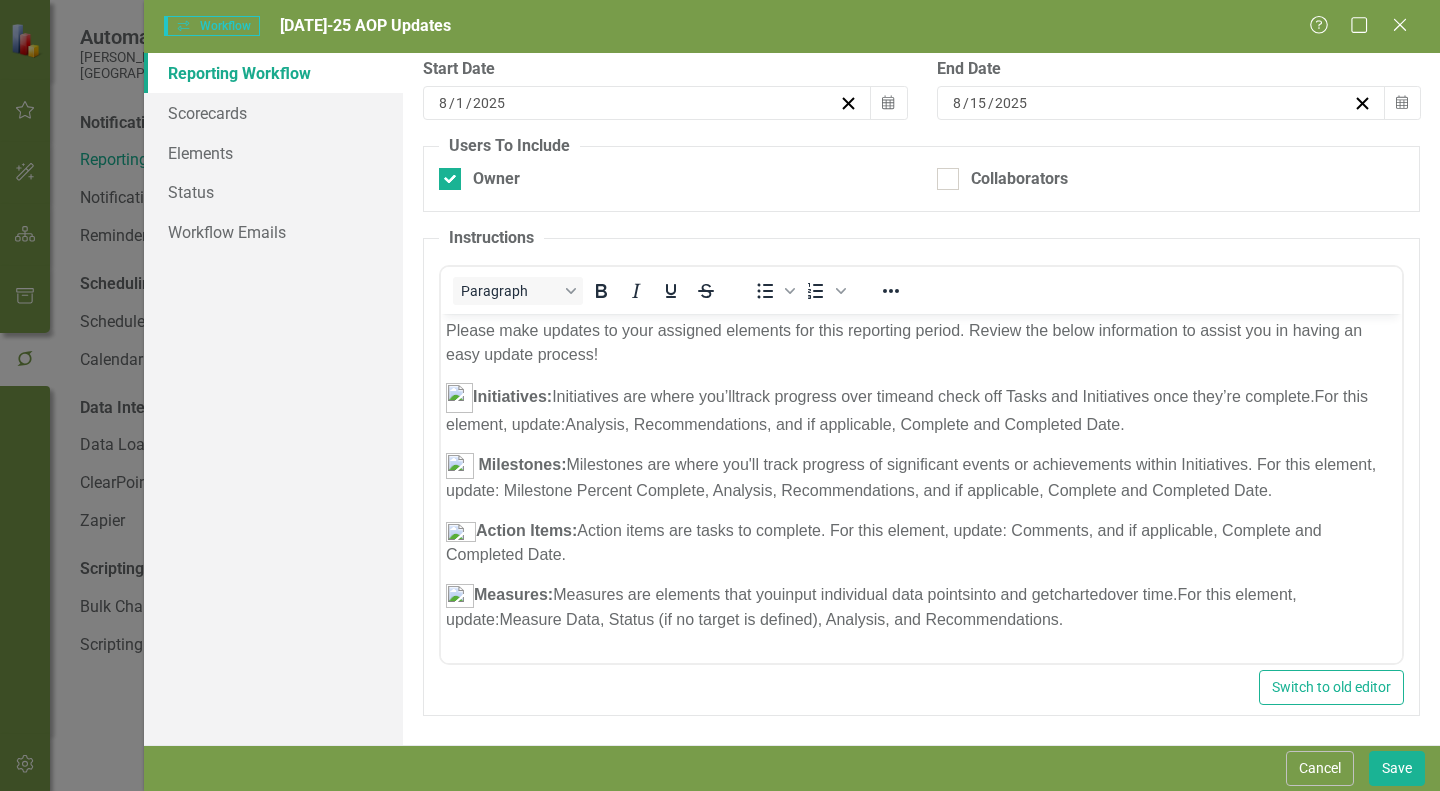 click on "Milestones:  Milestones are where you'll track progress of significant events or achievements within Initiatives. For this element, update: Milestone Percent Complete, Analysis, Recommendations, and if applicable, Complete and Completed Date." at bounding box center [911, 476] 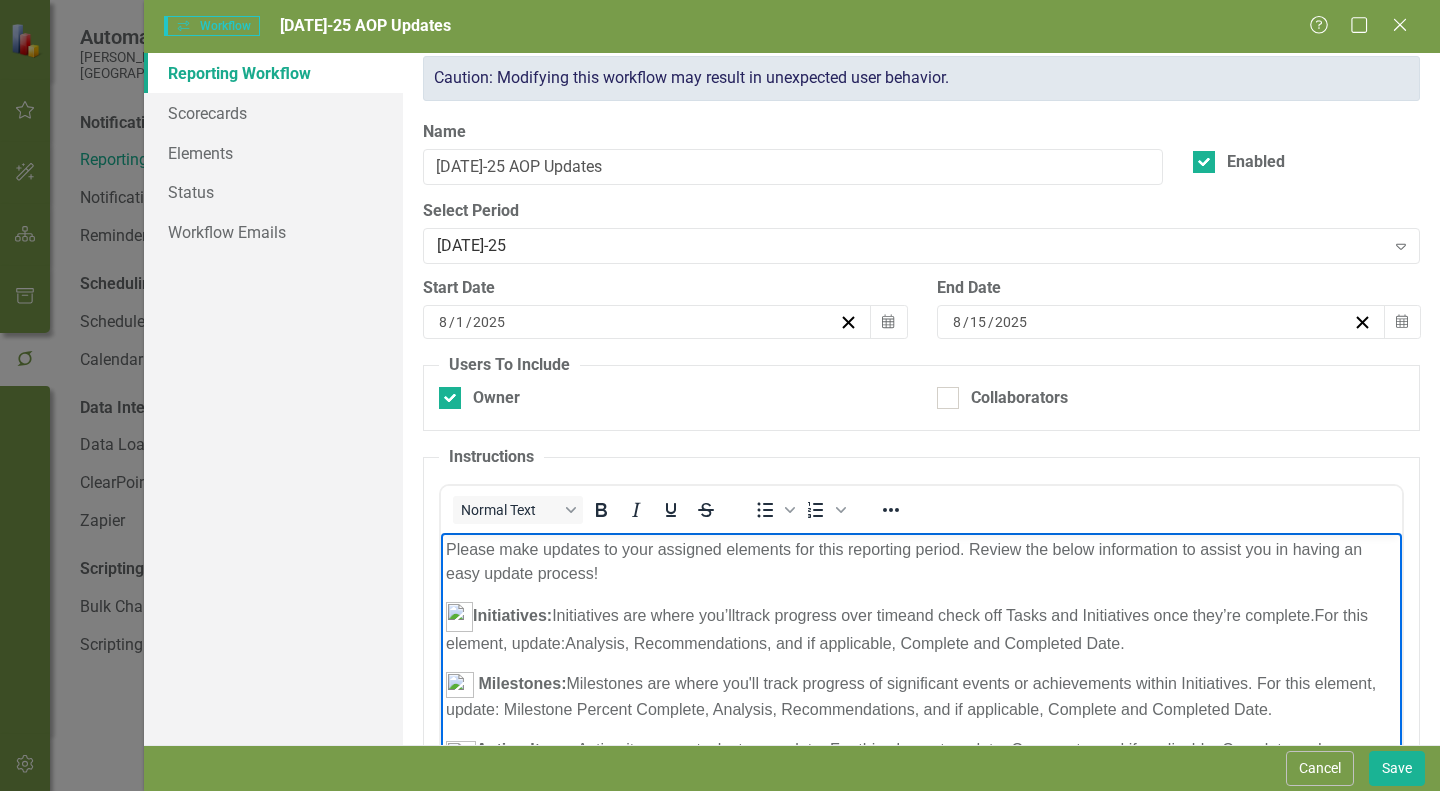 scroll, scrollTop: 0, scrollLeft: 0, axis: both 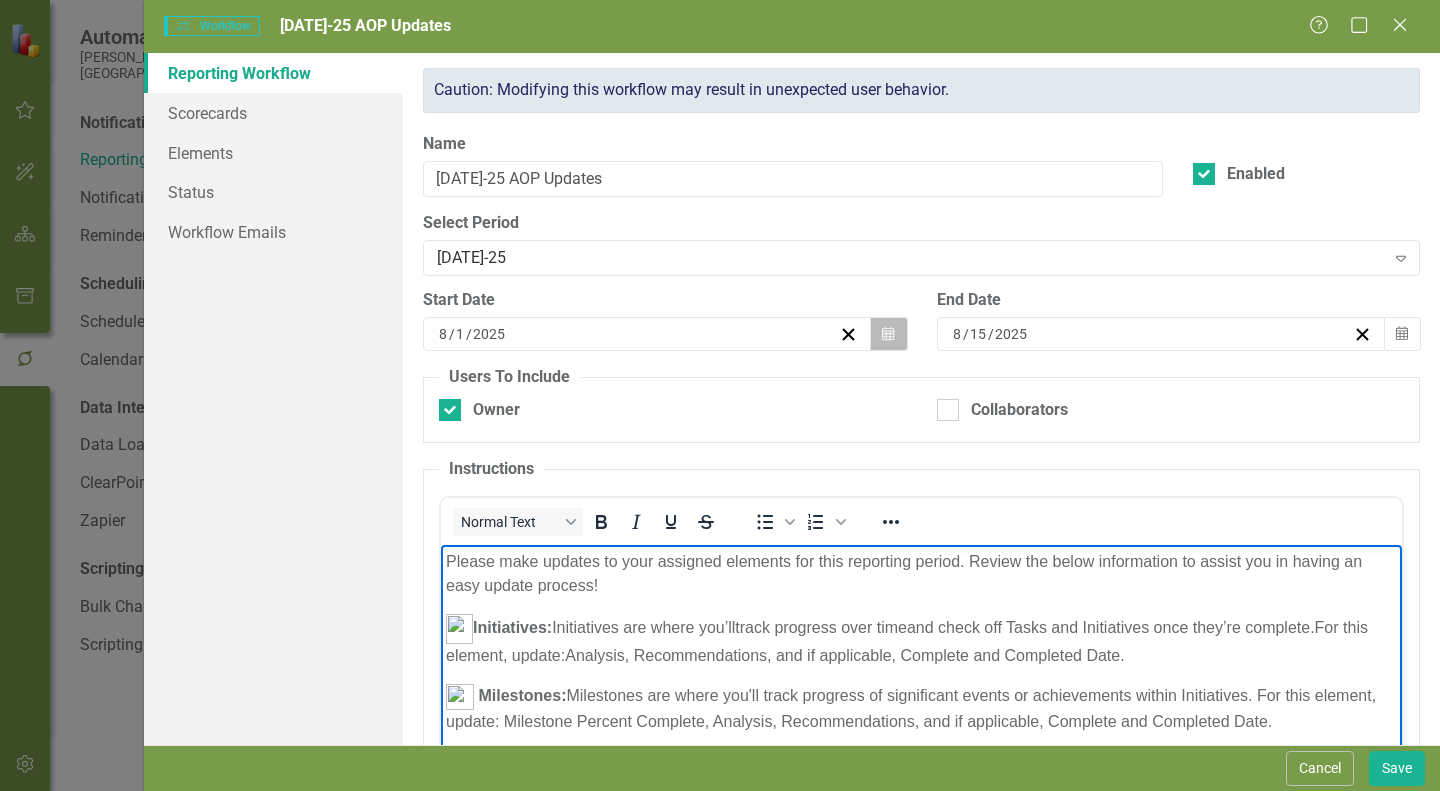 click 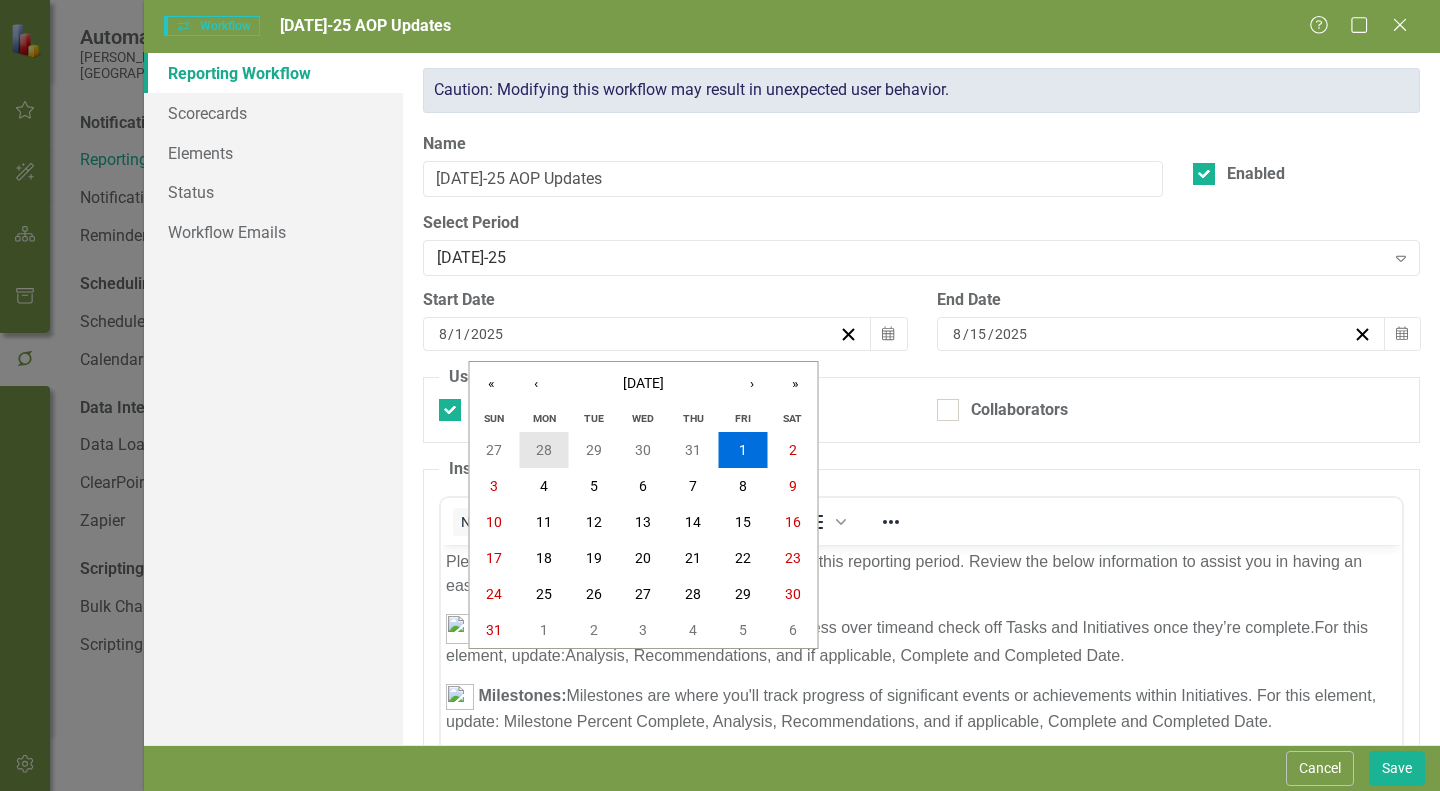 click on "28" at bounding box center [544, 450] 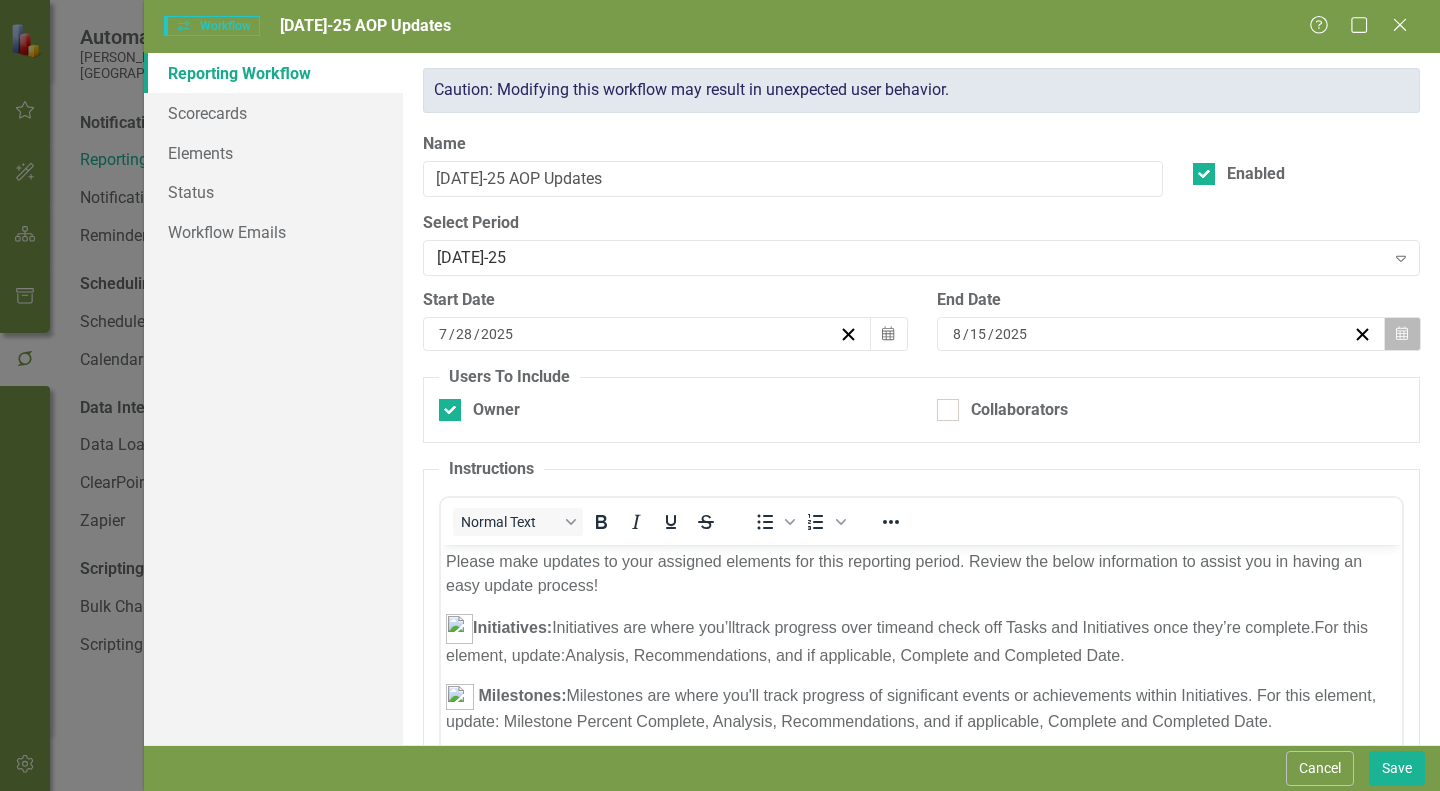 click on "Calendar" 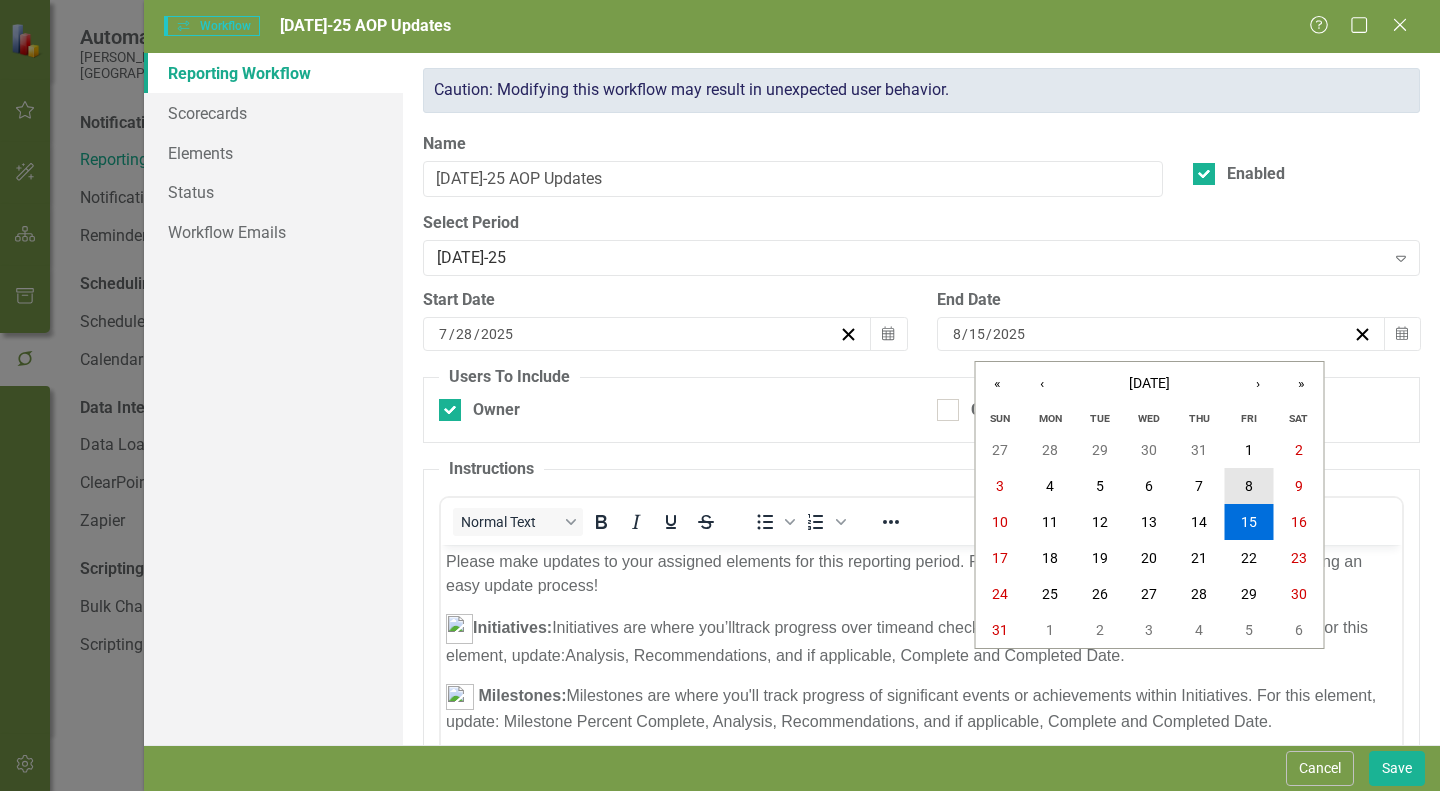 click on "8" at bounding box center (1249, 486) 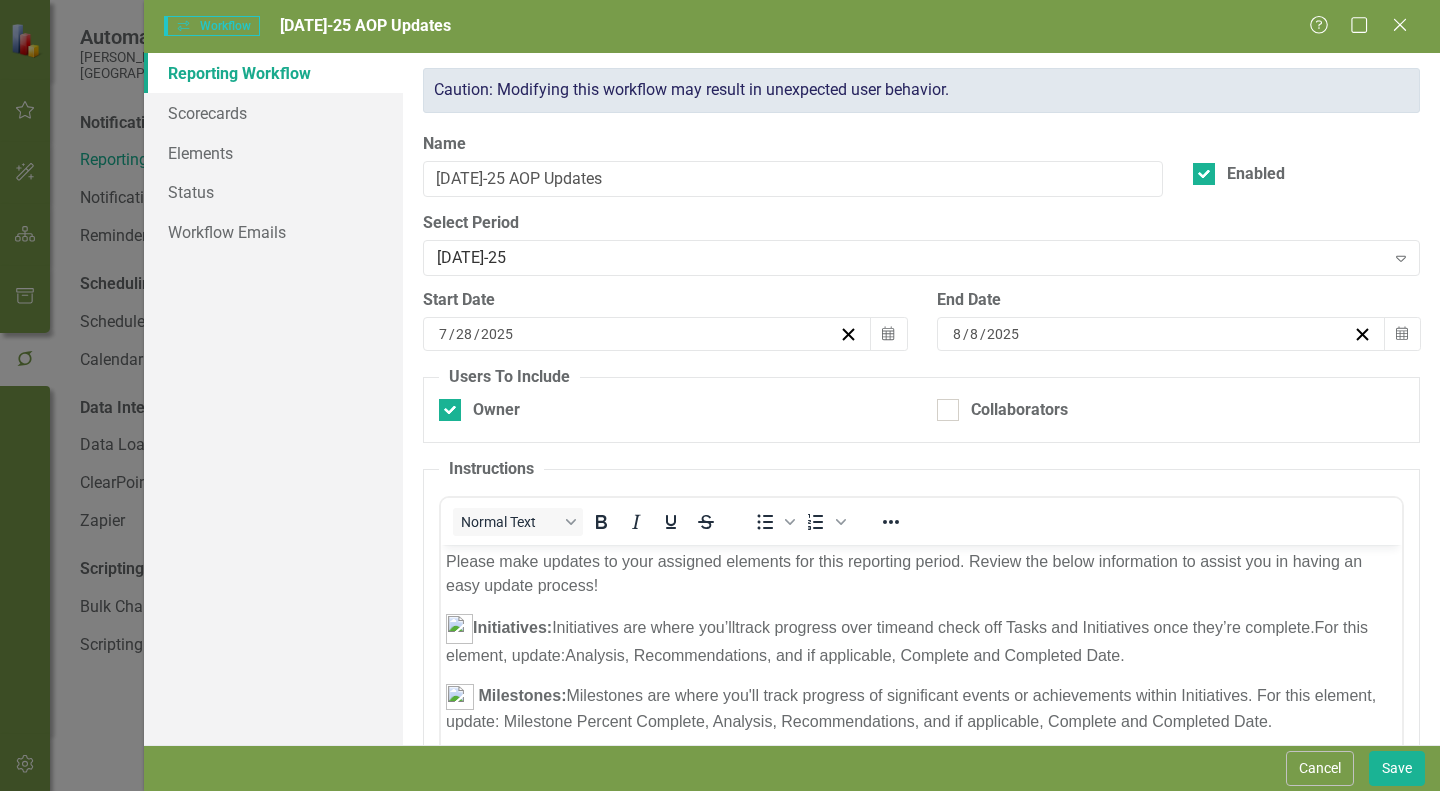 click on "Instructions Normal Text To open the popup, press Shift+Enter To open the popup, press Shift+Enter Switch to old editor" at bounding box center [921, 702] 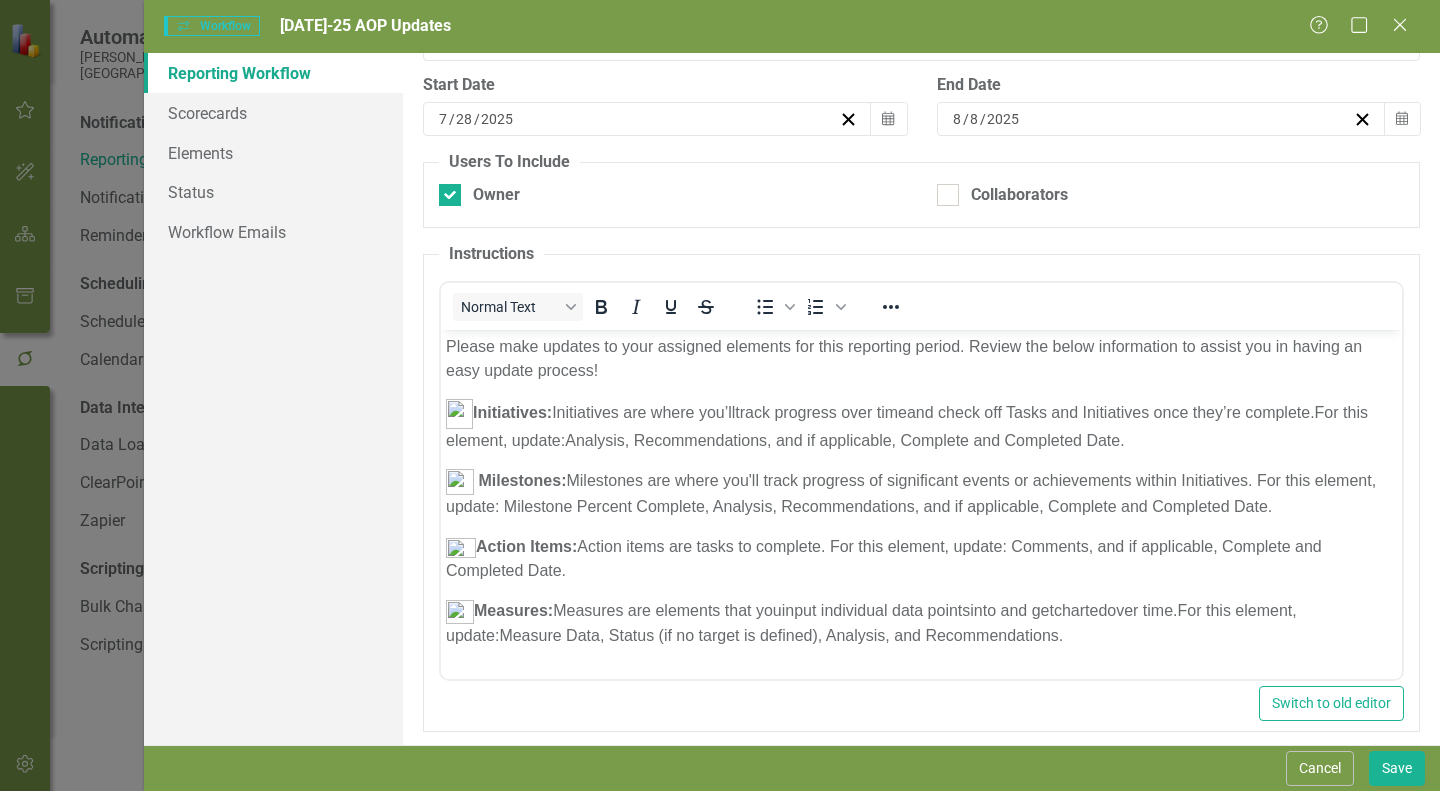 scroll, scrollTop: 231, scrollLeft: 0, axis: vertical 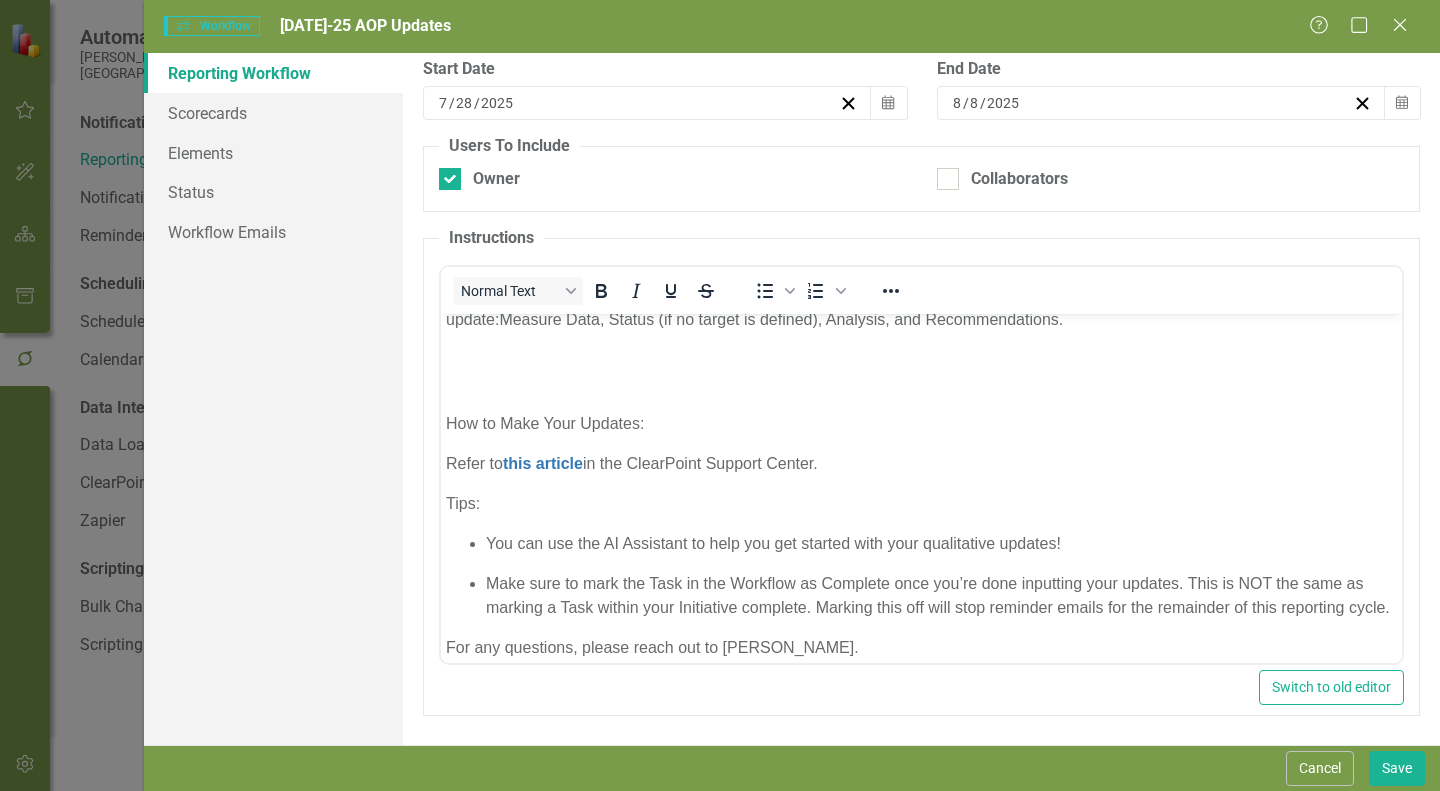 click at bounding box center (921, 359) 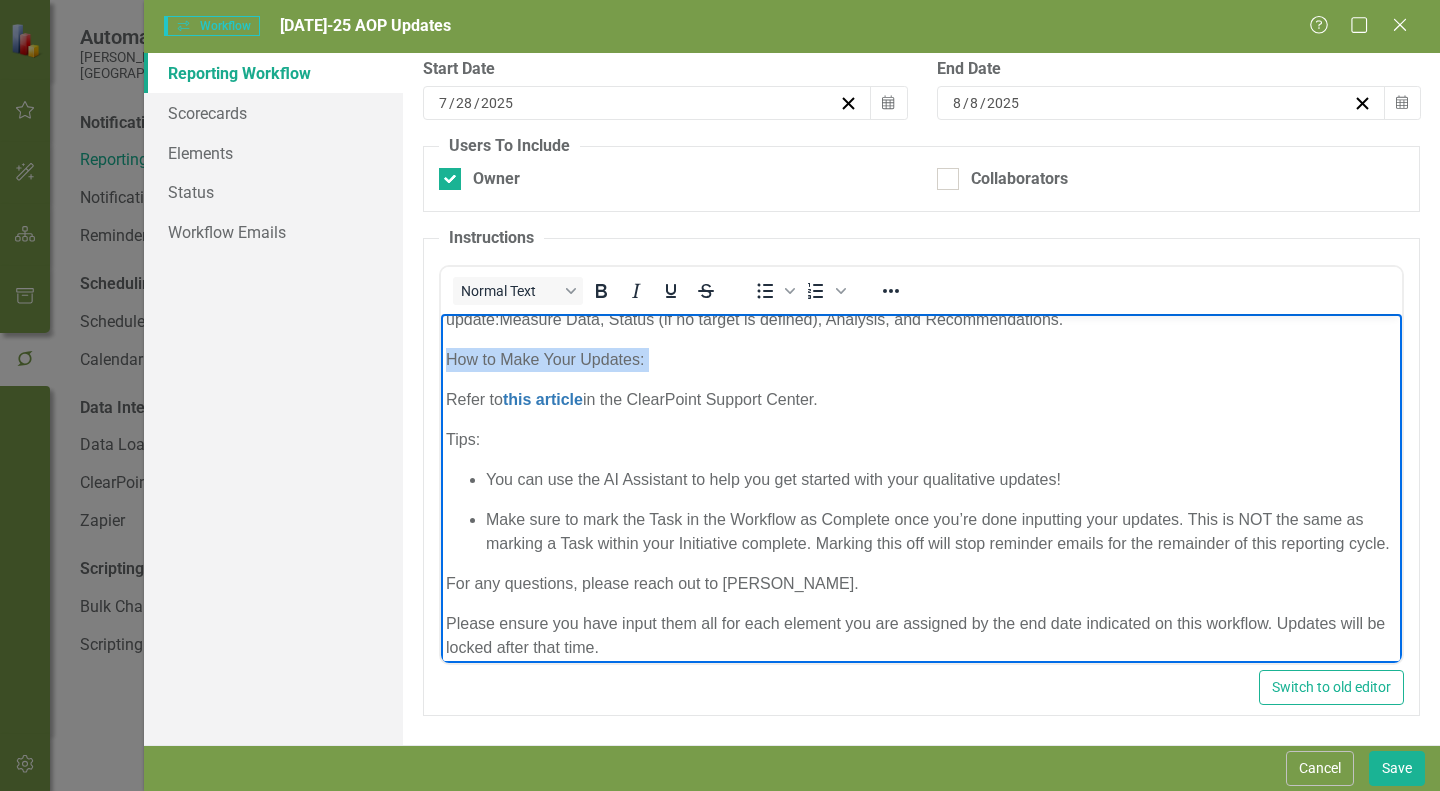 drag, startPoint x: 662, startPoint y: 359, endPoint x: 431, endPoint y: 363, distance: 231.03462 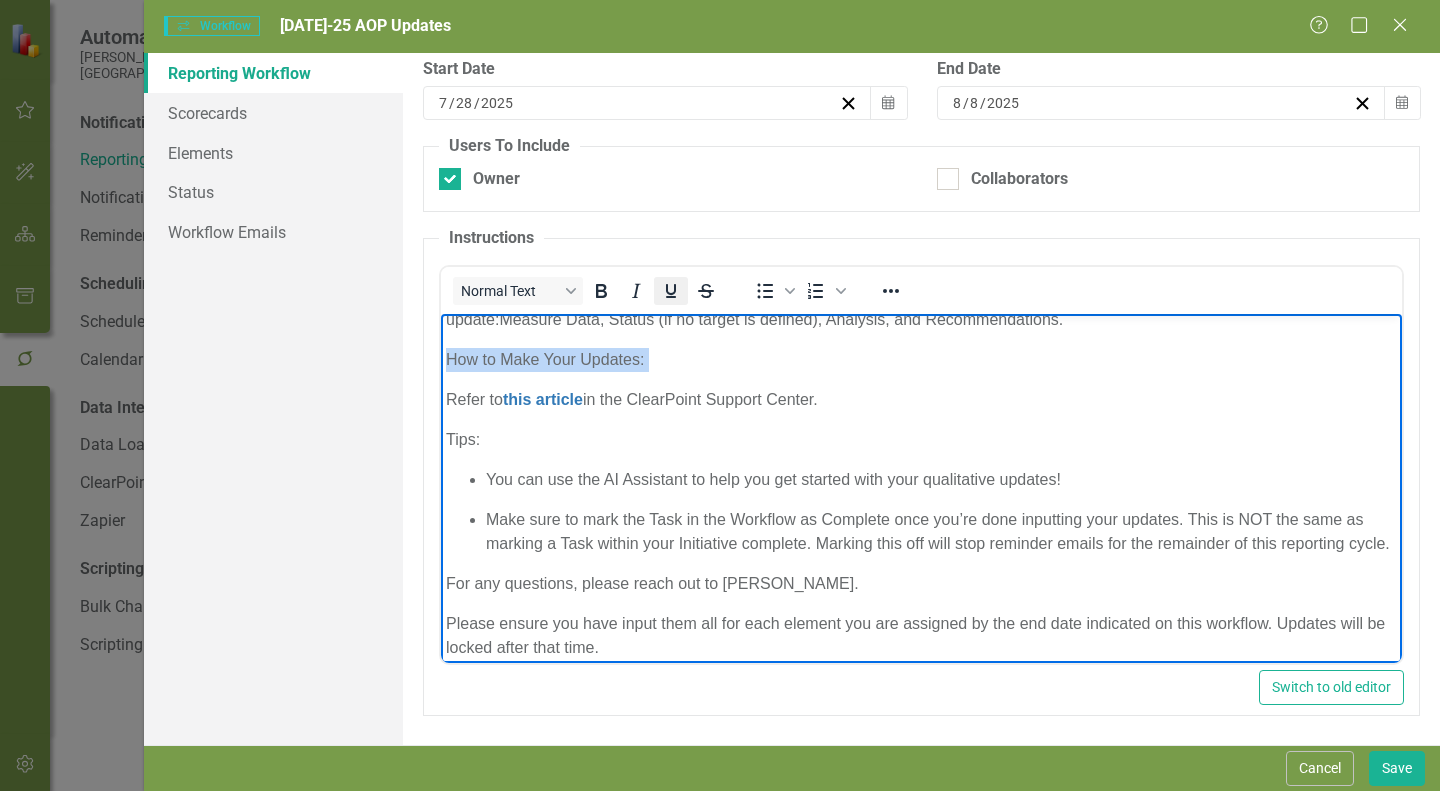 click 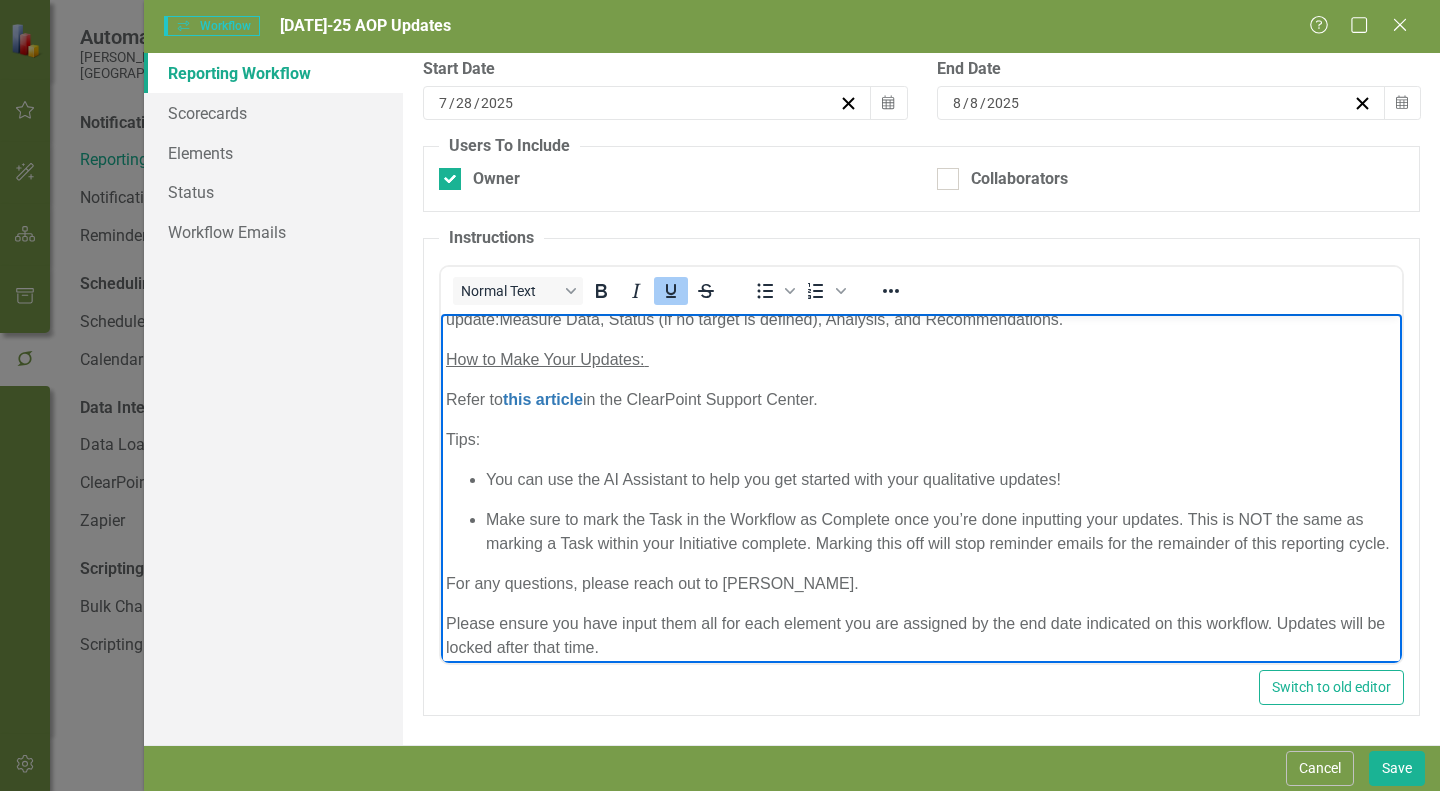 click on "Refer to  this article  in the ClearPoint Support Center." at bounding box center [921, 399] 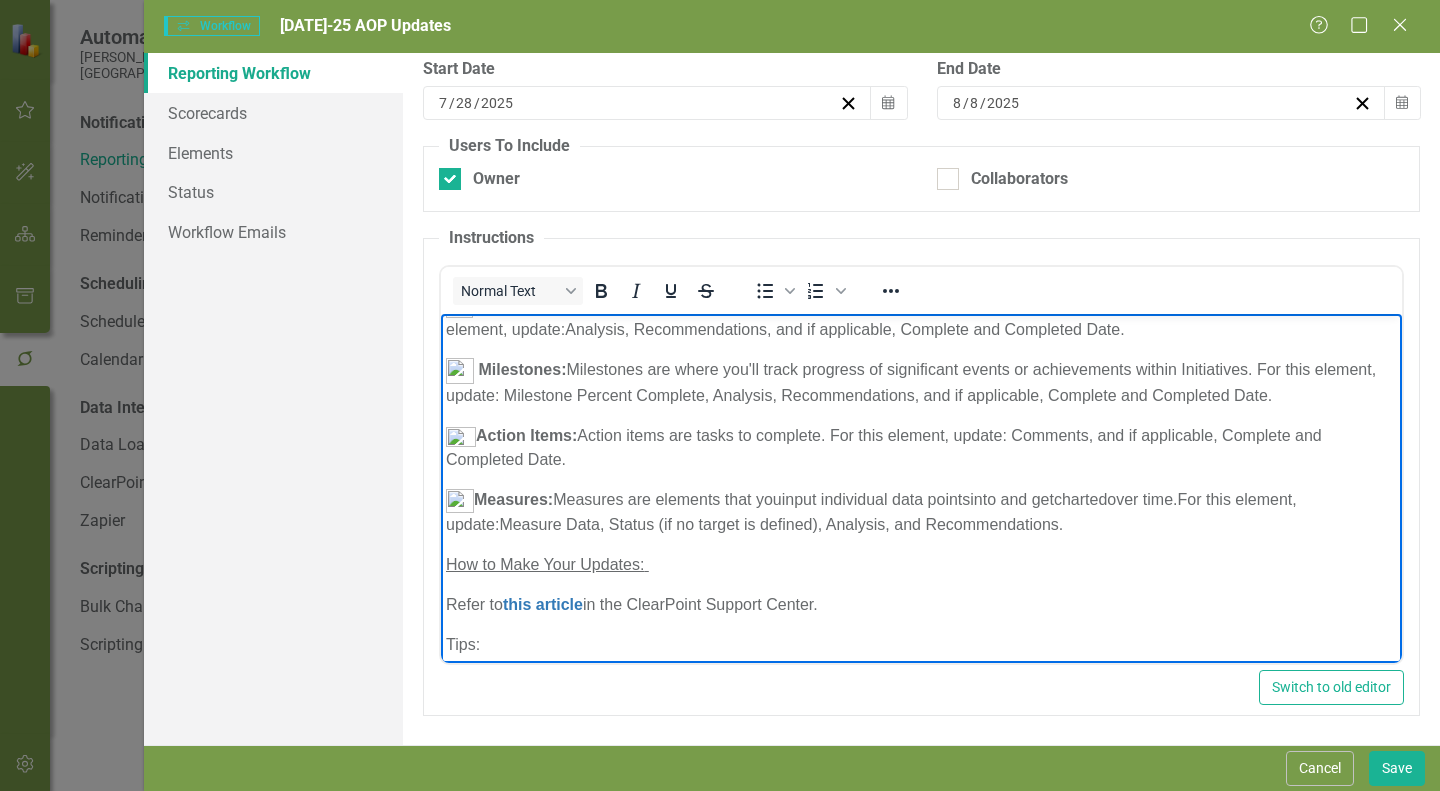 scroll, scrollTop: 0, scrollLeft: 0, axis: both 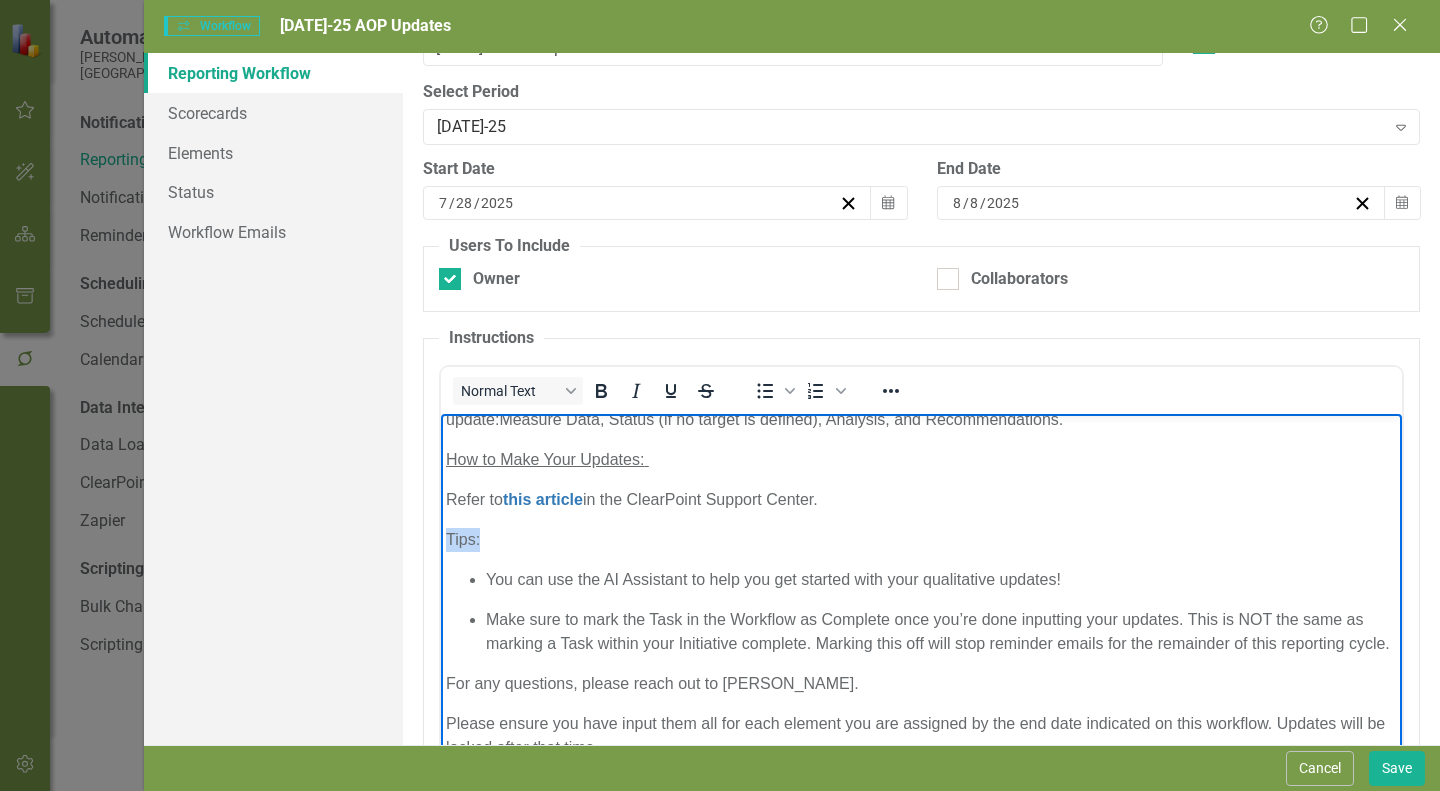 drag, startPoint x: 481, startPoint y: 543, endPoint x: 466, endPoint y: 536, distance: 16.552946 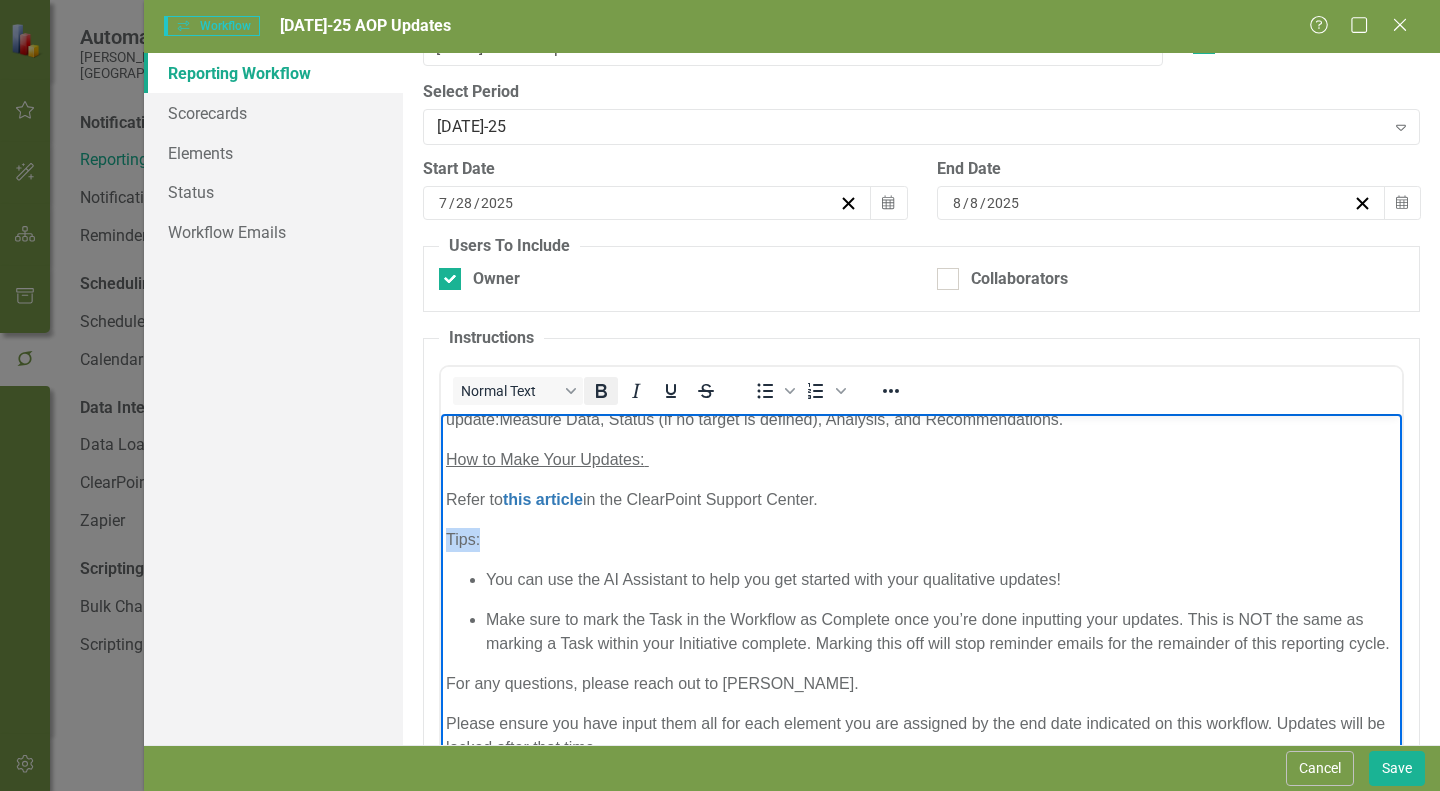 click 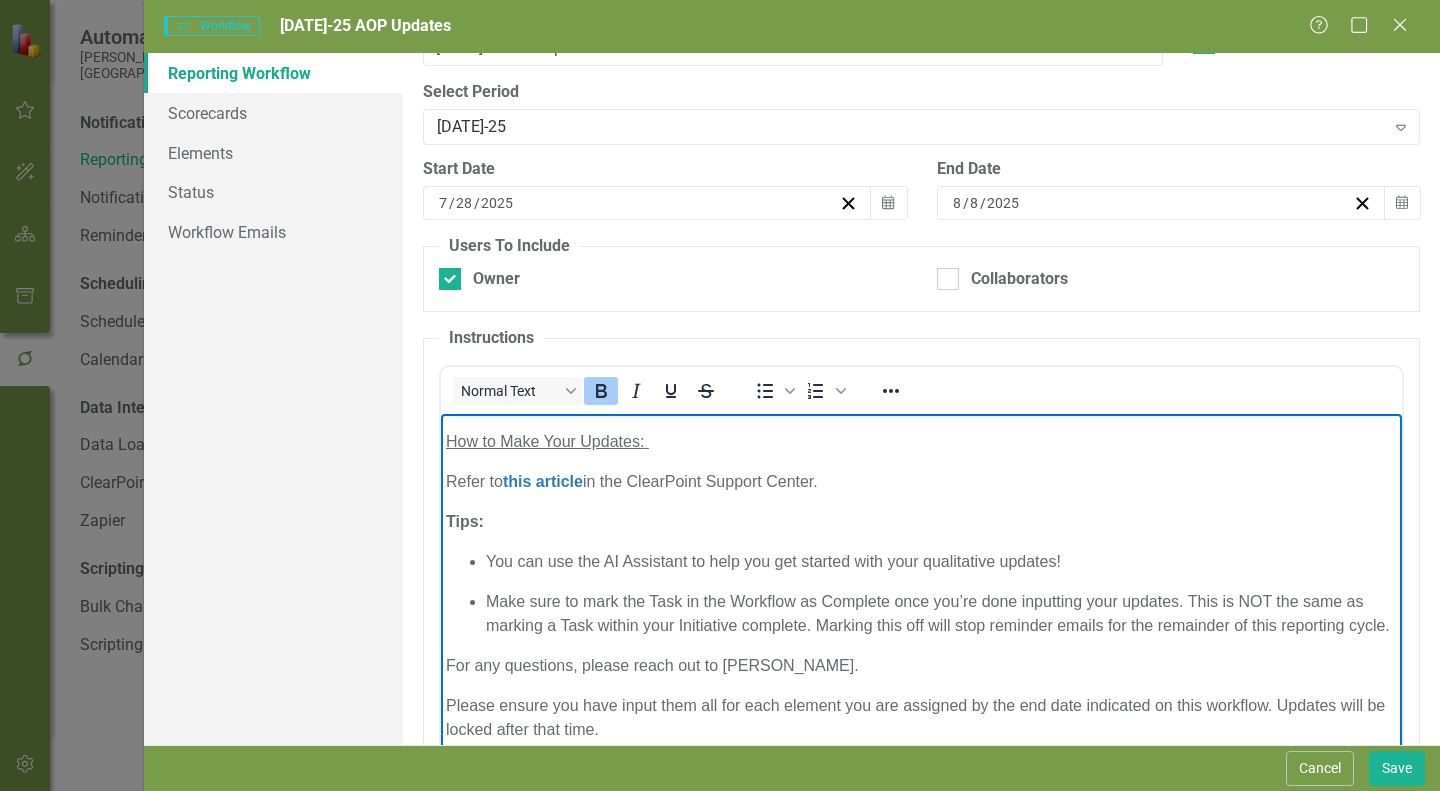 scroll, scrollTop: 342, scrollLeft: 0, axis: vertical 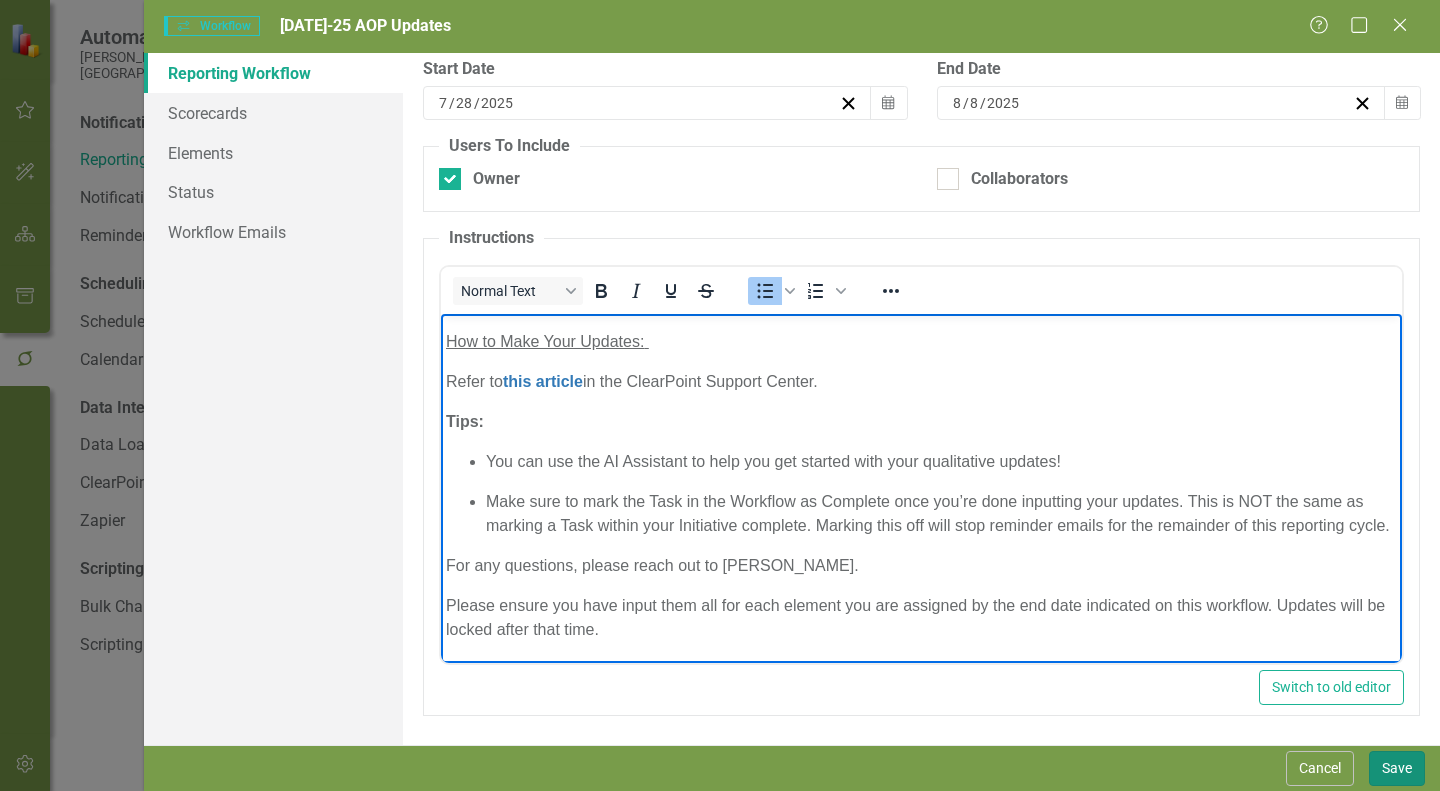 click on "Save" at bounding box center [1397, 768] 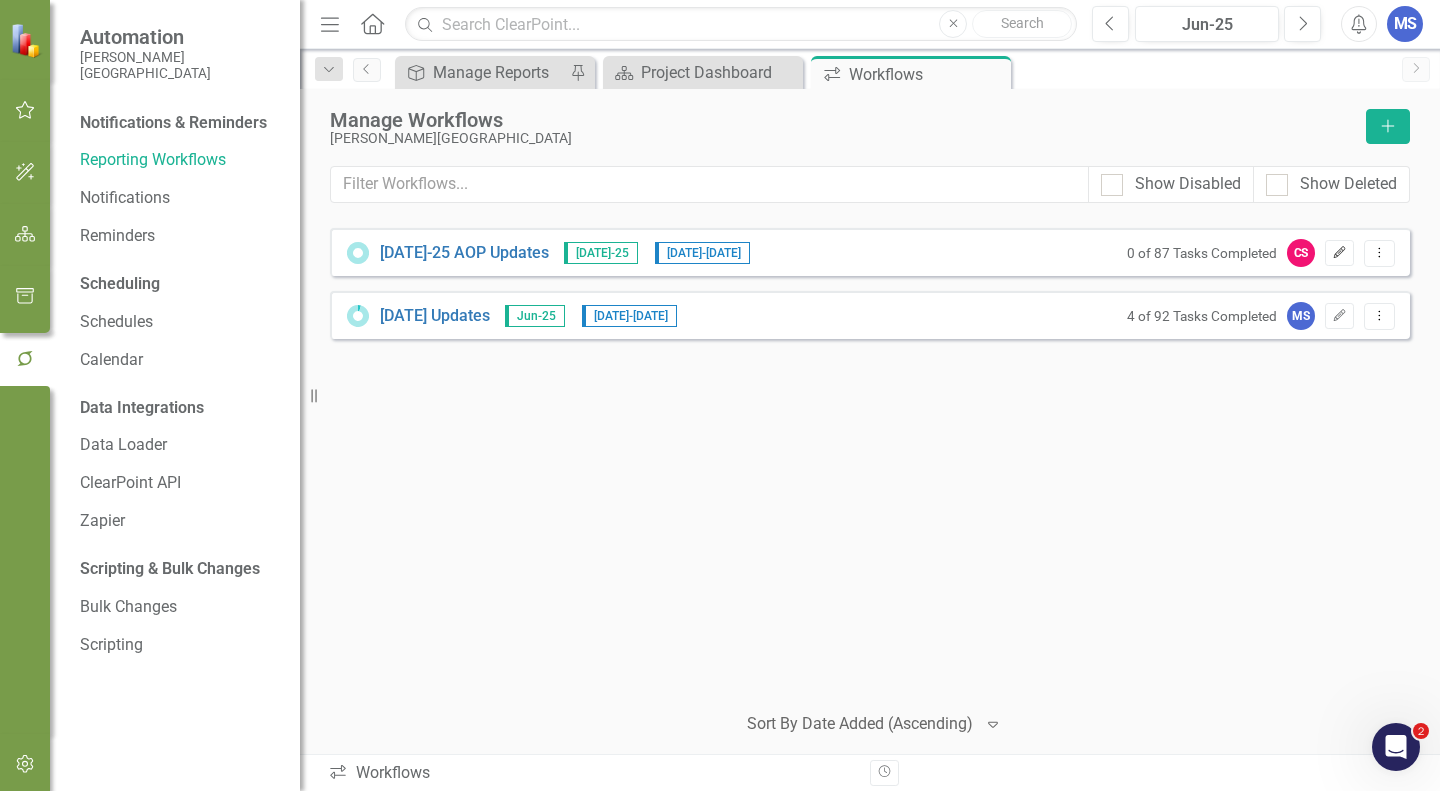 click 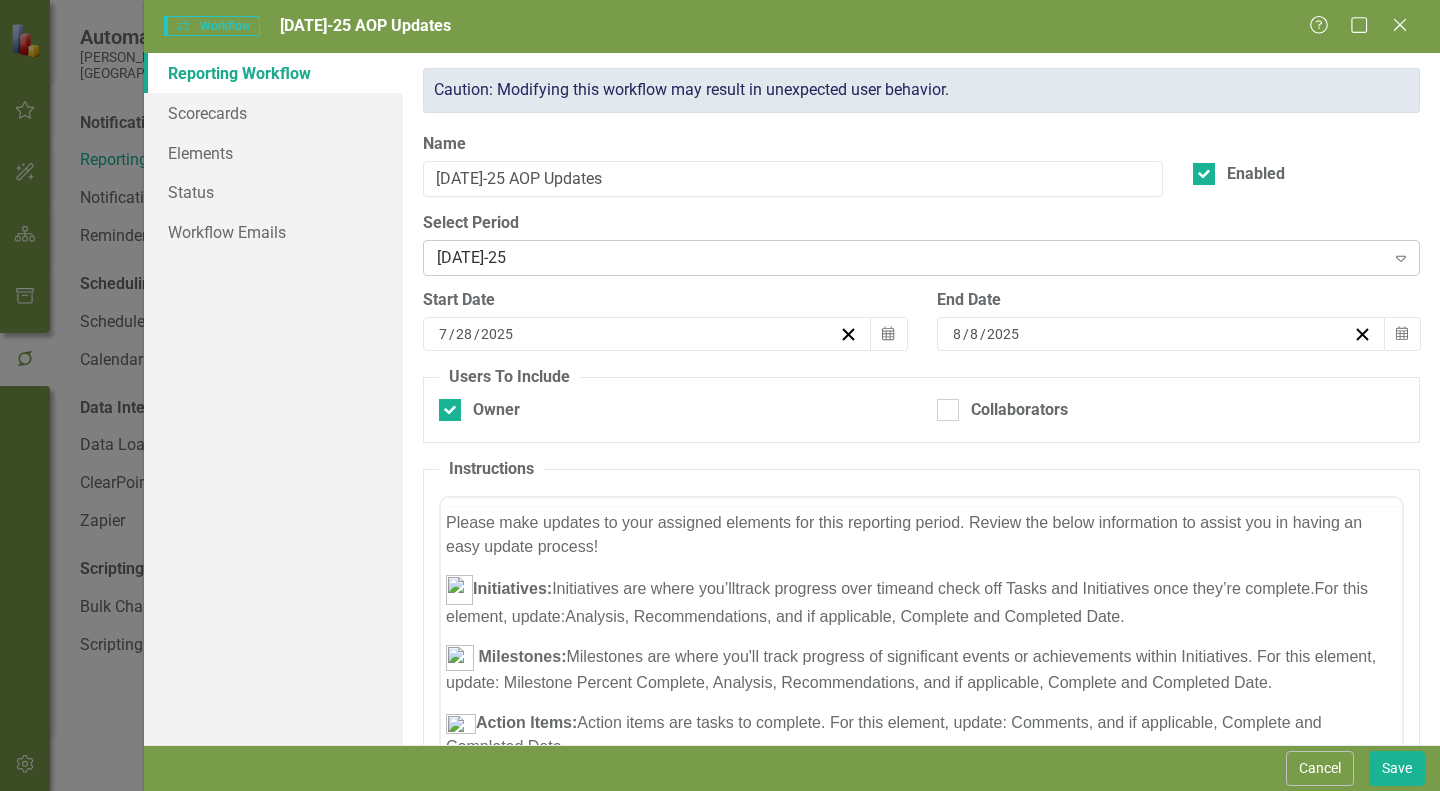 scroll, scrollTop: 0, scrollLeft: 0, axis: both 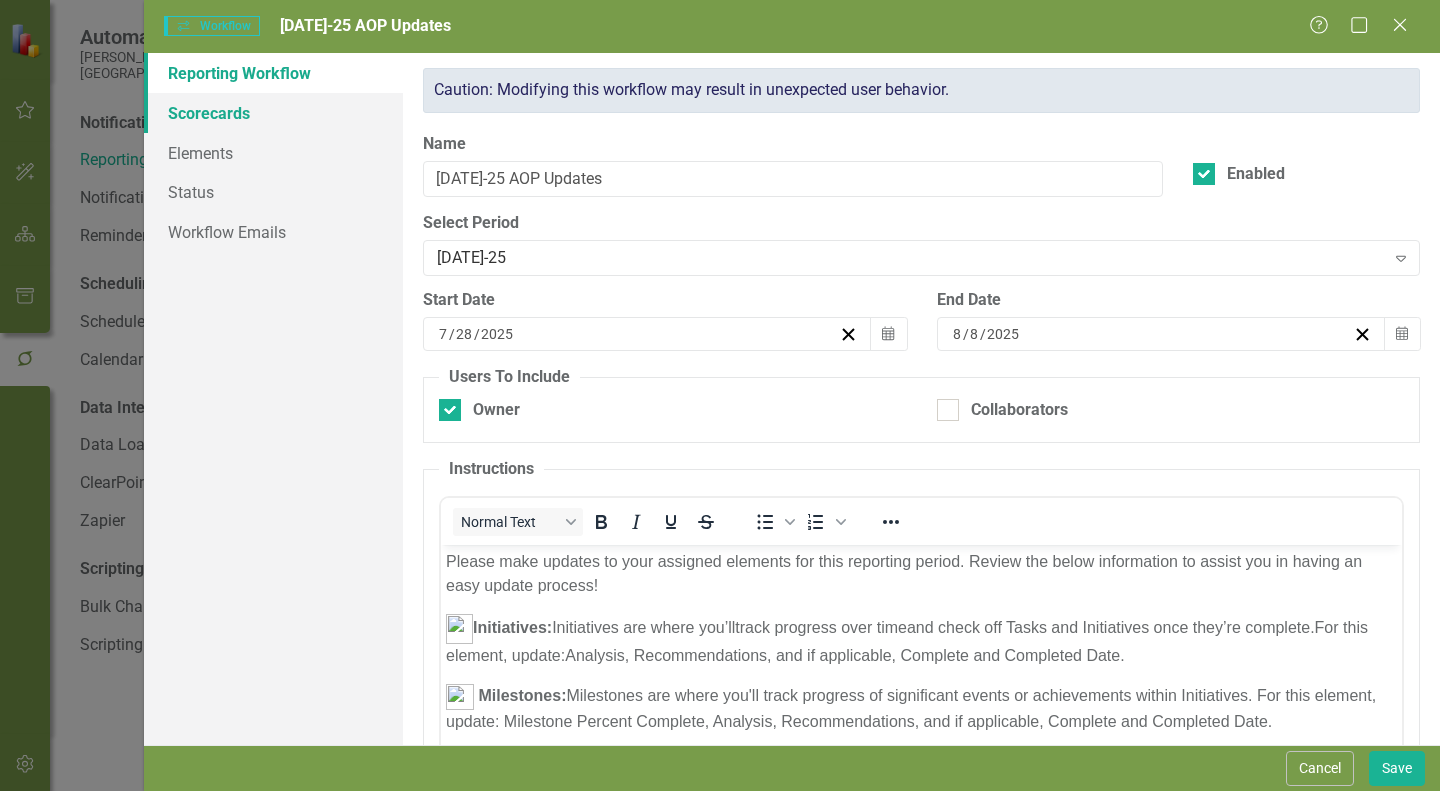 click on "Scorecards" at bounding box center [273, 113] 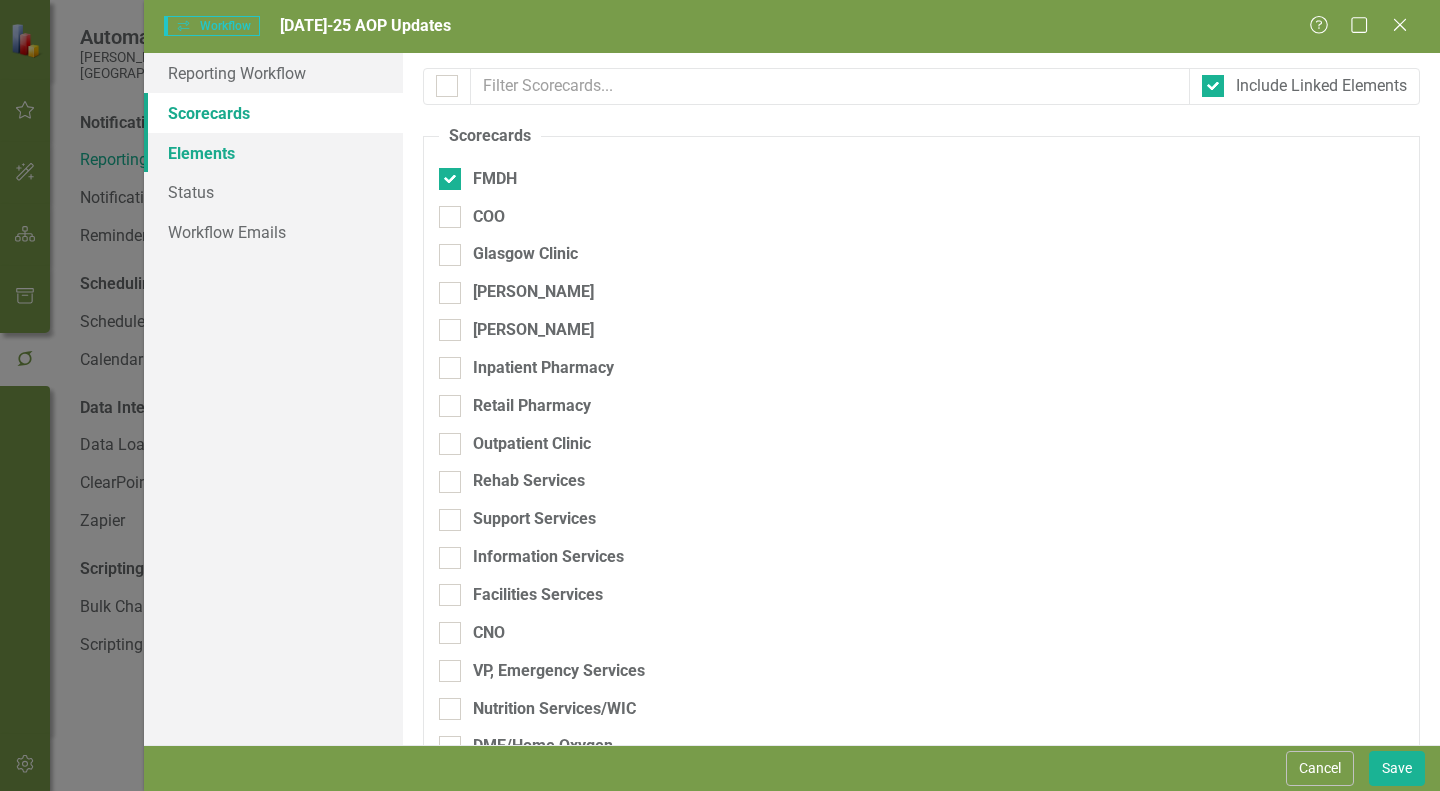 click on "Elements" at bounding box center [273, 153] 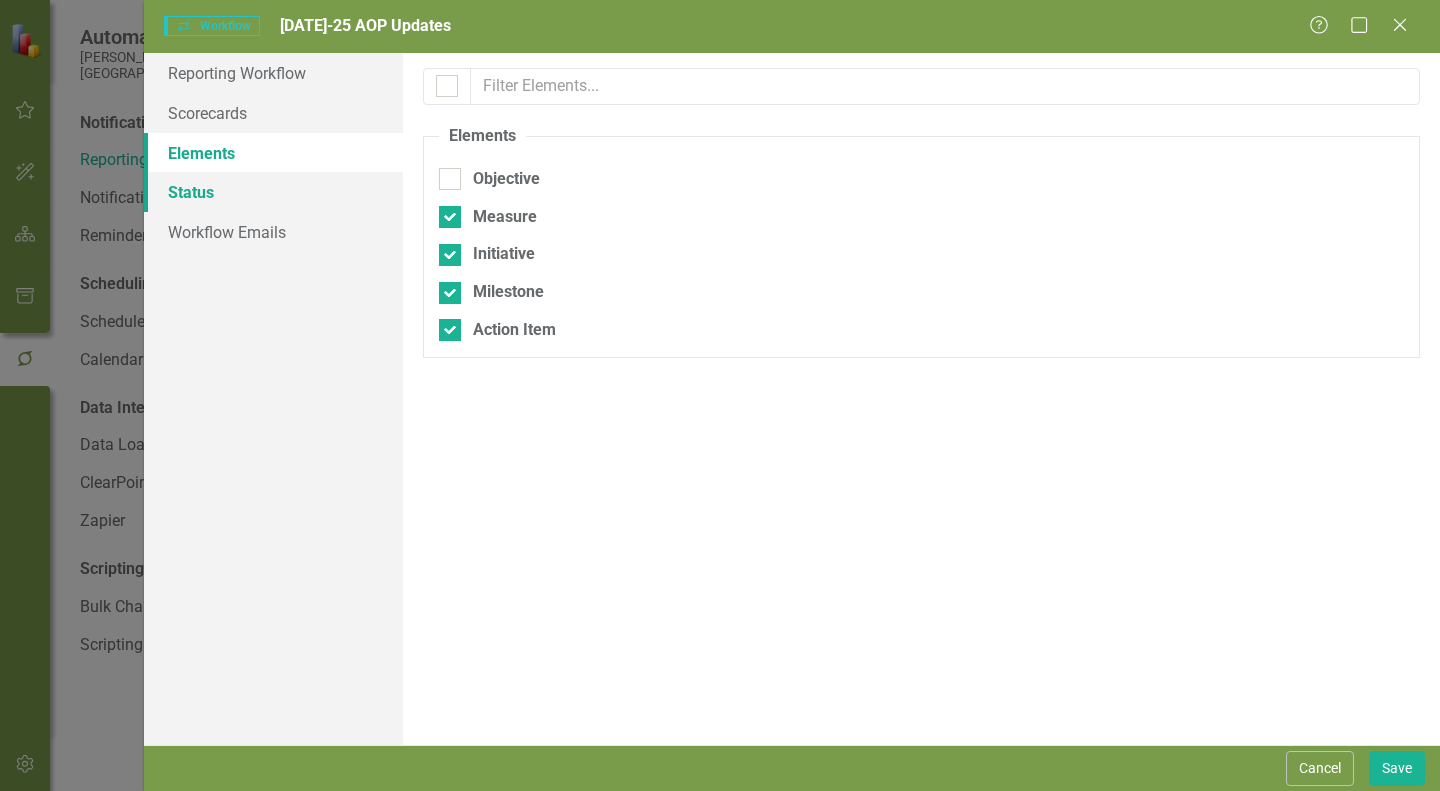 click on "Status" at bounding box center [273, 192] 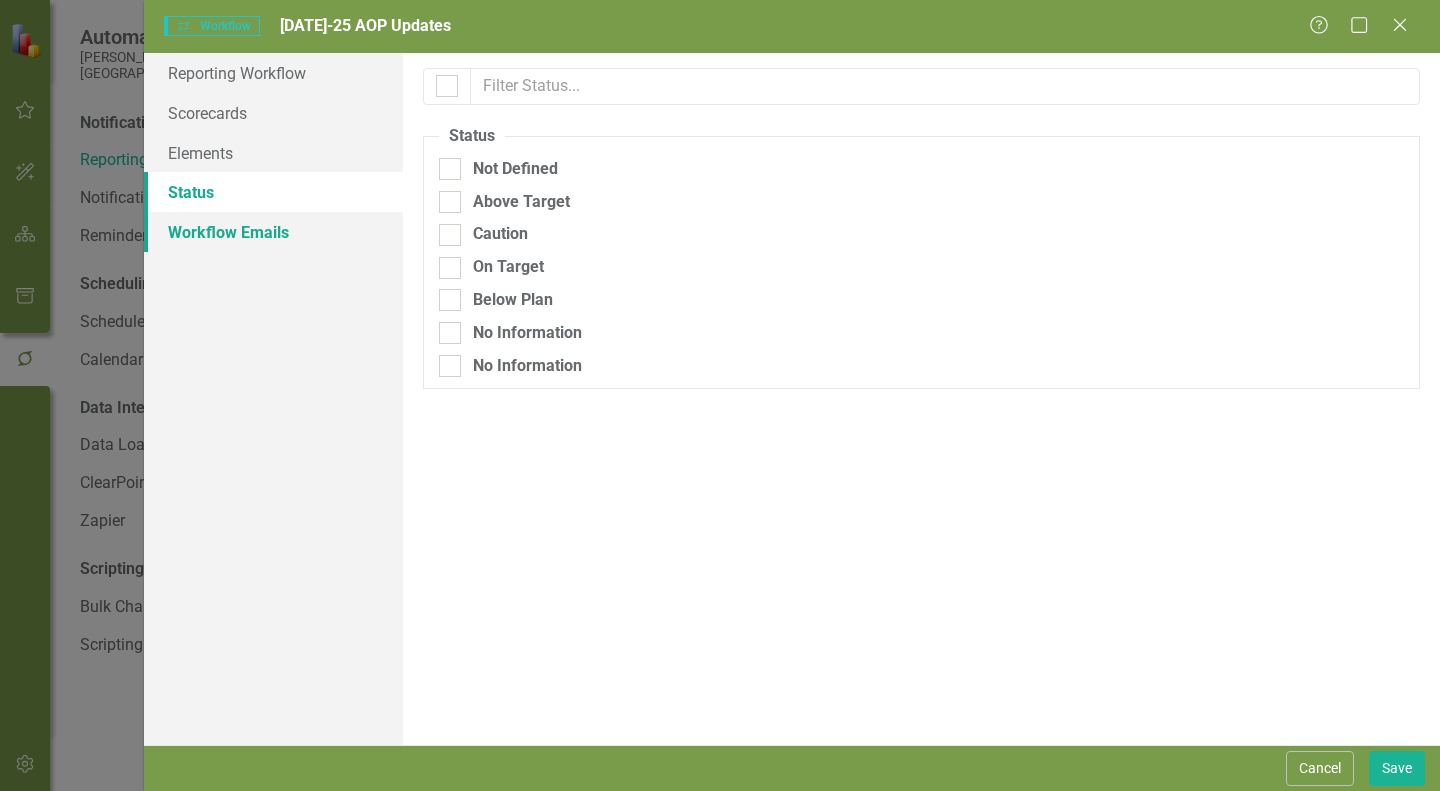 click on "Workflow Emails" at bounding box center (273, 232) 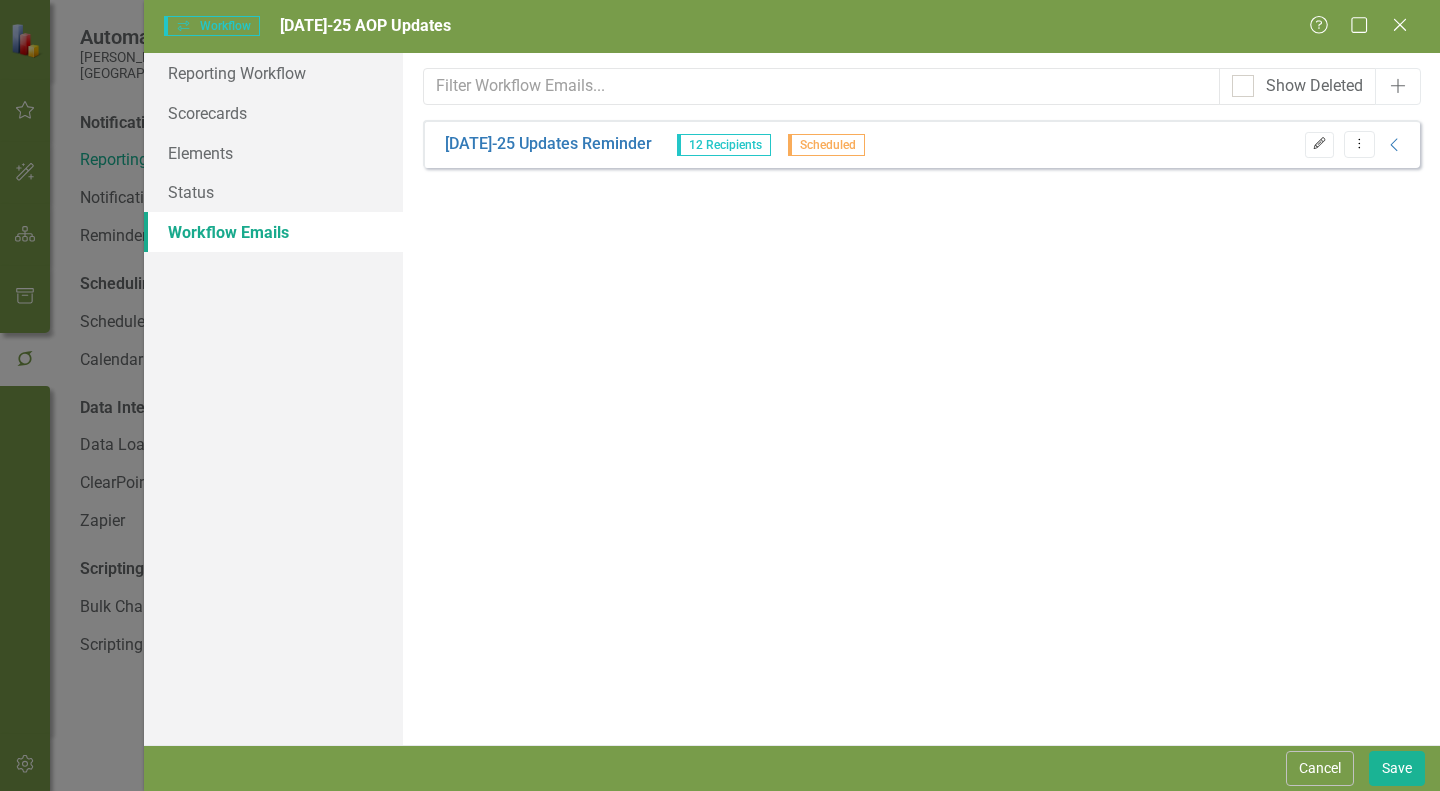click on "Edit" at bounding box center [1319, 145] 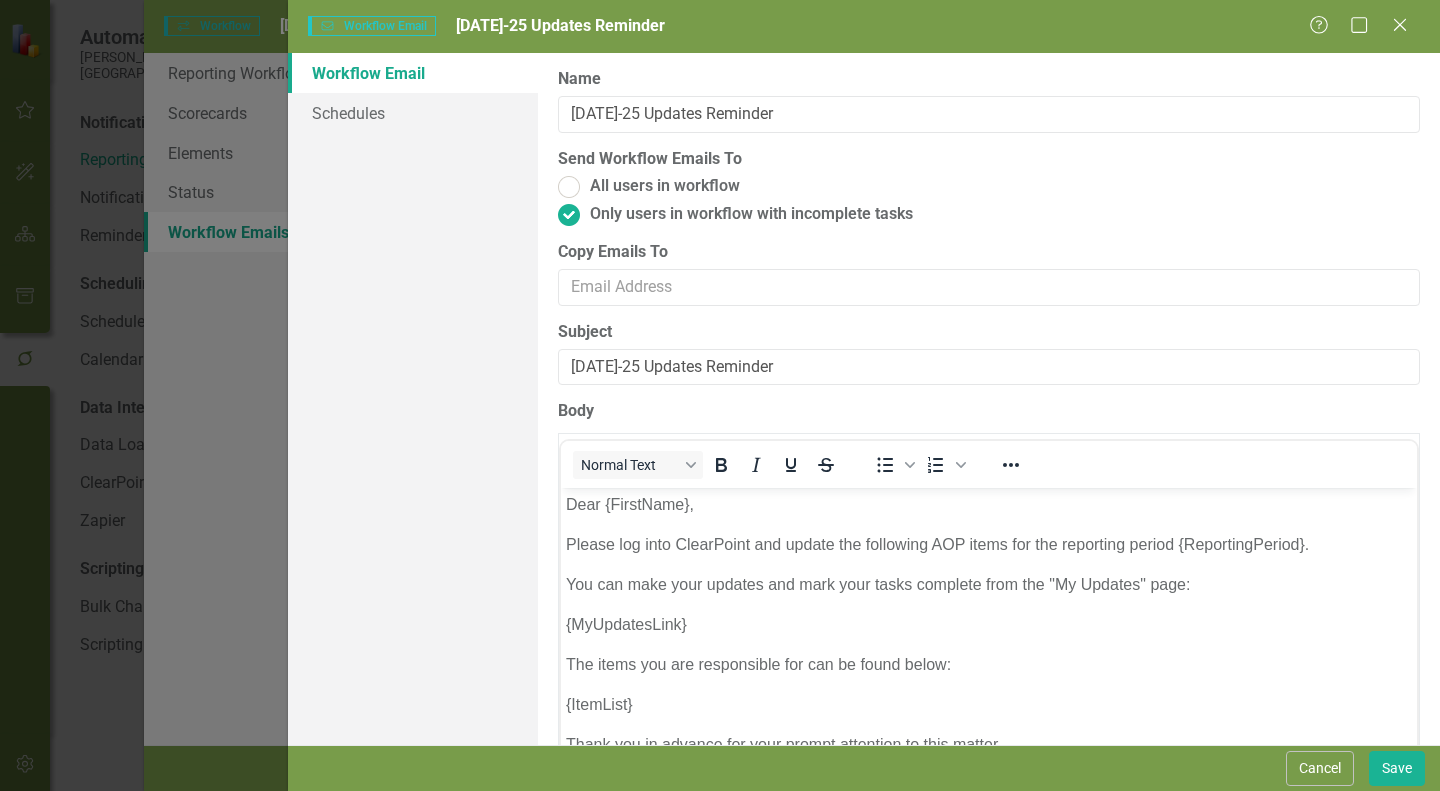 scroll, scrollTop: 0, scrollLeft: 0, axis: both 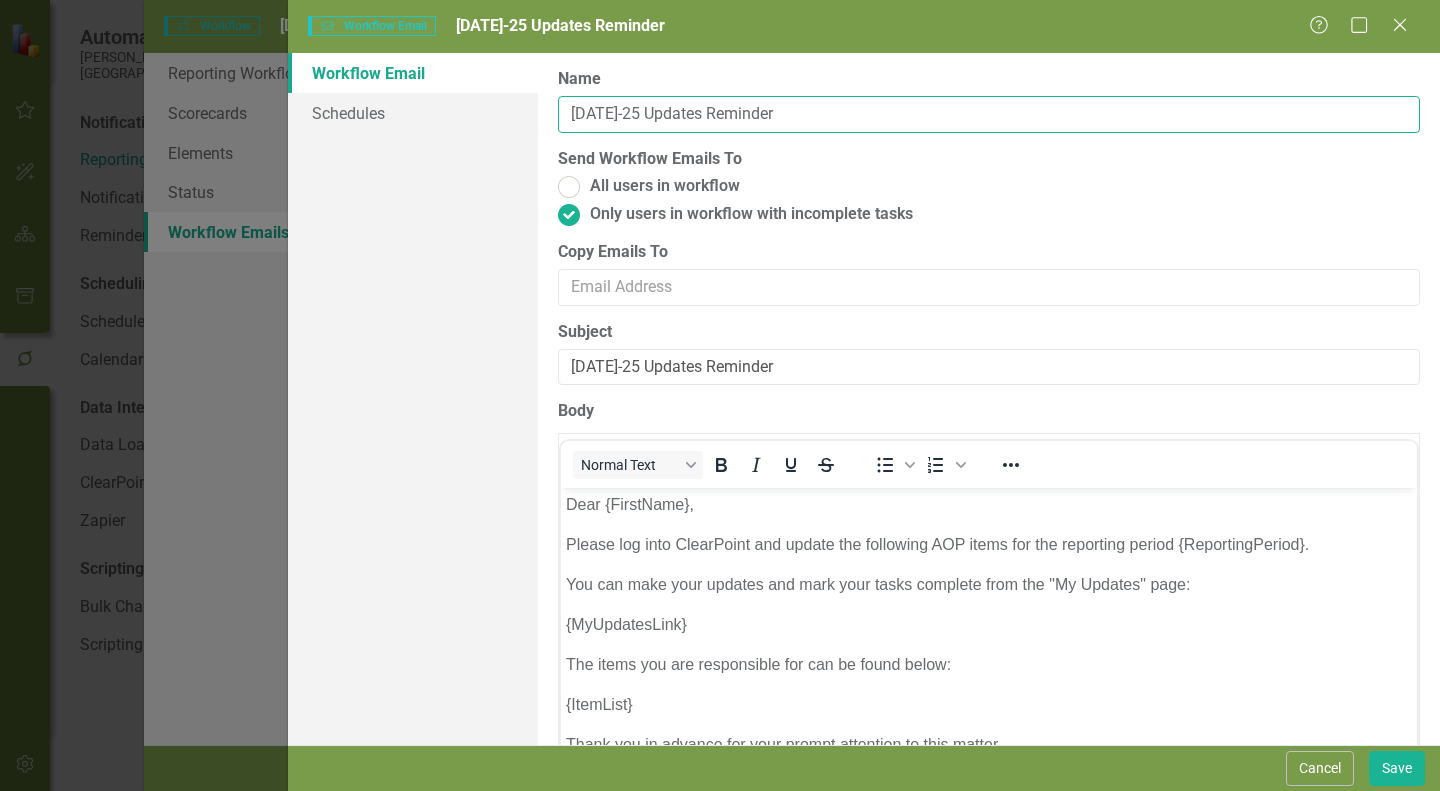 click on "Jul-25 Updates Reminder" at bounding box center (989, 114) 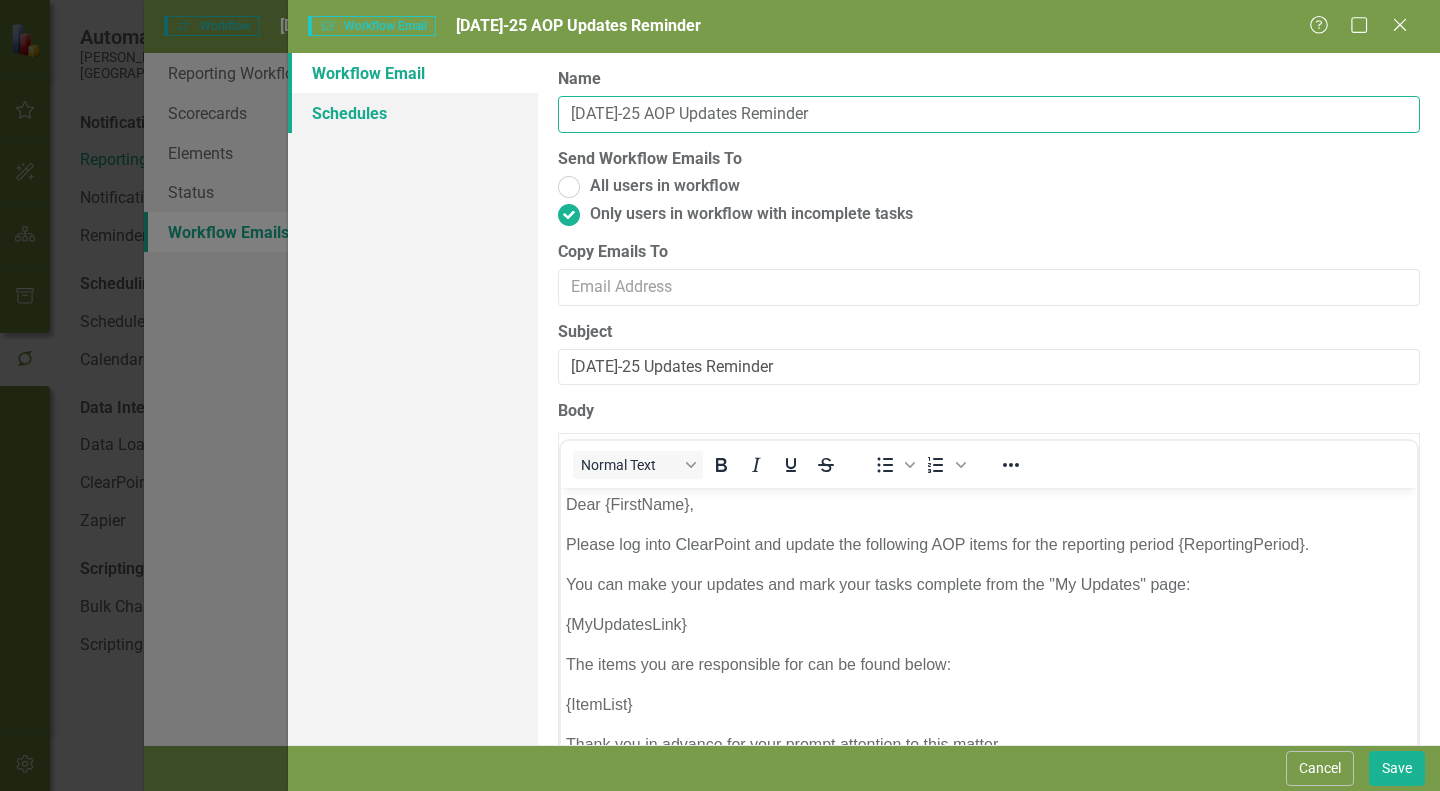 type on "Jul-25 AOP Updates Reminder" 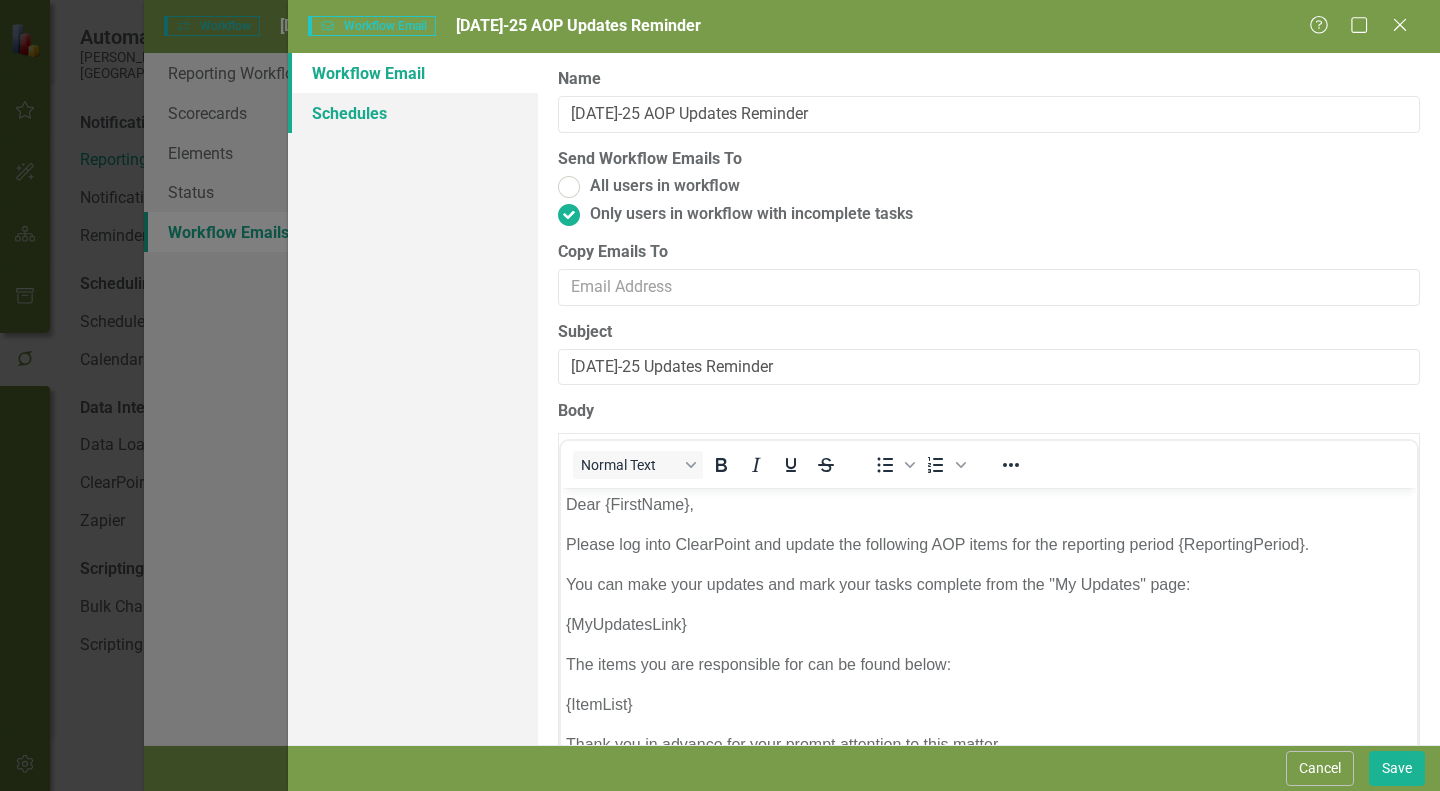 click on "Schedules" at bounding box center [413, 113] 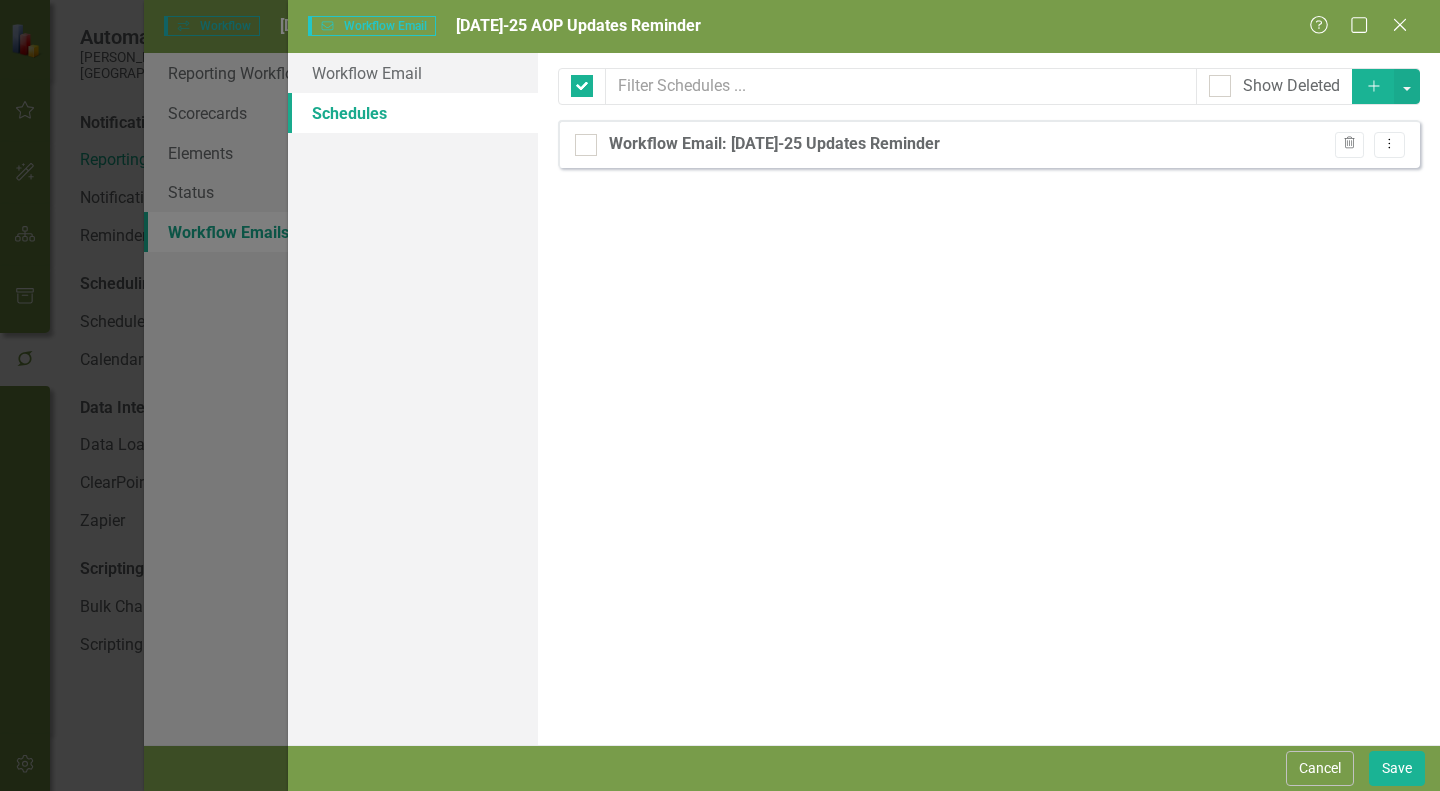 checkbox on "false" 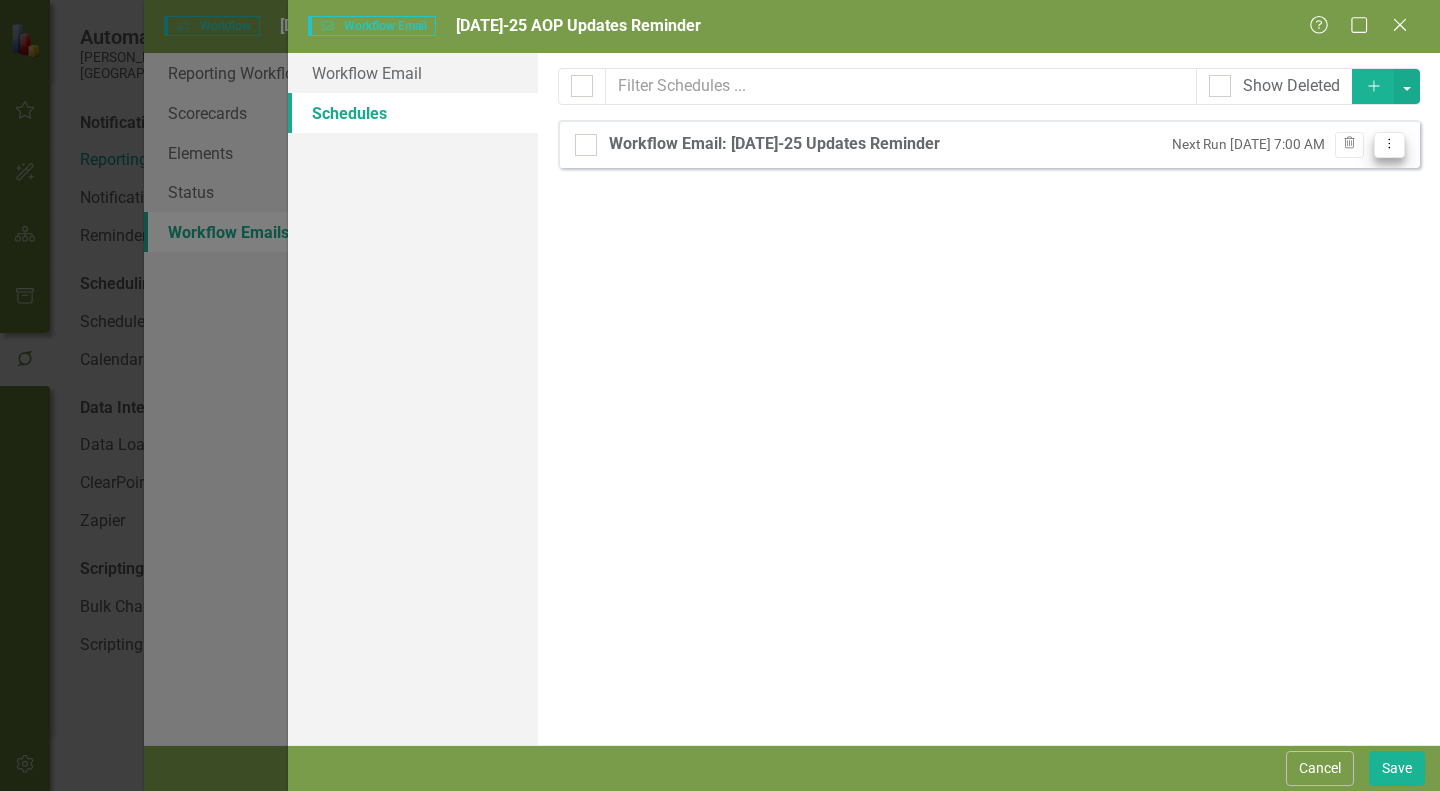 click on "Dropdown Menu" 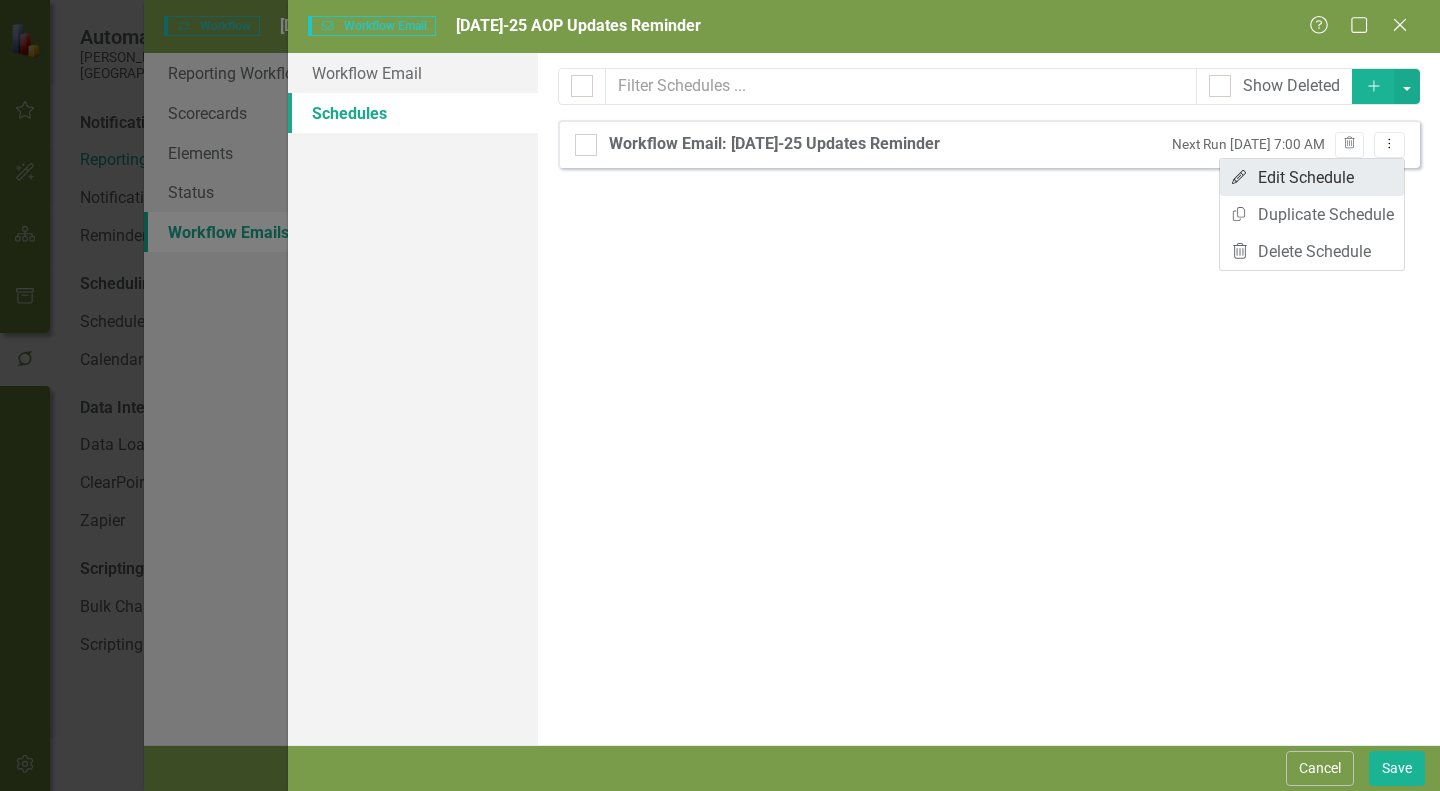 click on "Edit Edit Schedule" at bounding box center (1312, 177) 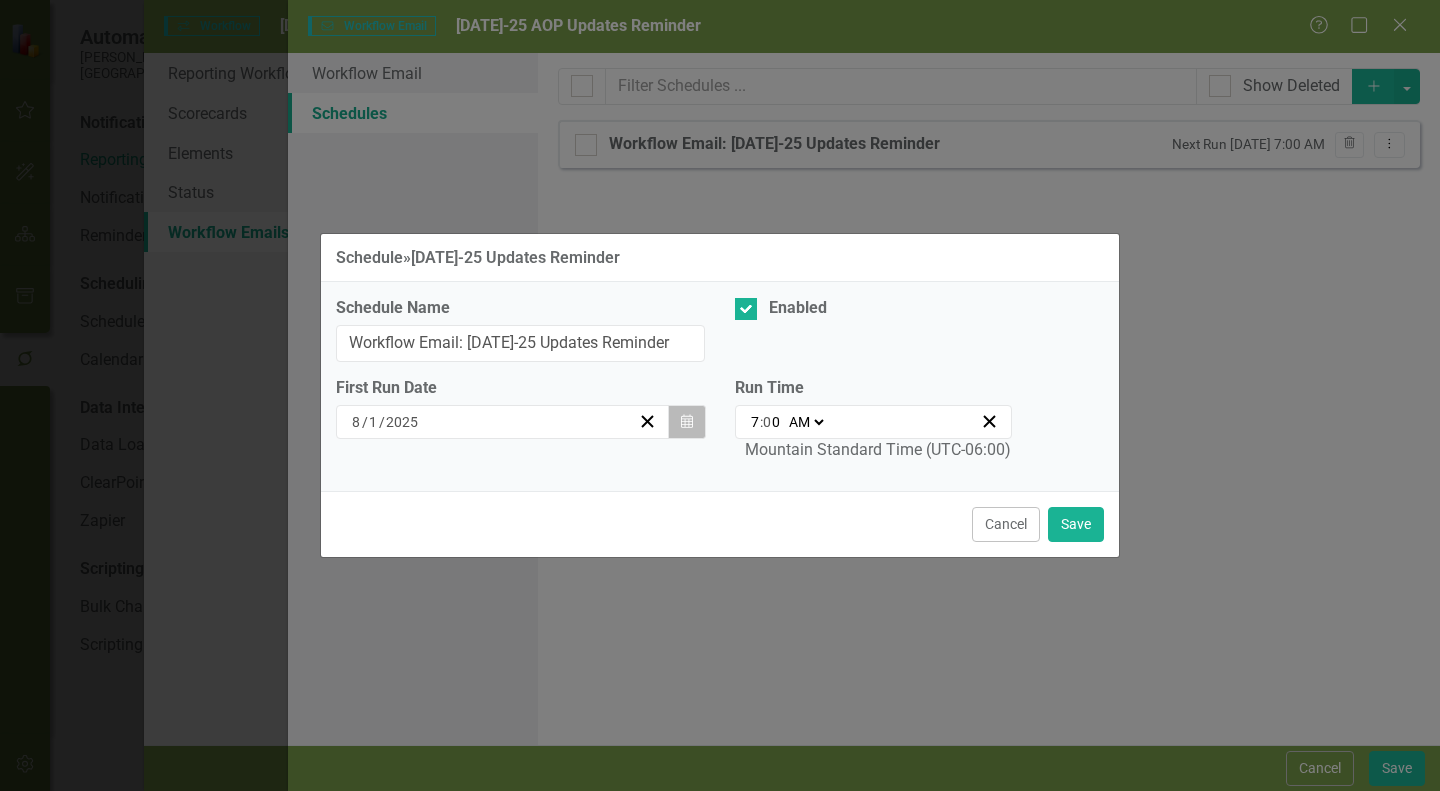 click 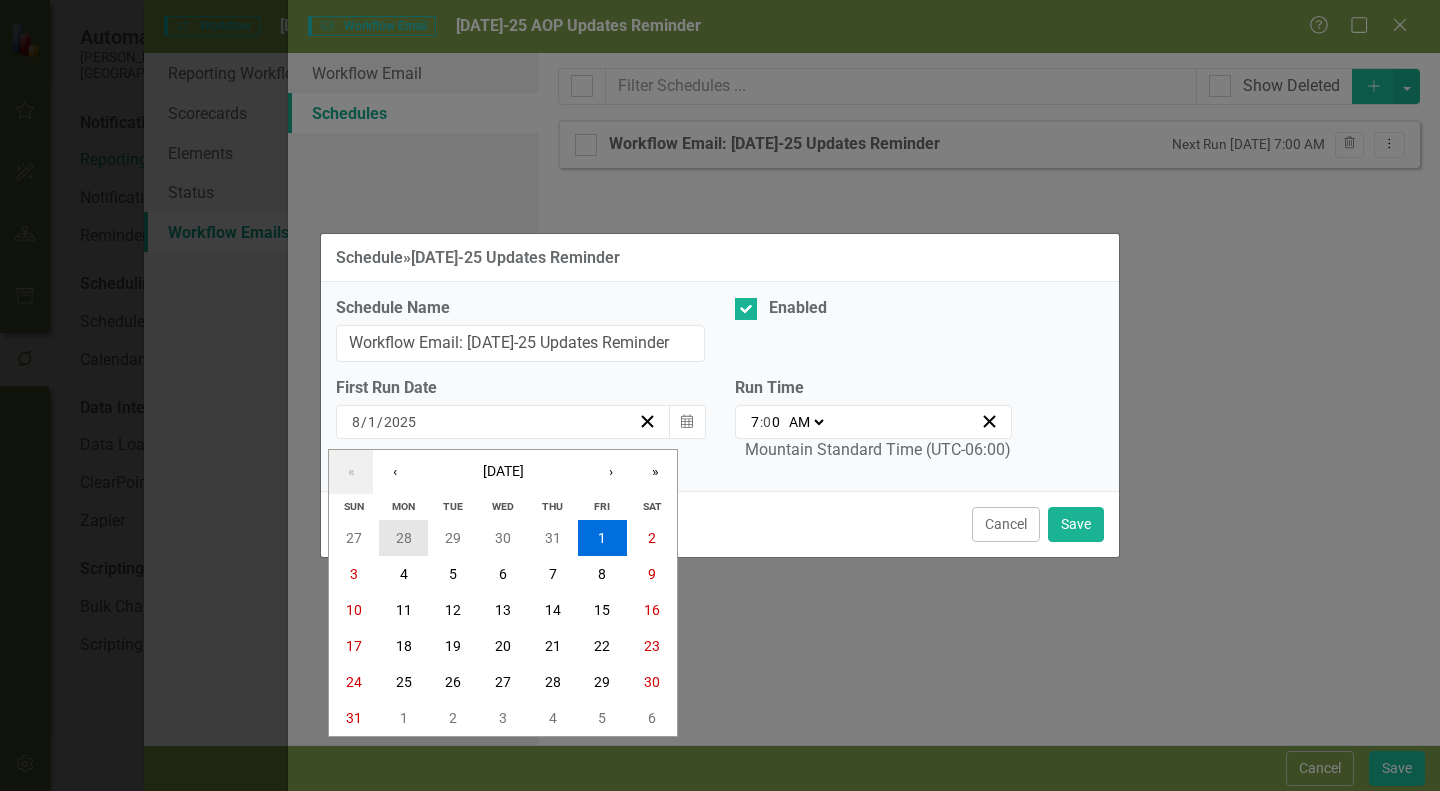 click on "28" at bounding box center [404, 538] 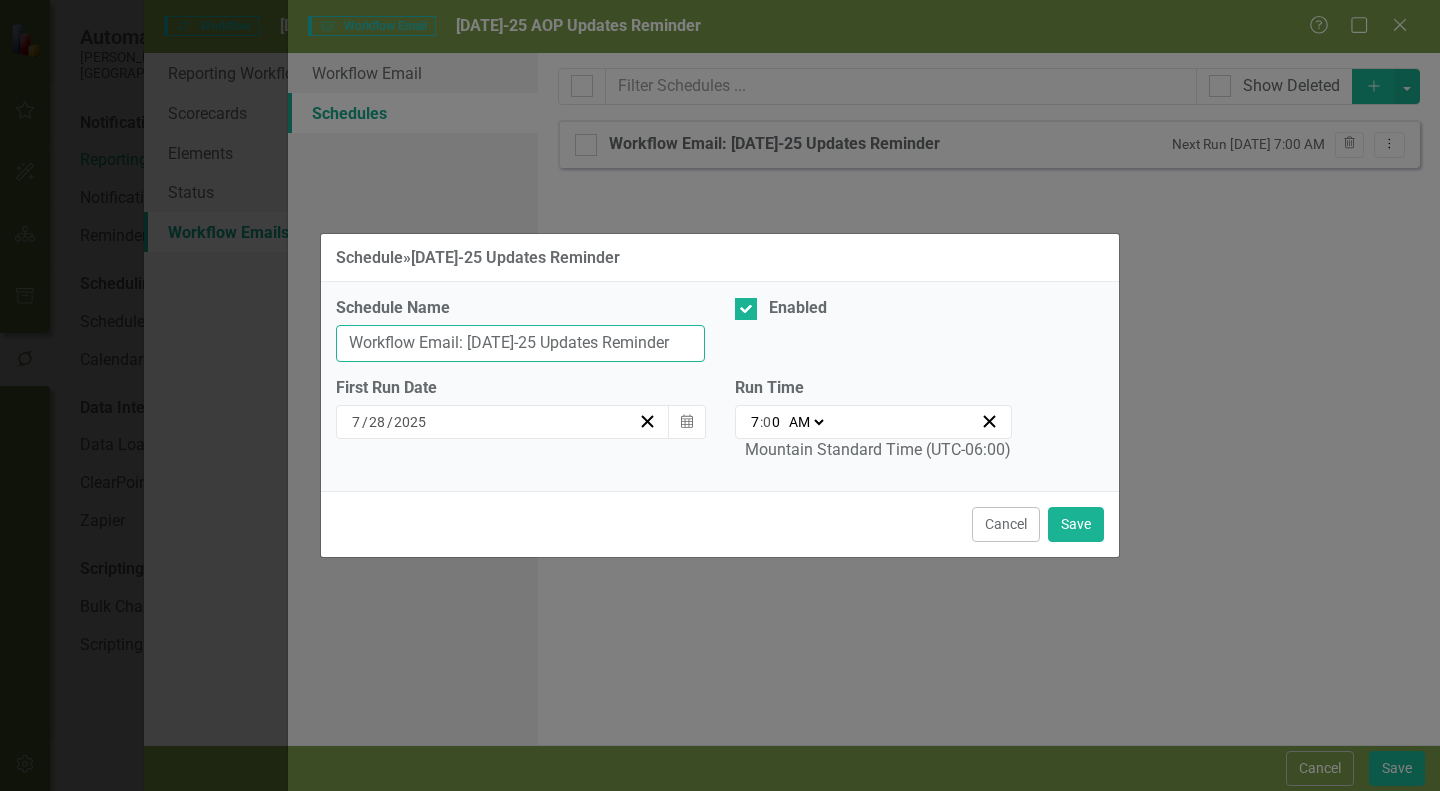 drag, startPoint x: 664, startPoint y: 343, endPoint x: 574, endPoint y: 342, distance: 90.005554 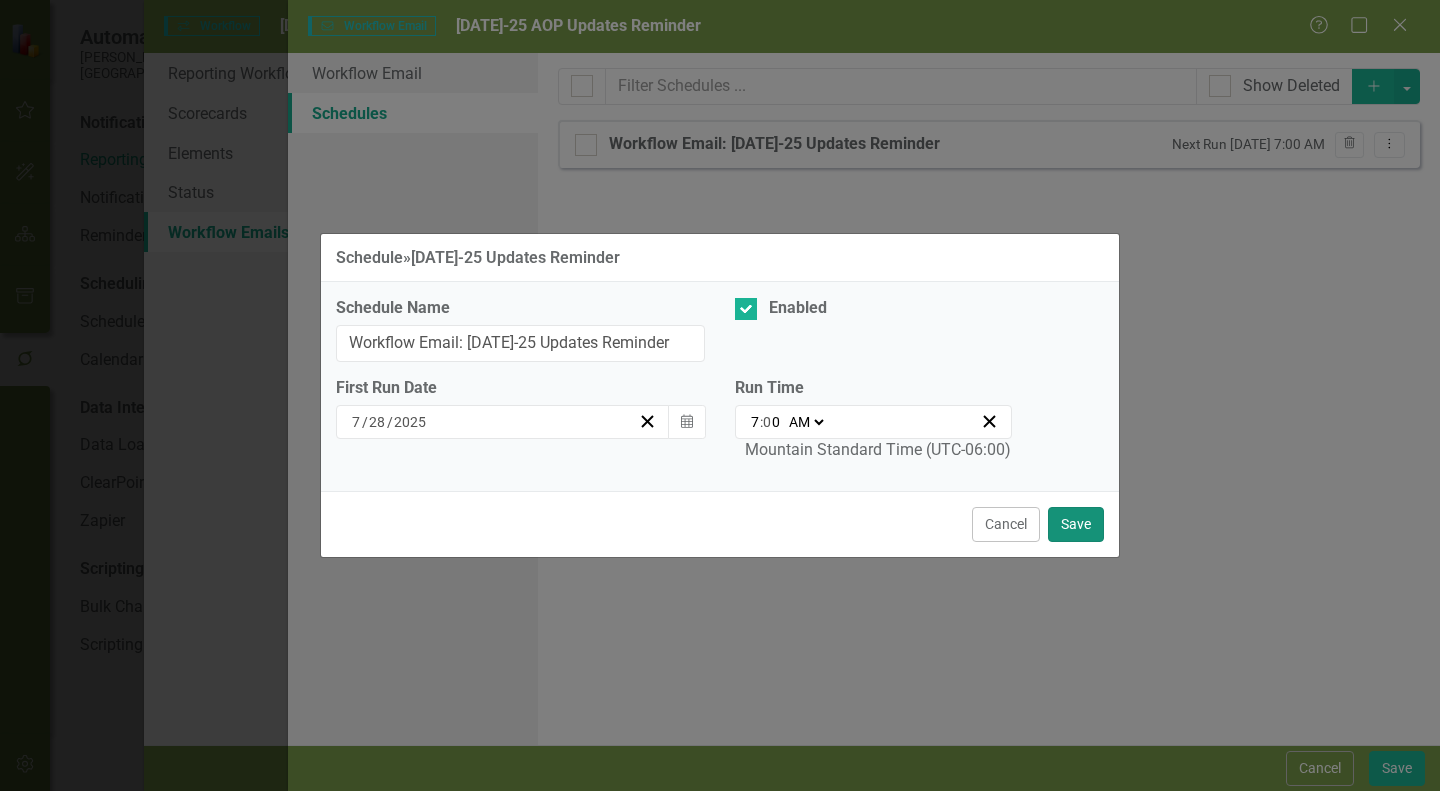 click on "Save" at bounding box center [1076, 524] 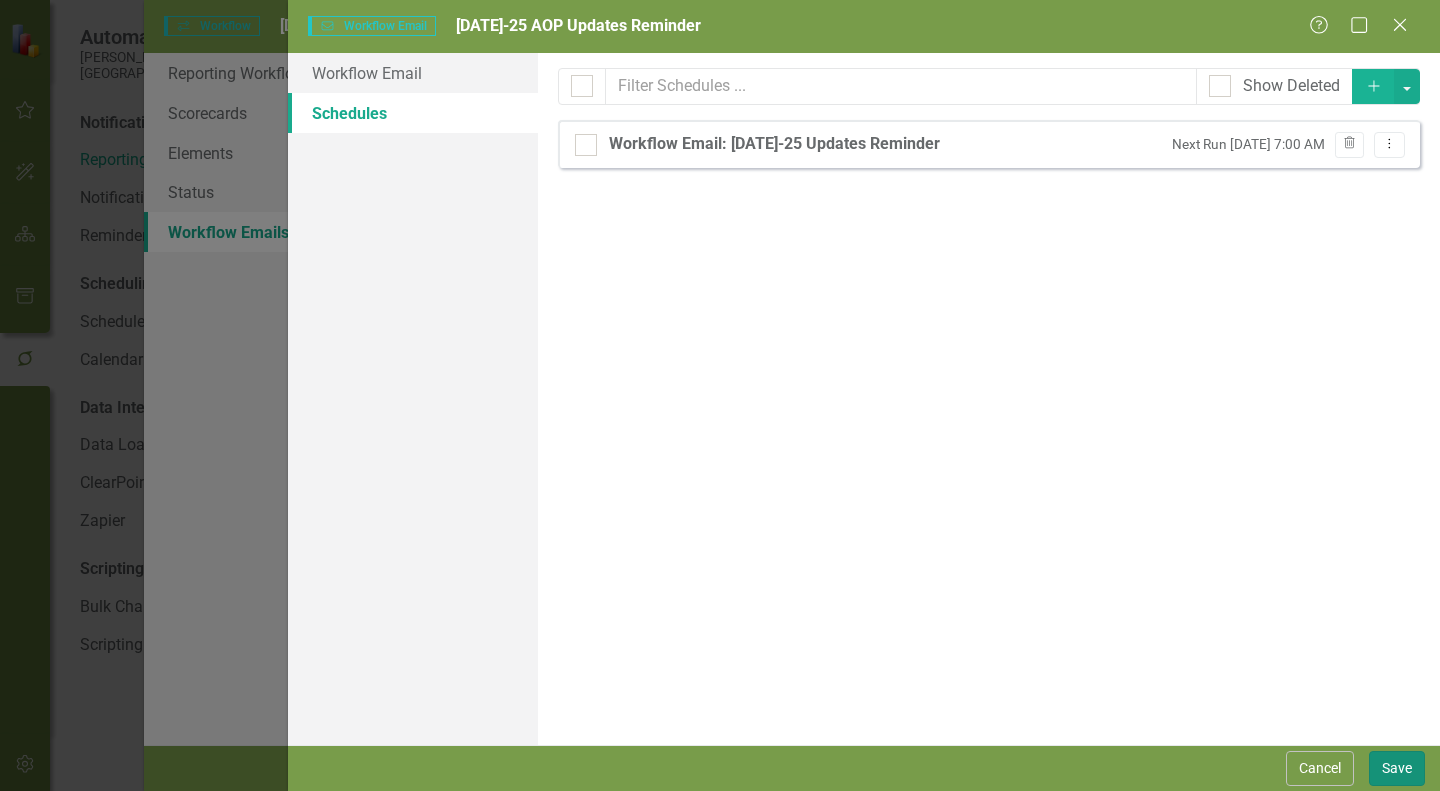 click on "Save" at bounding box center (1397, 768) 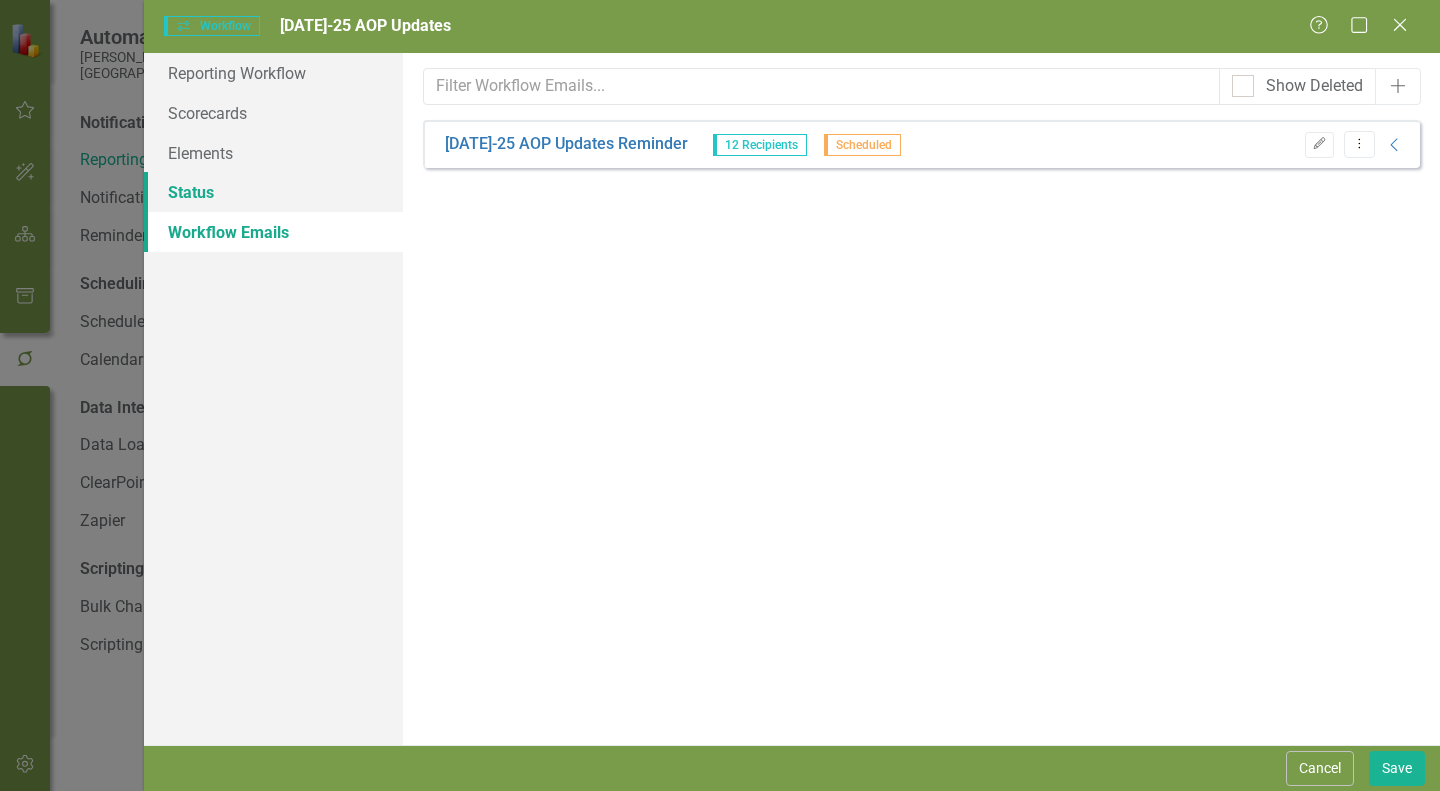 click on "Status" at bounding box center (273, 192) 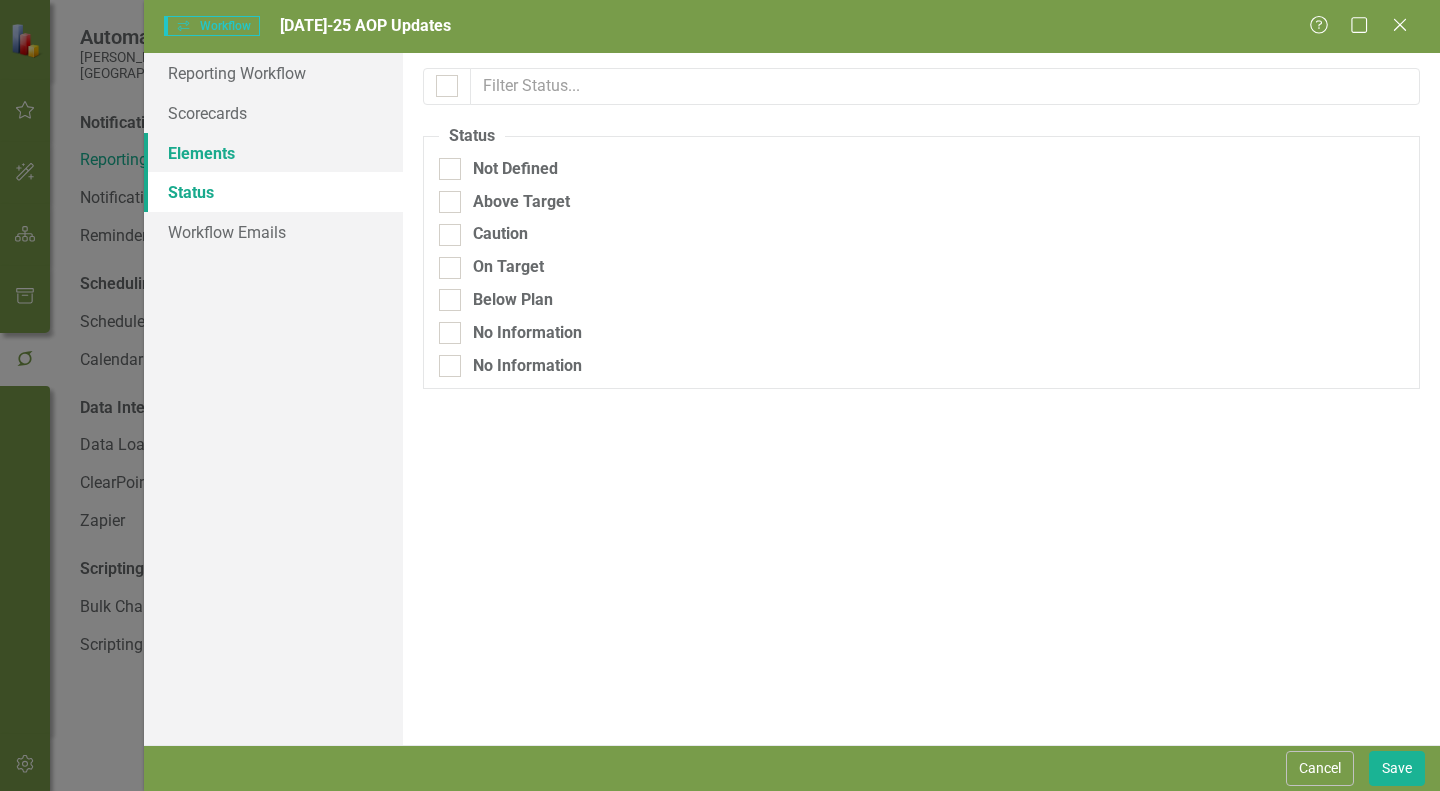 click on "Elements" at bounding box center [273, 153] 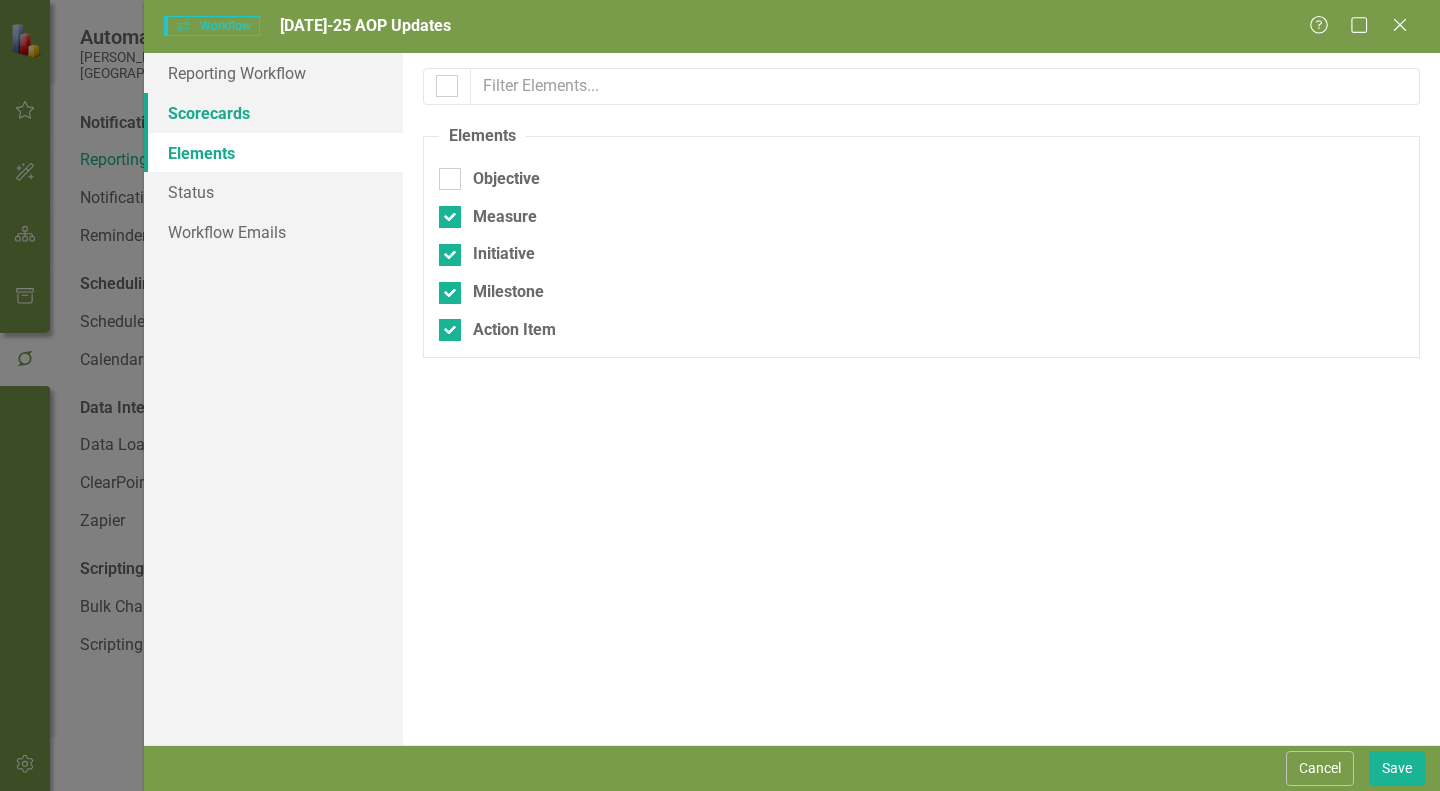 click on "Scorecards" at bounding box center (273, 113) 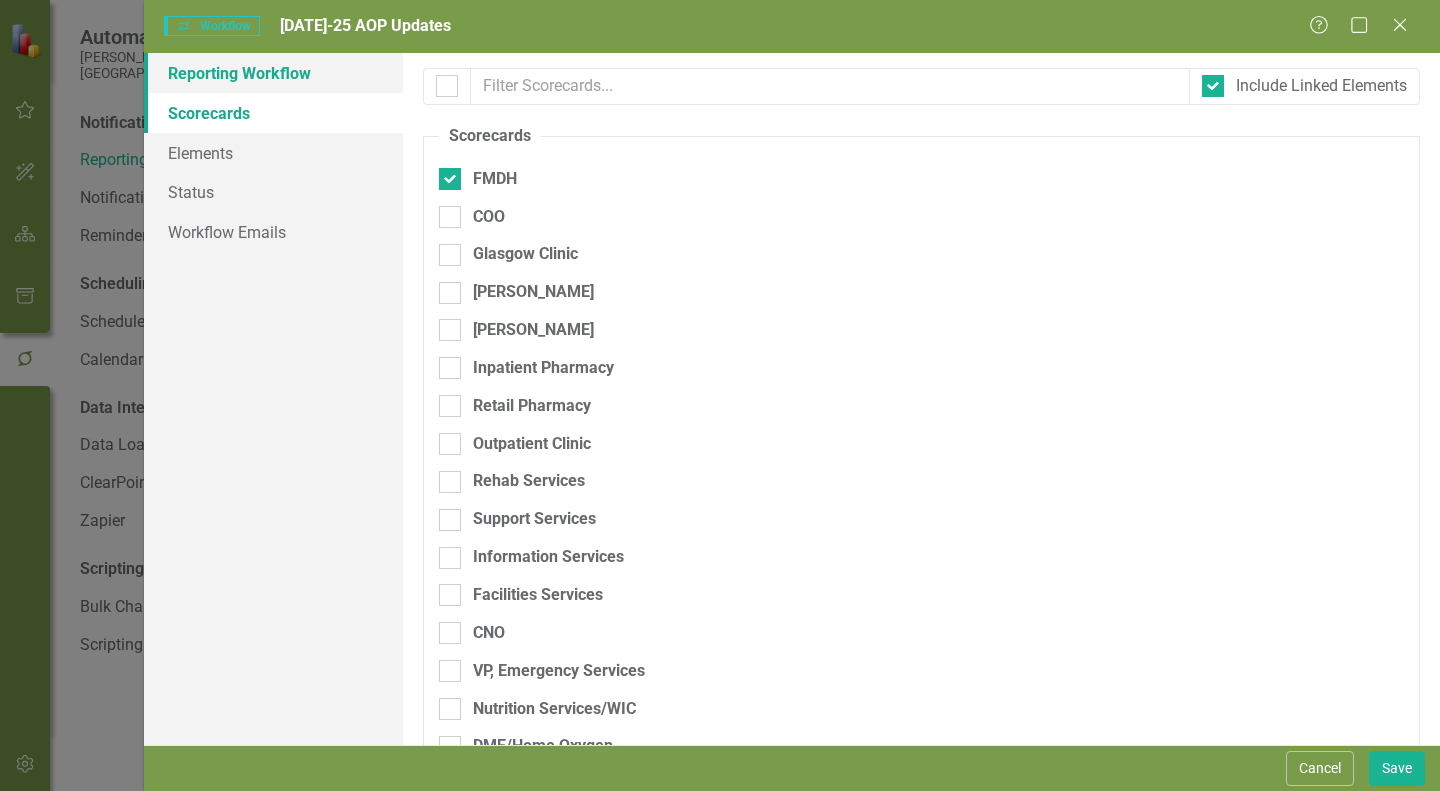 click on "Reporting Workflow" at bounding box center [273, 73] 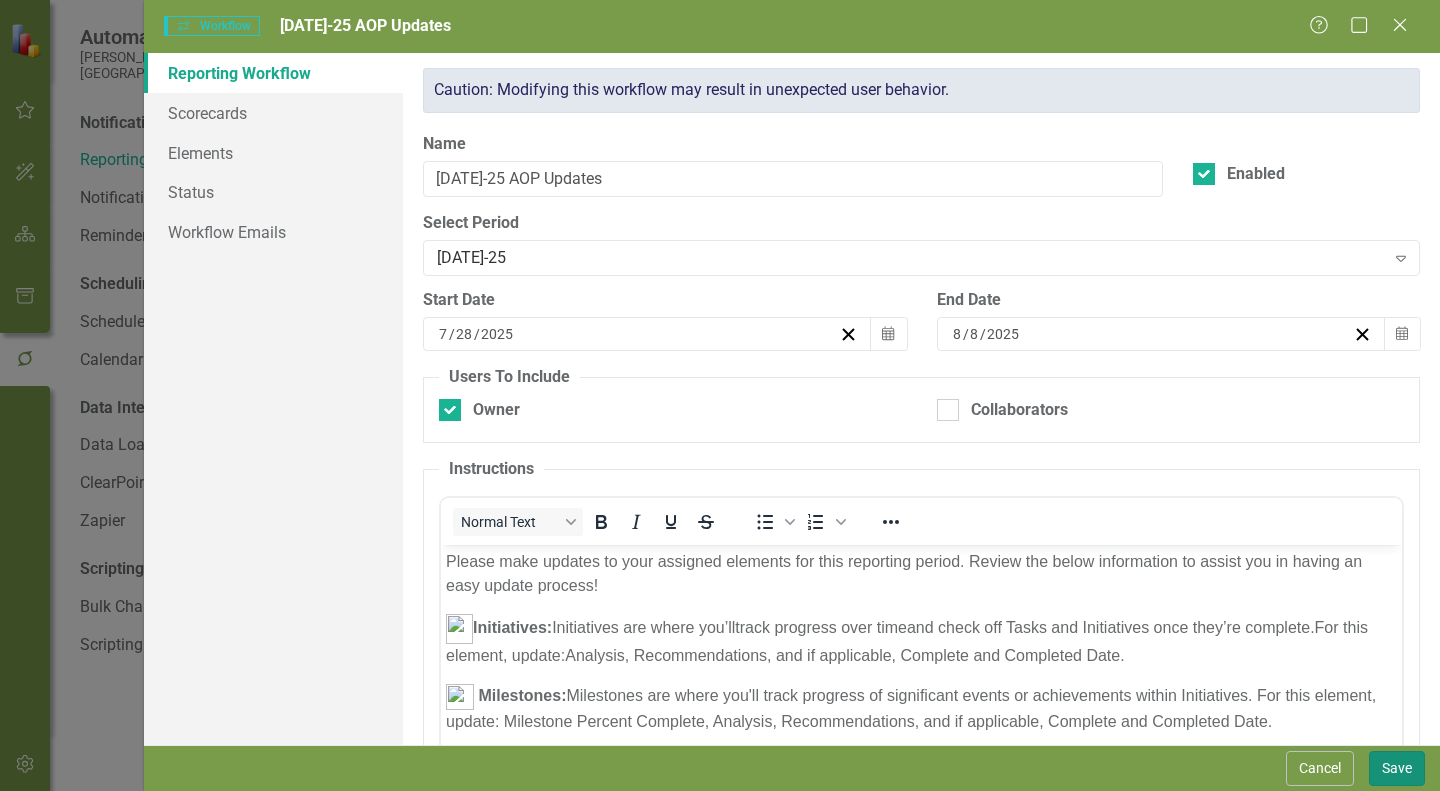 click on "Save" at bounding box center [1397, 768] 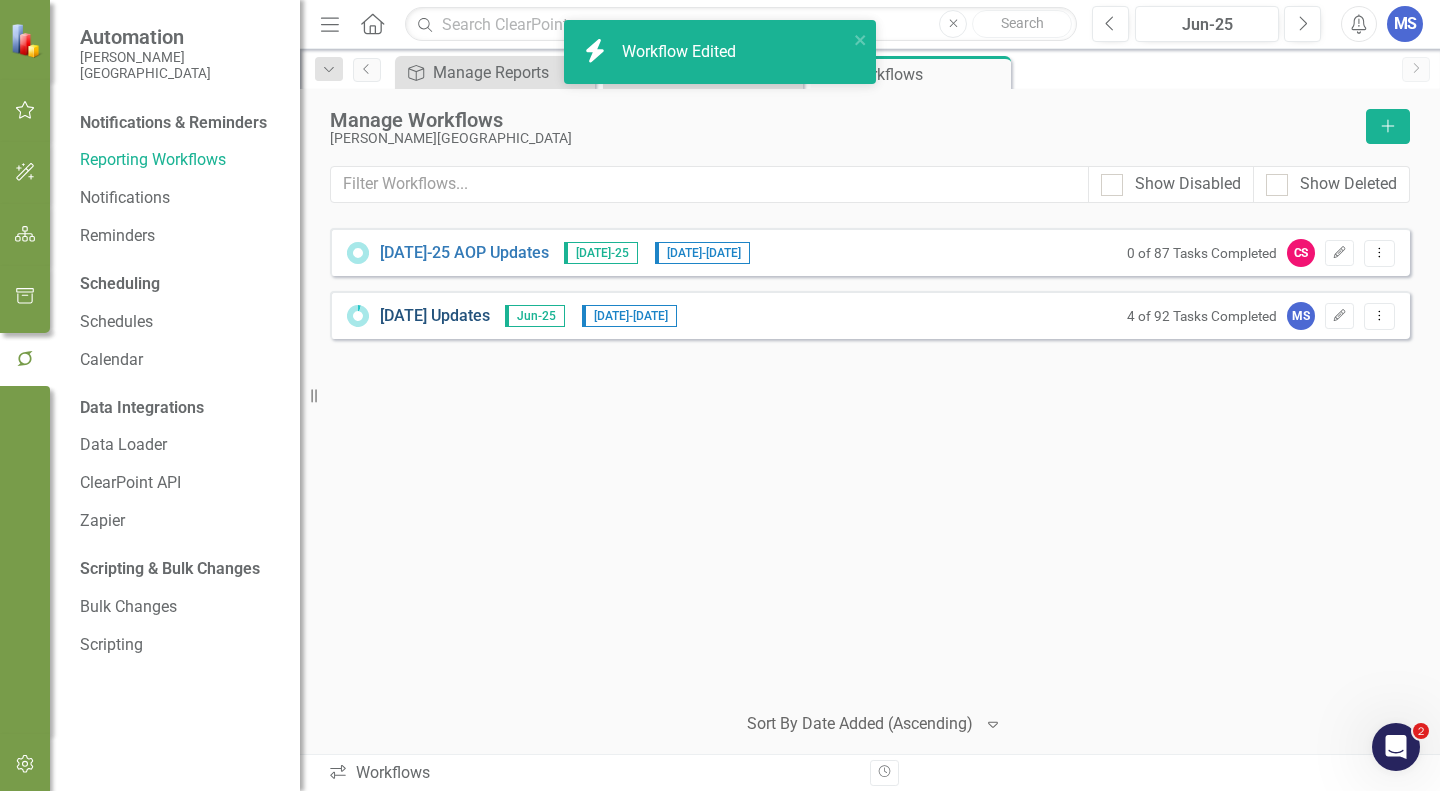 click on "[DATE] Updates" at bounding box center [435, 316] 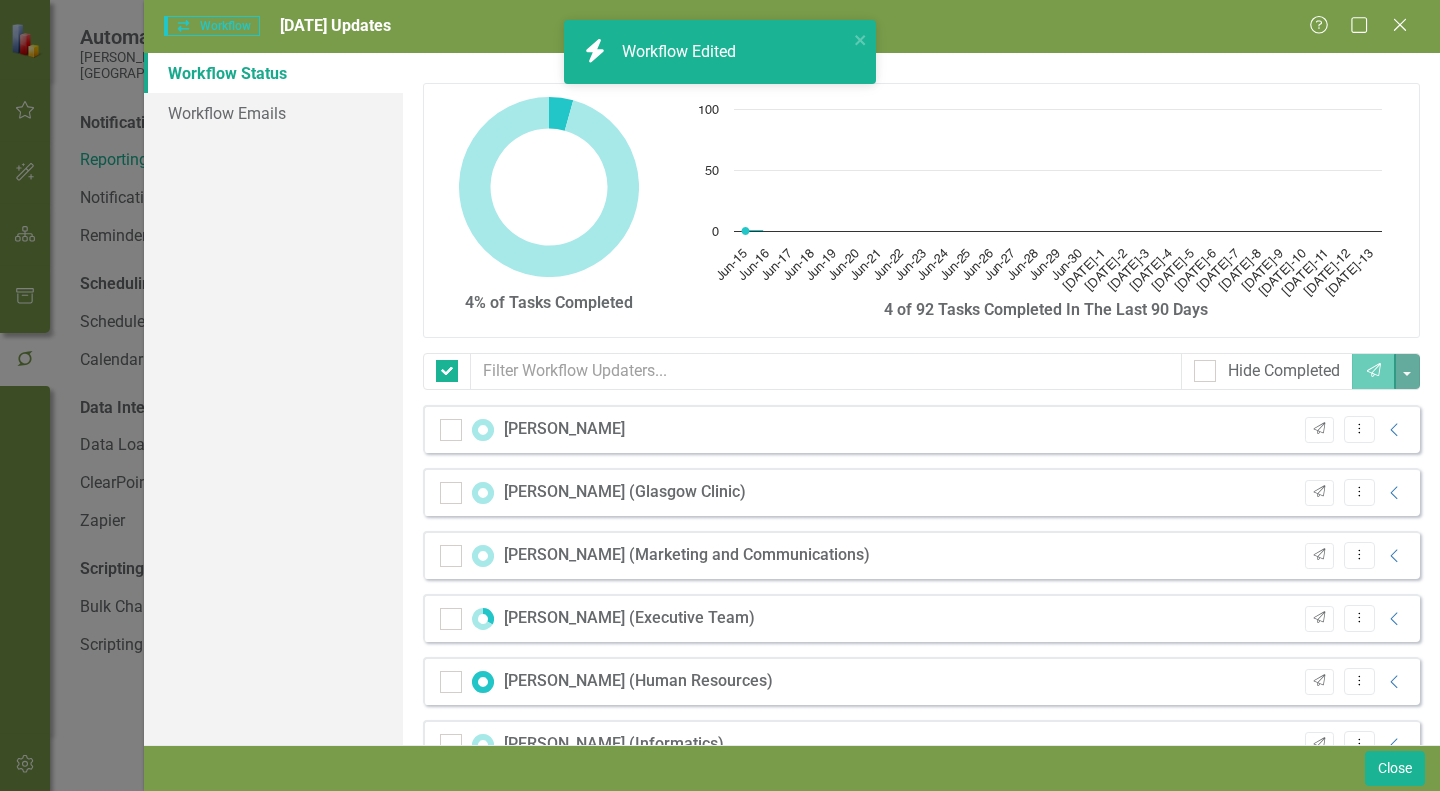 checkbox on "false" 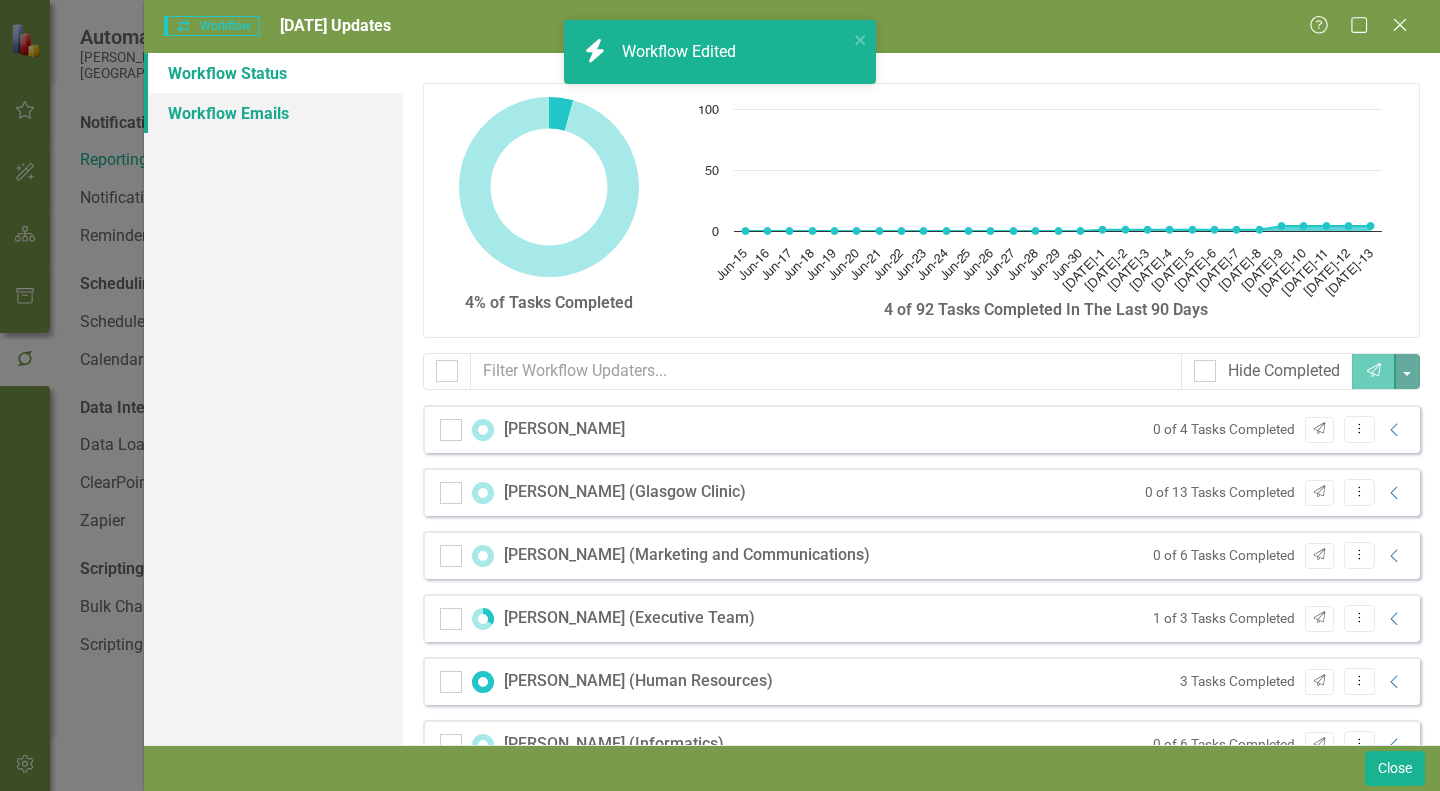click on "Workflow Emails" at bounding box center [273, 113] 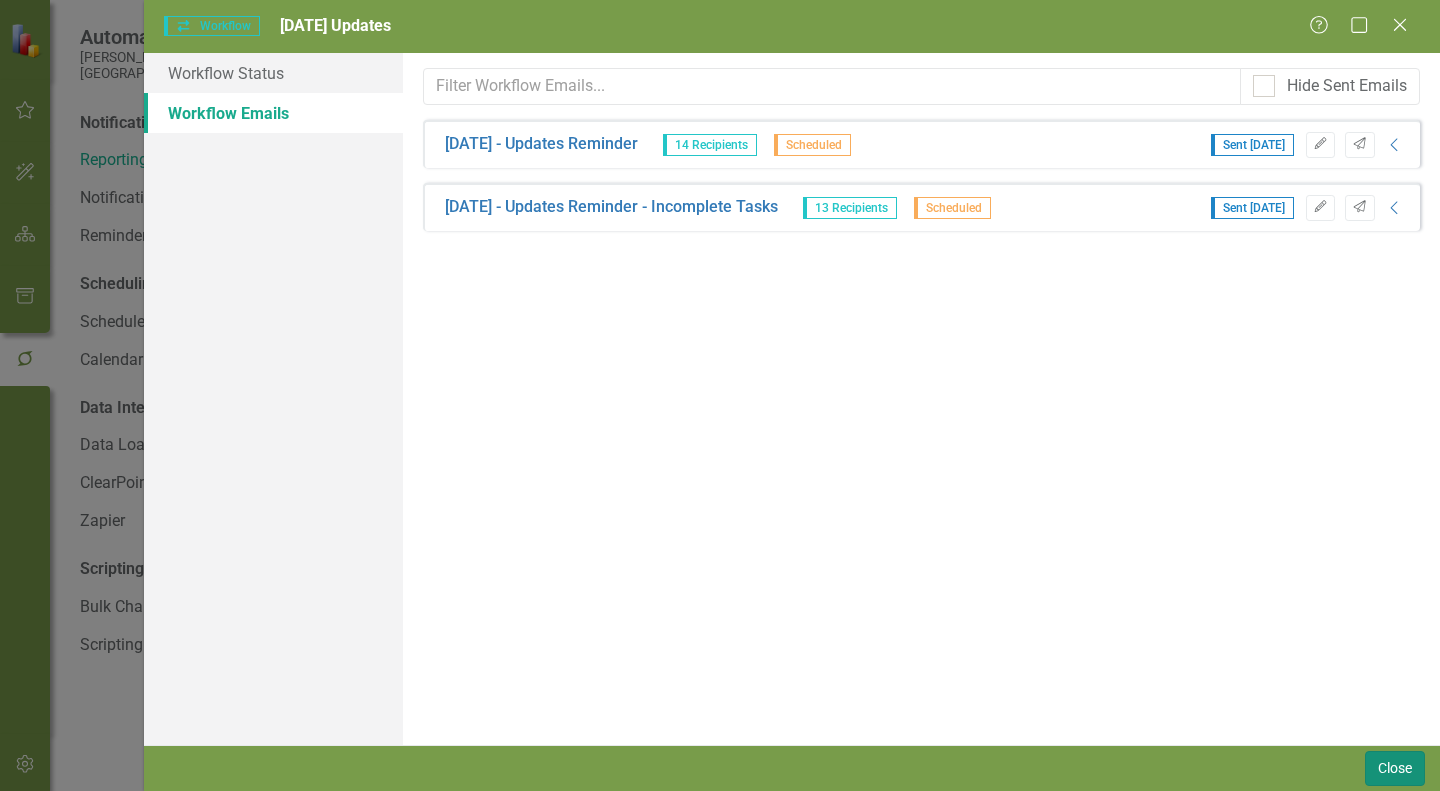 click on "Close" at bounding box center [1395, 768] 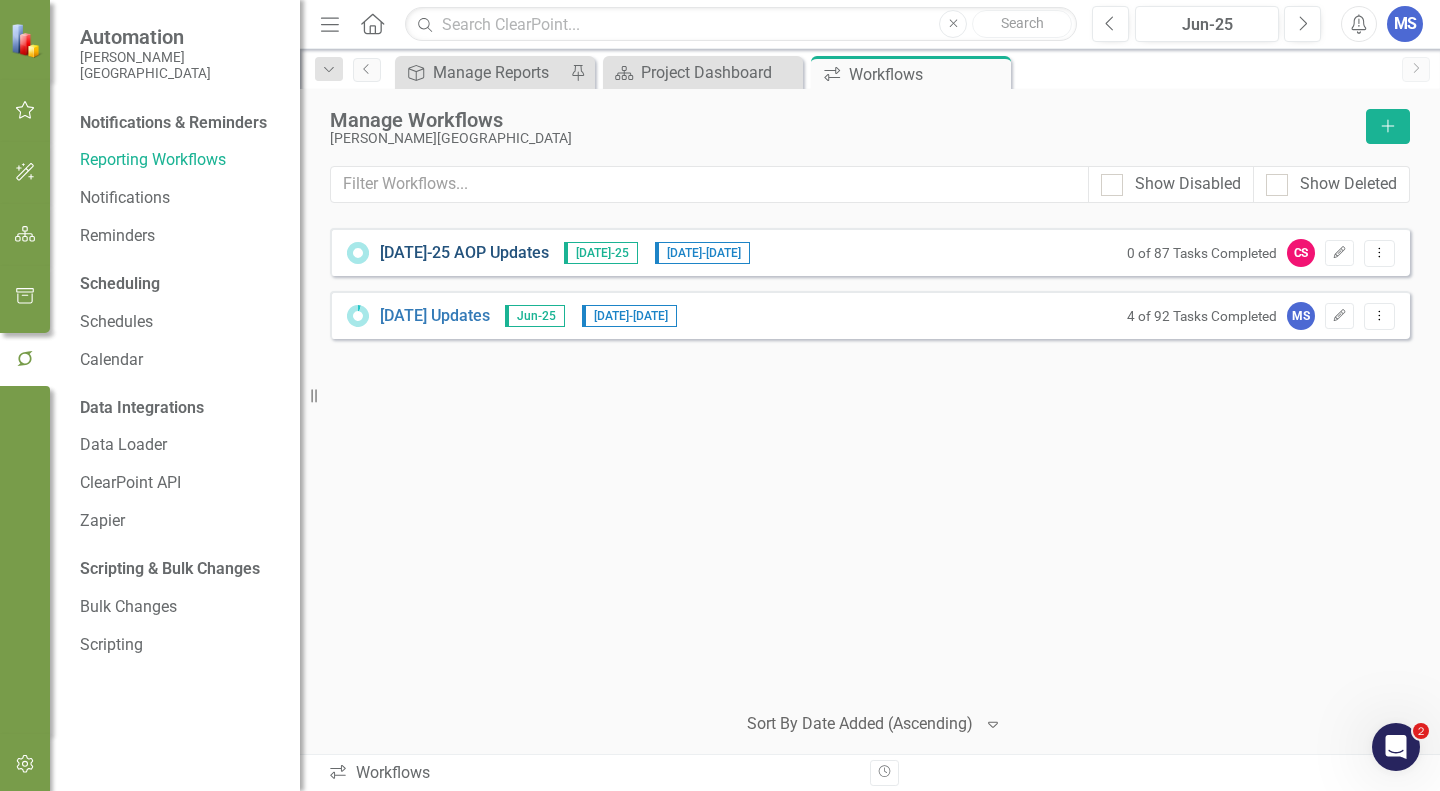click on "Jul-25 AOP Updates" at bounding box center [464, 253] 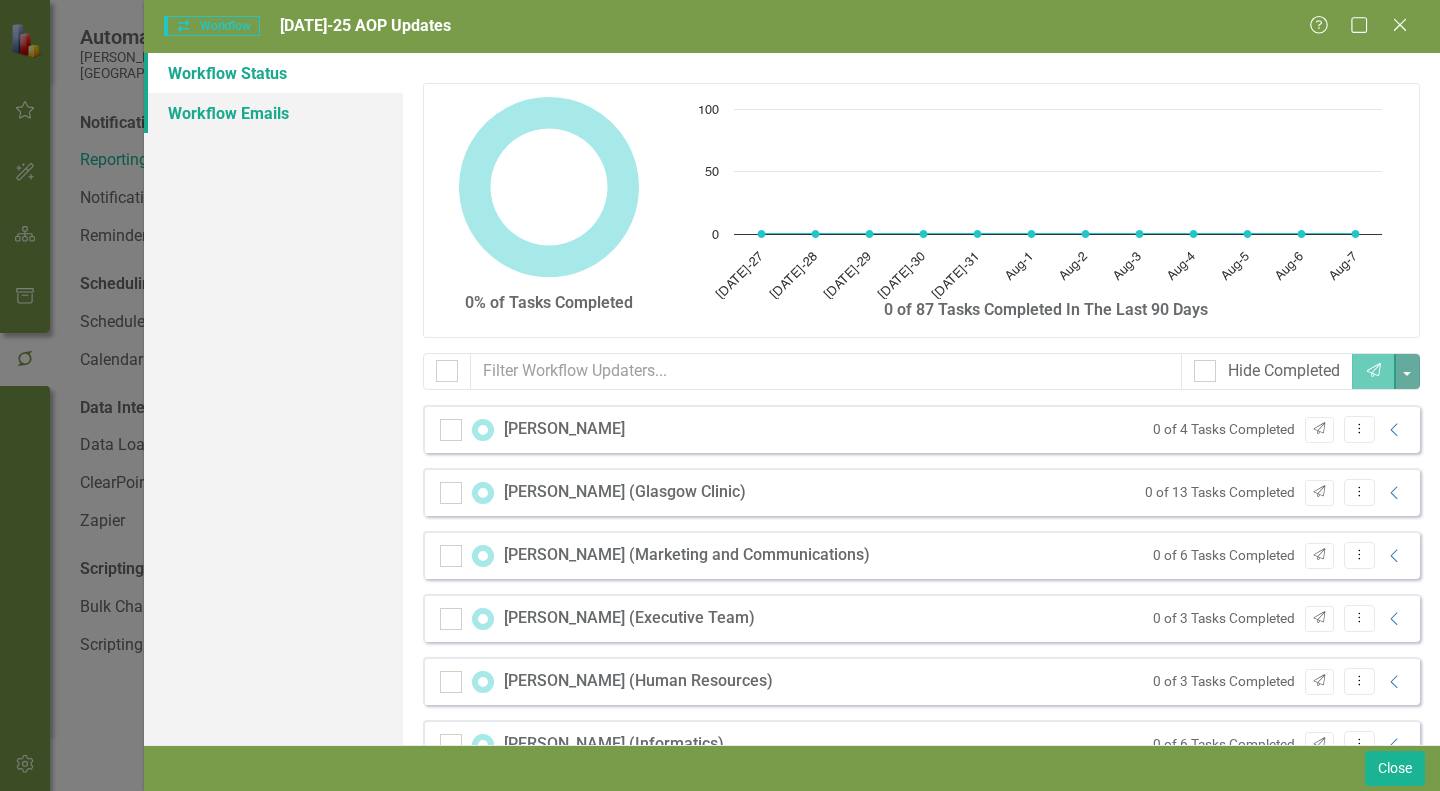 click on "Workflow Emails" at bounding box center (273, 113) 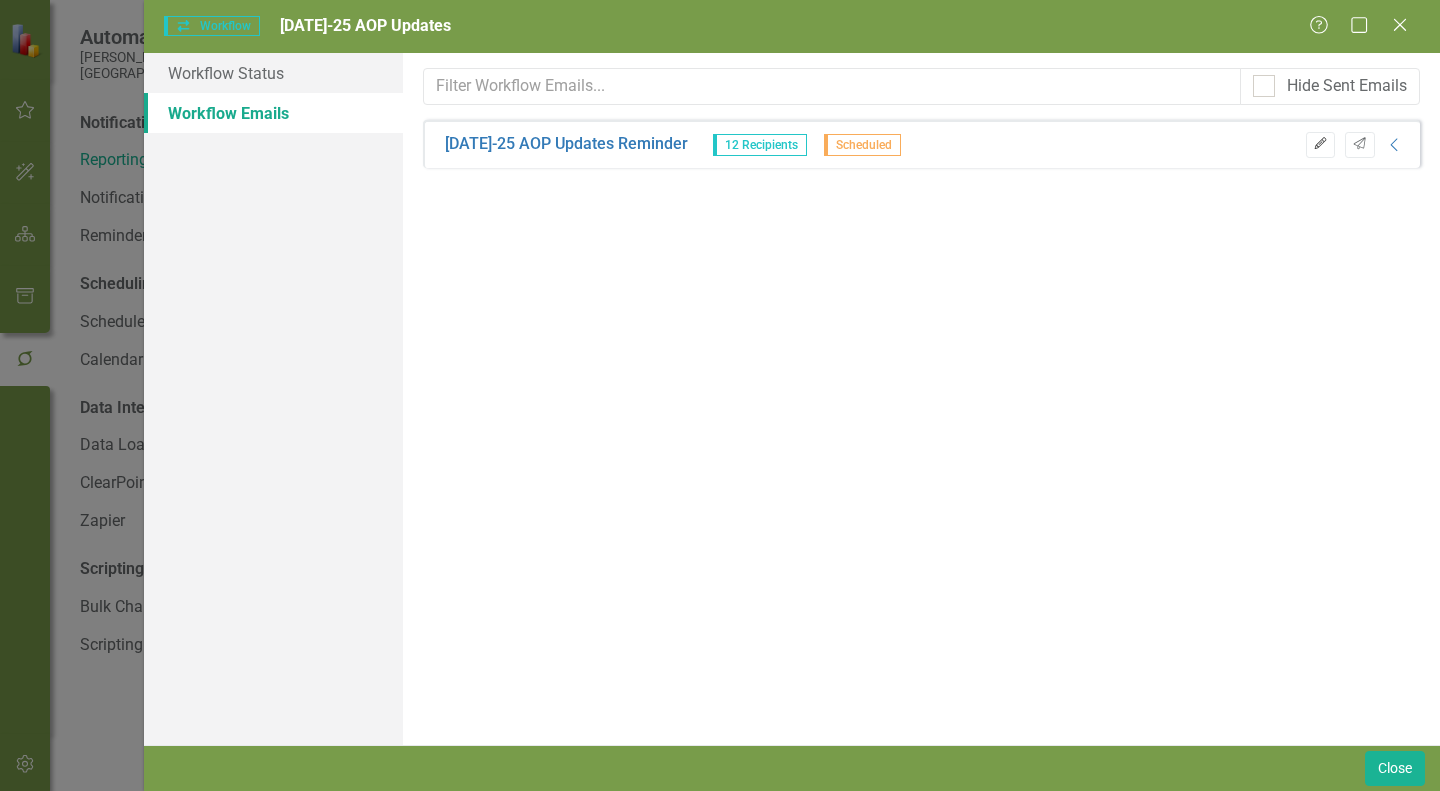 click 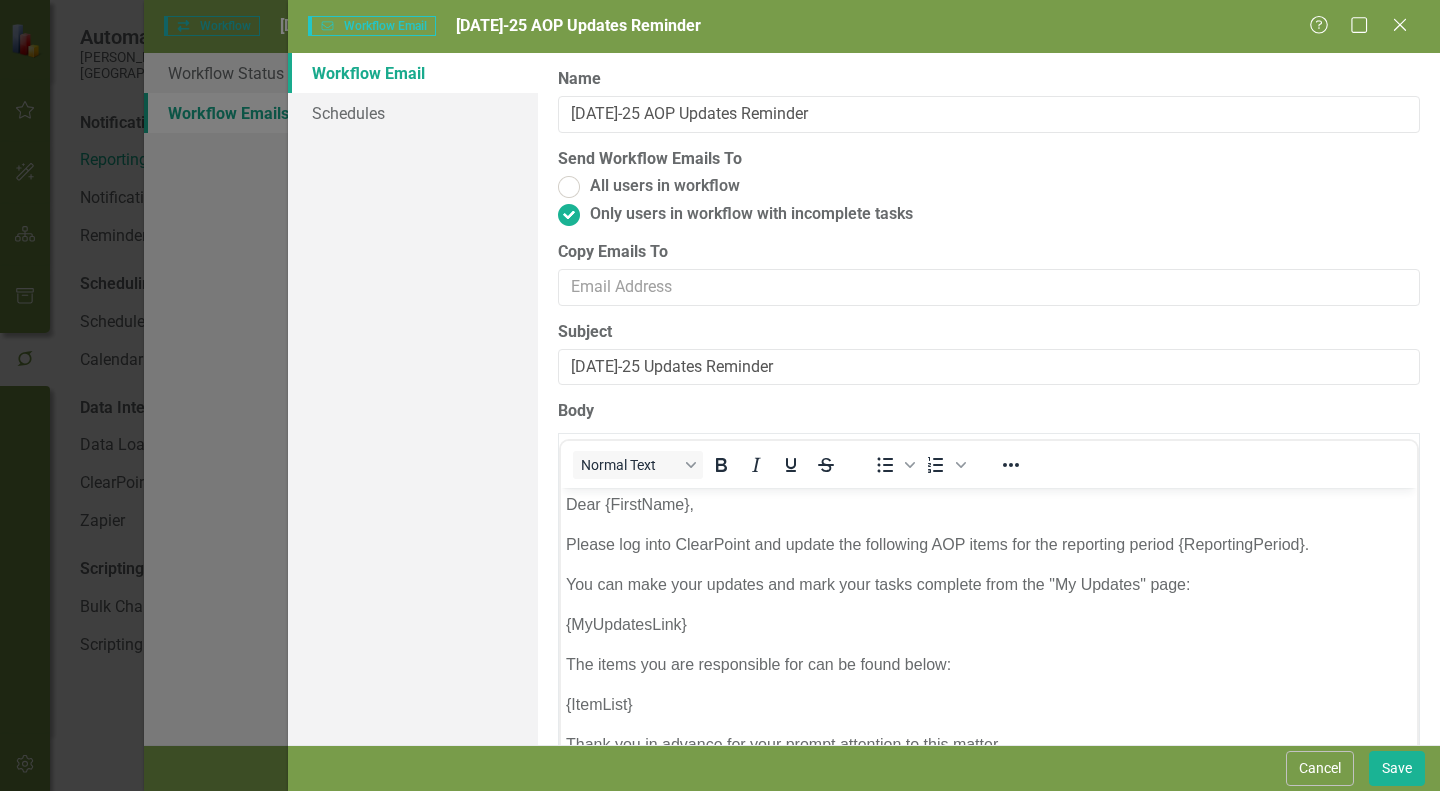 scroll, scrollTop: 0, scrollLeft: 0, axis: both 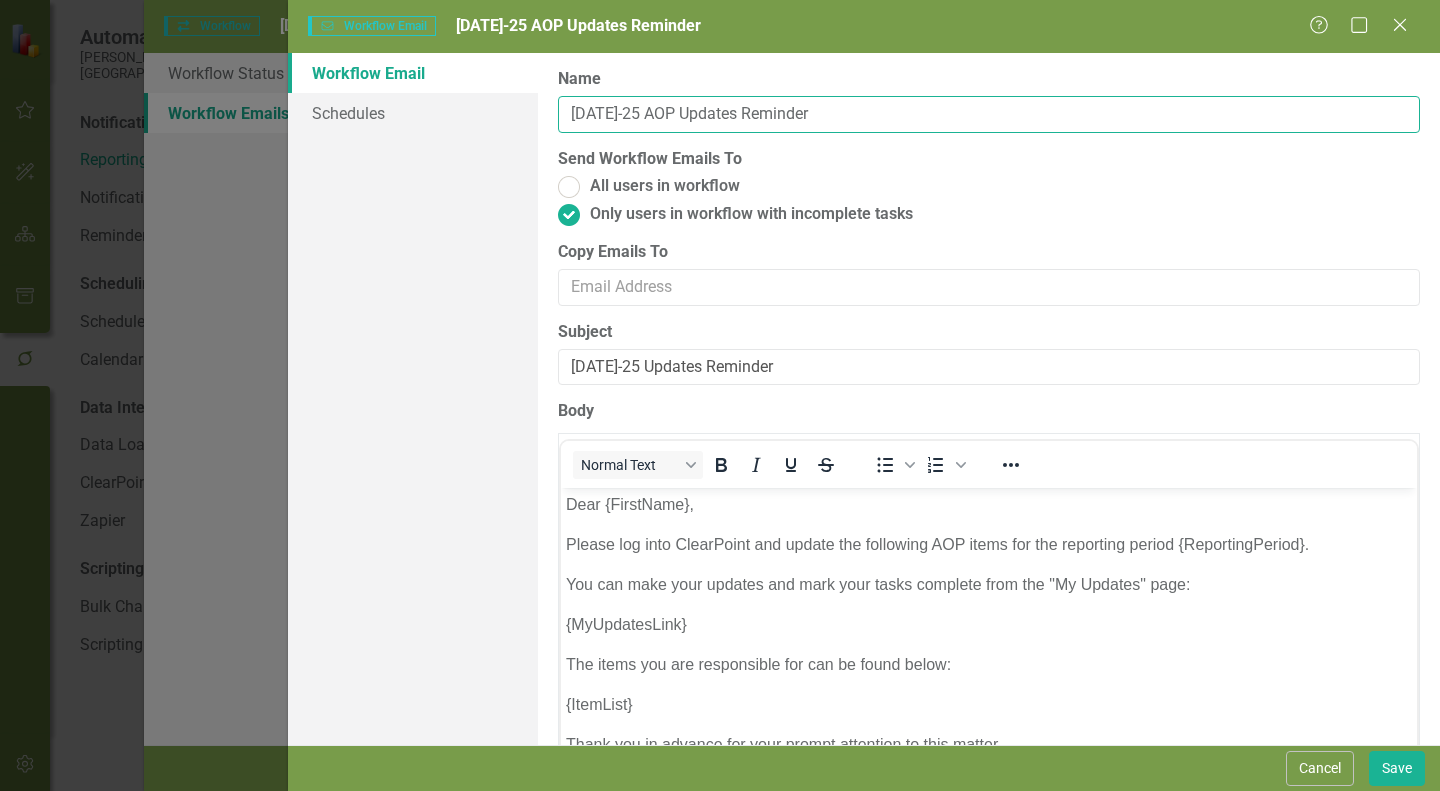 drag, startPoint x: 809, startPoint y: 113, endPoint x: 713, endPoint y: 112, distance: 96.00521 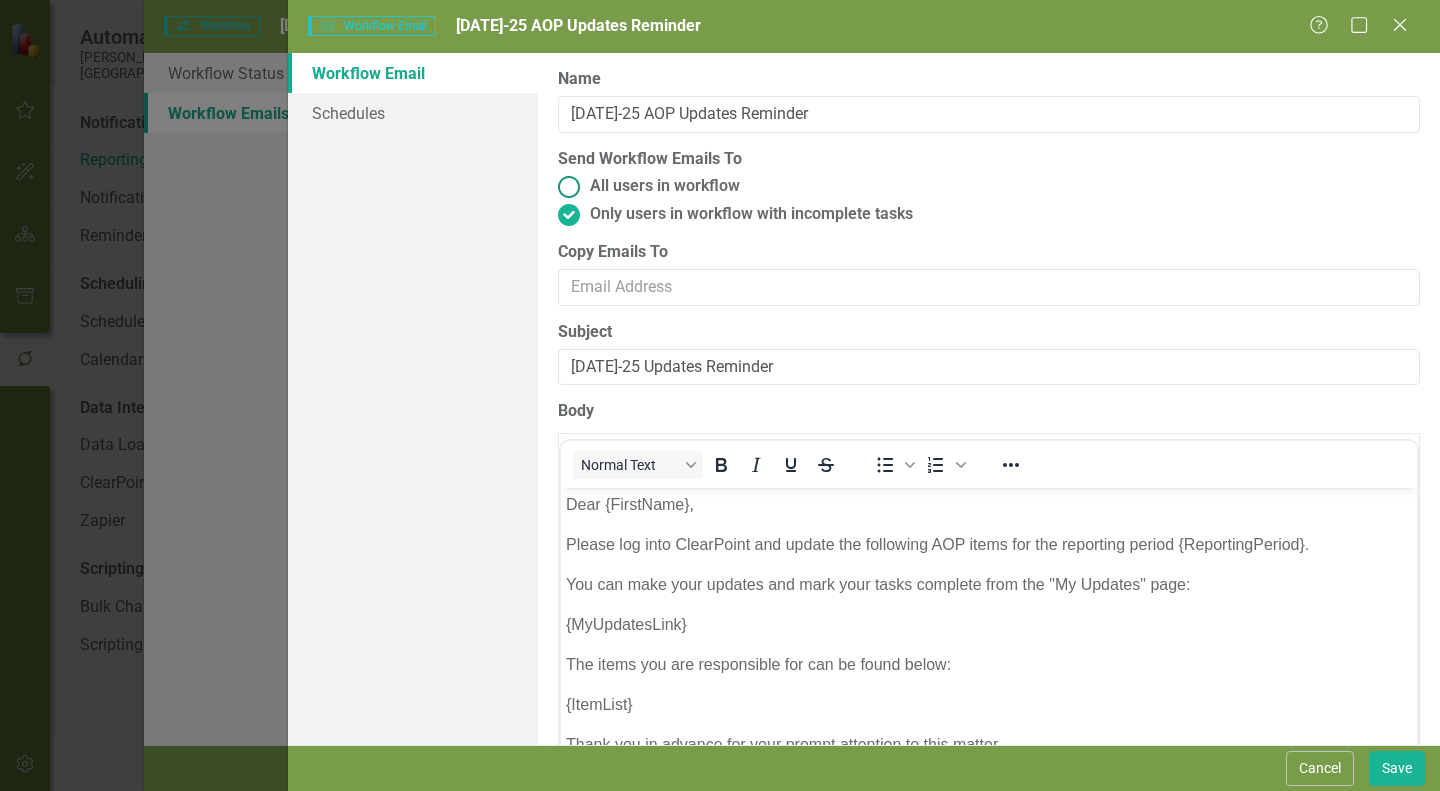 click on "All users in workflow" at bounding box center (665, 186) 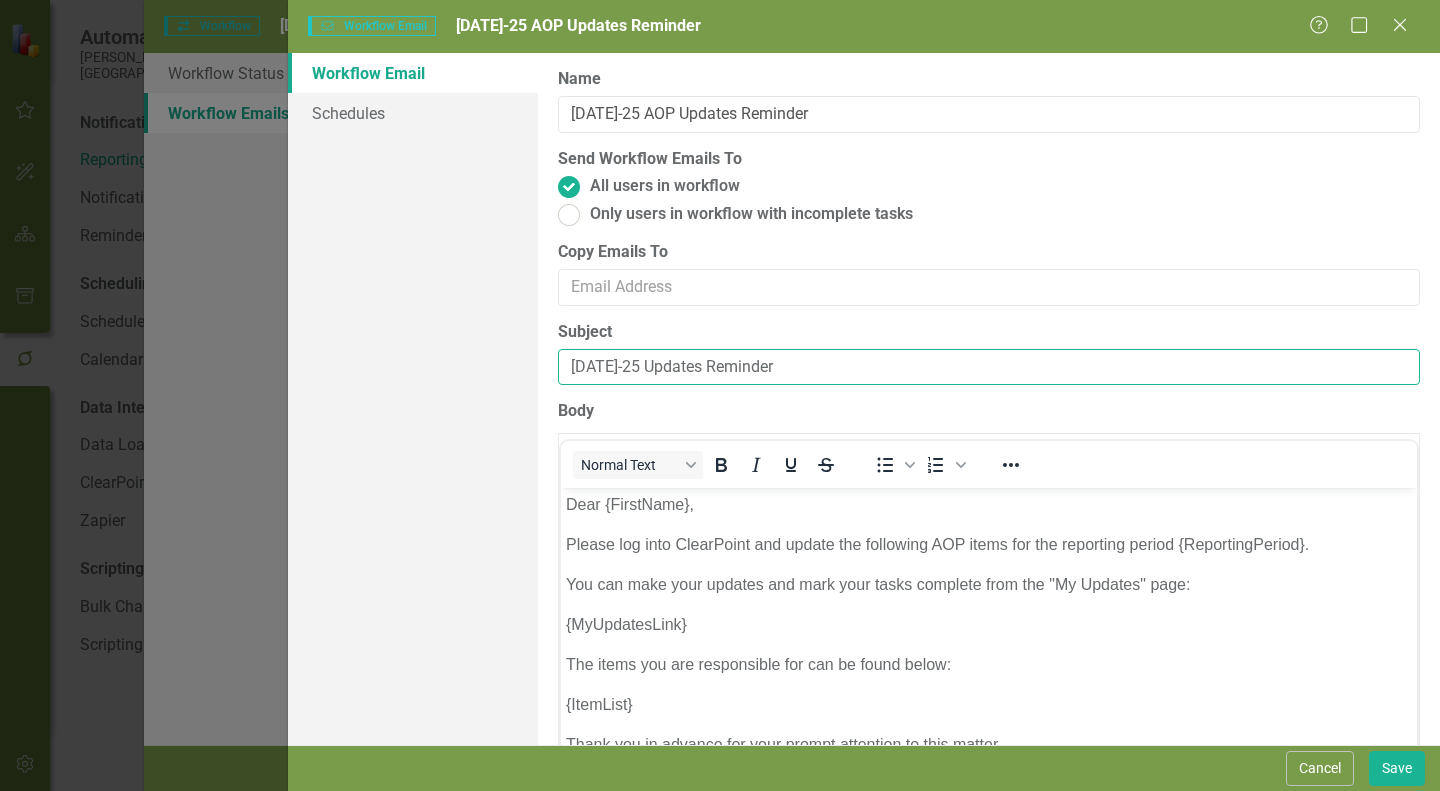 click on "Jul-25 Updates Reminder" at bounding box center (989, 367) 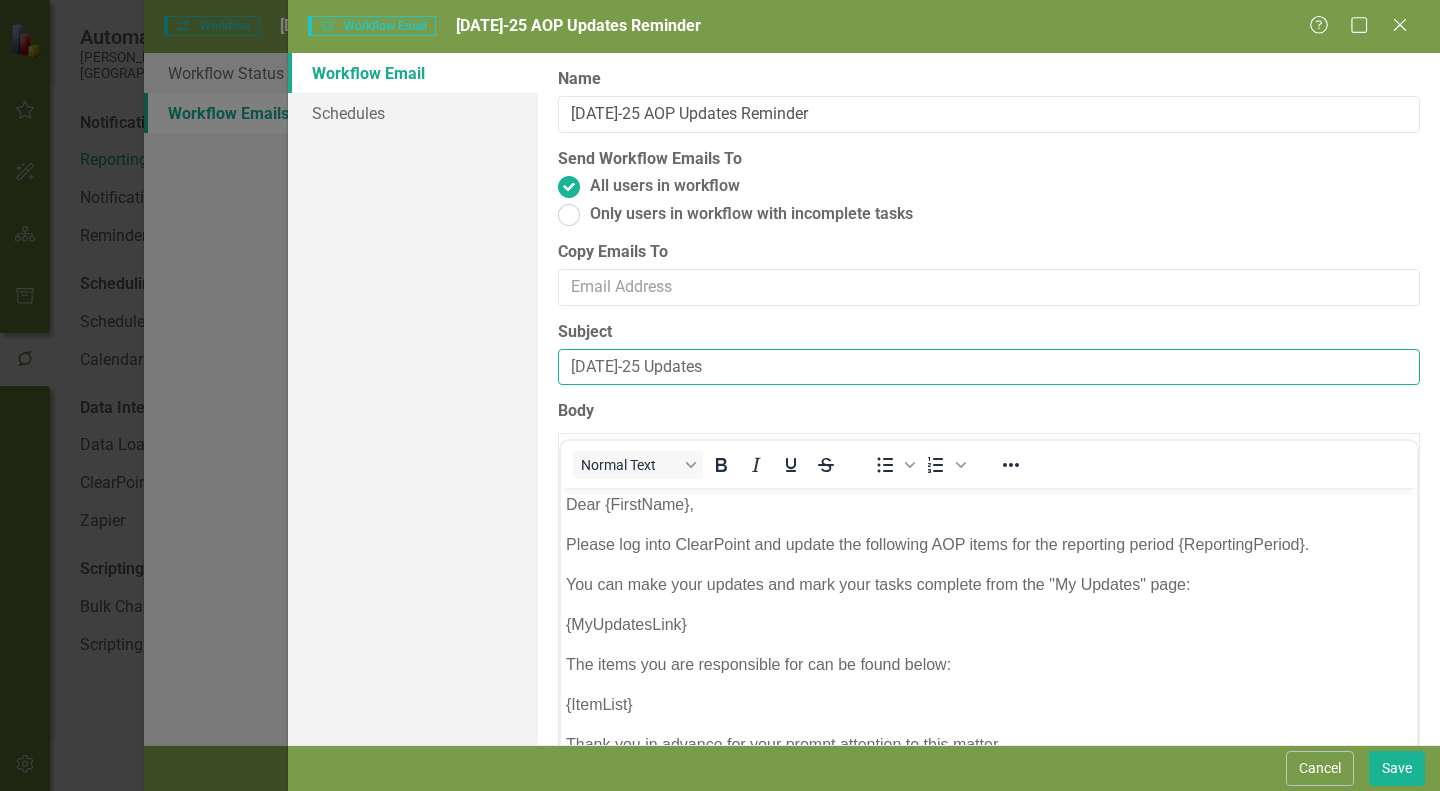type on "[DATE]-25 Updates" 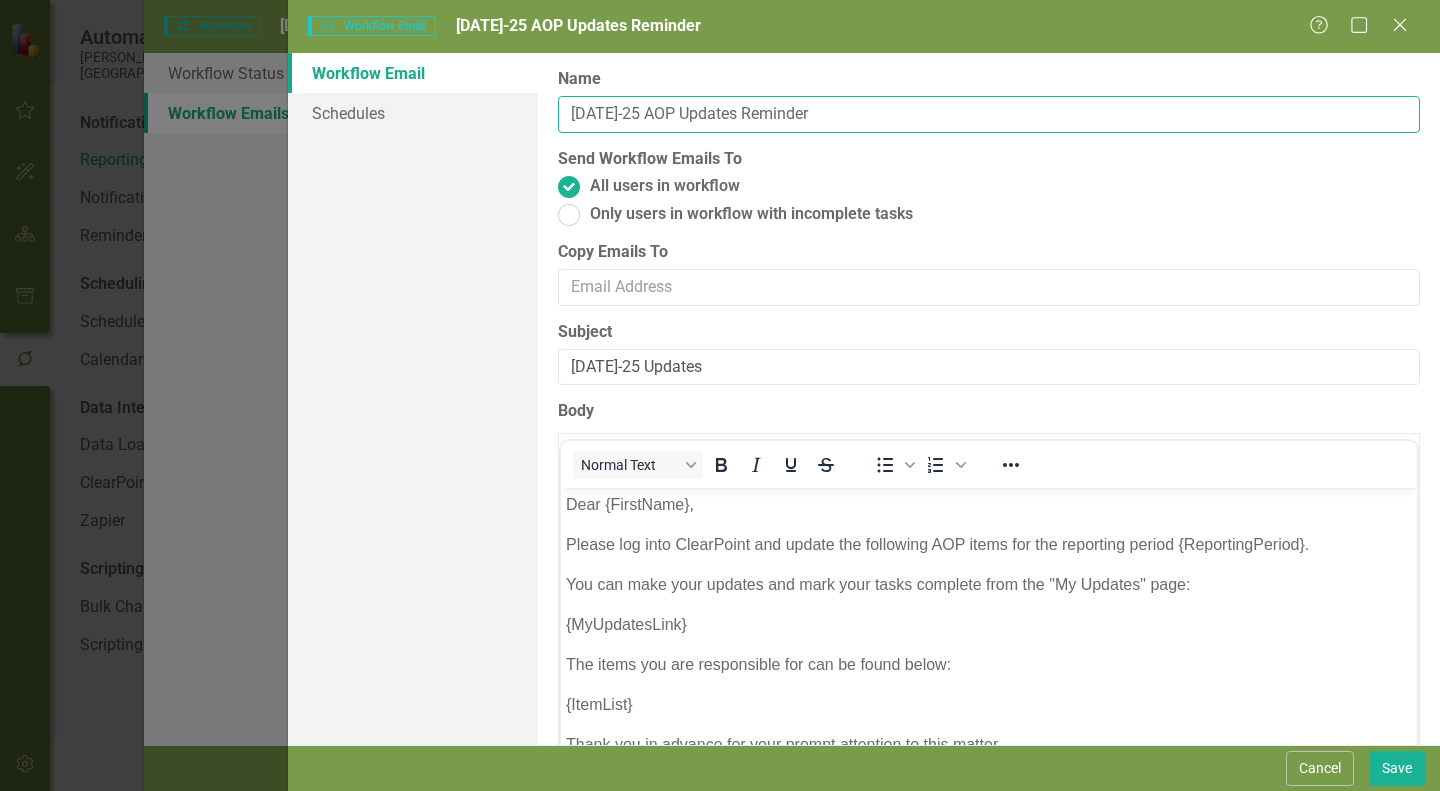 drag, startPoint x: 807, startPoint y: 106, endPoint x: 712, endPoint y: 110, distance: 95.084175 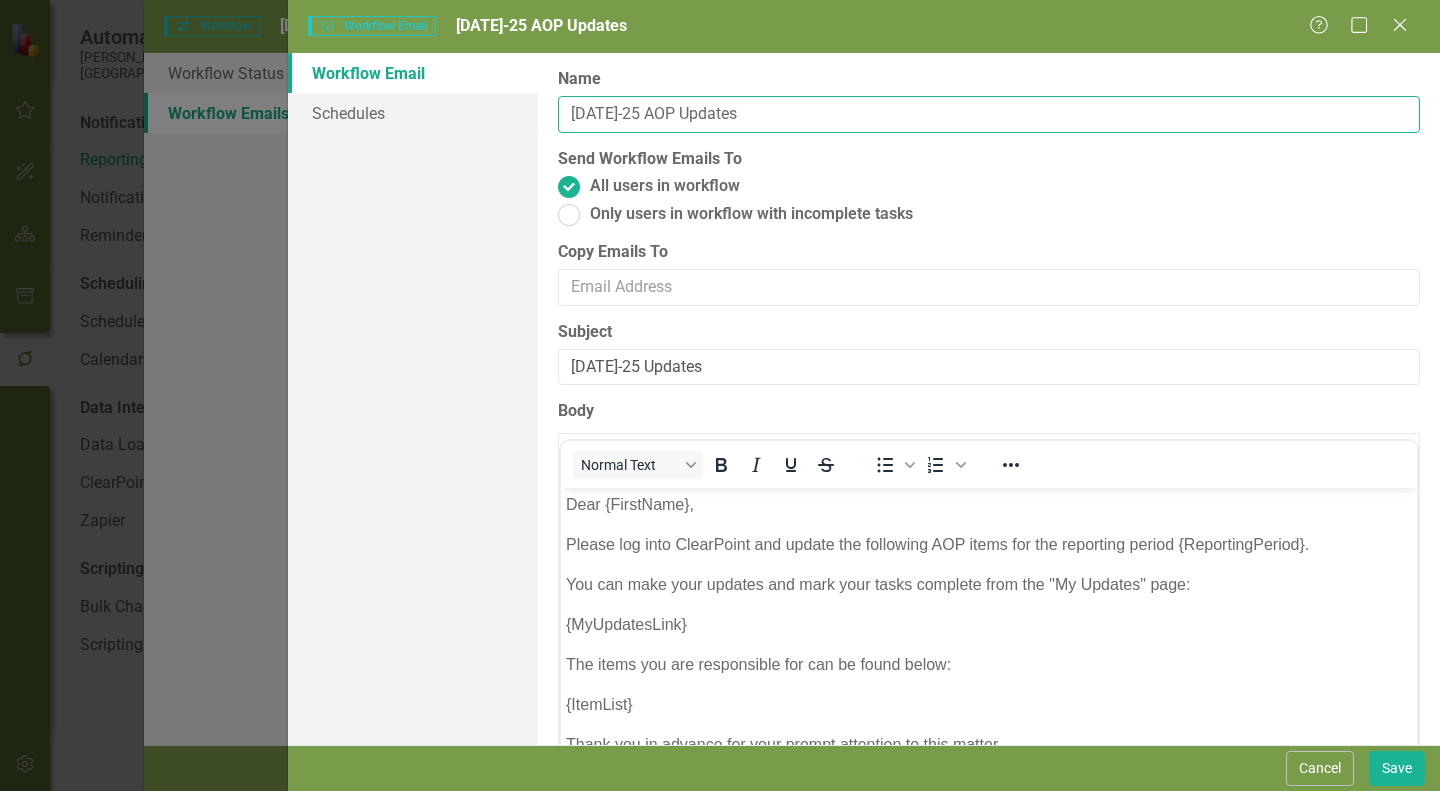 type on "Jul-25 AOP Updates" 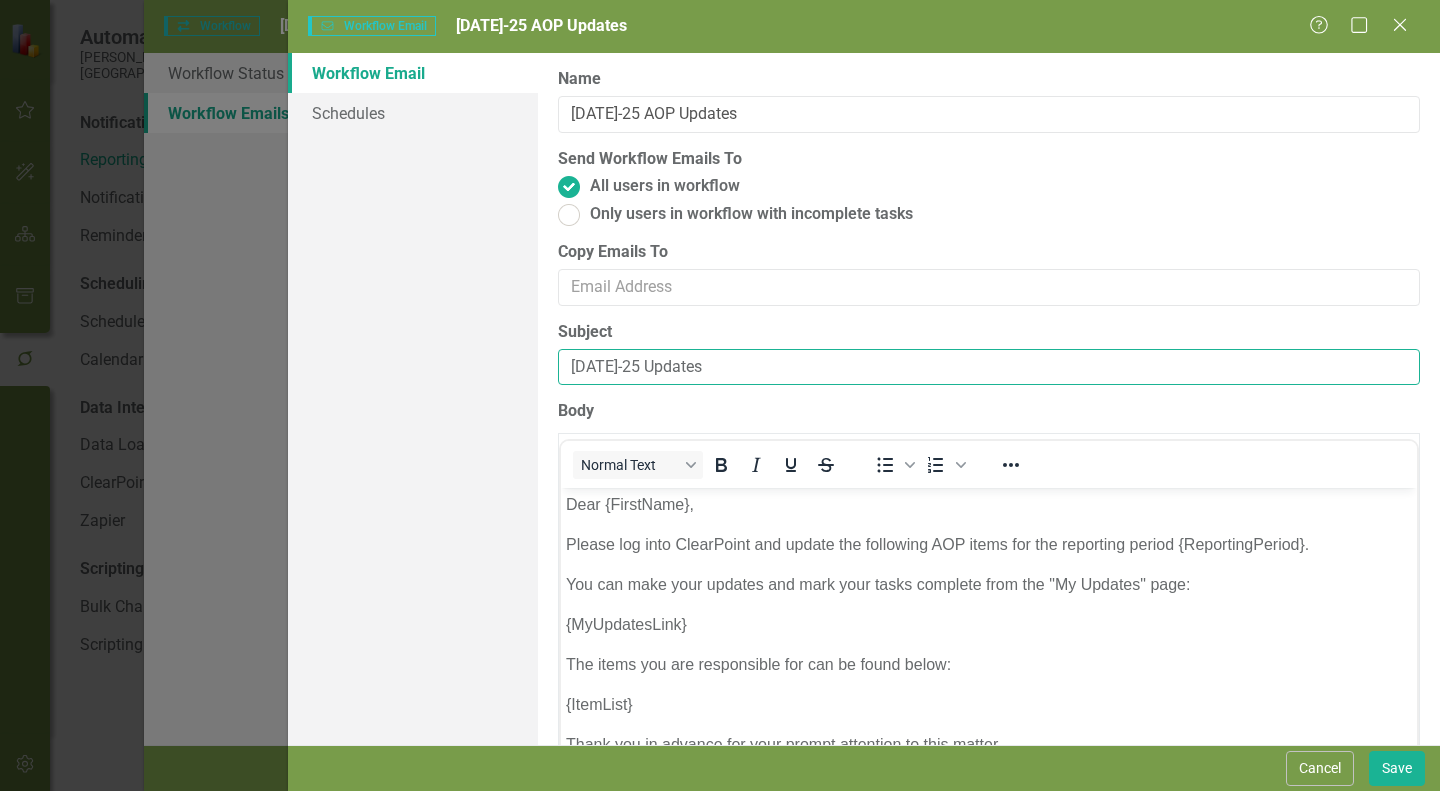click on "[DATE]-25 Updates" at bounding box center (989, 367) 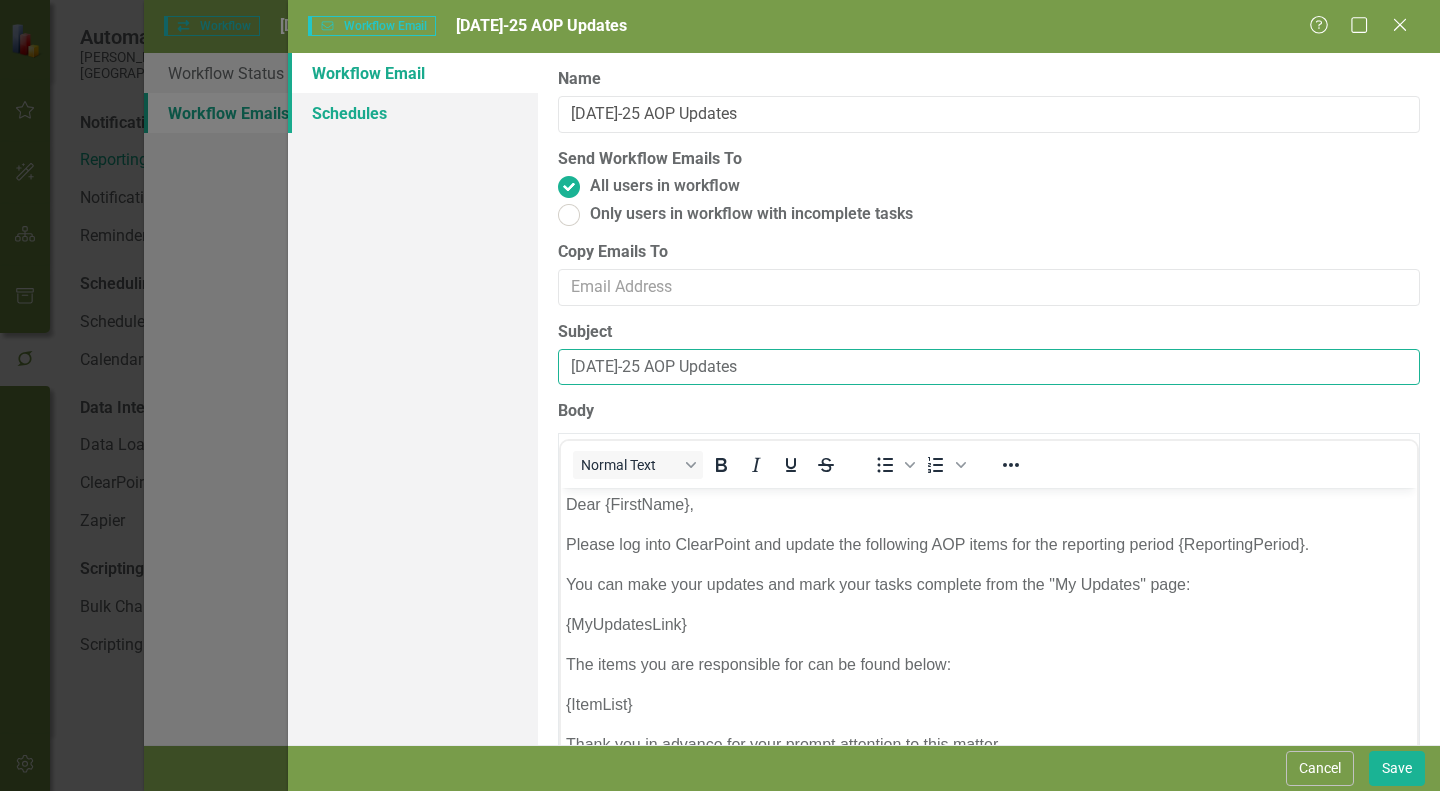 type on "Jul-25 AOP Updates" 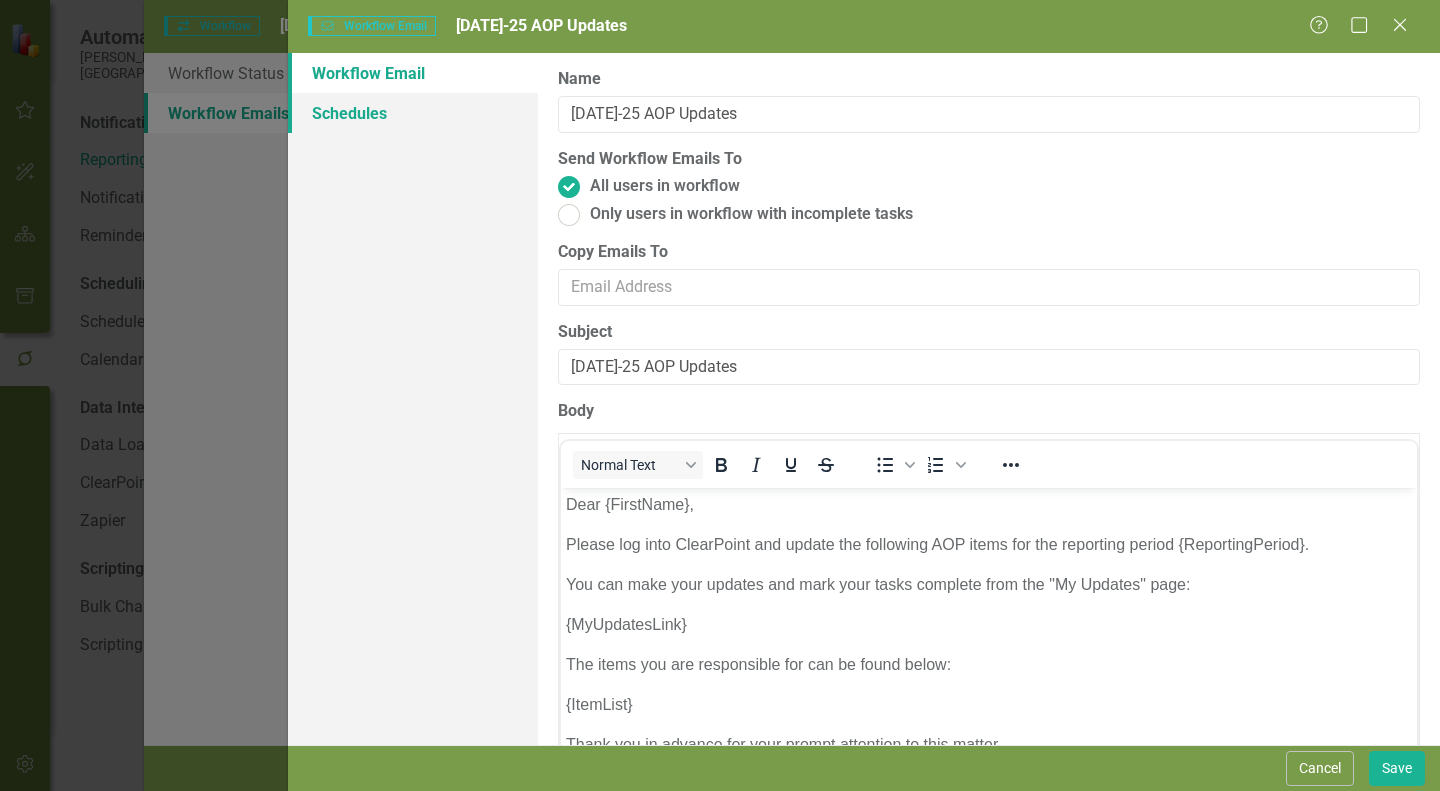 click on "Schedules" at bounding box center (413, 113) 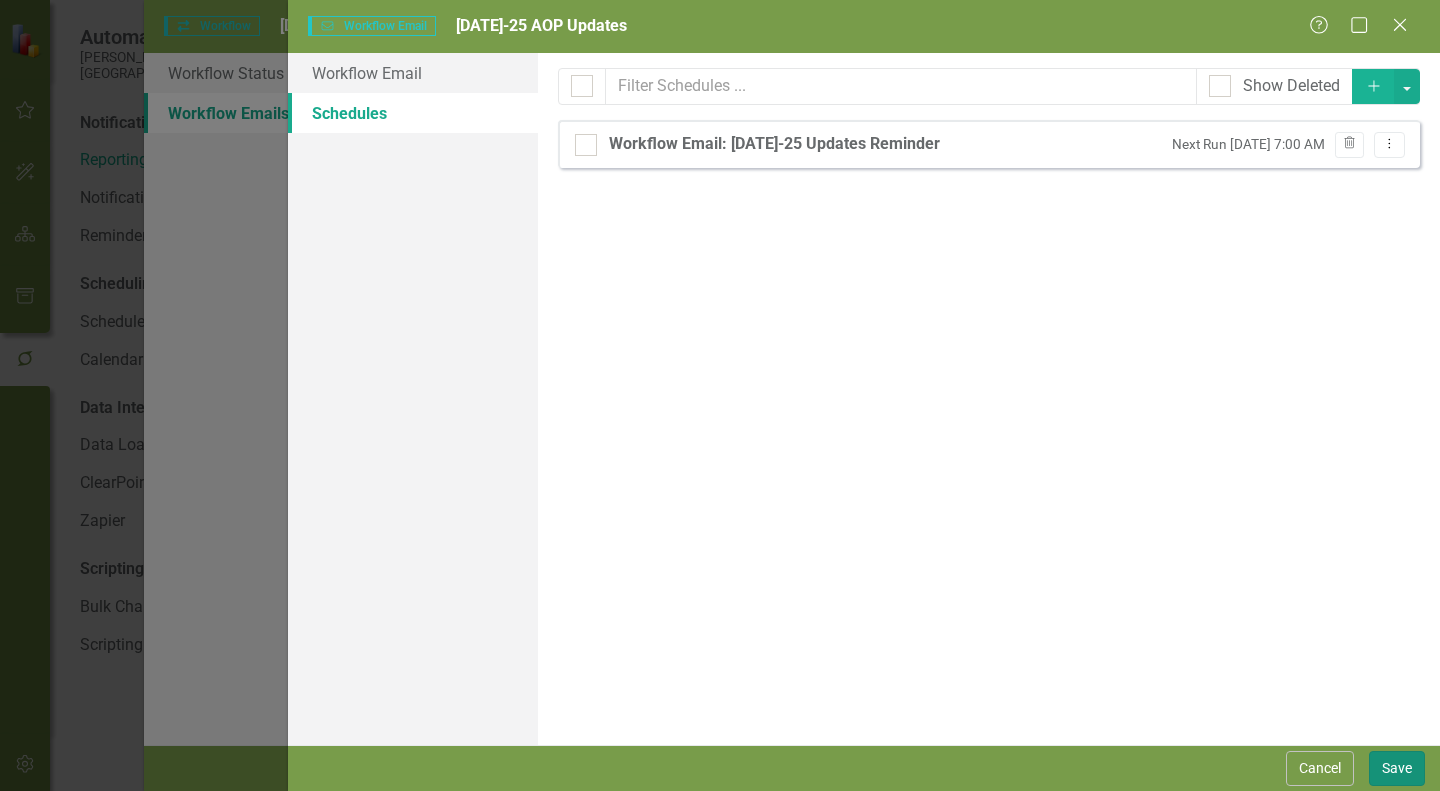 click on "Save" at bounding box center [1397, 768] 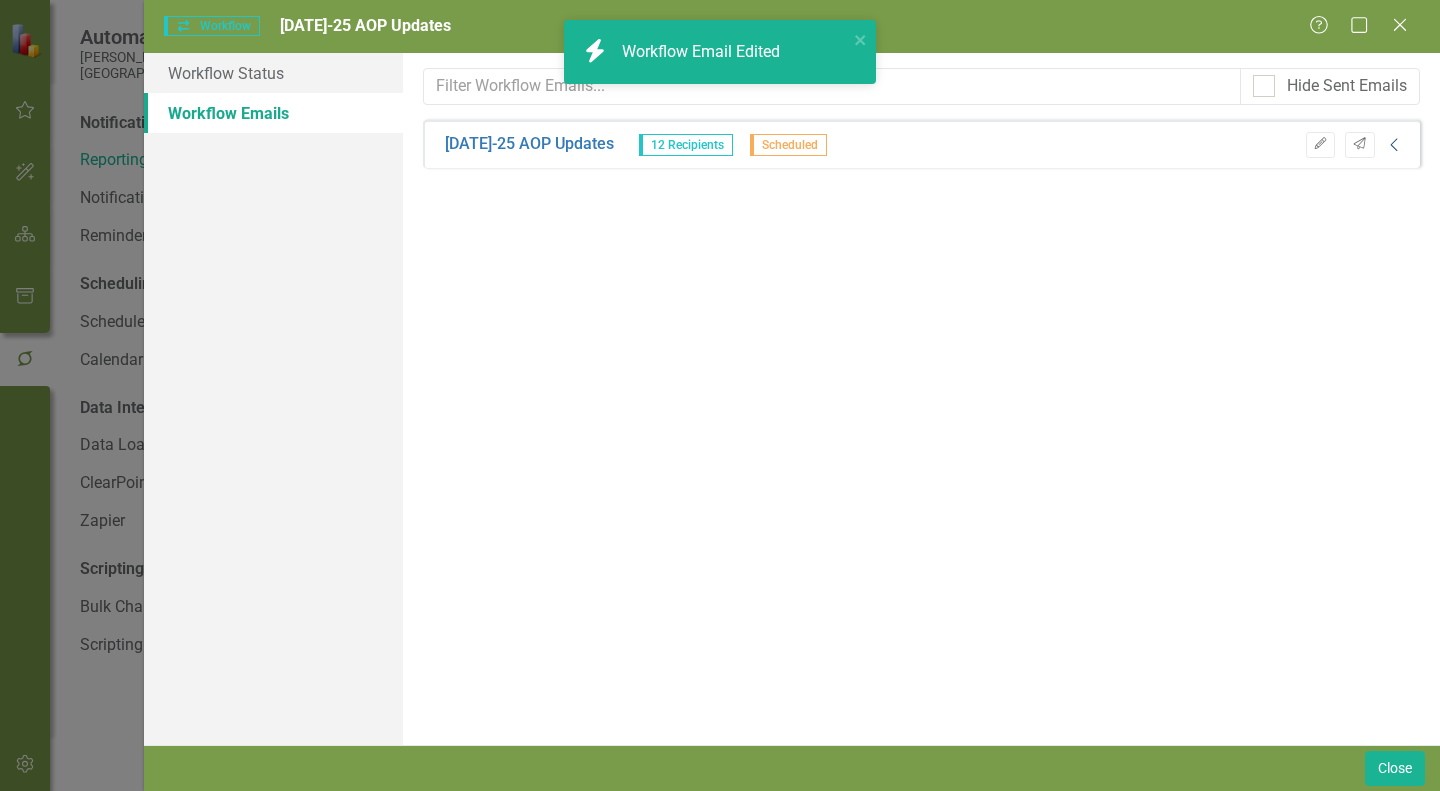 click on "Collapse" 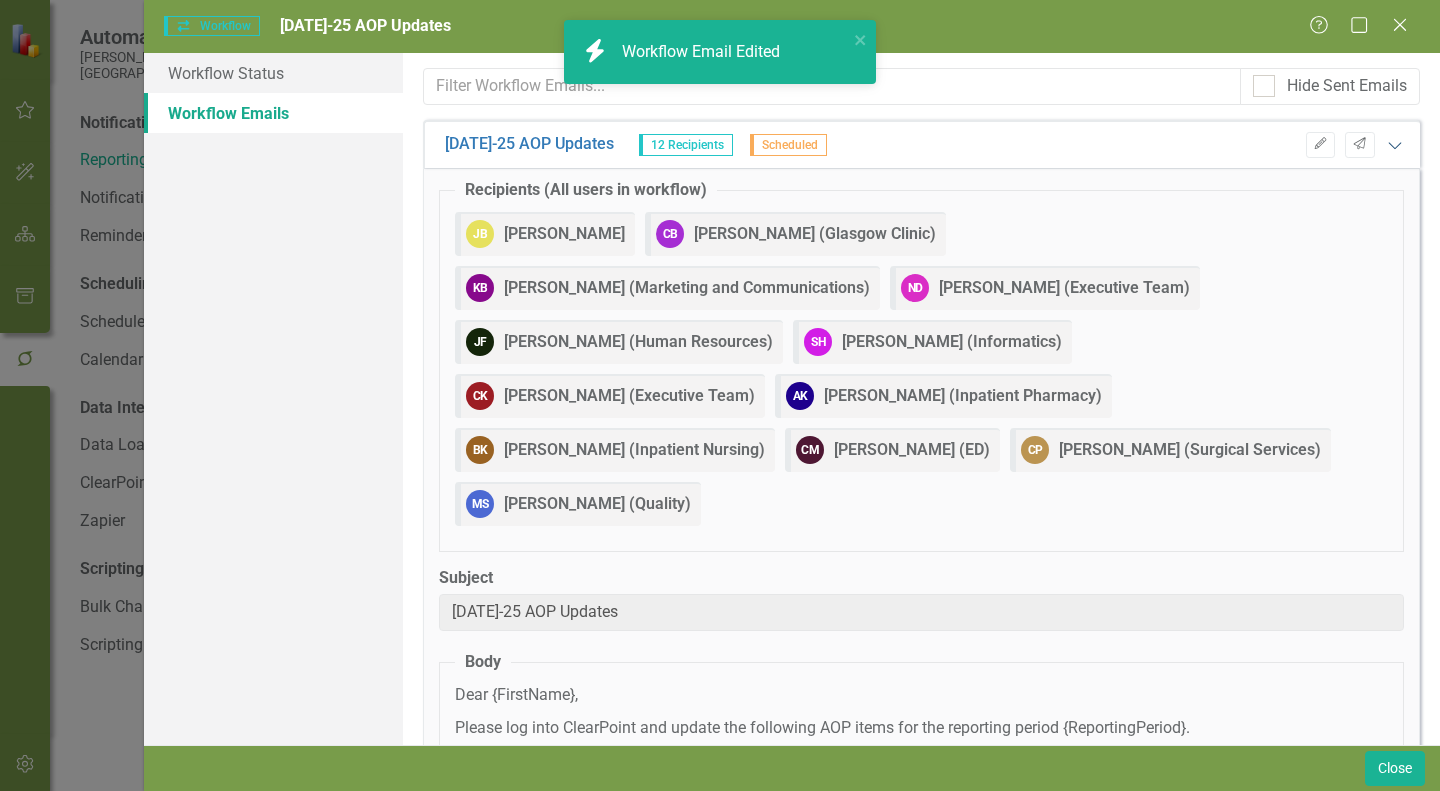 click on "Expanded" 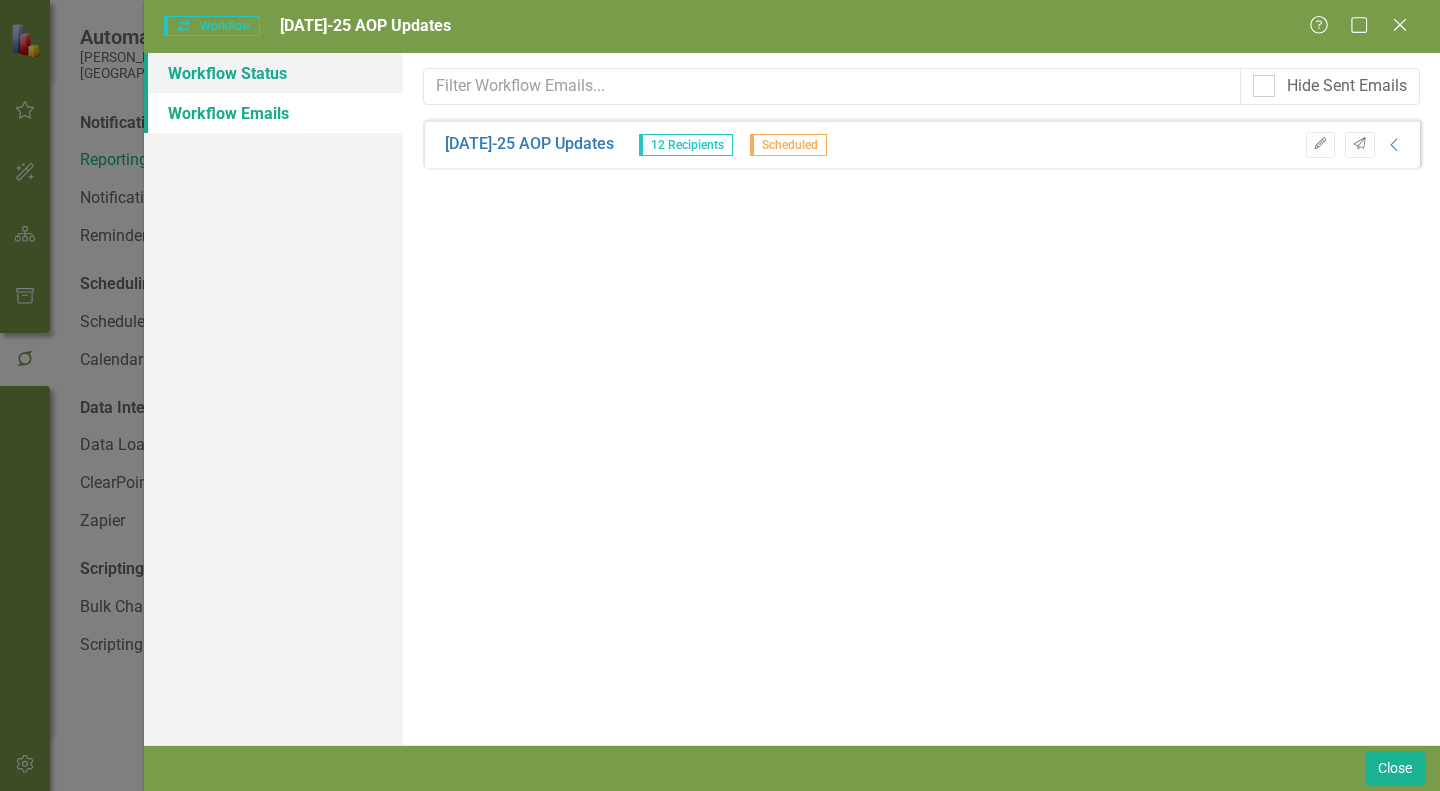 click on "Workflow Status" at bounding box center [273, 73] 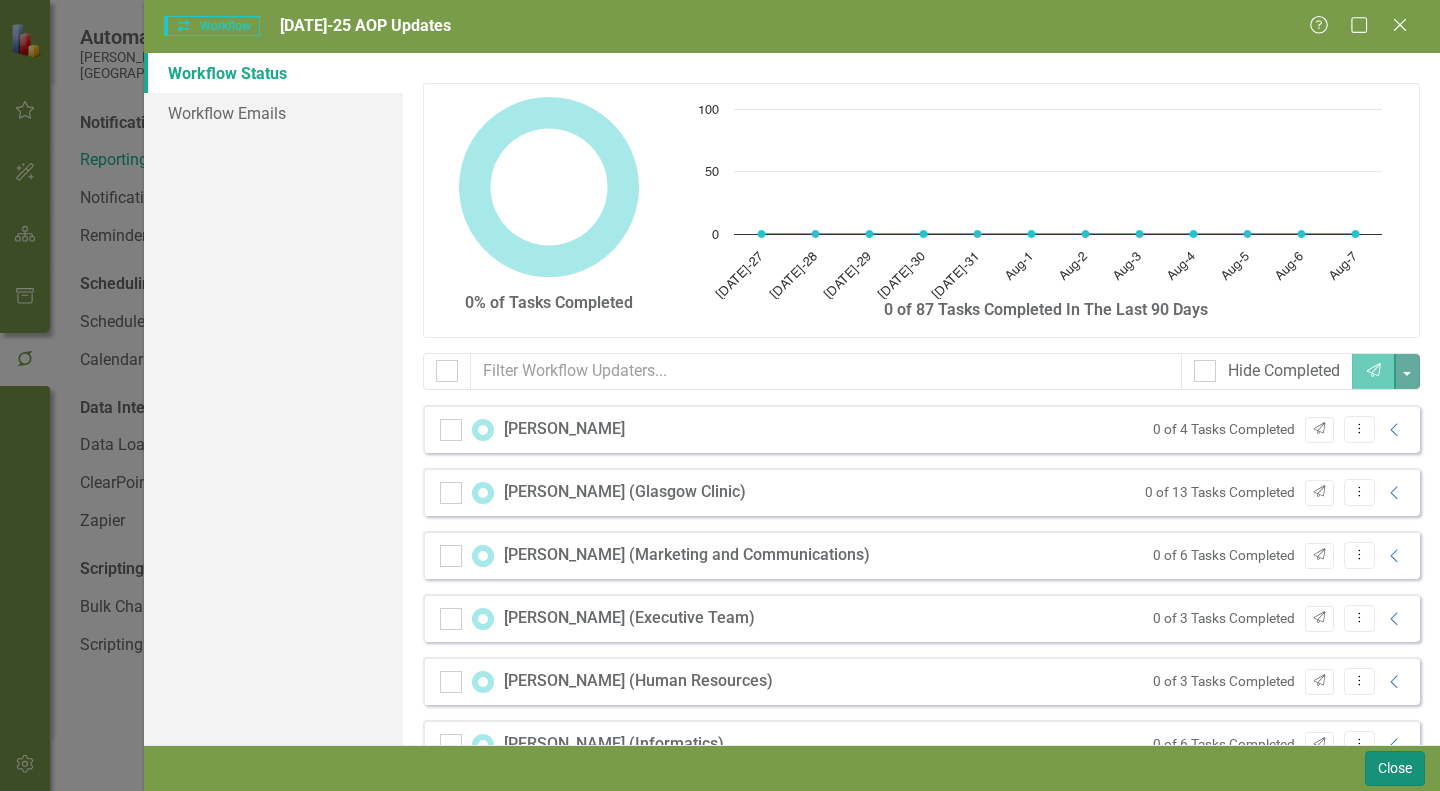click on "Close" at bounding box center [1395, 768] 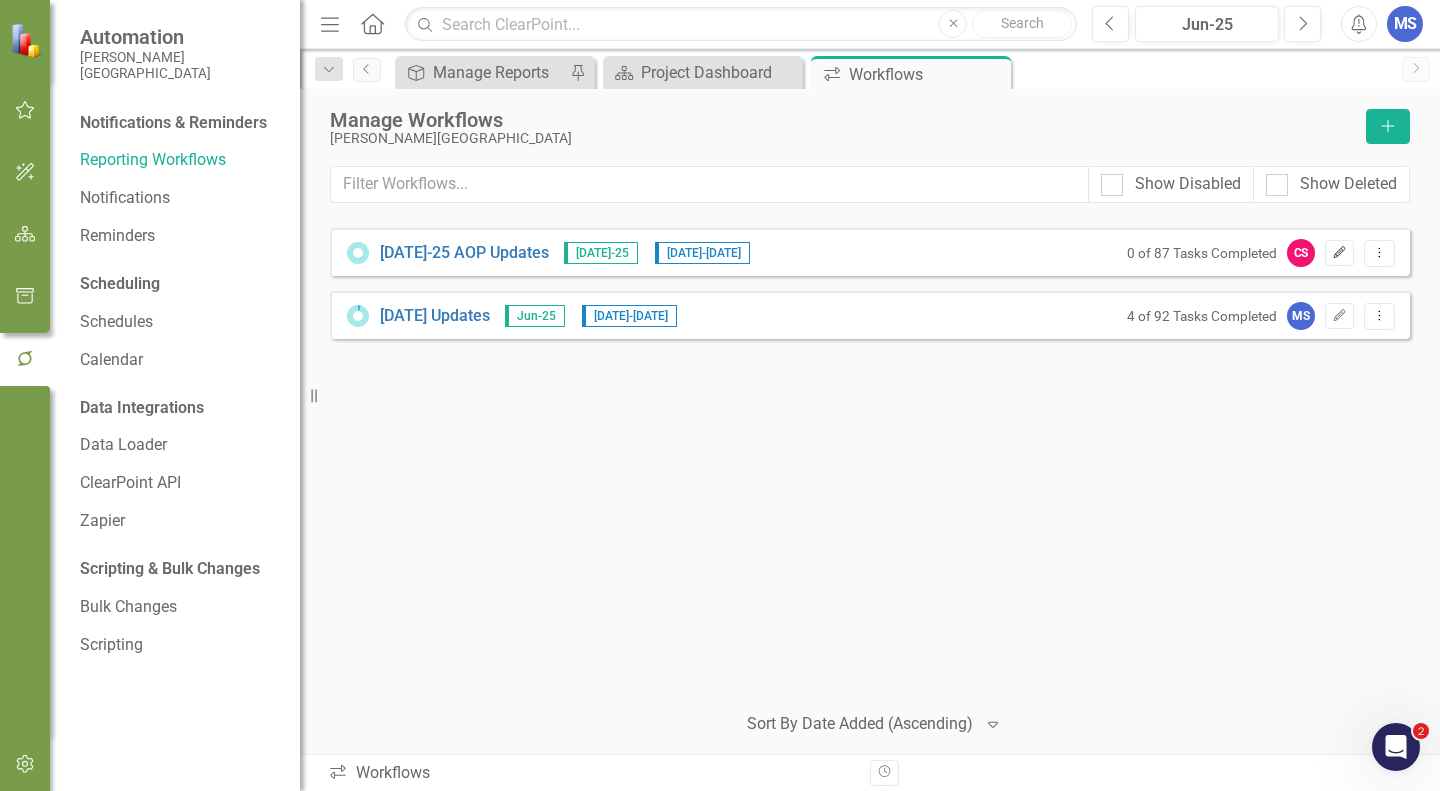 click on "Edit" 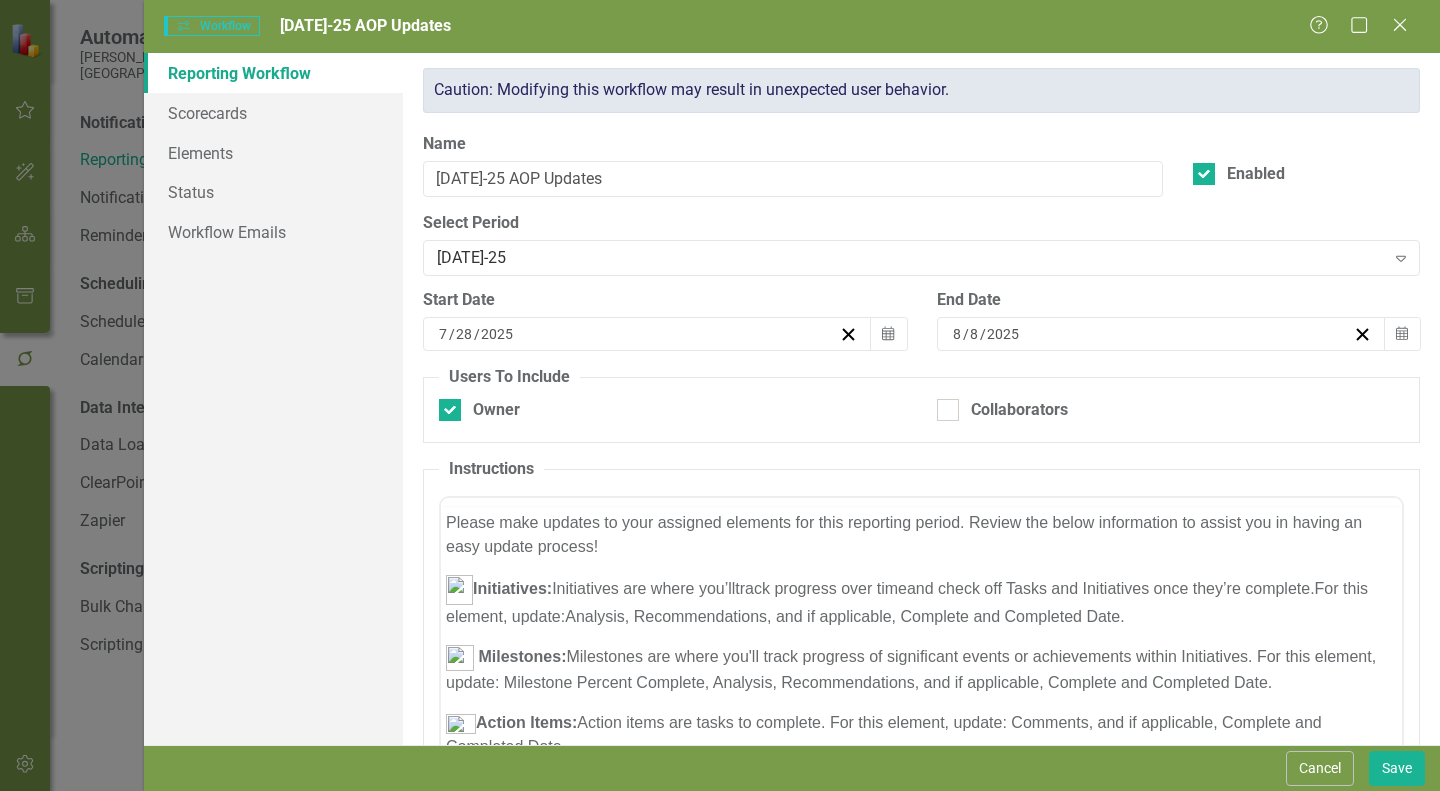 scroll, scrollTop: 0, scrollLeft: 0, axis: both 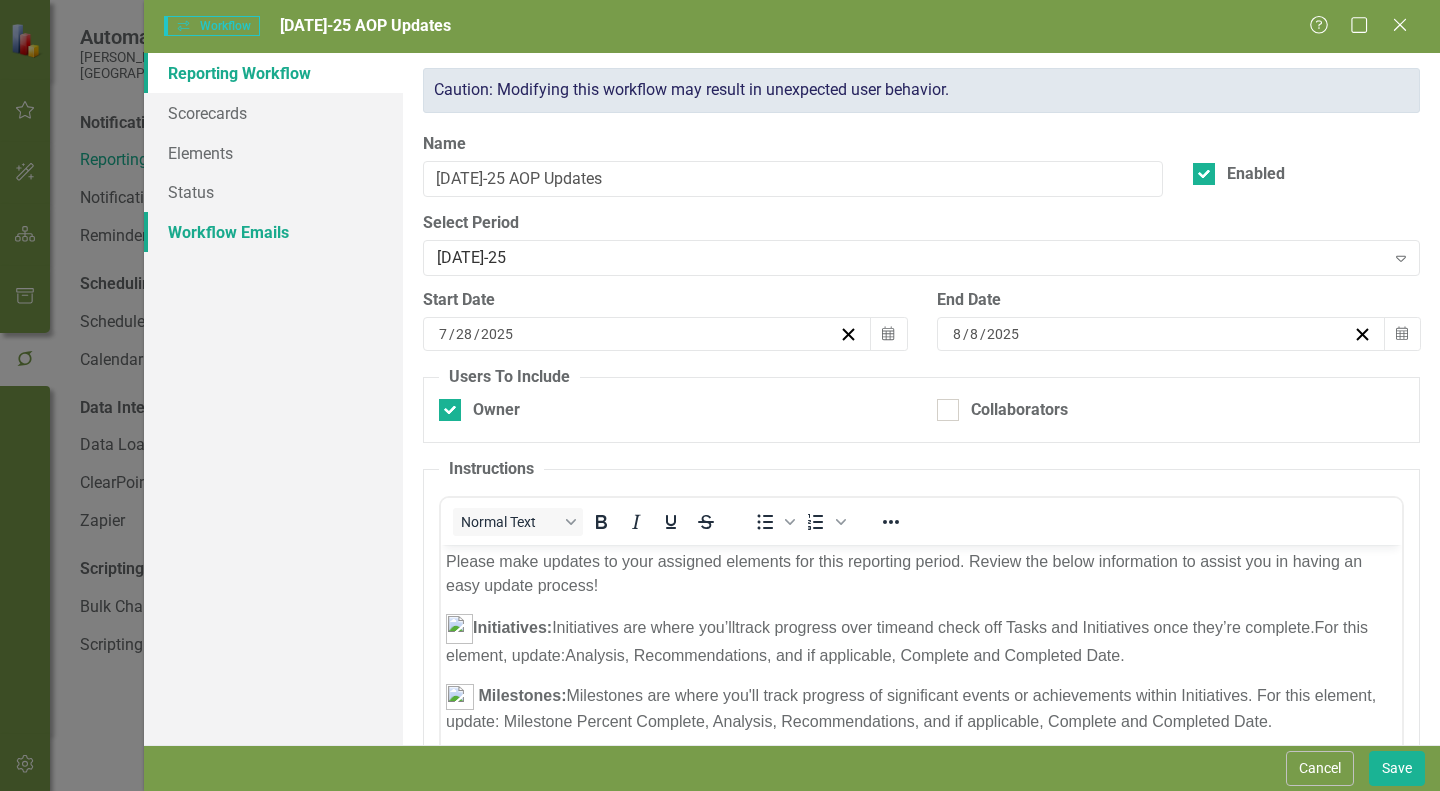 click on "Workflow Emails" at bounding box center [273, 232] 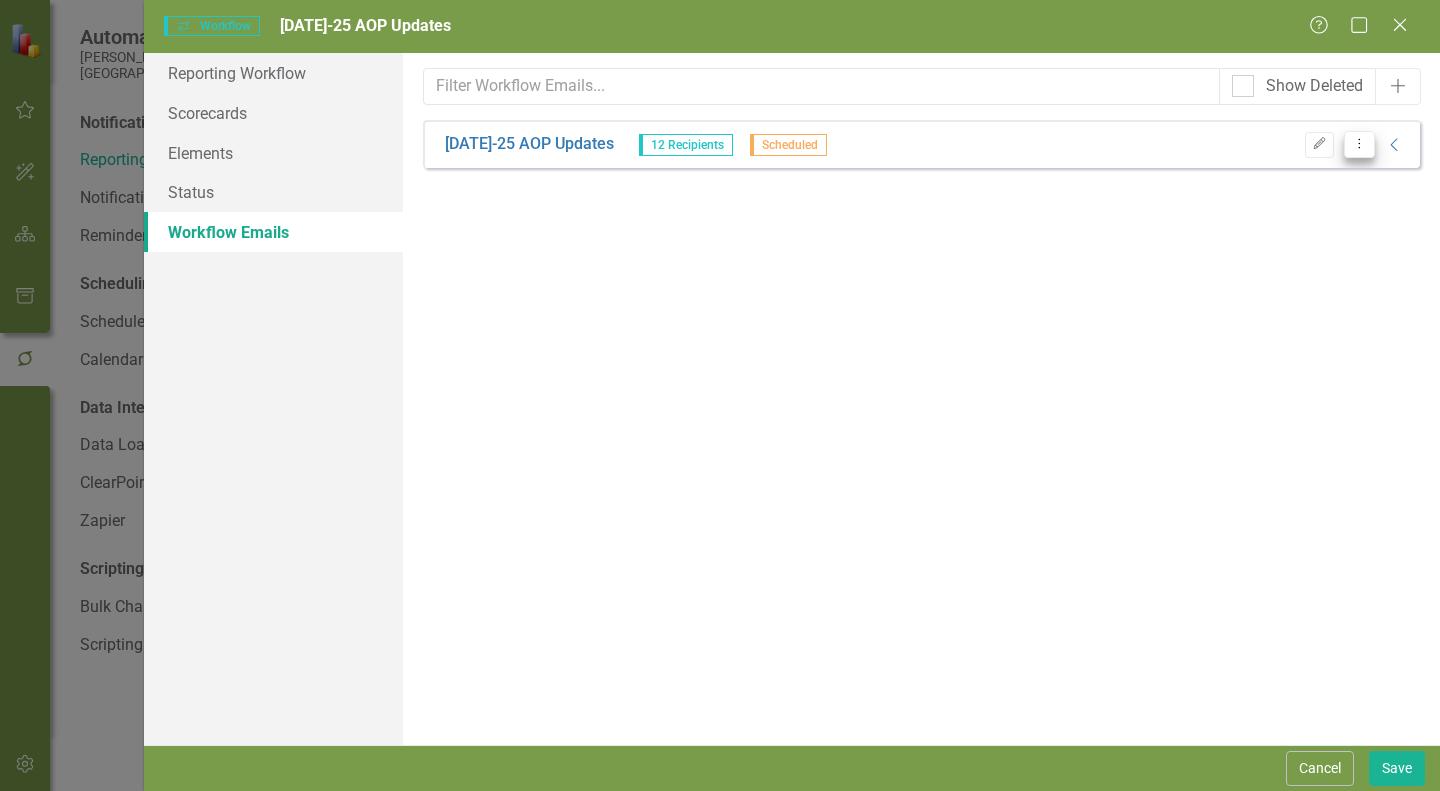 click 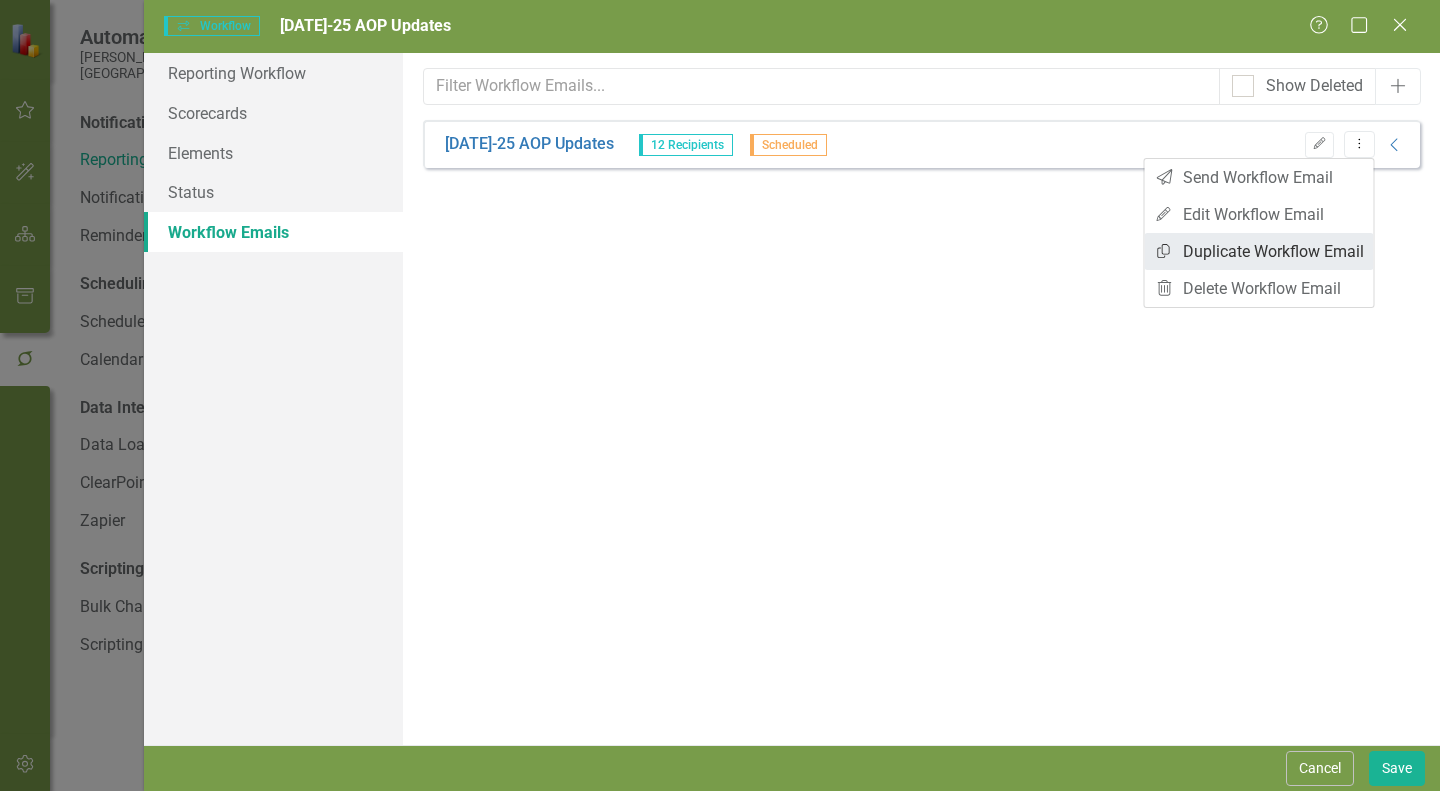 click on "Copy Duplicate Workflow Email" at bounding box center [1259, 251] 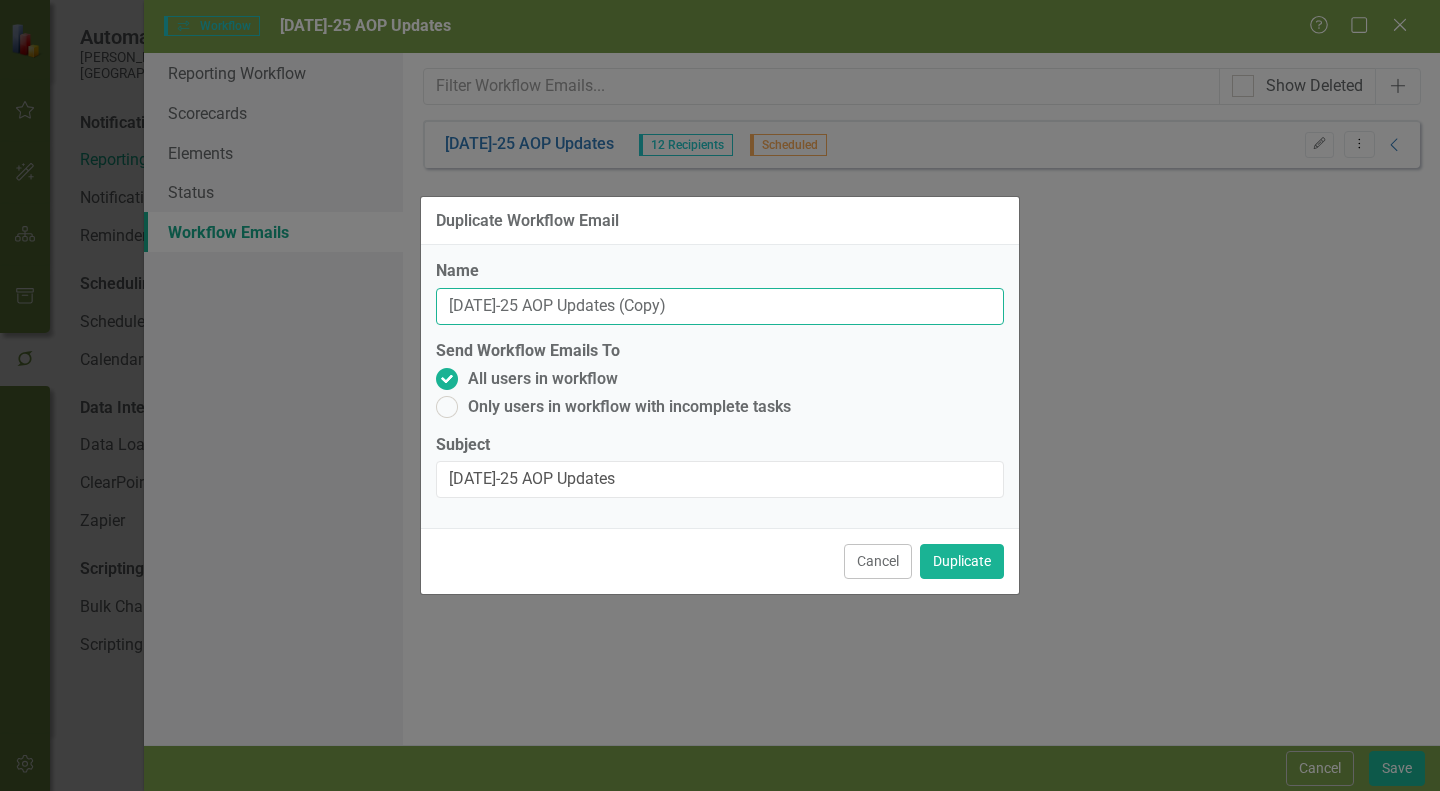 drag, startPoint x: 673, startPoint y: 306, endPoint x: 593, endPoint y: 304, distance: 80.024994 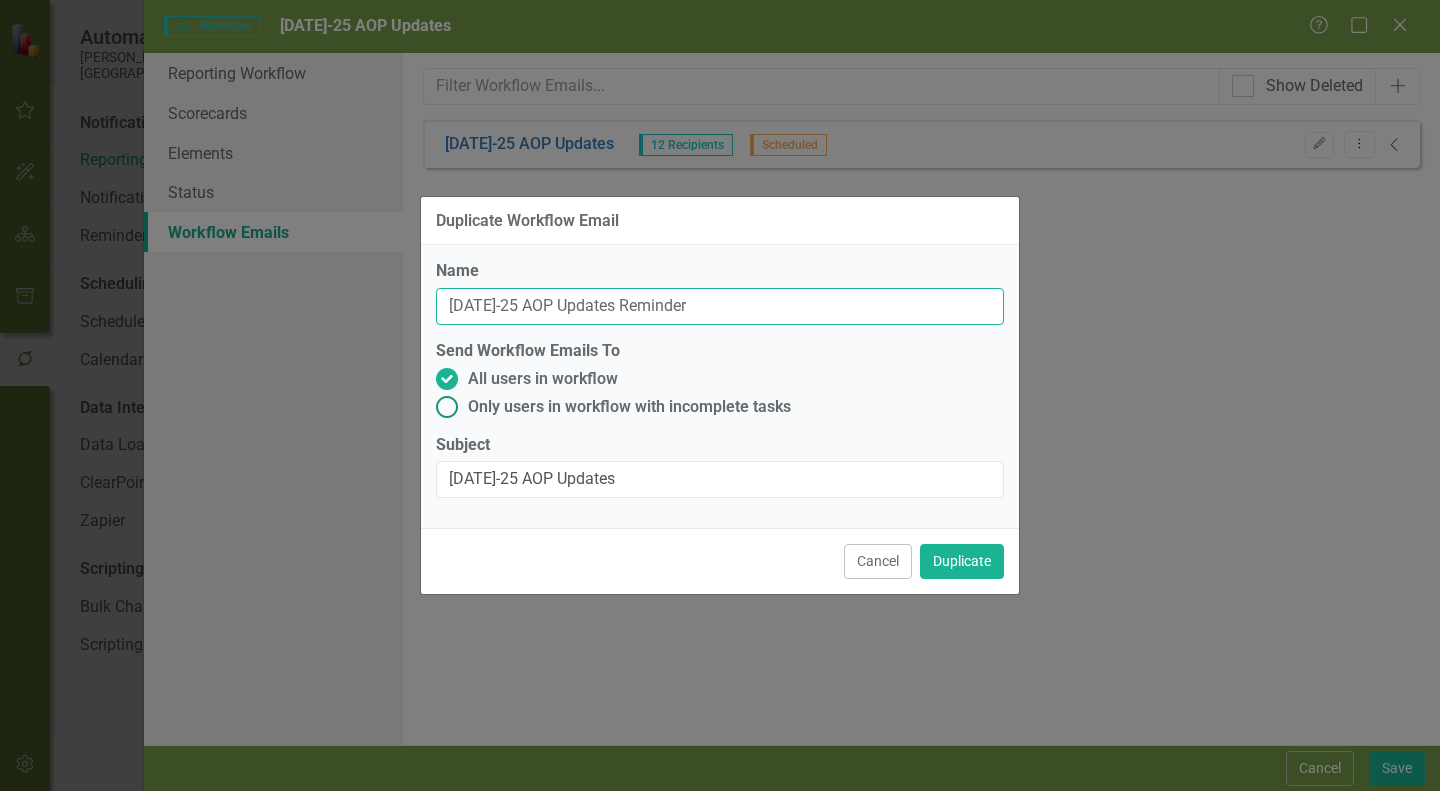 type on "Jul-25 AOP Updates Reminder" 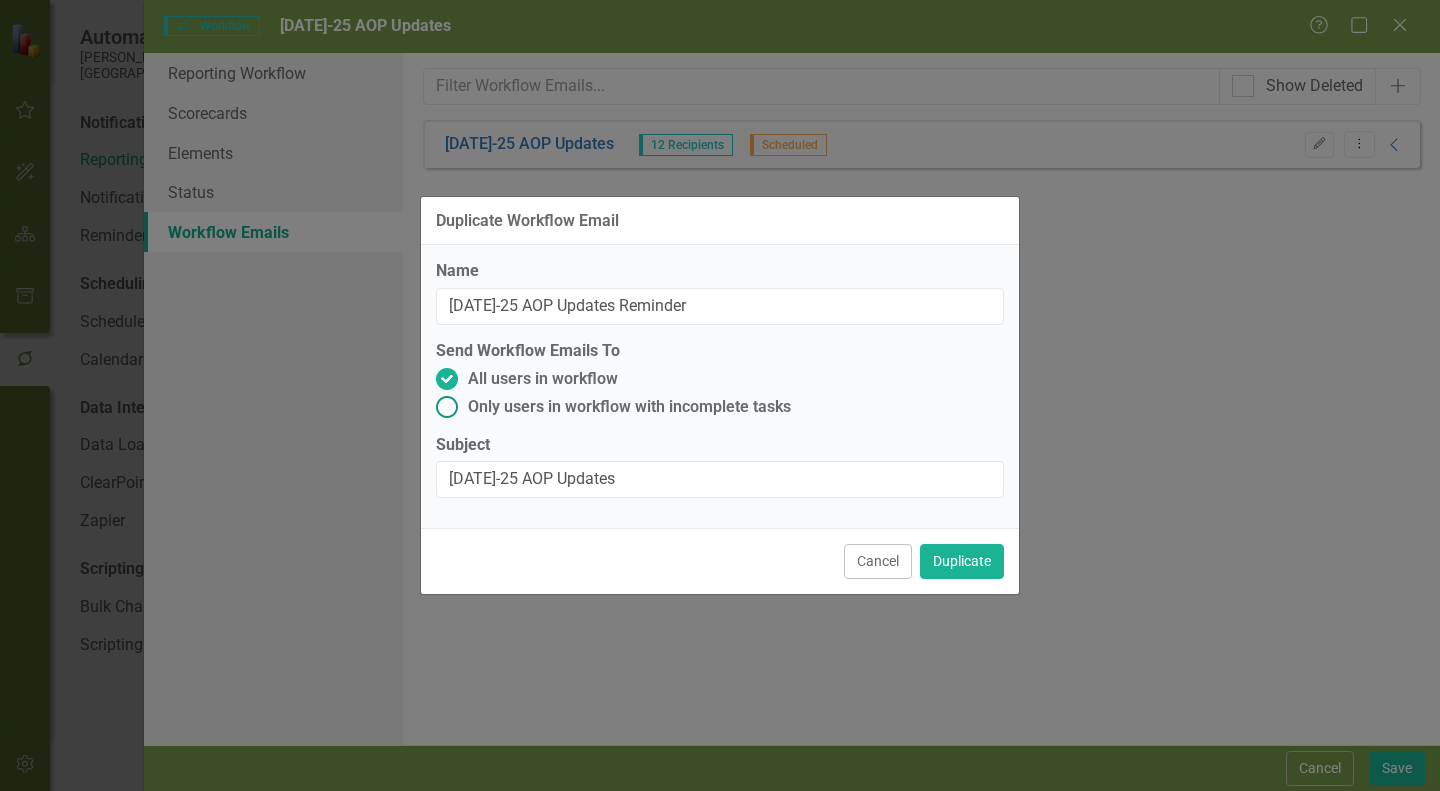click on "Only users in workflow with incomplete tasks" at bounding box center (629, 407) 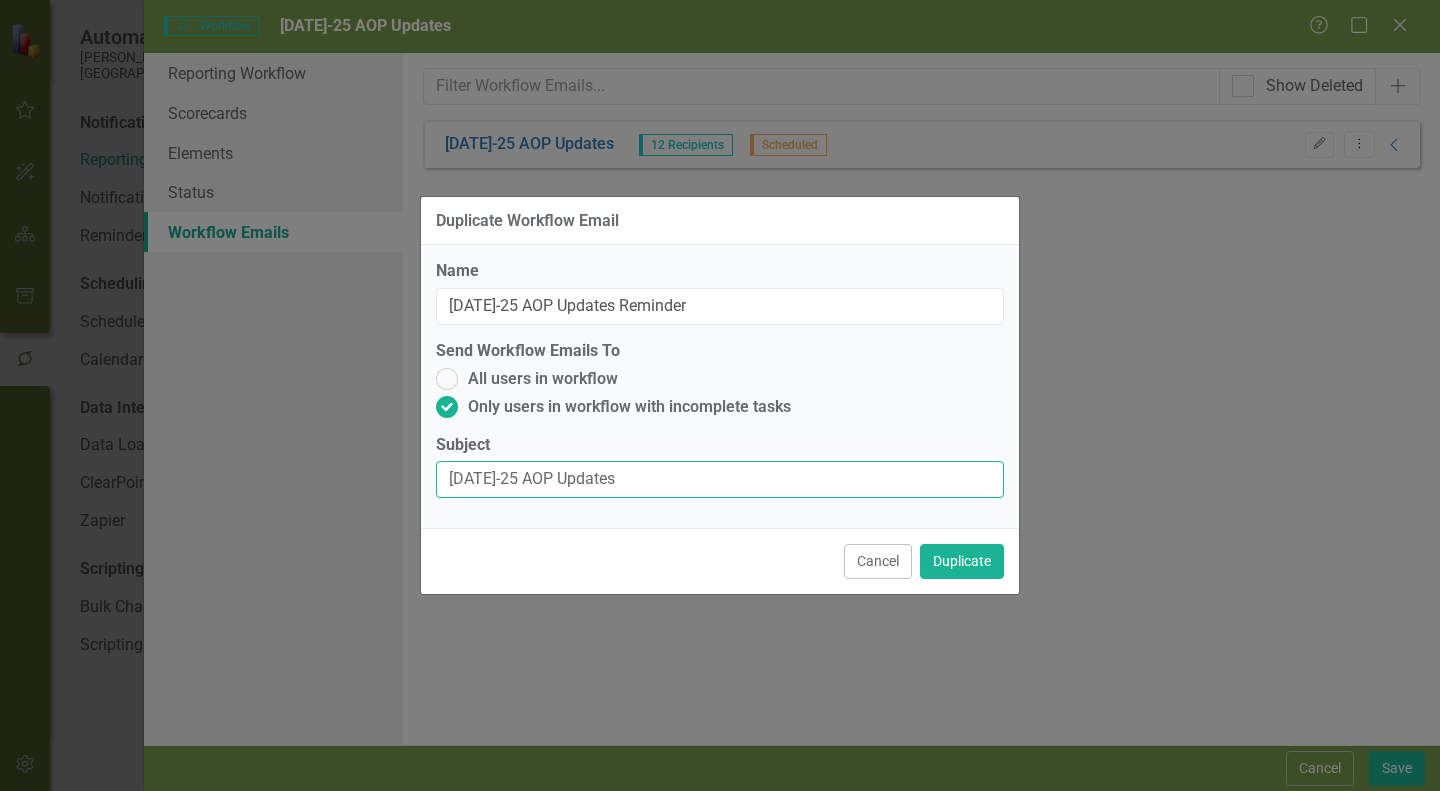 click on "Jul-25 AOP Updates" at bounding box center (720, 479) 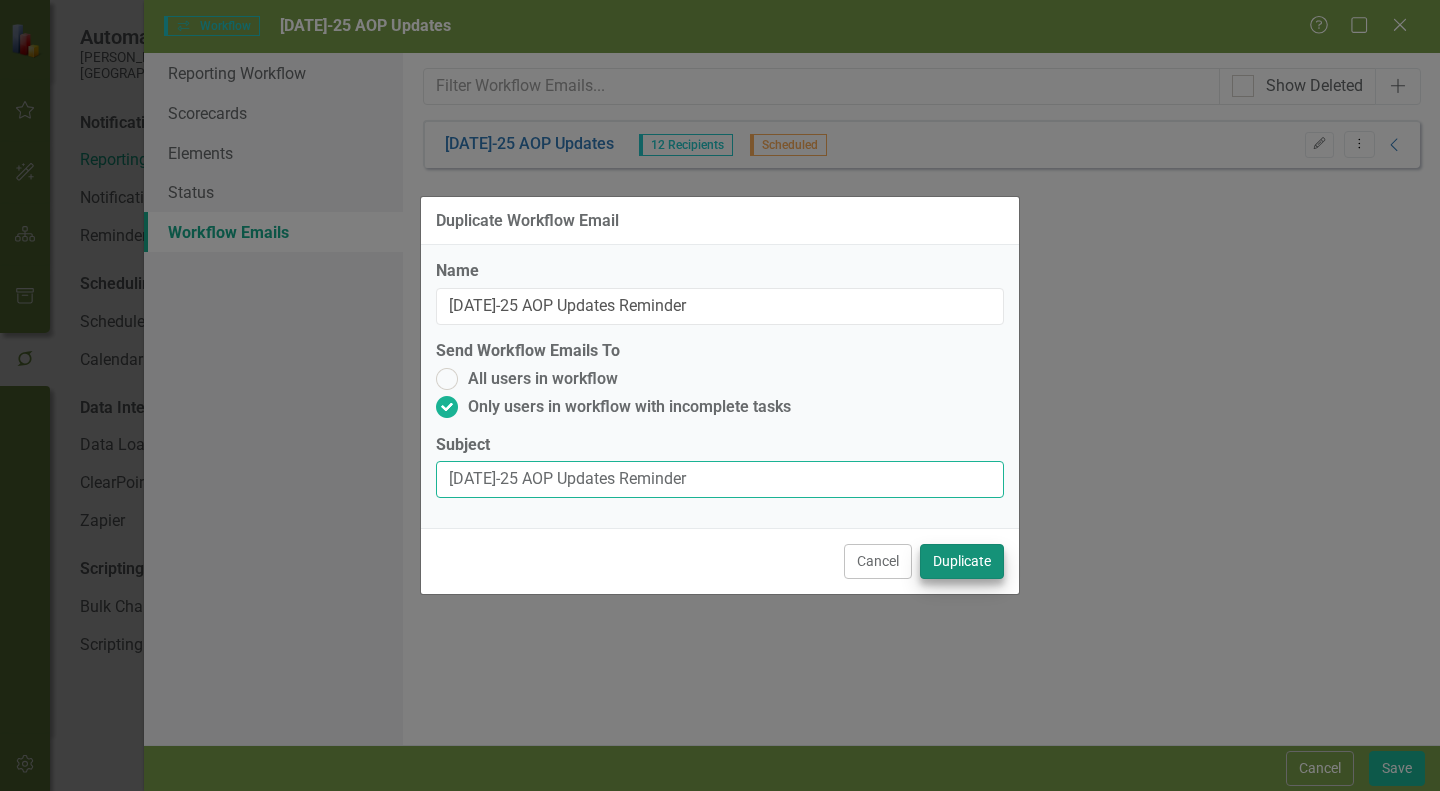 type on "Jul-25 AOP Updates Reminder" 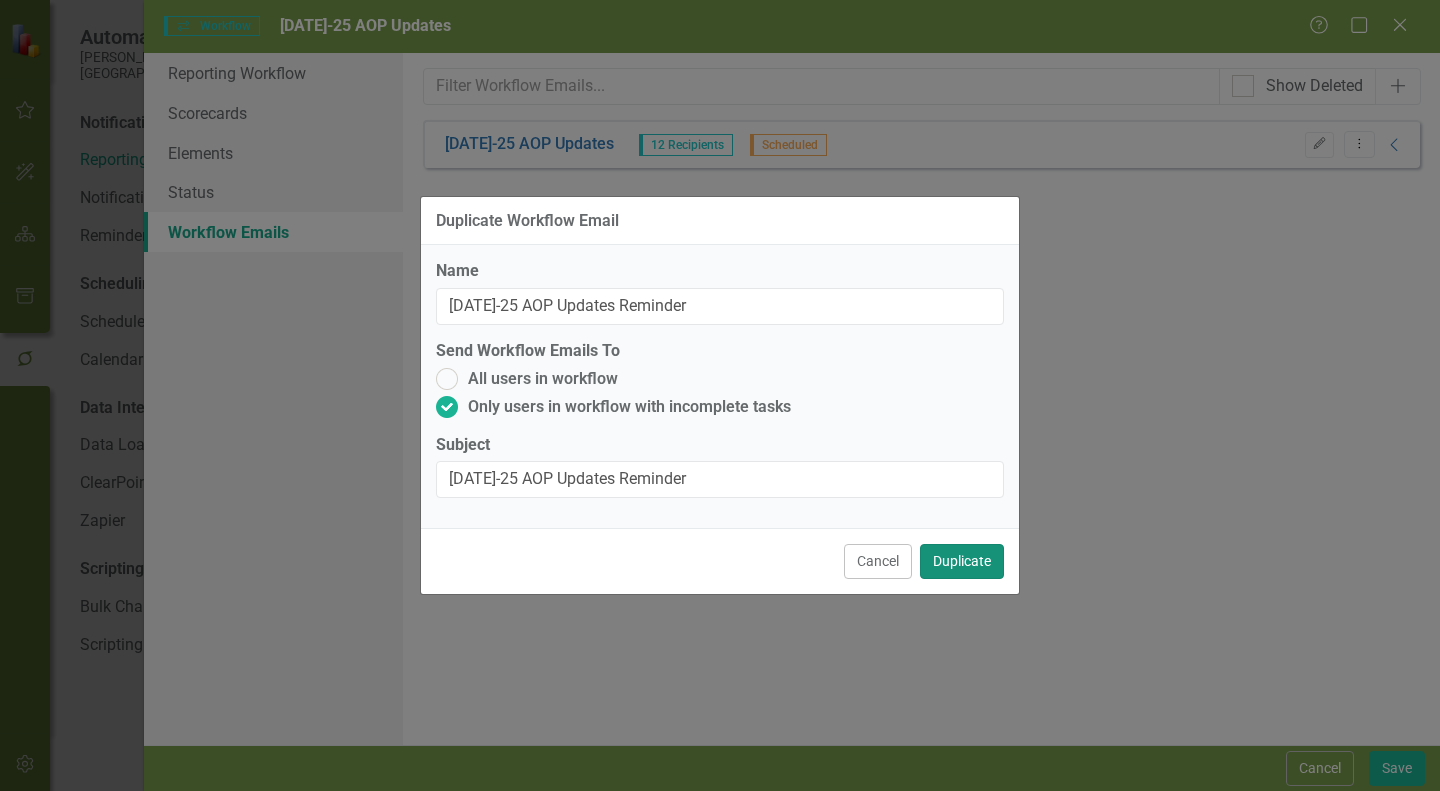 click on "Duplicate" at bounding box center (962, 561) 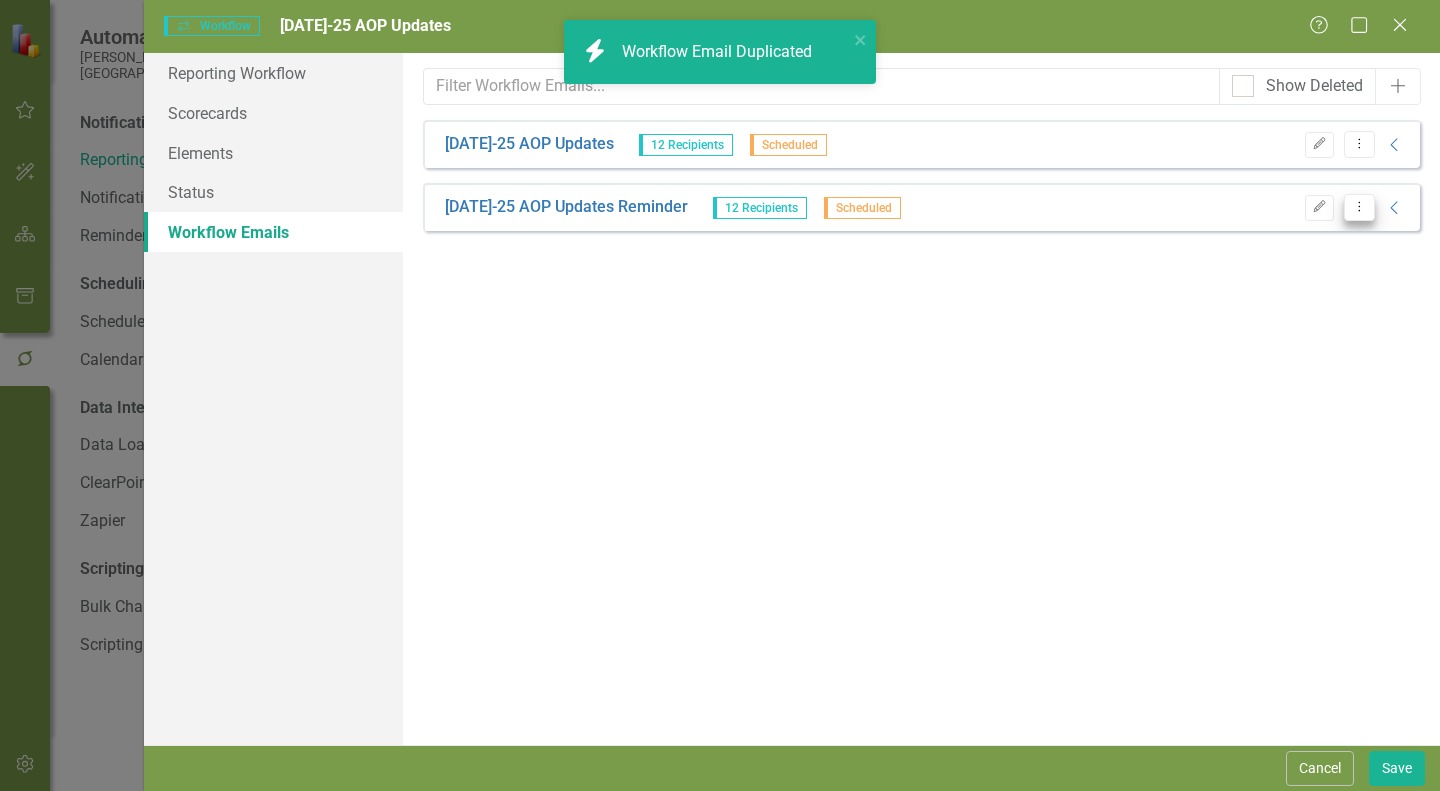 click on "Dropdown Menu" 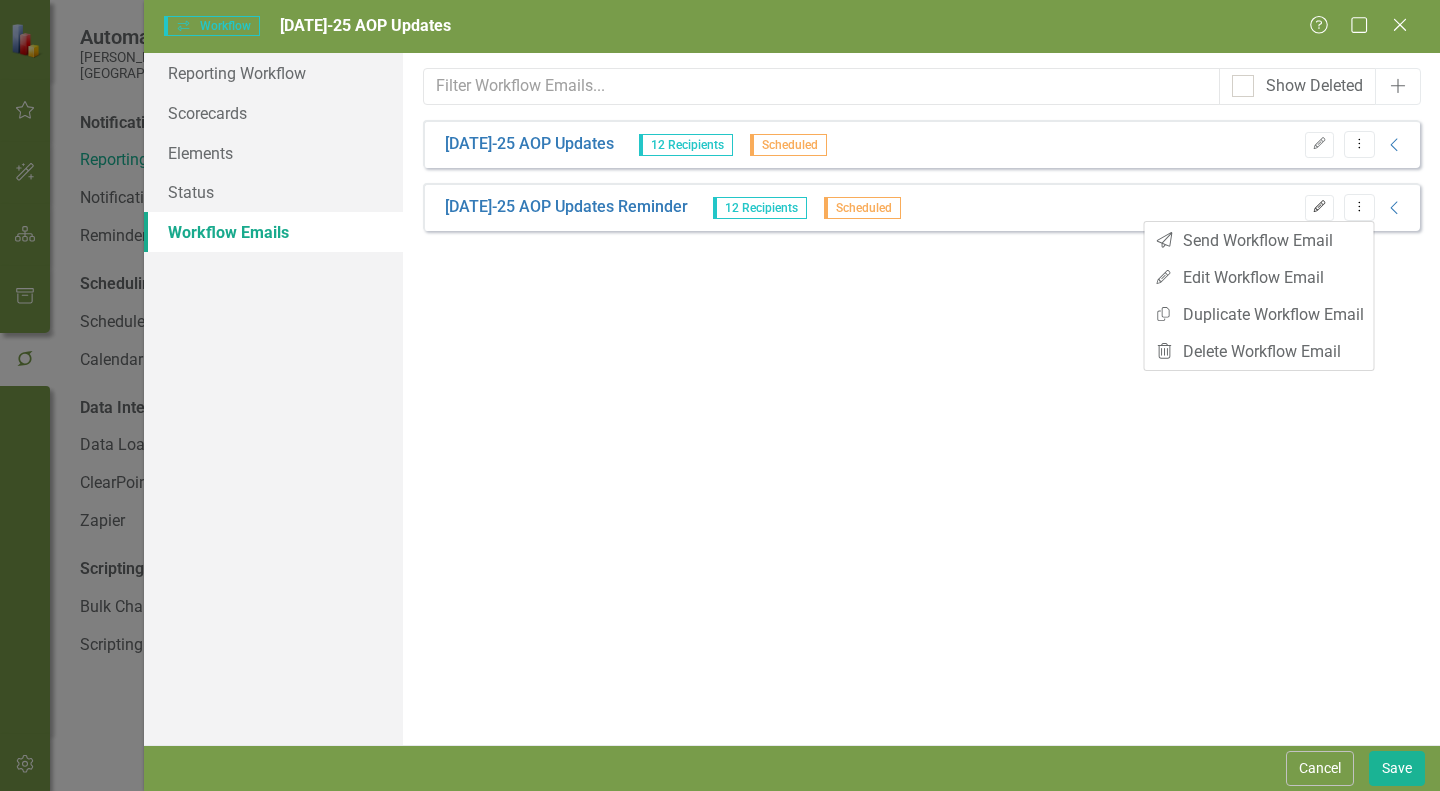 click on "Edit" 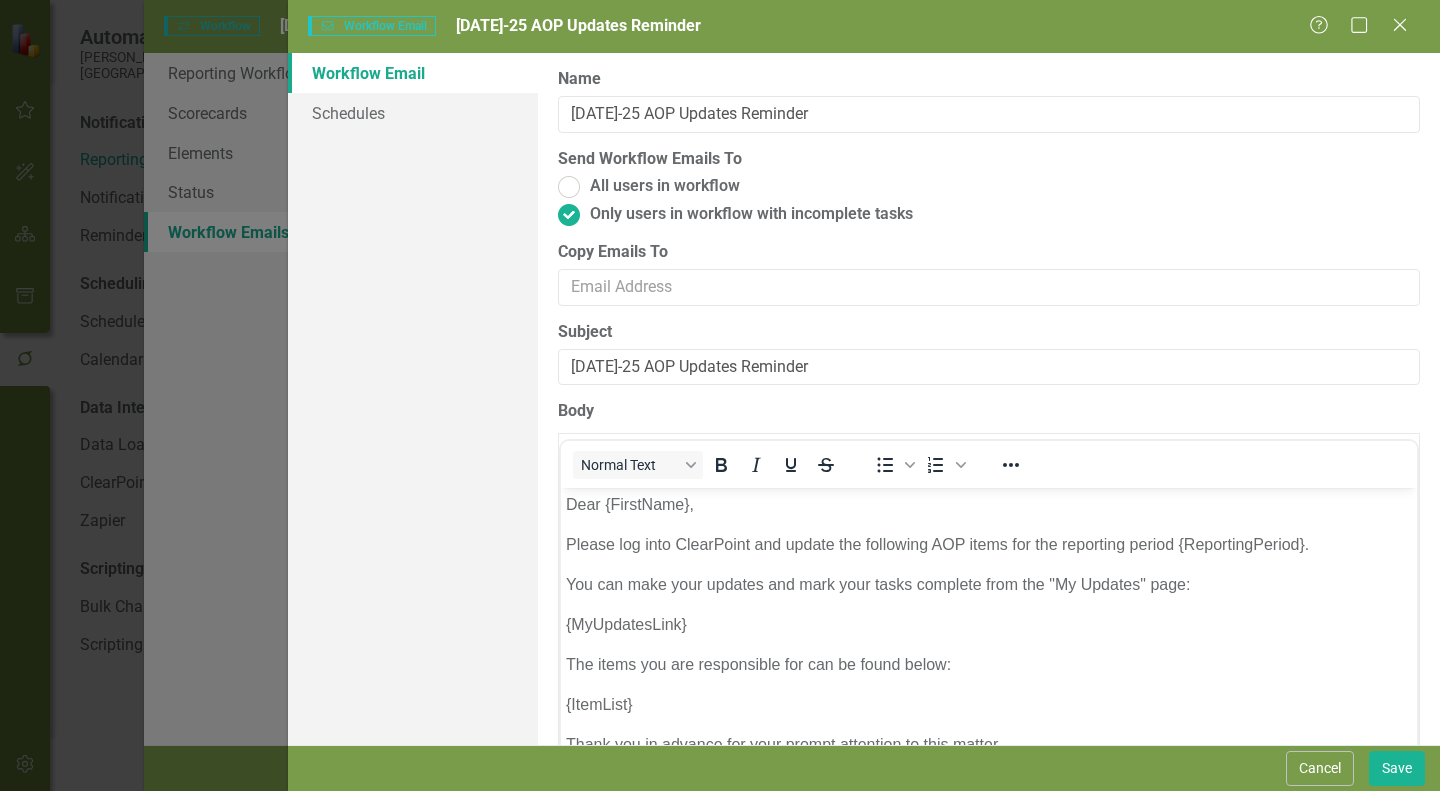 scroll, scrollTop: 0, scrollLeft: 0, axis: both 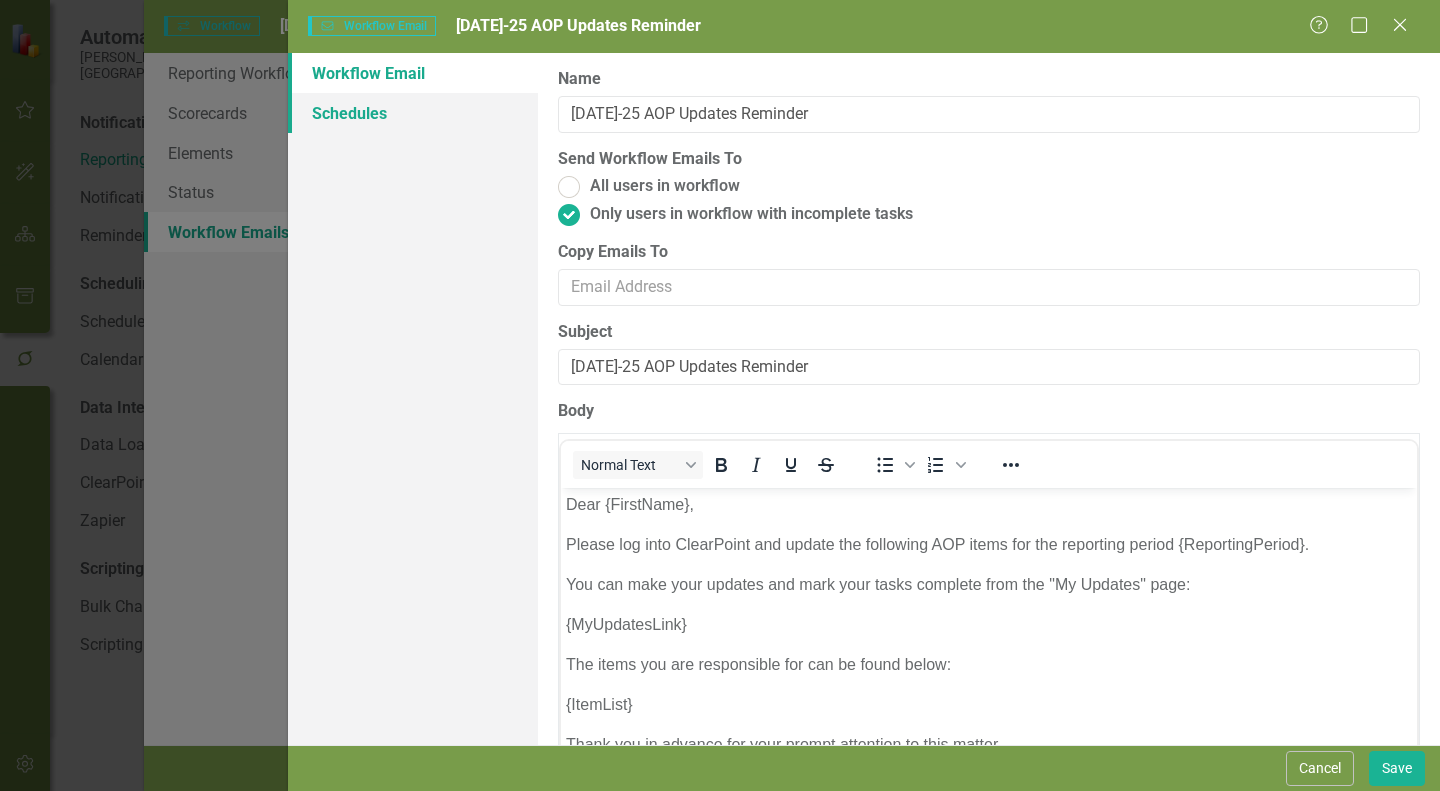 click on "Schedules" at bounding box center (413, 113) 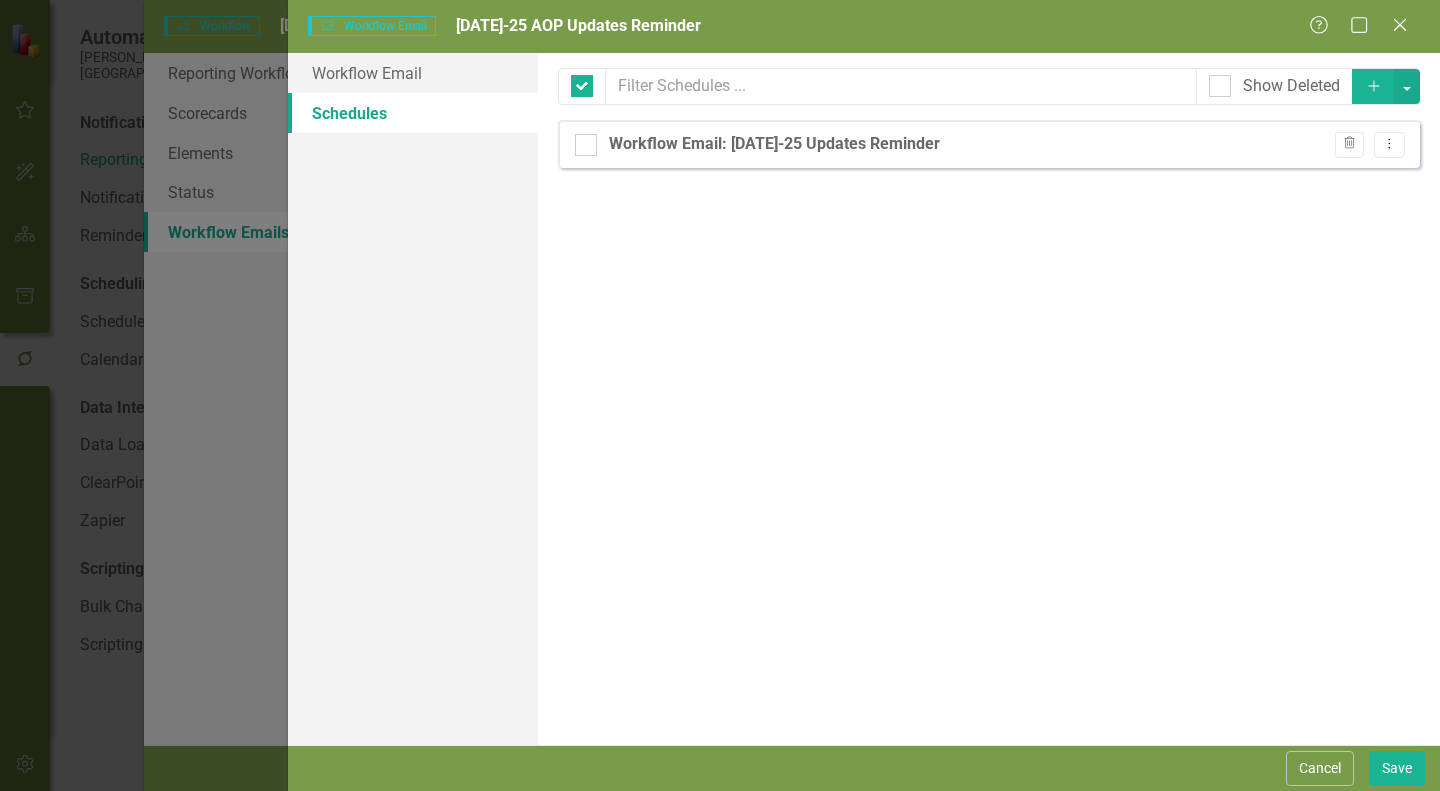 checkbox on "false" 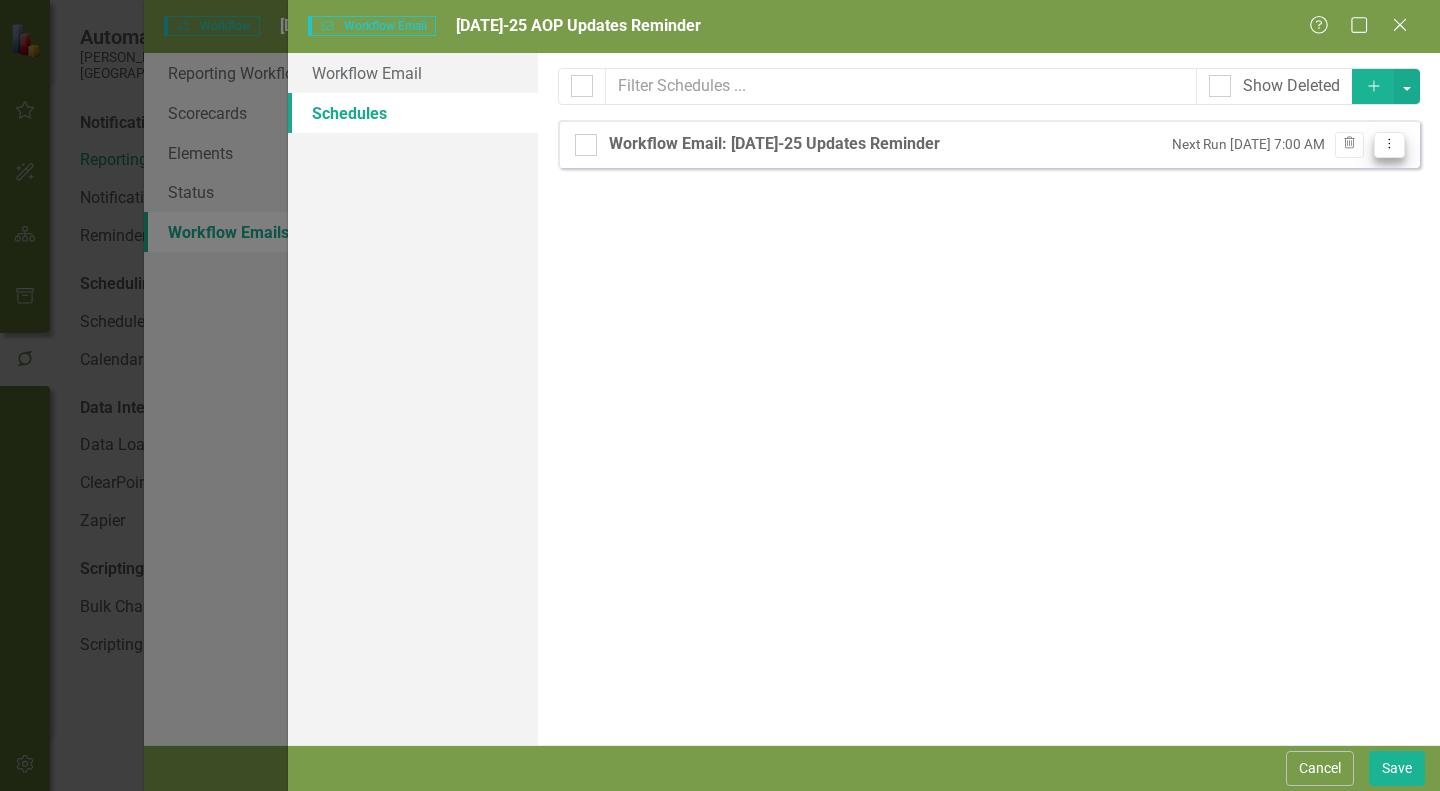 click on "Dropdown Menu" 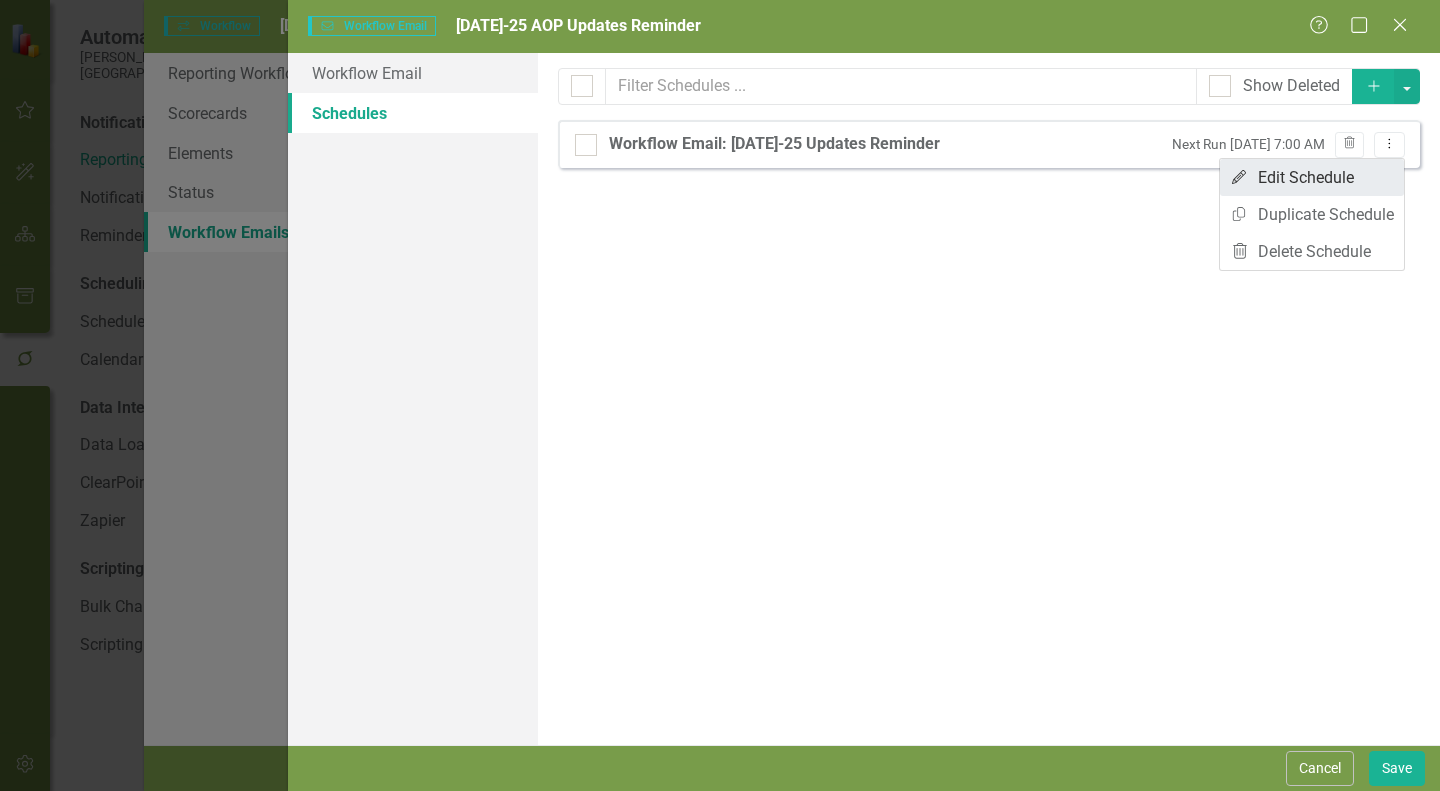 click on "Edit Edit Schedule" at bounding box center (1312, 177) 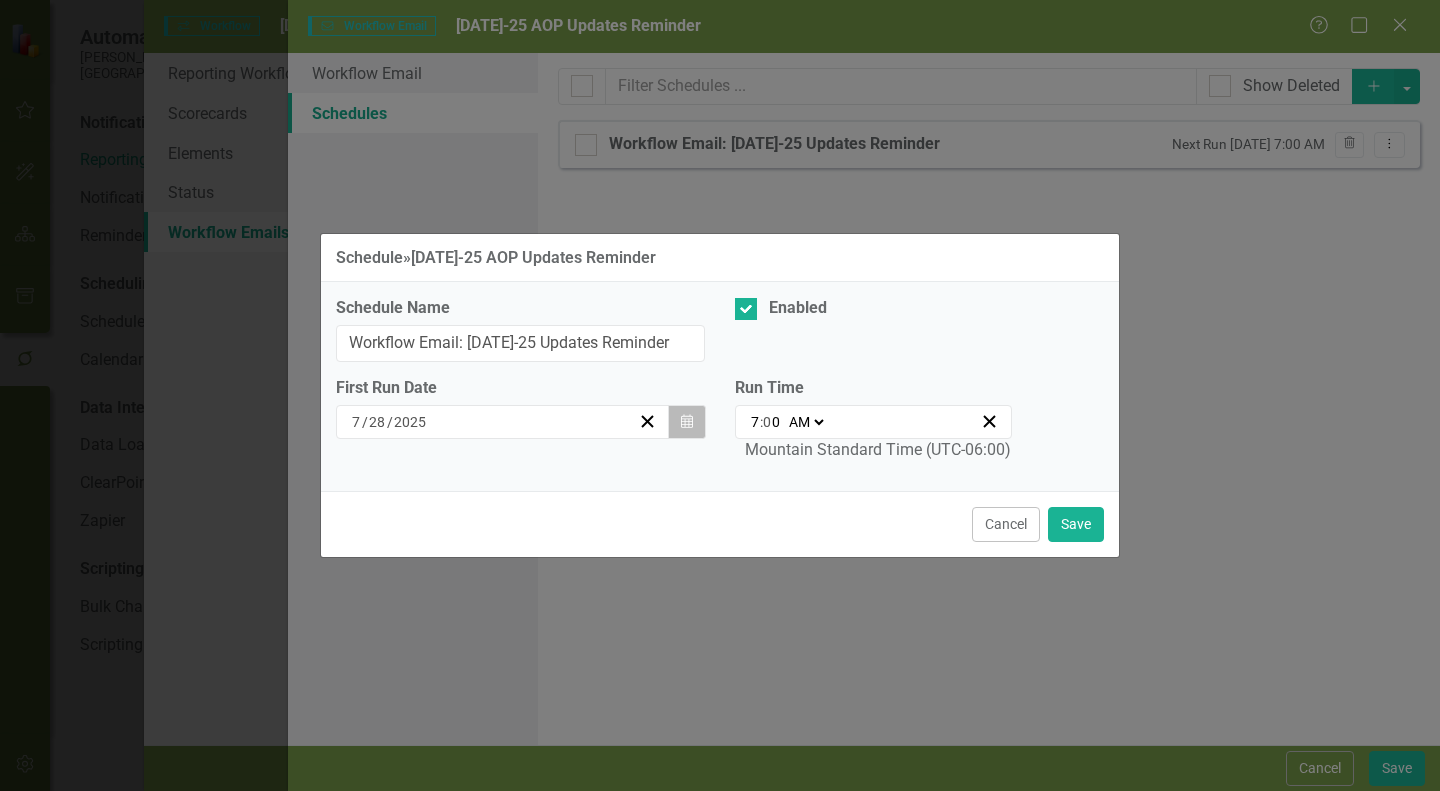 click on "Calendar" at bounding box center [687, 422] 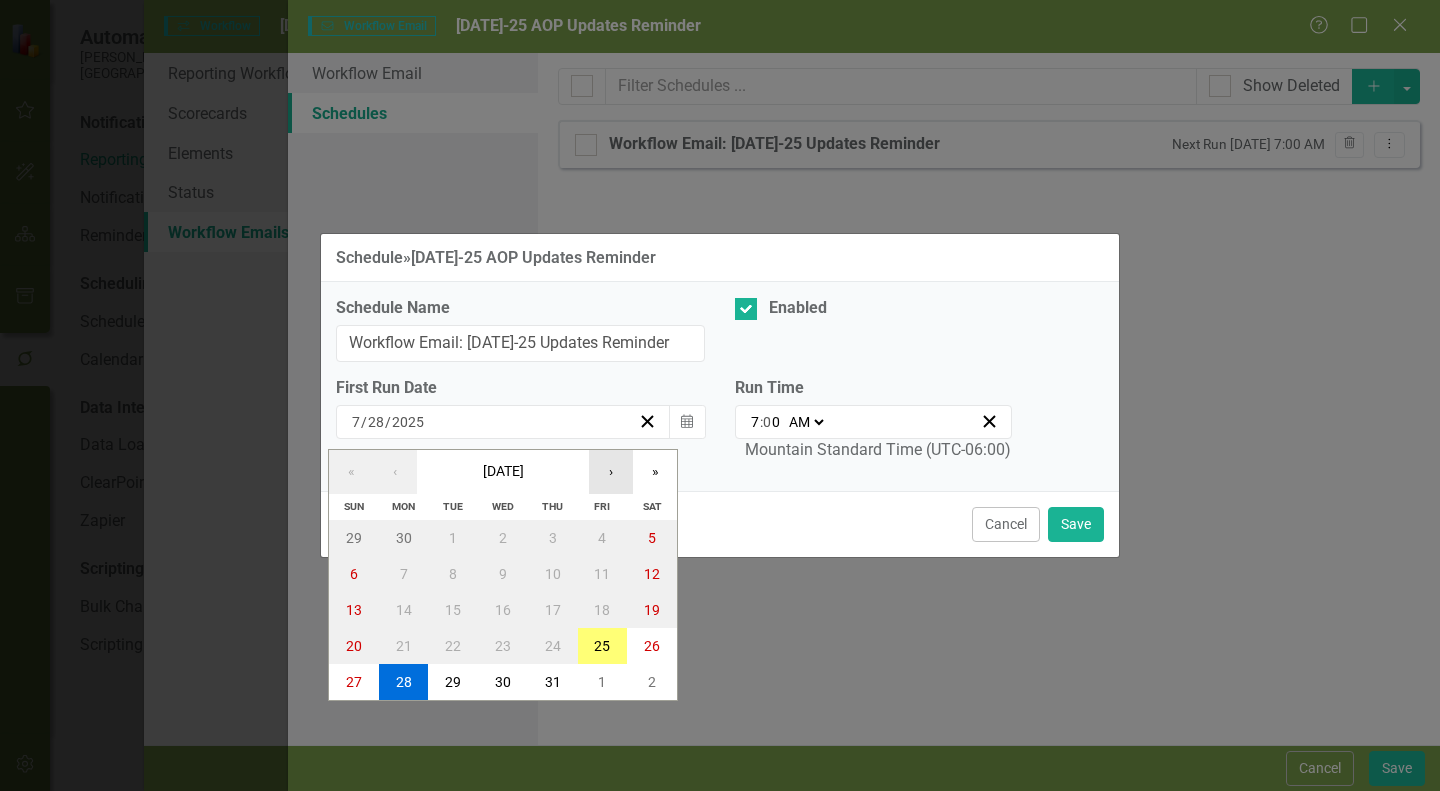 click on "›" at bounding box center [611, 472] 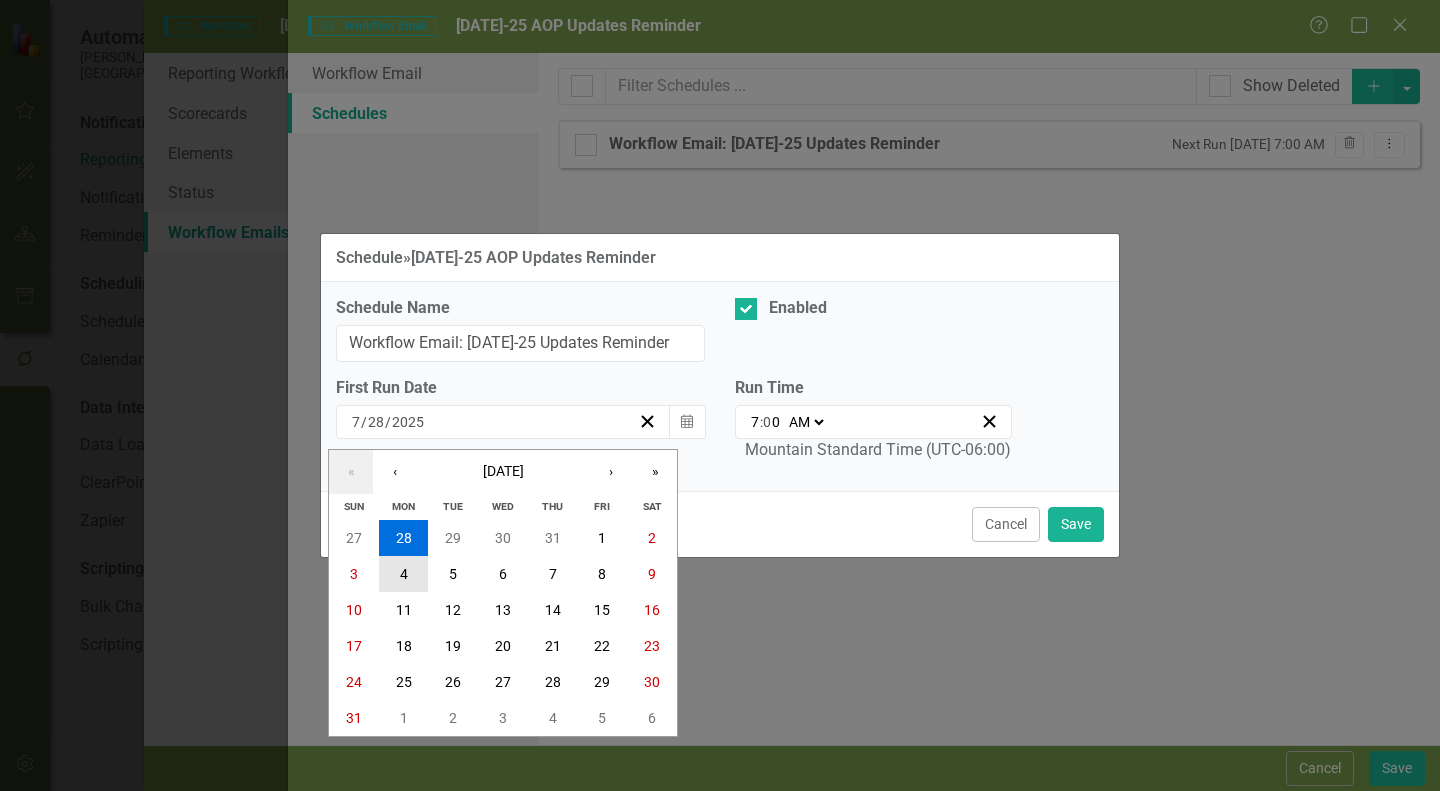 click on "4" at bounding box center (404, 574) 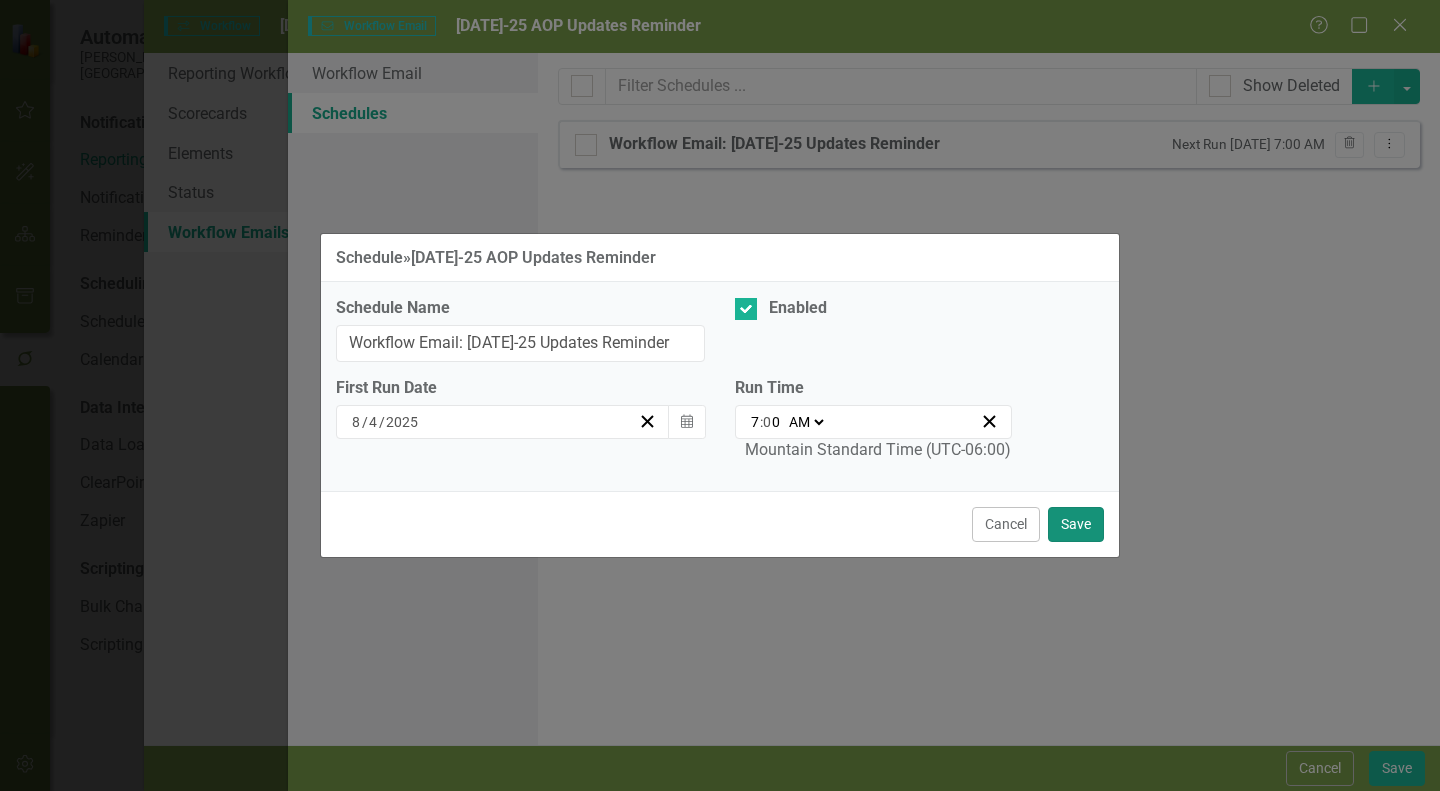 click on "Save" at bounding box center (1076, 524) 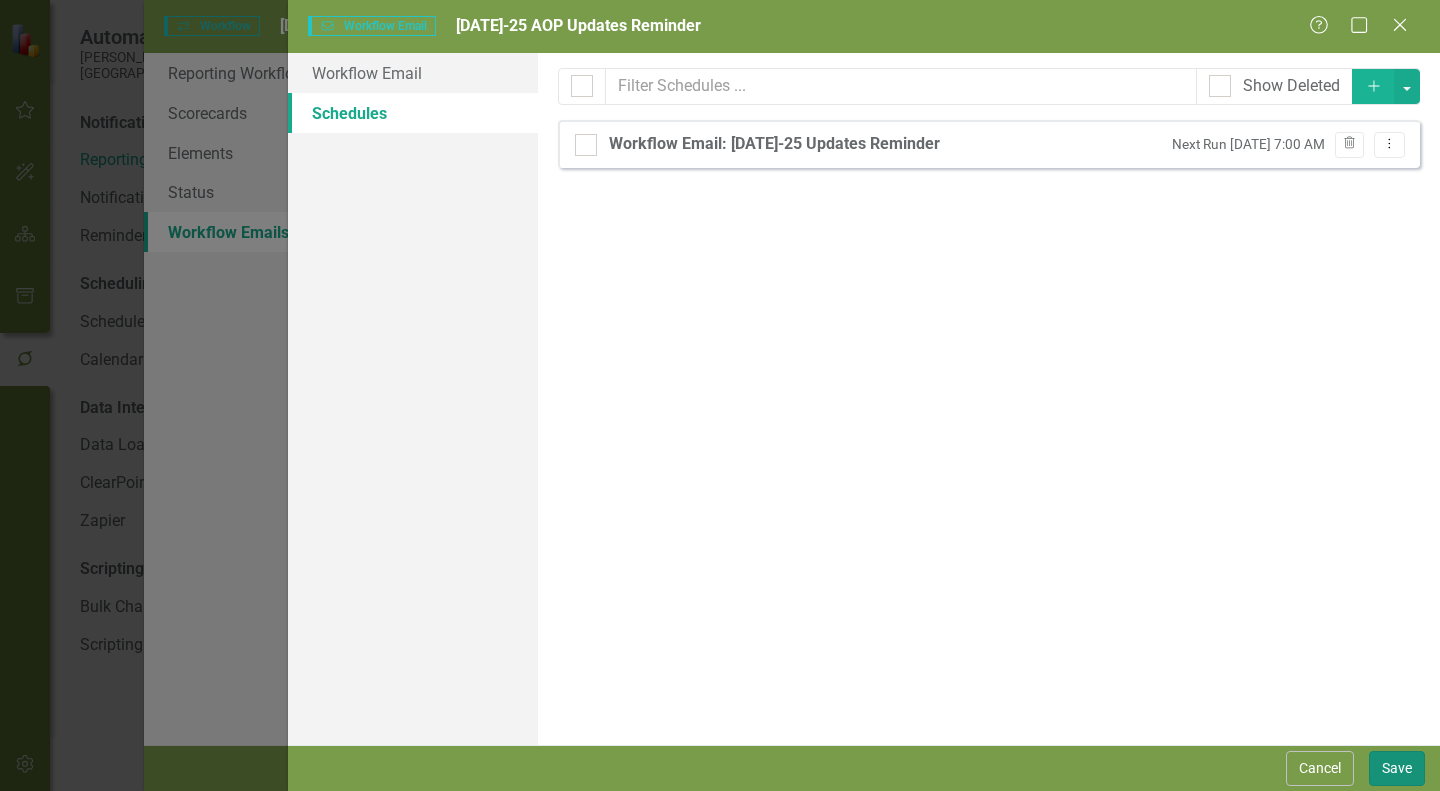 click on "Save" at bounding box center [1397, 768] 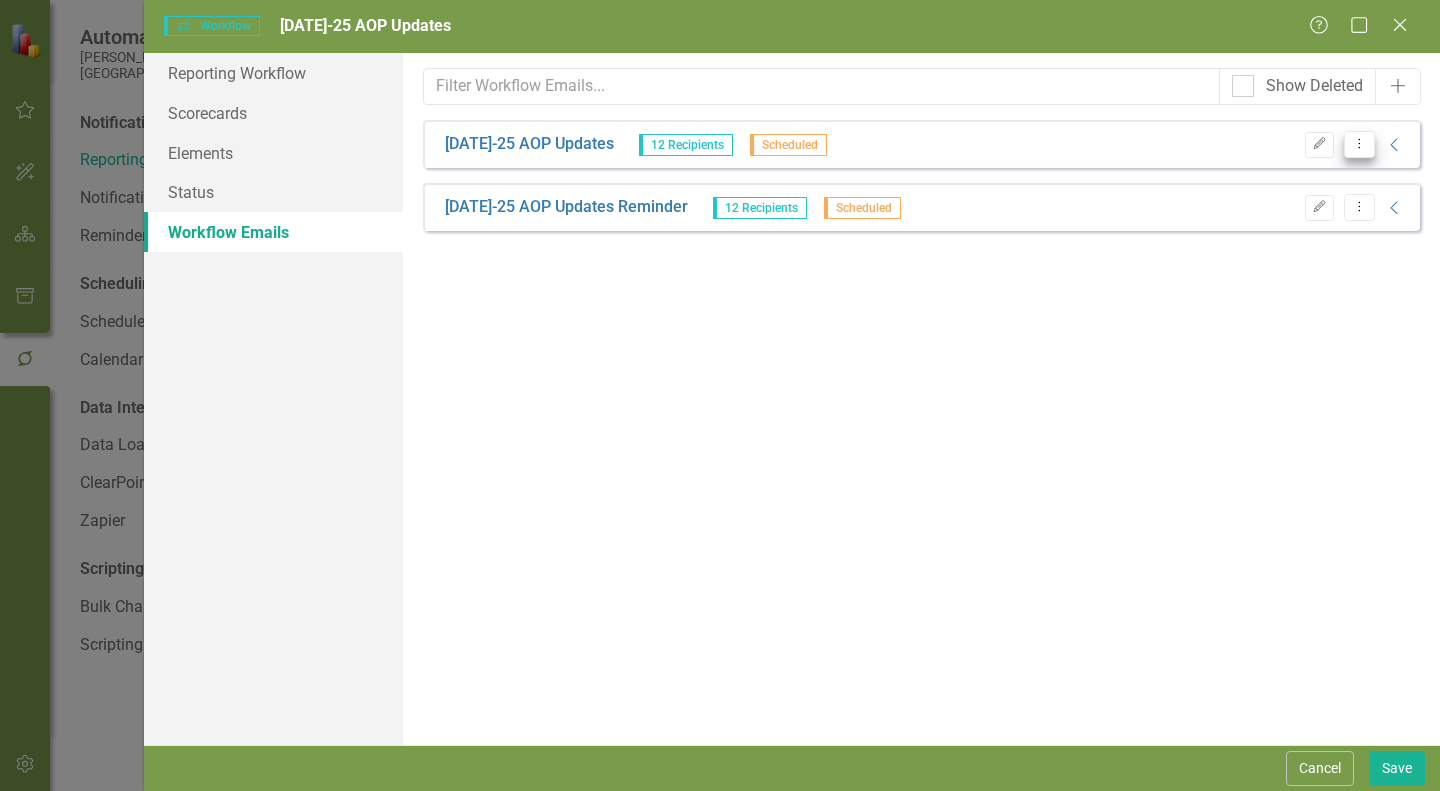 click on "Dropdown Menu" 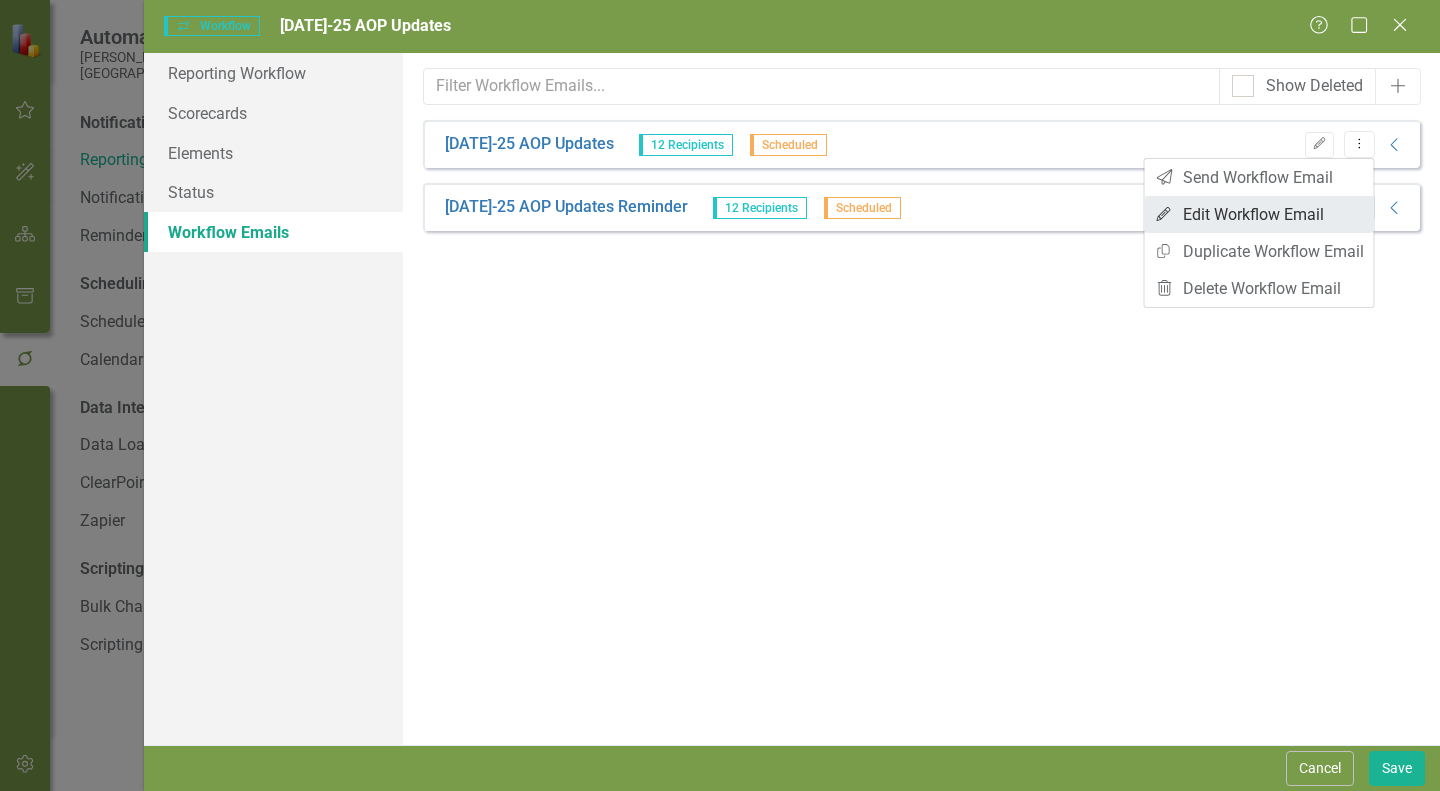 click on "Edit Edit Workflow Email" at bounding box center [1259, 214] 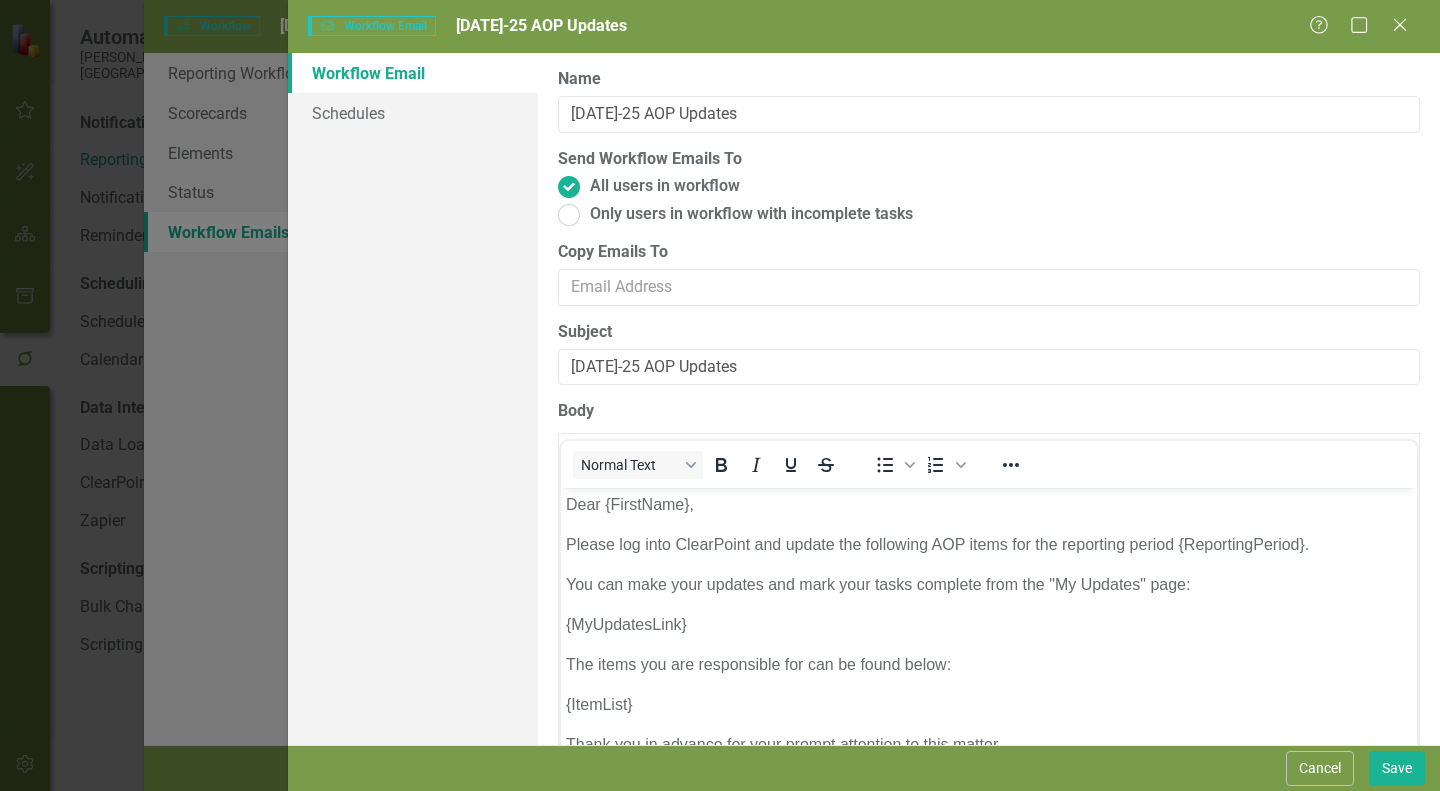 scroll, scrollTop: 0, scrollLeft: 0, axis: both 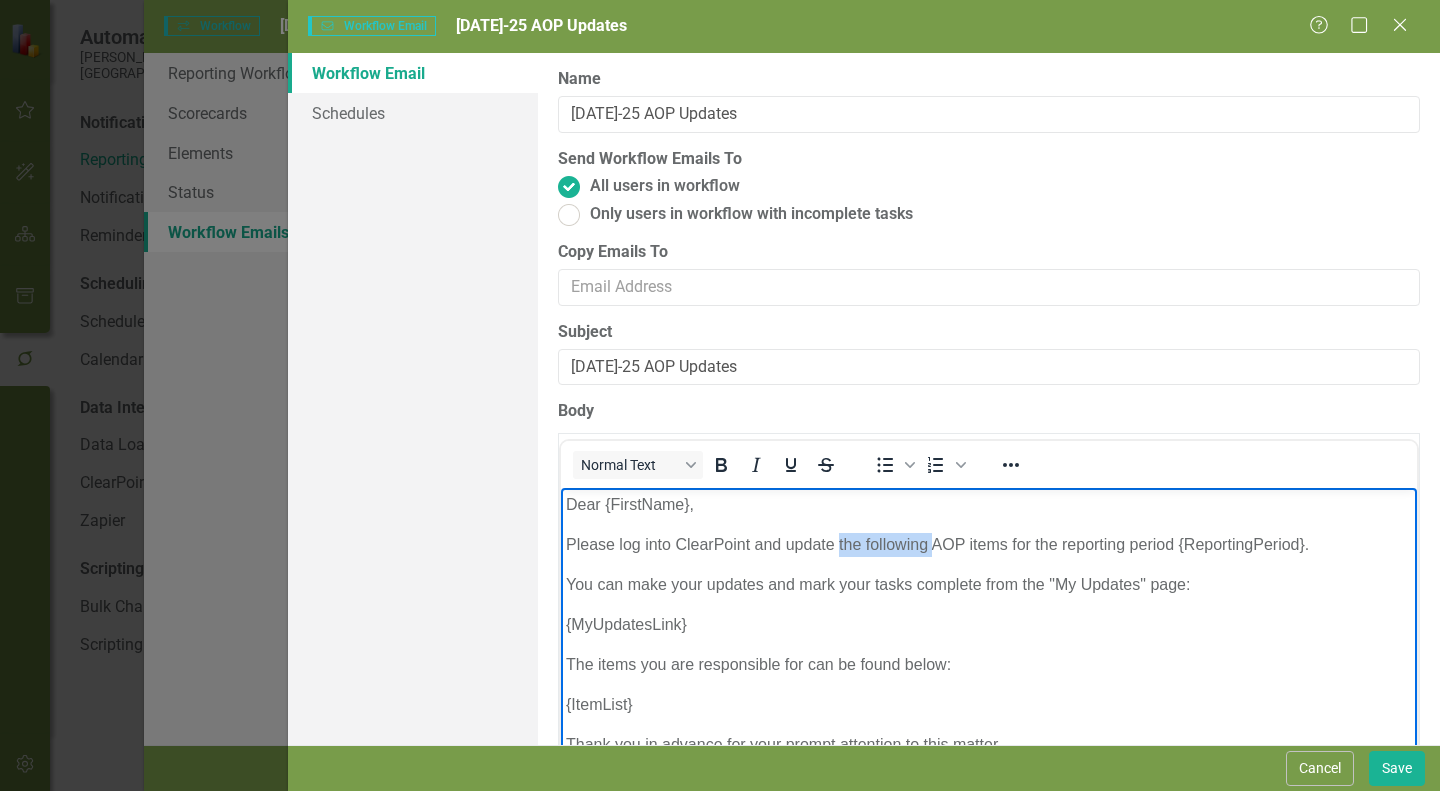 drag, startPoint x: 930, startPoint y: 542, endPoint x: 839, endPoint y: 547, distance: 91.13726 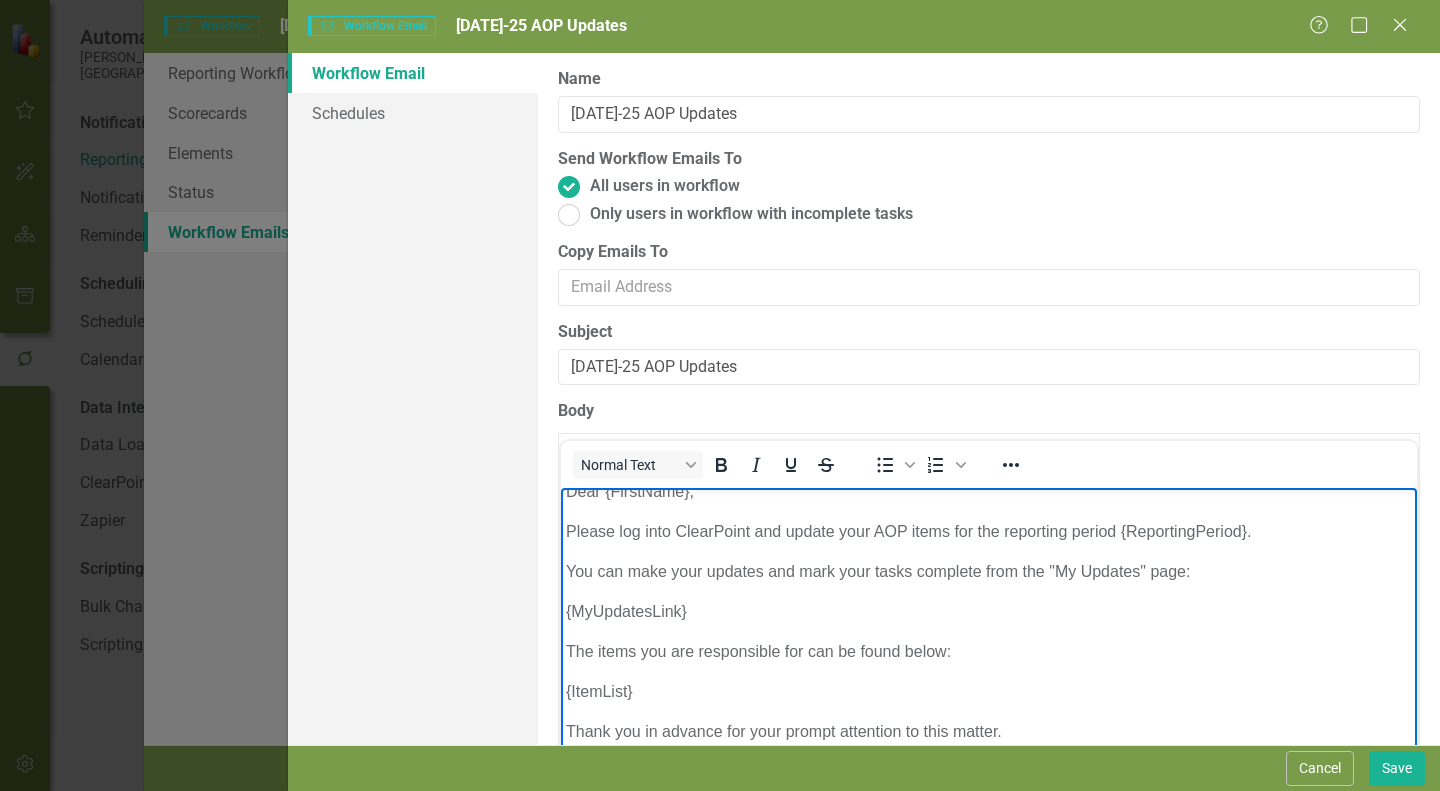 scroll, scrollTop: 21, scrollLeft: 0, axis: vertical 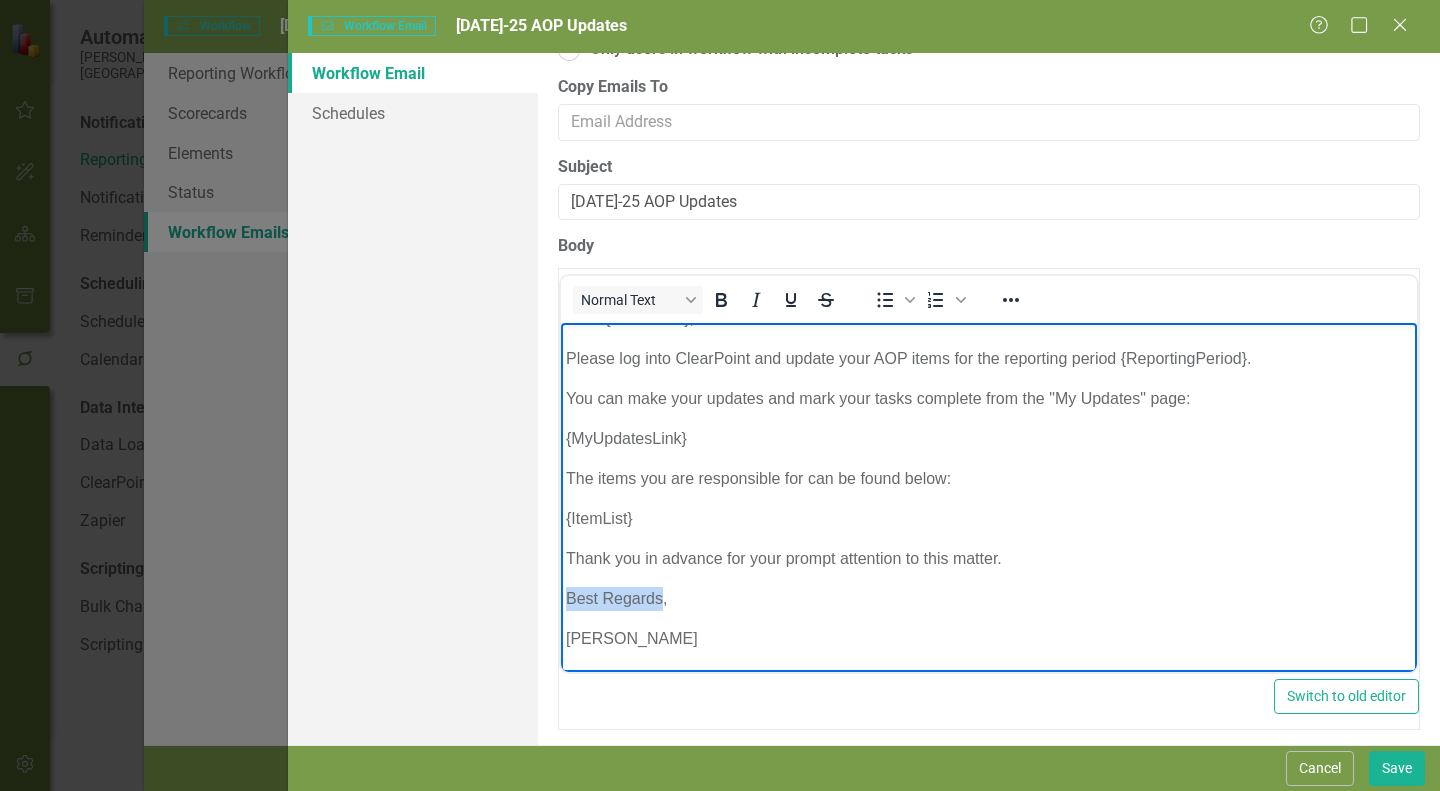 drag, startPoint x: 661, startPoint y: 595, endPoint x: 499, endPoint y: 589, distance: 162.11107 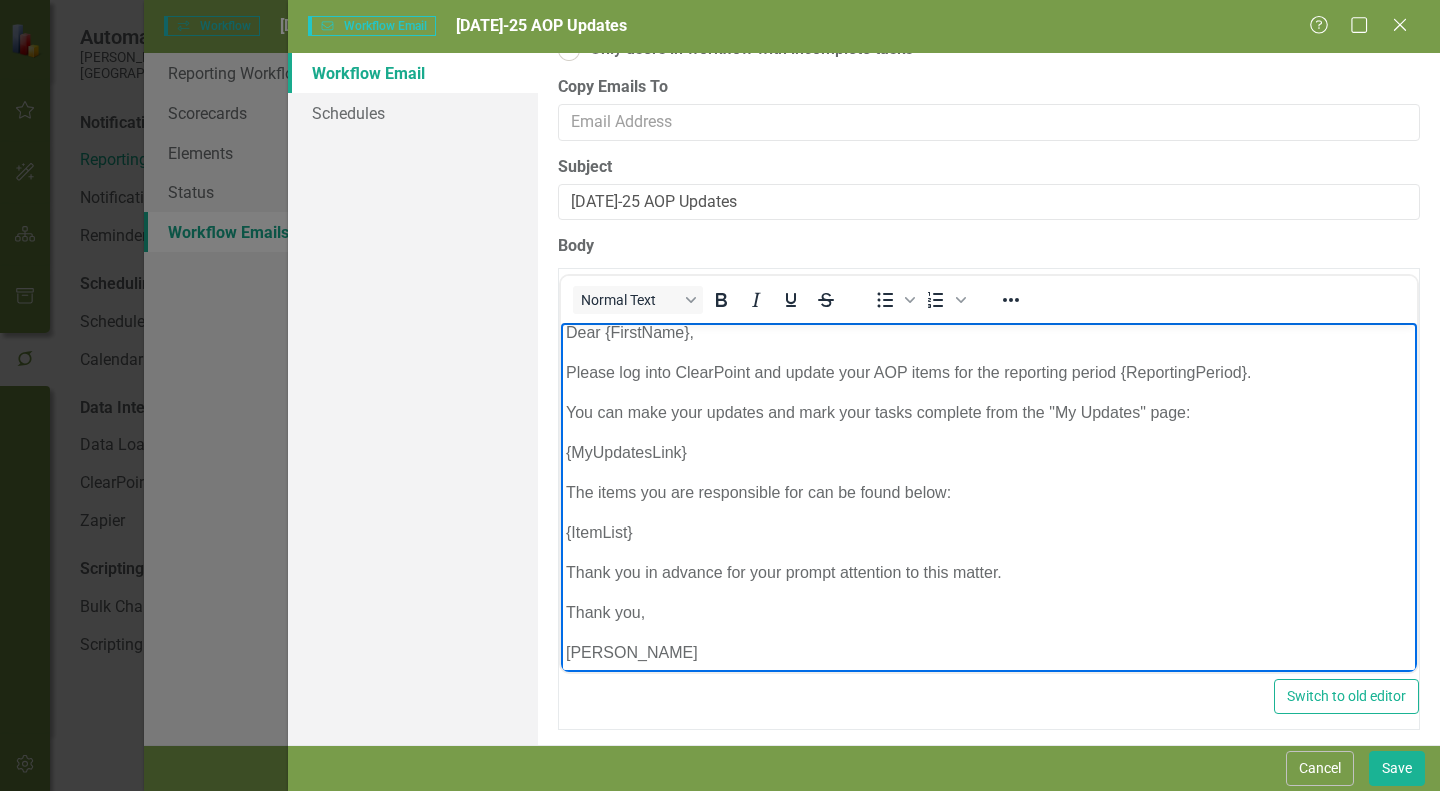 scroll, scrollTop: 0, scrollLeft: 0, axis: both 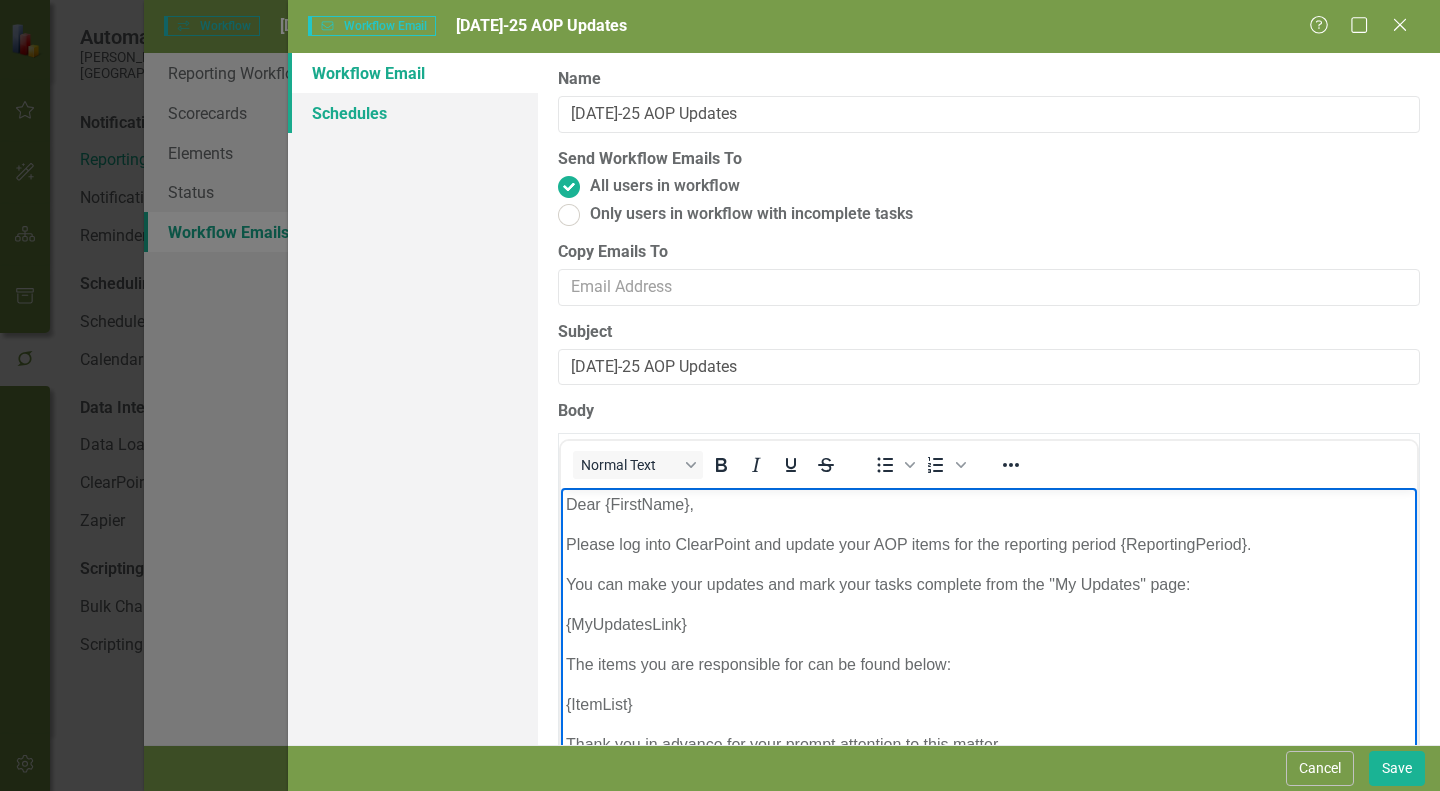click on "Schedules" at bounding box center [413, 113] 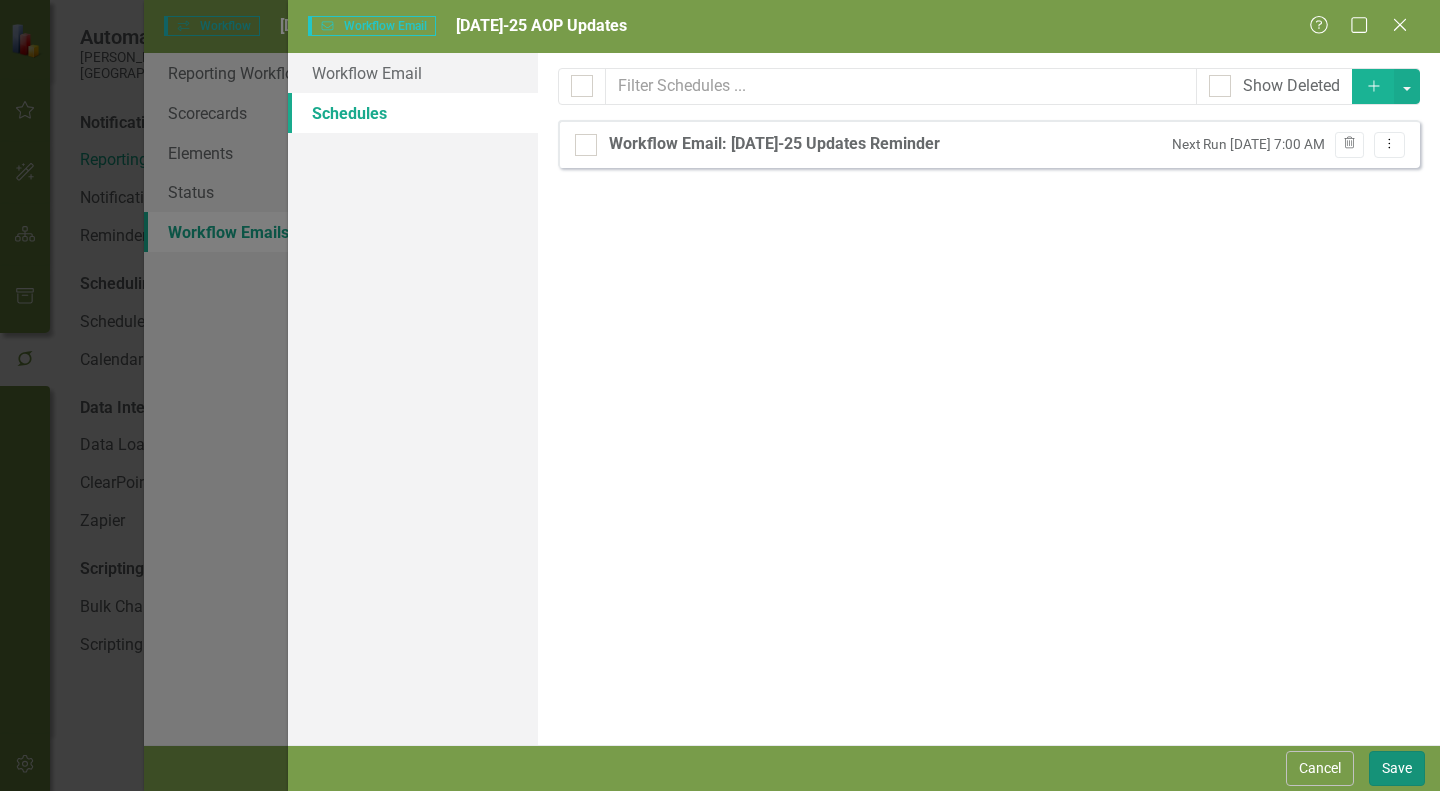 click on "Save" at bounding box center (1397, 768) 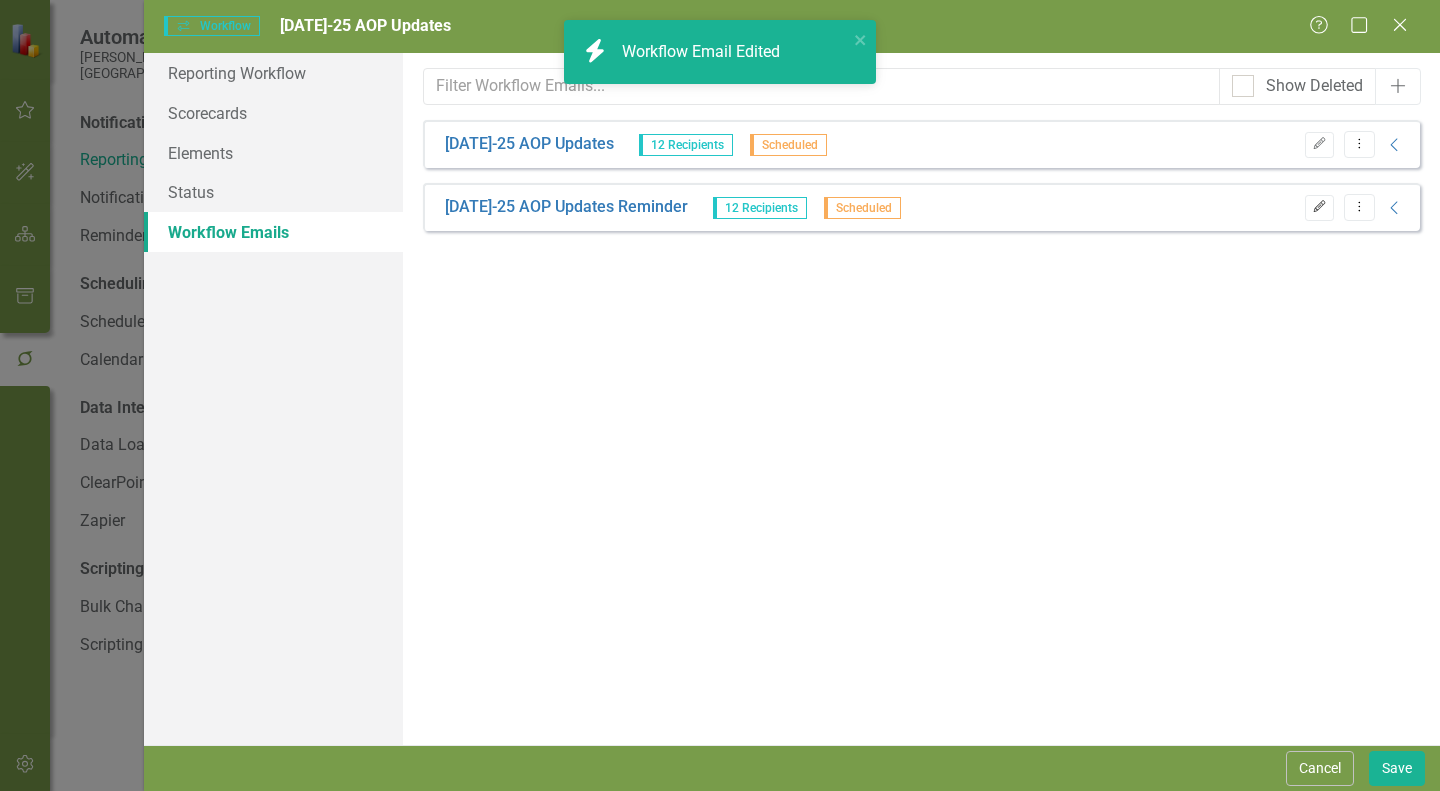 click on "Edit" 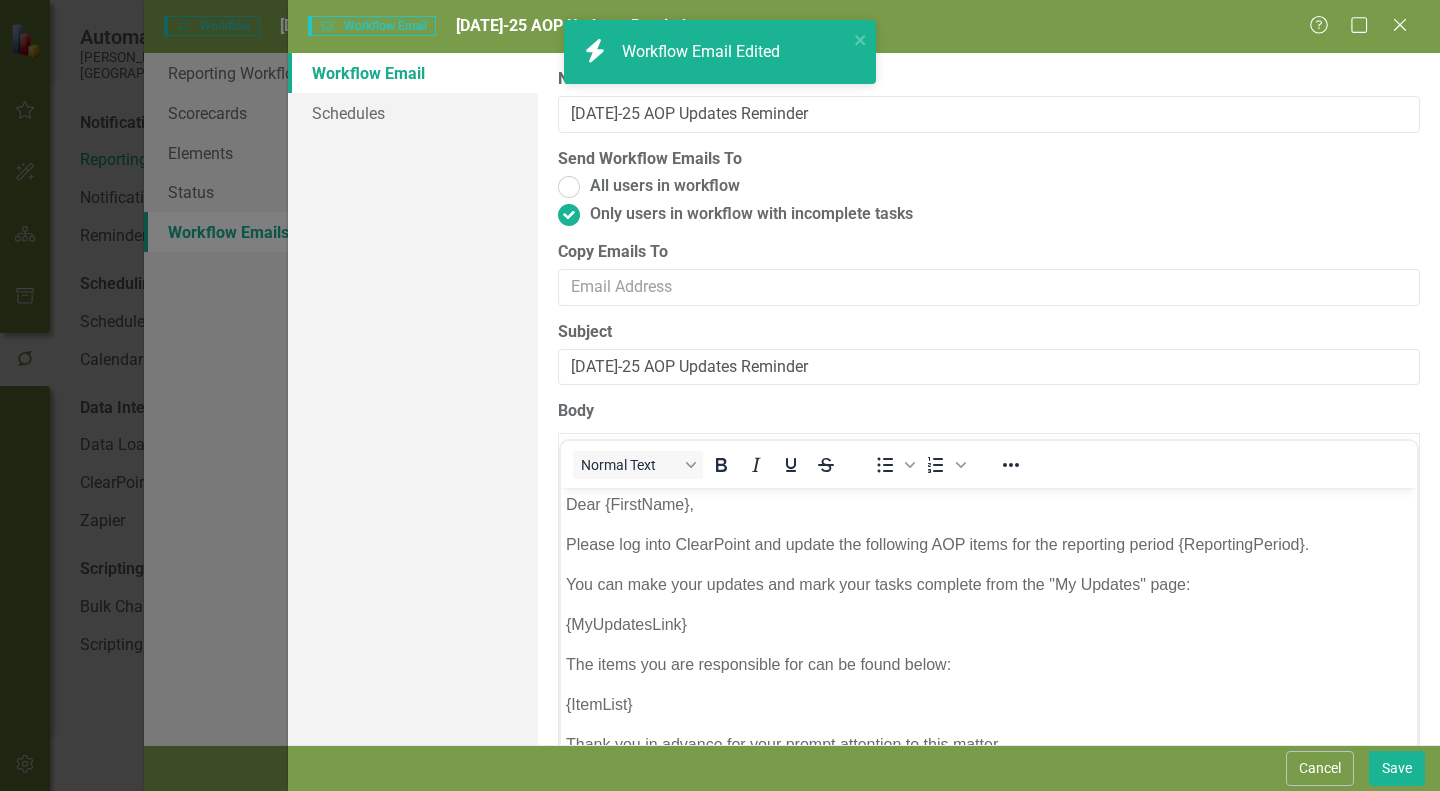 scroll, scrollTop: 0, scrollLeft: 0, axis: both 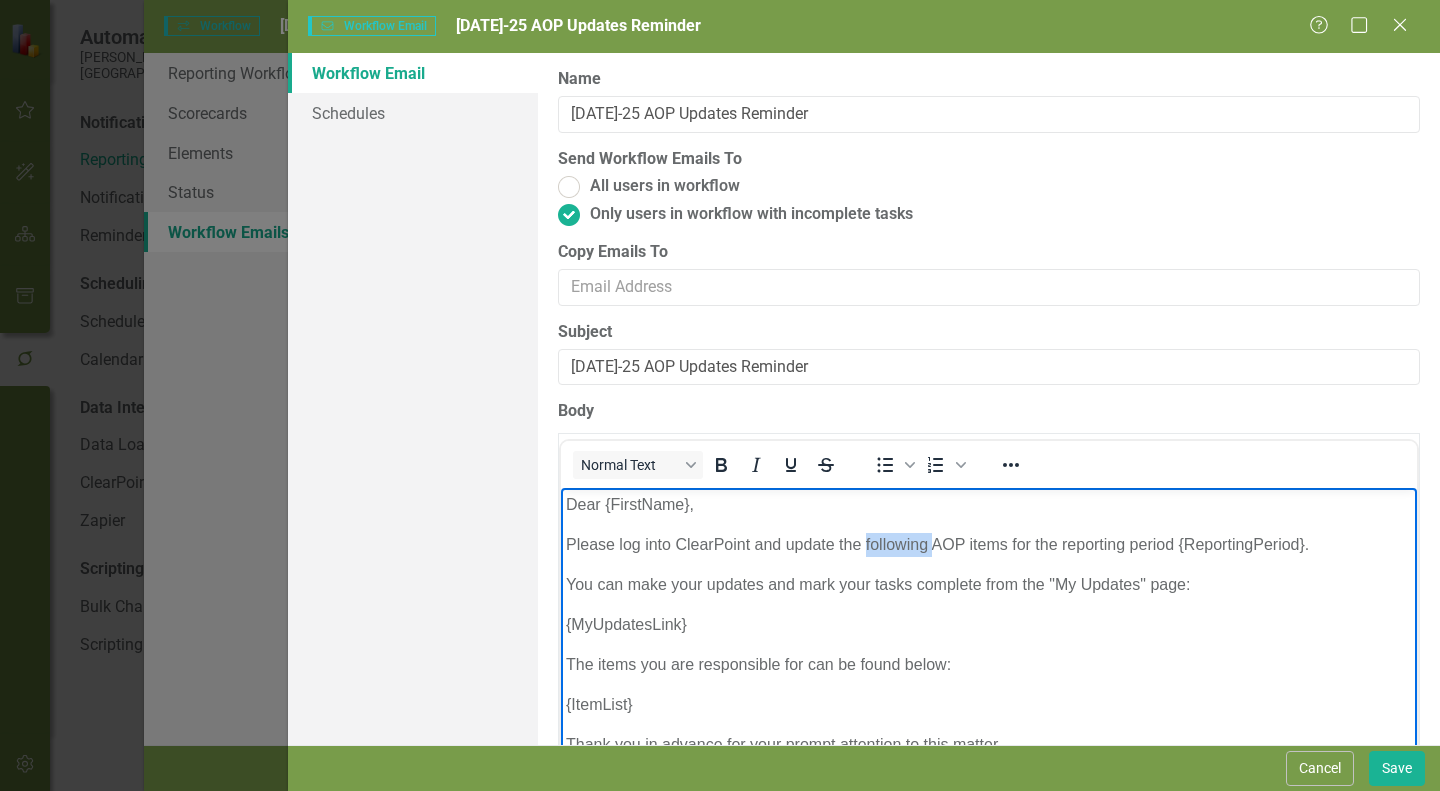 drag, startPoint x: 931, startPoint y: 542, endPoint x: 867, endPoint y: 533, distance: 64.629715 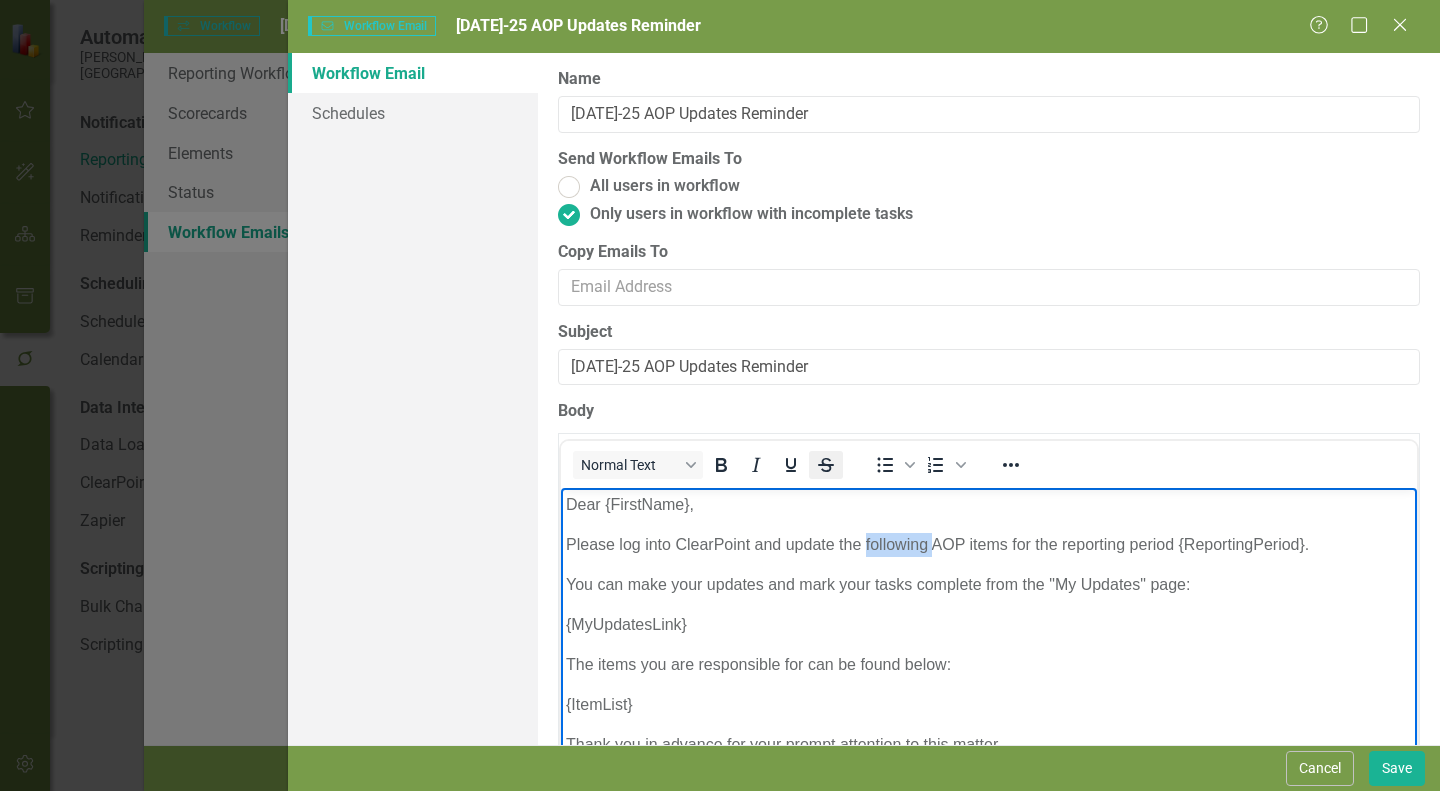 type 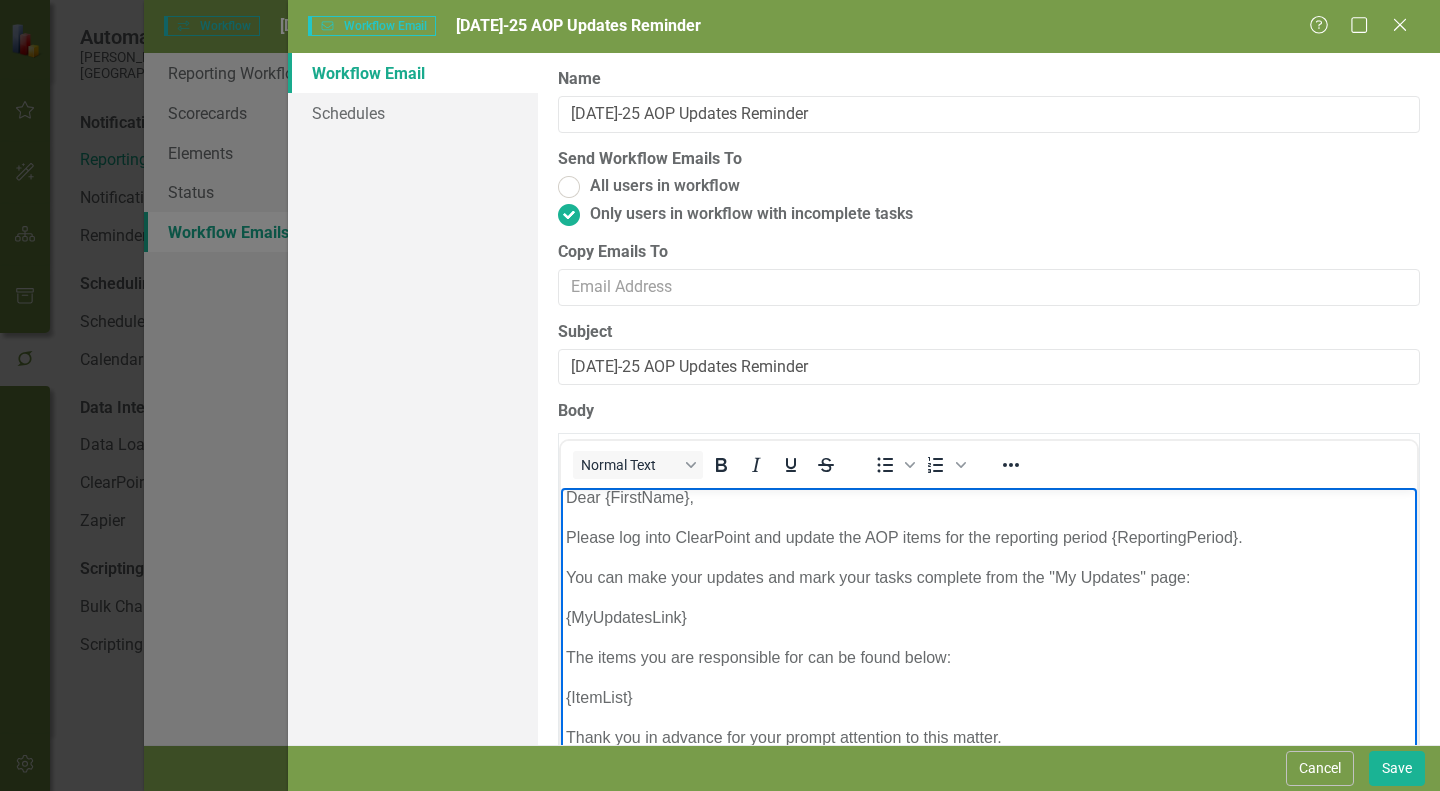 scroll, scrollTop: 21, scrollLeft: 0, axis: vertical 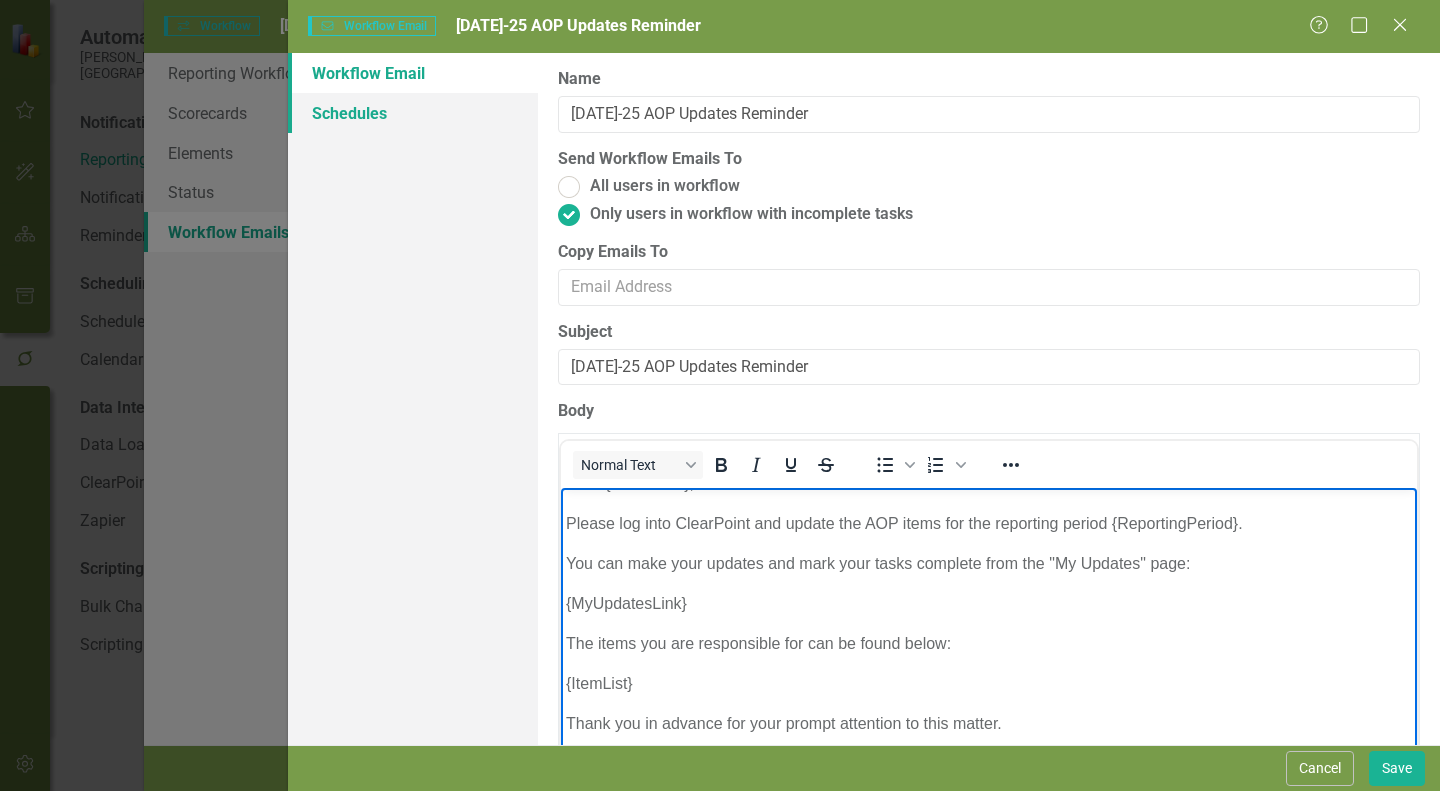 click on "Schedules" at bounding box center [413, 113] 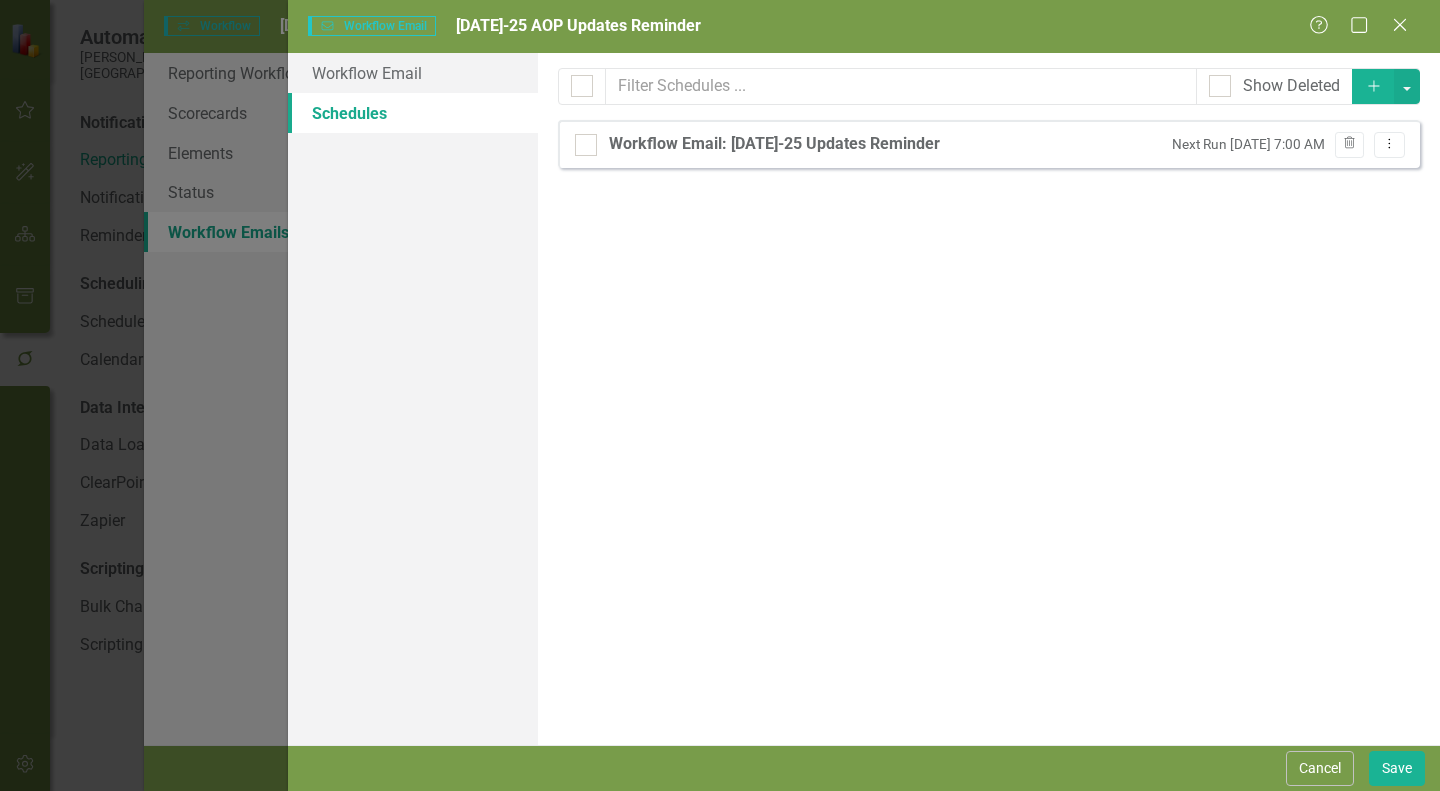 scroll, scrollTop: 0, scrollLeft: 0, axis: both 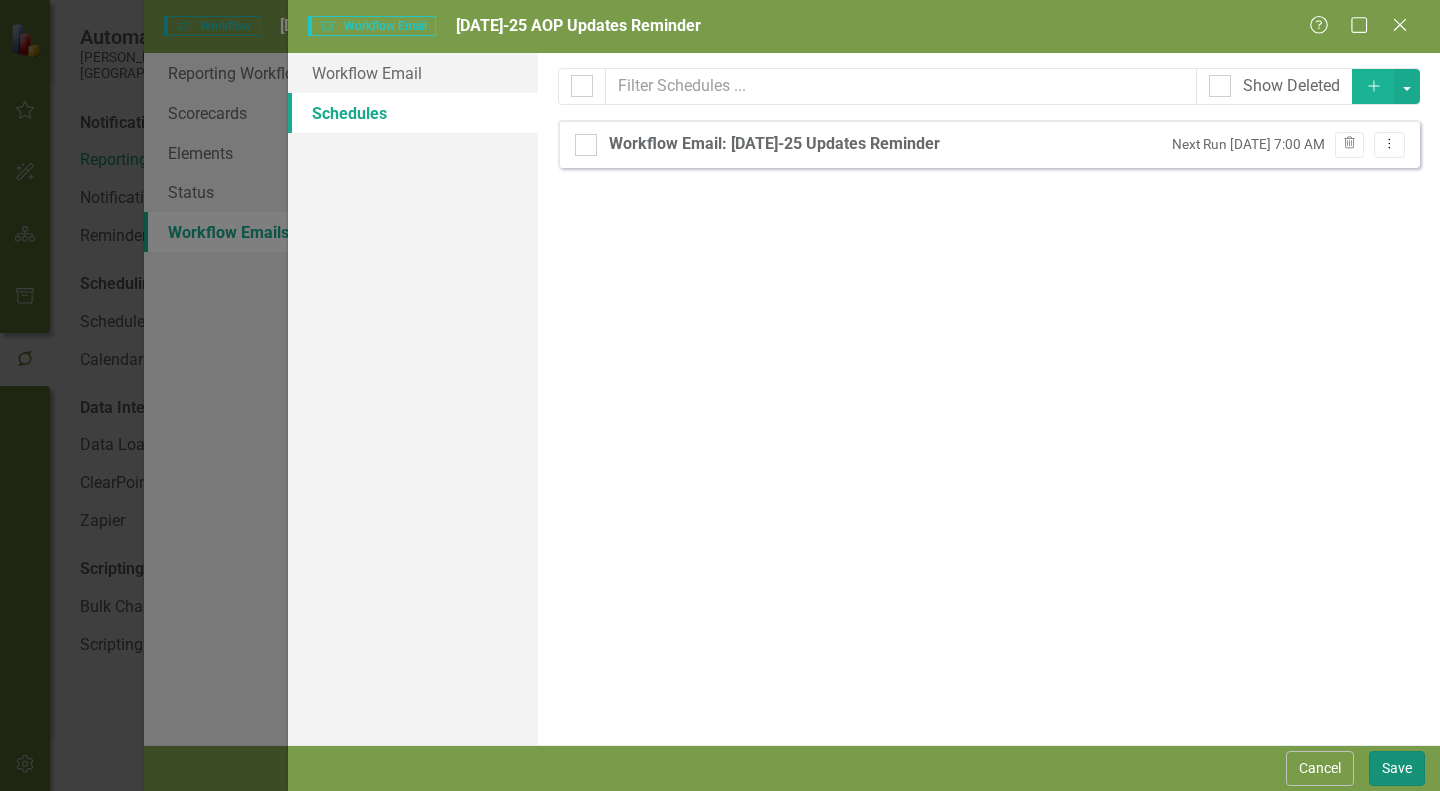 click on "Save" at bounding box center [1397, 768] 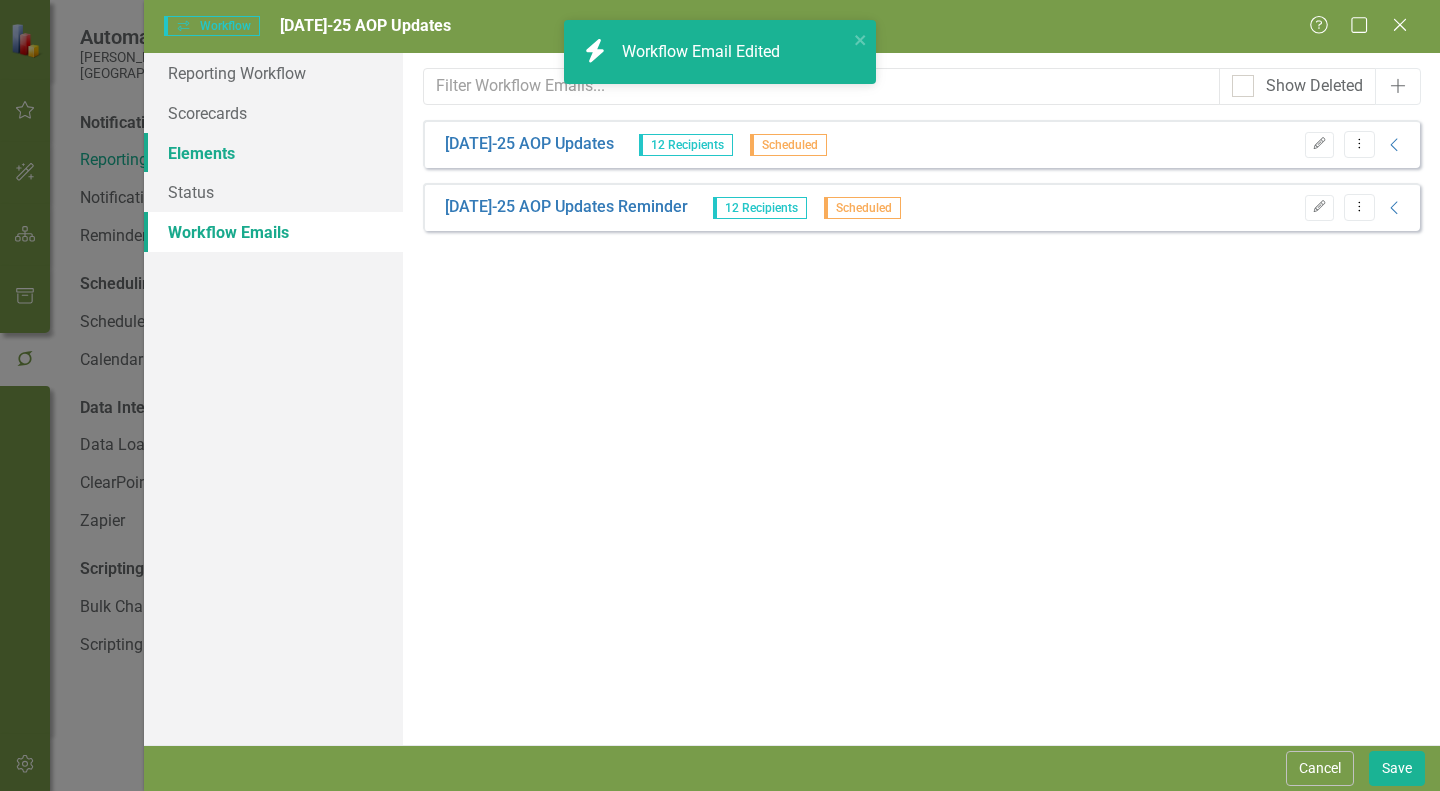 click on "Elements" at bounding box center [273, 153] 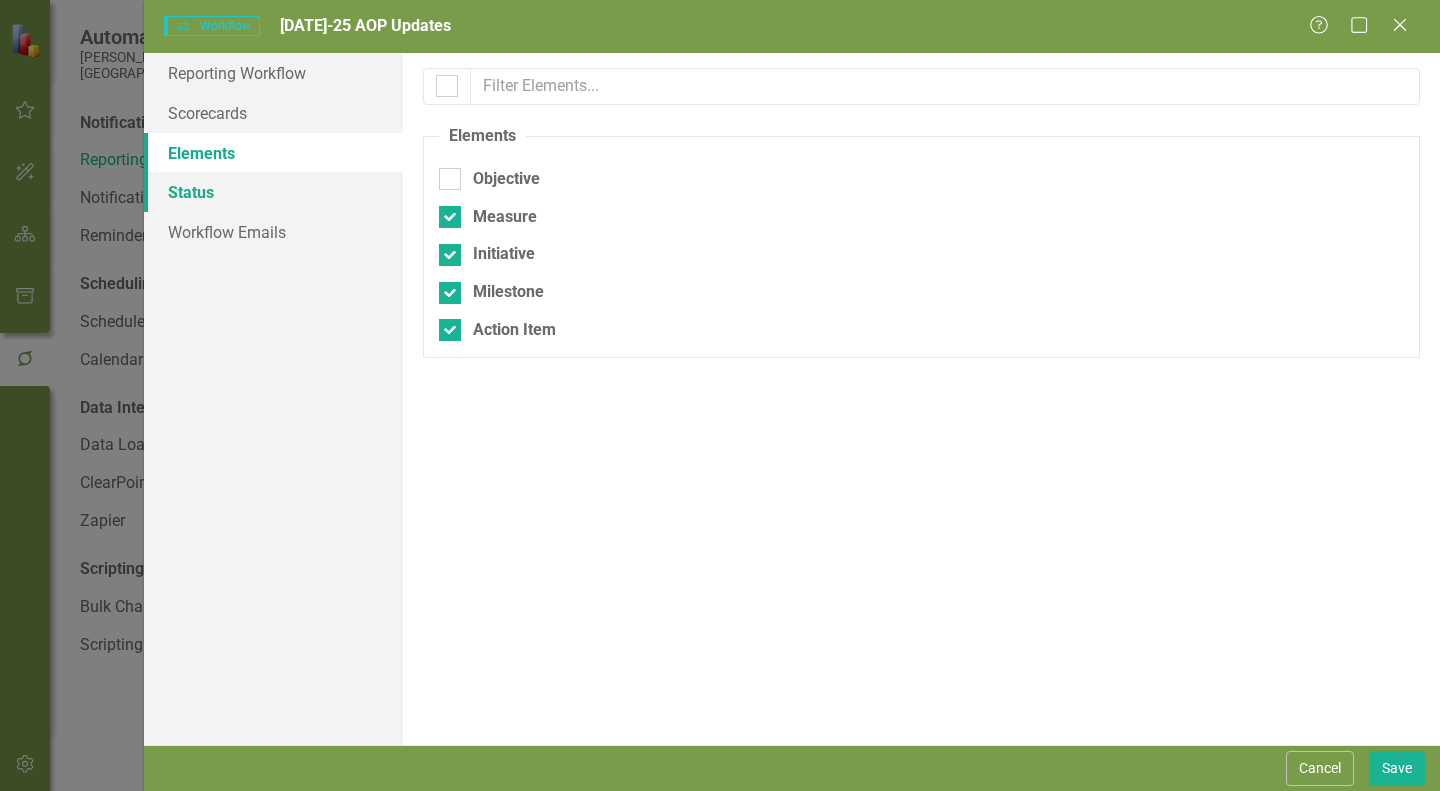 click on "Status" at bounding box center [273, 192] 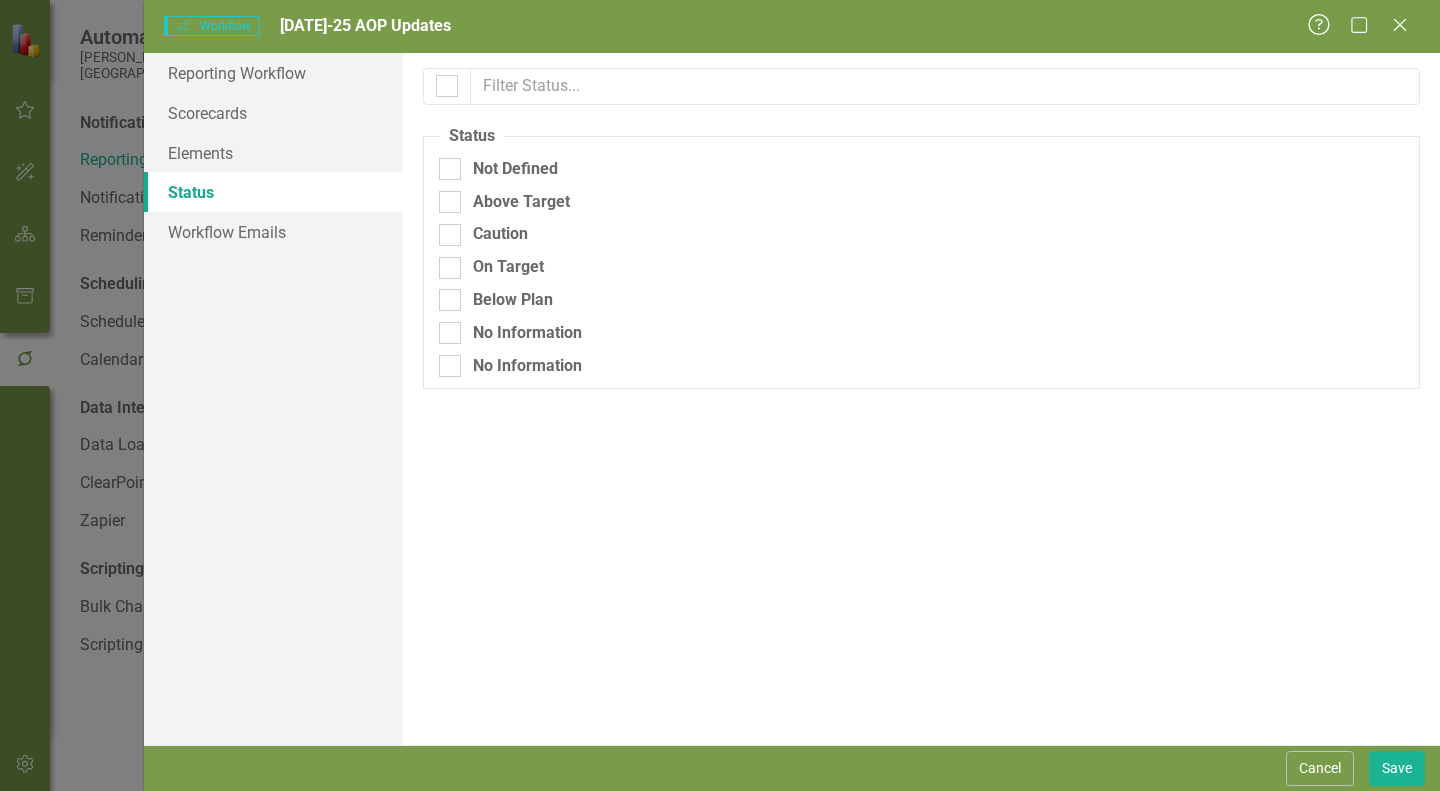 click 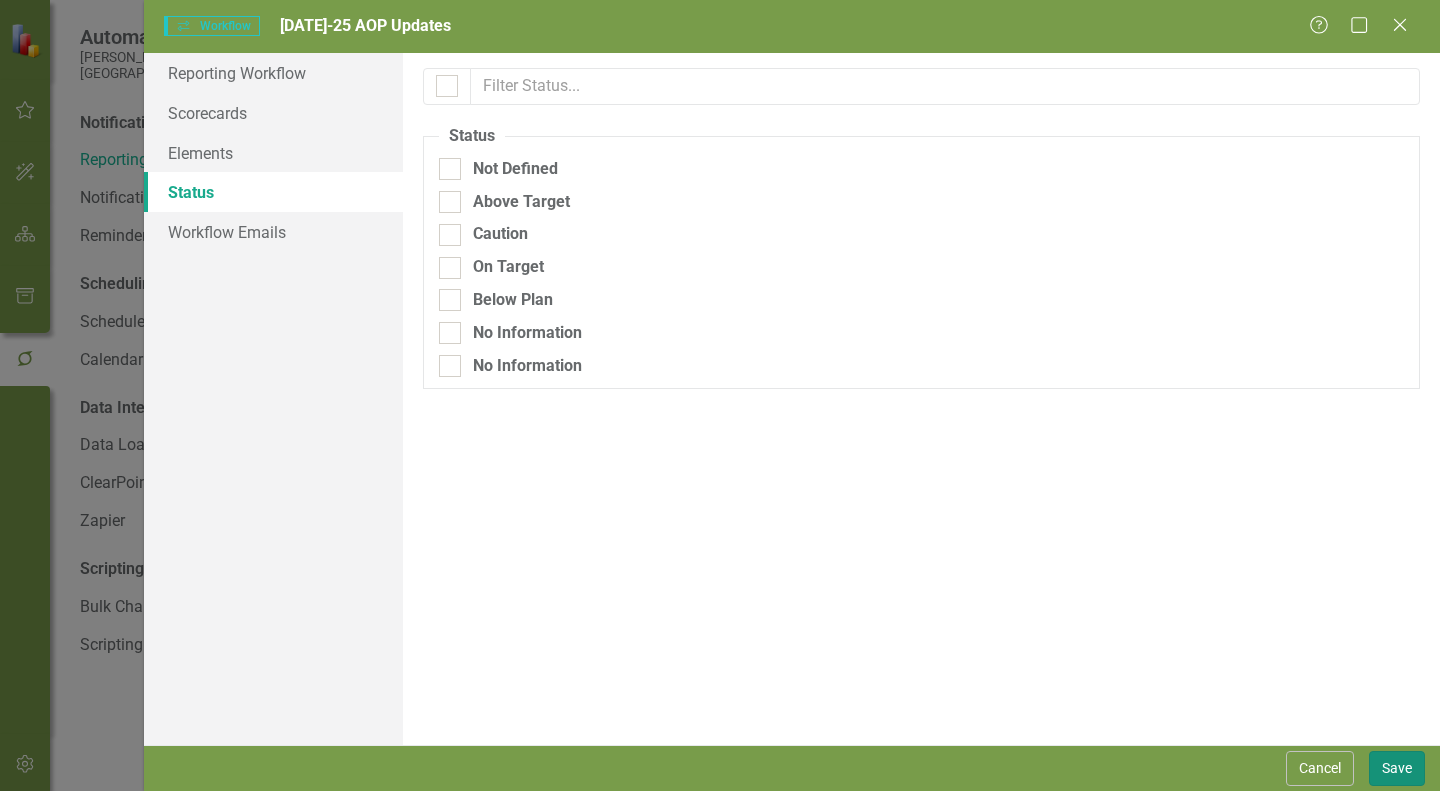click on "Save" at bounding box center [1397, 768] 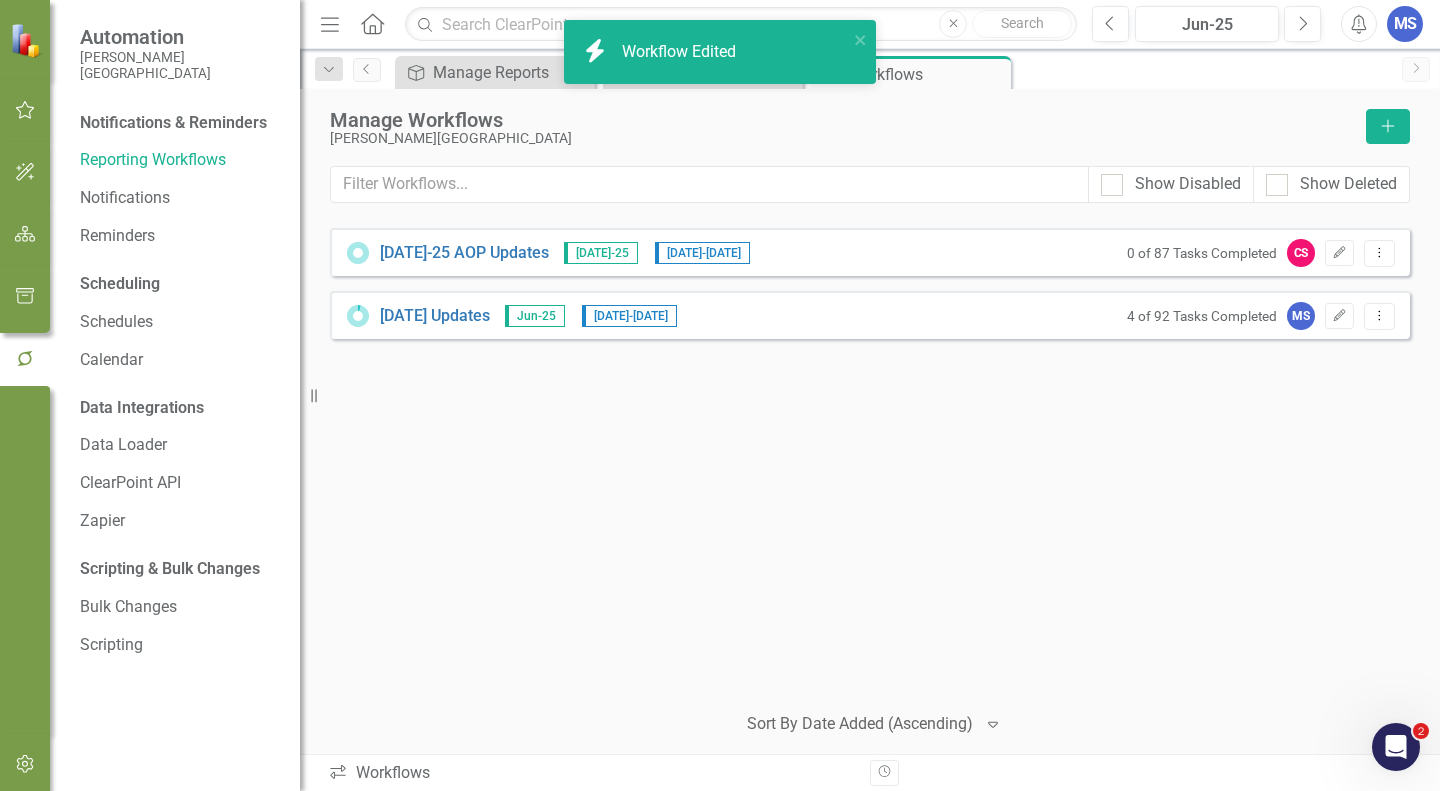 click on "MS" at bounding box center (1405, 24) 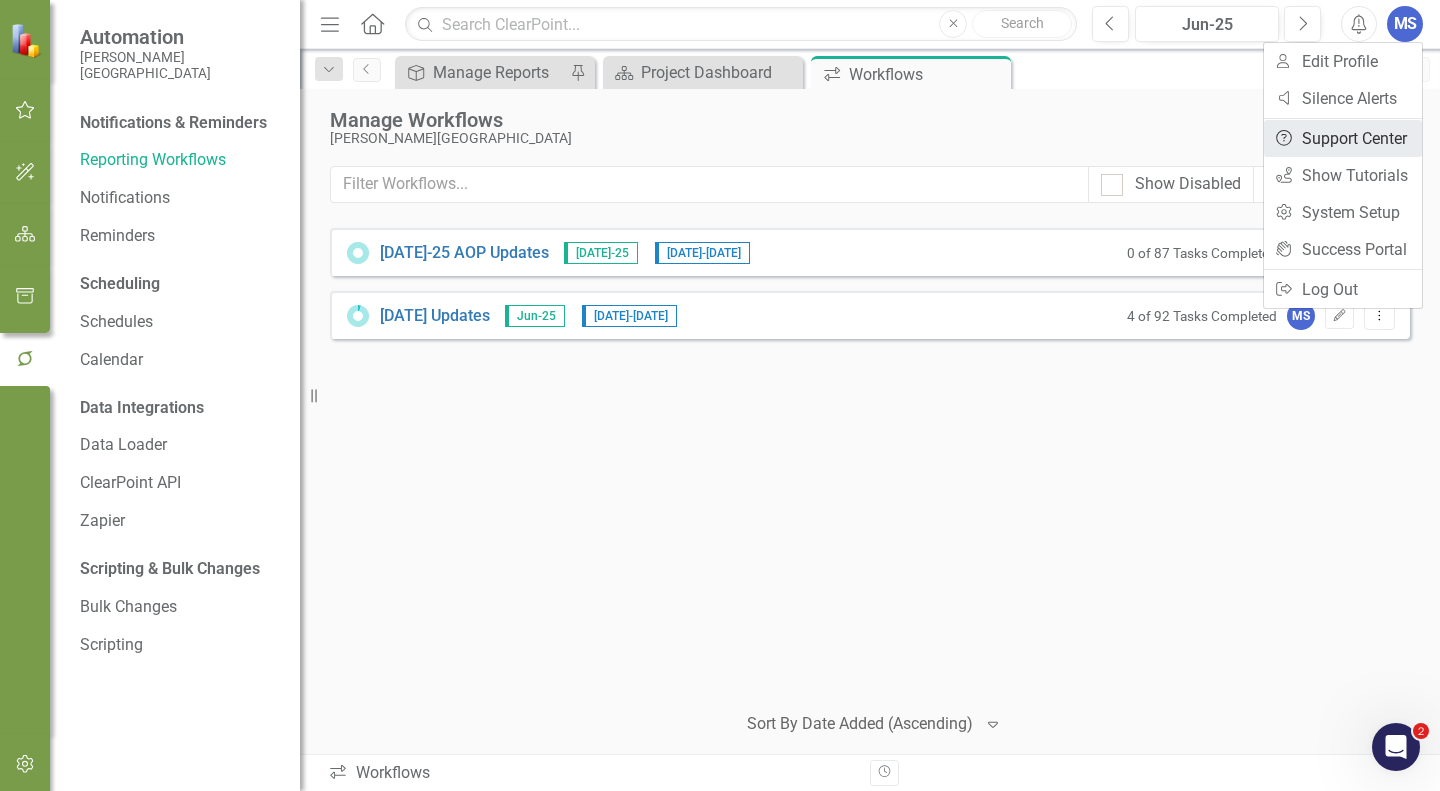 click on "Help Support Center" at bounding box center (1343, 138) 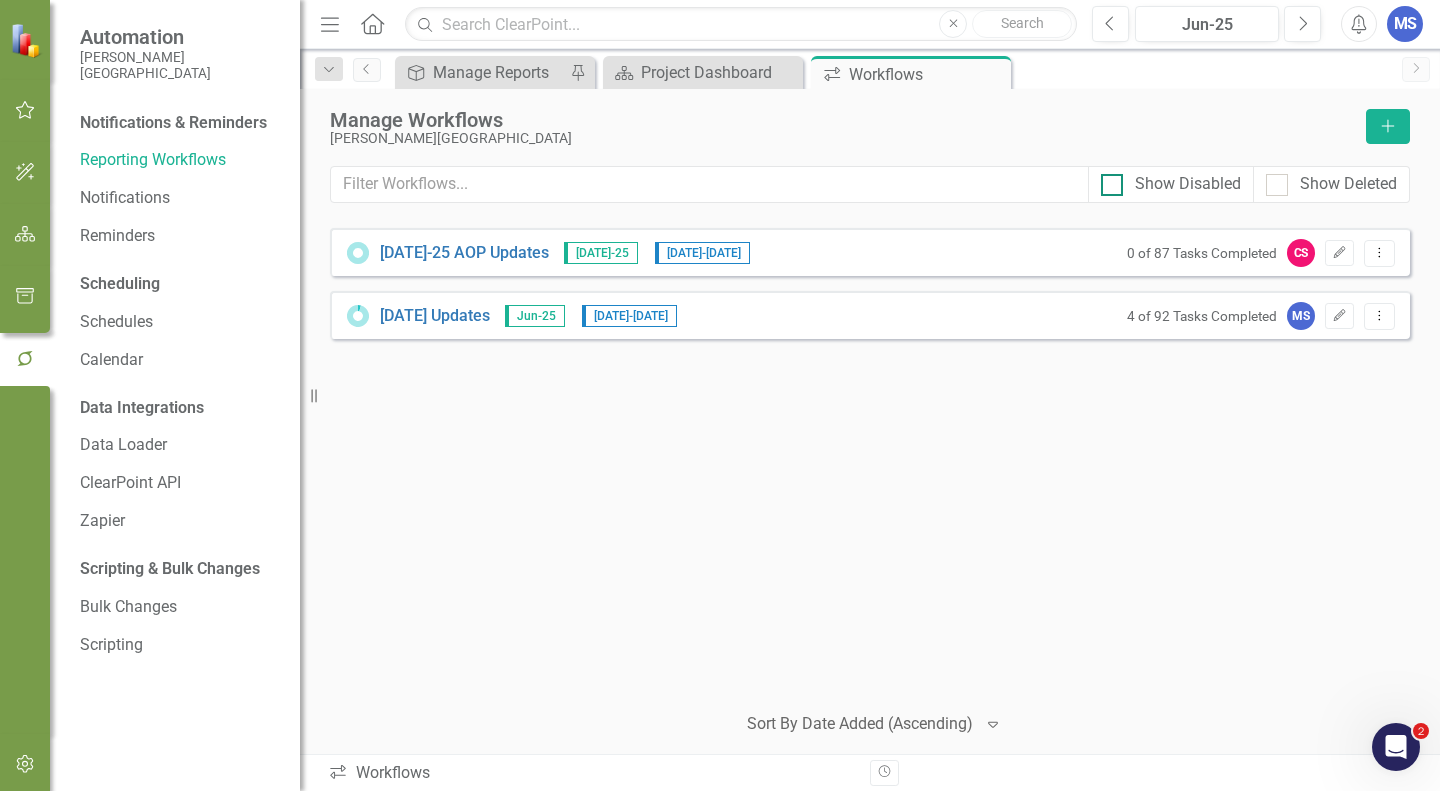 click at bounding box center [1112, 185] 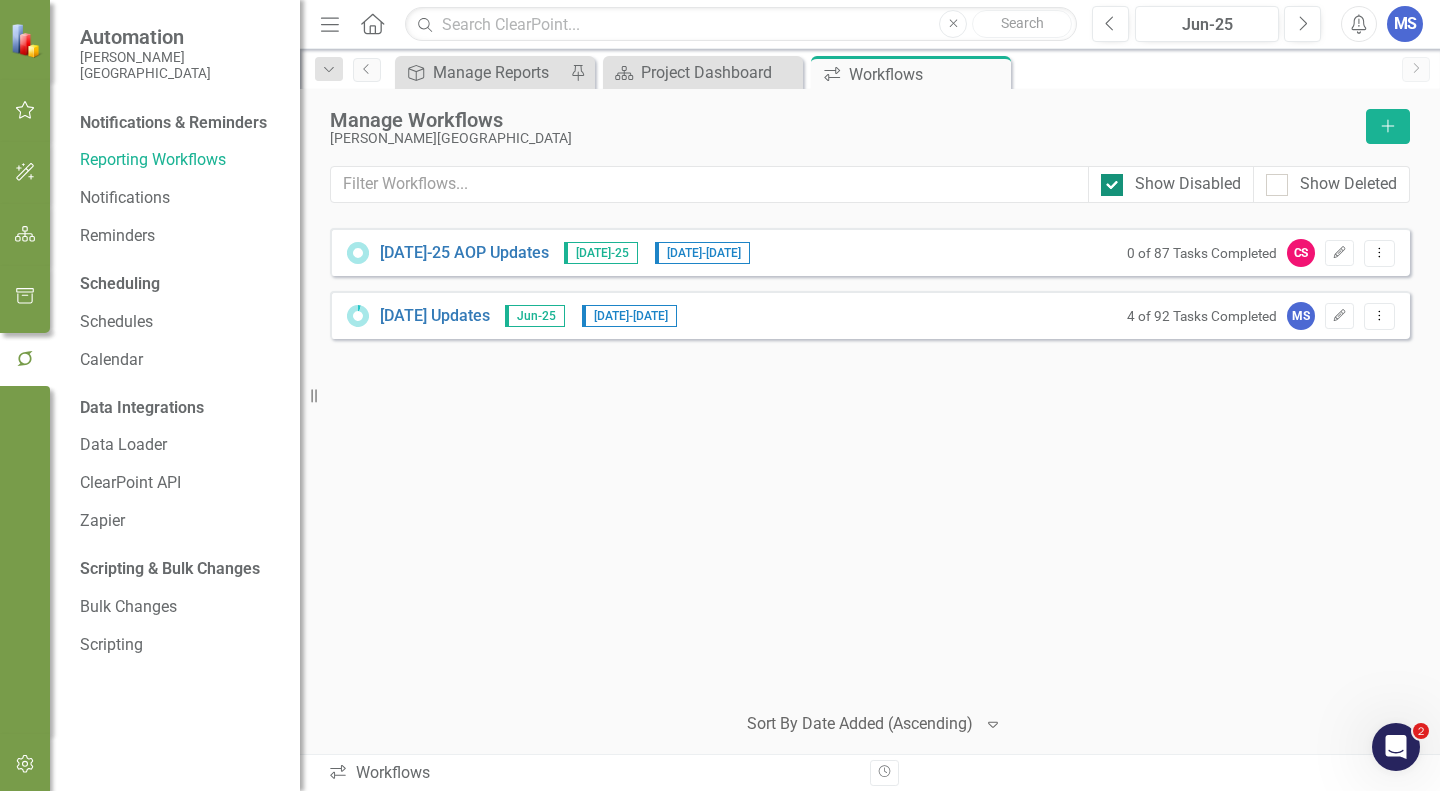 click at bounding box center [1112, 185] 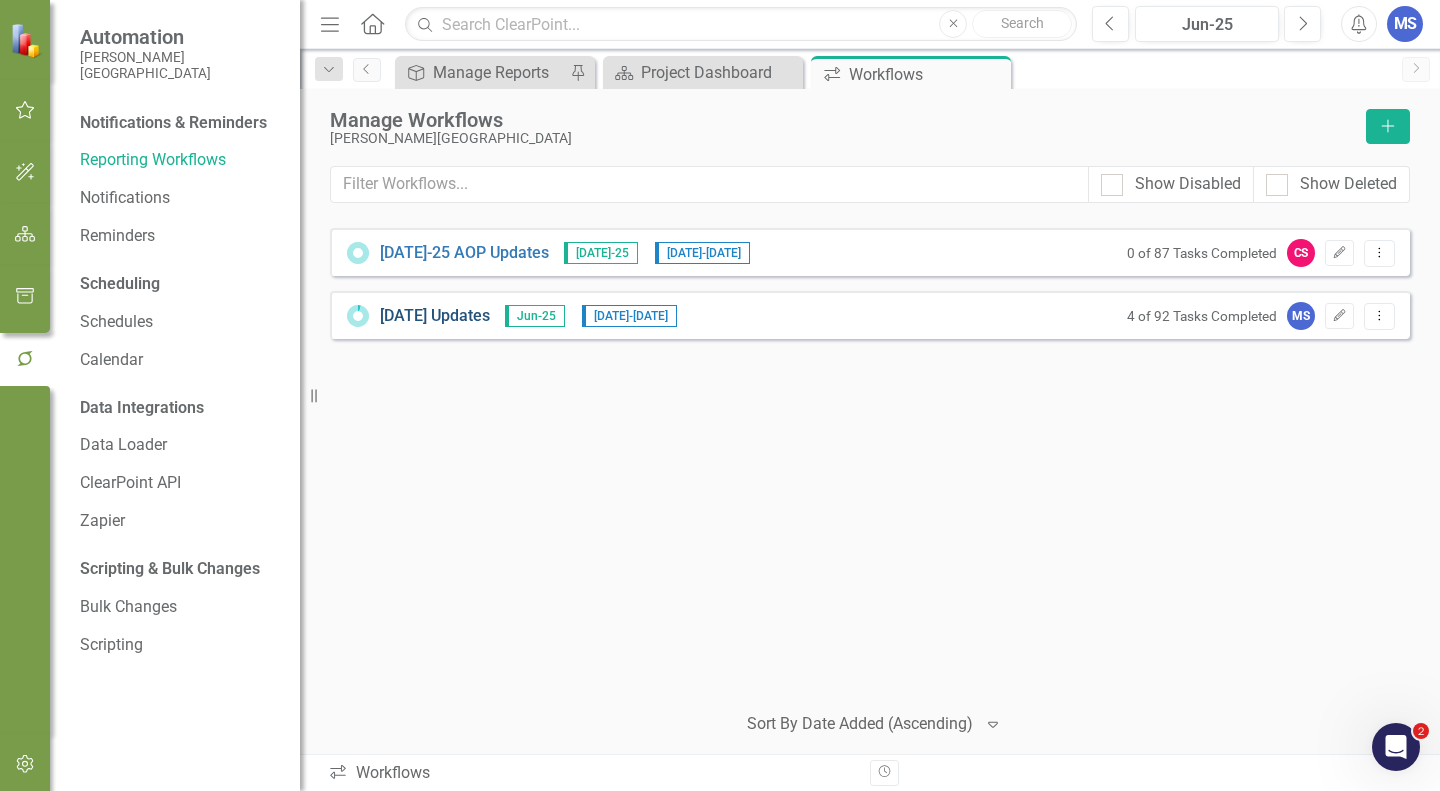 click on "[DATE] Updates" at bounding box center [435, 316] 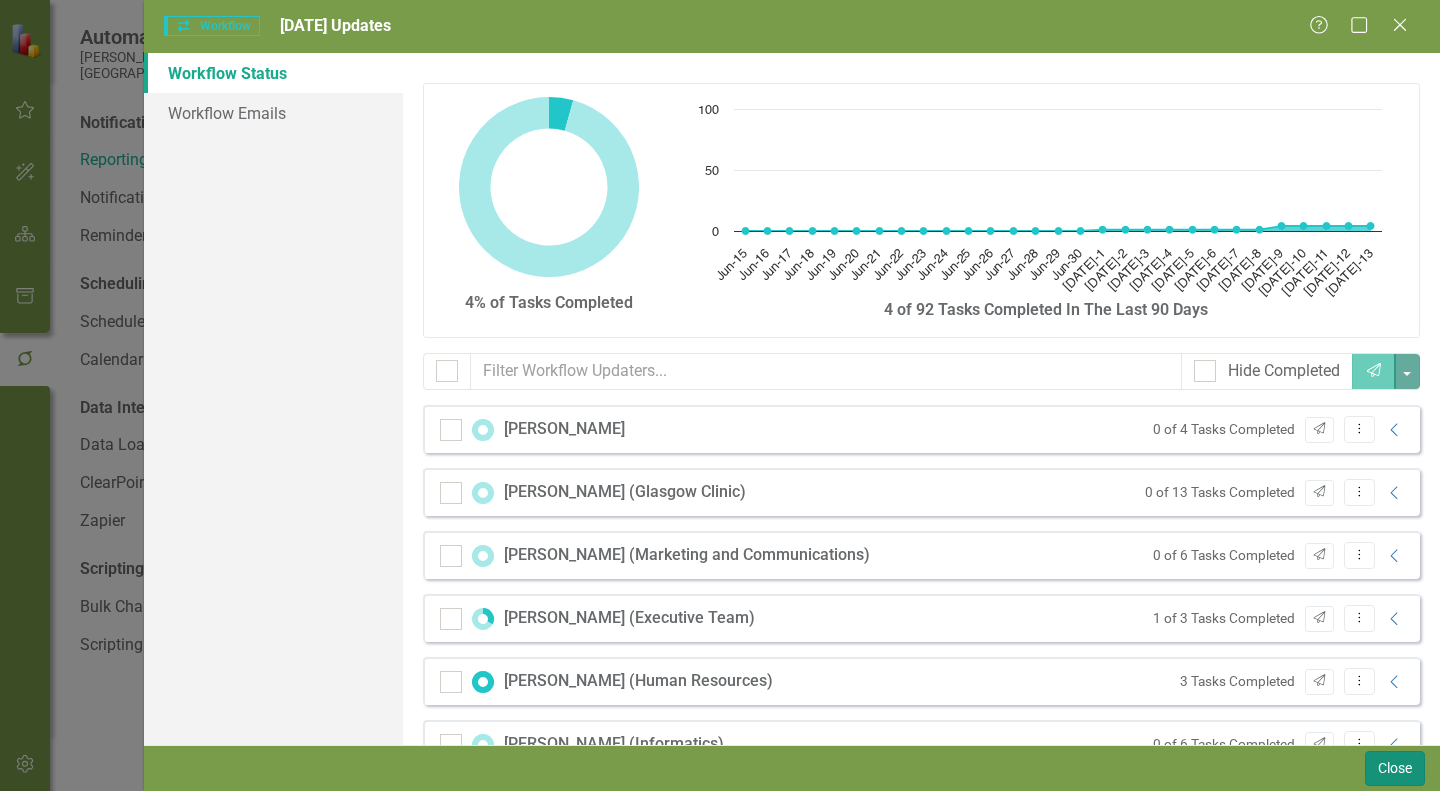 click on "Close" at bounding box center [1395, 768] 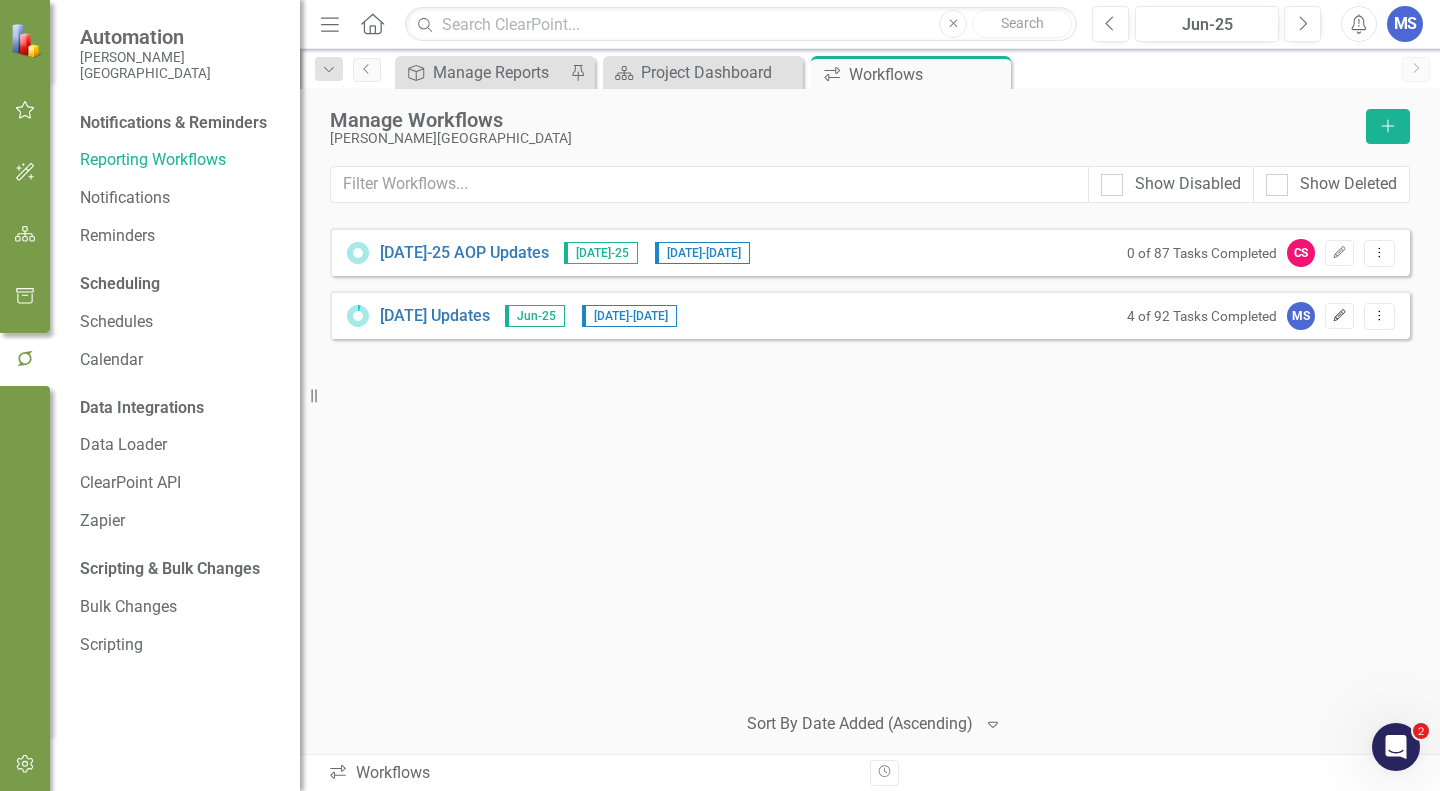 click on "Edit" 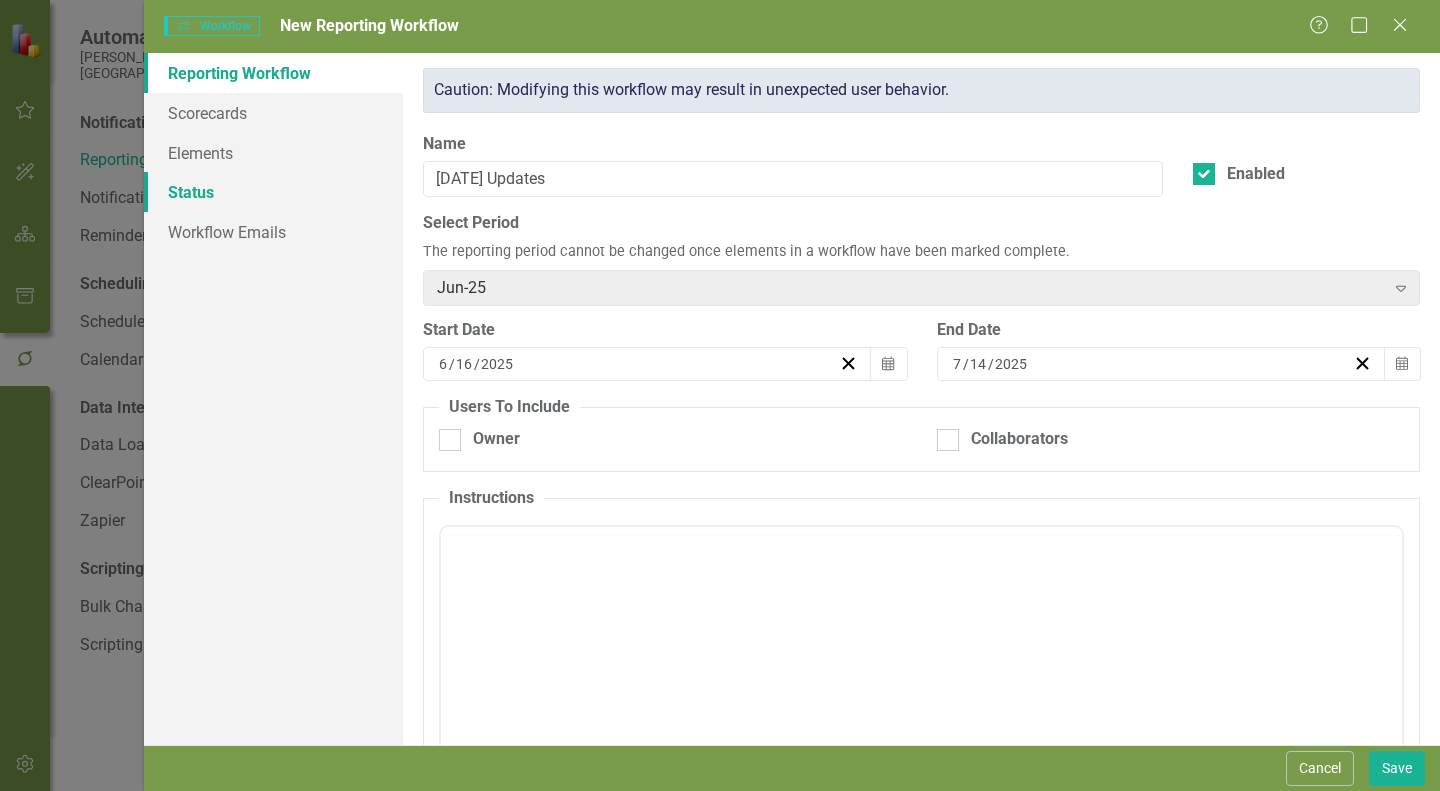checkbox on "true" 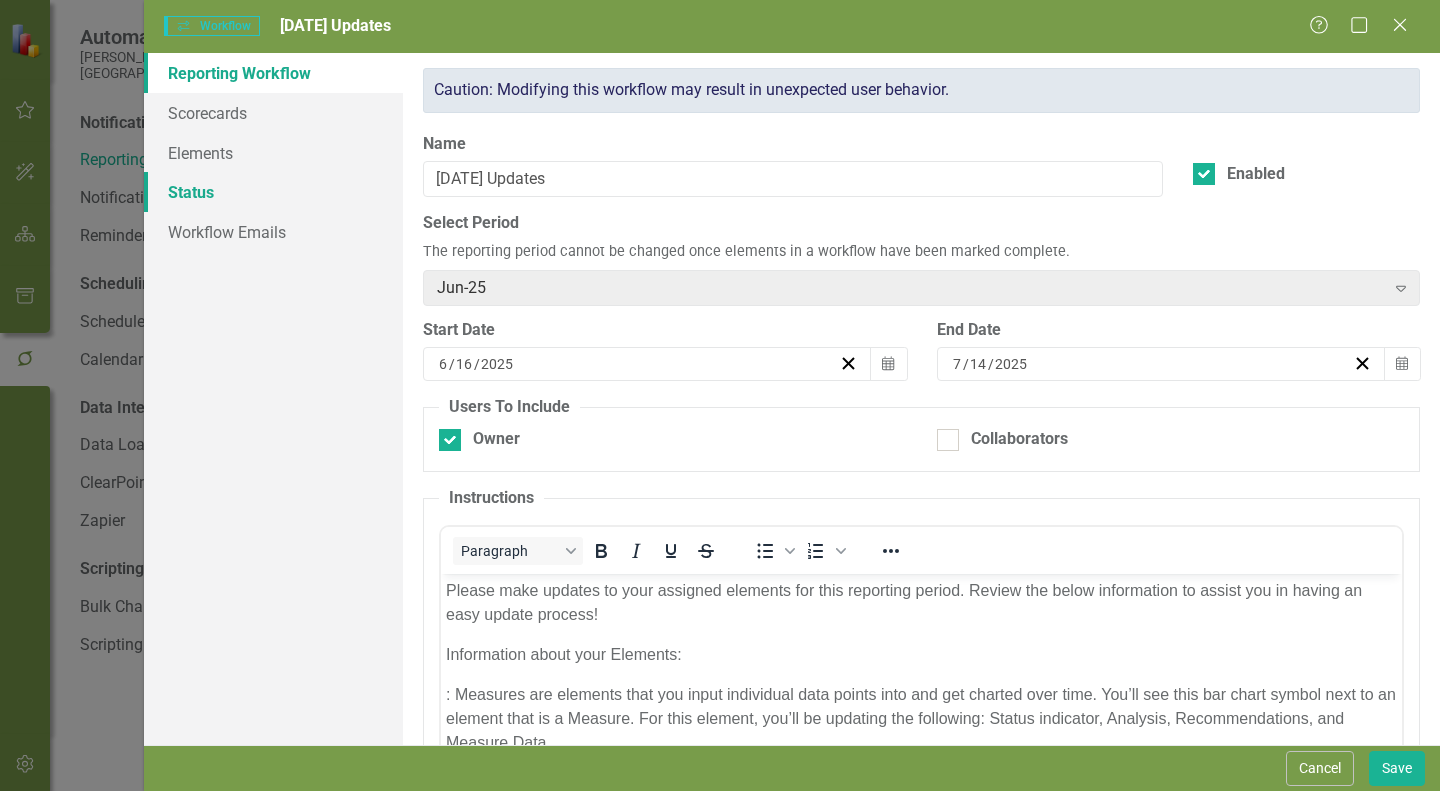 scroll, scrollTop: 0, scrollLeft: 0, axis: both 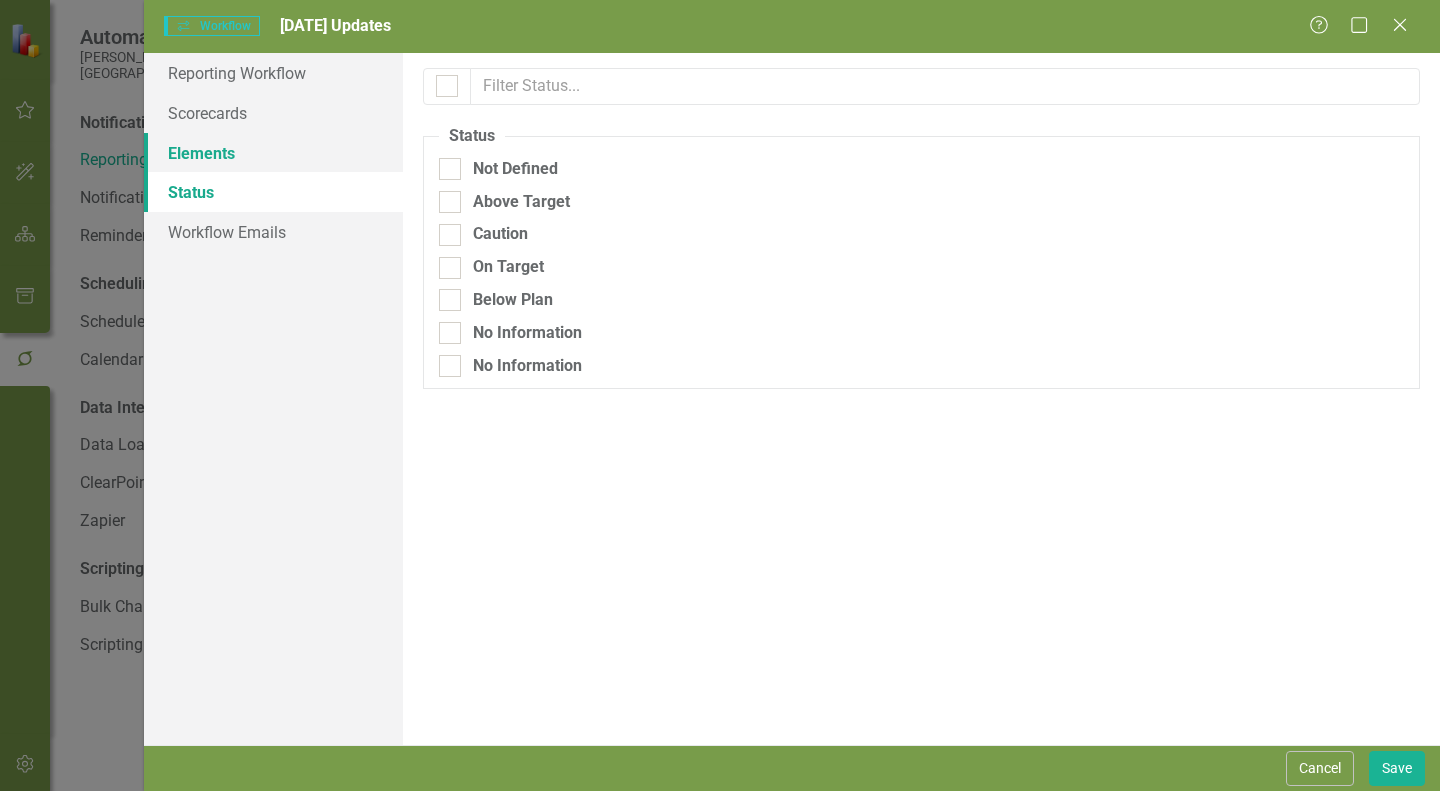 click on "Elements" at bounding box center [273, 153] 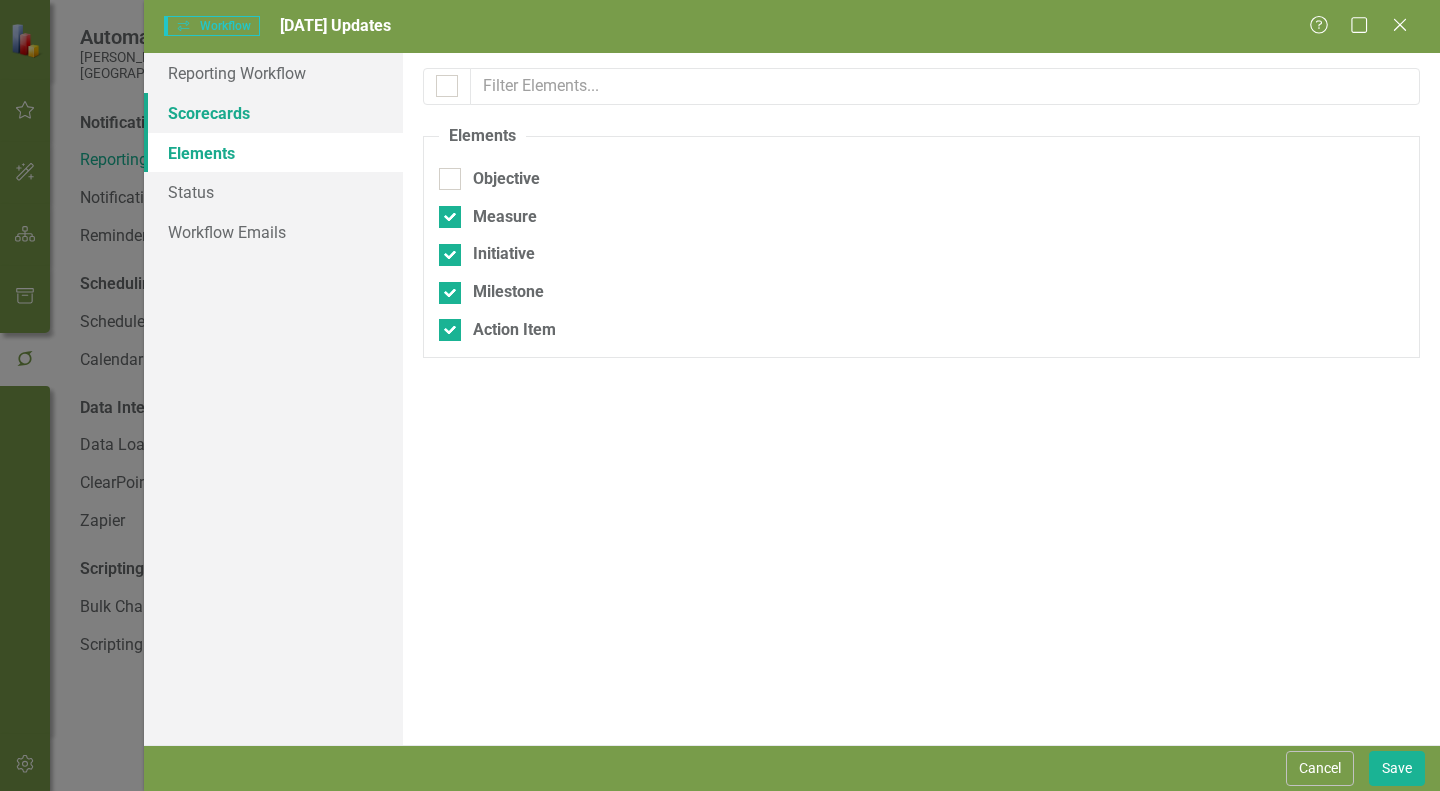 click on "Scorecards" at bounding box center (273, 113) 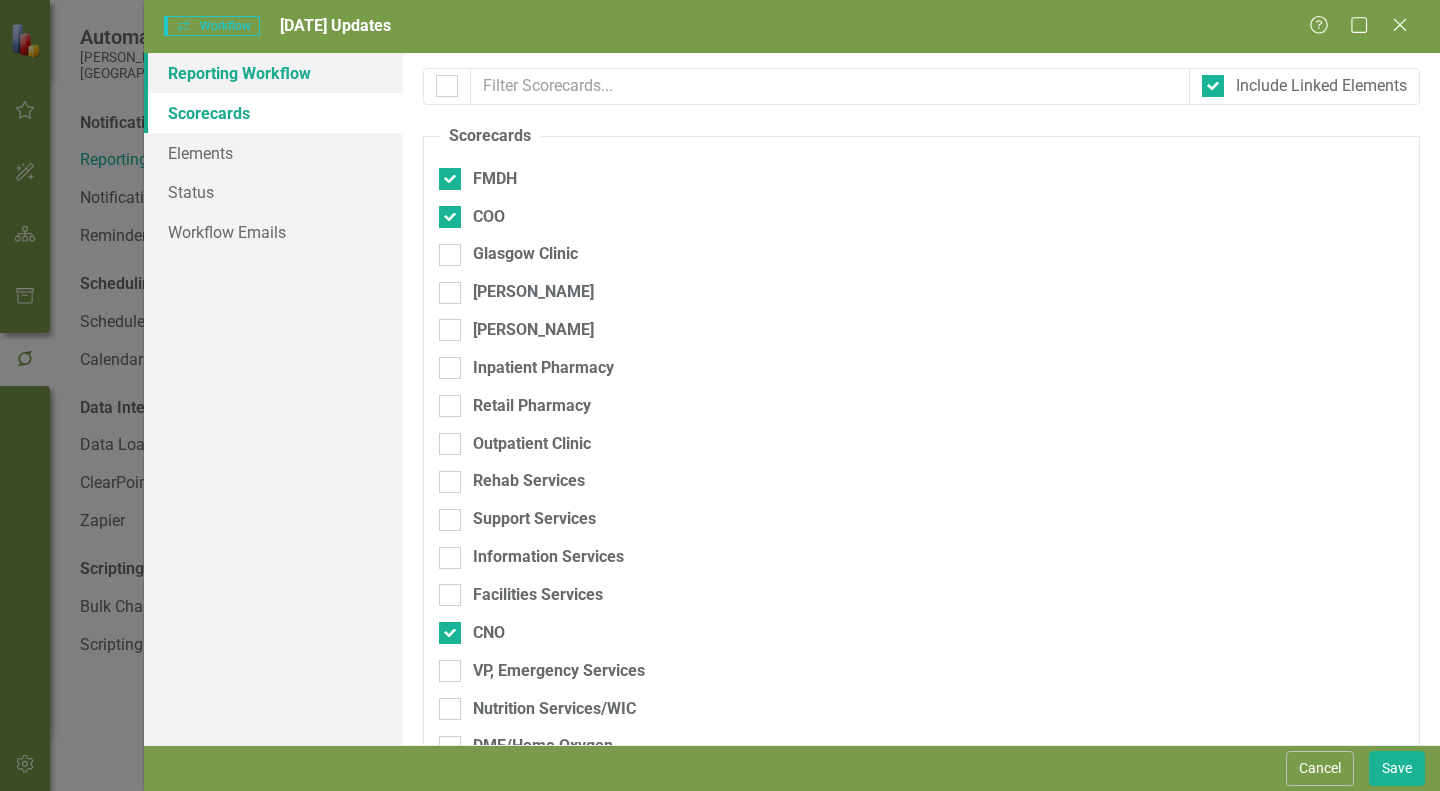 click on "Reporting Workflow" at bounding box center [273, 73] 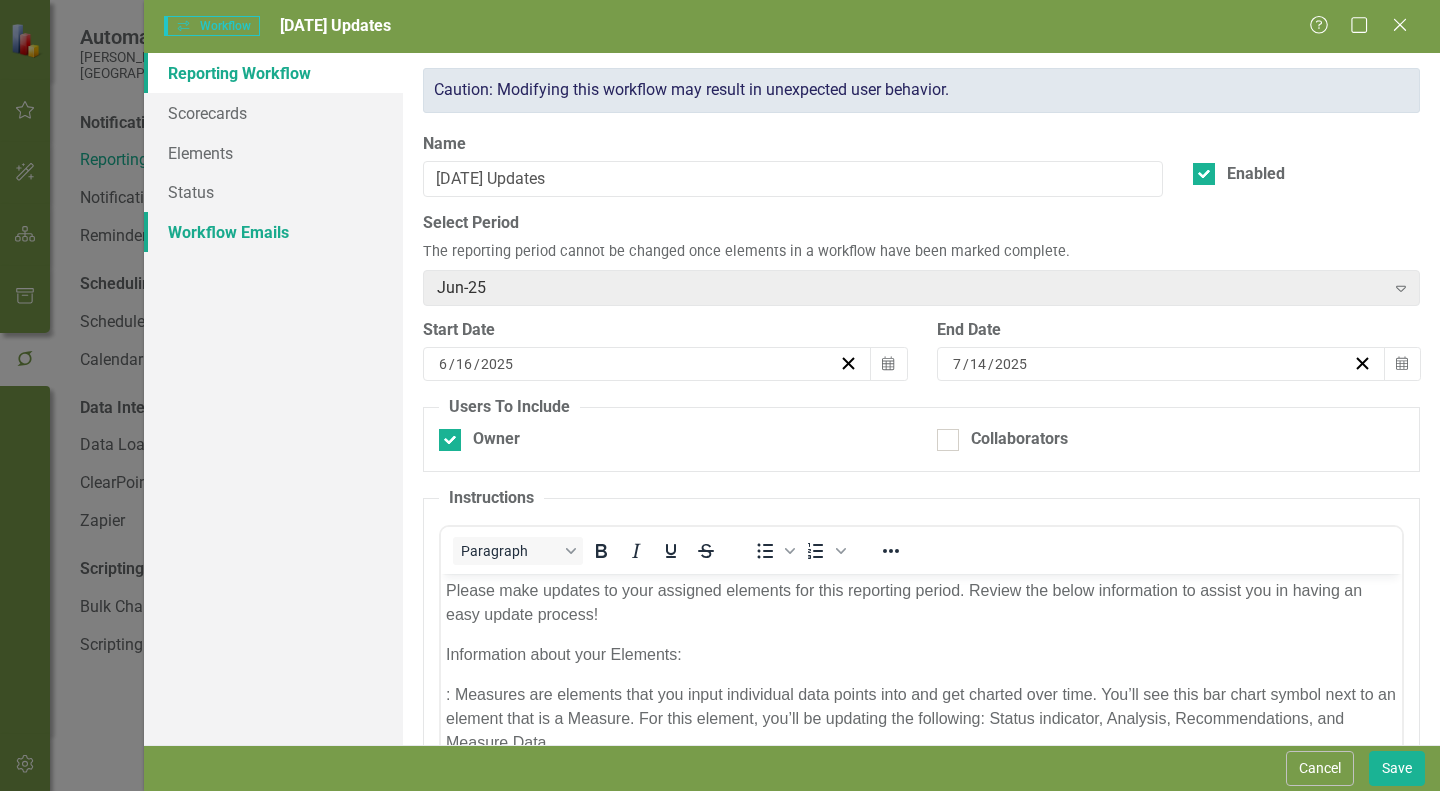 click on "Workflow Emails" at bounding box center (273, 232) 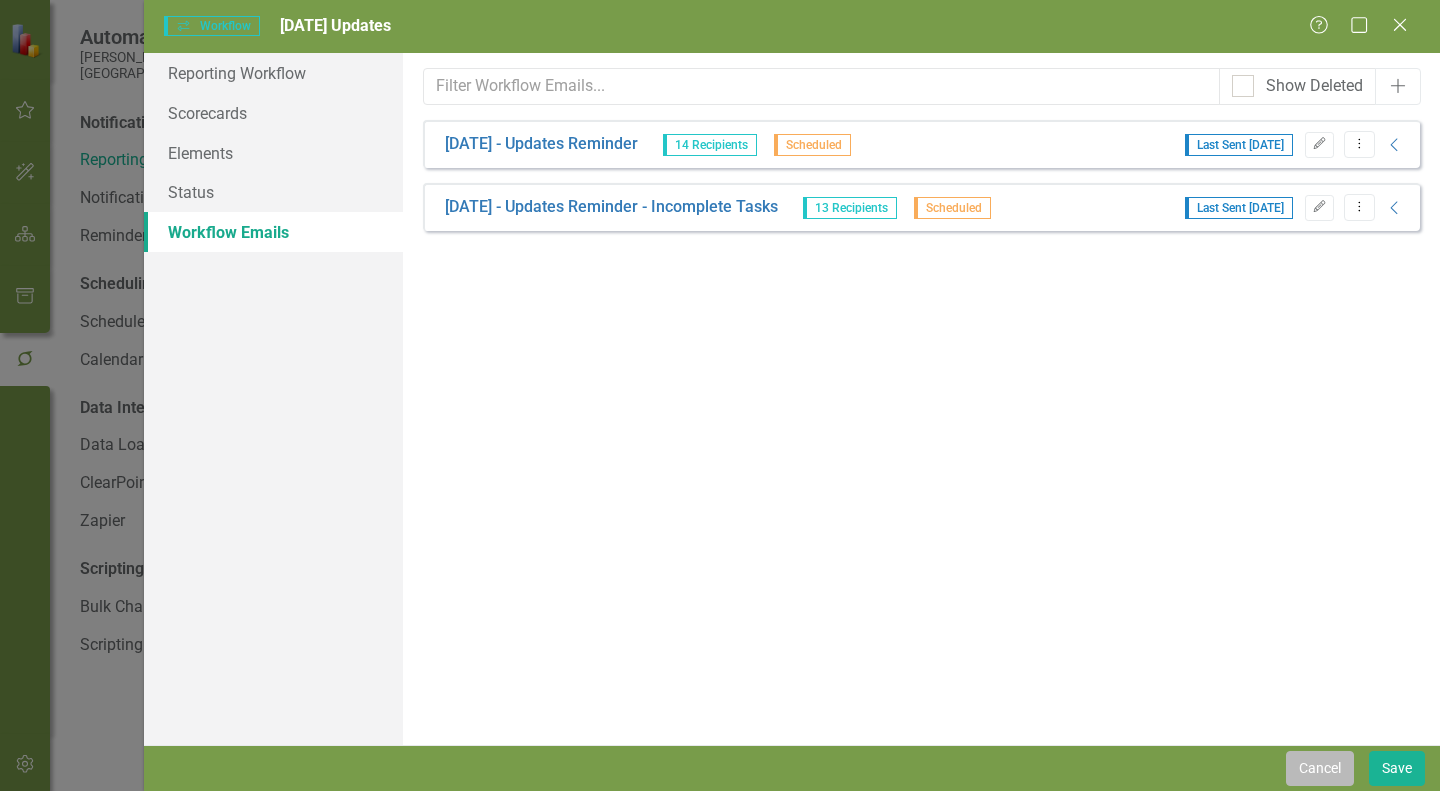 click on "Cancel" at bounding box center (1320, 768) 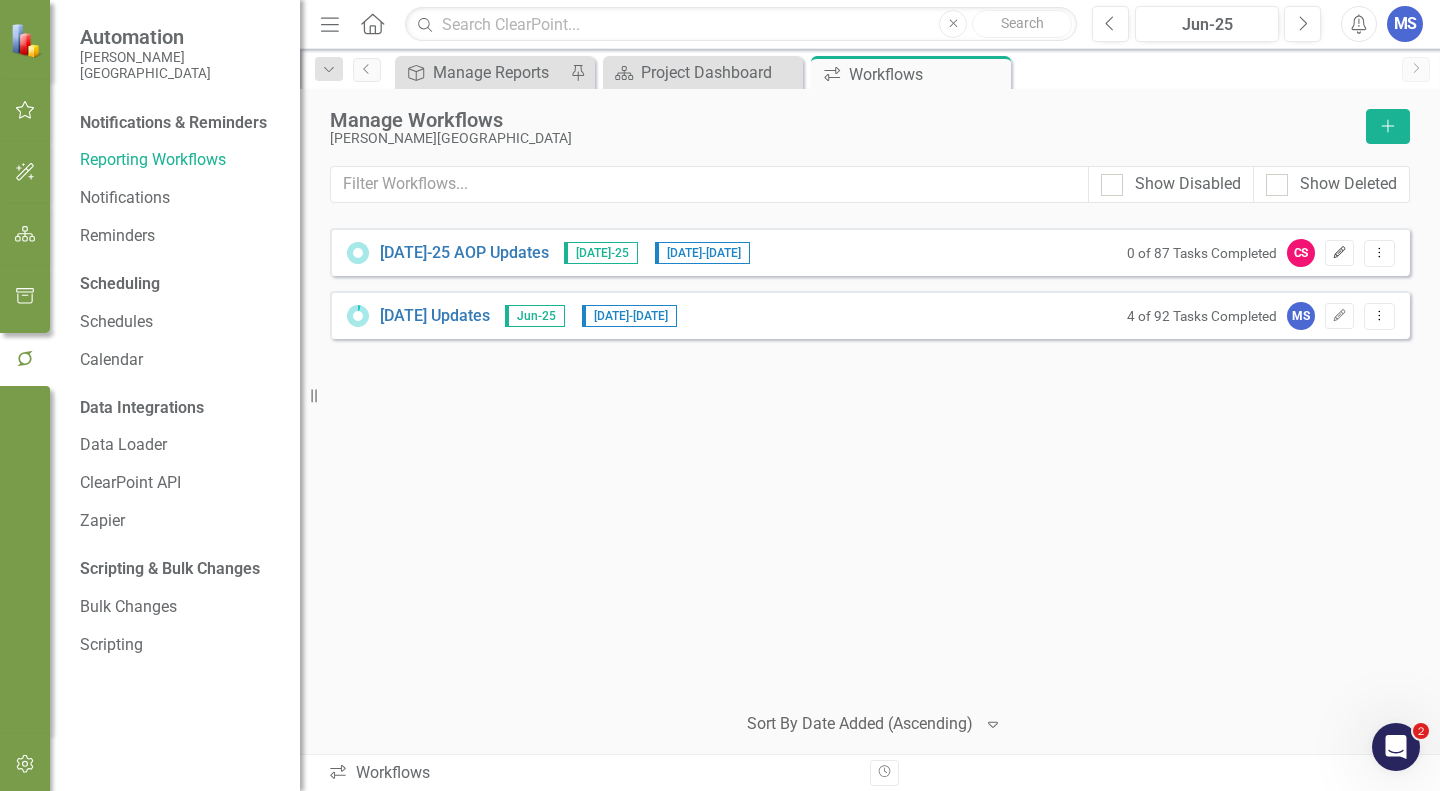 click on "Edit" at bounding box center [1339, 253] 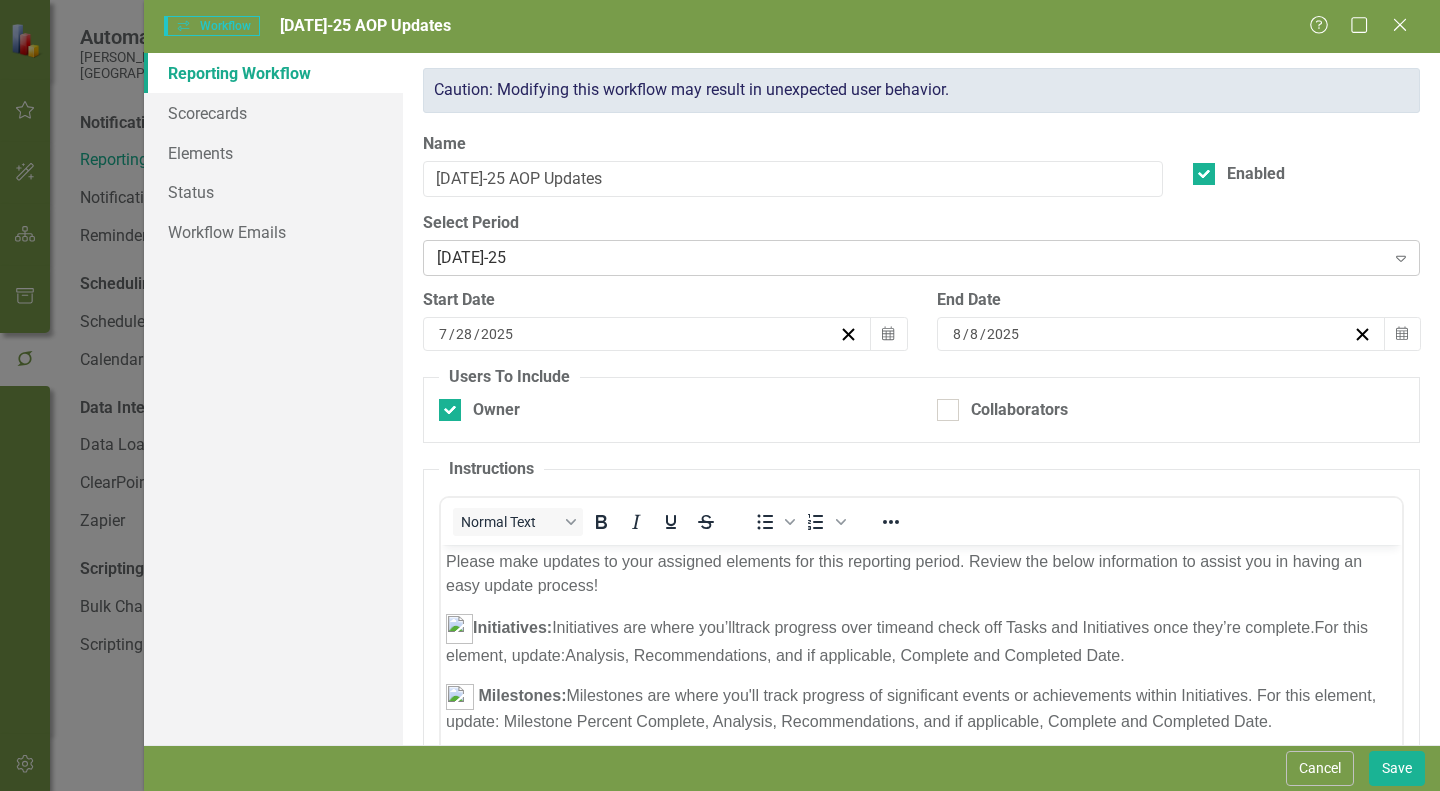 scroll, scrollTop: 0, scrollLeft: 0, axis: both 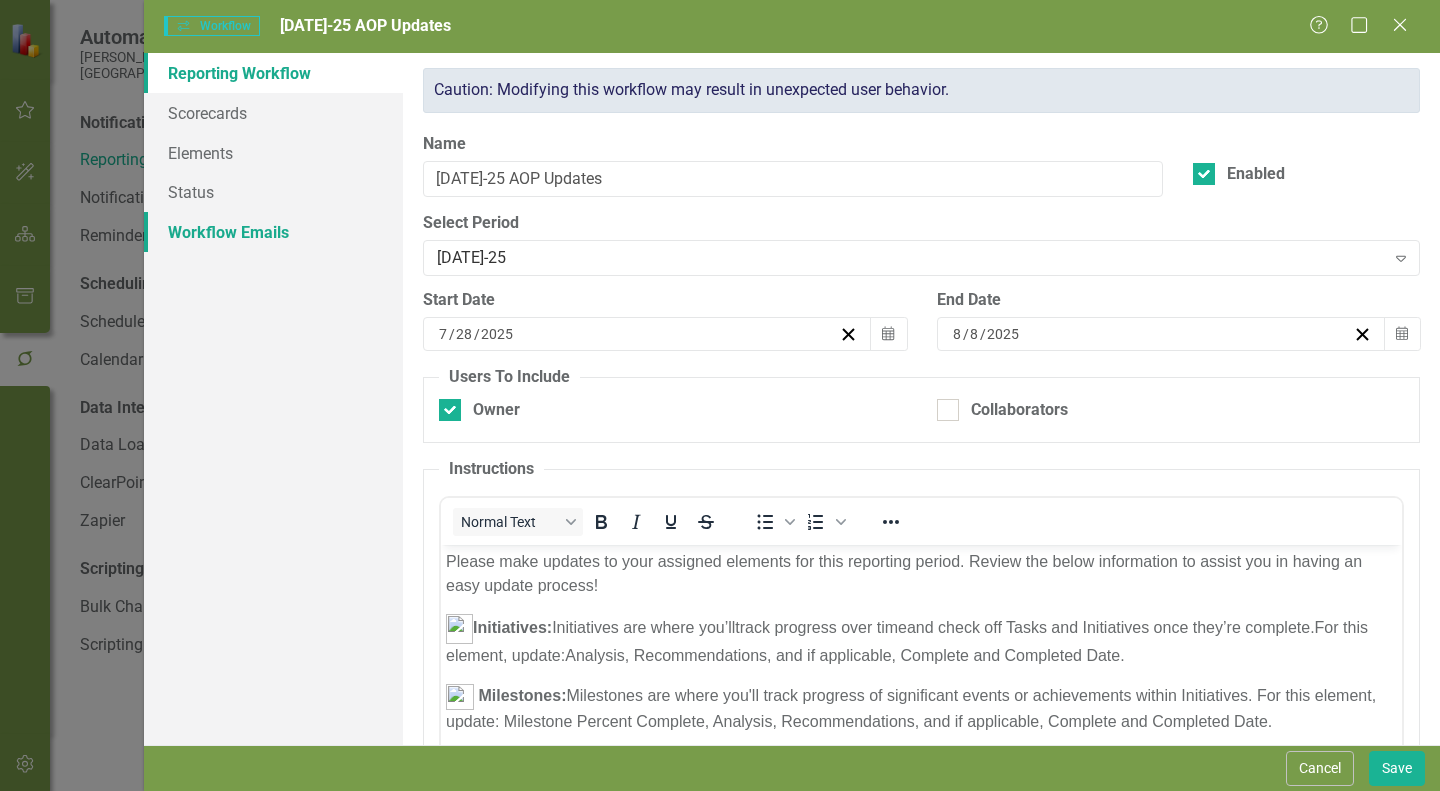 click on "Workflow Emails" at bounding box center (273, 232) 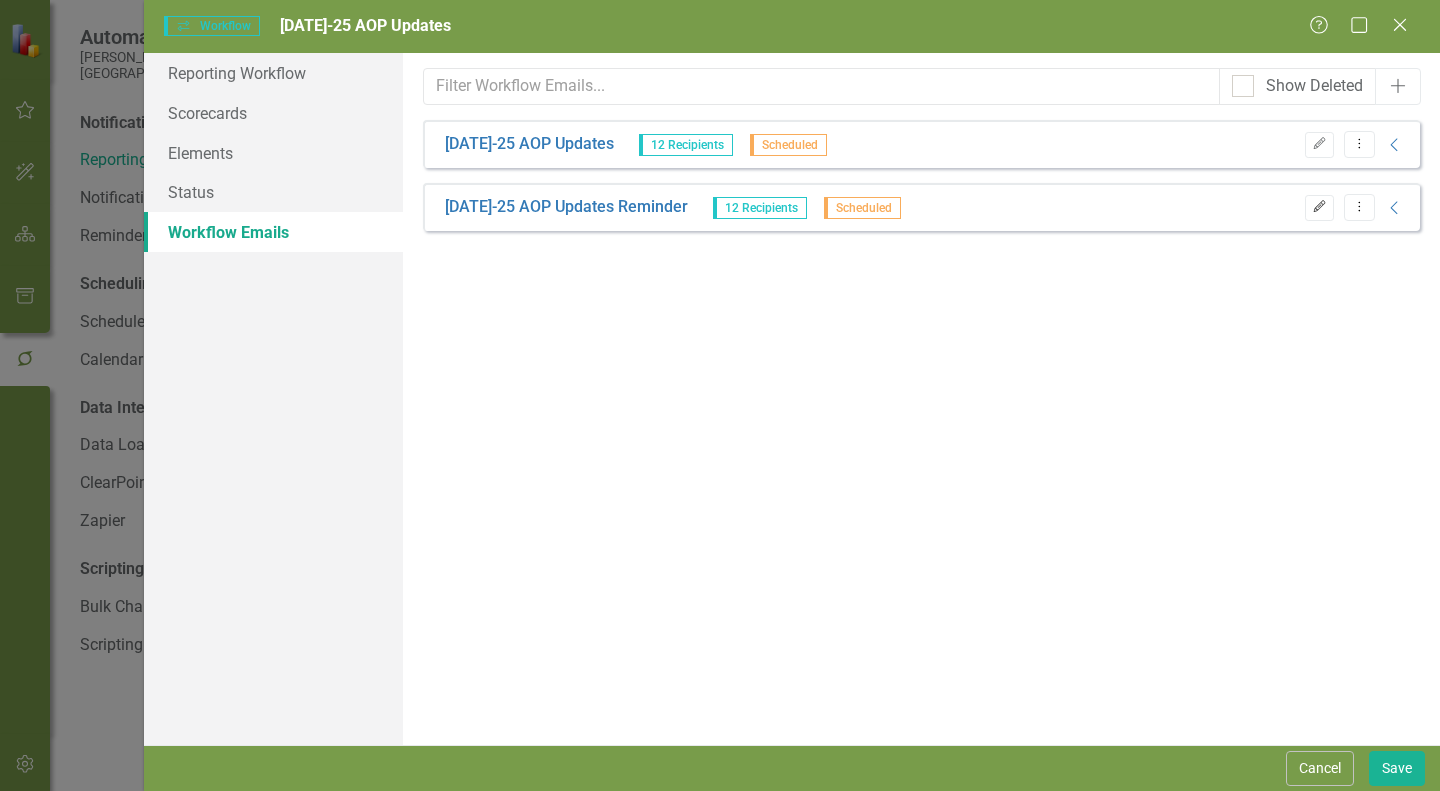 click on "Edit" 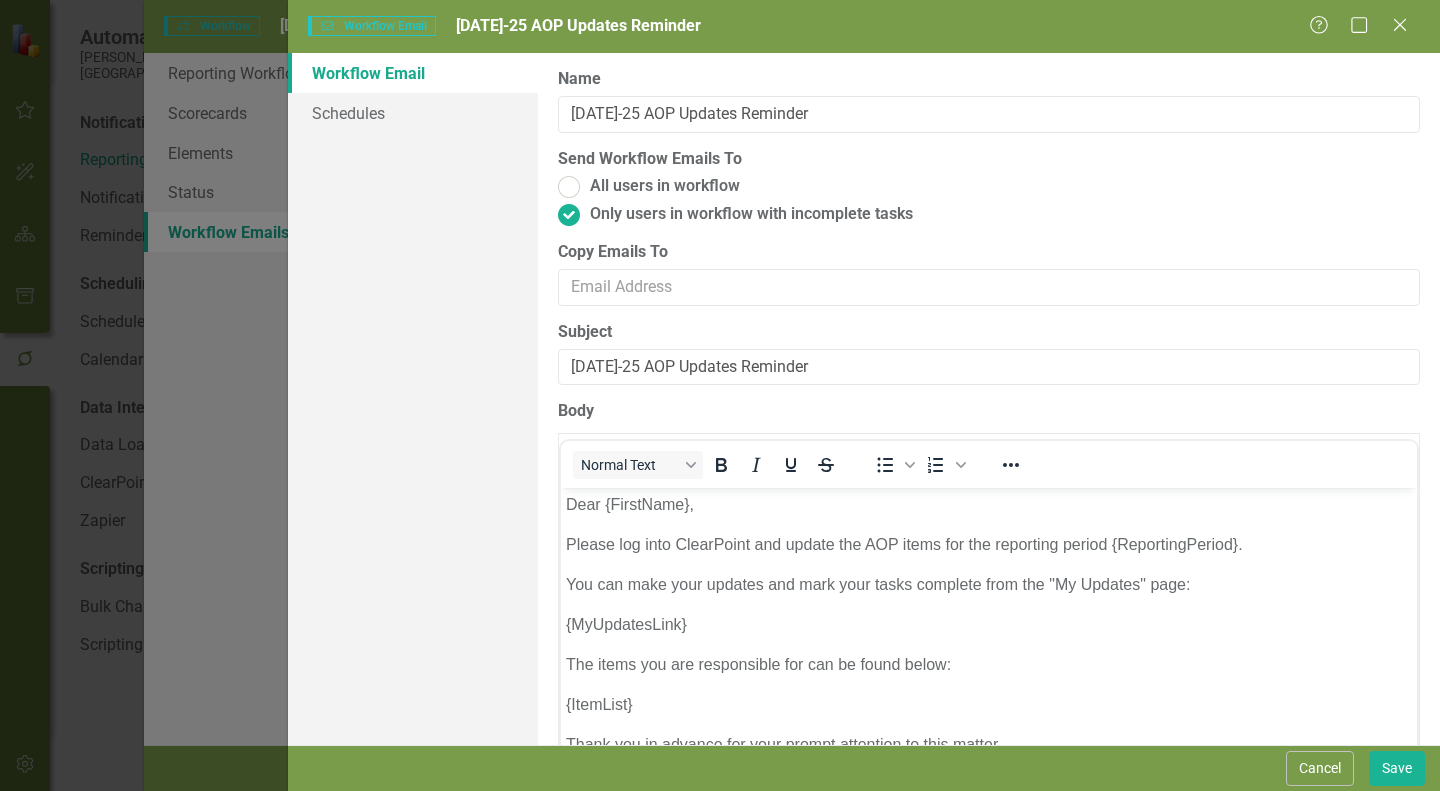scroll, scrollTop: 0, scrollLeft: 0, axis: both 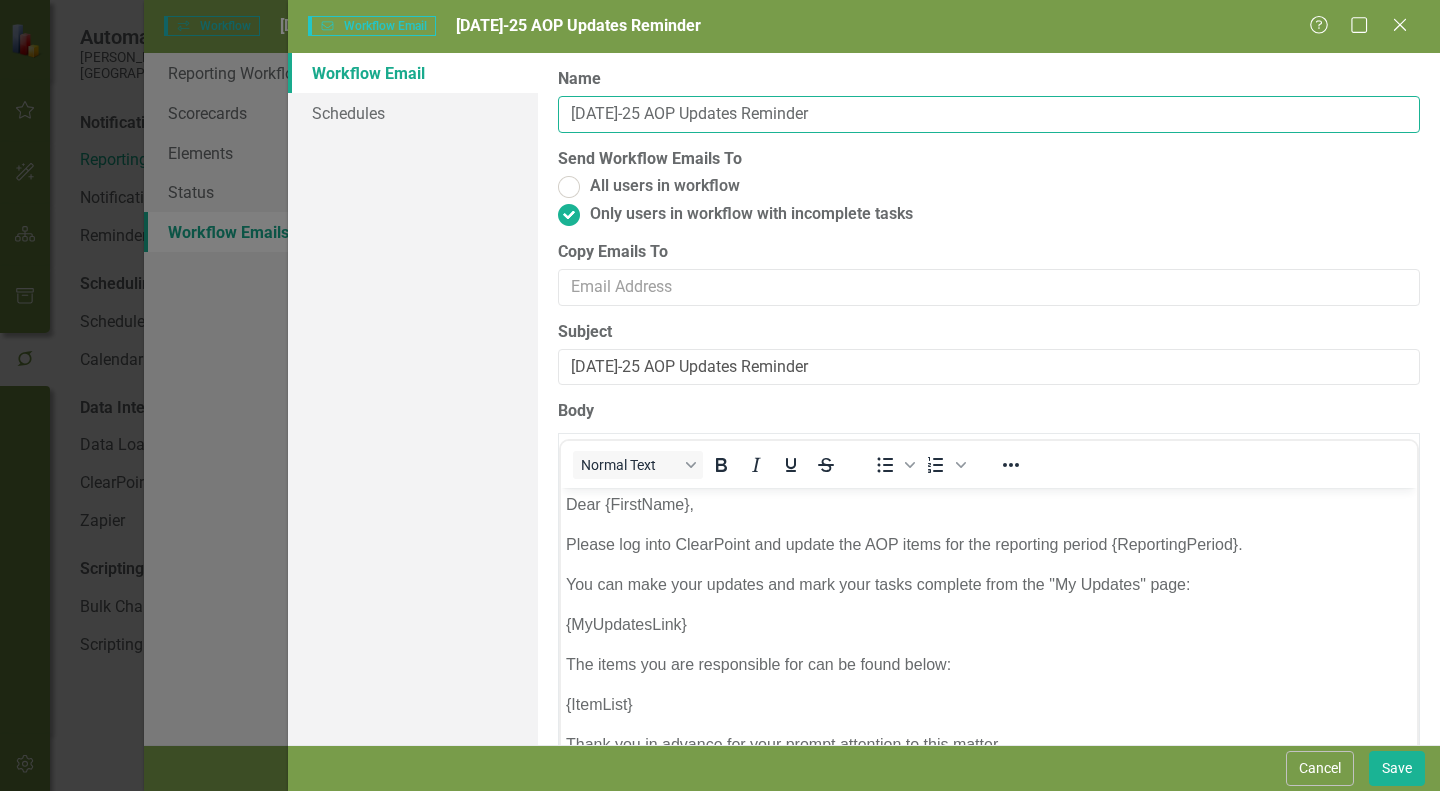 click on "Jul-25 AOP Updates Reminder" at bounding box center [989, 114] 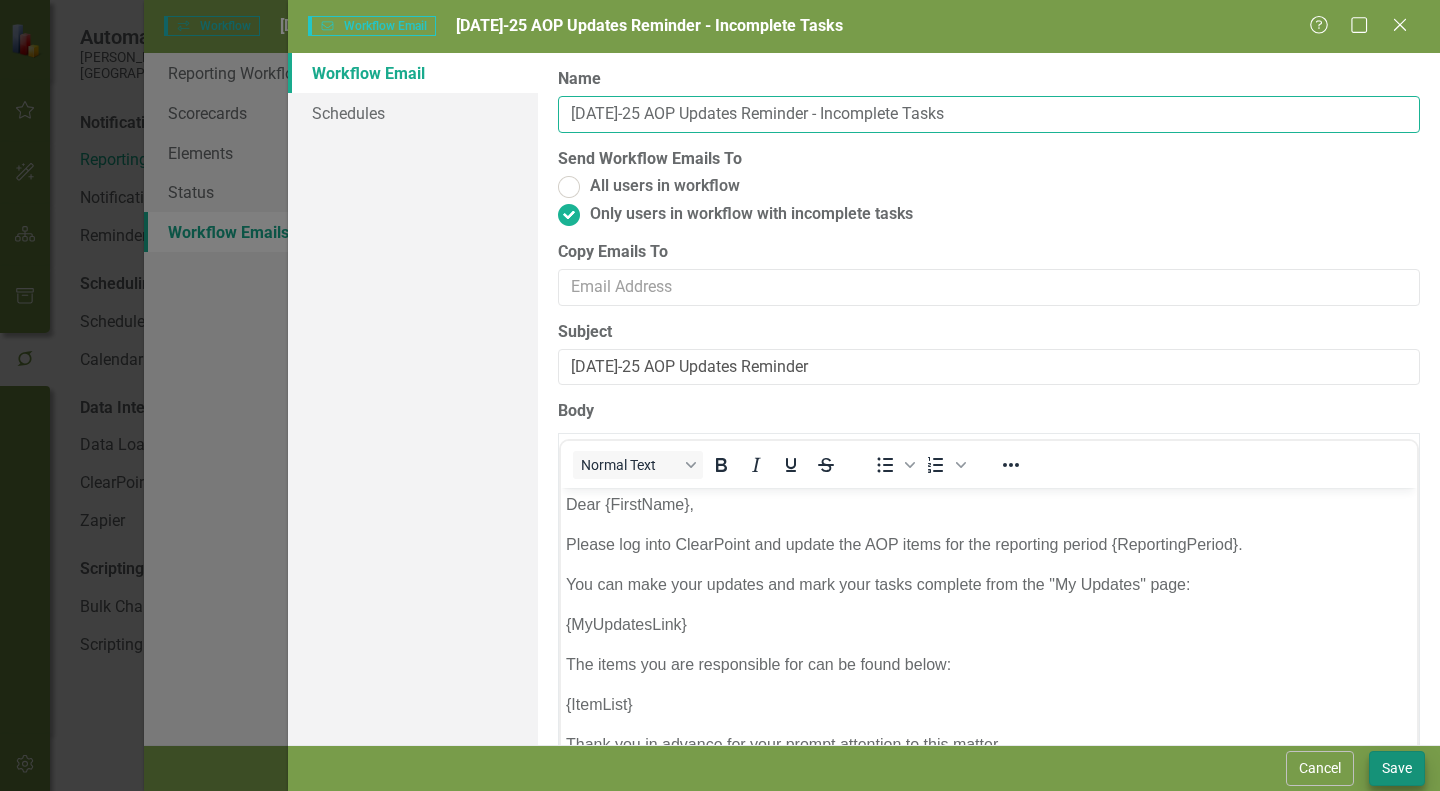 type on "Jul-25 AOP Updates Reminder - Incomplete Tasks" 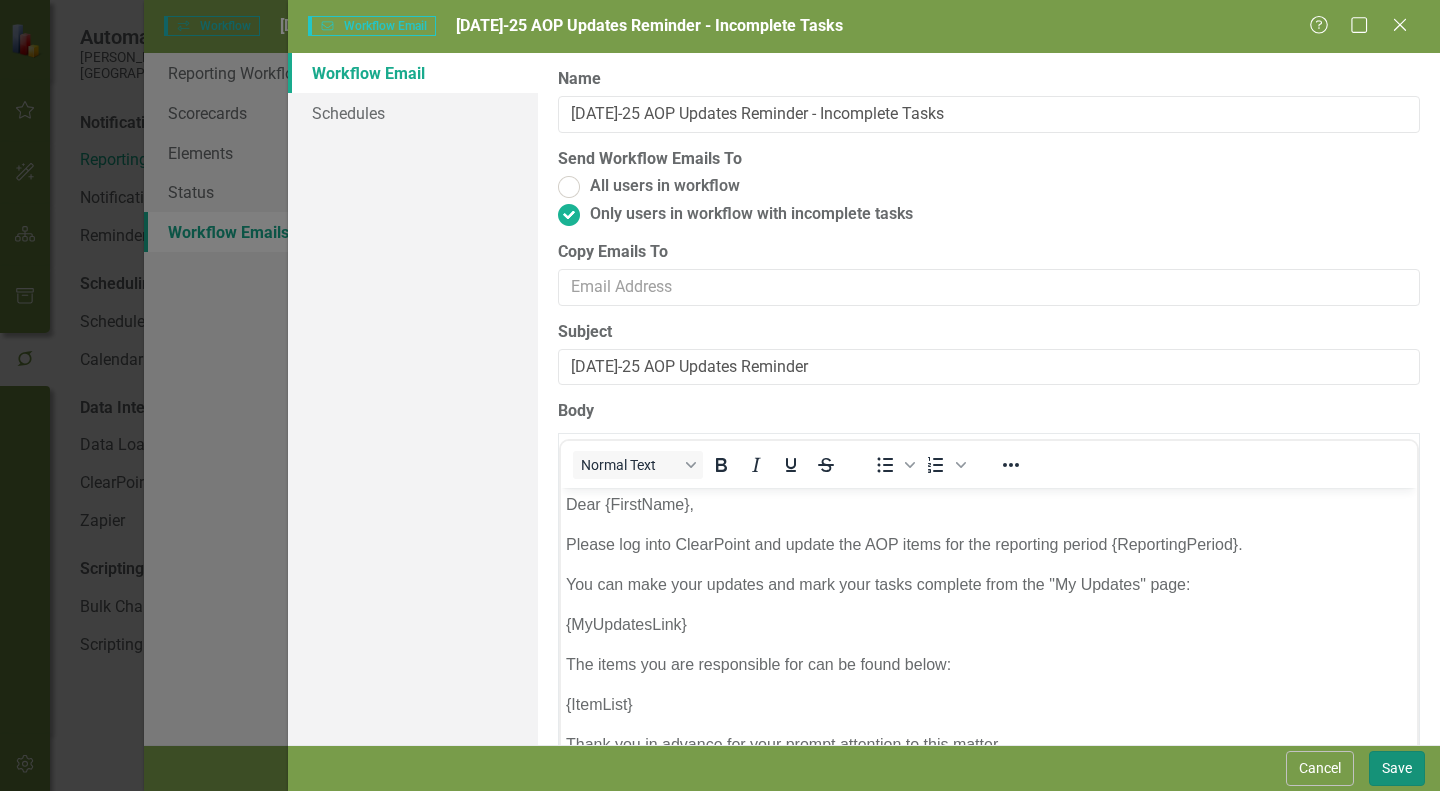 click on "Save" at bounding box center [1397, 768] 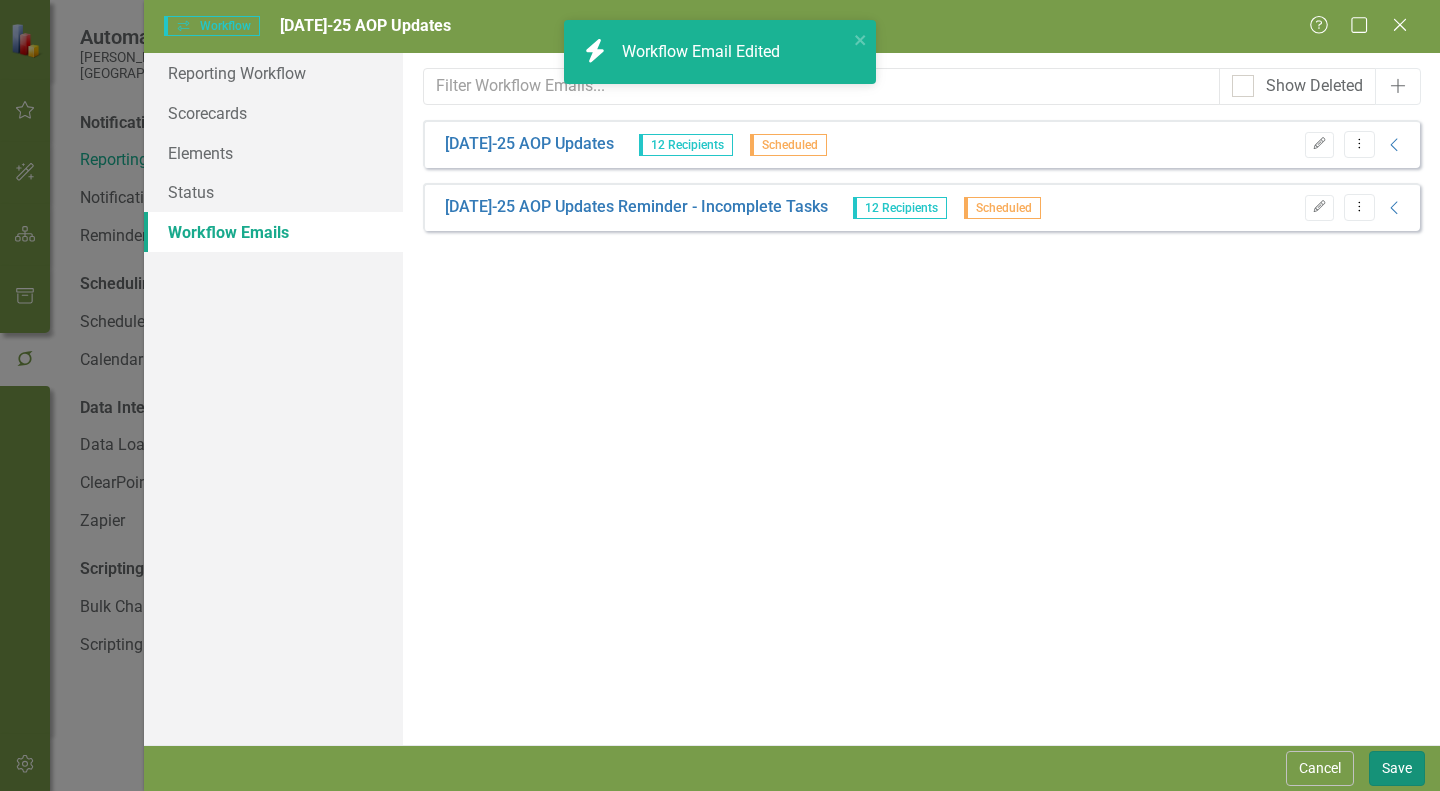 click on "Save" at bounding box center (1397, 768) 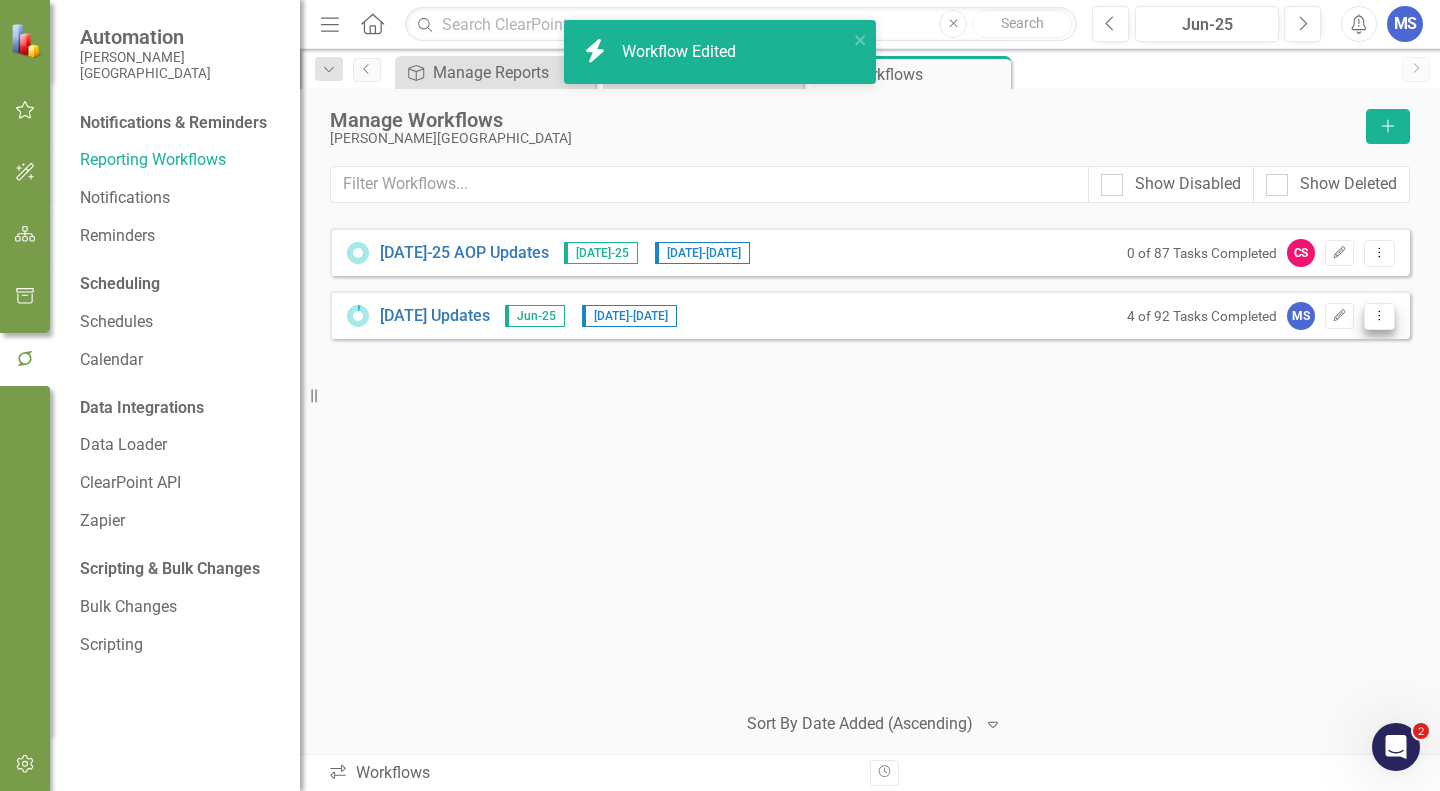 click on "Dropdown Menu" 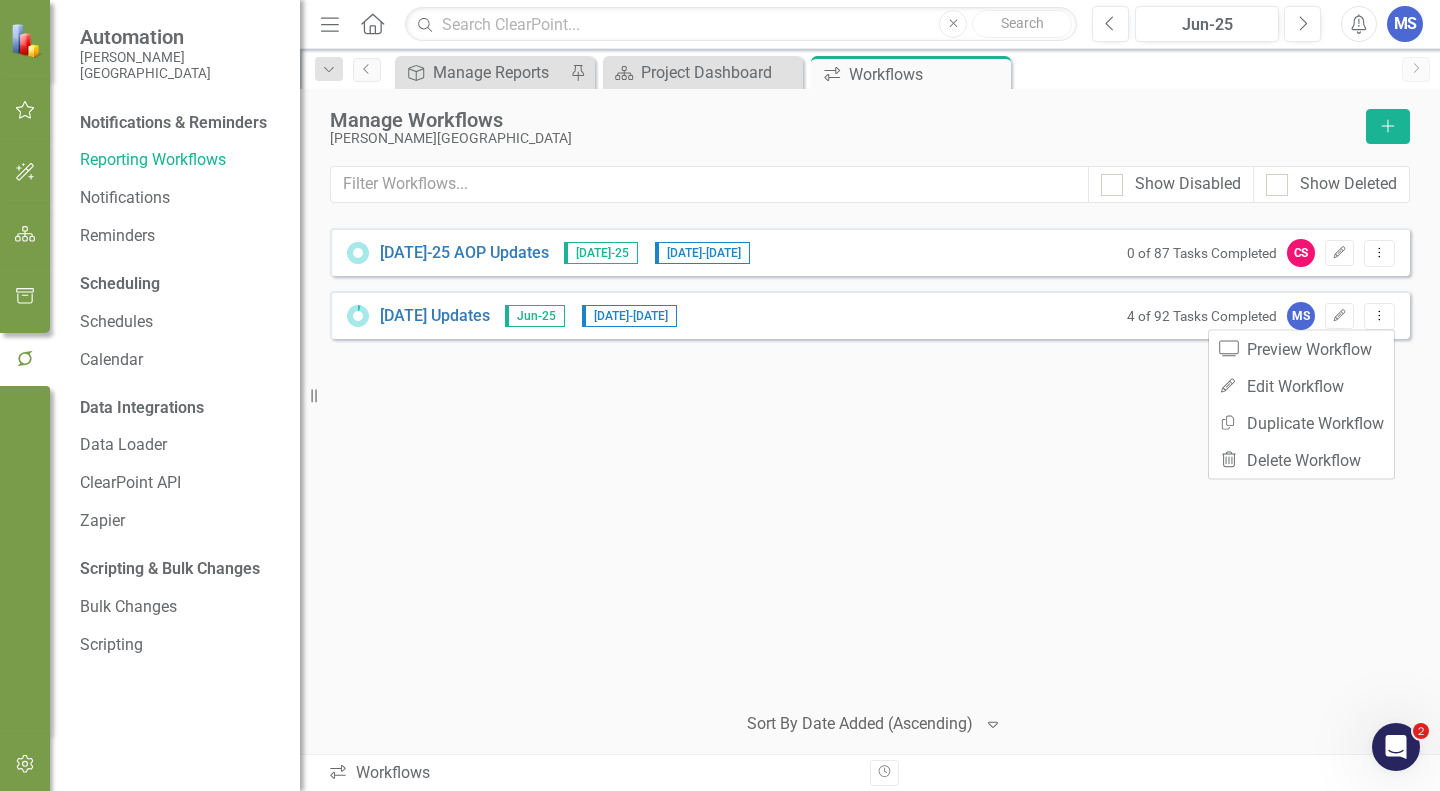 click on "Jul-25 AOP Updates Jul-25 7/28/25  -  8/8/25 0 of 87 Tasks Completed CS Edit Dropdown Menu June 2025 Updates Jun-25 6/16/25  -  7/14/25 4 of 92 Tasks Completed MS Edit Dropdown Menu" at bounding box center [870, 456] 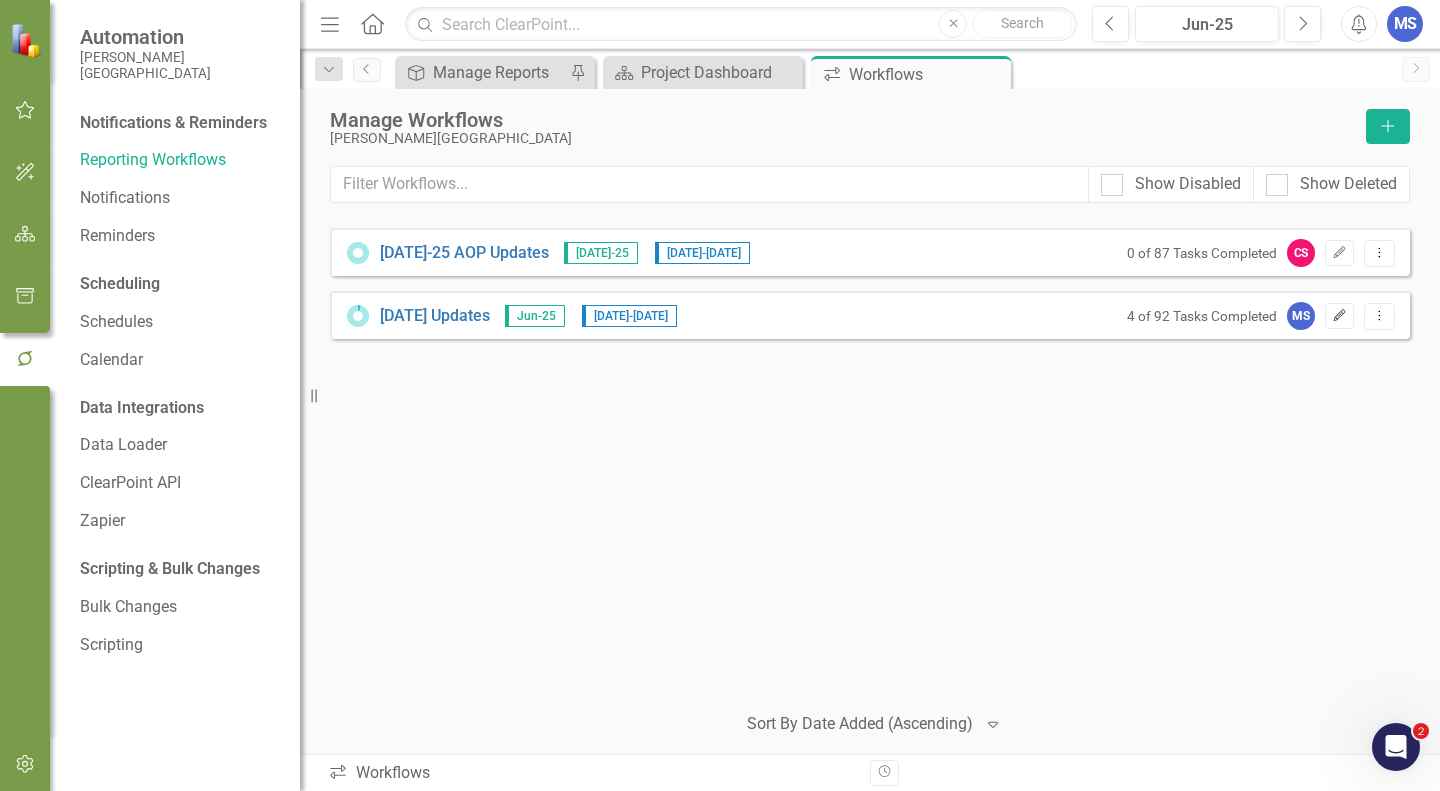 click 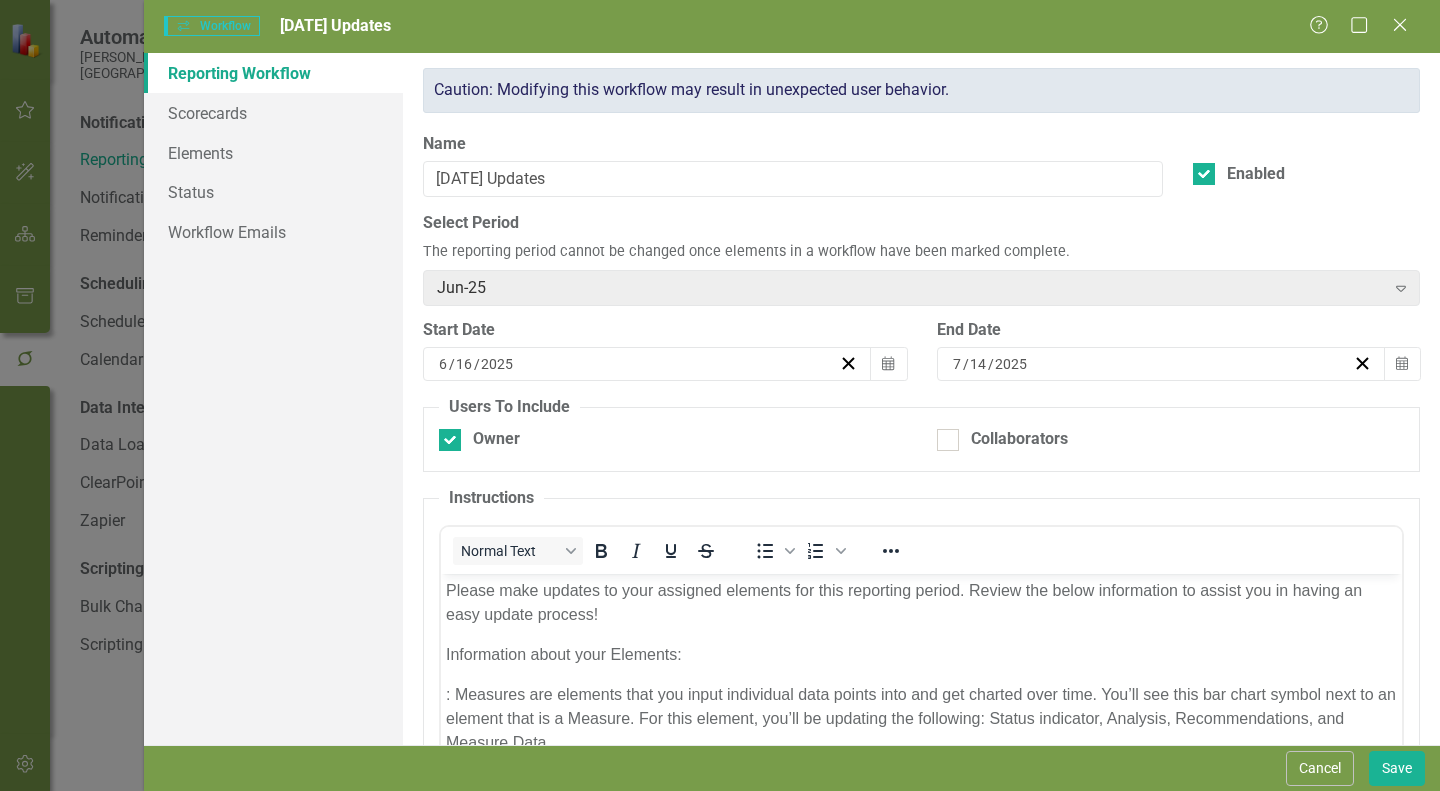 scroll, scrollTop: 0, scrollLeft: 0, axis: both 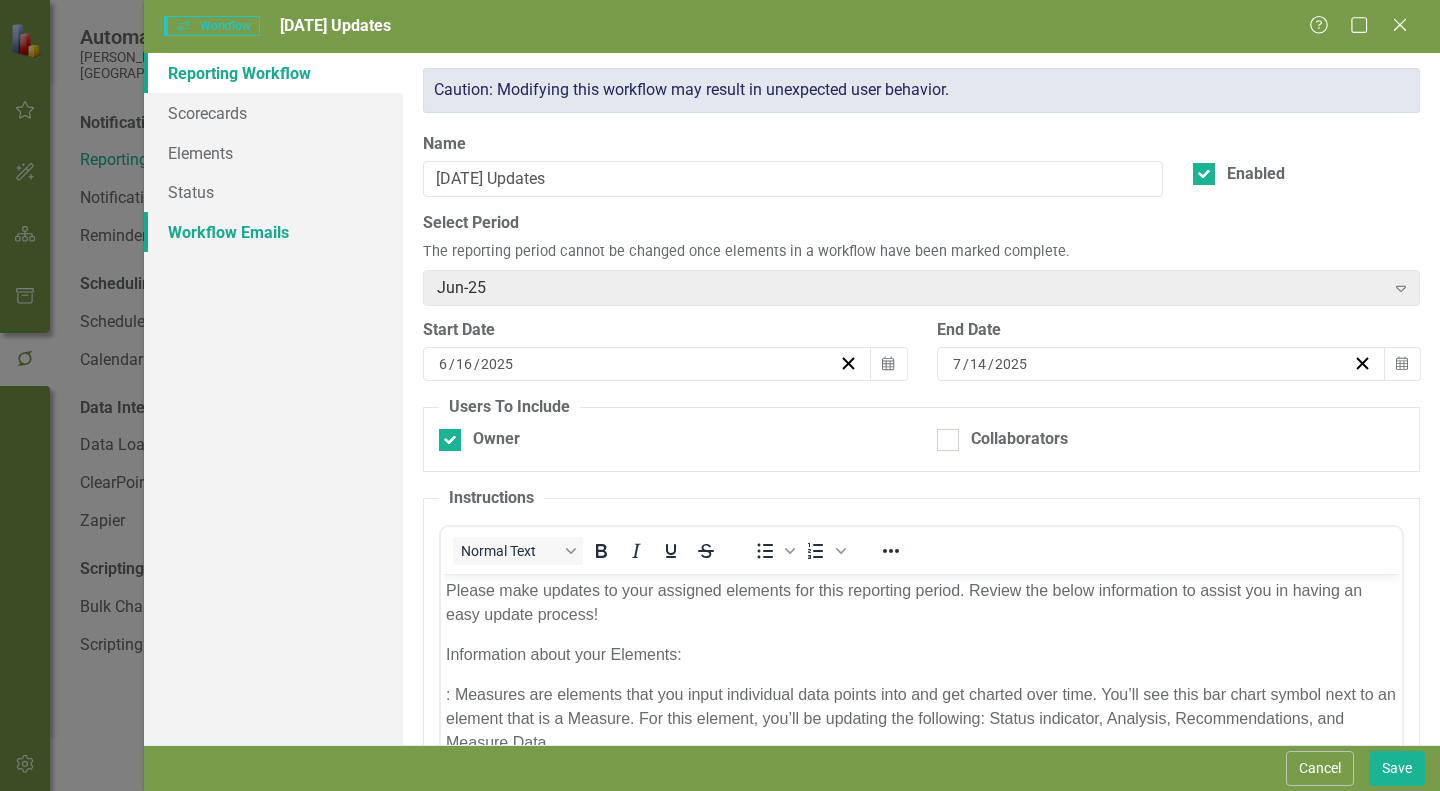 click on "Workflow Emails" at bounding box center (273, 232) 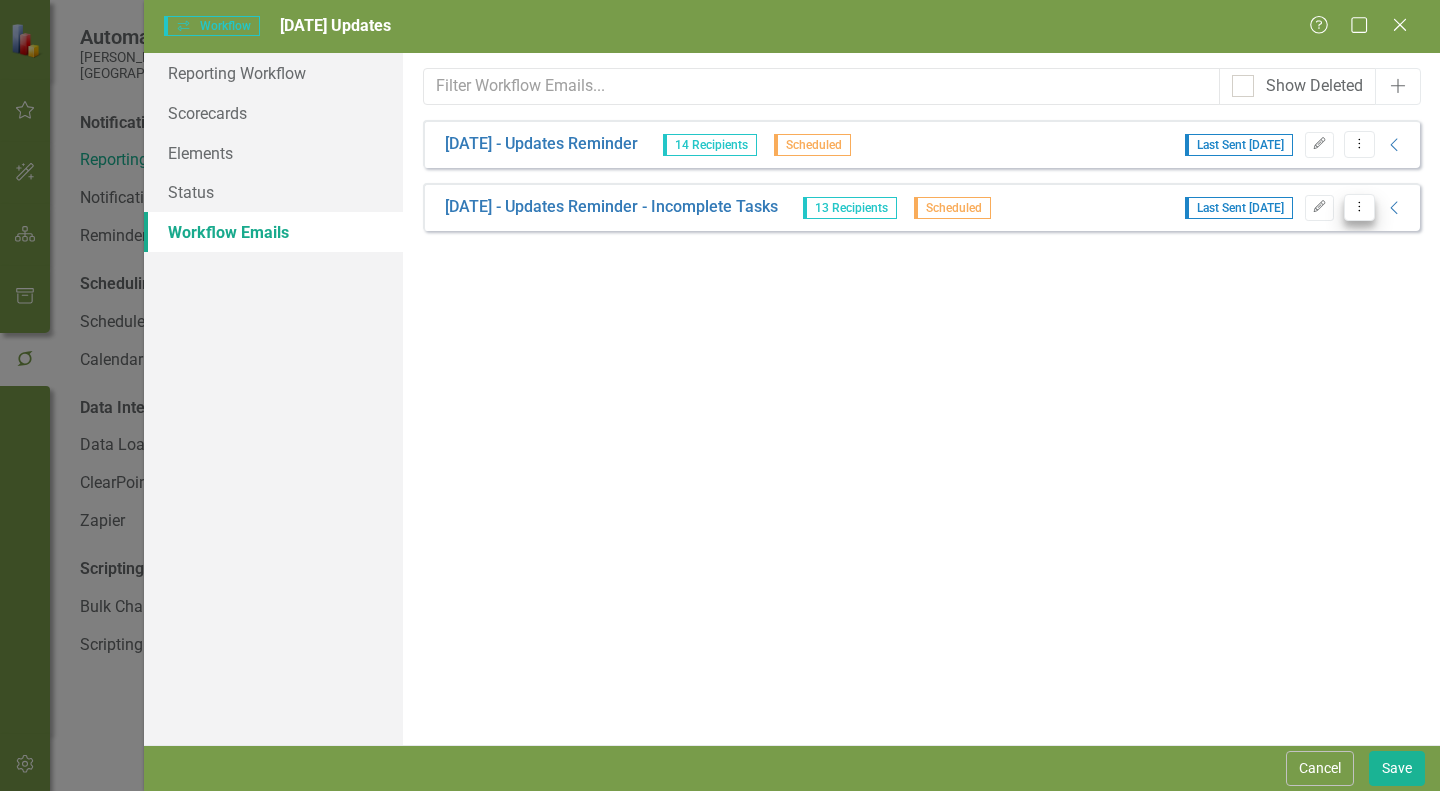 click on "Dropdown Menu" 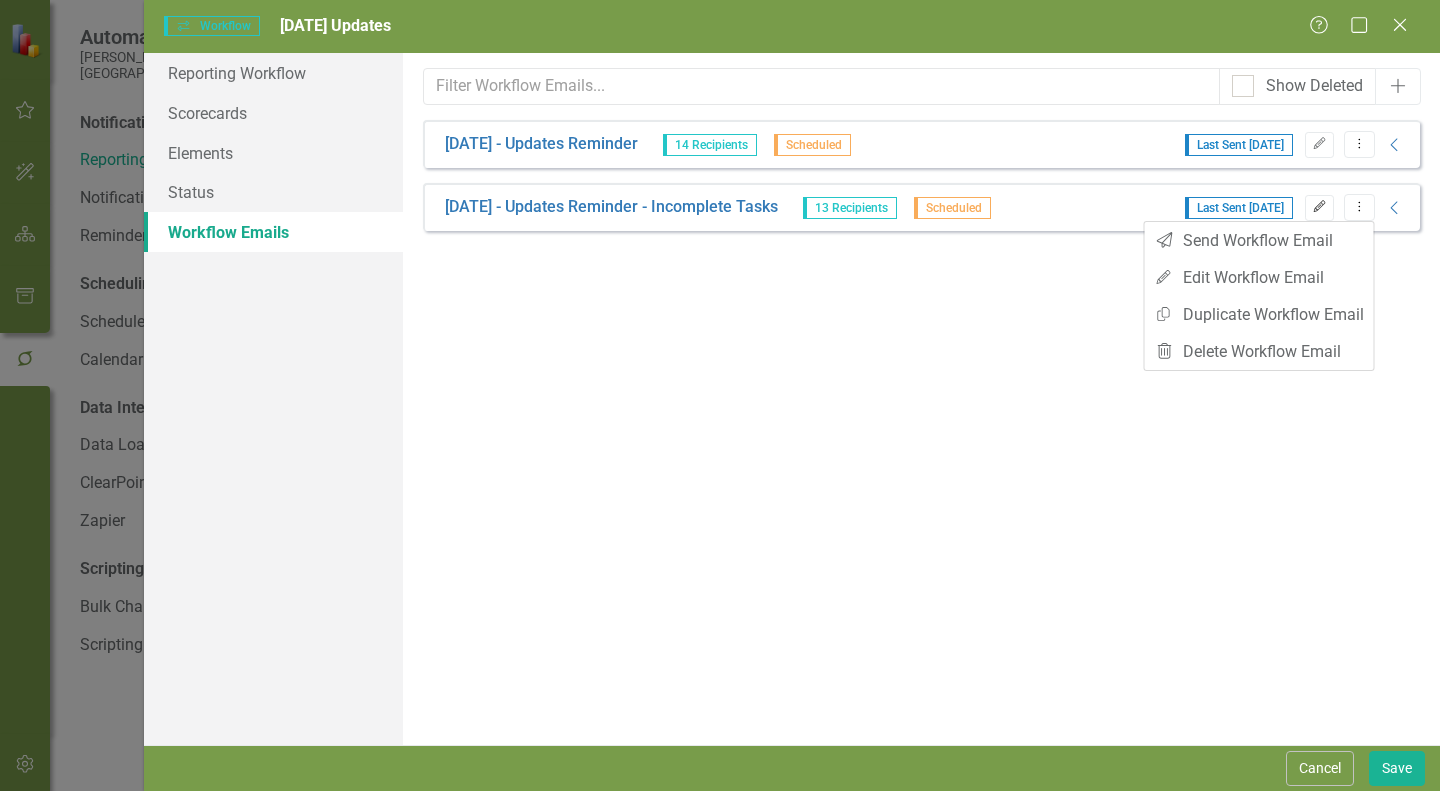 click on "Edit" 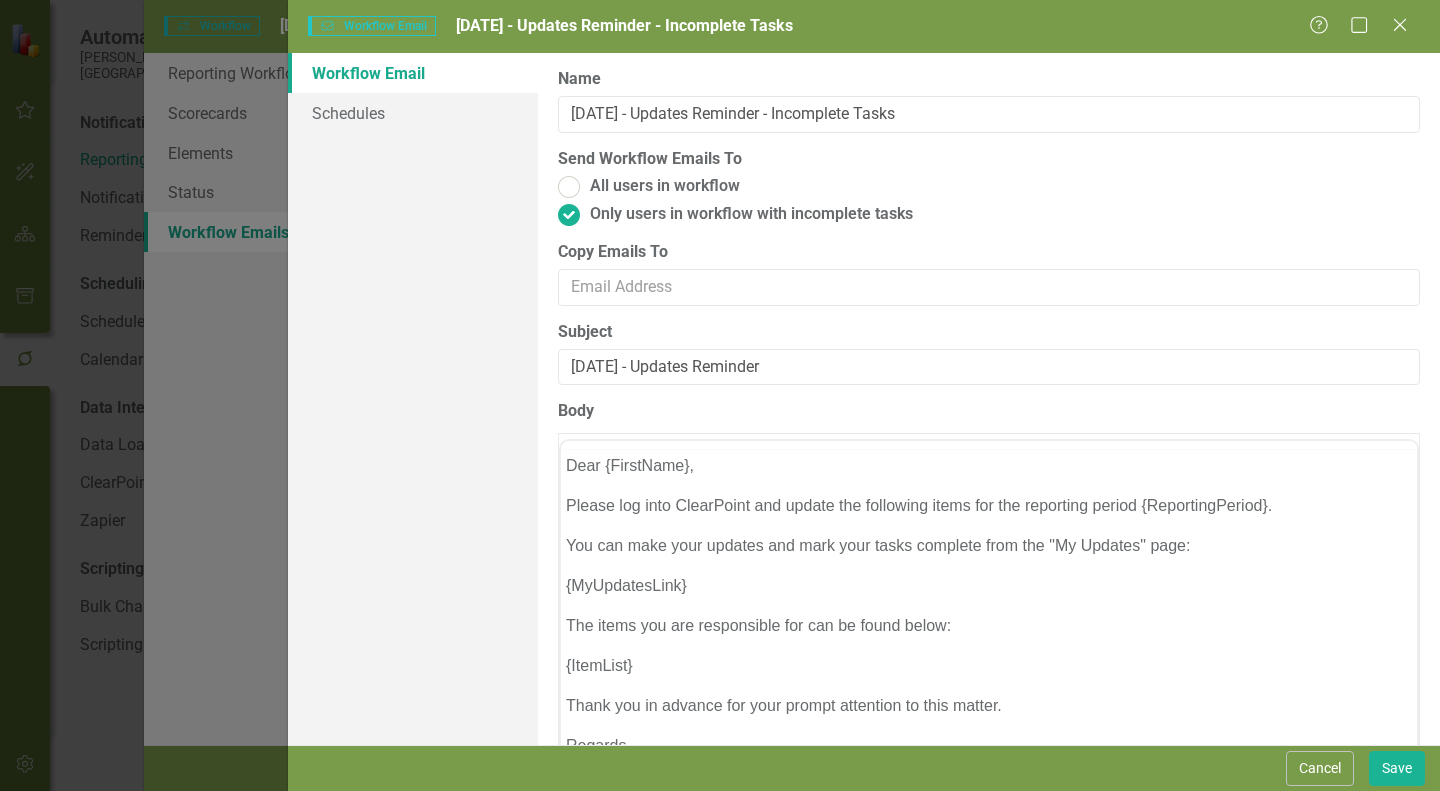 scroll, scrollTop: 0, scrollLeft: 0, axis: both 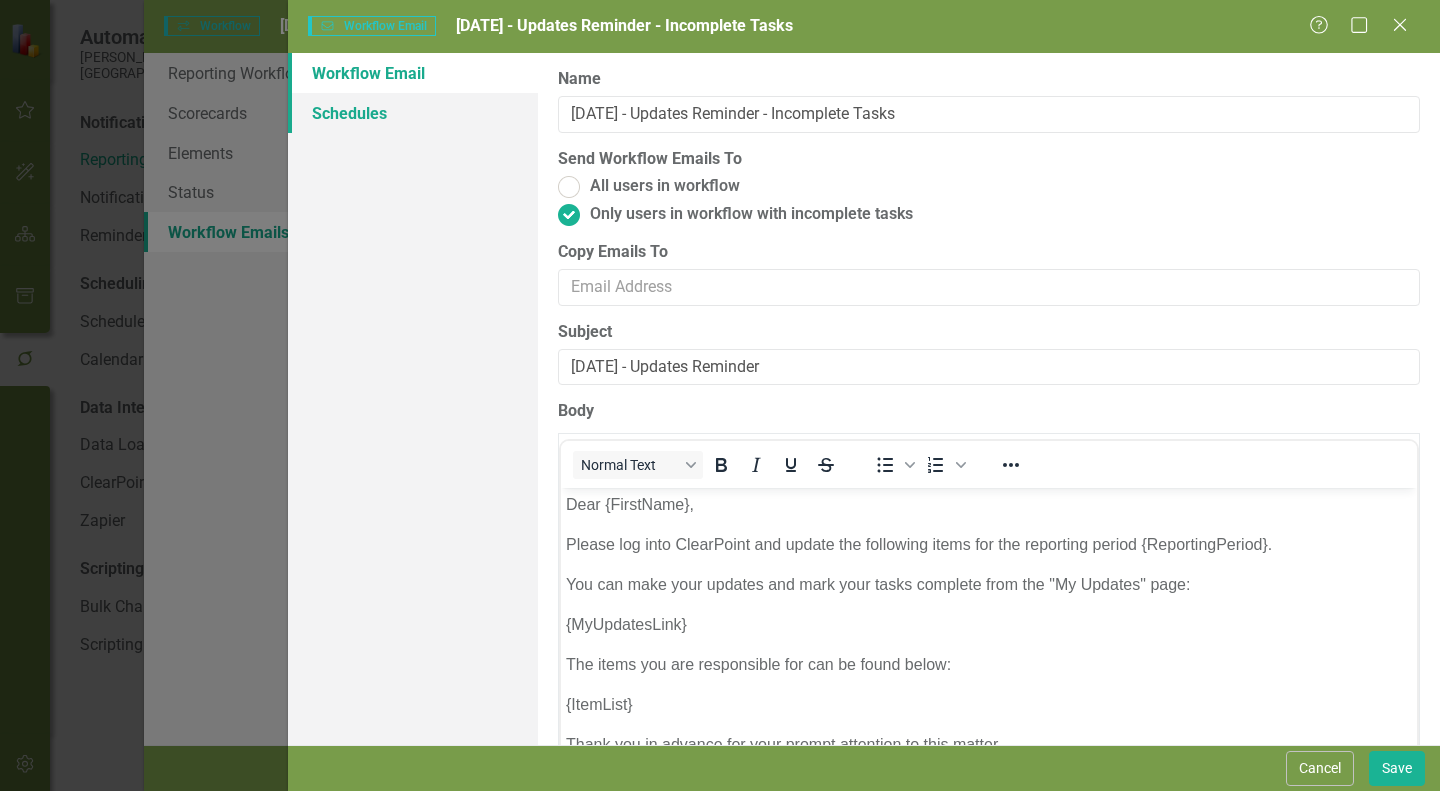 click on "Schedules" at bounding box center [413, 113] 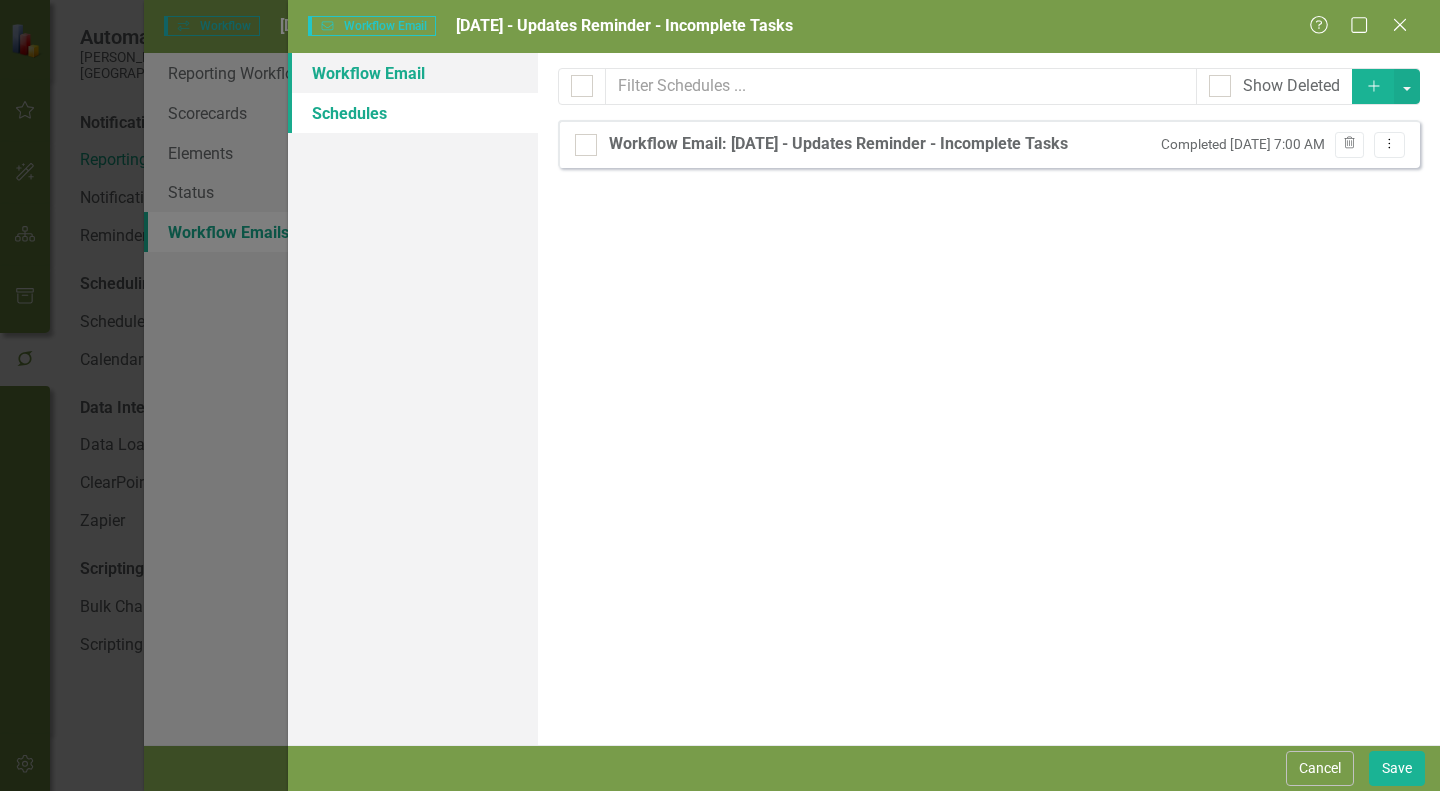 click on "Workflow Email" at bounding box center (413, 73) 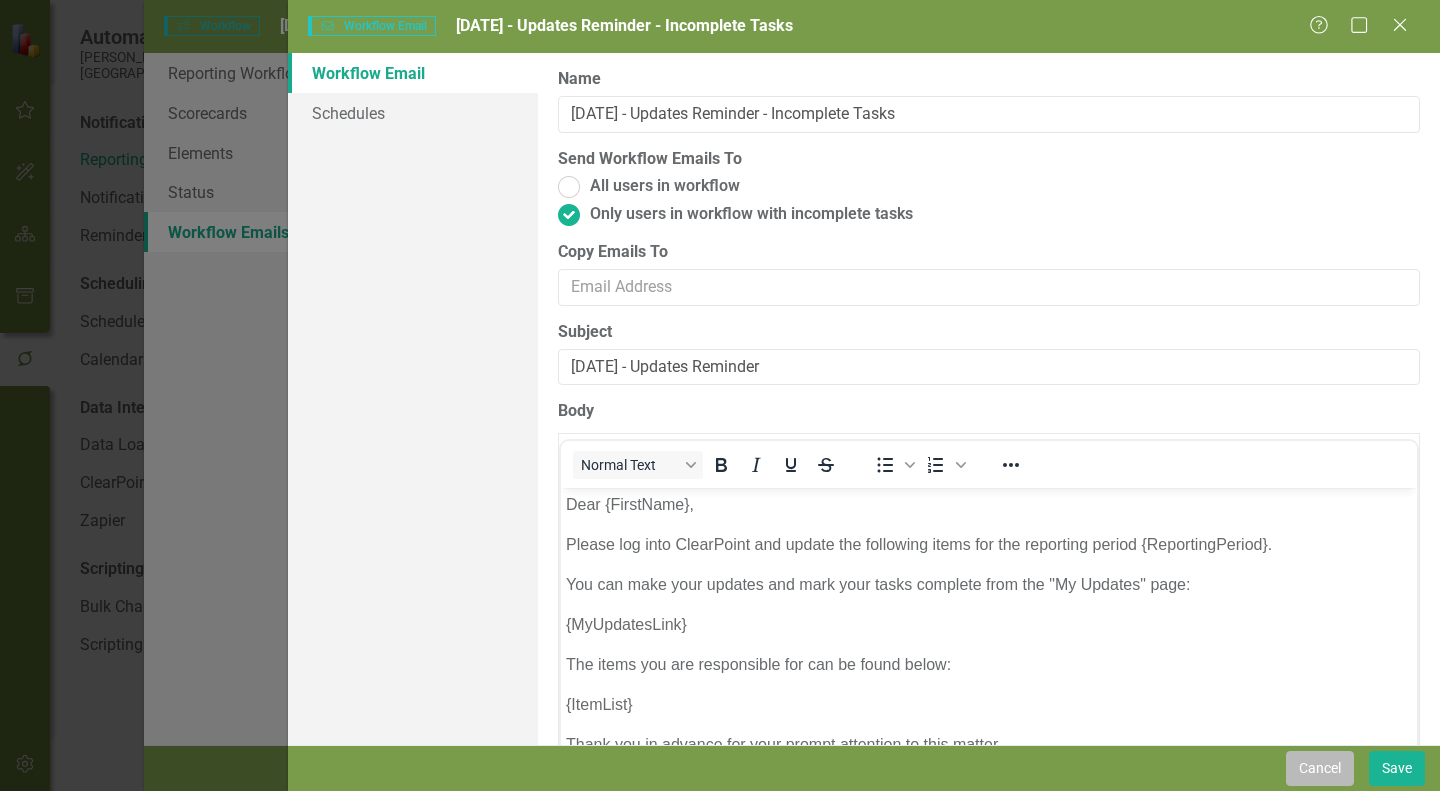 click on "Cancel" at bounding box center (1320, 768) 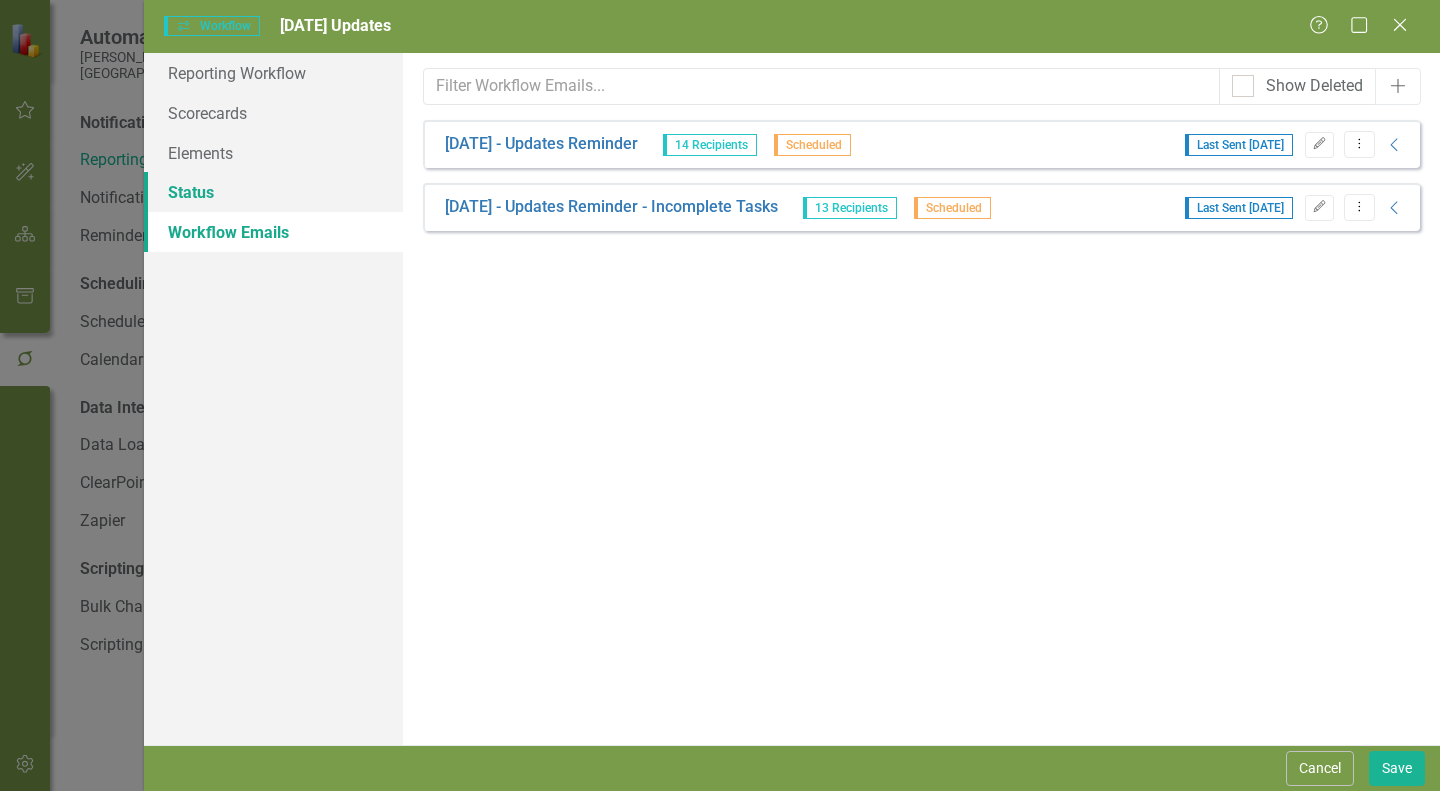 click on "Status" at bounding box center [273, 192] 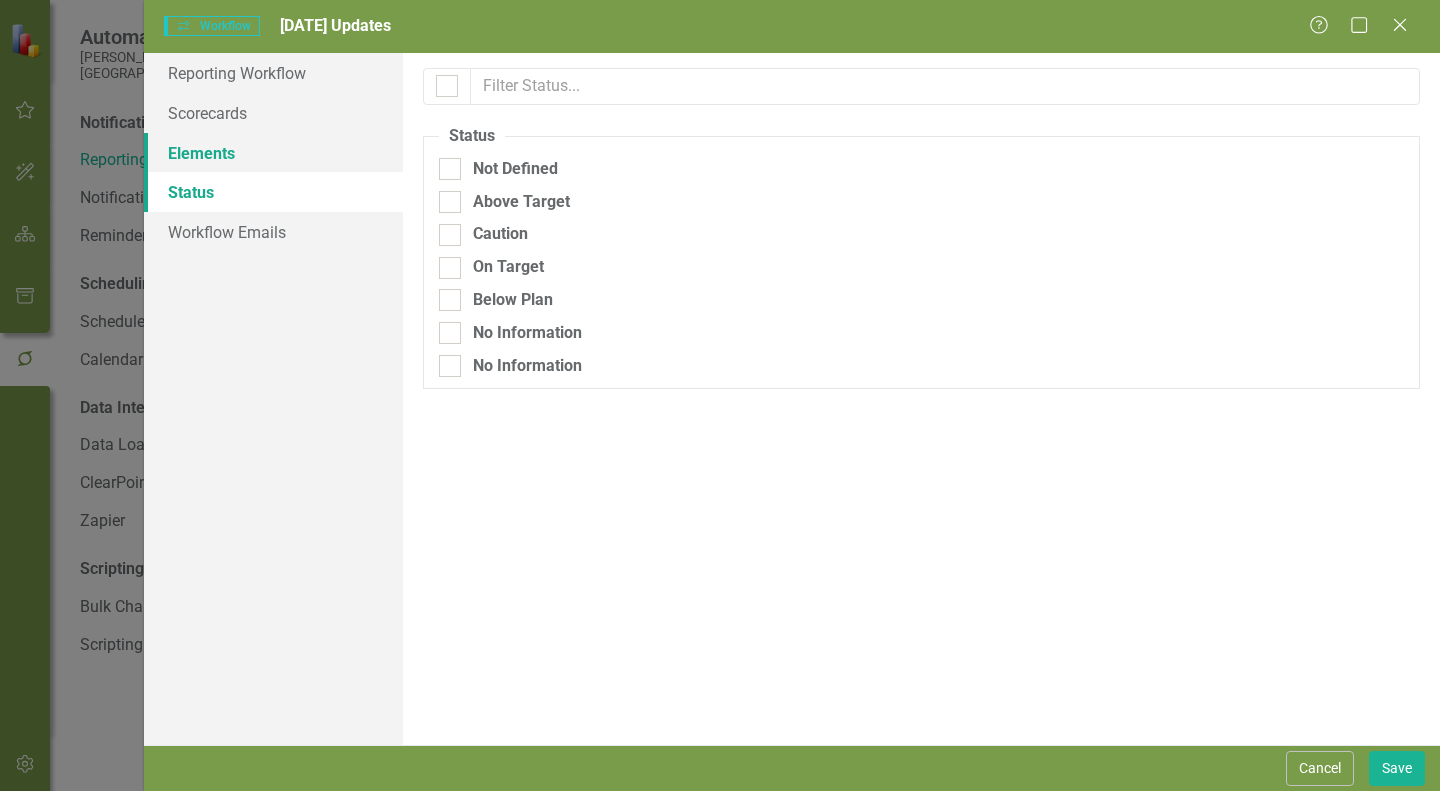 click on "Elements" at bounding box center (273, 153) 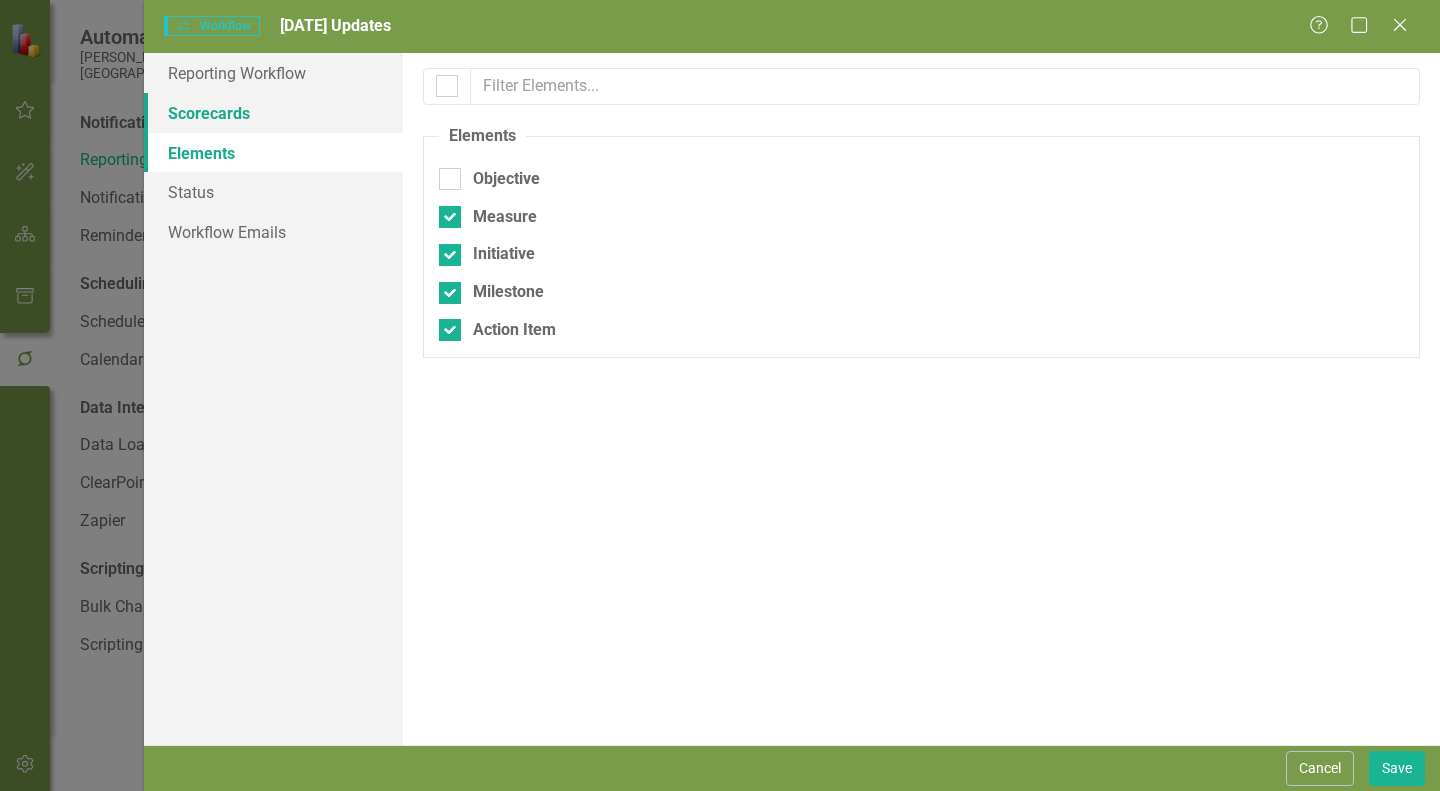 click on "Scorecards" at bounding box center (273, 113) 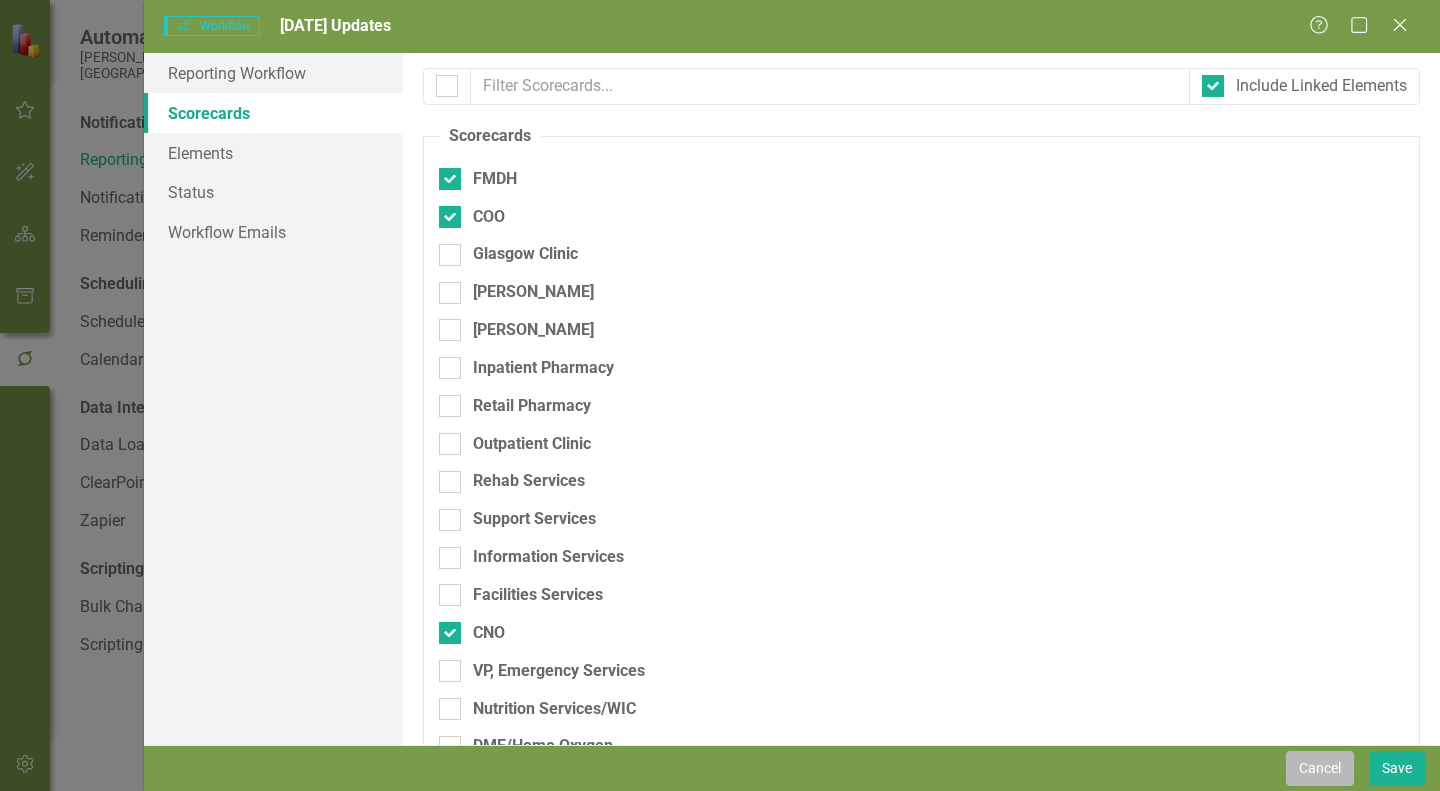 click on "Cancel" at bounding box center (1320, 768) 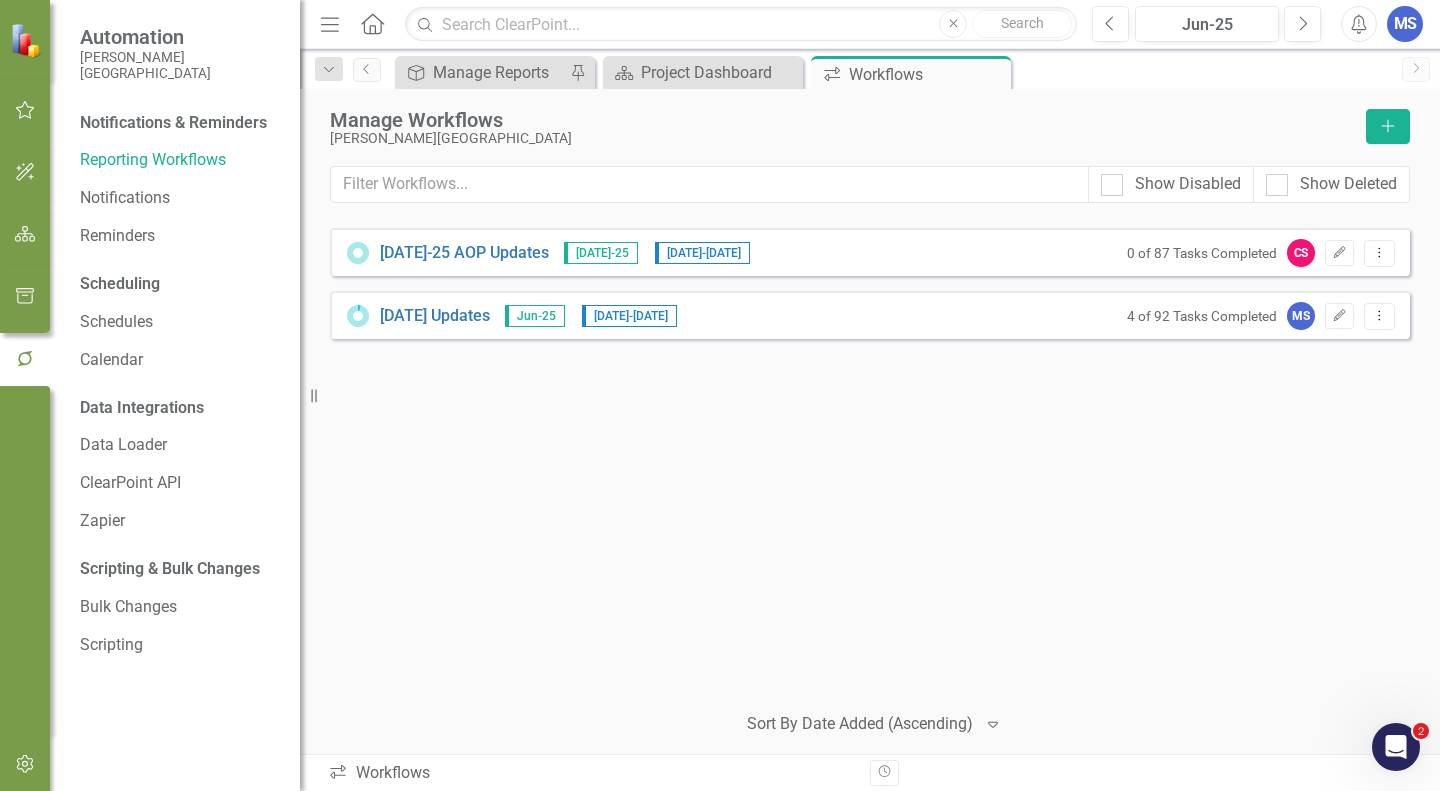 click 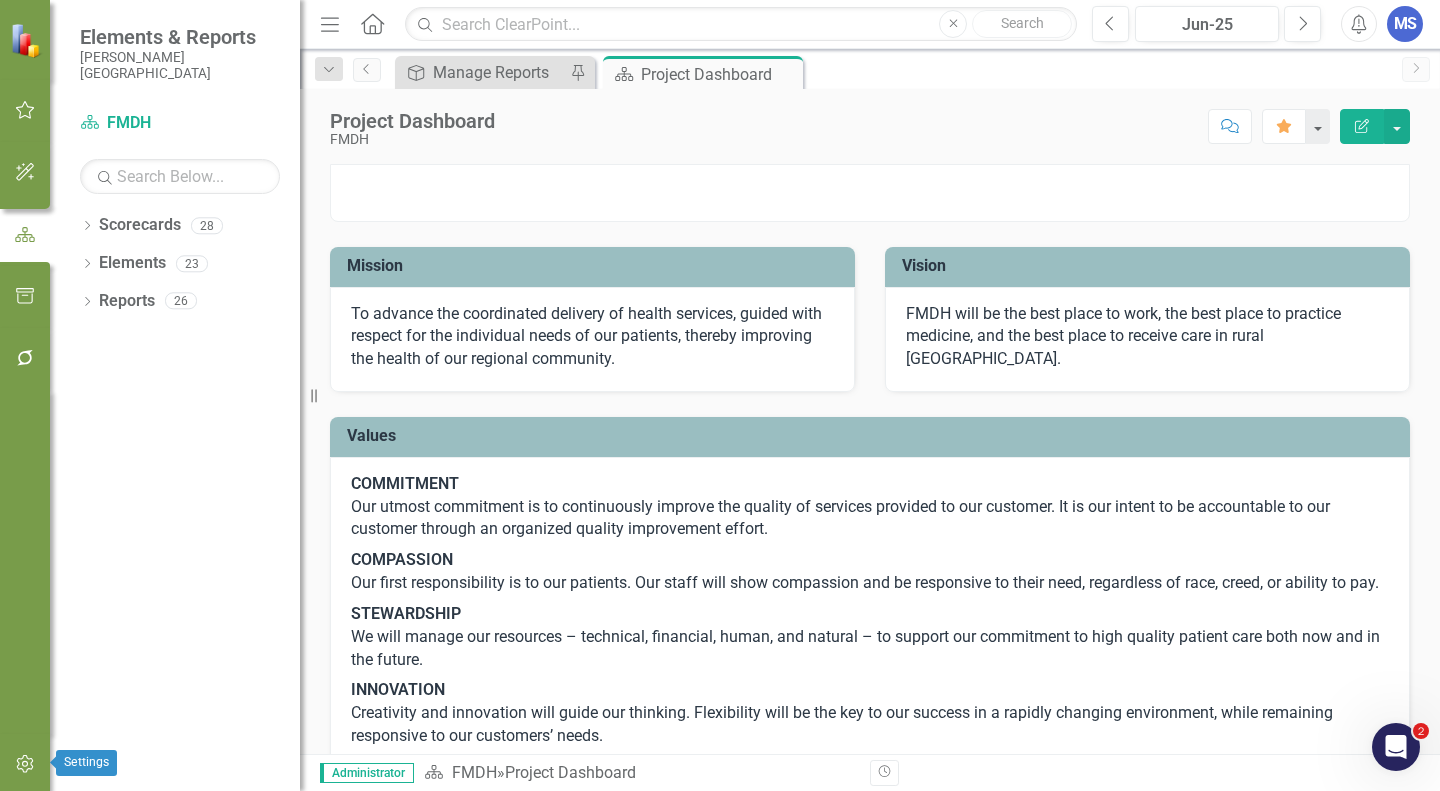 click 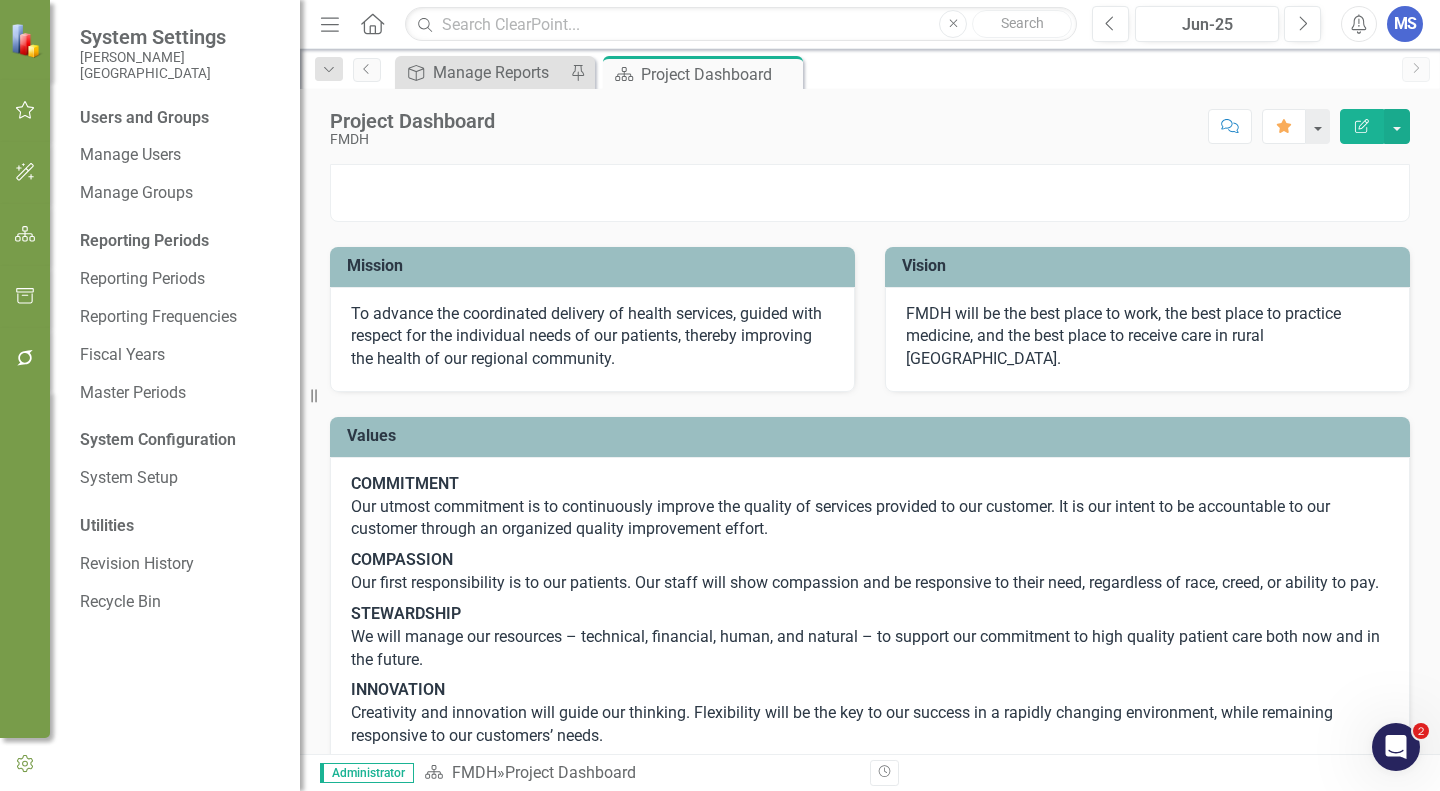 click 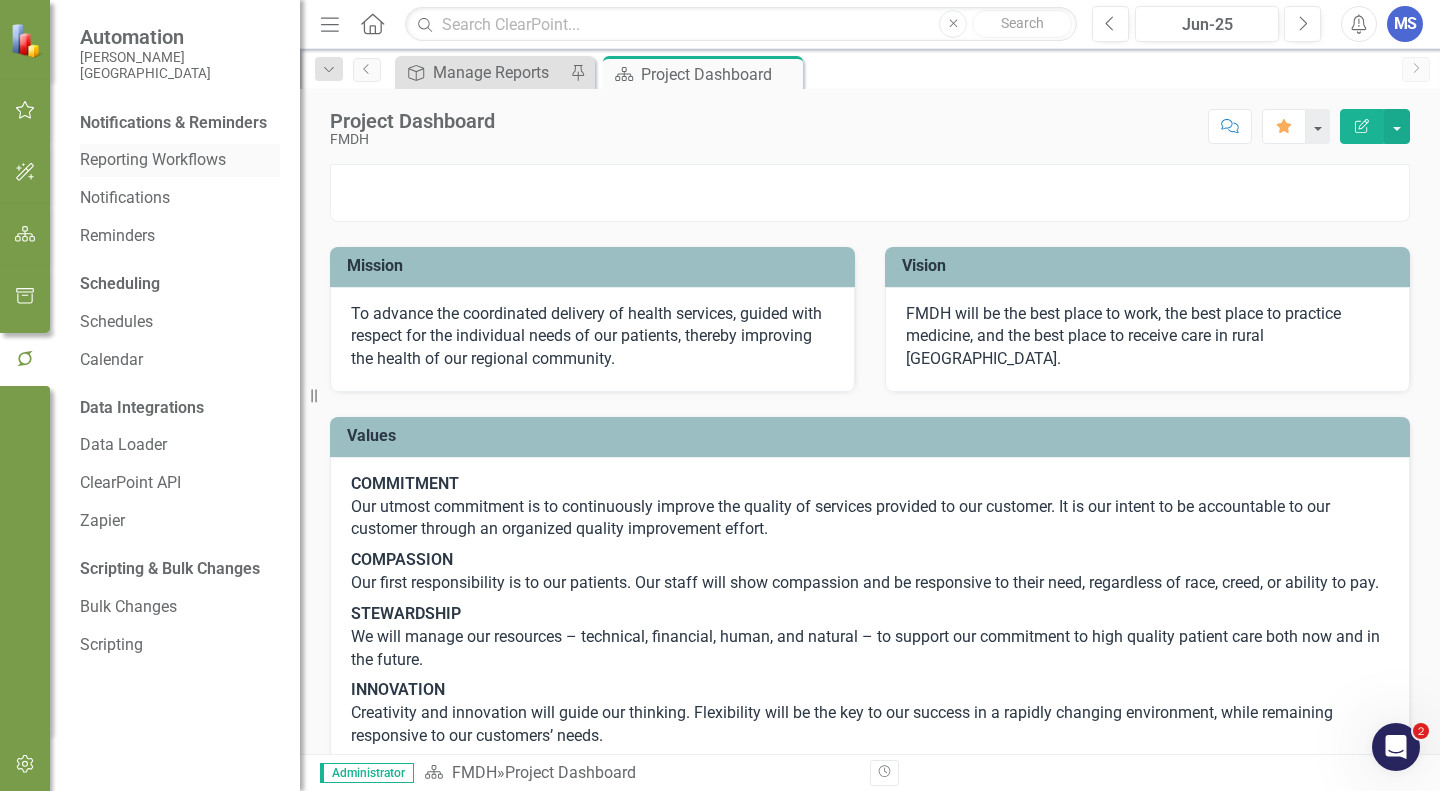 click on "Reporting Workflows" at bounding box center (180, 160) 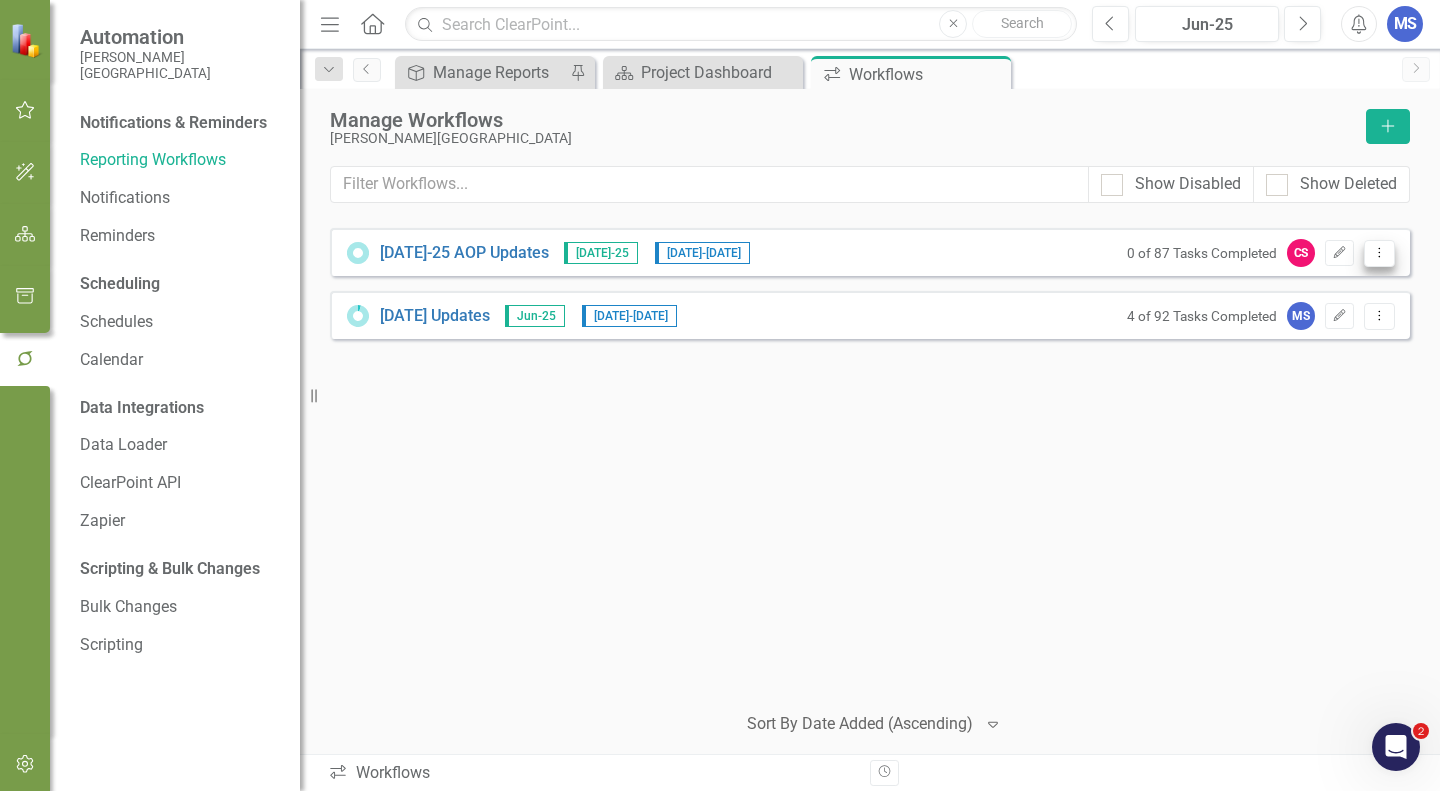 click on "Dropdown Menu" 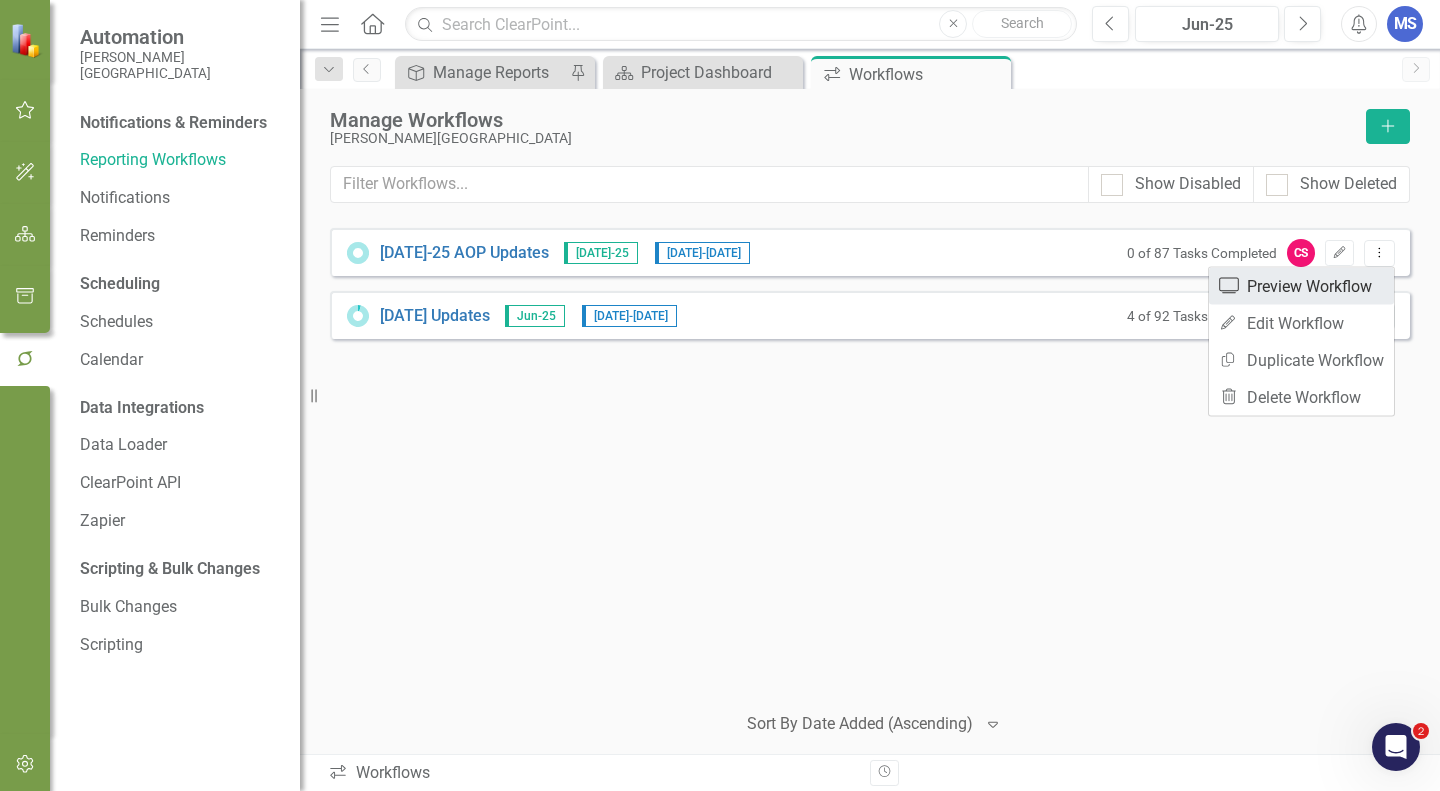 click on "Preview Preview Workflow" at bounding box center (1301, 286) 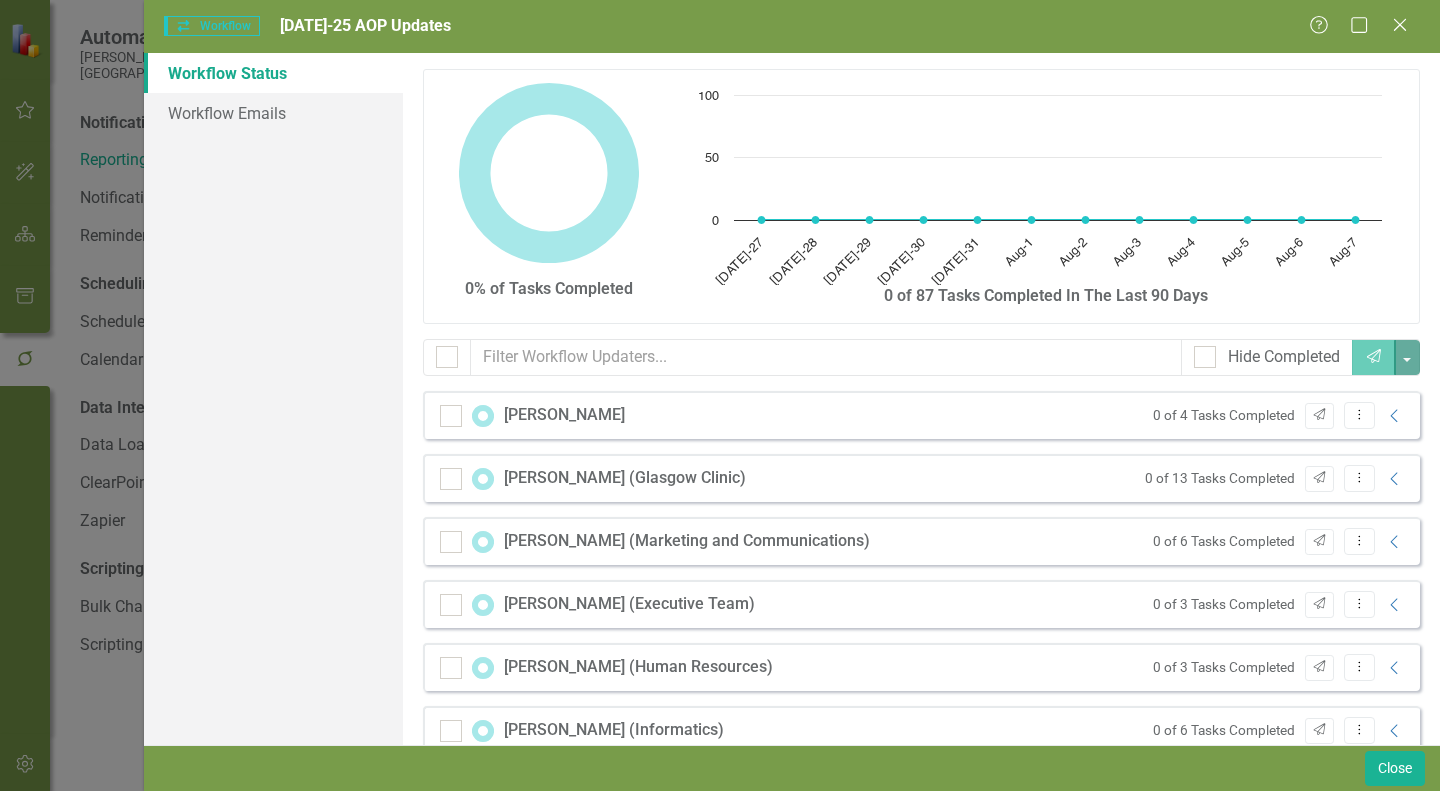 scroll, scrollTop: 0, scrollLeft: 0, axis: both 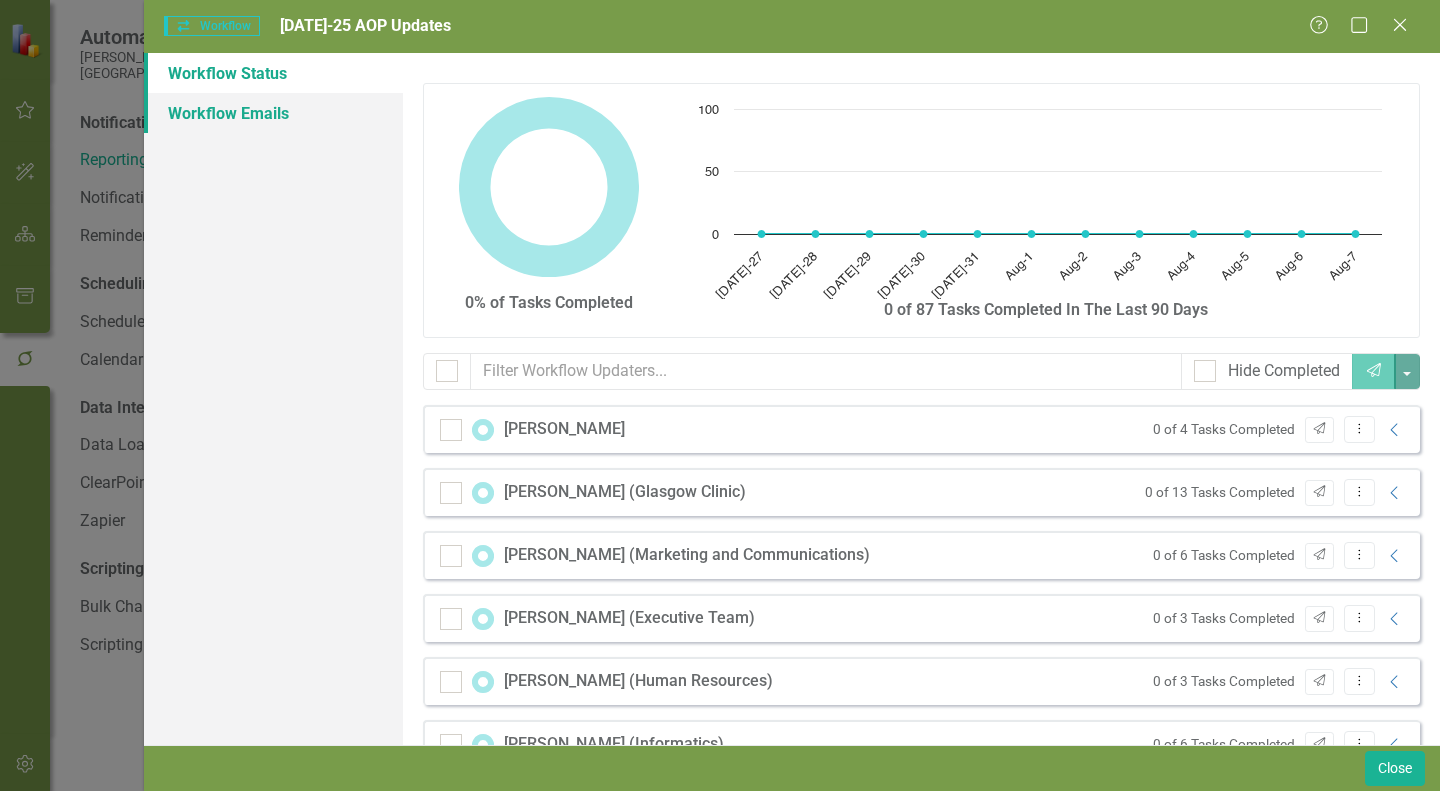 click on "Workflow Emails" at bounding box center (273, 113) 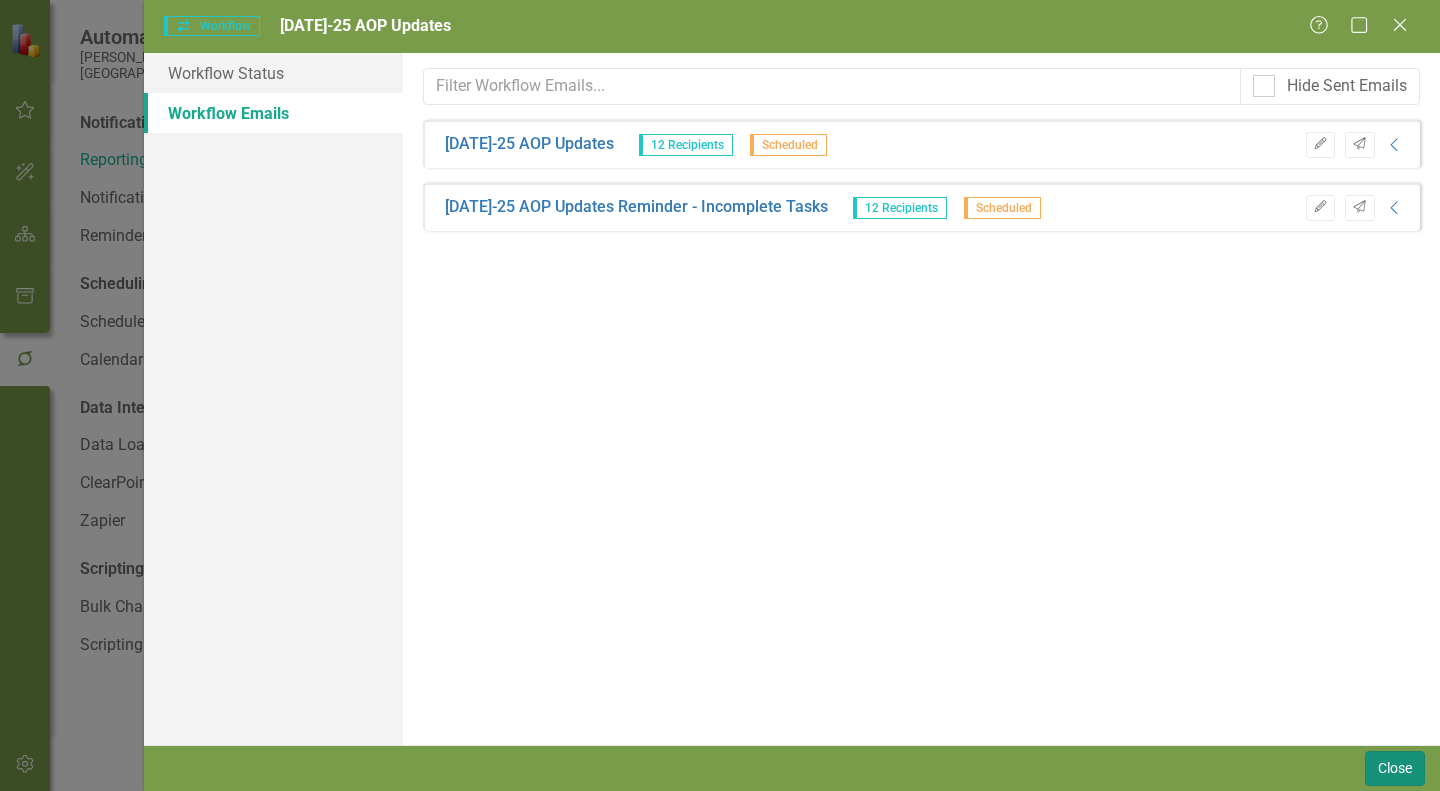 click on "Close" at bounding box center (1395, 768) 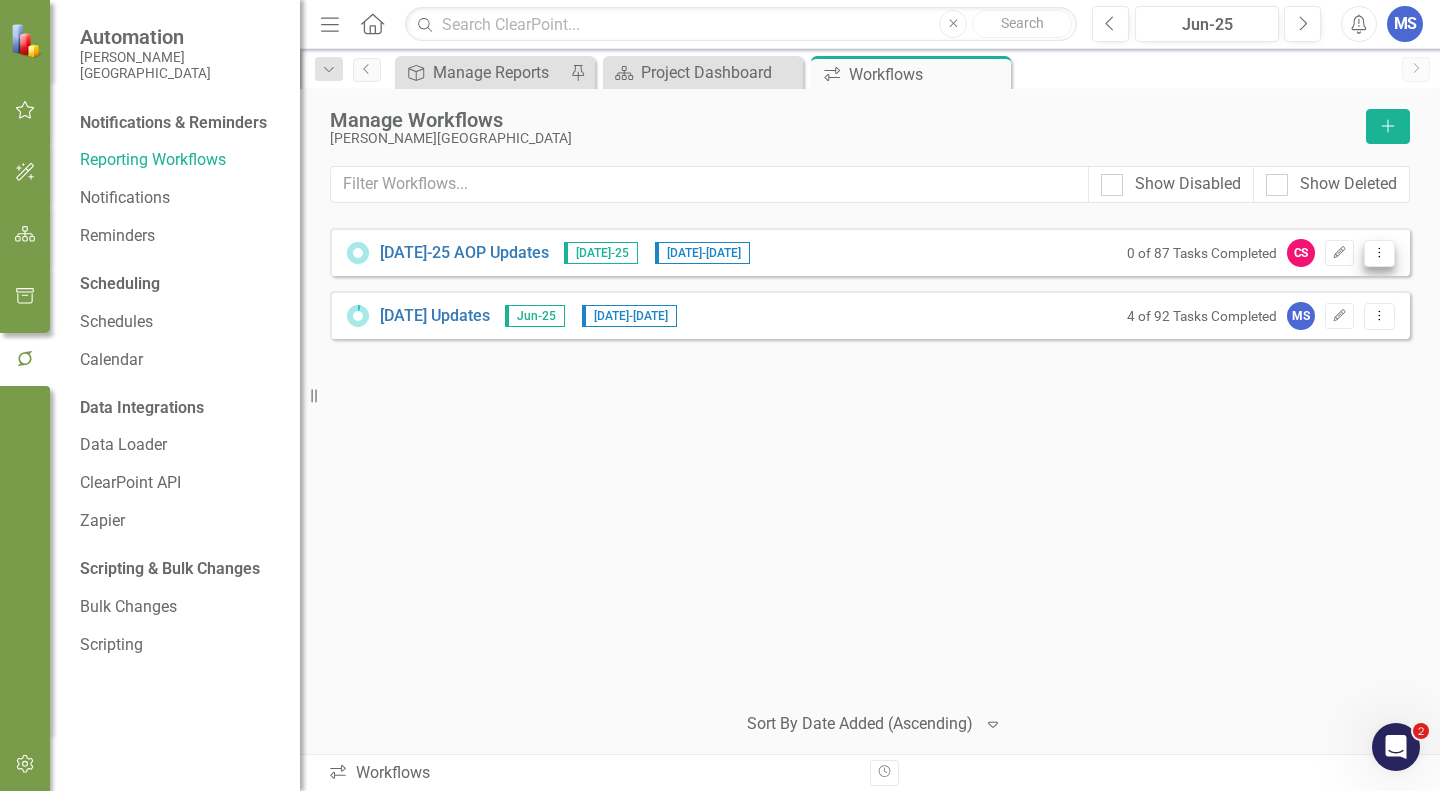 click on "Dropdown Menu" at bounding box center [1379, 253] 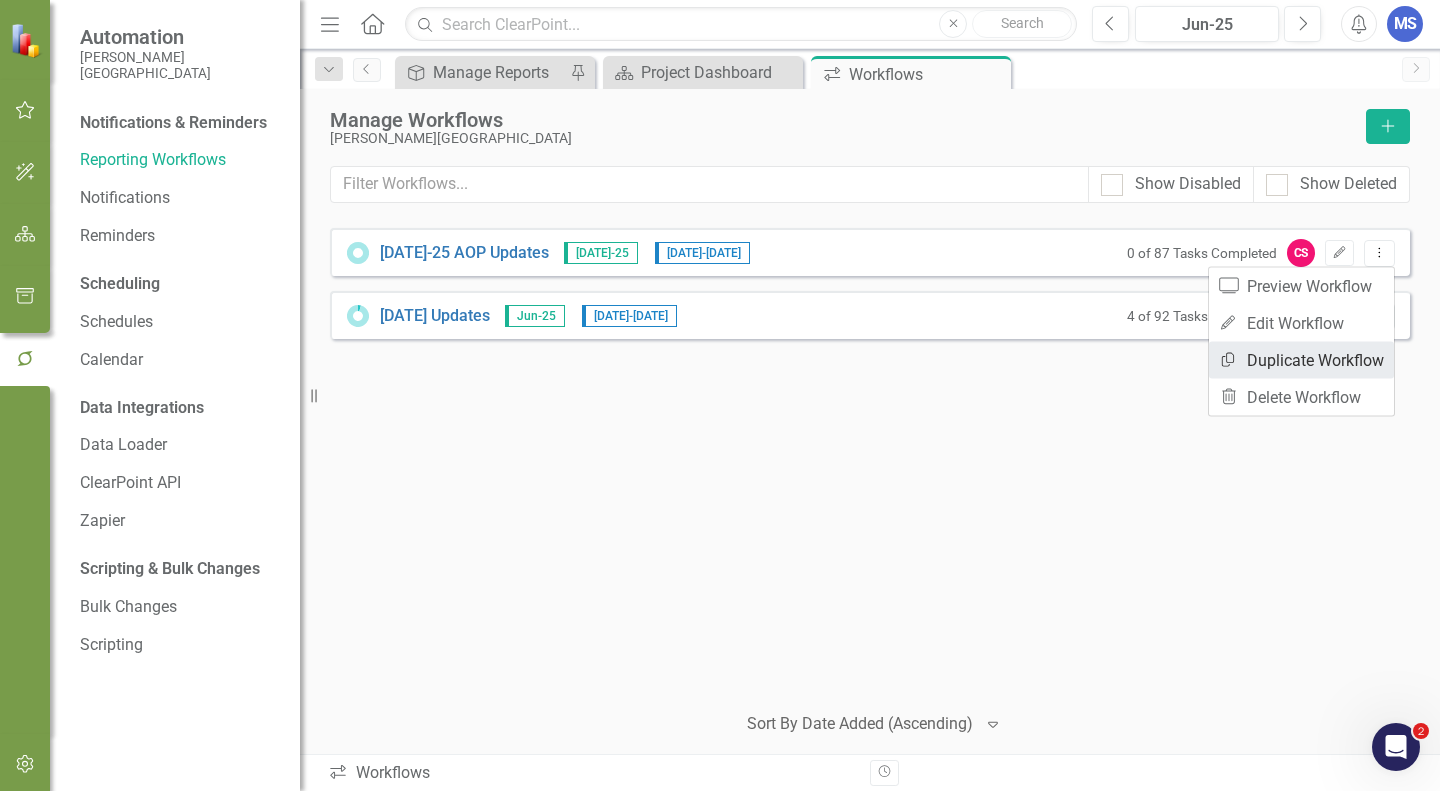 click on "Copy Duplicate Workflow" at bounding box center [1301, 360] 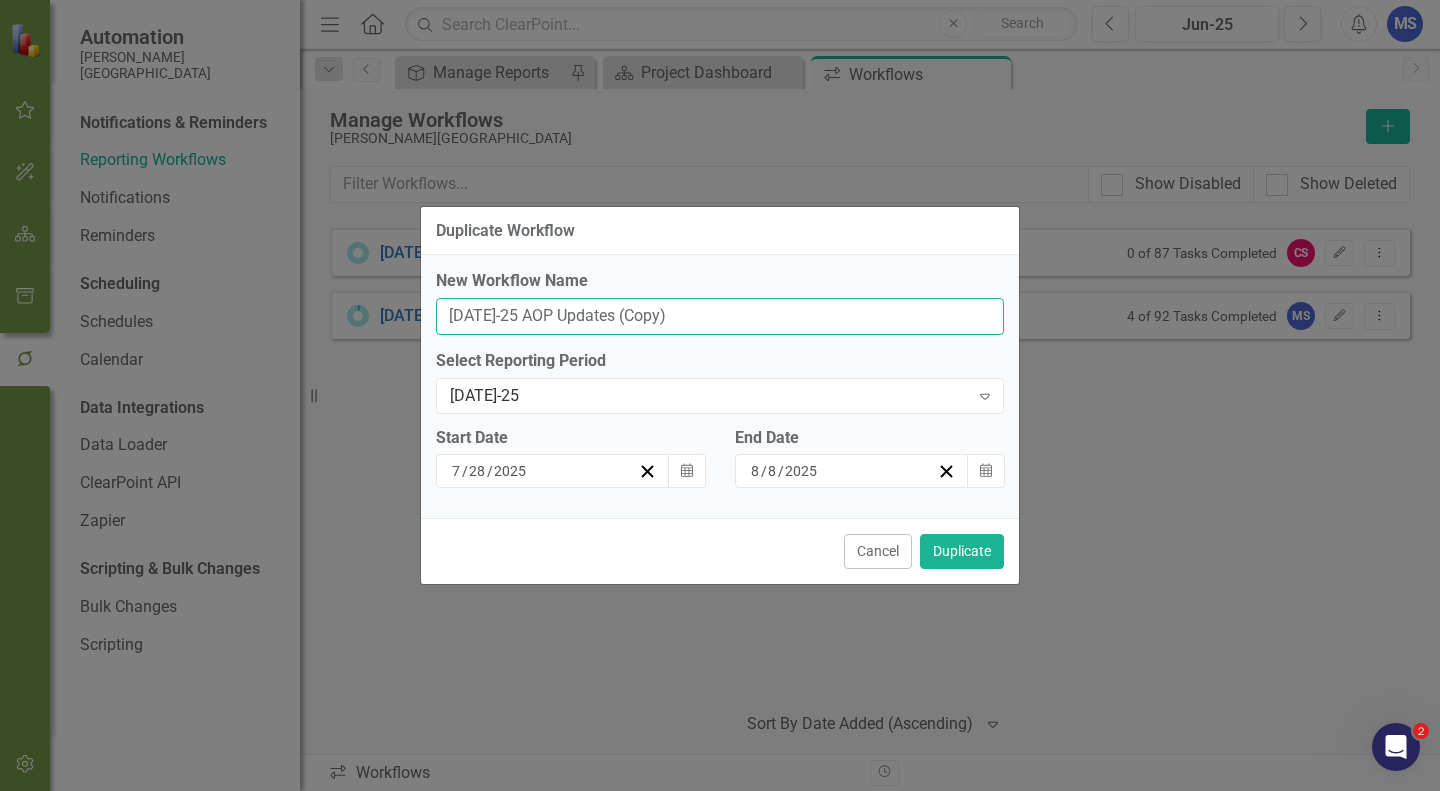 click on "Jul-25 AOP Updates (Copy)" at bounding box center (720, 316) 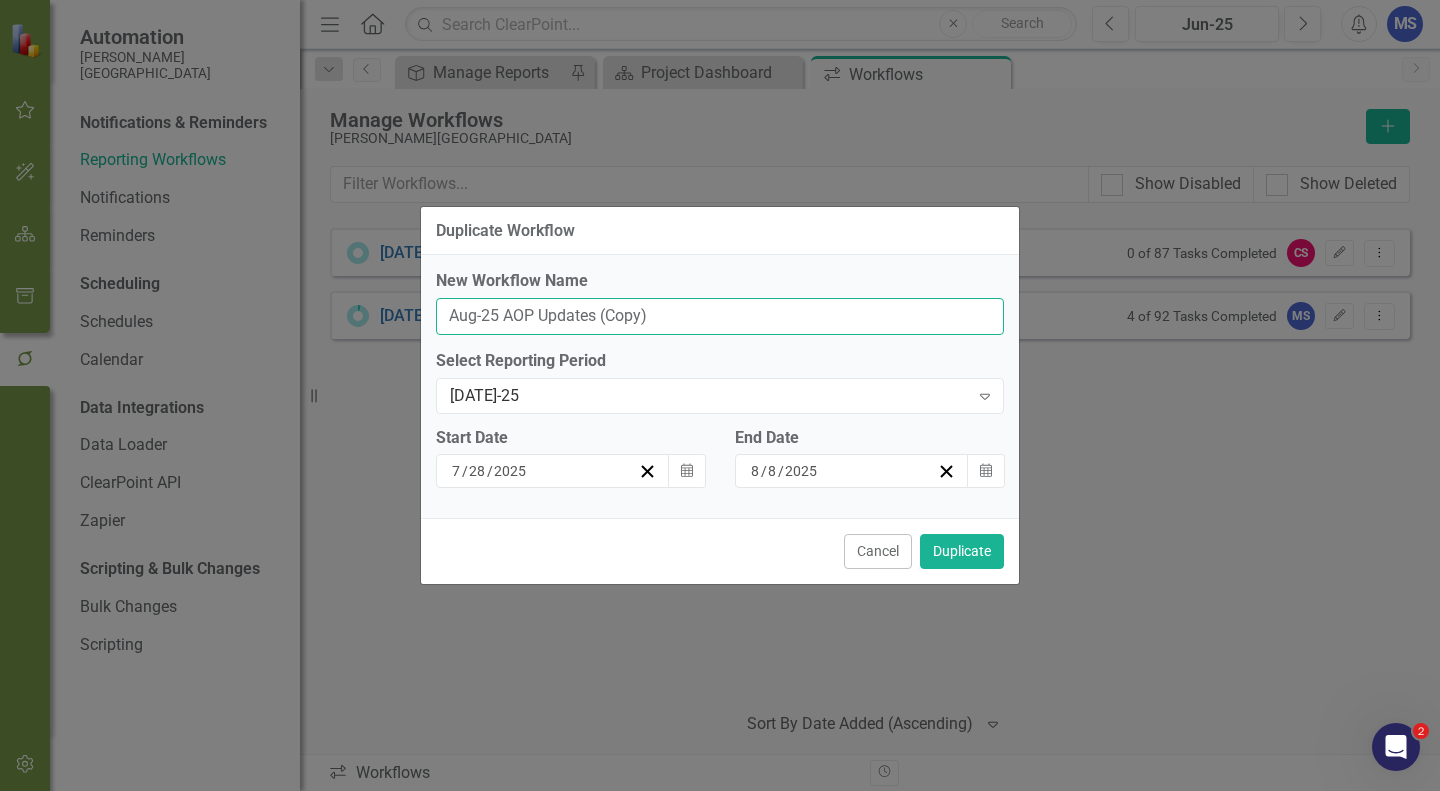 drag, startPoint x: 666, startPoint y: 311, endPoint x: 596, endPoint y: 313, distance: 70.028564 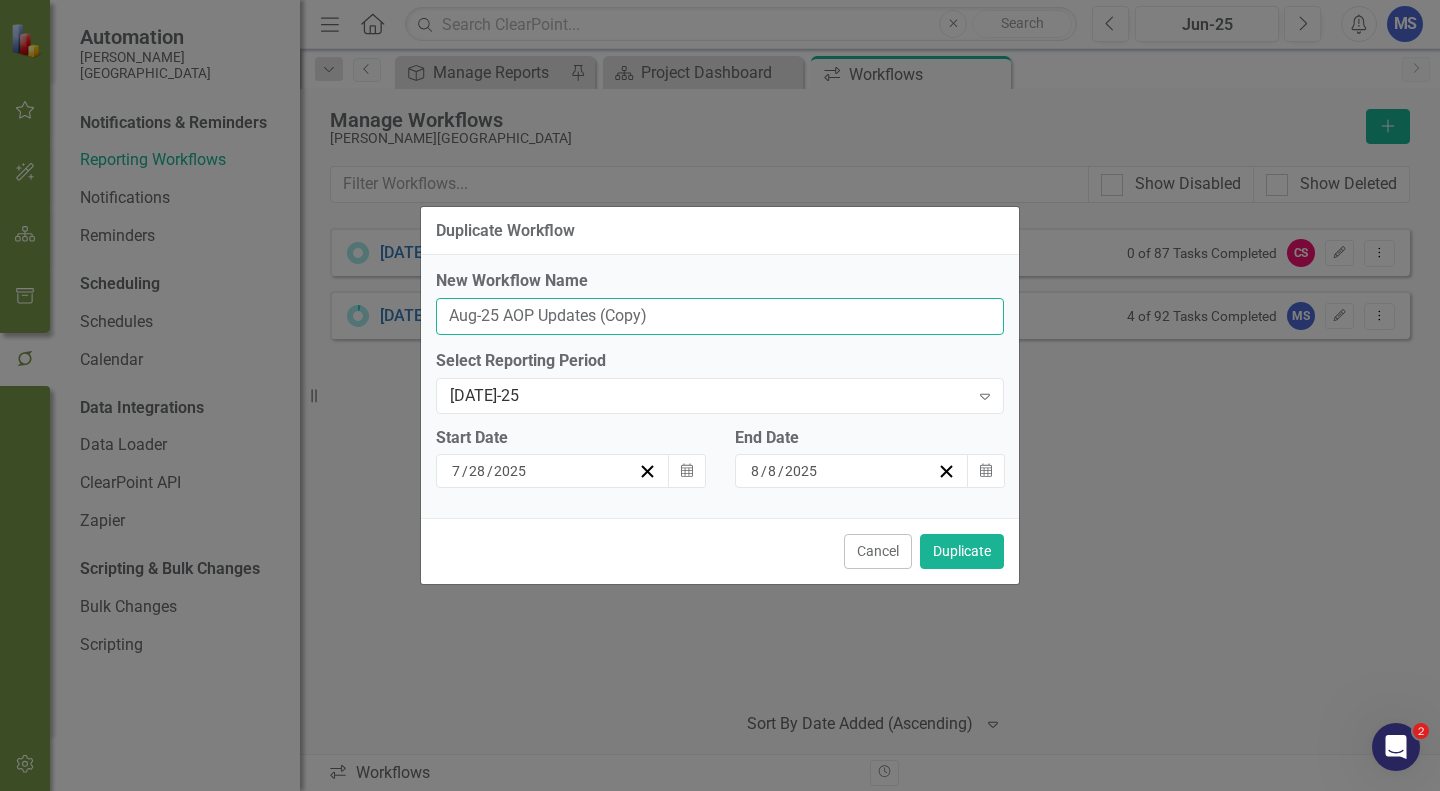 click on "Aug-25 AOP Updates (Copy)" at bounding box center (720, 316) 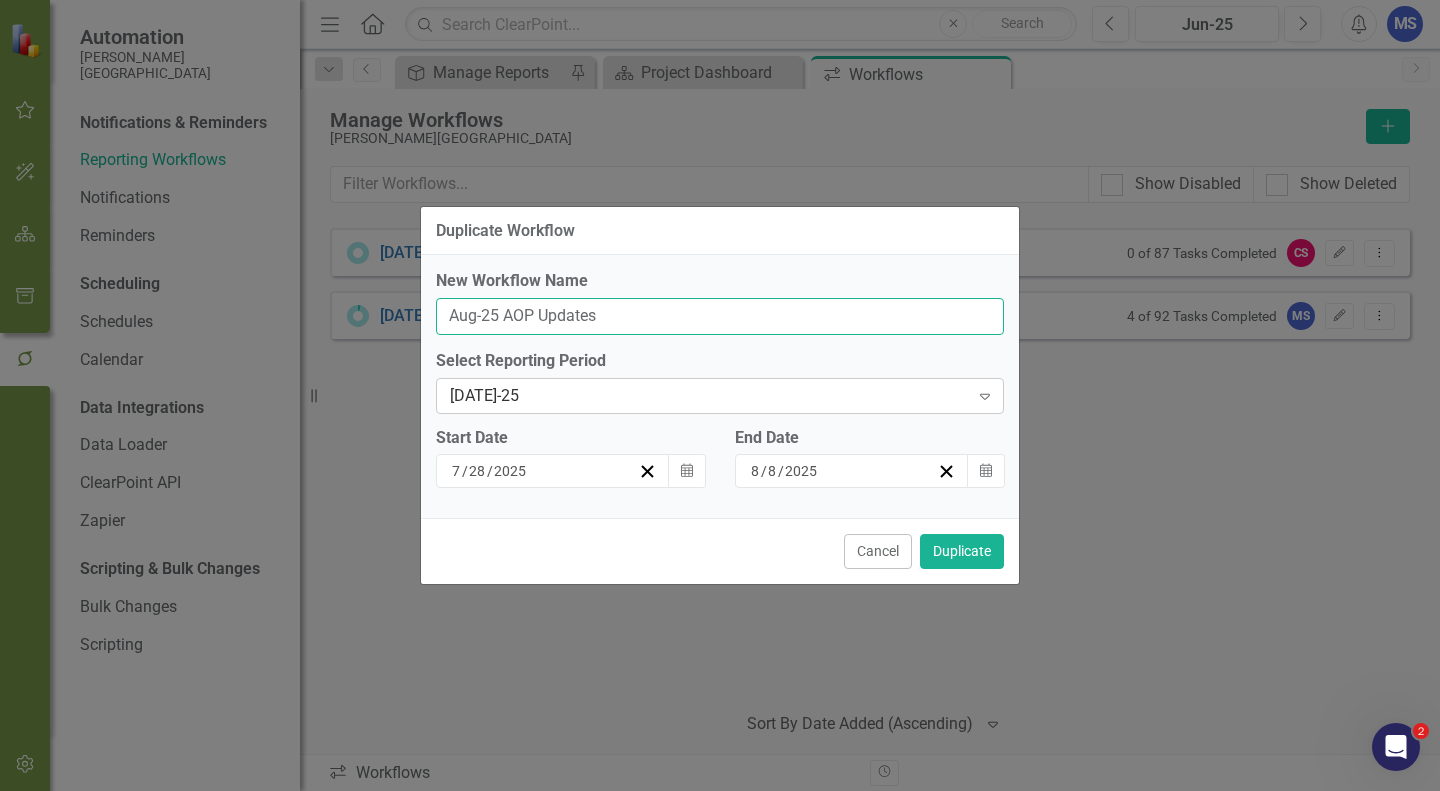 type on "Aug-25 AOP Updates" 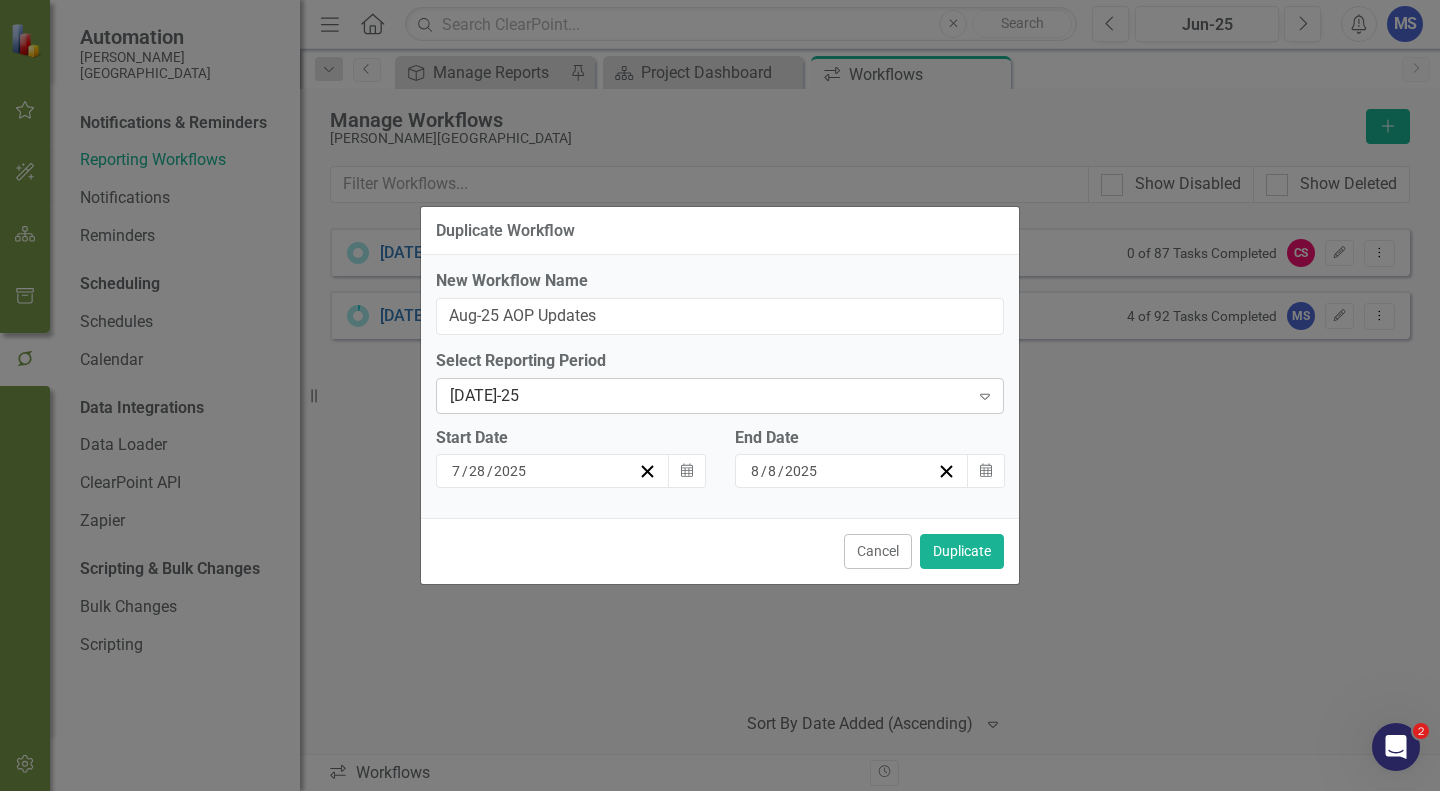 click on "[DATE]-25" at bounding box center [709, 395] 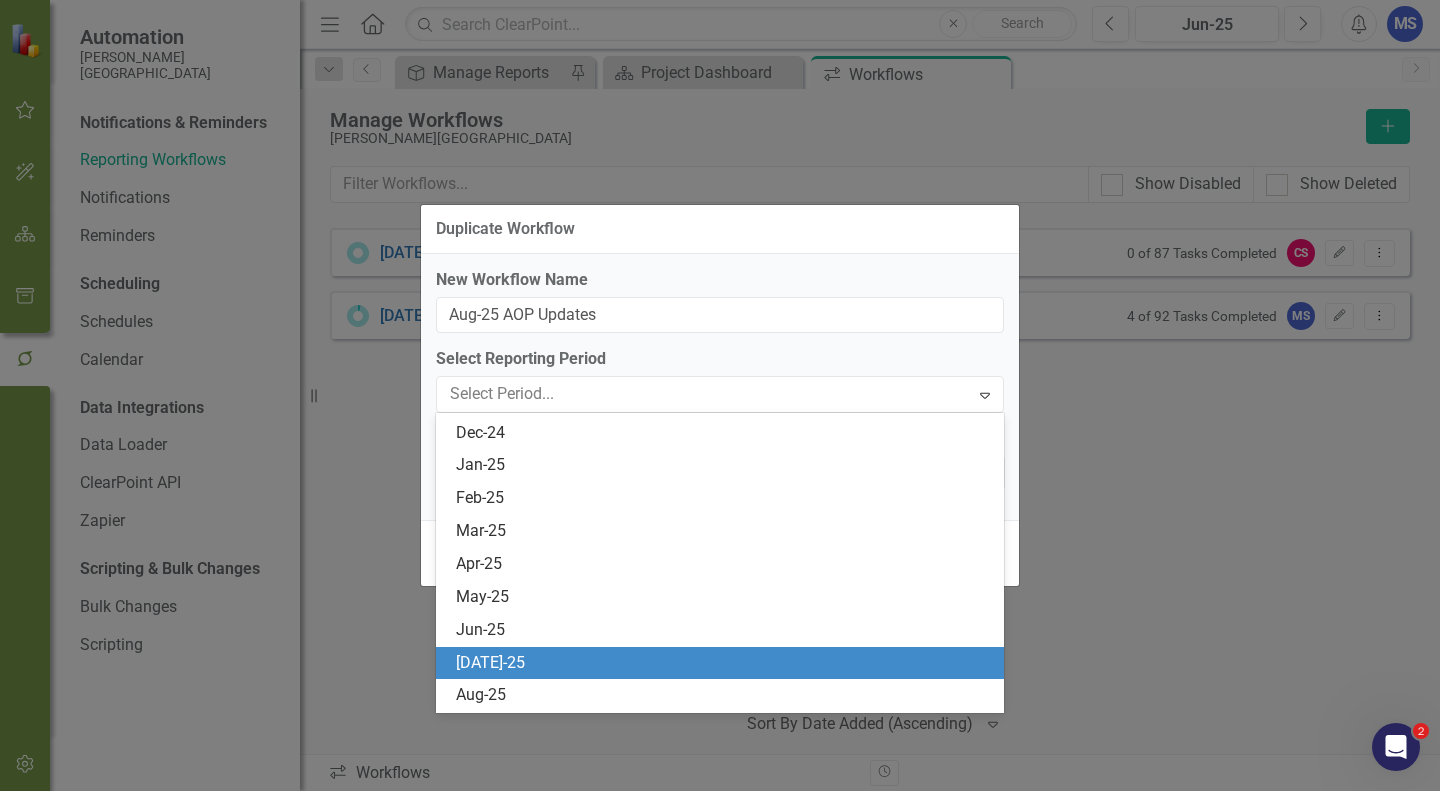 scroll, scrollTop: 1380, scrollLeft: 0, axis: vertical 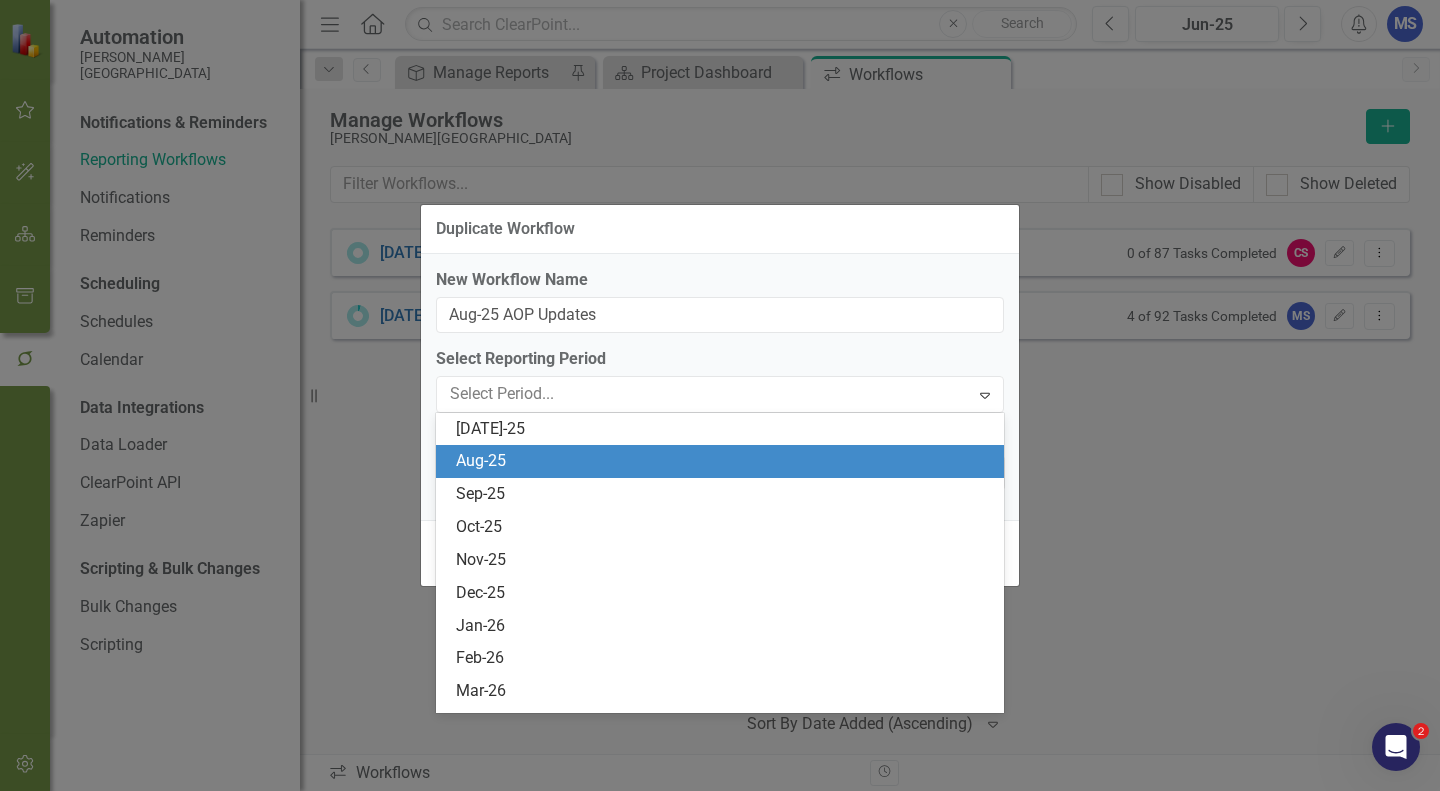 click on "Aug-25" at bounding box center [724, 461] 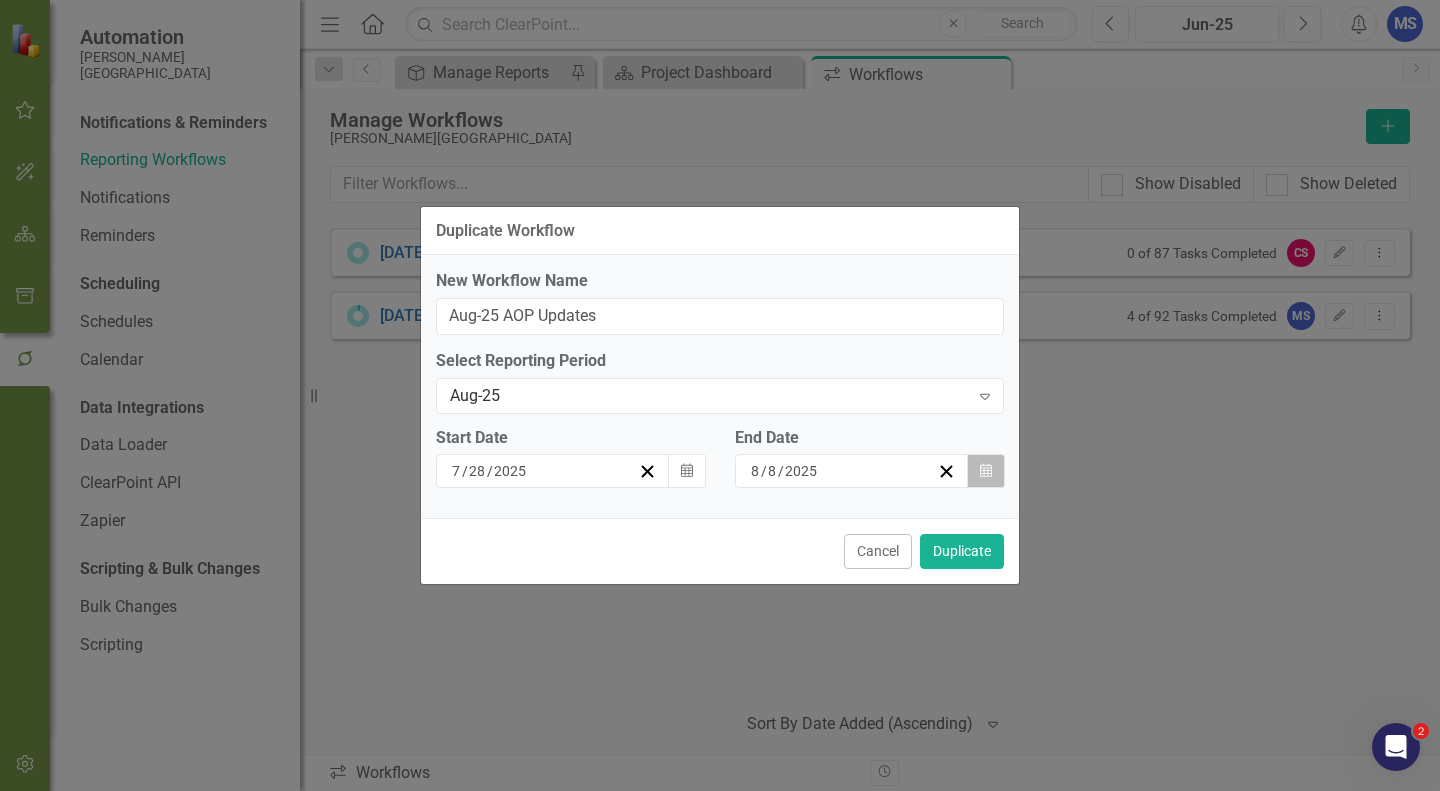 click on "Calendar" 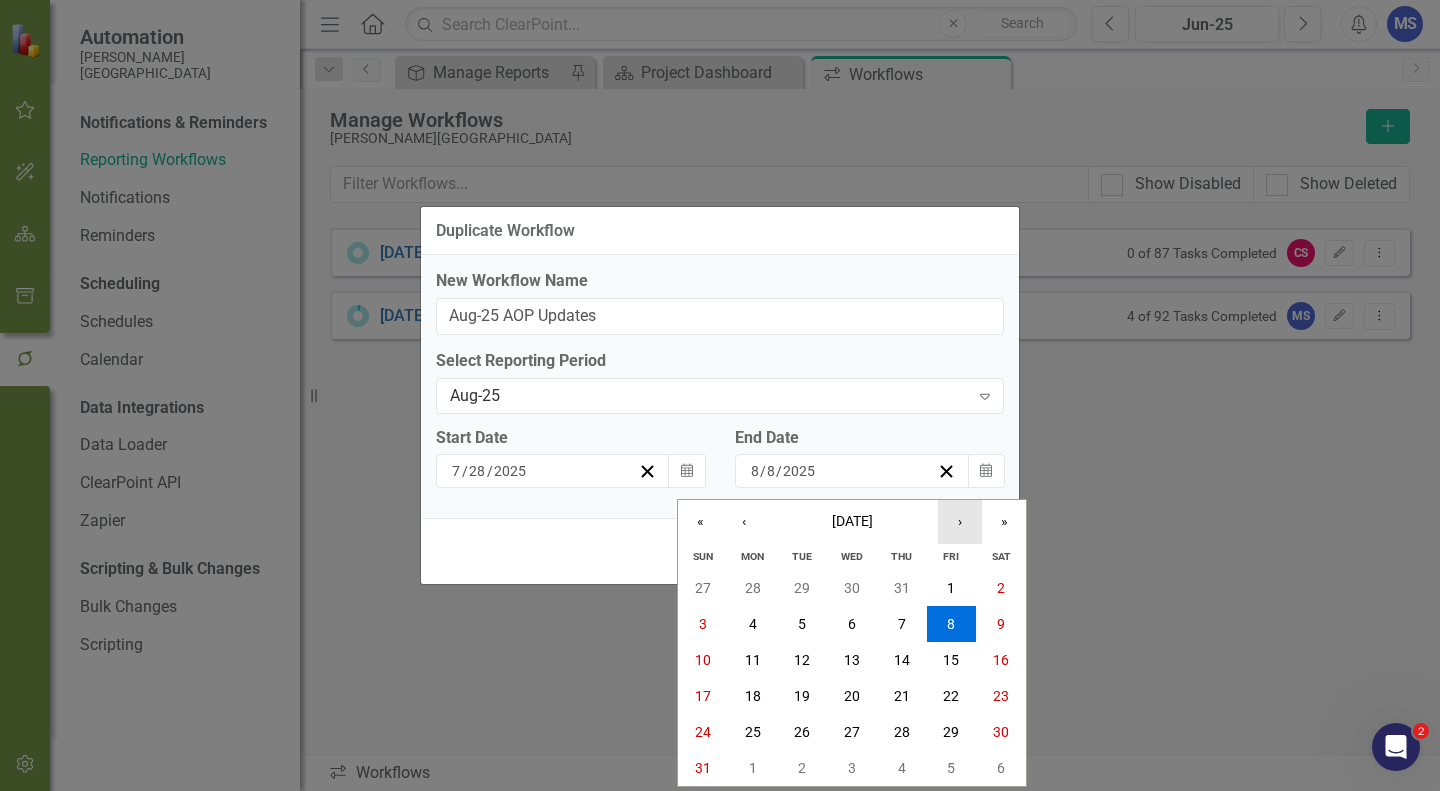 click on "›" at bounding box center [960, 522] 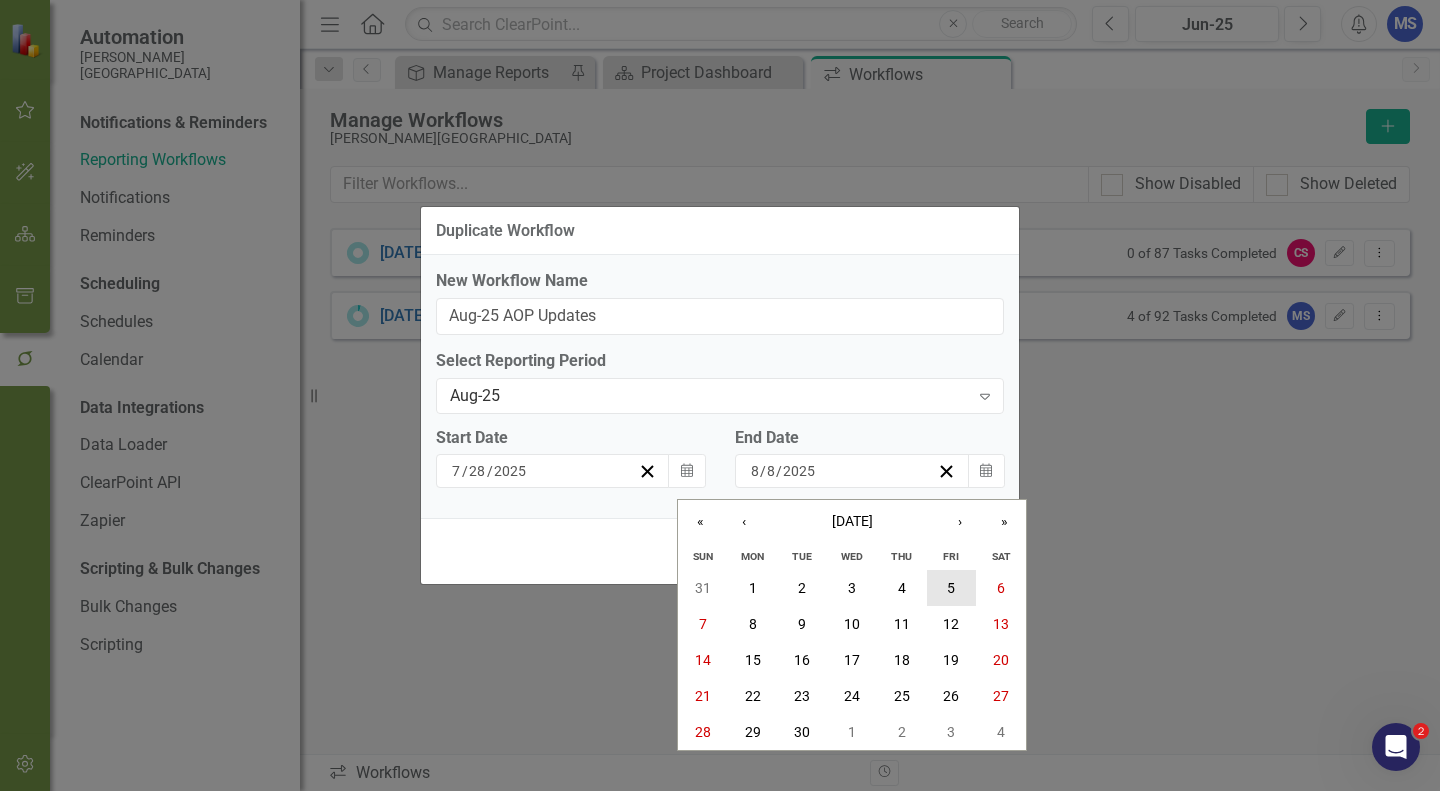 click on "5" at bounding box center [951, 588] 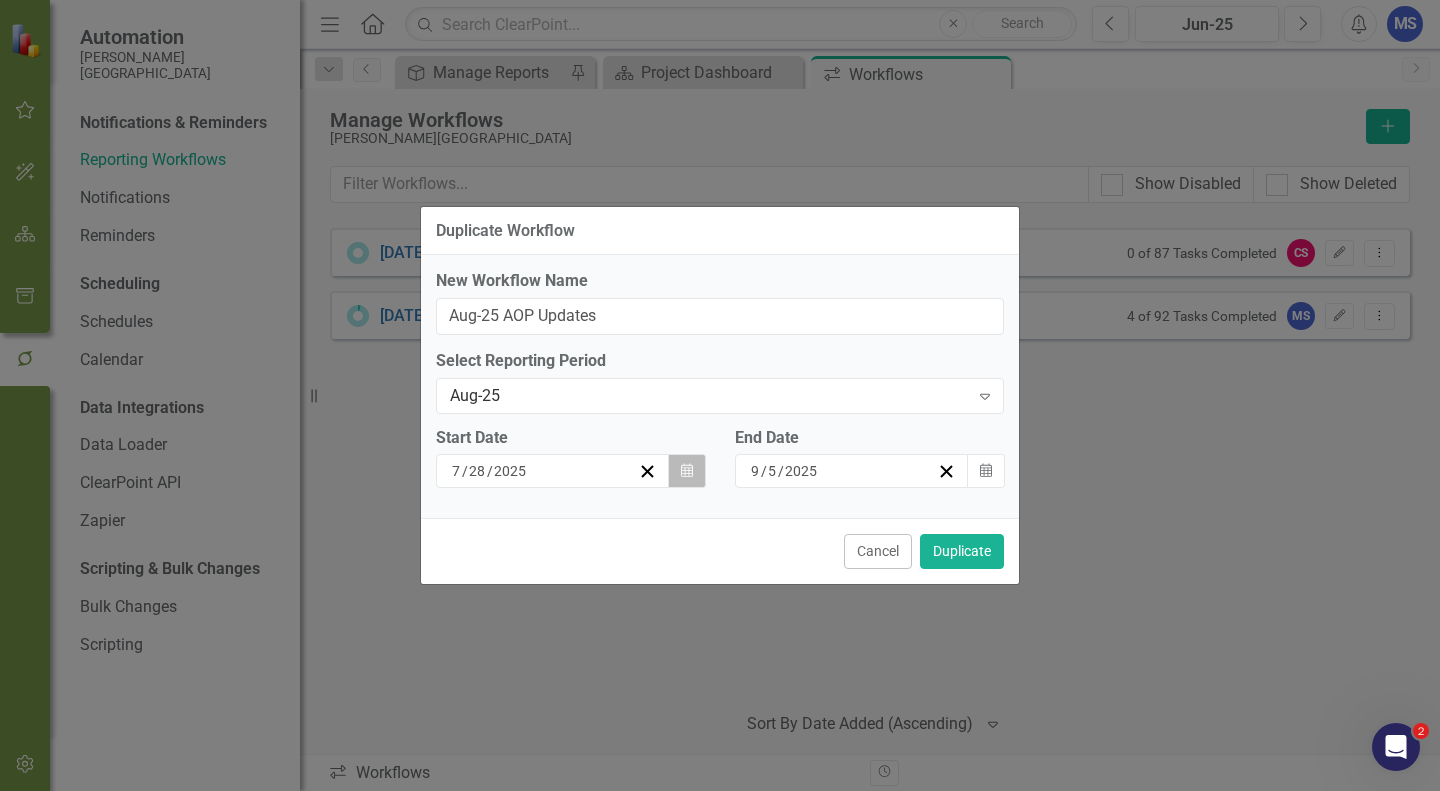 click on "Calendar" 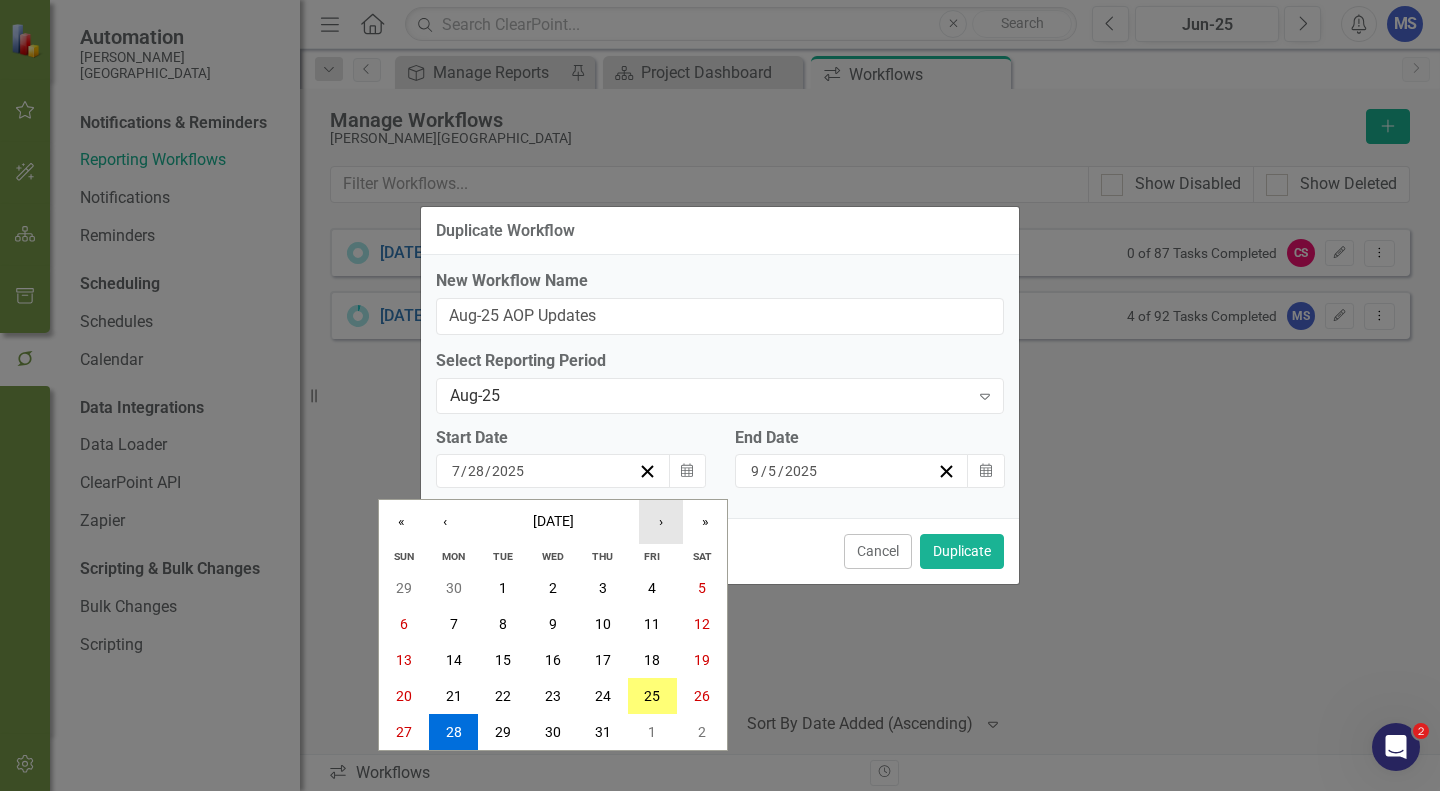 click on "›" at bounding box center [661, 522] 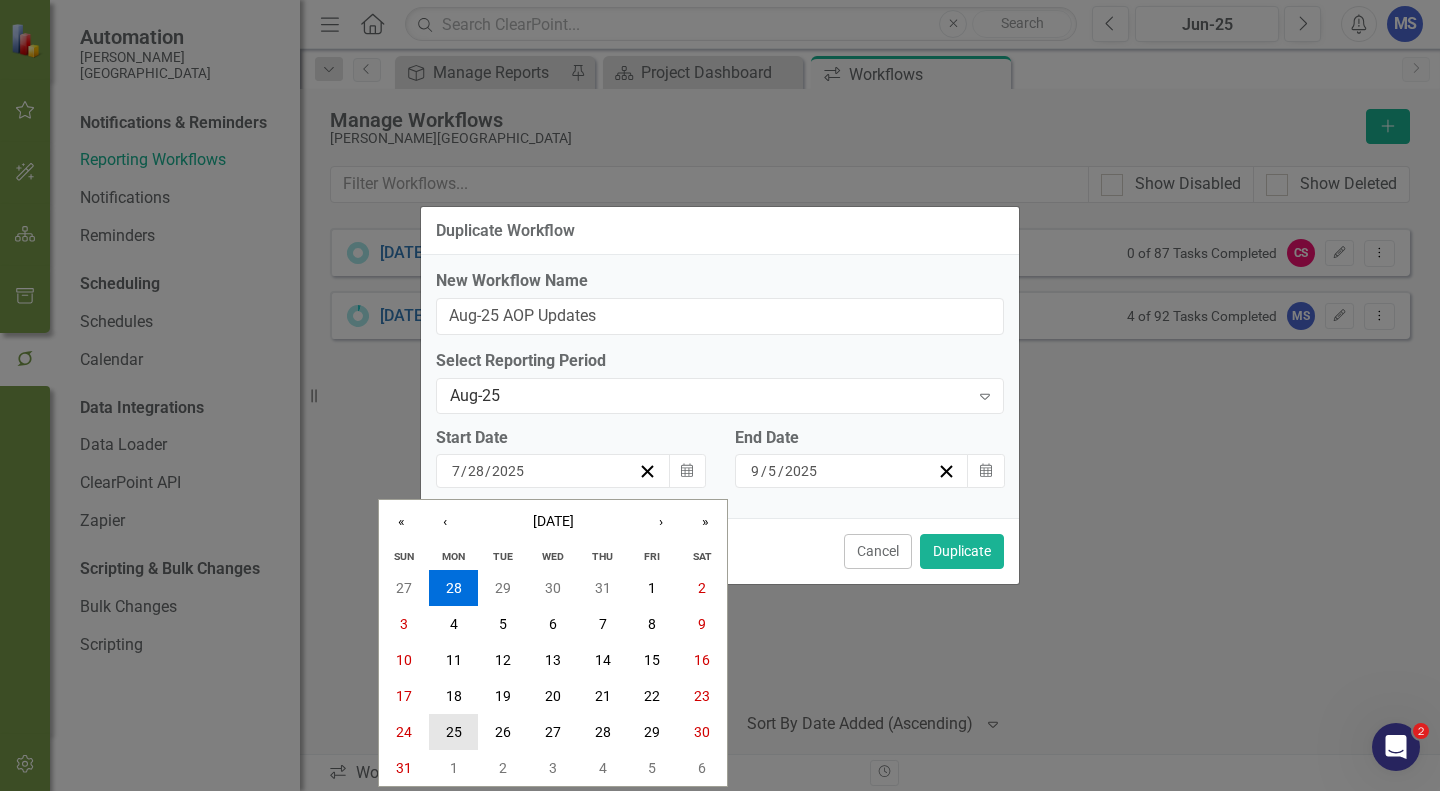 click on "25" at bounding box center (454, 732) 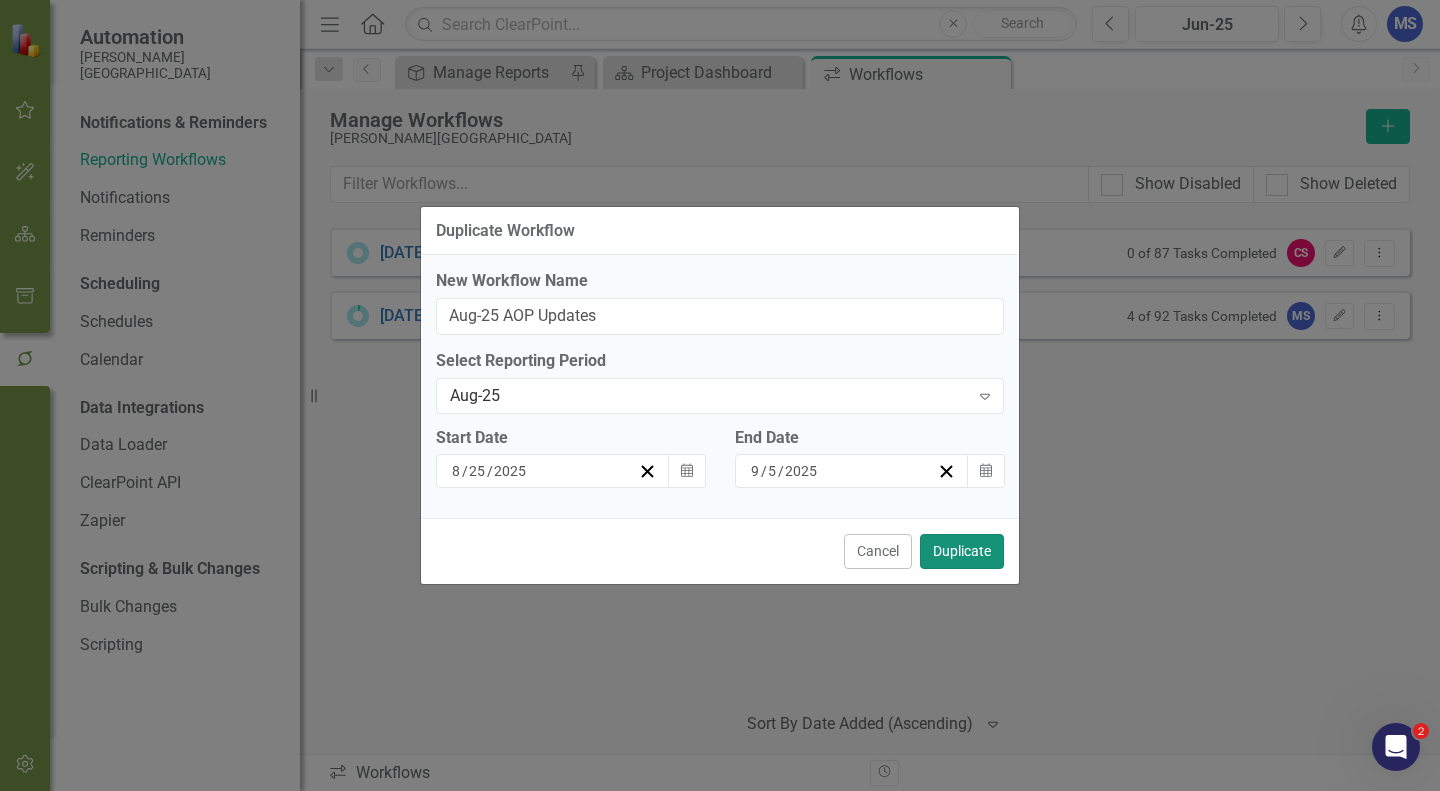 click on "Duplicate" at bounding box center [962, 551] 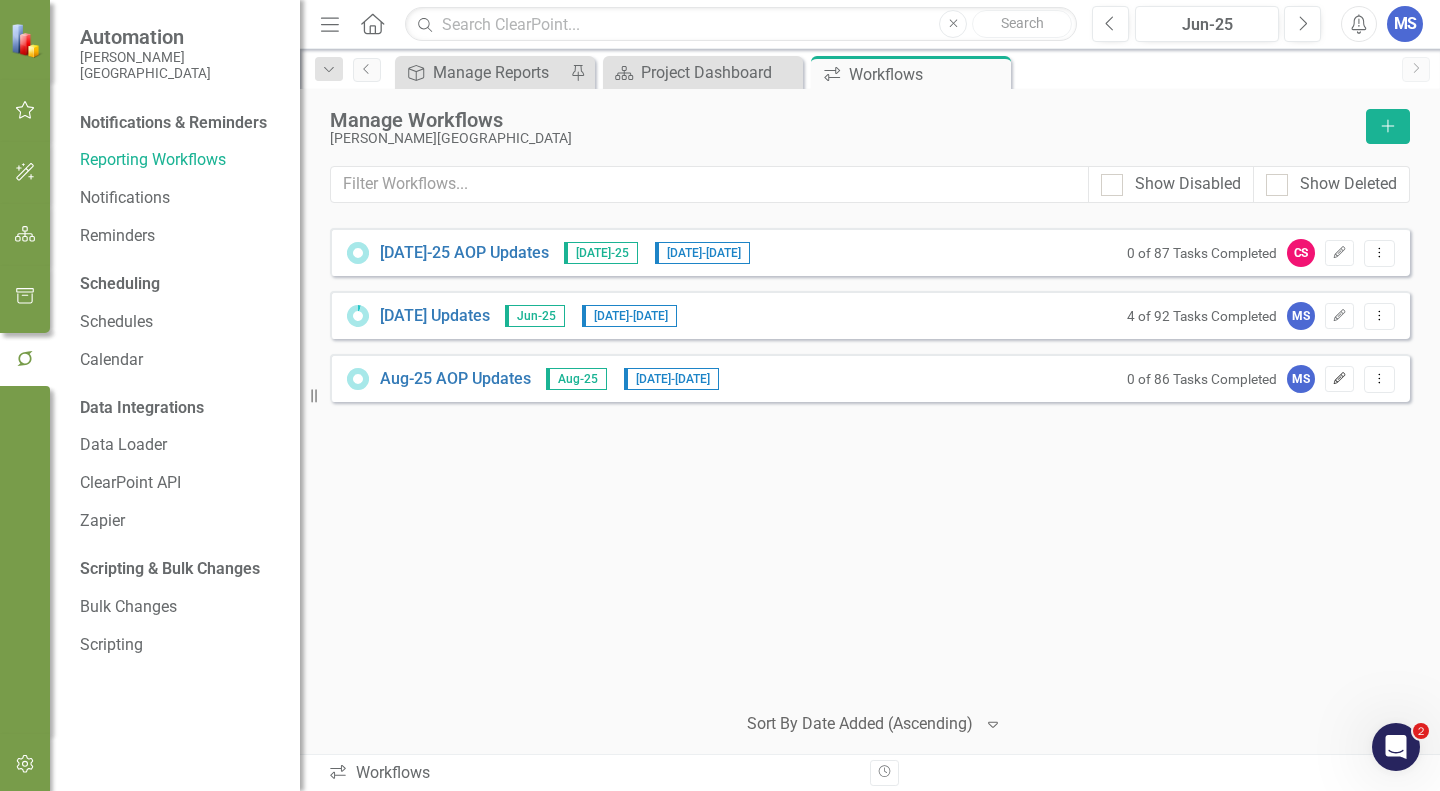 click on "Edit" 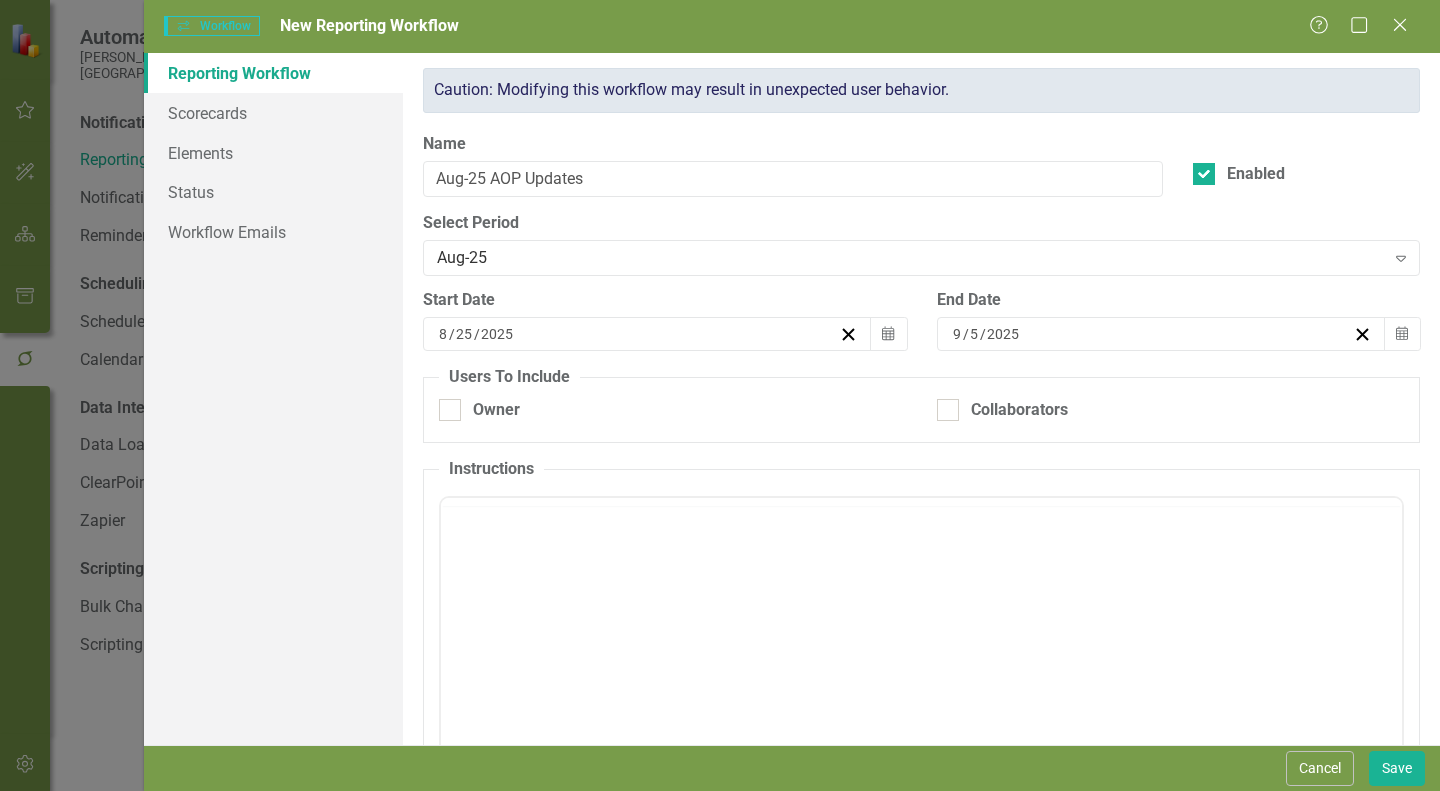 checkbox on "true" 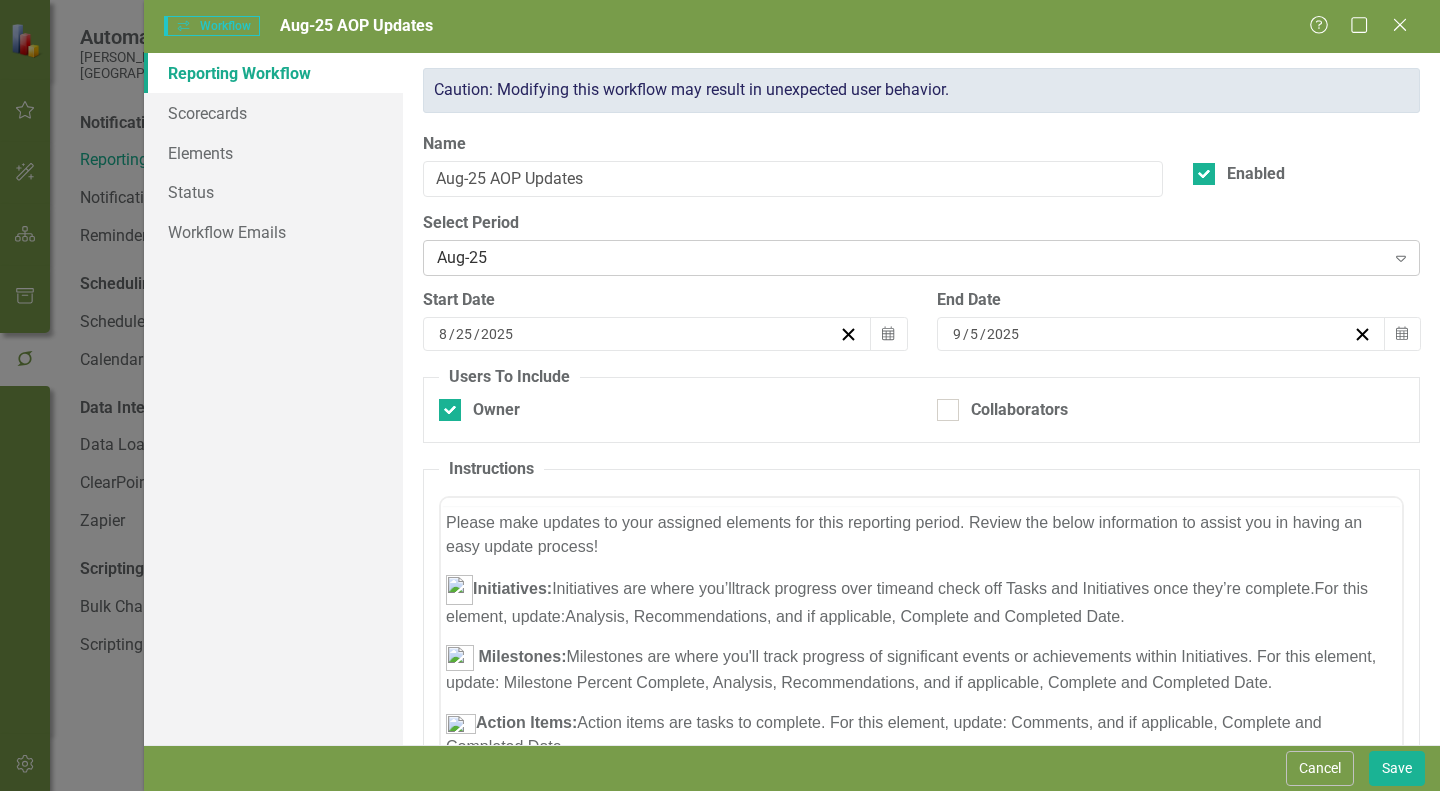 scroll, scrollTop: 0, scrollLeft: 0, axis: both 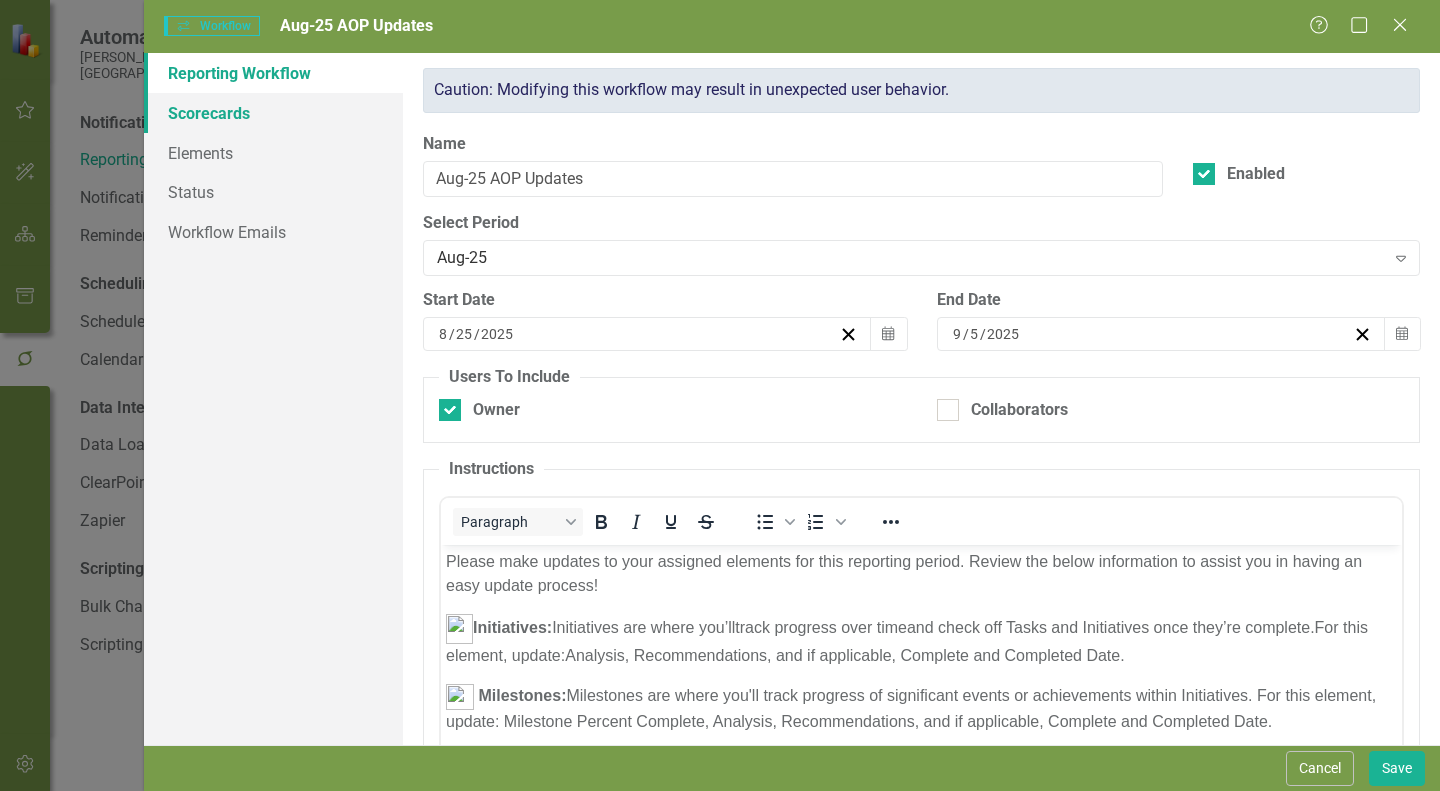 click on "Scorecards" at bounding box center [273, 113] 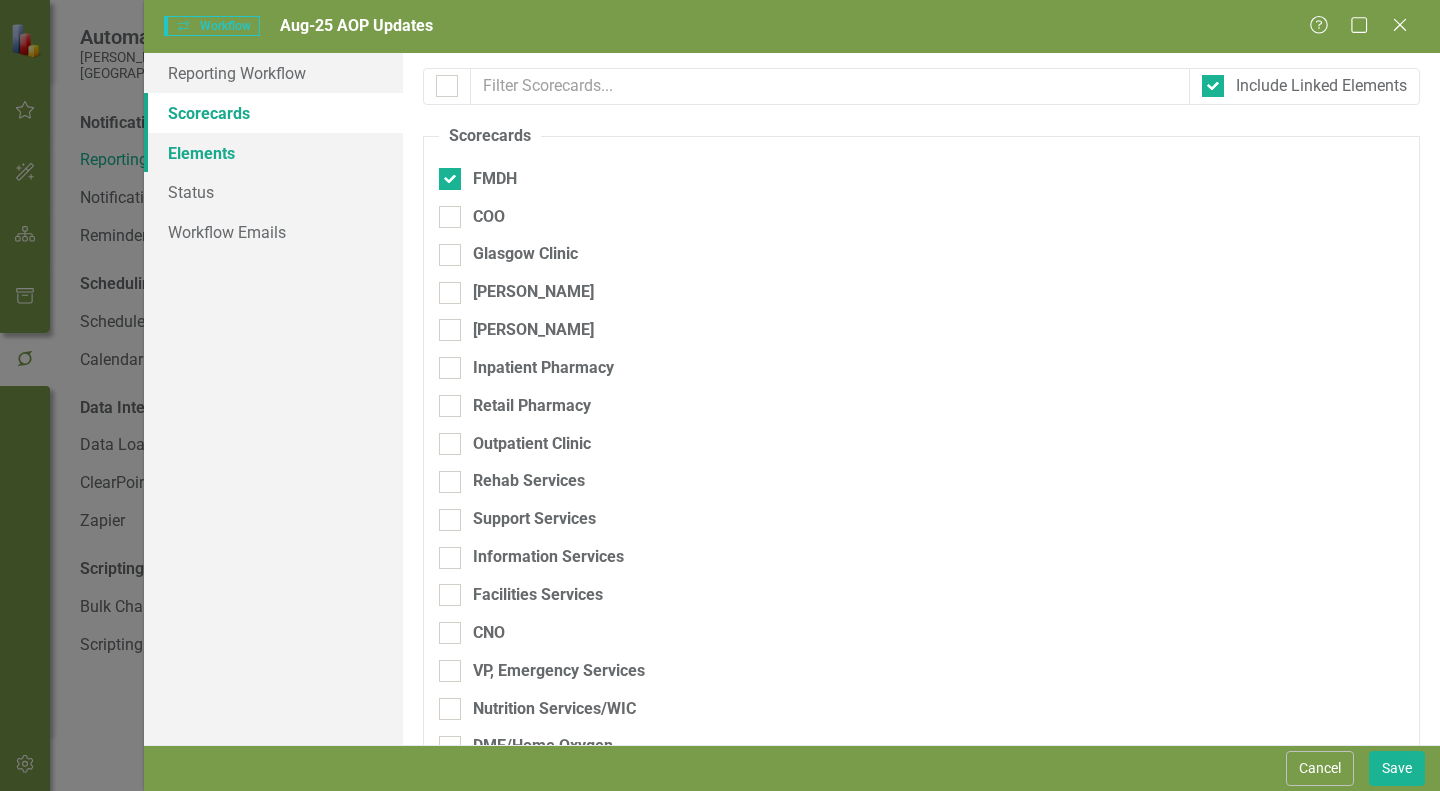 click on "Elements" at bounding box center [273, 153] 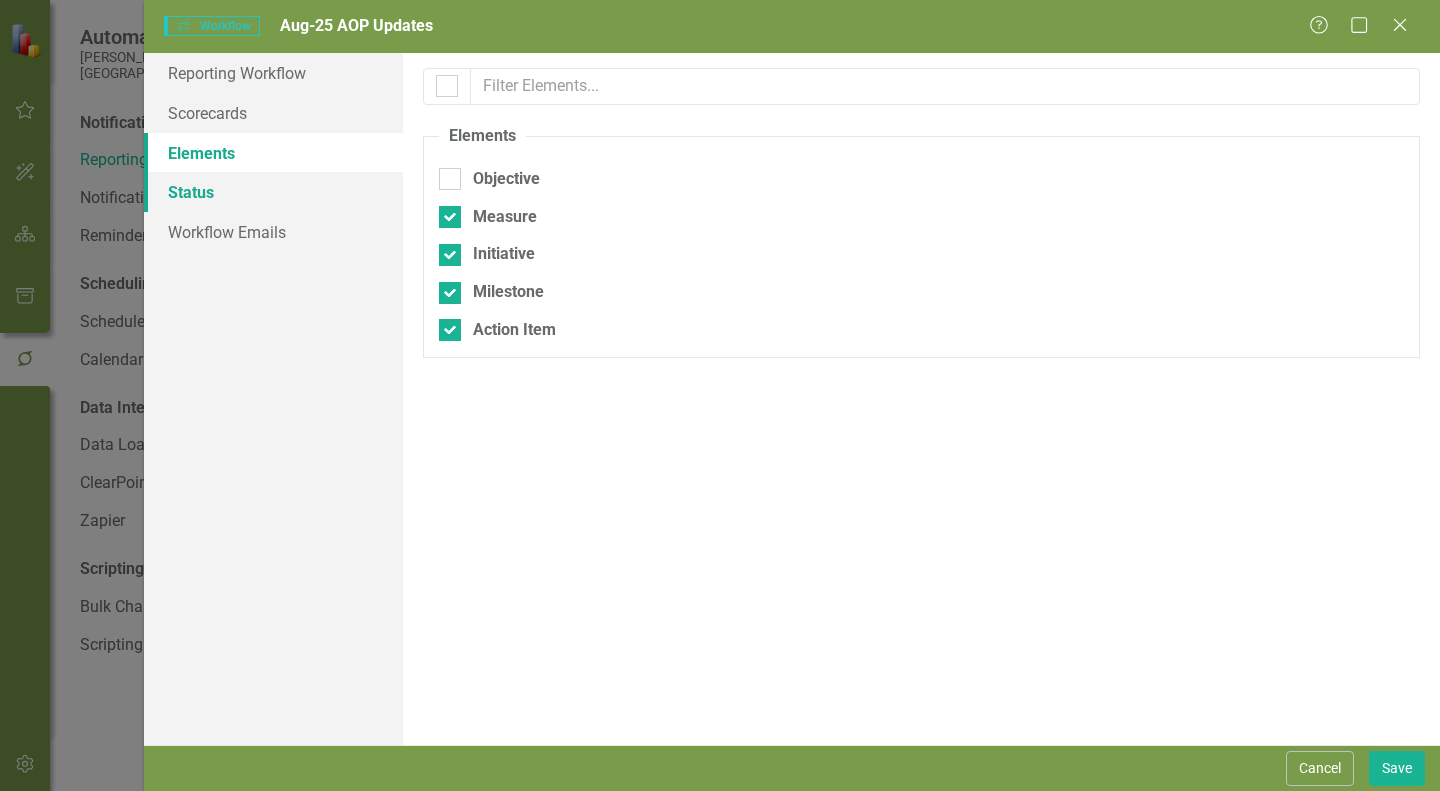 click on "Status" at bounding box center (273, 192) 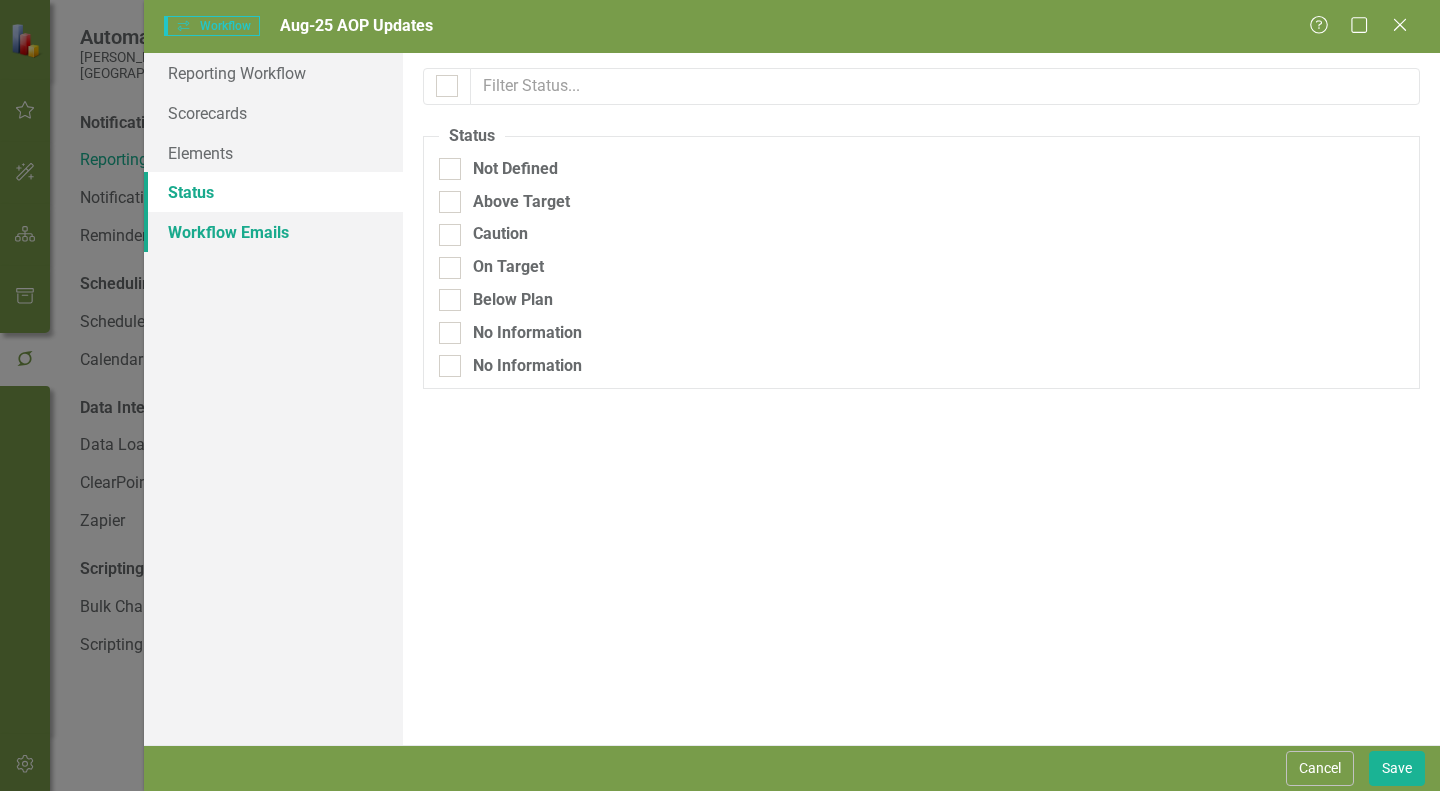 click on "Workflow Emails" at bounding box center (273, 232) 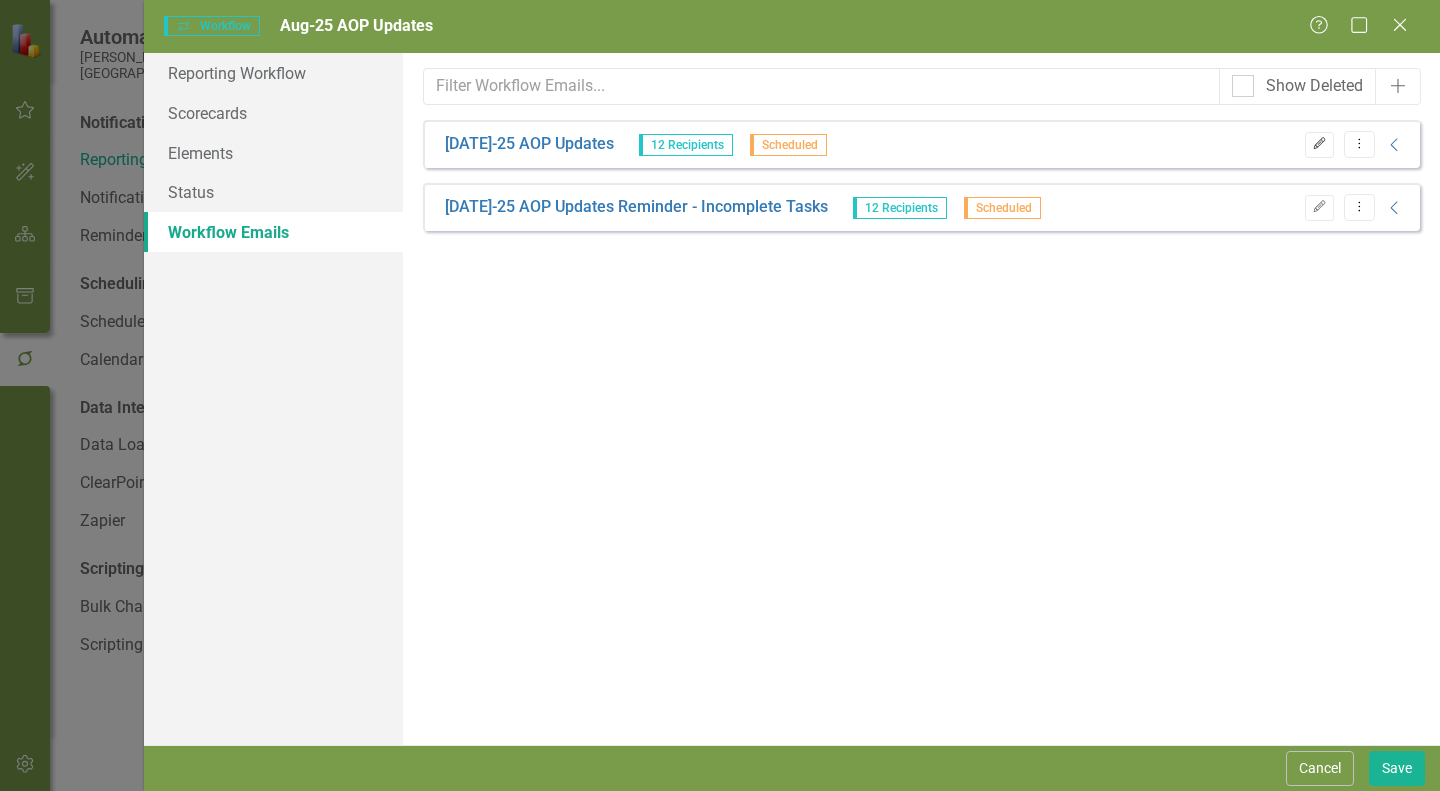 click on "Edit" 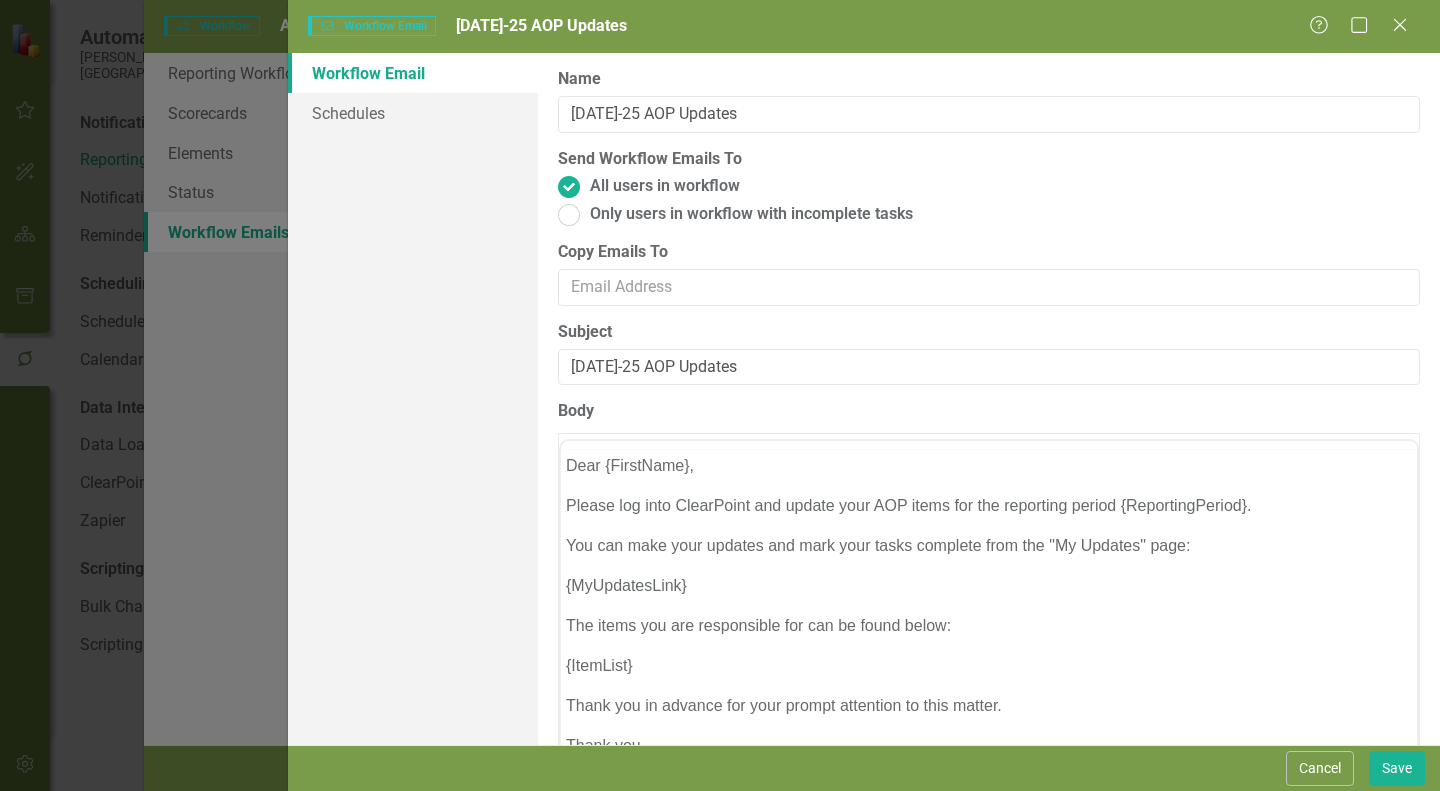 scroll, scrollTop: 0, scrollLeft: 0, axis: both 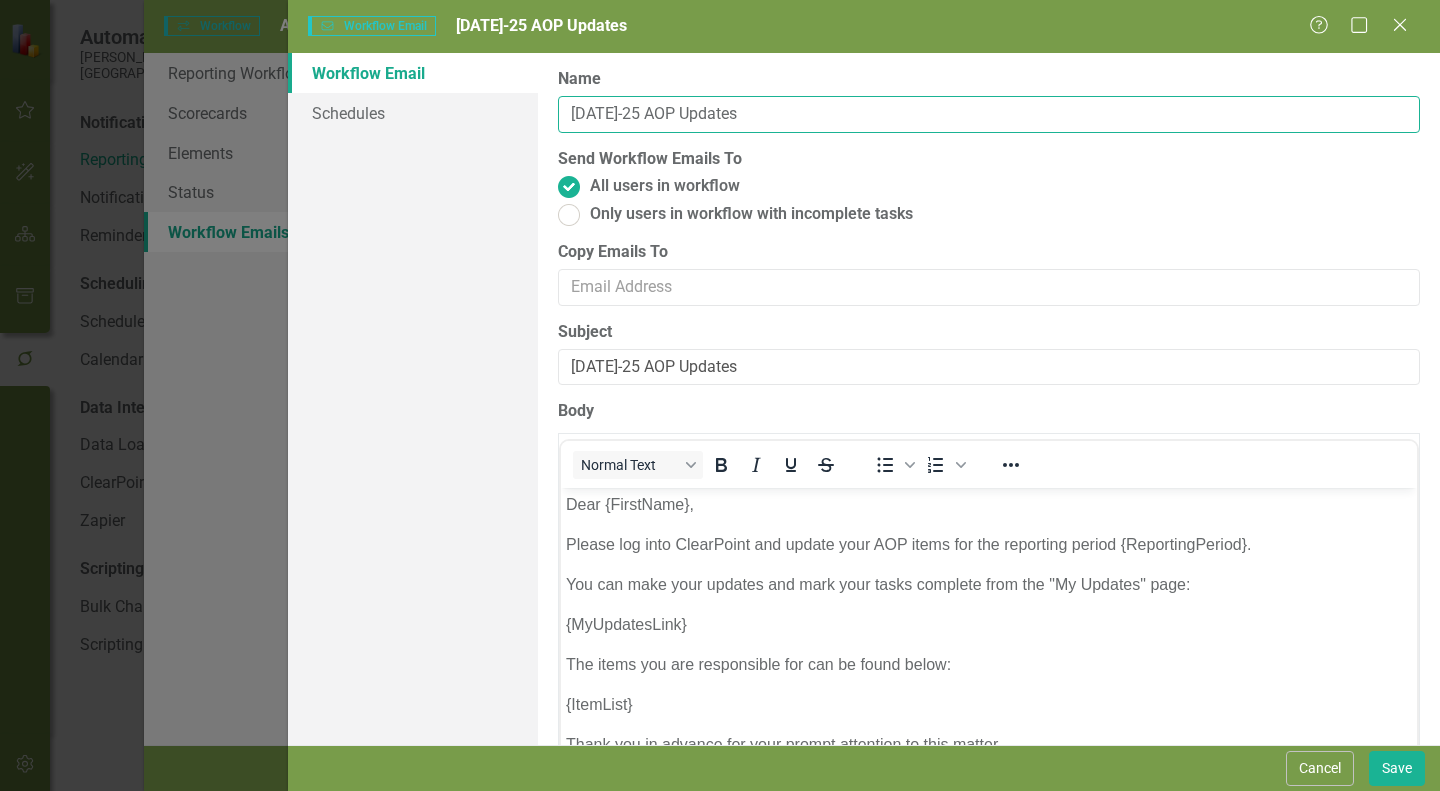 click on "Jul-25 AOP Updates" at bounding box center [989, 114] 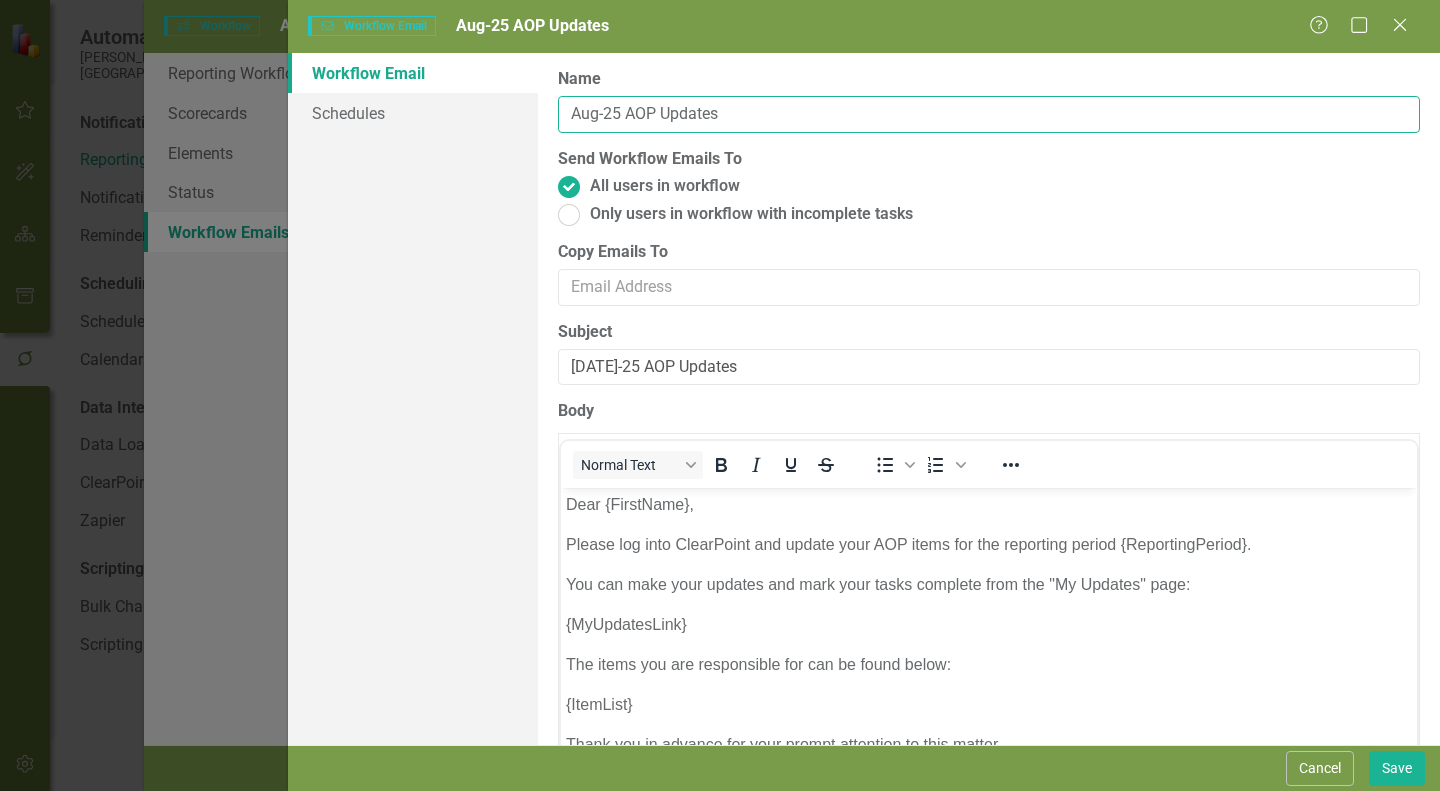 type on "Aug-25 AOP Updates" 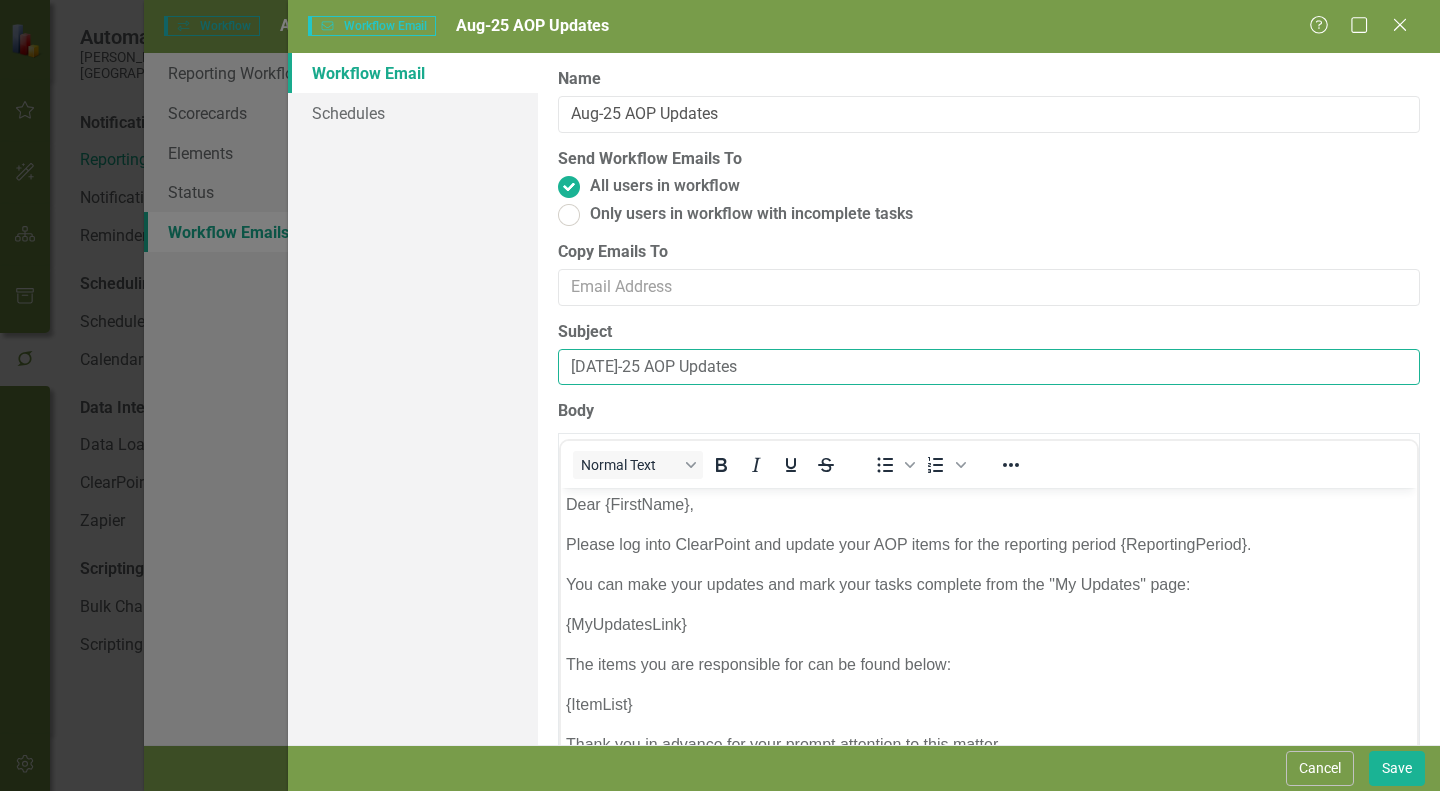 drag, startPoint x: 593, startPoint y: 364, endPoint x: 512, endPoint y: 375, distance: 81.7435 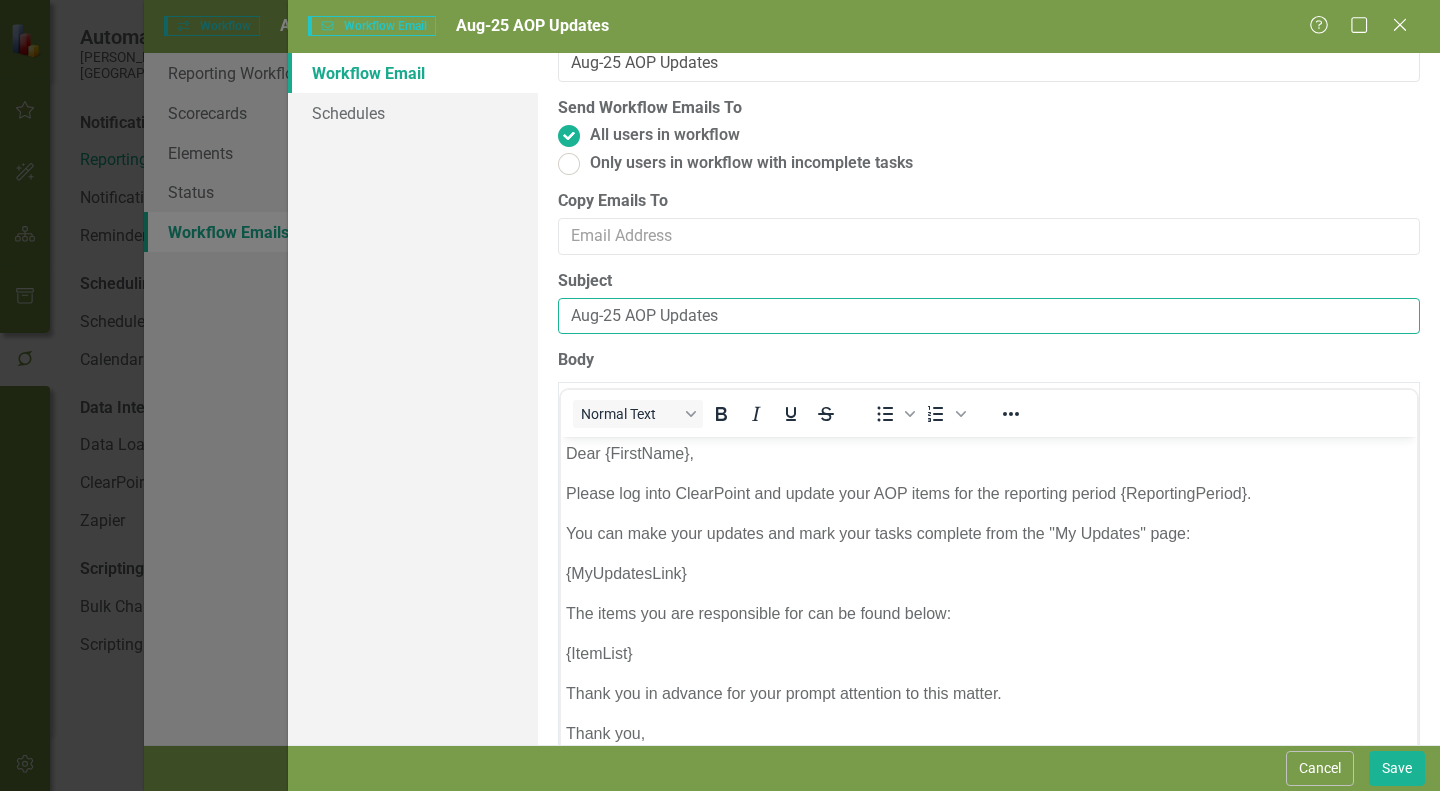scroll, scrollTop: 165, scrollLeft: 0, axis: vertical 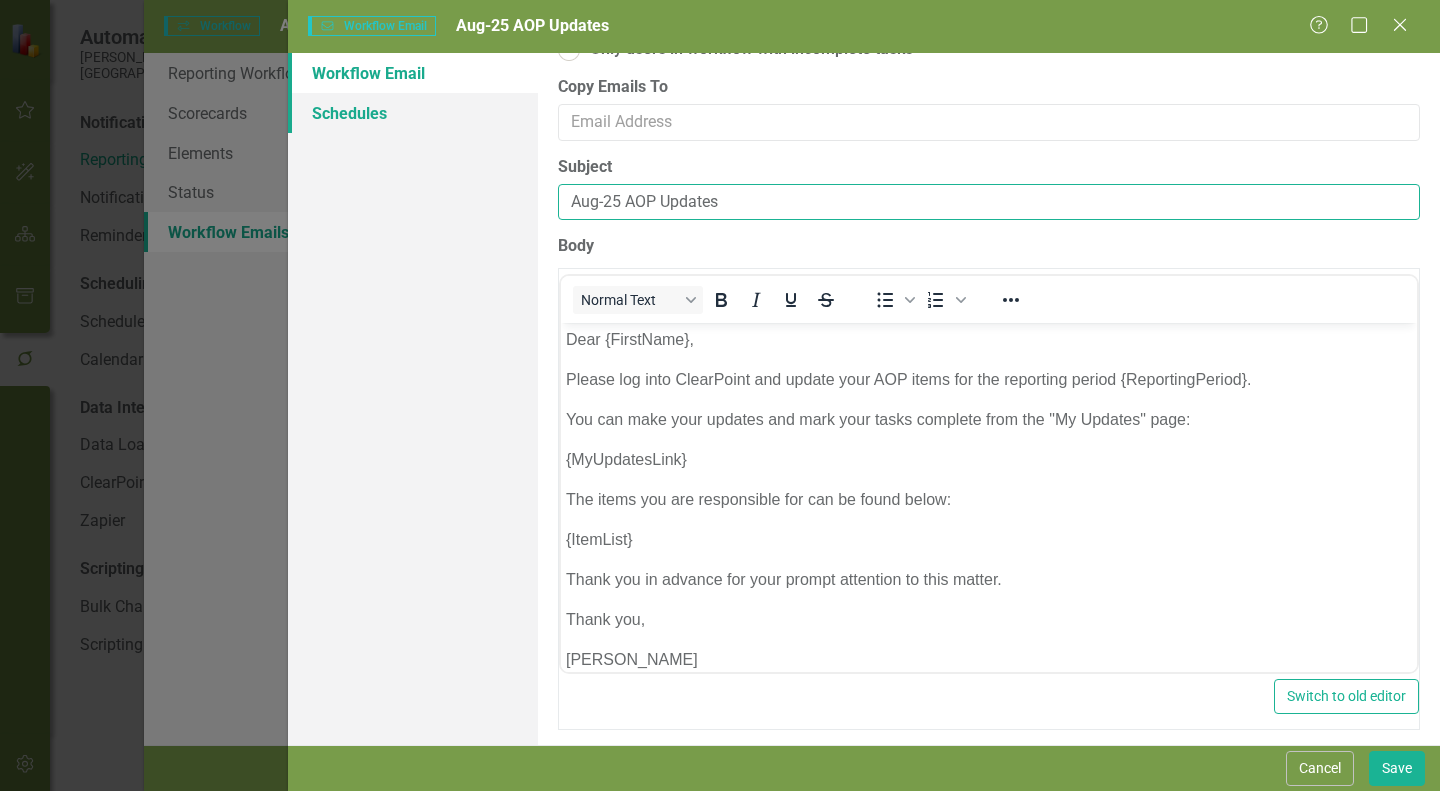 type on "Aug-25 AOP Updates" 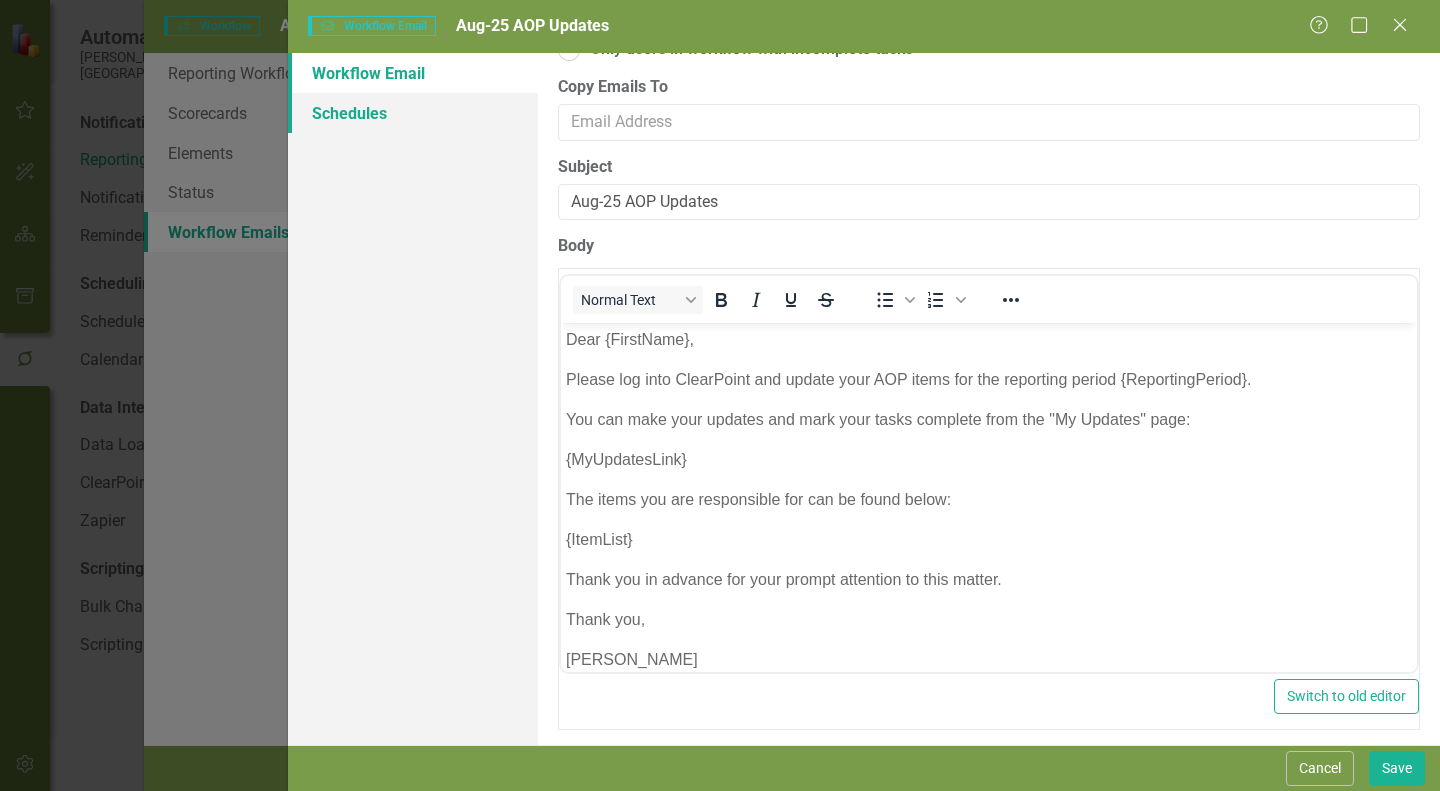 click on "Schedules" at bounding box center (413, 113) 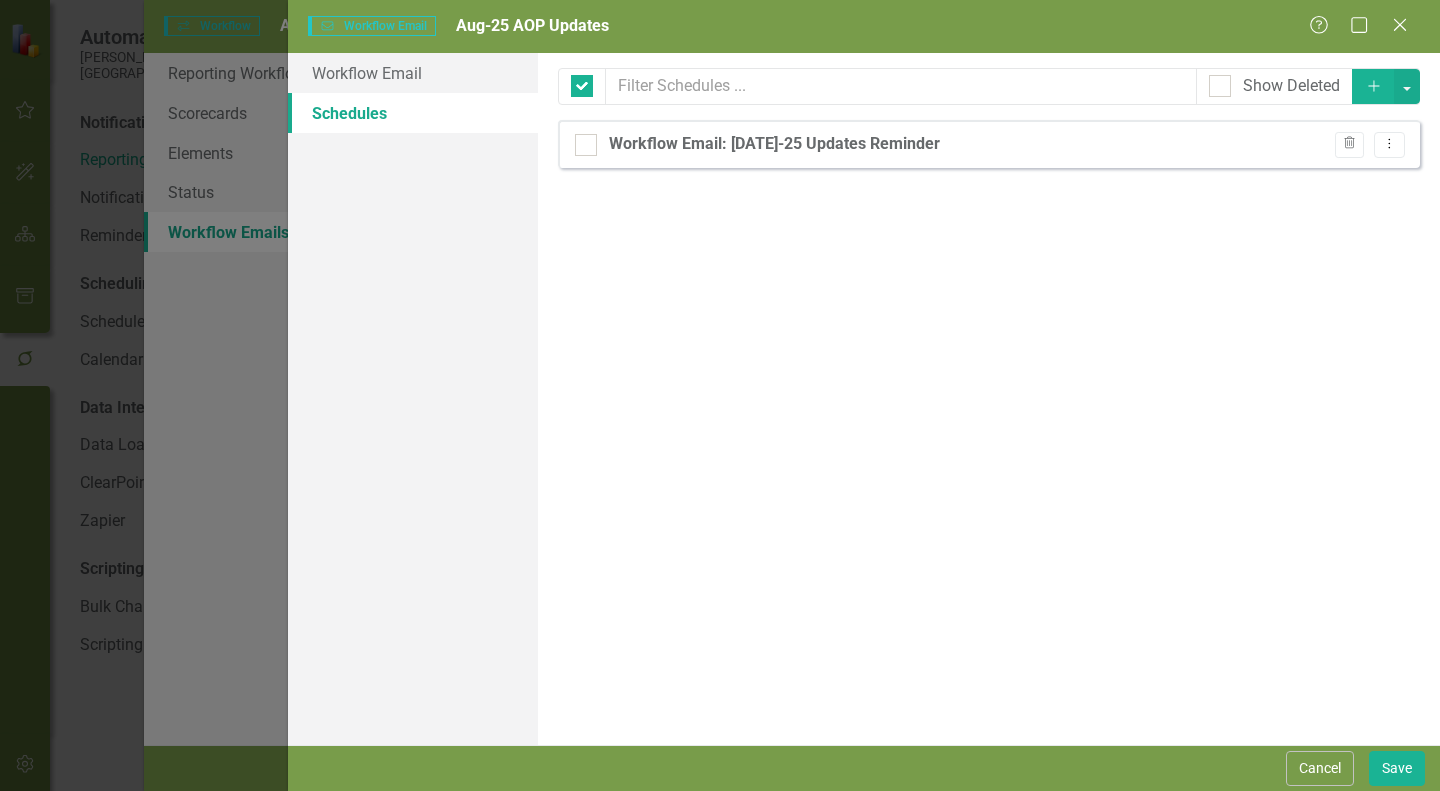 checkbox on "false" 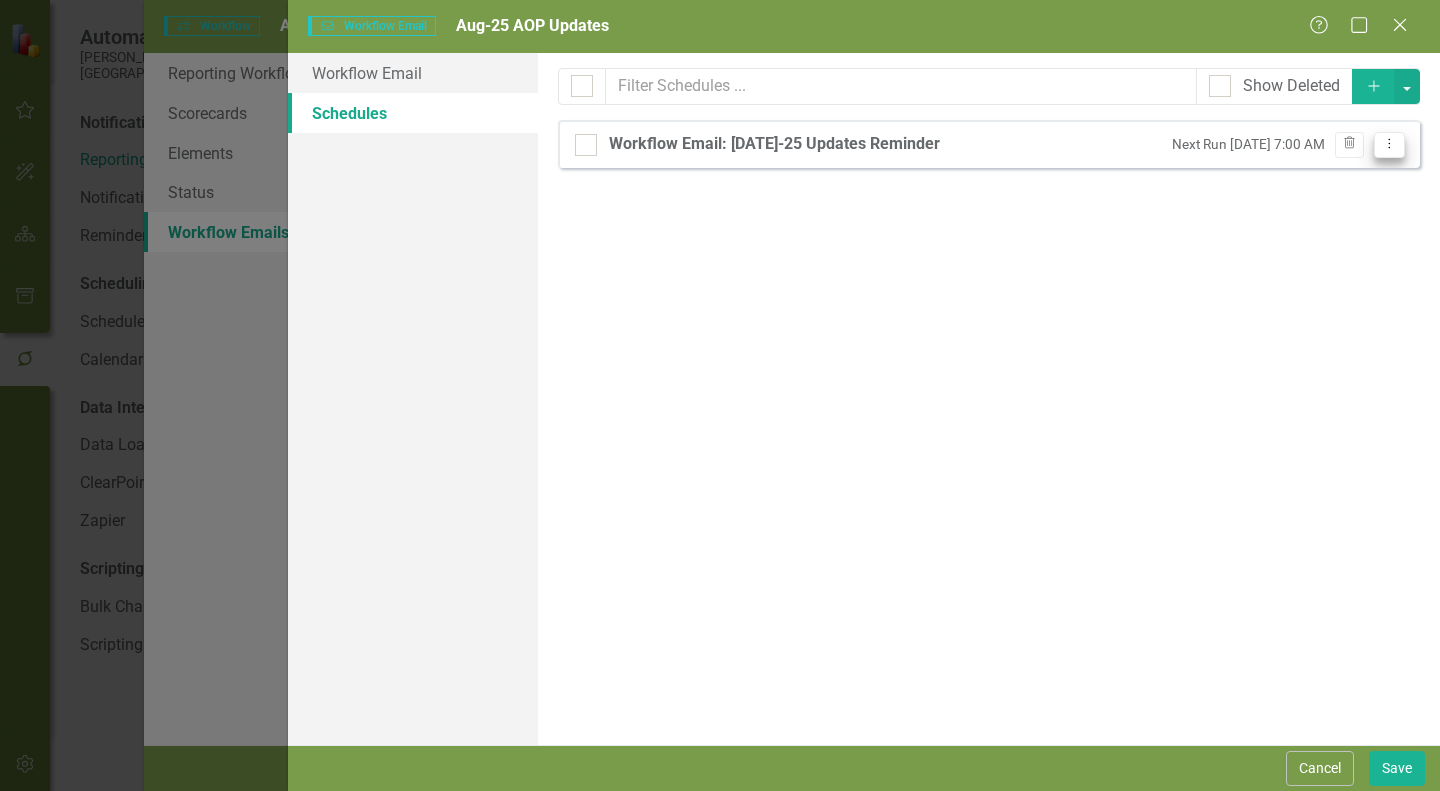 click on "Dropdown Menu" 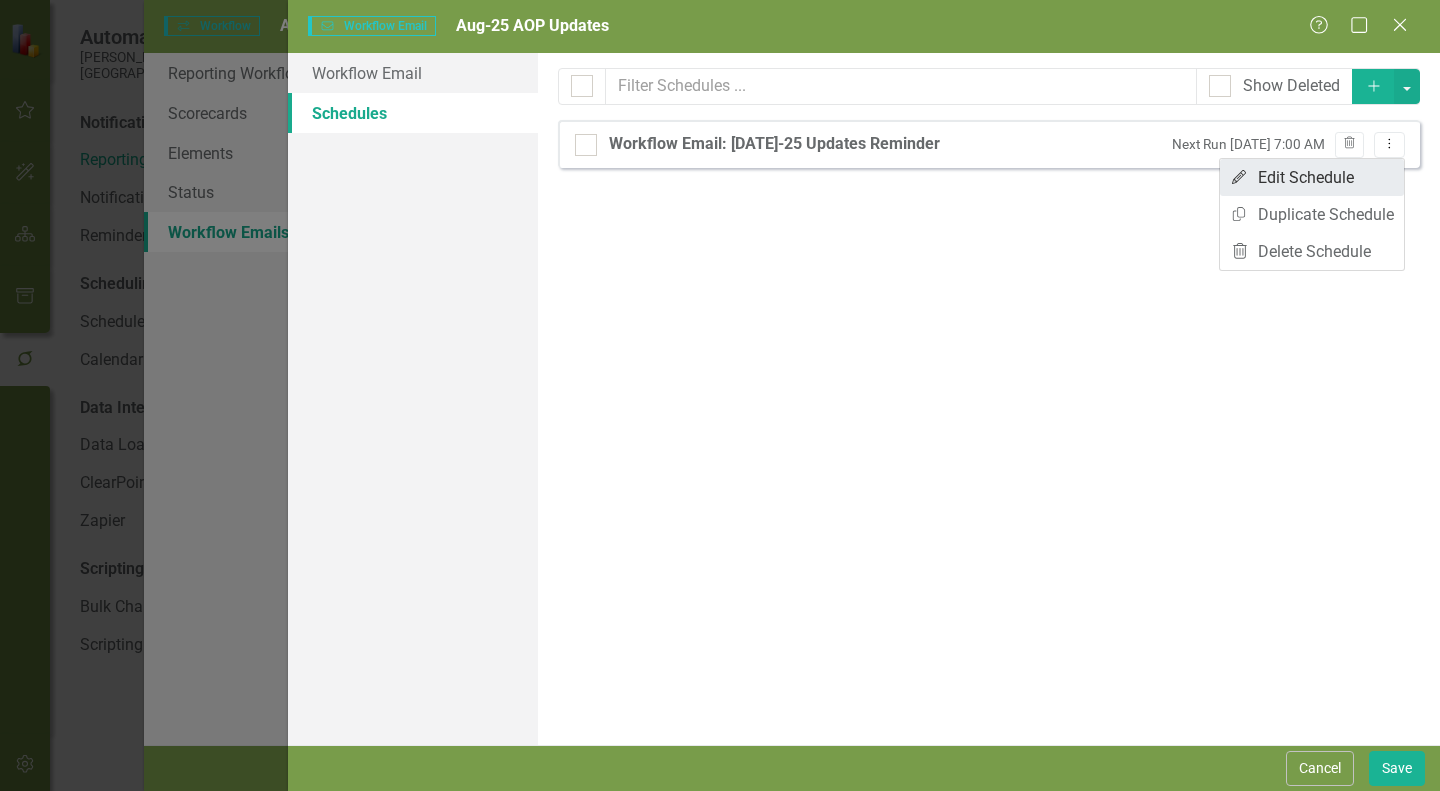 click on "Edit Edit Schedule" at bounding box center (1312, 177) 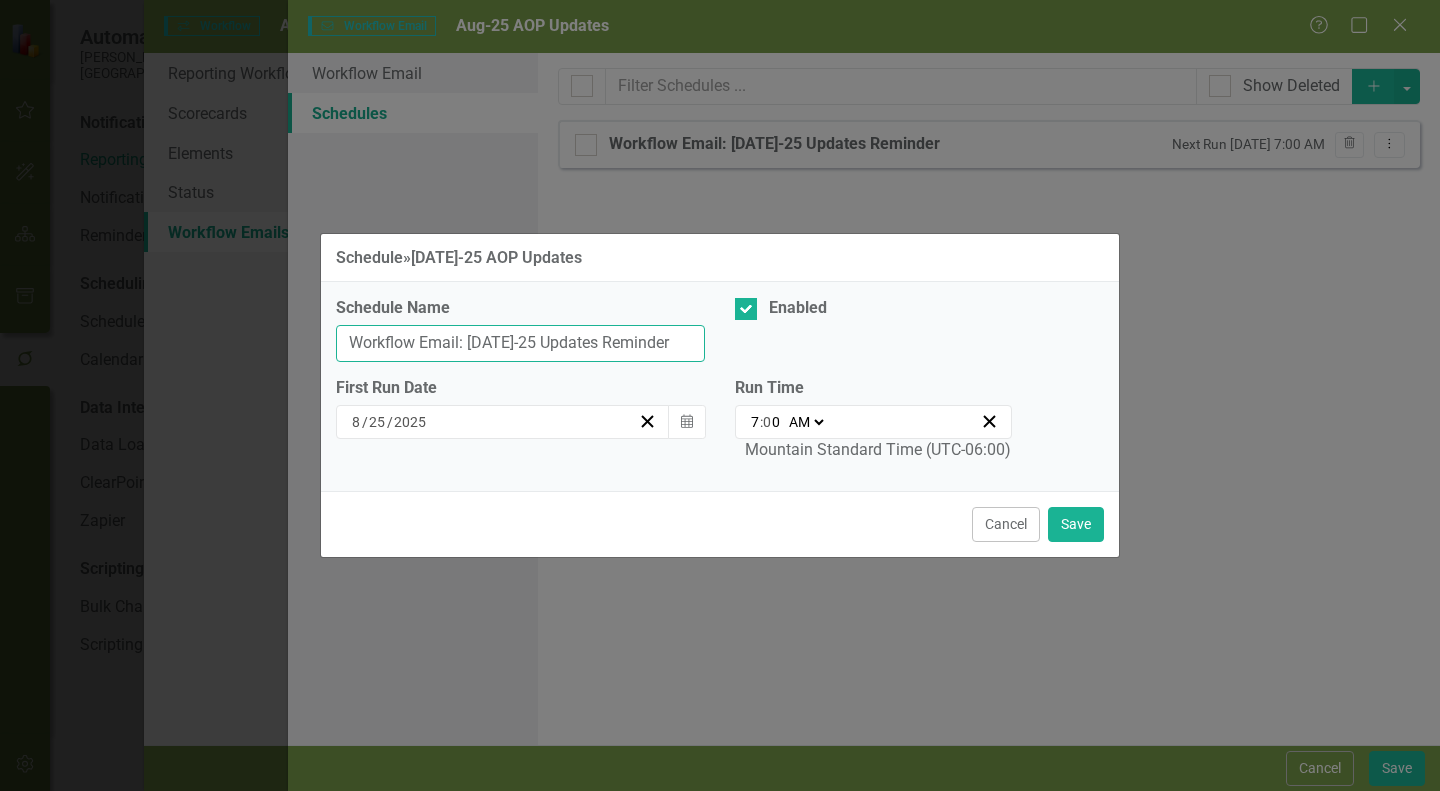 drag, startPoint x: 490, startPoint y: 342, endPoint x: 471, endPoint y: 343, distance: 19.026299 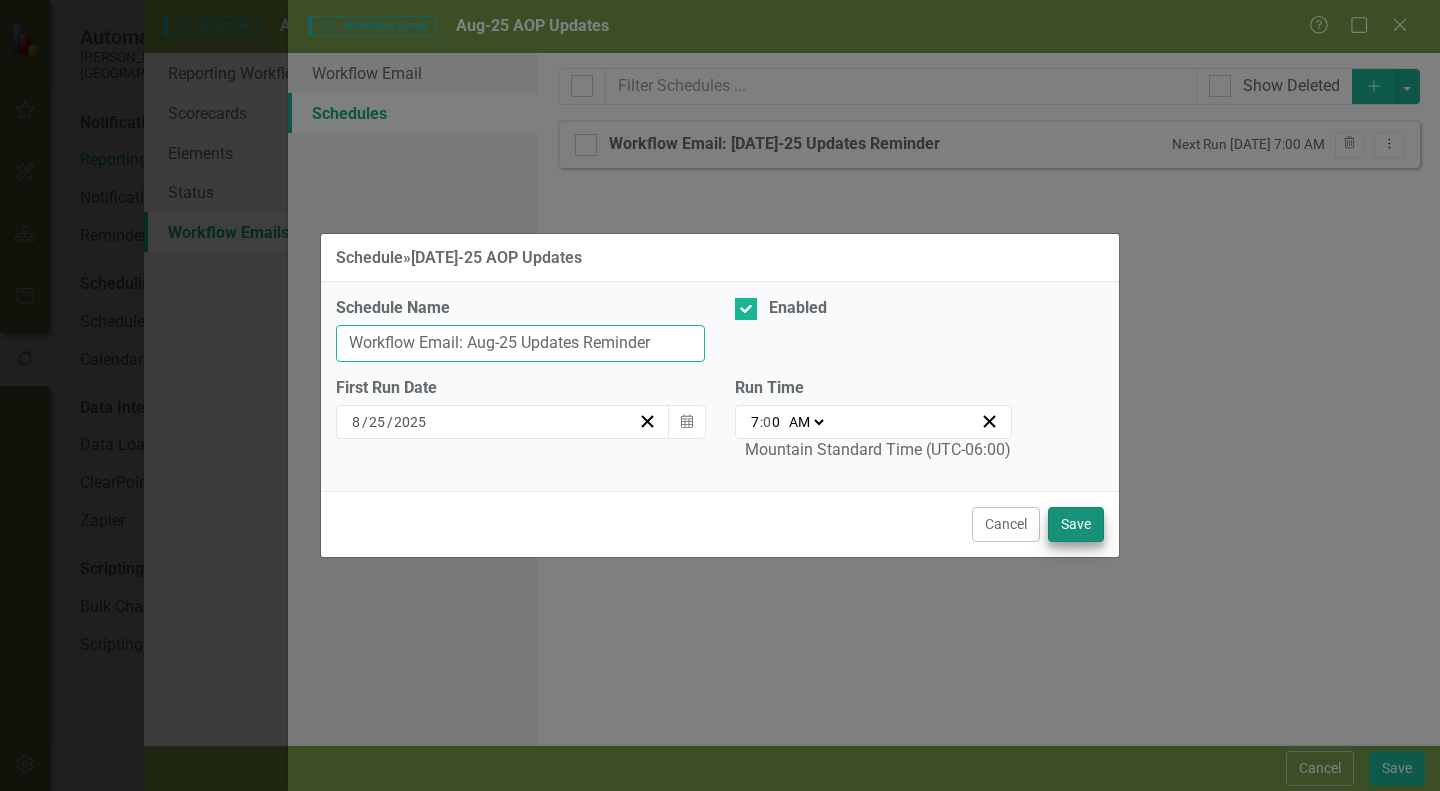 type on "Workflow Email: Aug-25 Updates Reminder" 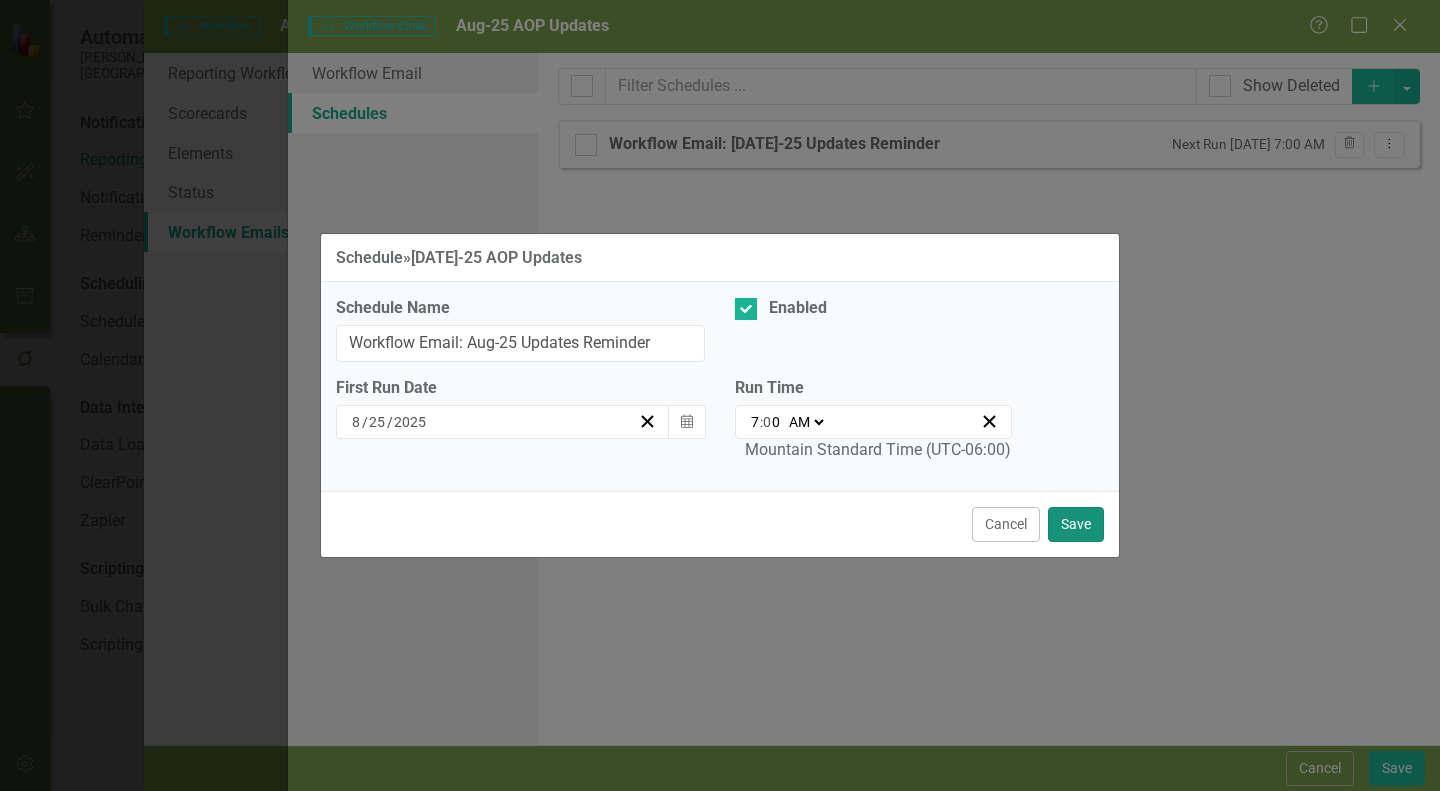 click on "Save" at bounding box center (1076, 524) 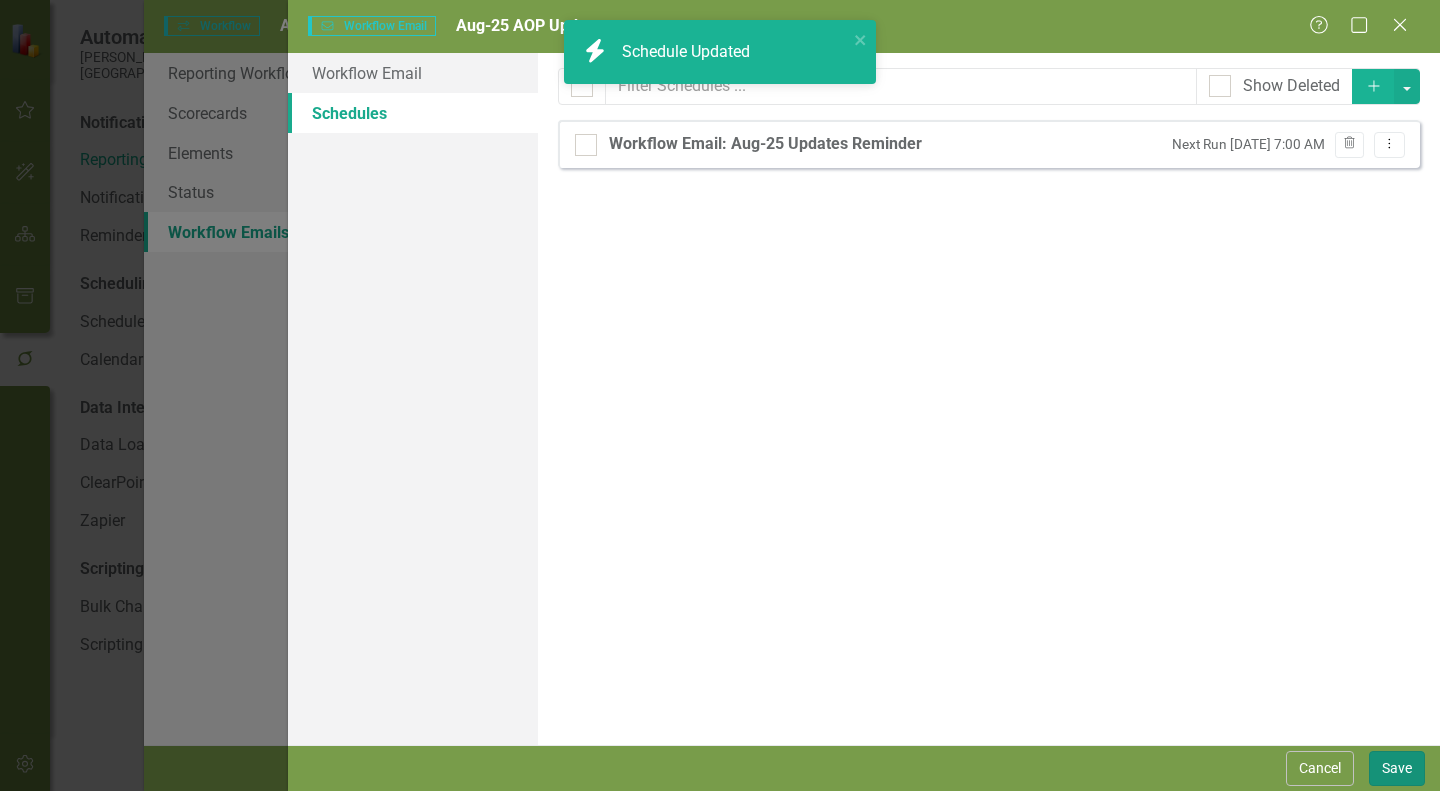 click on "Save" at bounding box center (1397, 768) 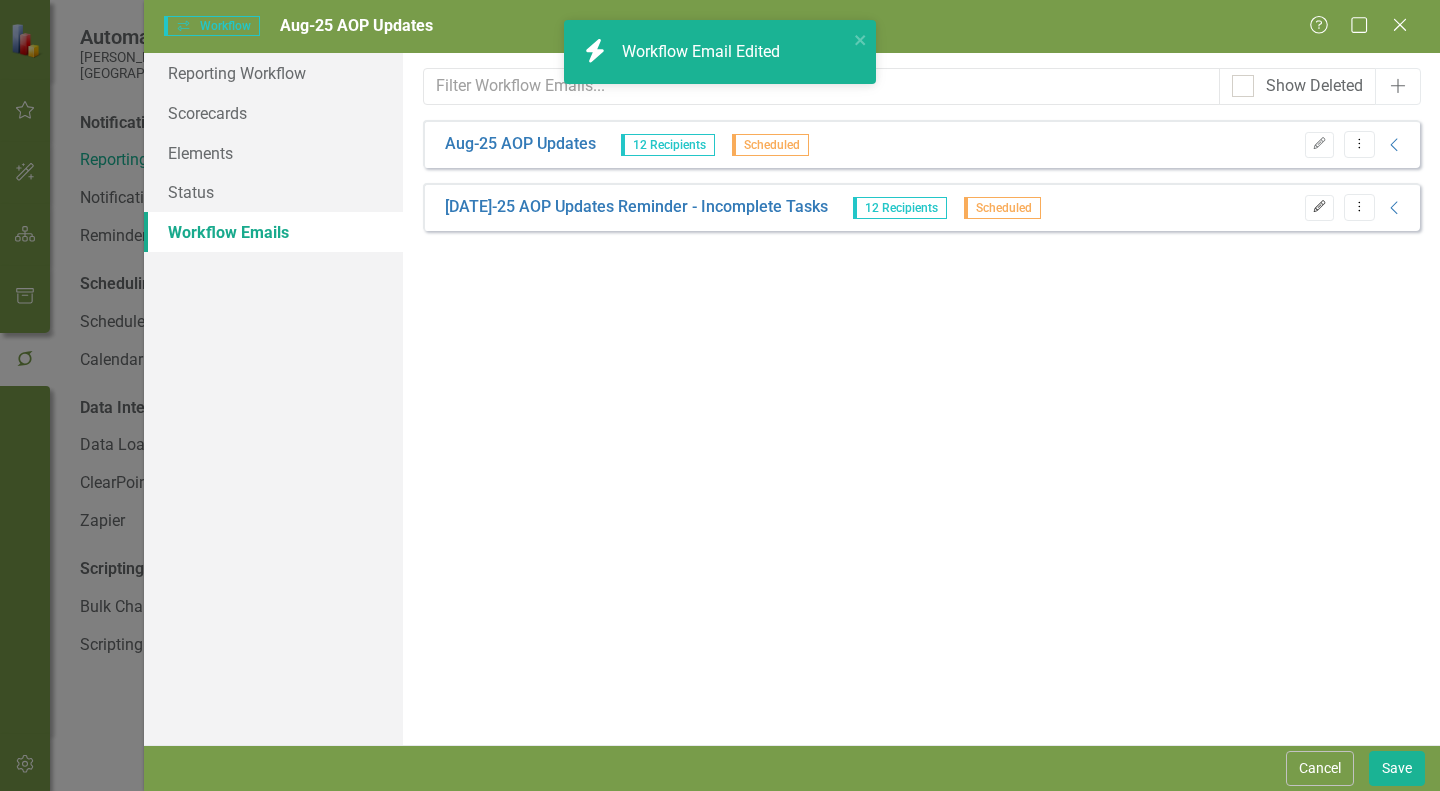 click on "Edit" 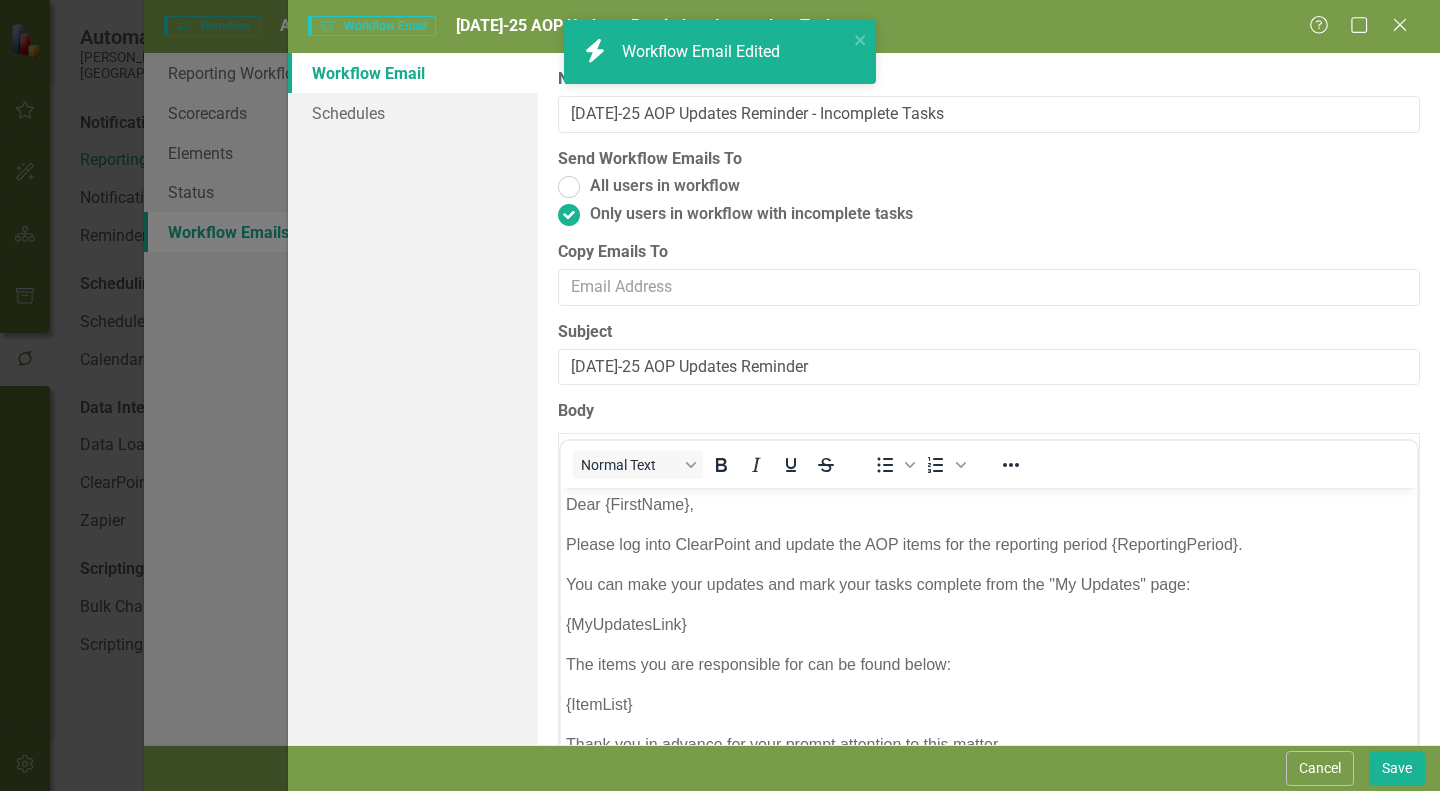 scroll, scrollTop: 0, scrollLeft: 0, axis: both 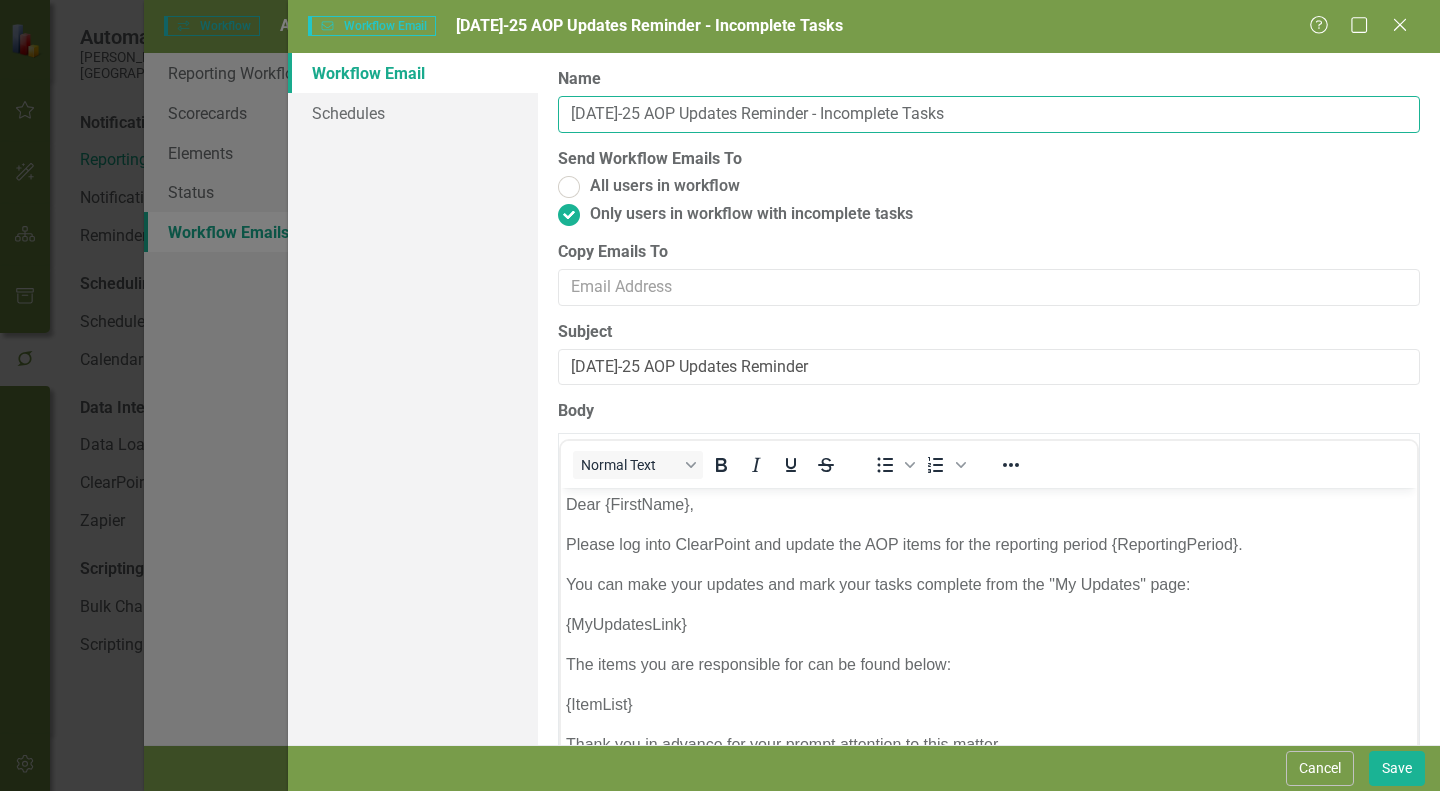 click on "Jul-25 AOP Updates Reminder - Incomplete Tasks" at bounding box center (989, 114) 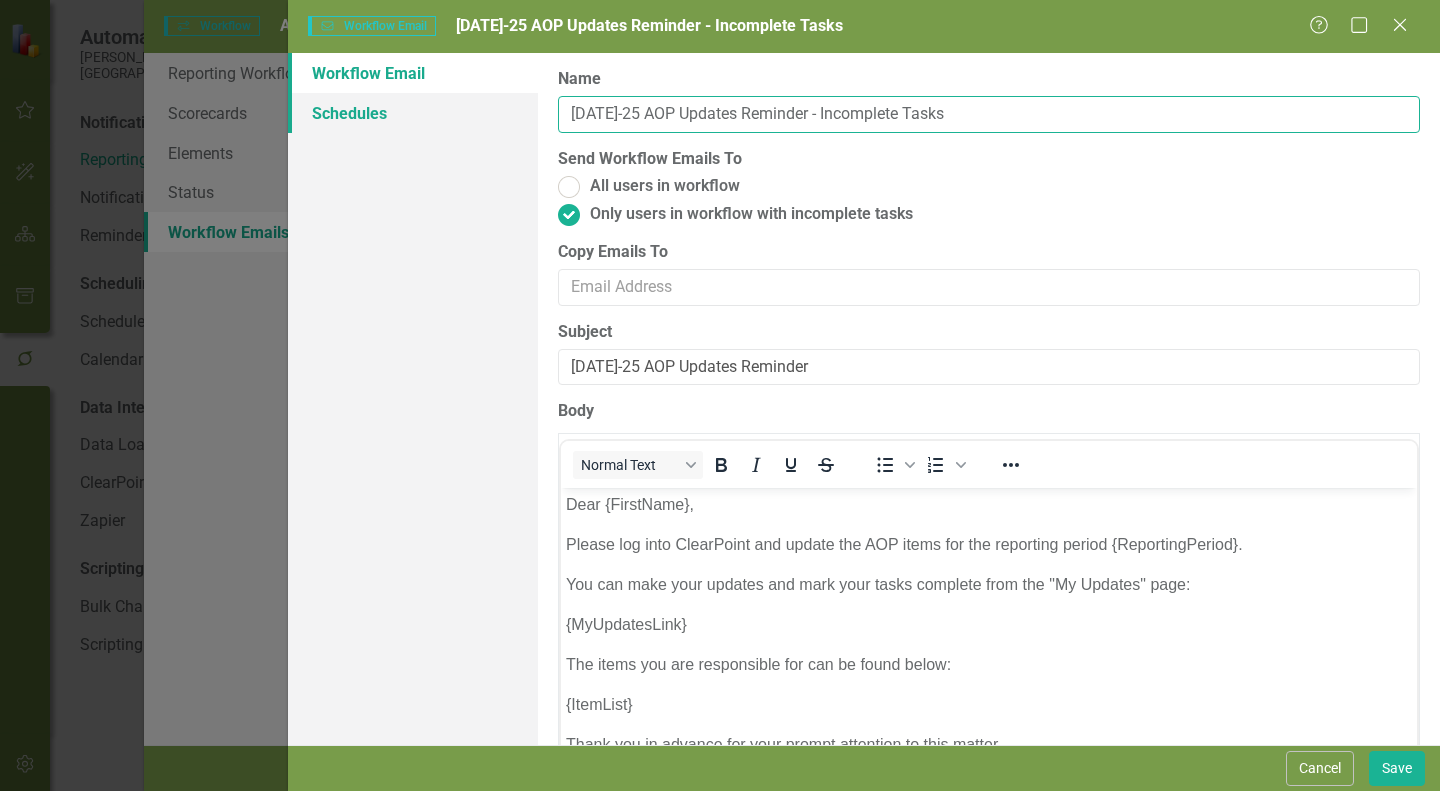 drag, startPoint x: 593, startPoint y: 113, endPoint x: 517, endPoint y: 111, distance: 76.02631 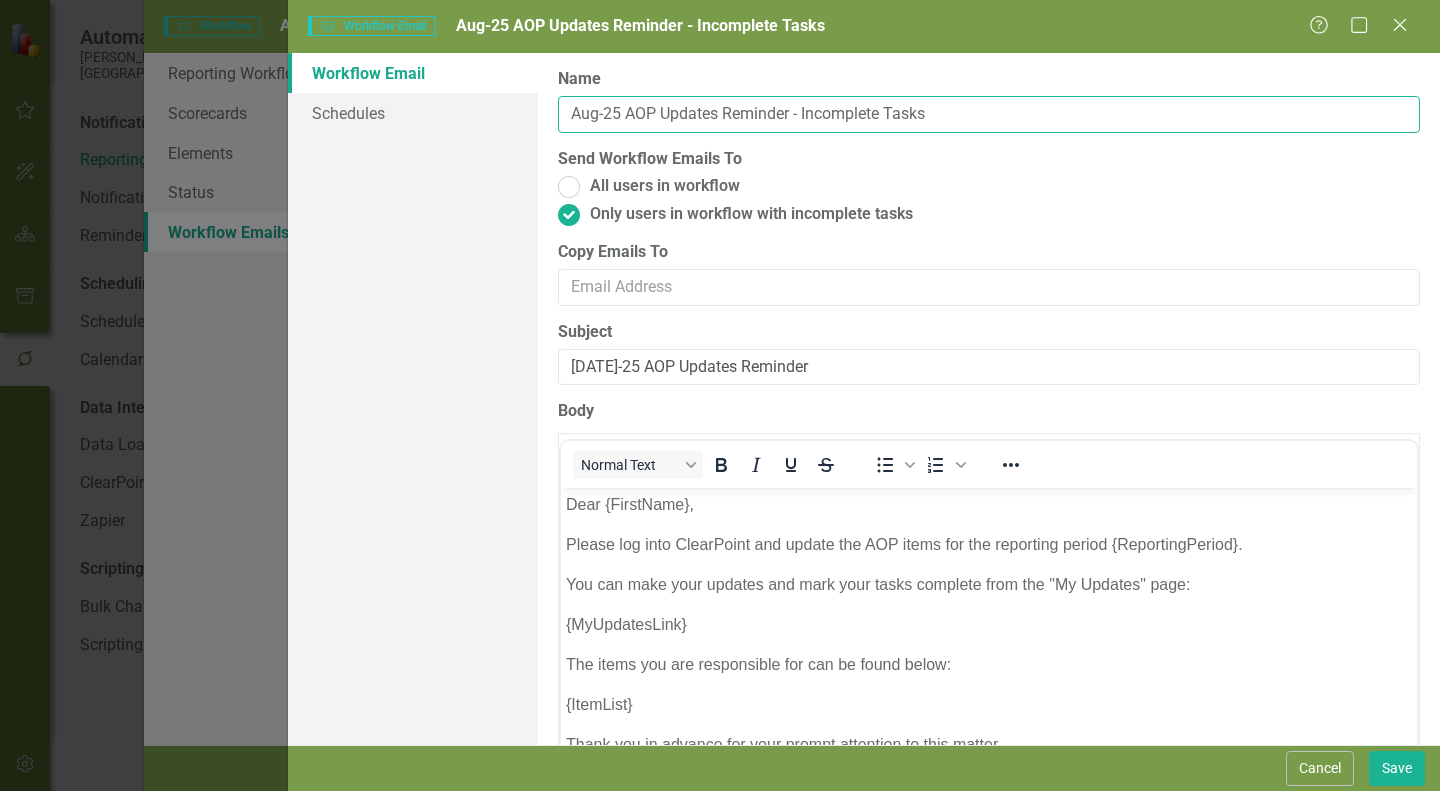 type on "Aug-25 AOP Updates Reminder - Incomplete Tasks" 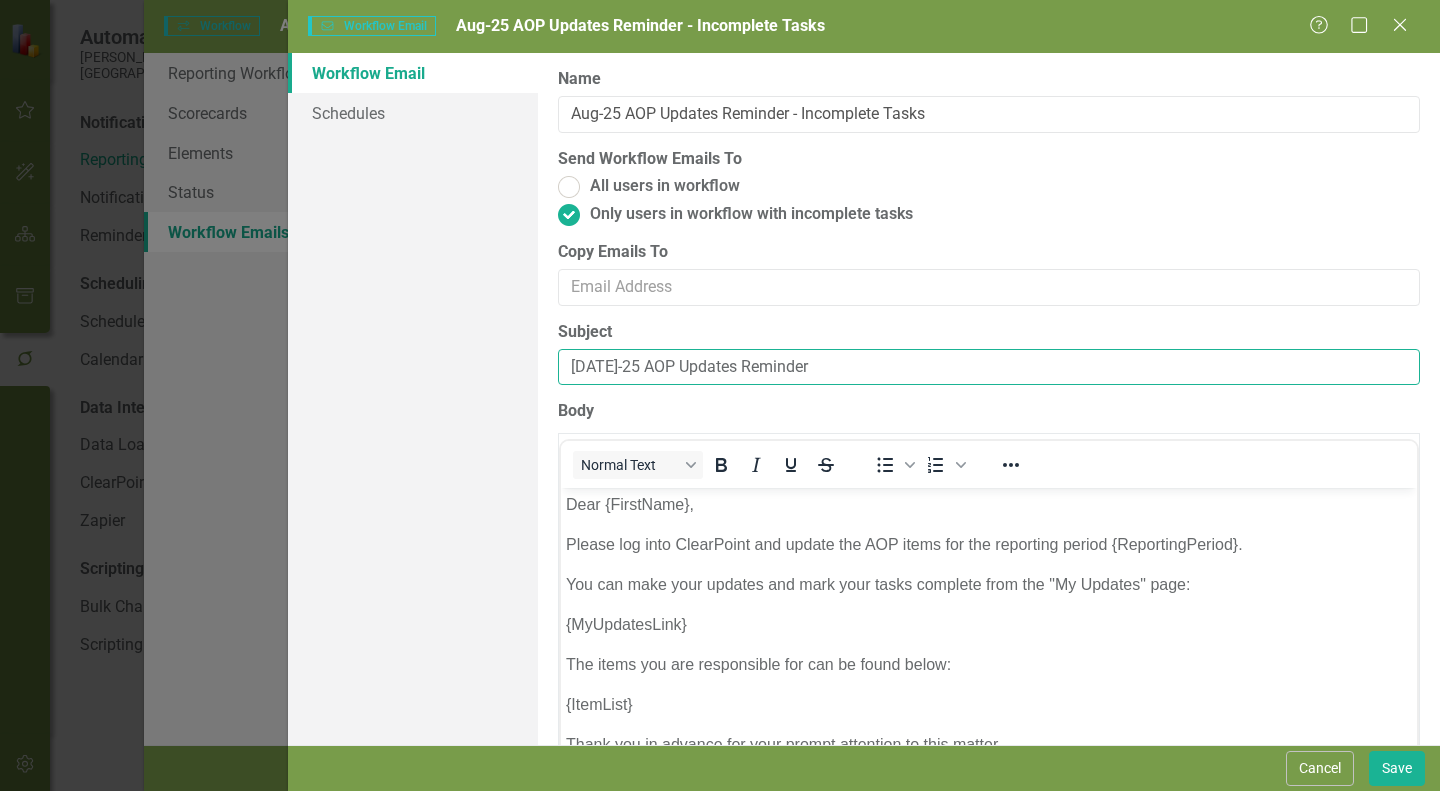 drag, startPoint x: 592, startPoint y: 367, endPoint x: 514, endPoint y: 365, distance: 78.025635 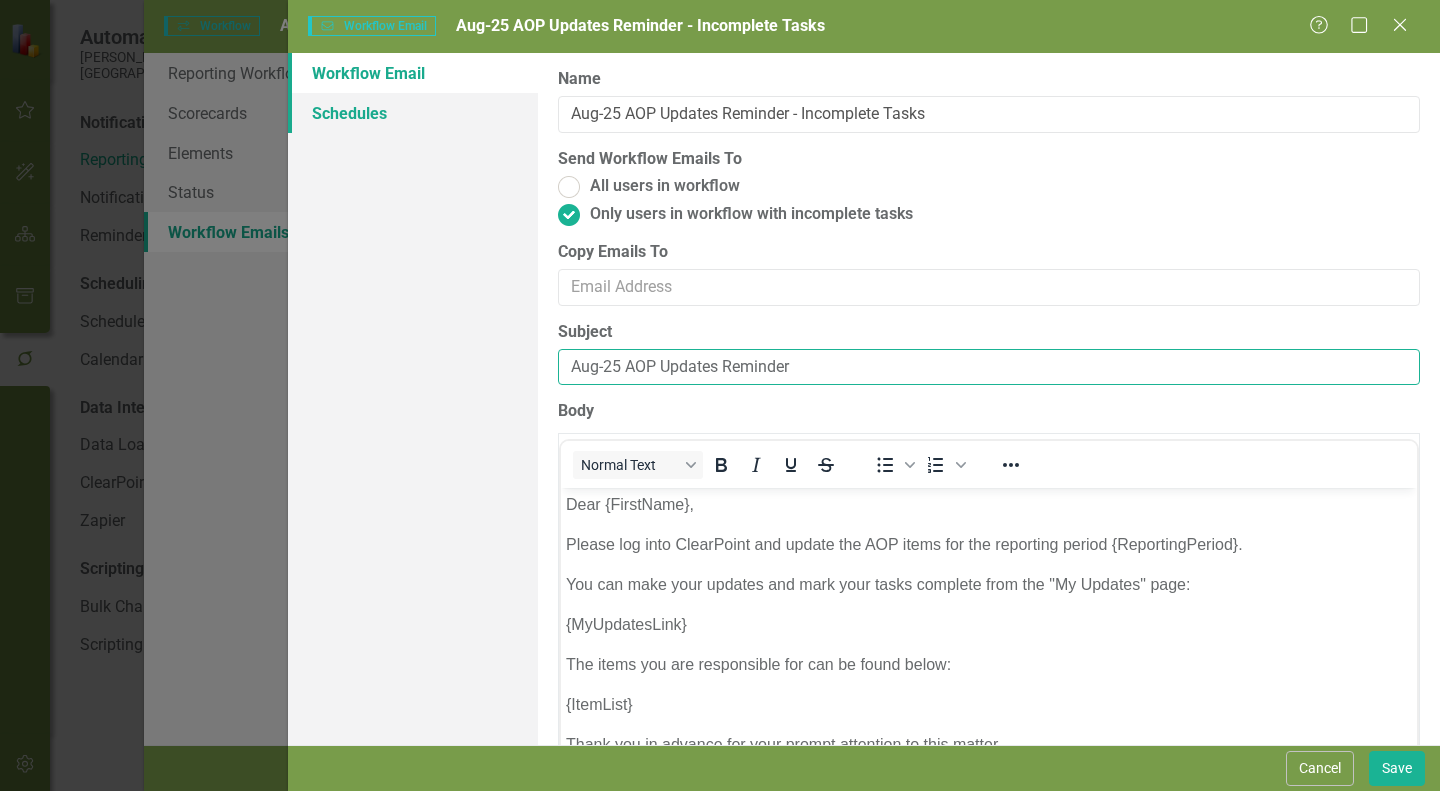 type on "Aug-25 AOP Updates Reminder" 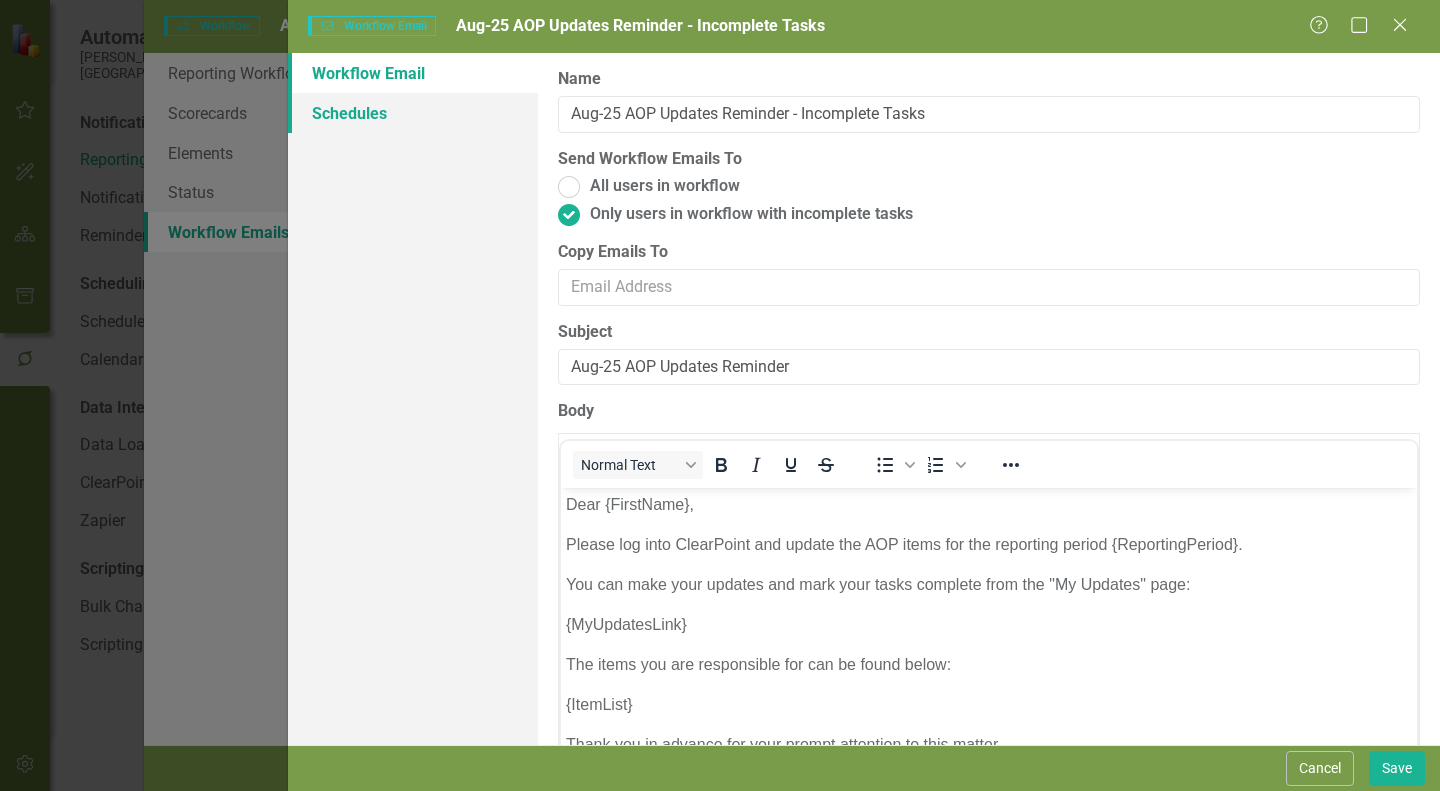 click on "Schedules" at bounding box center [413, 113] 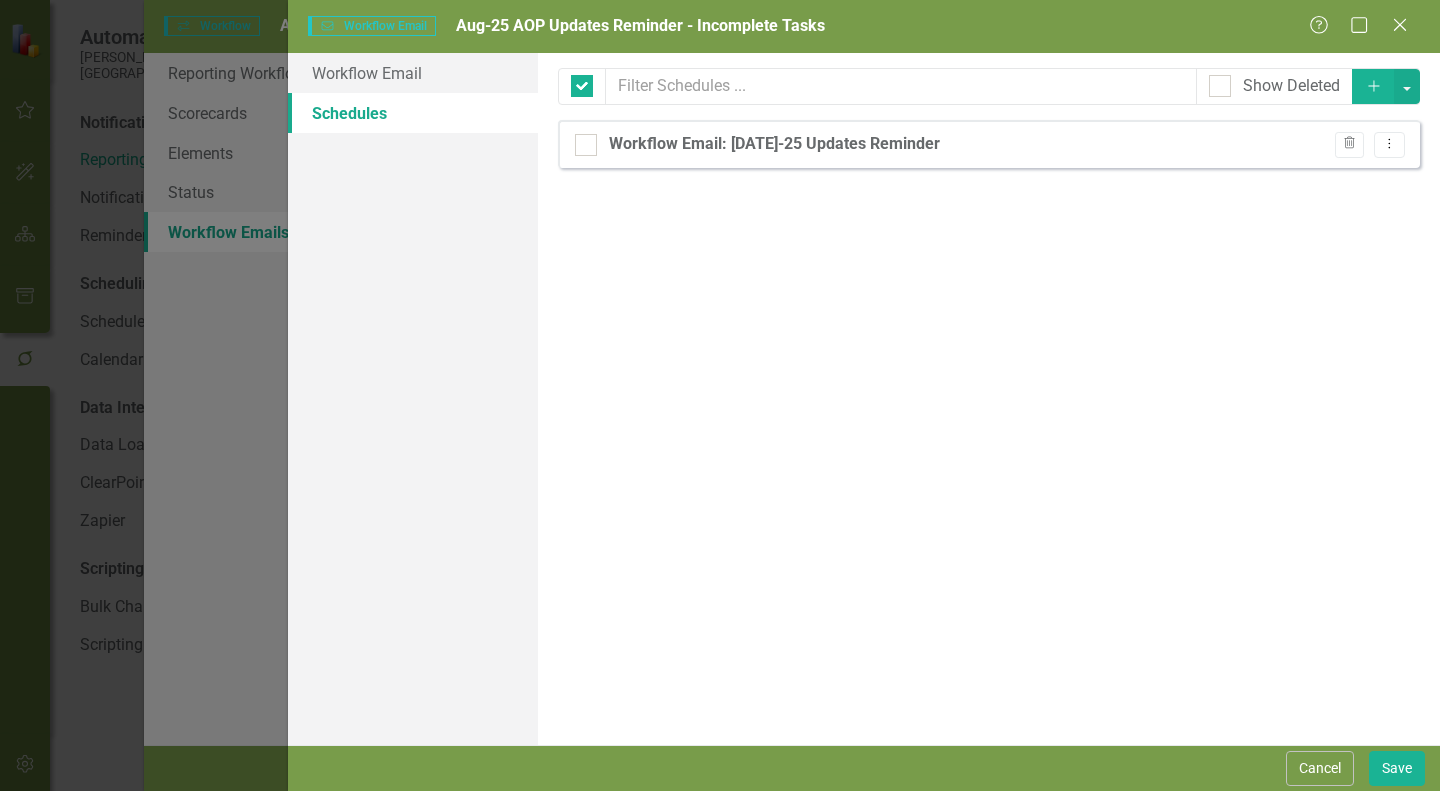 checkbox on "false" 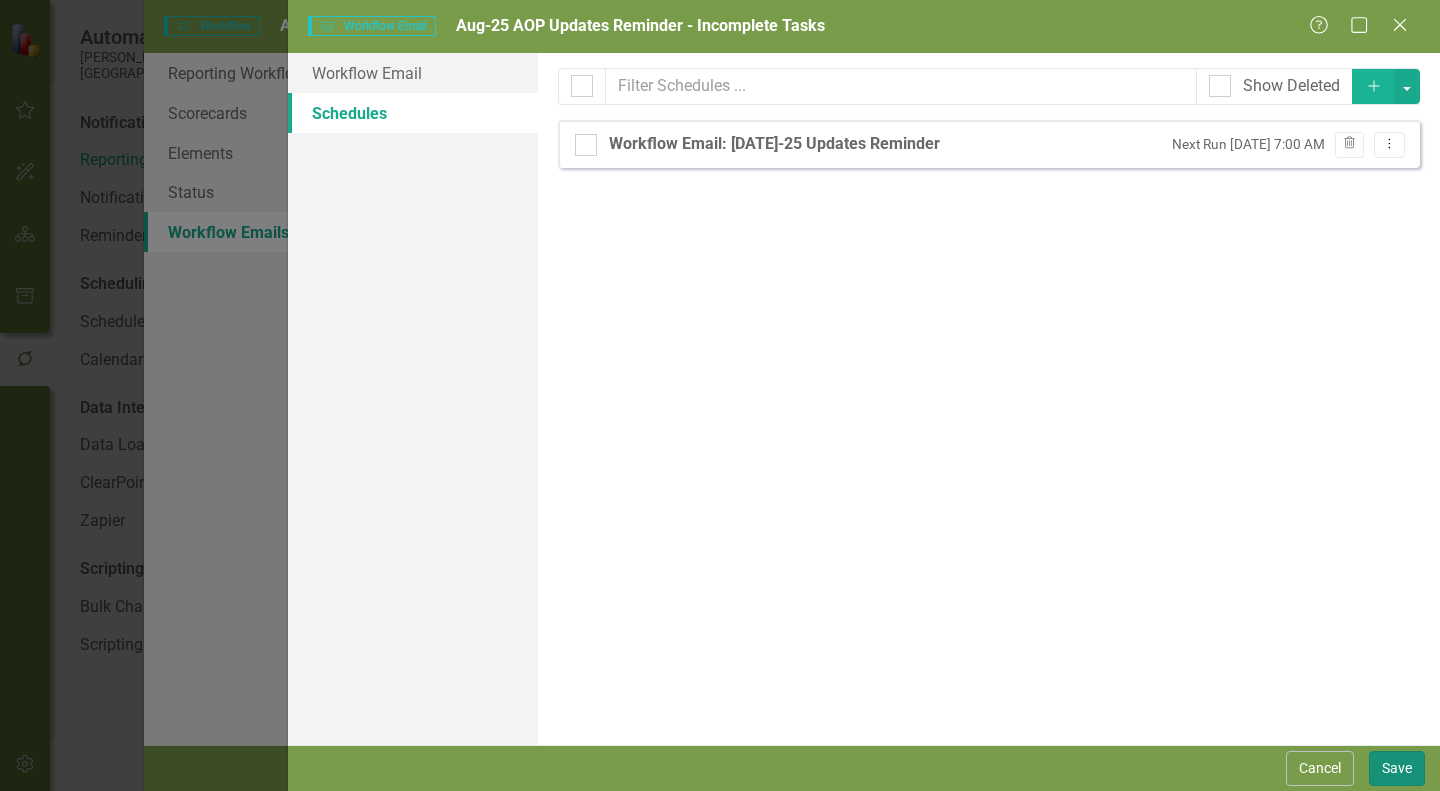 click on "Save" at bounding box center (1397, 768) 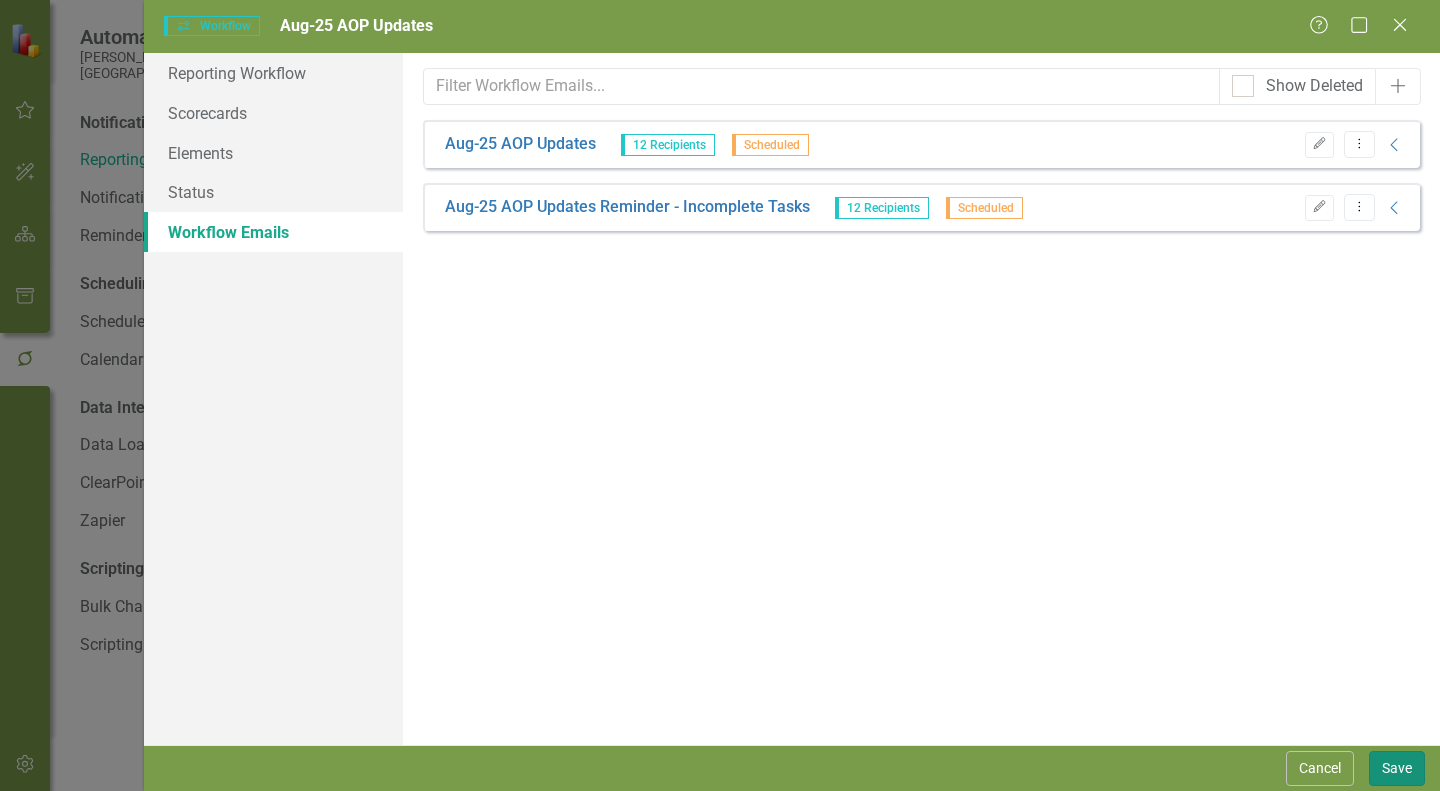 click on "Save" at bounding box center [1397, 768] 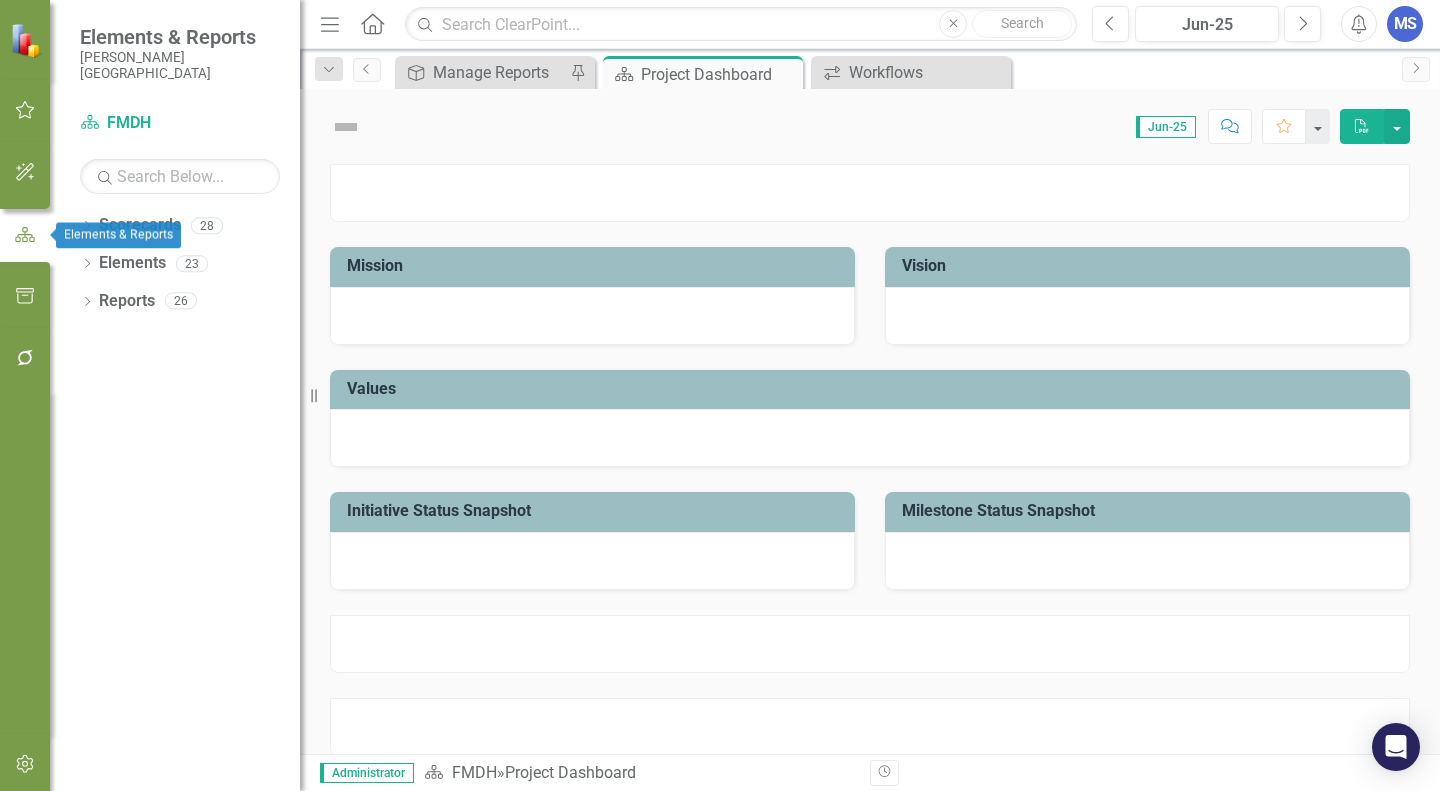 scroll, scrollTop: 0, scrollLeft: 0, axis: both 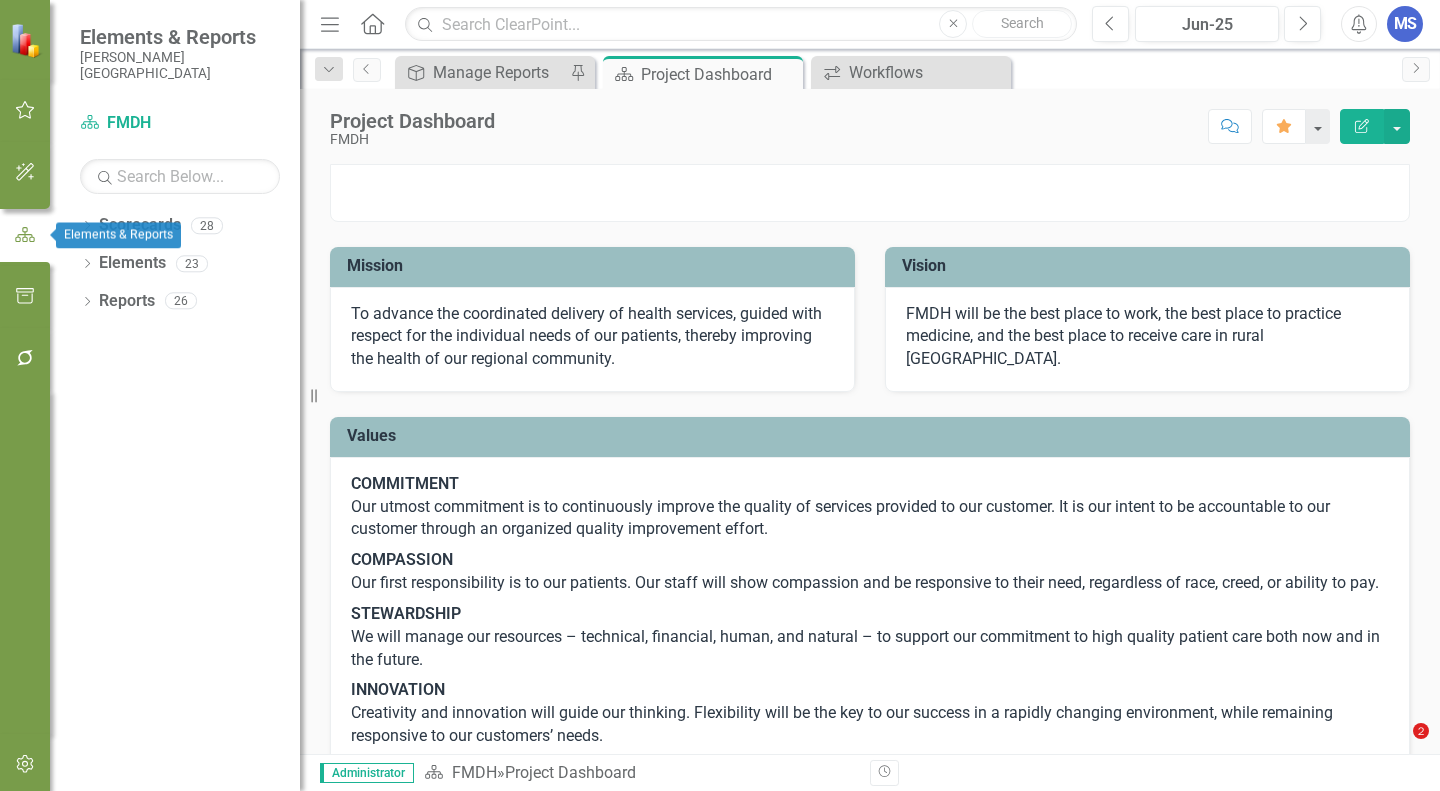 click 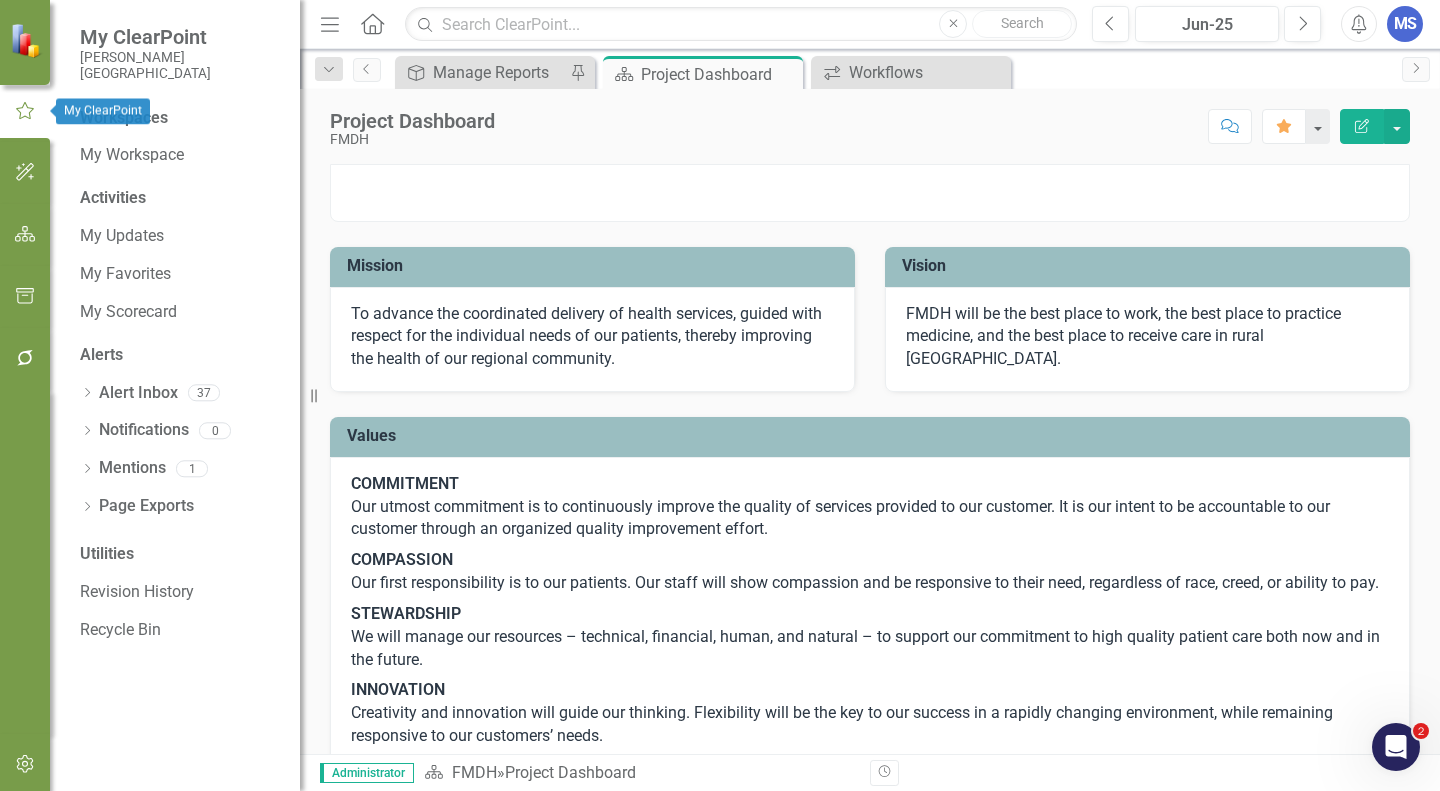 scroll, scrollTop: 0, scrollLeft: 0, axis: both 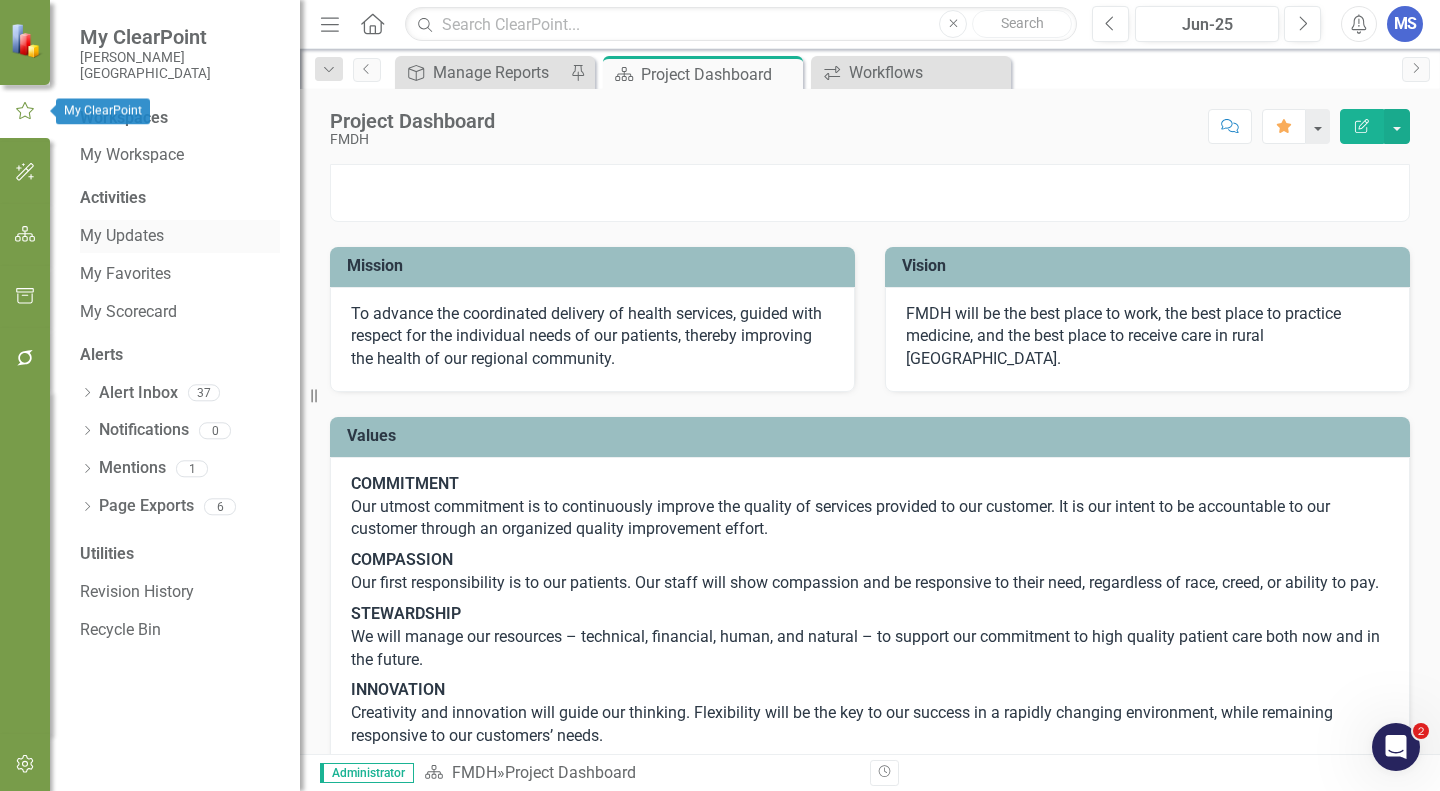 click on "My Updates" at bounding box center [180, 236] 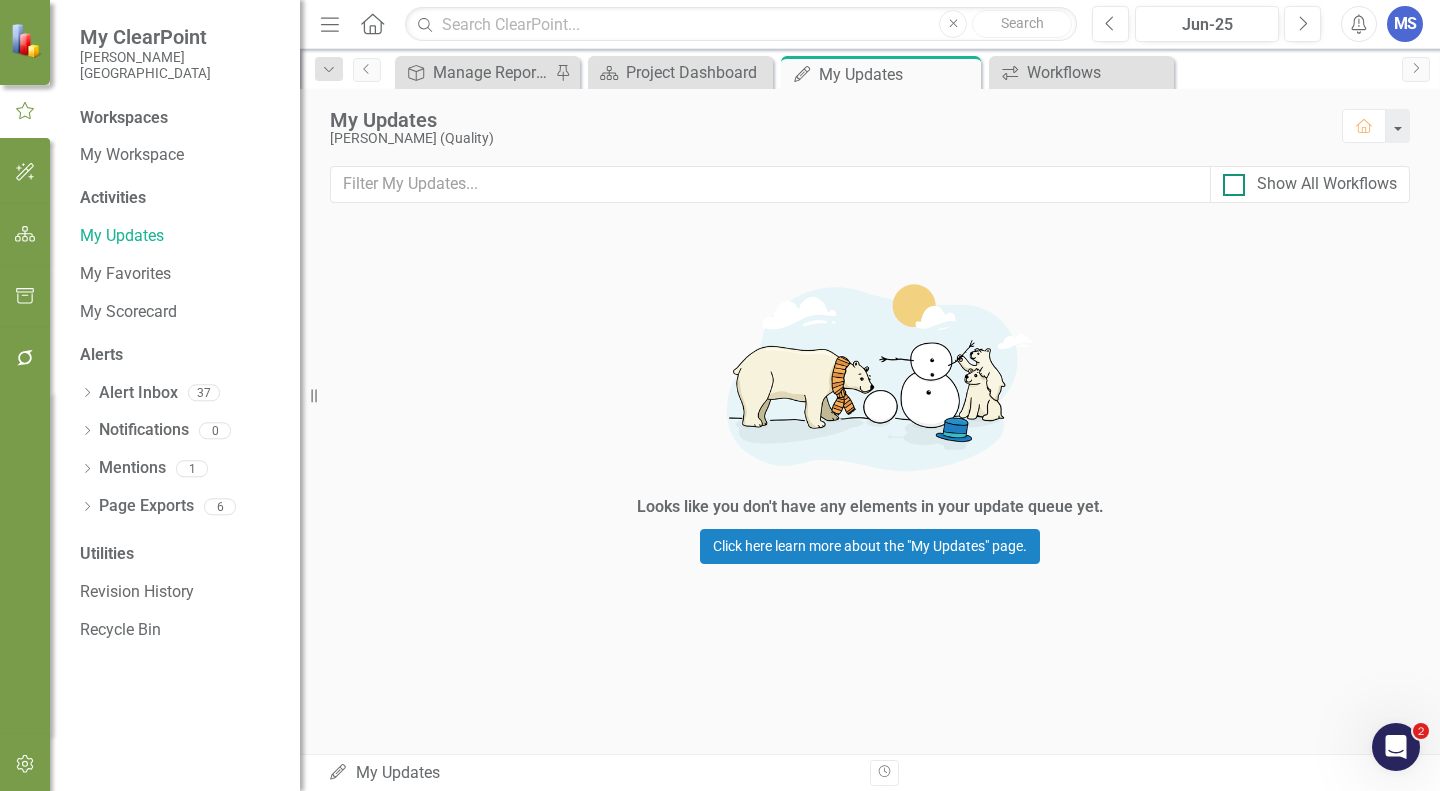 click on "Show All Workflows" at bounding box center [1310, 184] 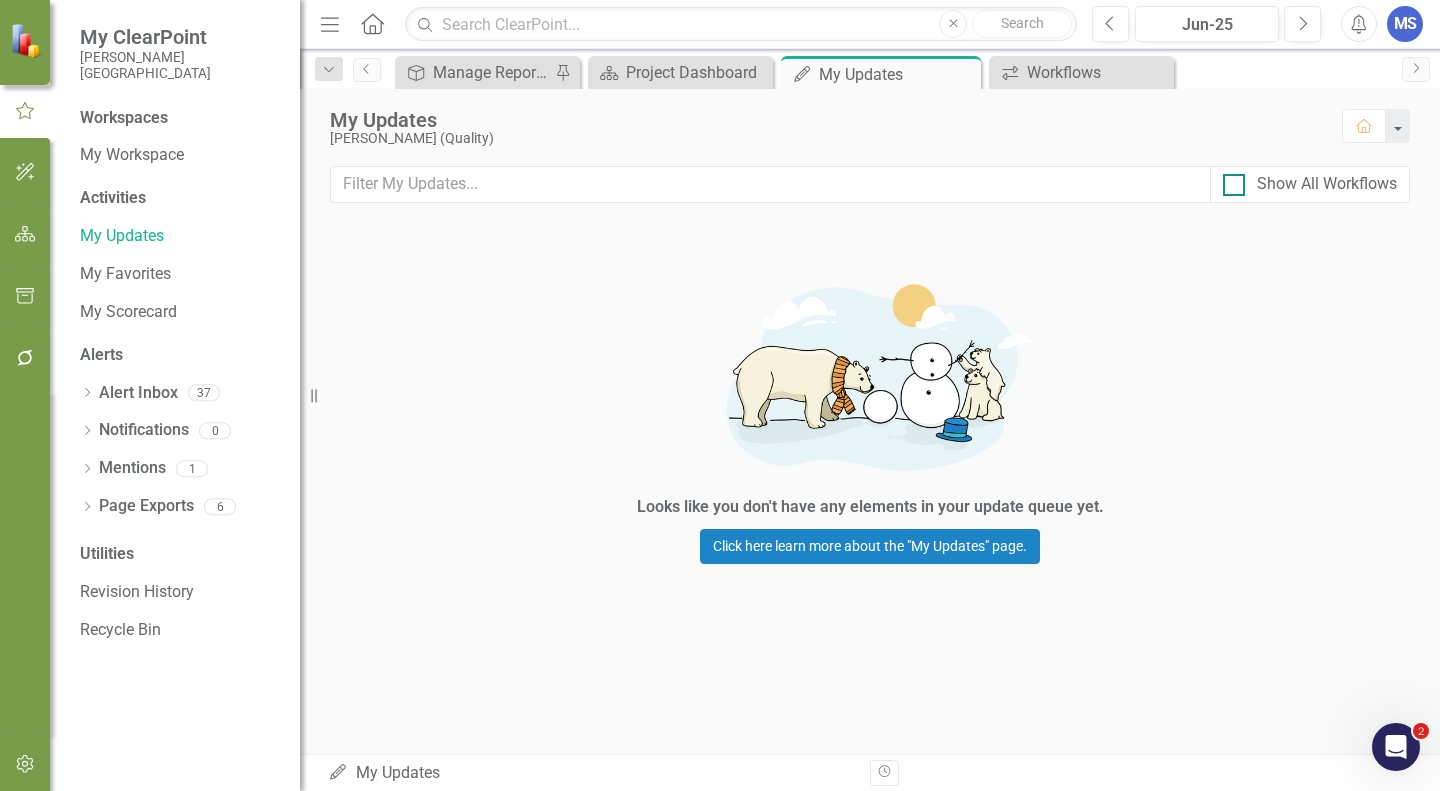 checkbox on "true" 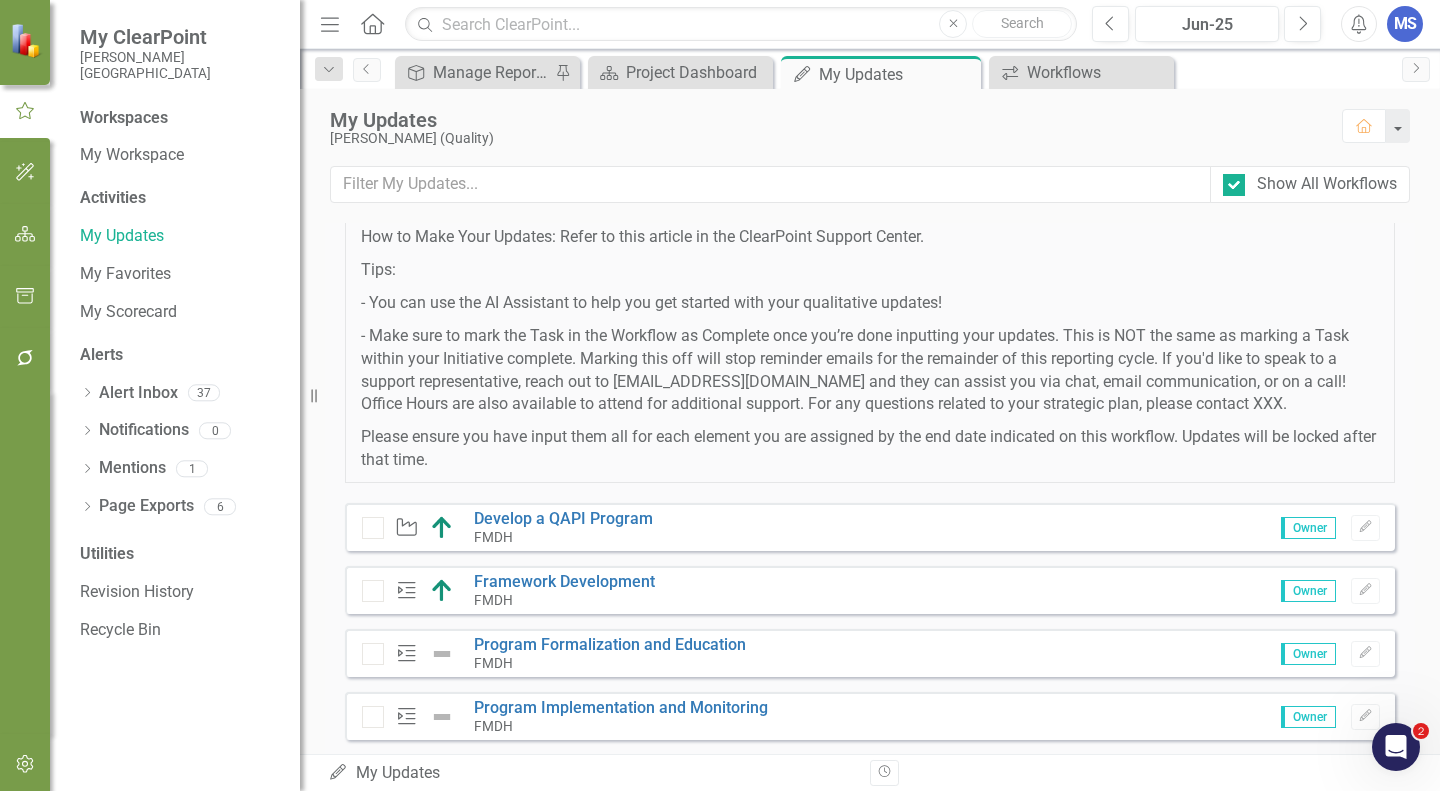 scroll, scrollTop: 500, scrollLeft: 0, axis: vertical 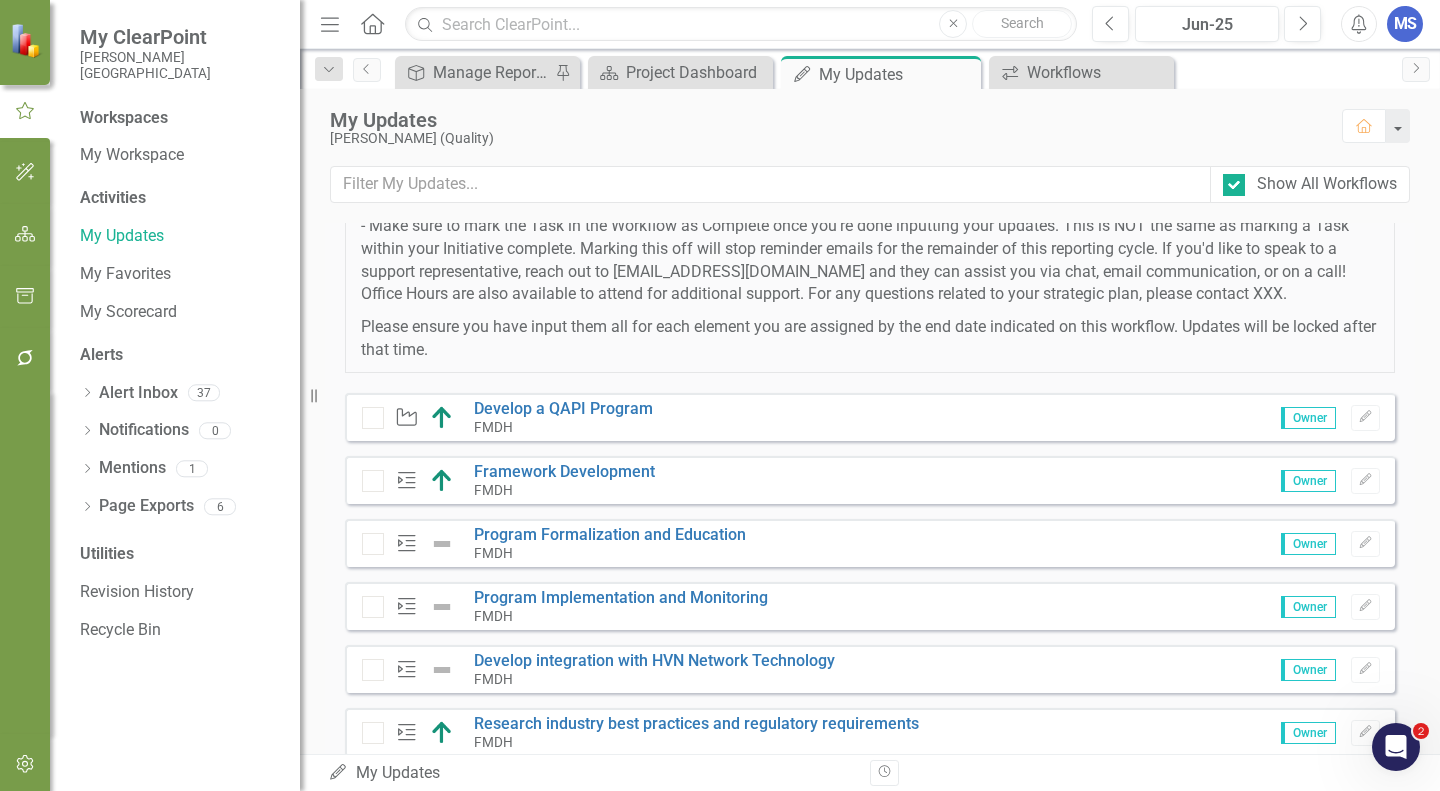 click on "Alerts" 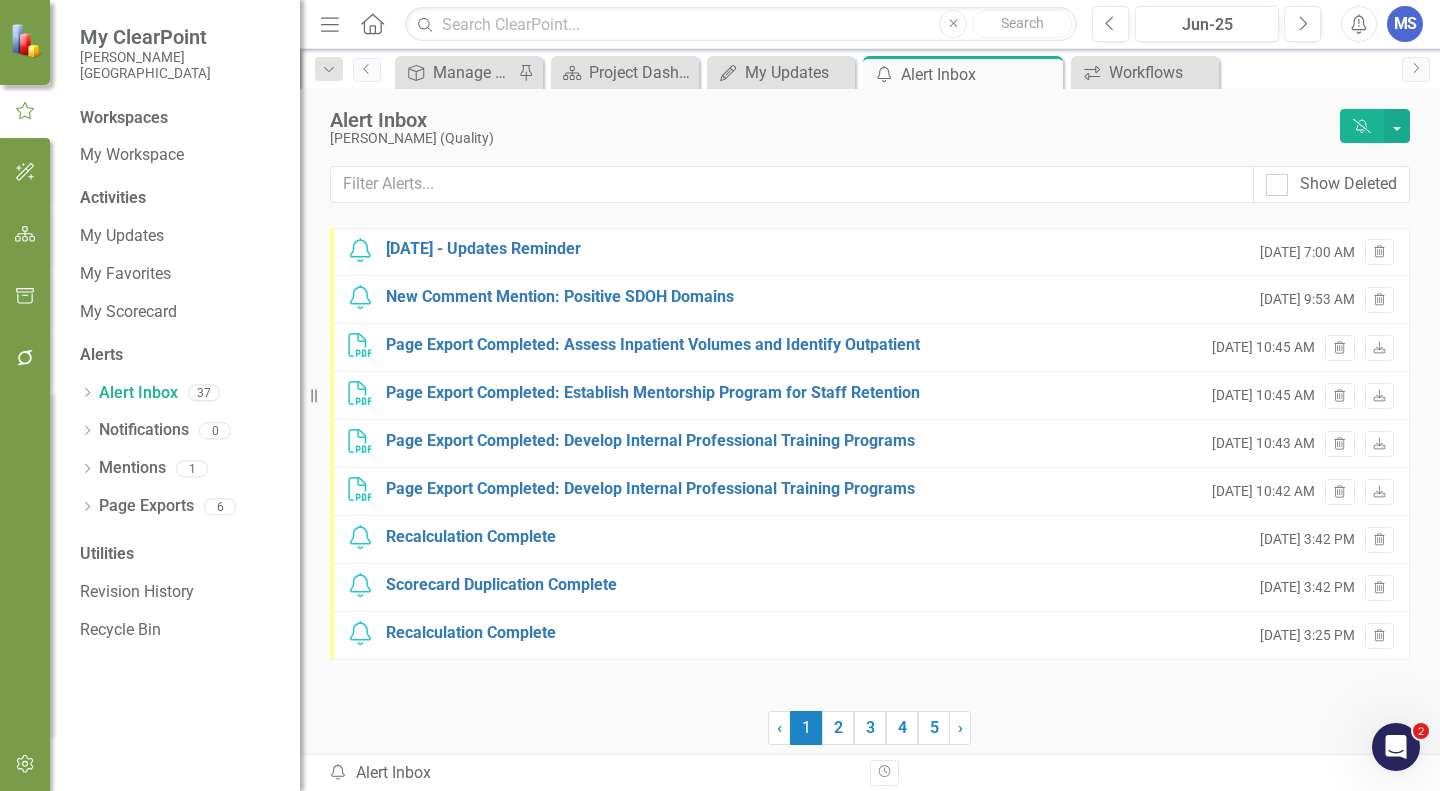 click on "Alert Inbox" at bounding box center [830, 120] 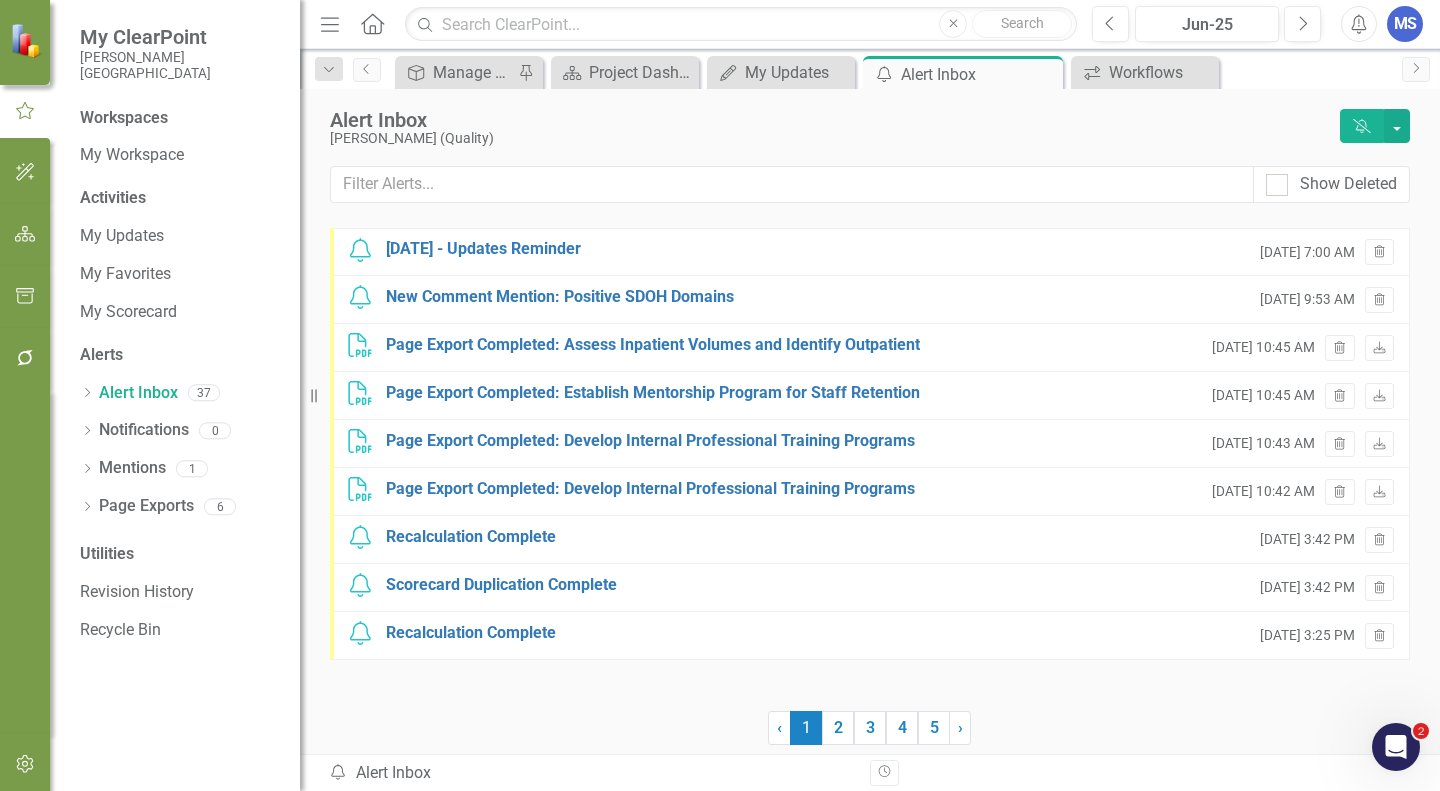 click on "MS" at bounding box center [1405, 24] 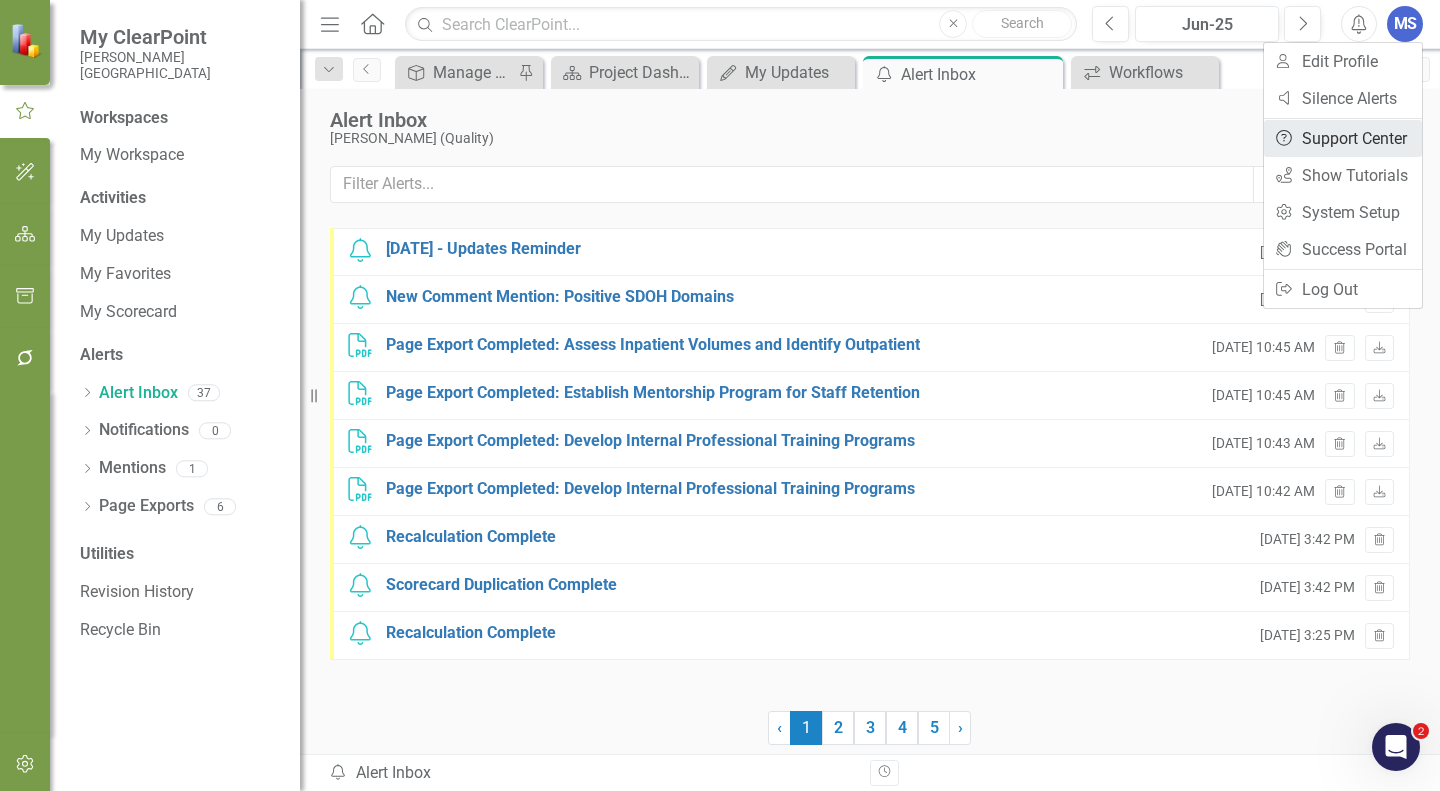 click on "Help Support Center" at bounding box center [1343, 138] 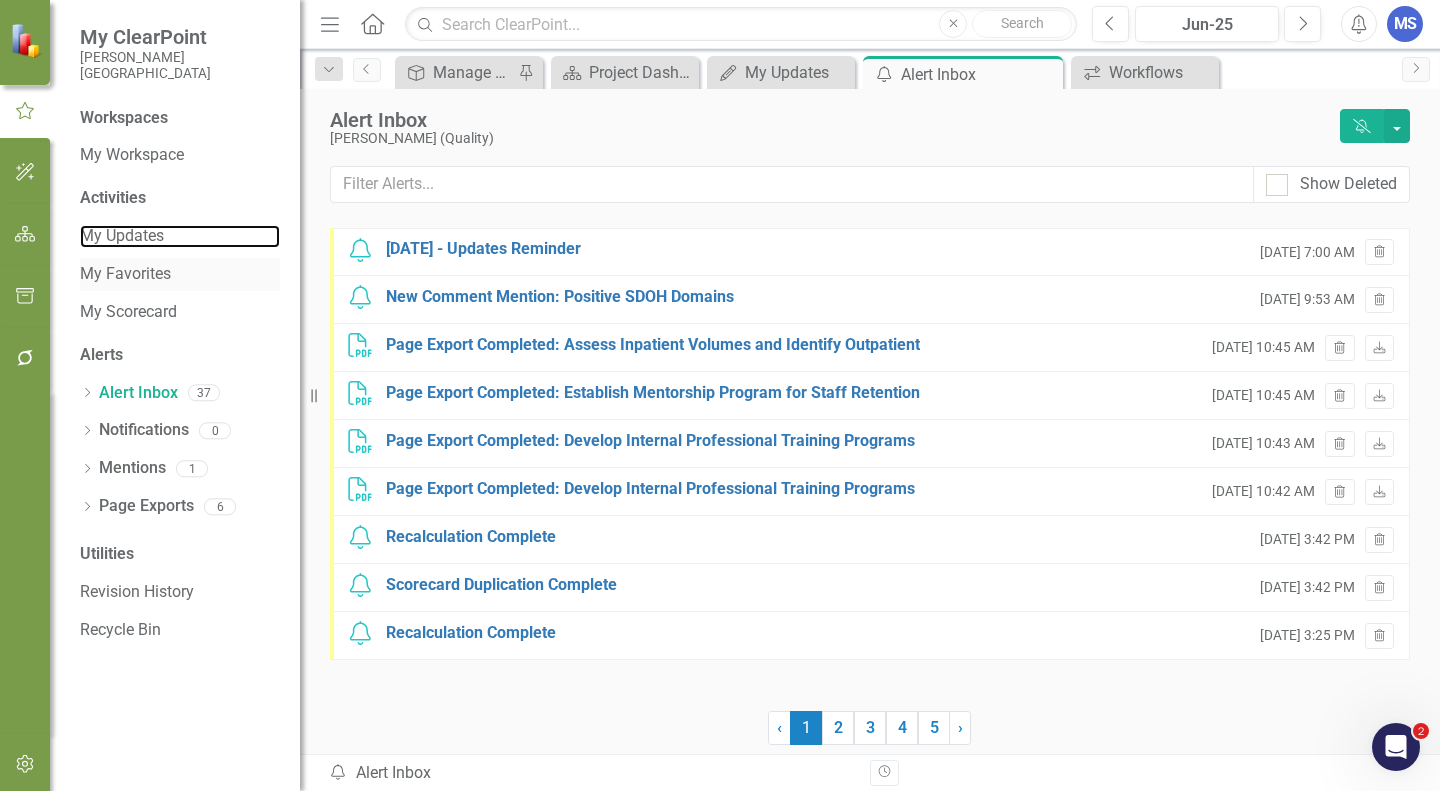 drag, startPoint x: 126, startPoint y: 229, endPoint x: 212, endPoint y: 262, distance: 92.11406 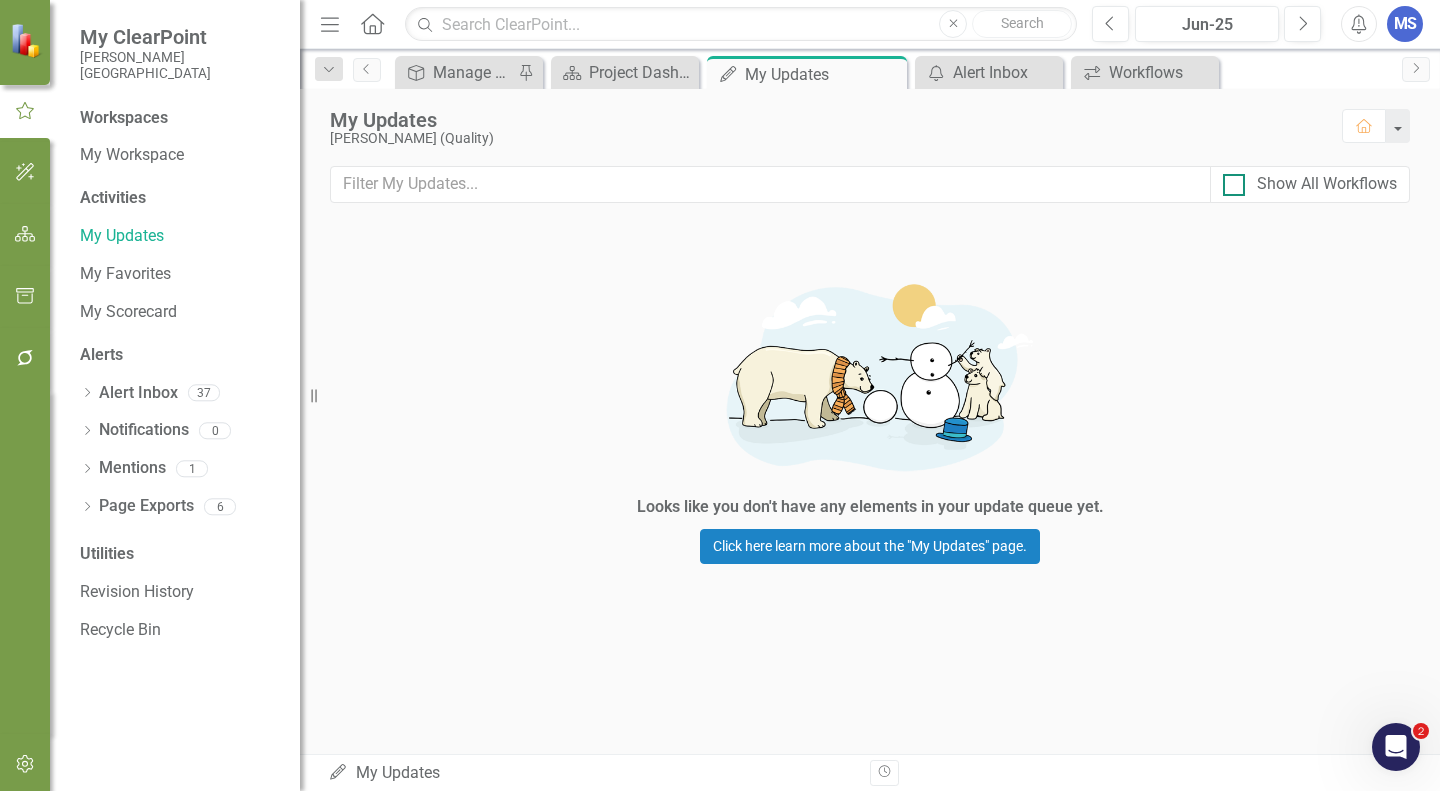 click at bounding box center [1234, 185] 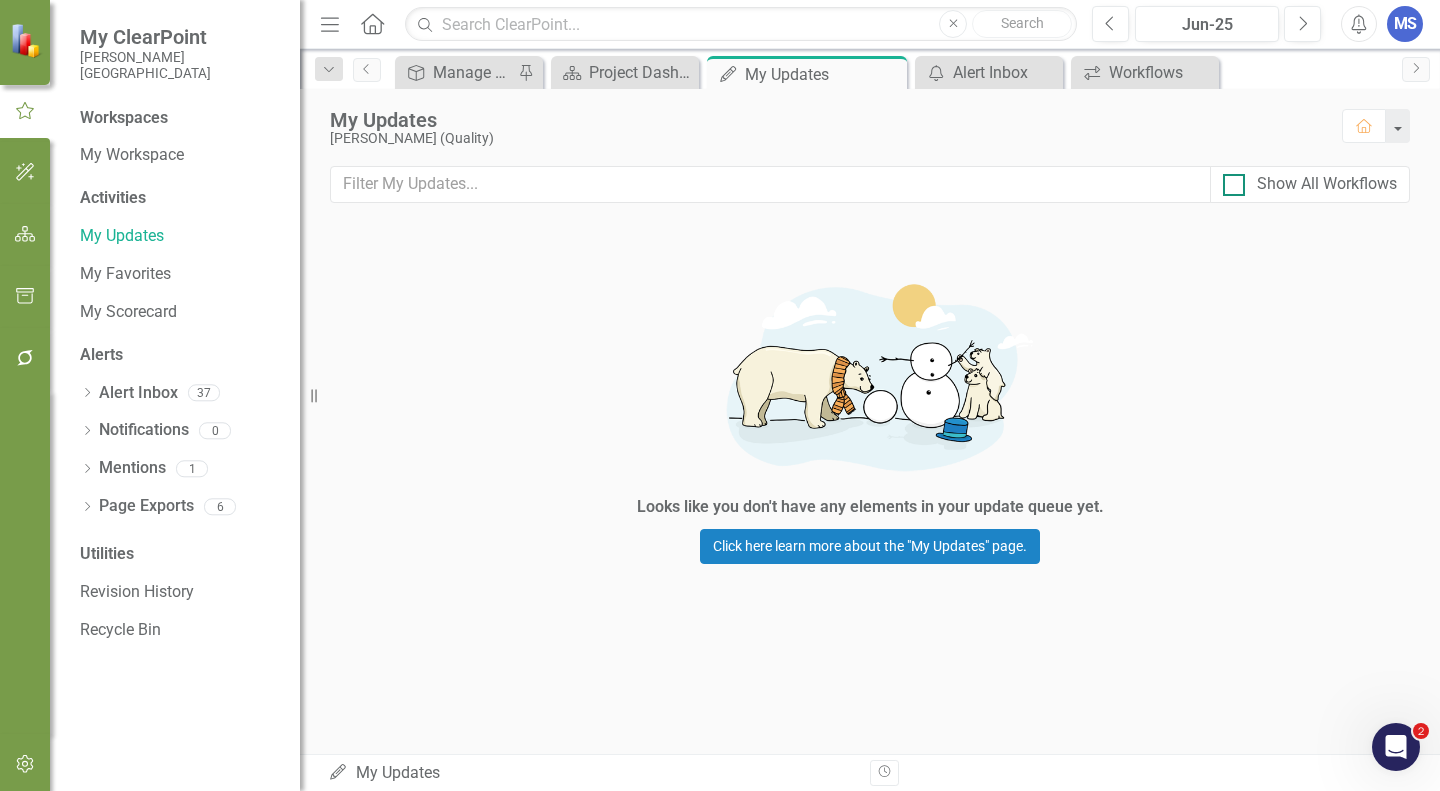 checkbox on "true" 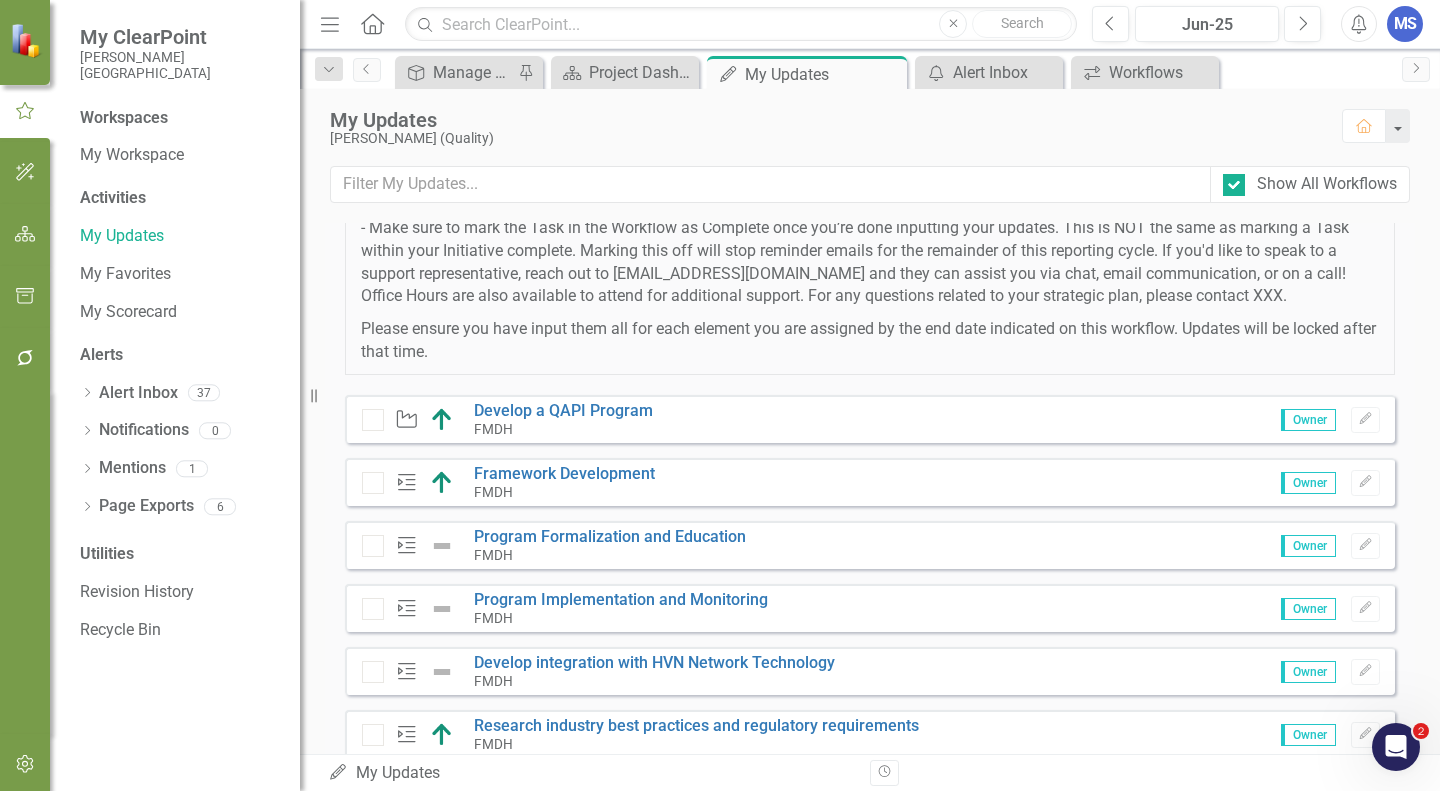 scroll, scrollTop: 500, scrollLeft: 0, axis: vertical 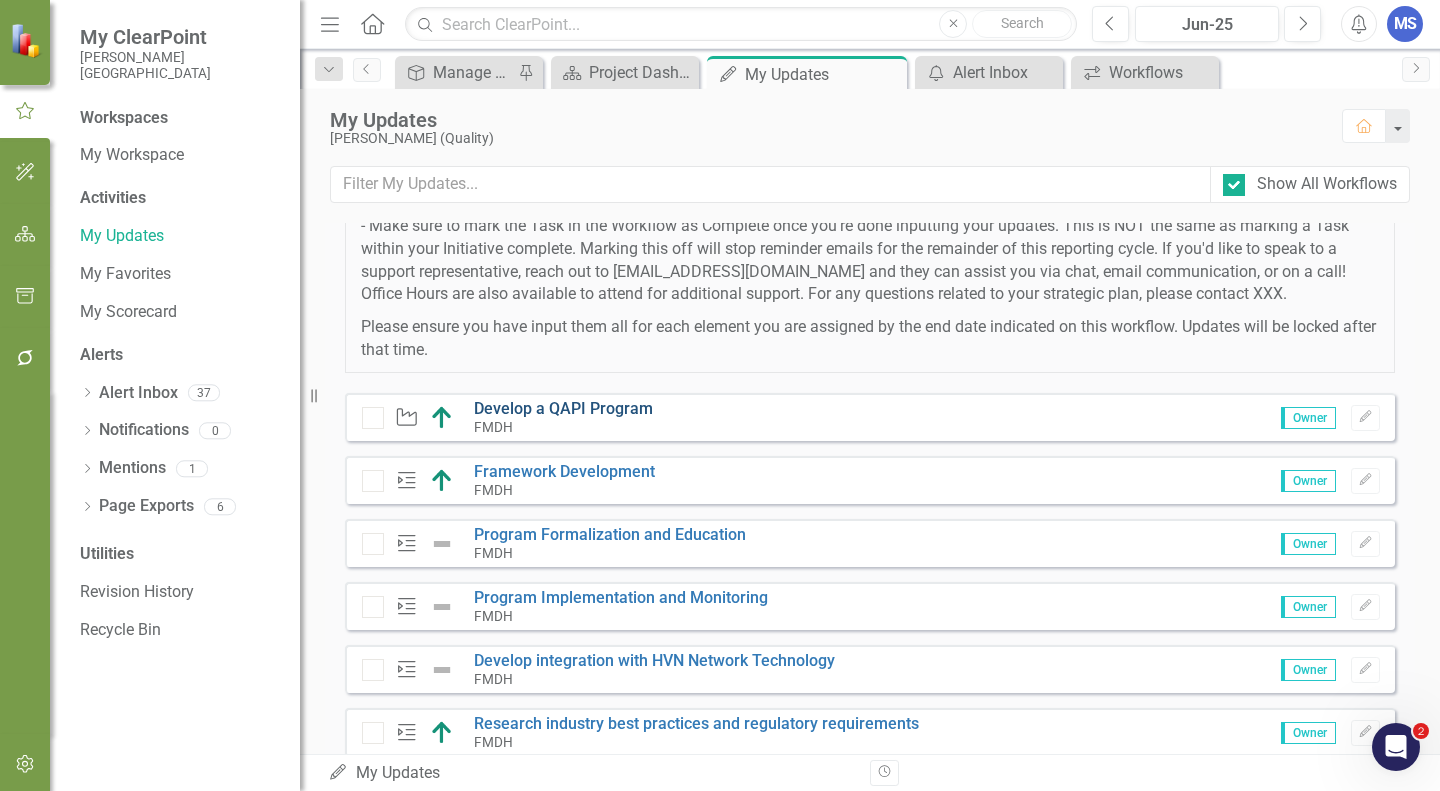click on "Develop a QAPI Program" at bounding box center (563, 408) 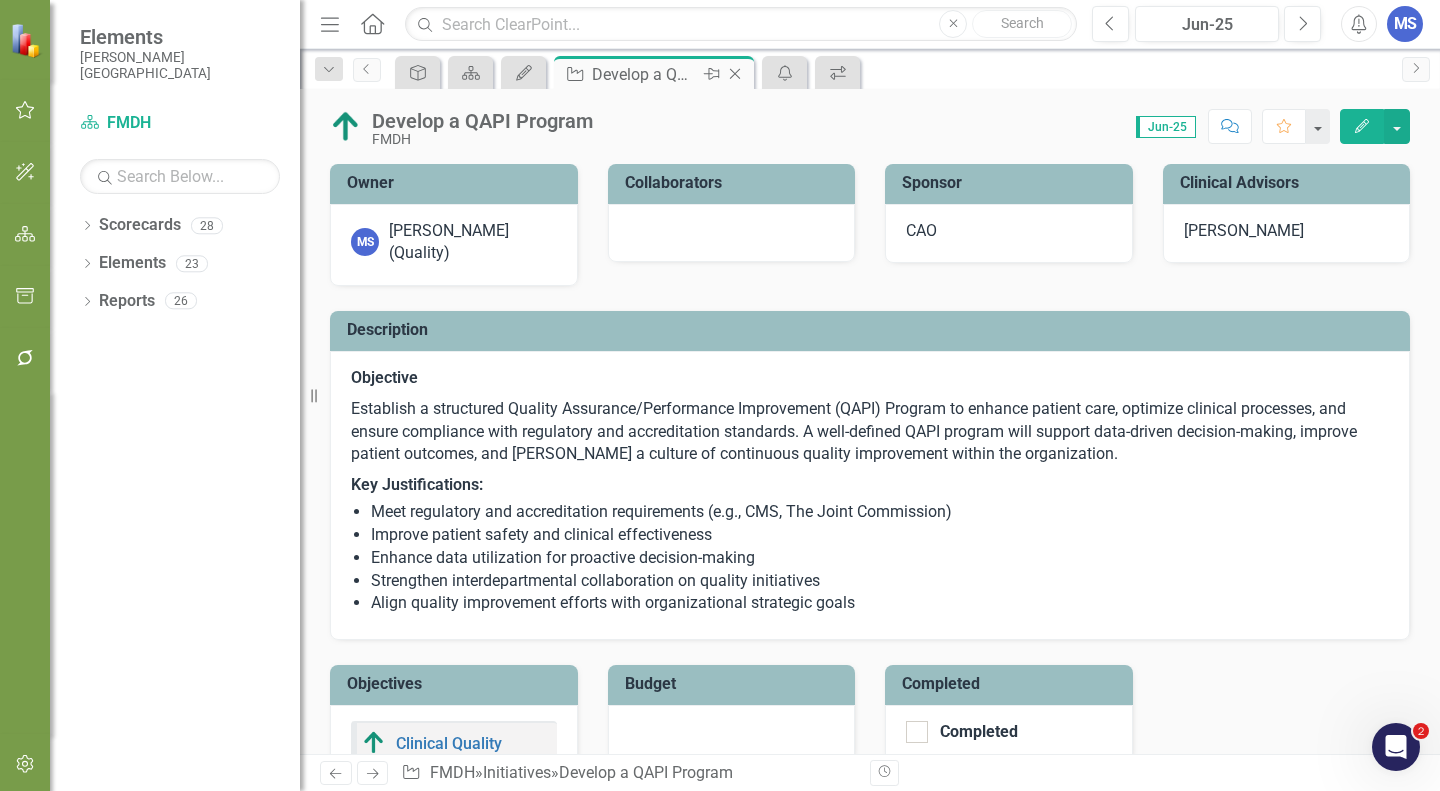 click on "Close" 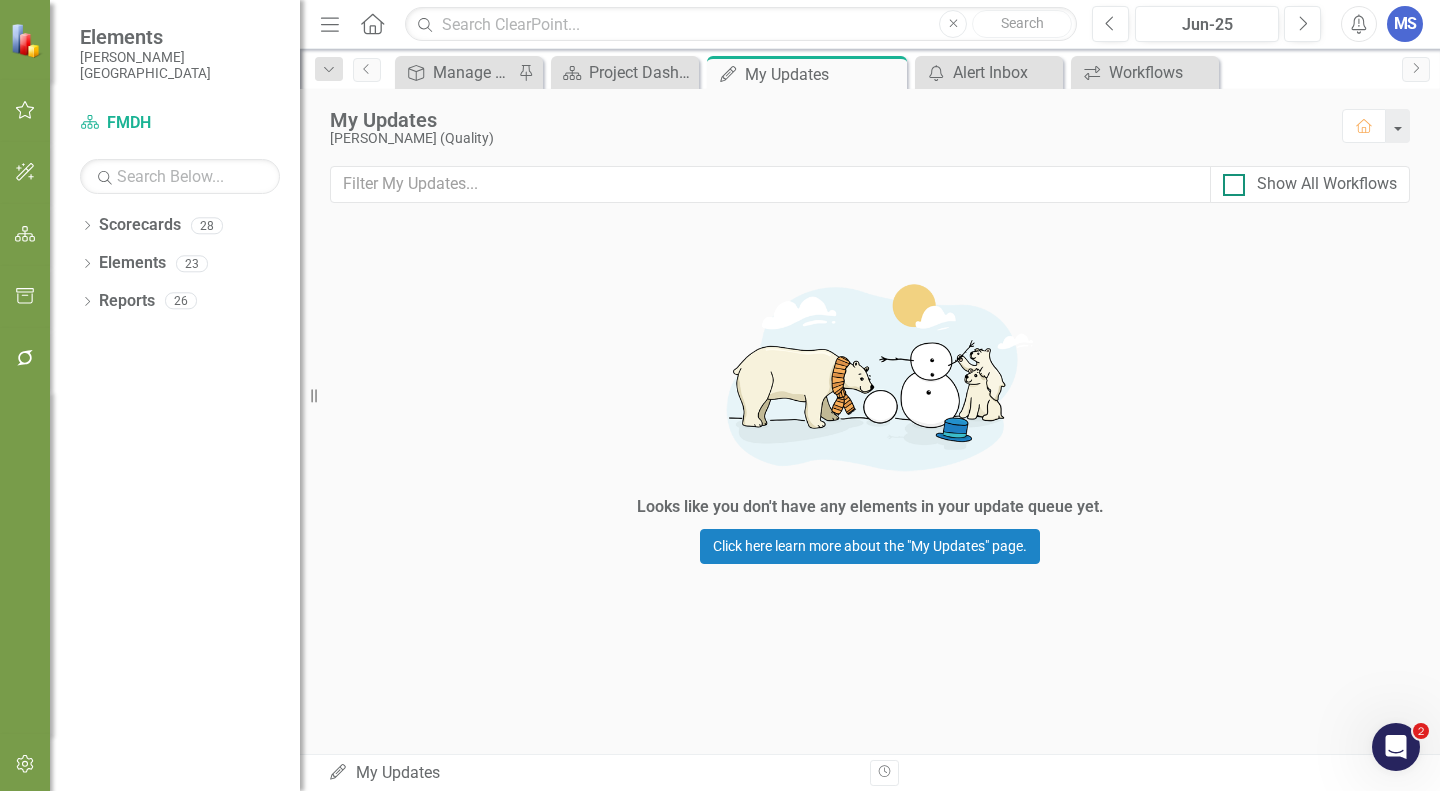 click on "Show All Workflows" at bounding box center (1229, 180) 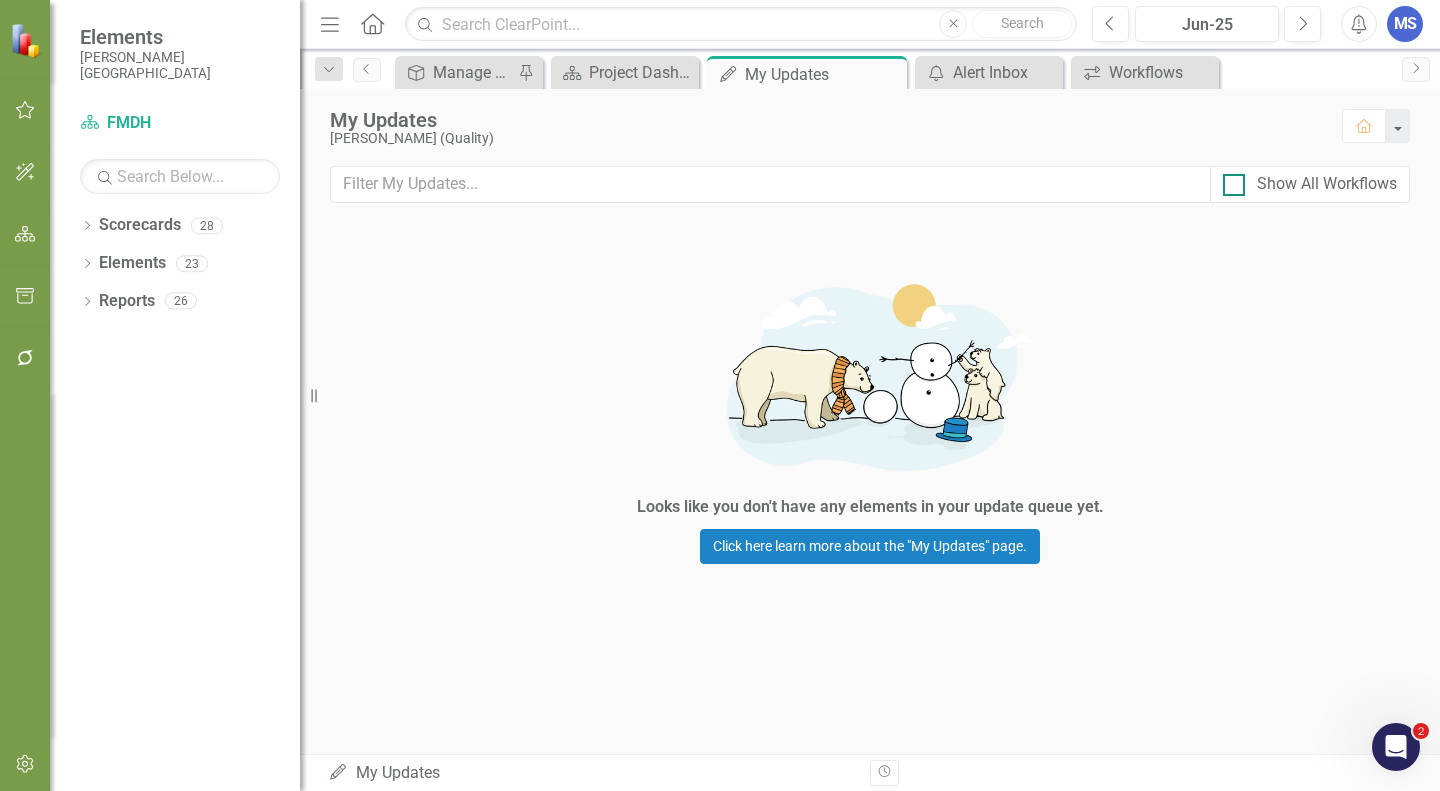checkbox on "true" 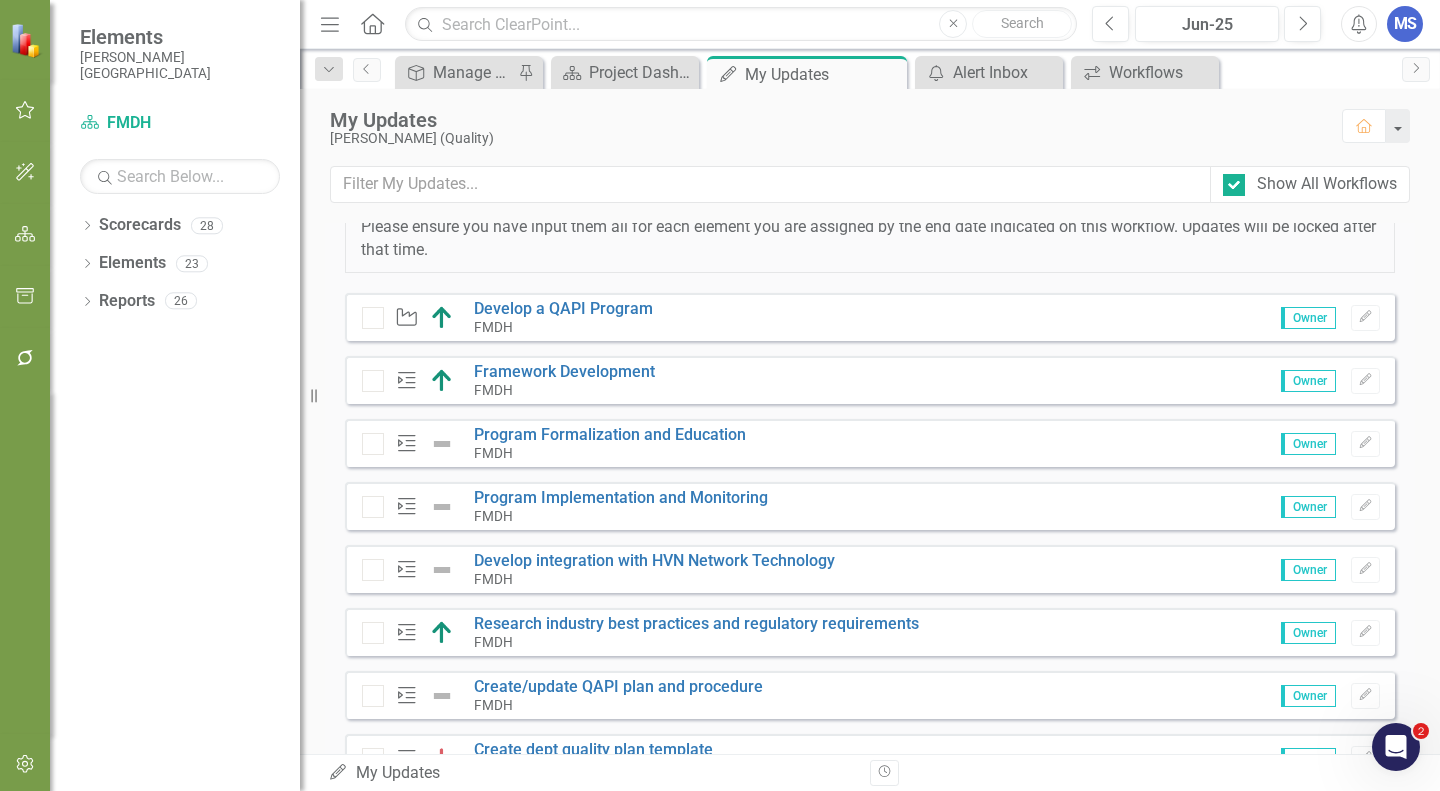 scroll, scrollTop: 900, scrollLeft: 0, axis: vertical 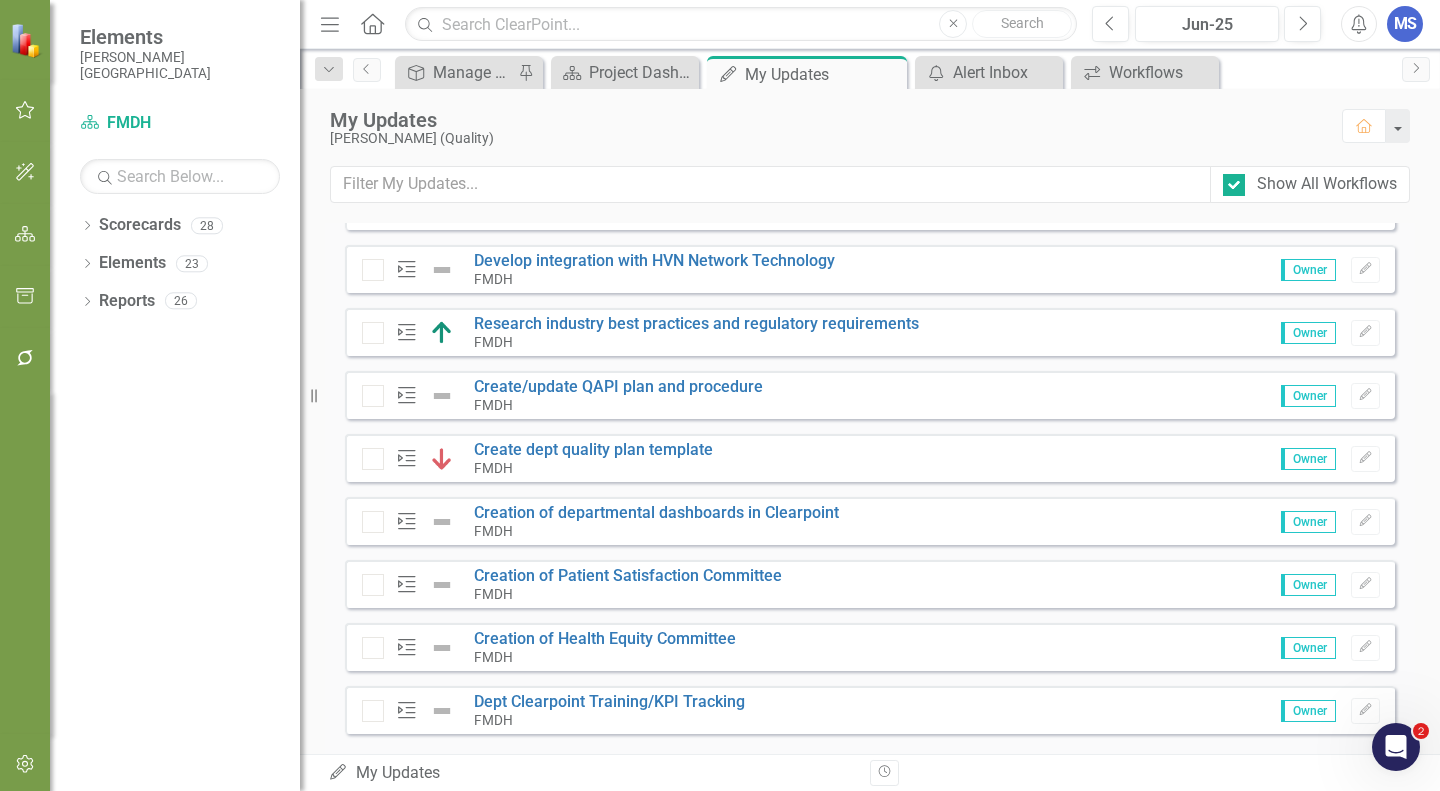 click on "Milestone" at bounding box center (413, 585) 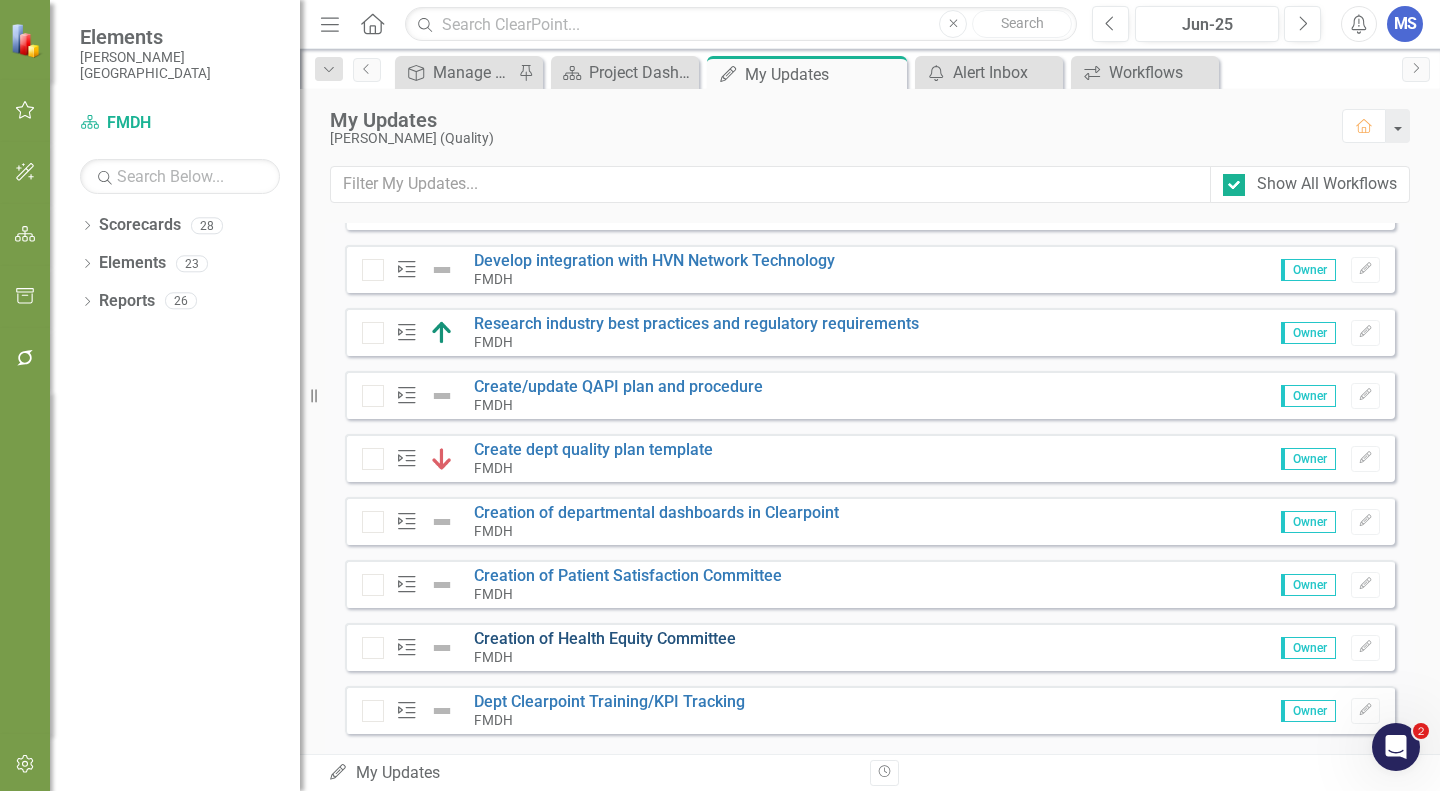 click on "Creation of Health Equity Committee" at bounding box center (605, 638) 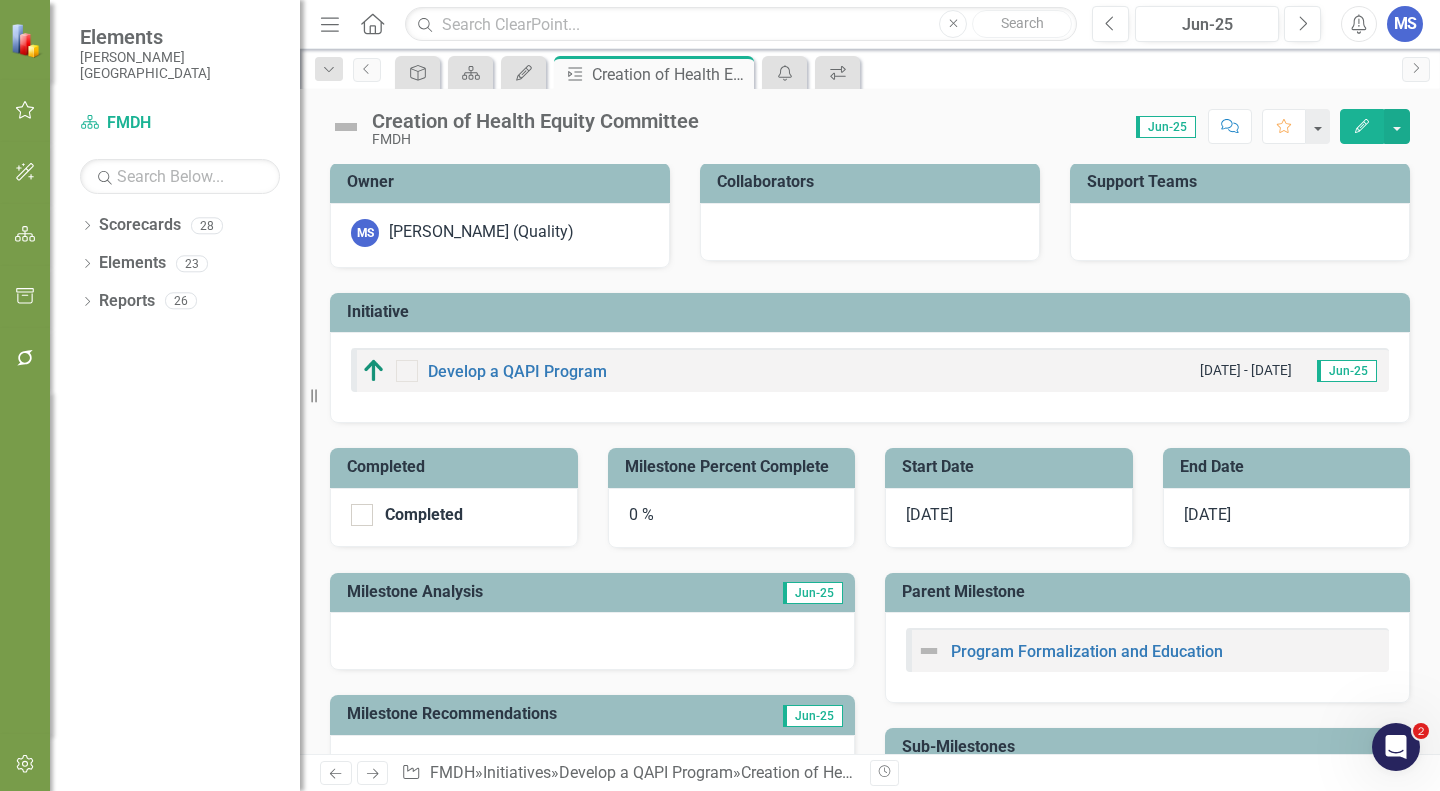 scroll, scrollTop: 0, scrollLeft: 0, axis: both 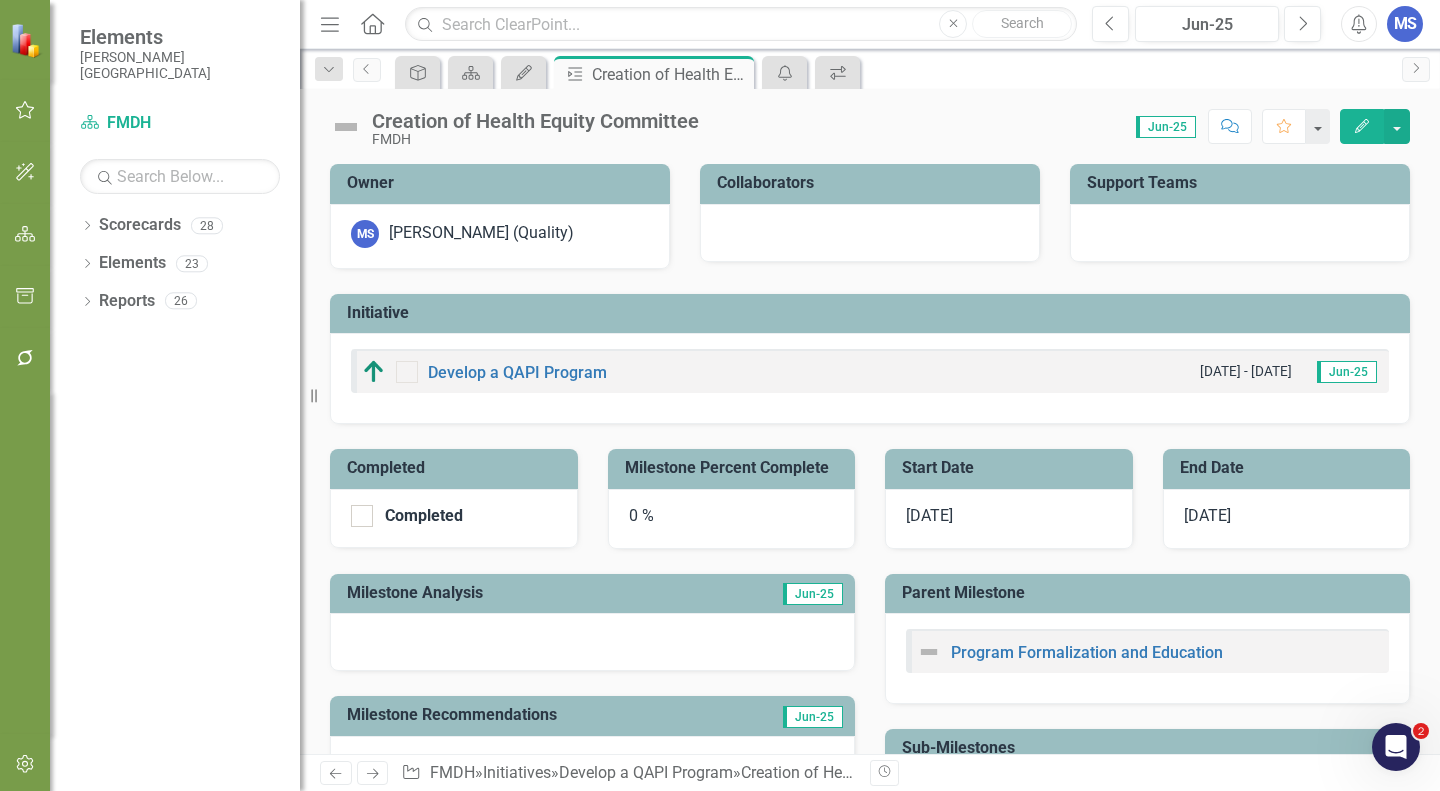click on "Edit" 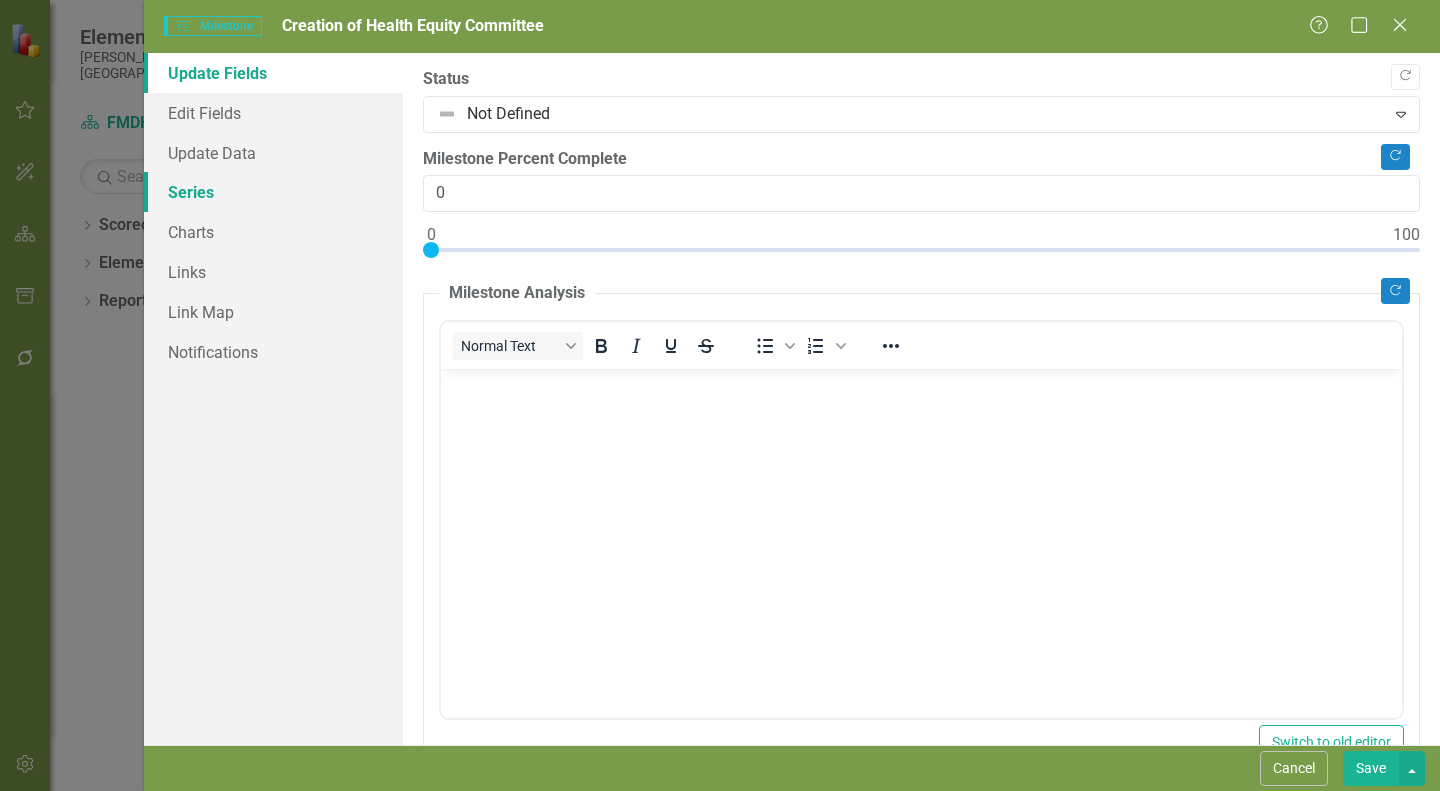 scroll, scrollTop: 0, scrollLeft: 0, axis: both 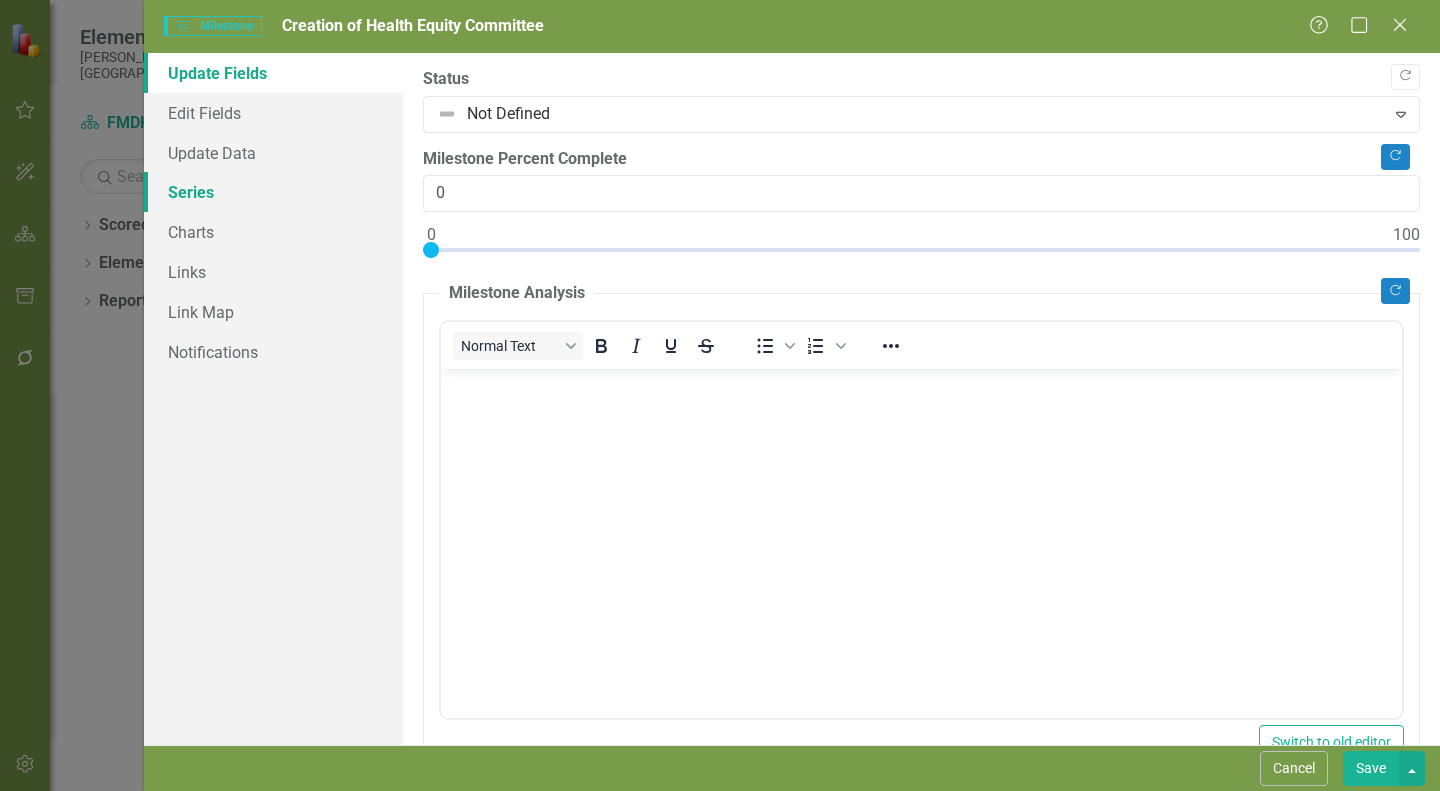 click on "Series" at bounding box center [273, 192] 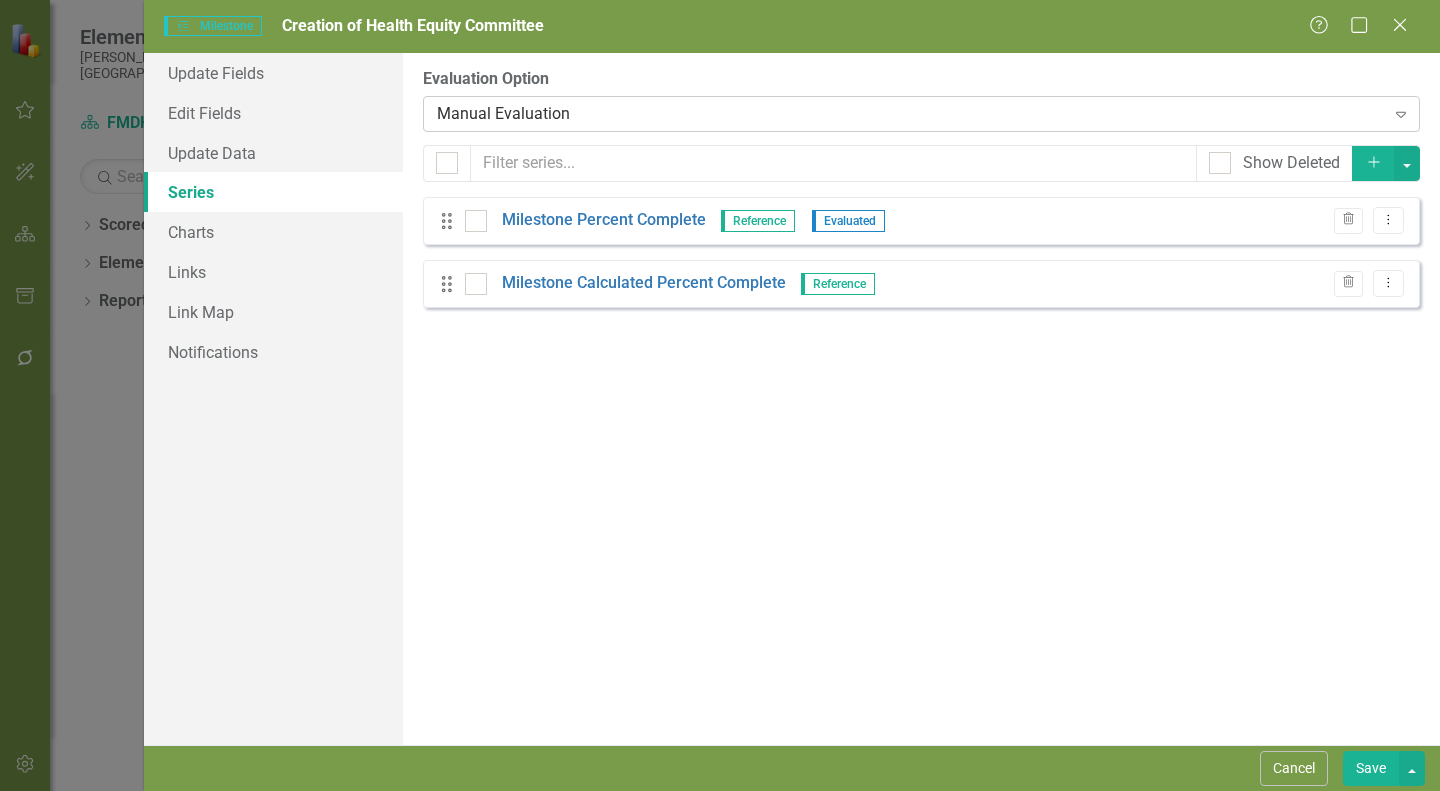 click on "Manual Evaluation" at bounding box center (910, 113) 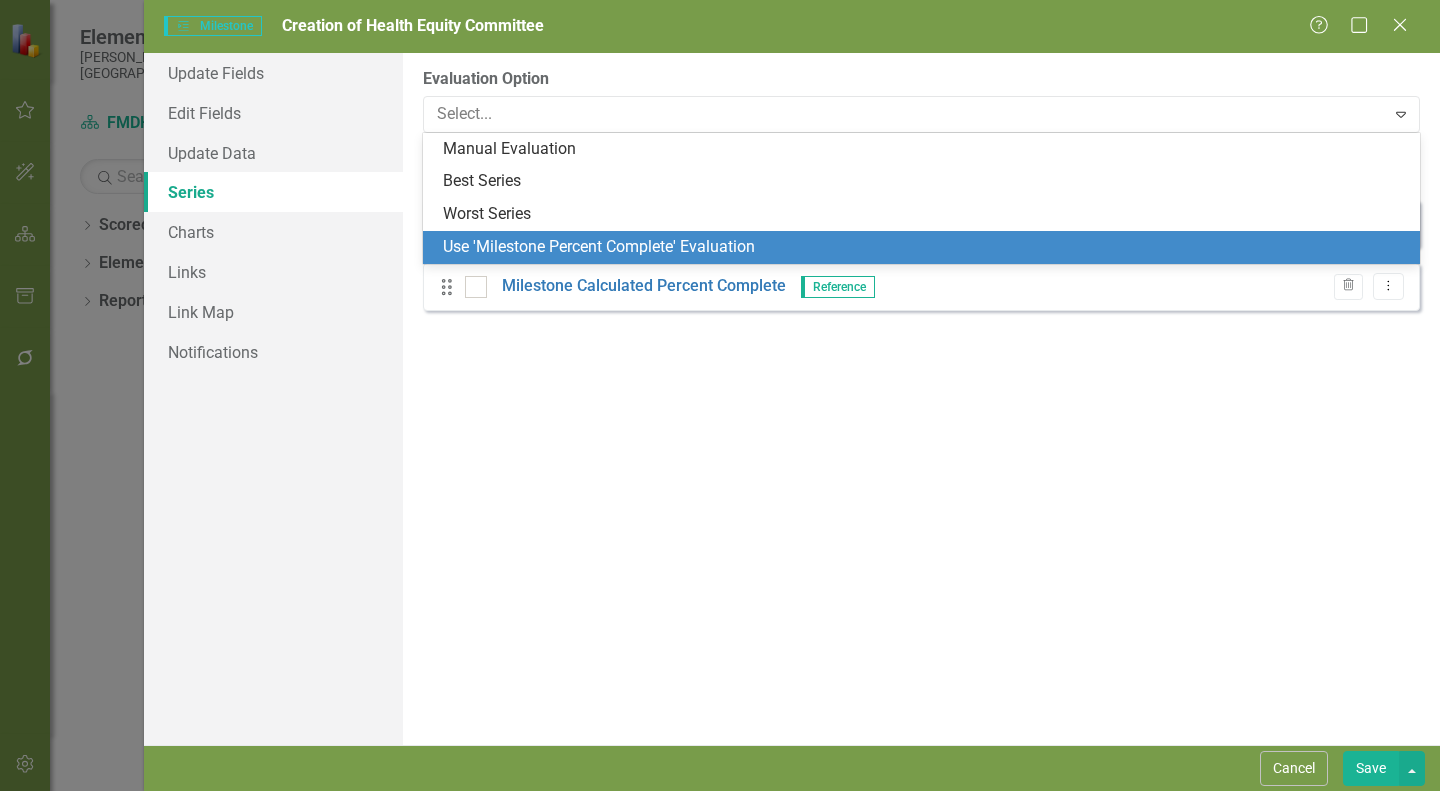 click on "Use 'Milestone Percent Complete' Evaluation" at bounding box center [925, 247] 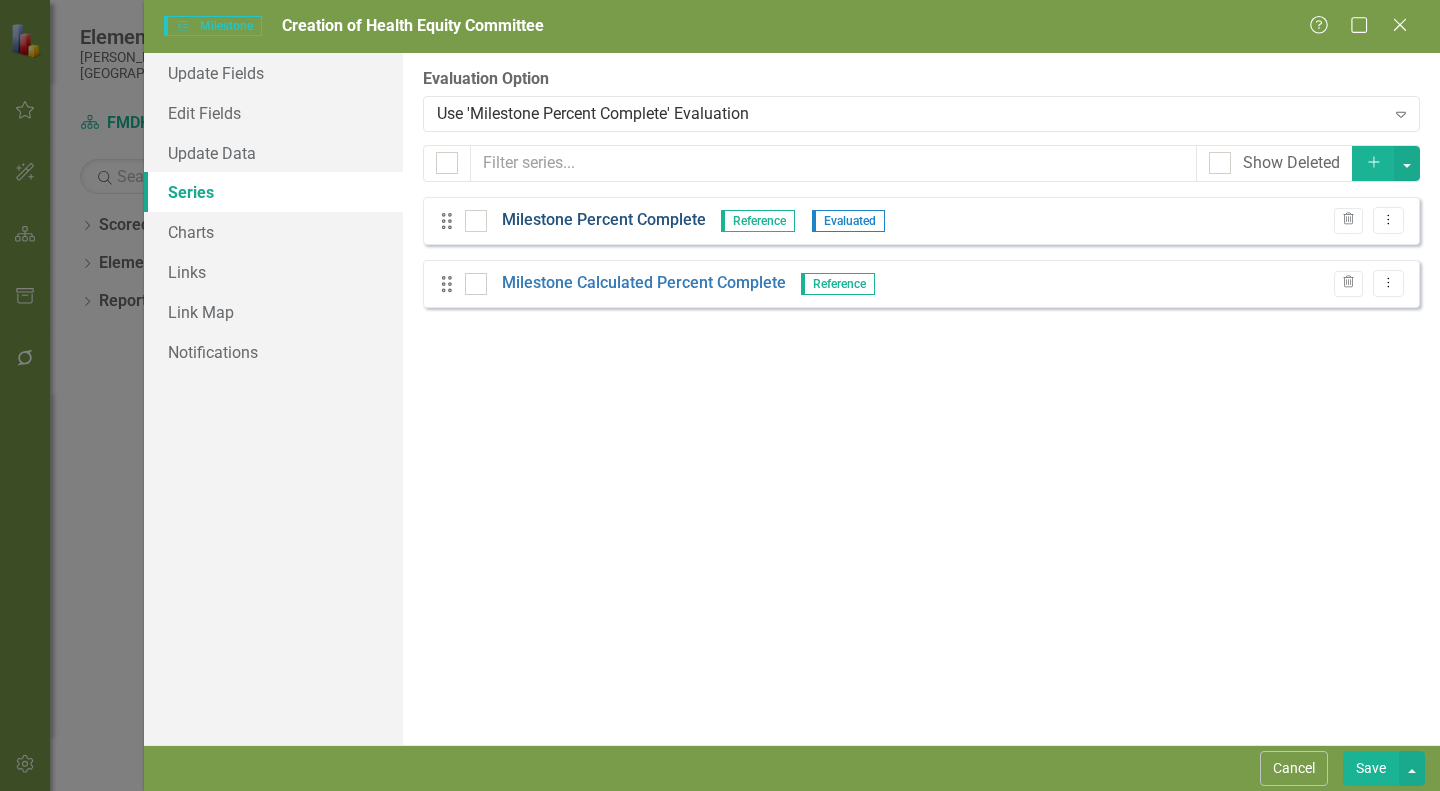 click on "Milestone Percent Complete" at bounding box center (604, 220) 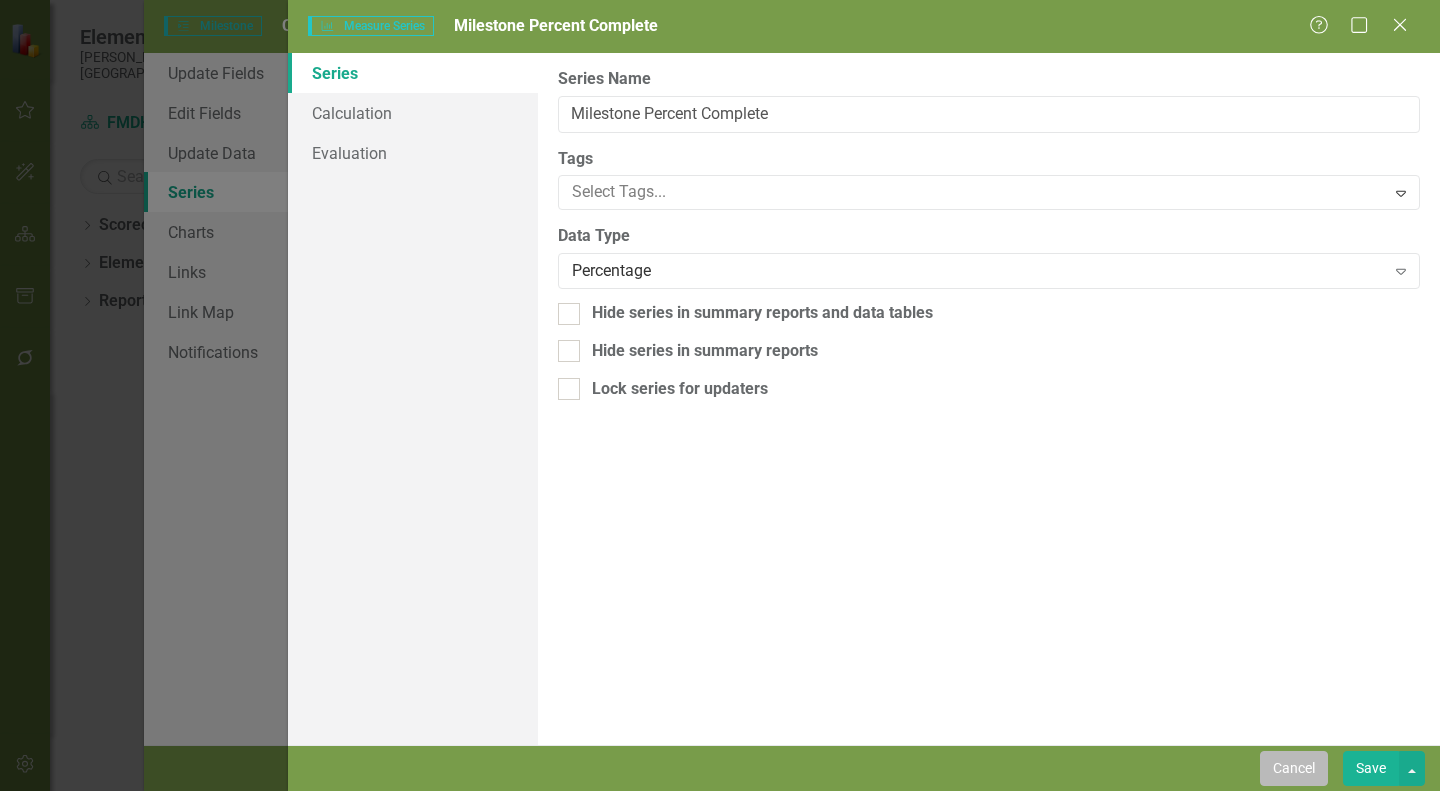 click on "Cancel" at bounding box center (1294, 768) 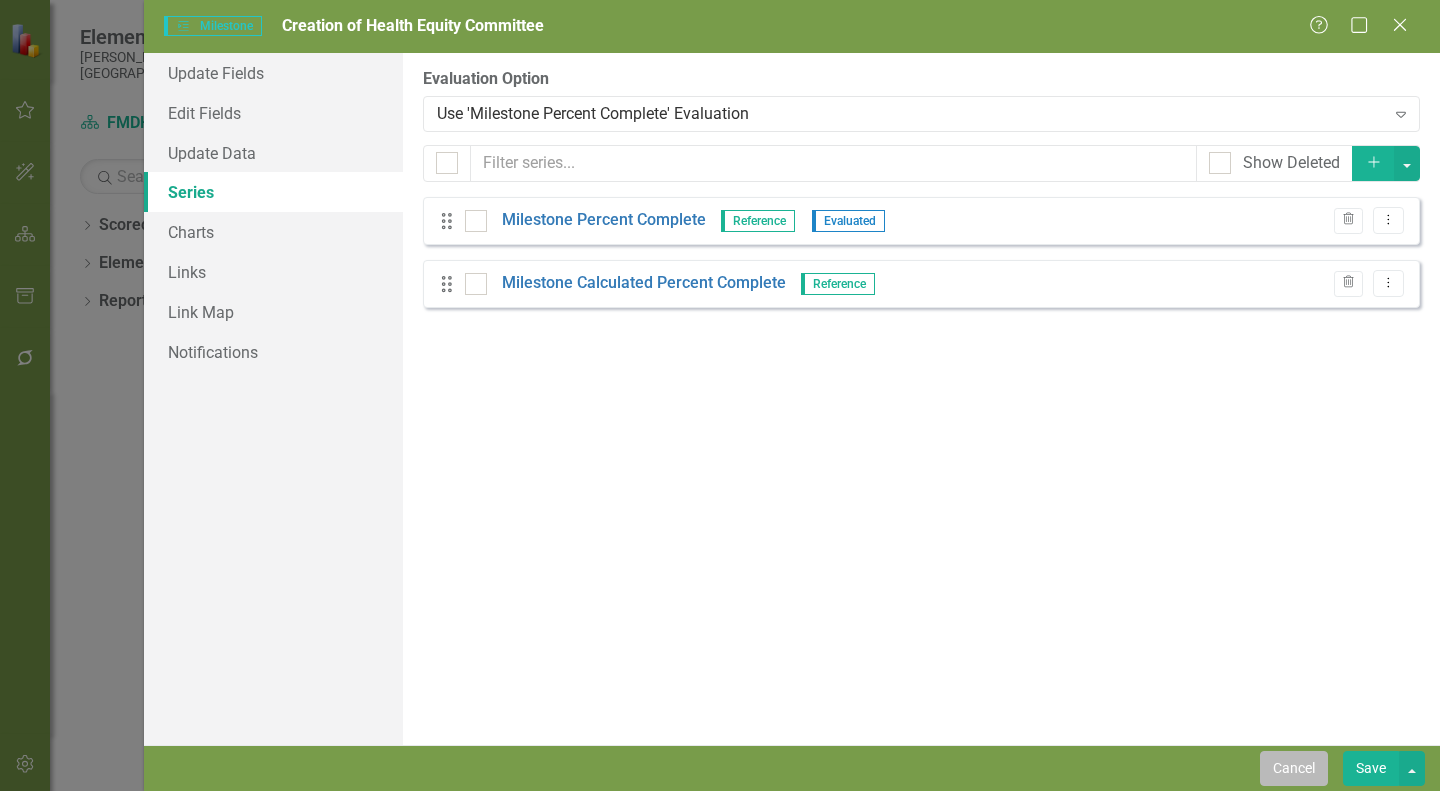 click on "Cancel" at bounding box center (1294, 768) 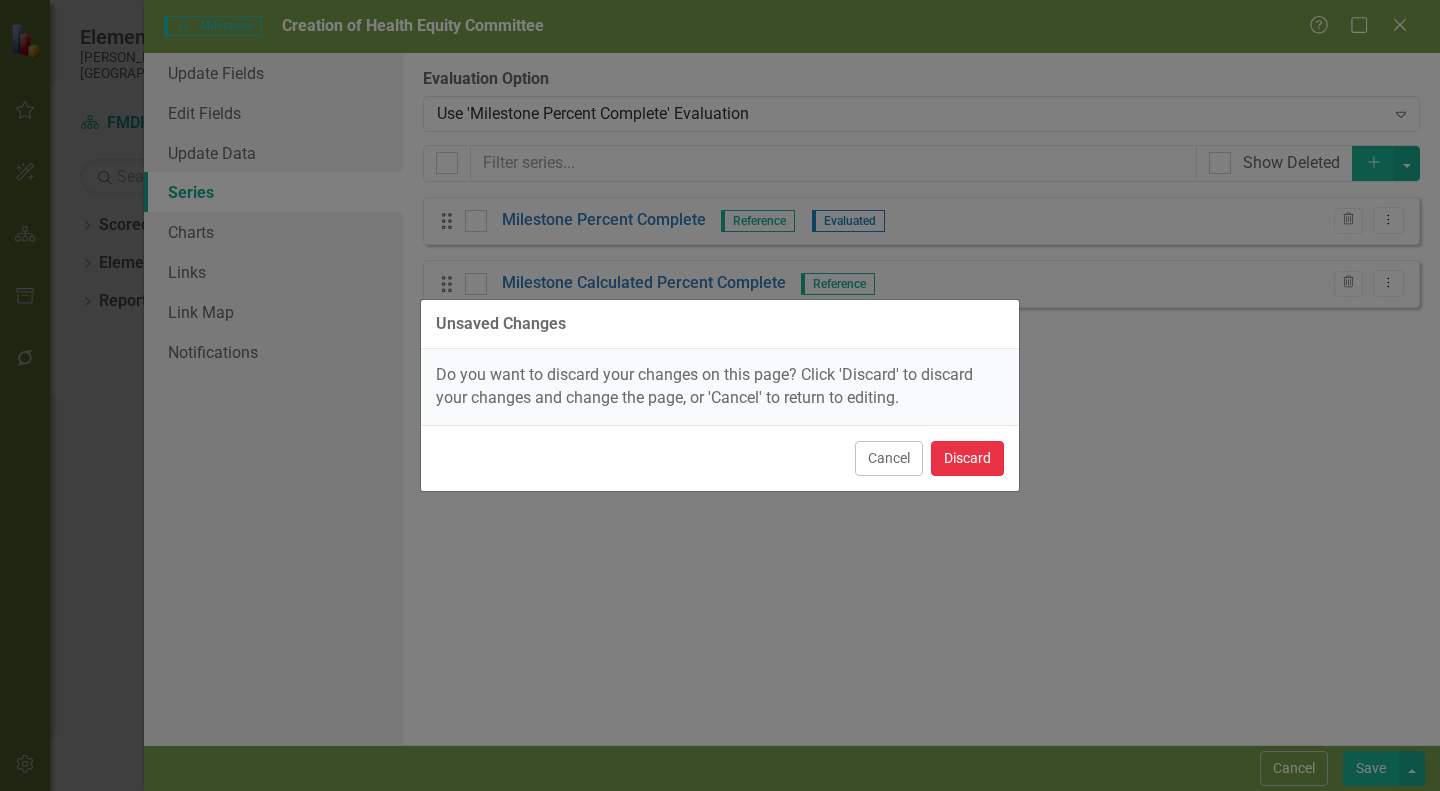 click on "Discard" at bounding box center (967, 458) 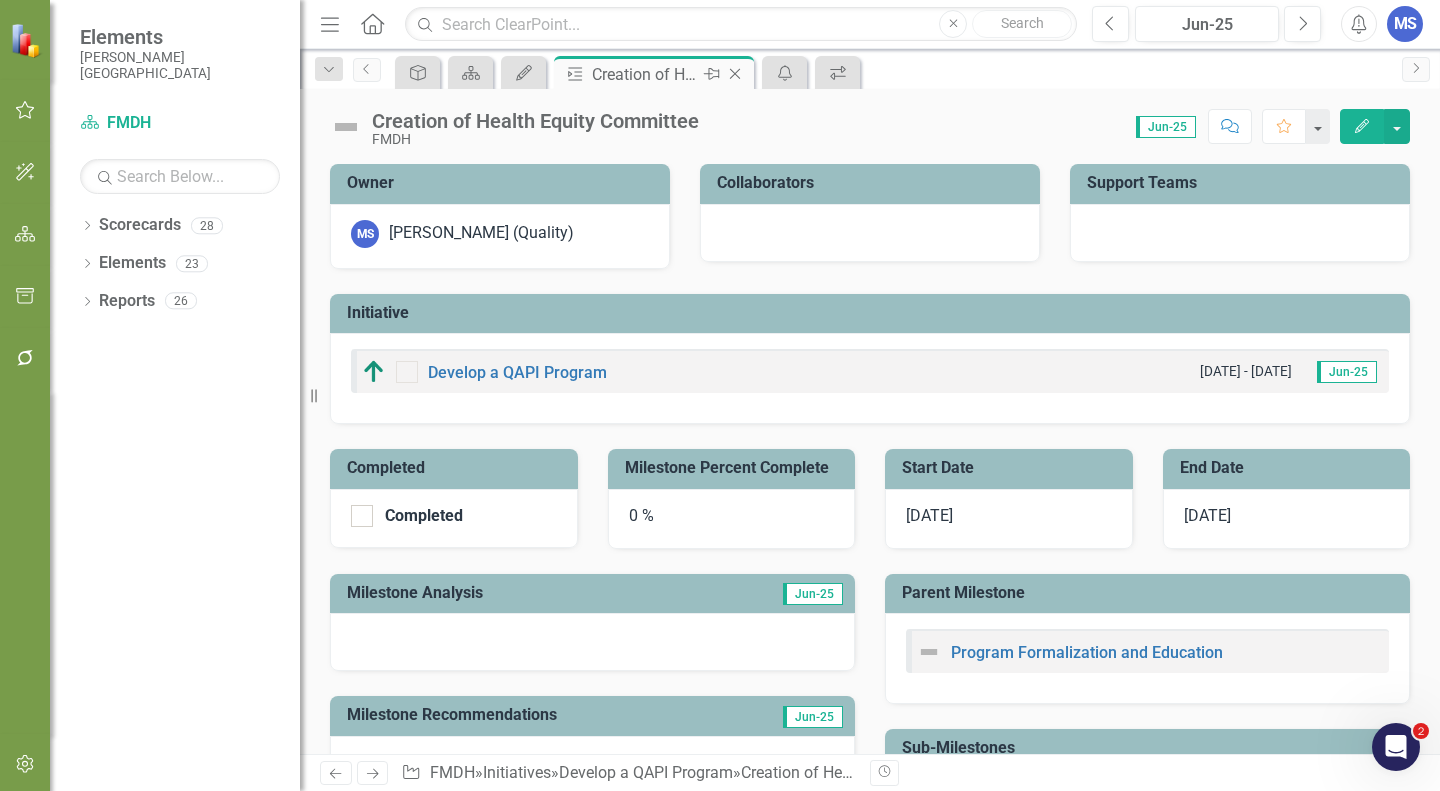 click on "Close" 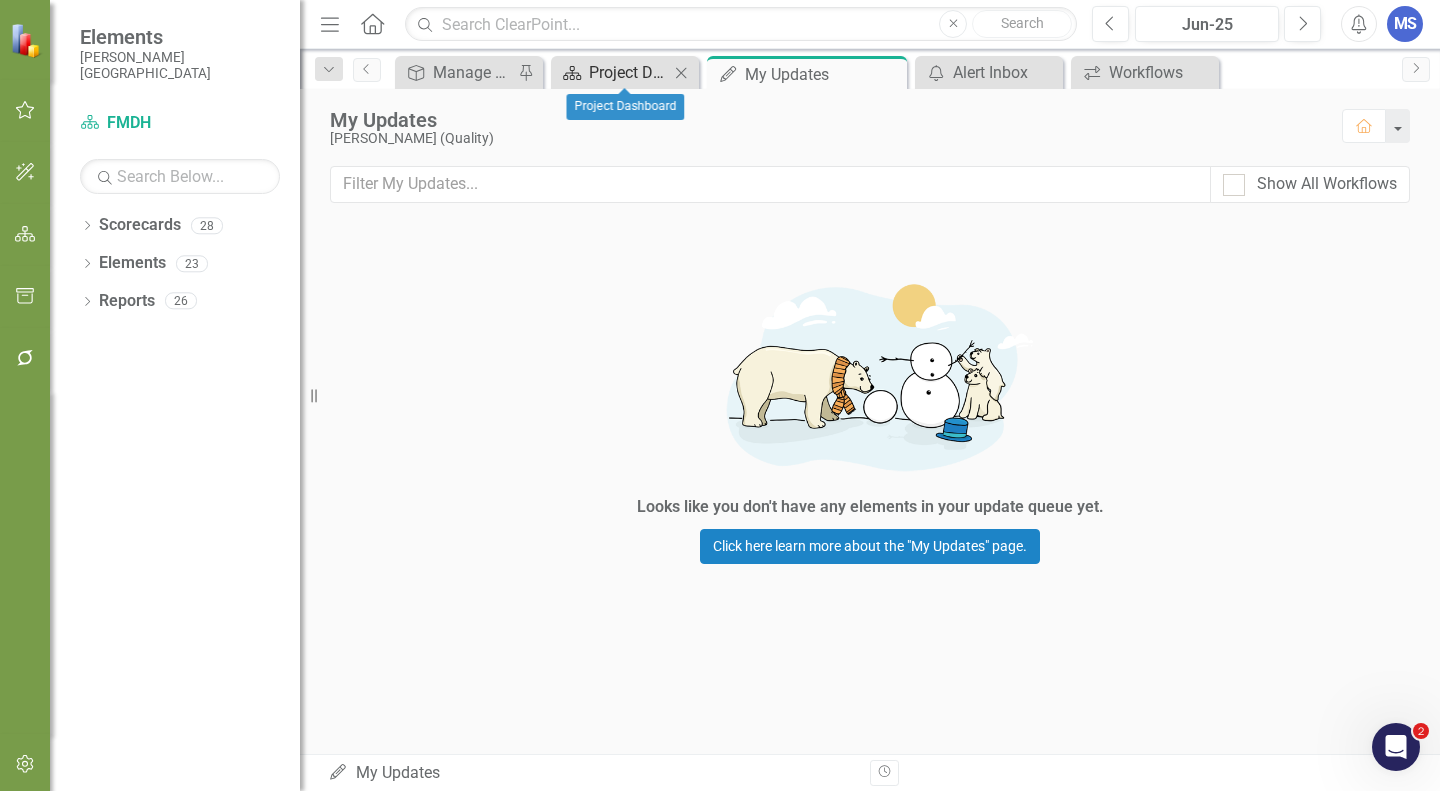 click on "Project Dashboard" at bounding box center (629, 72) 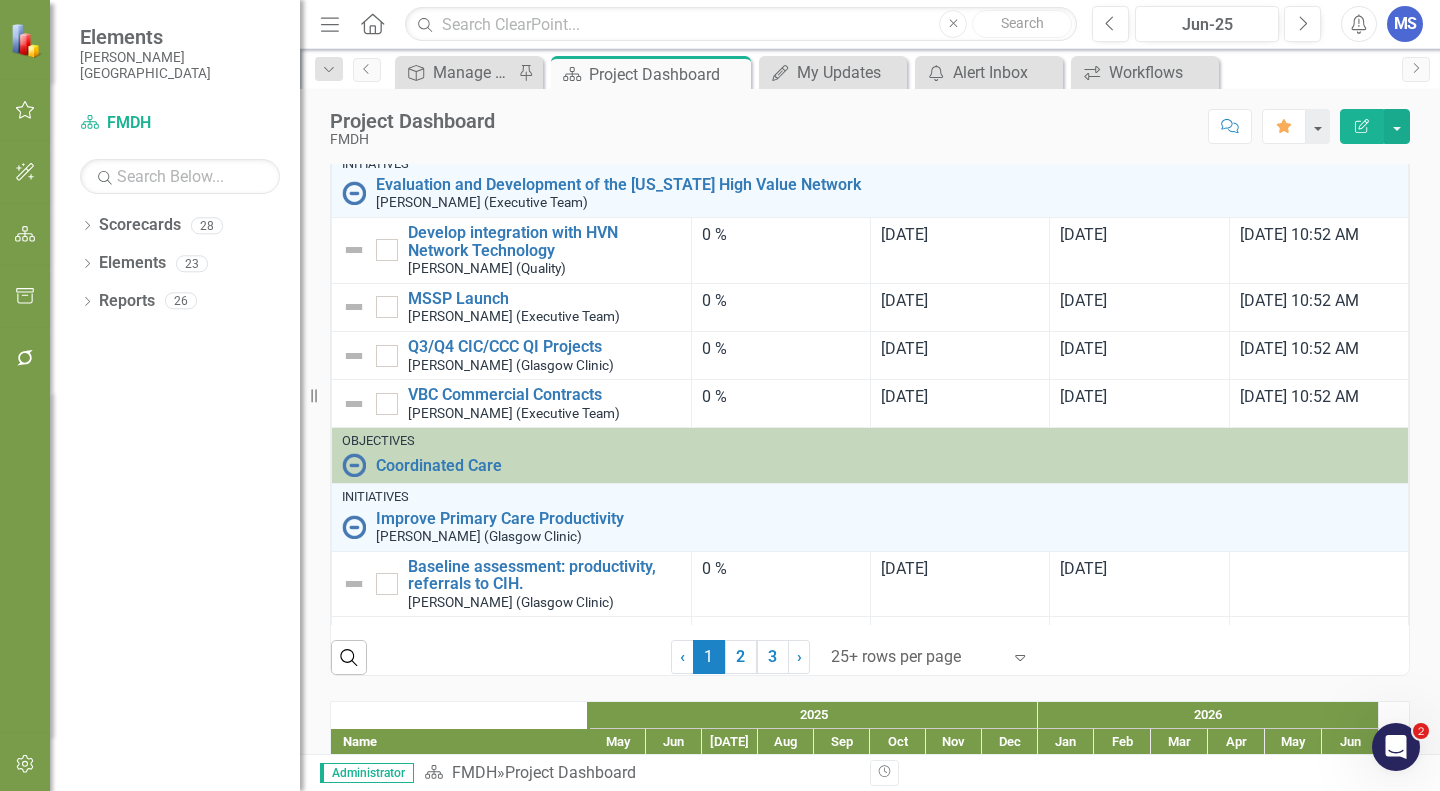 scroll, scrollTop: 1700, scrollLeft: 0, axis: vertical 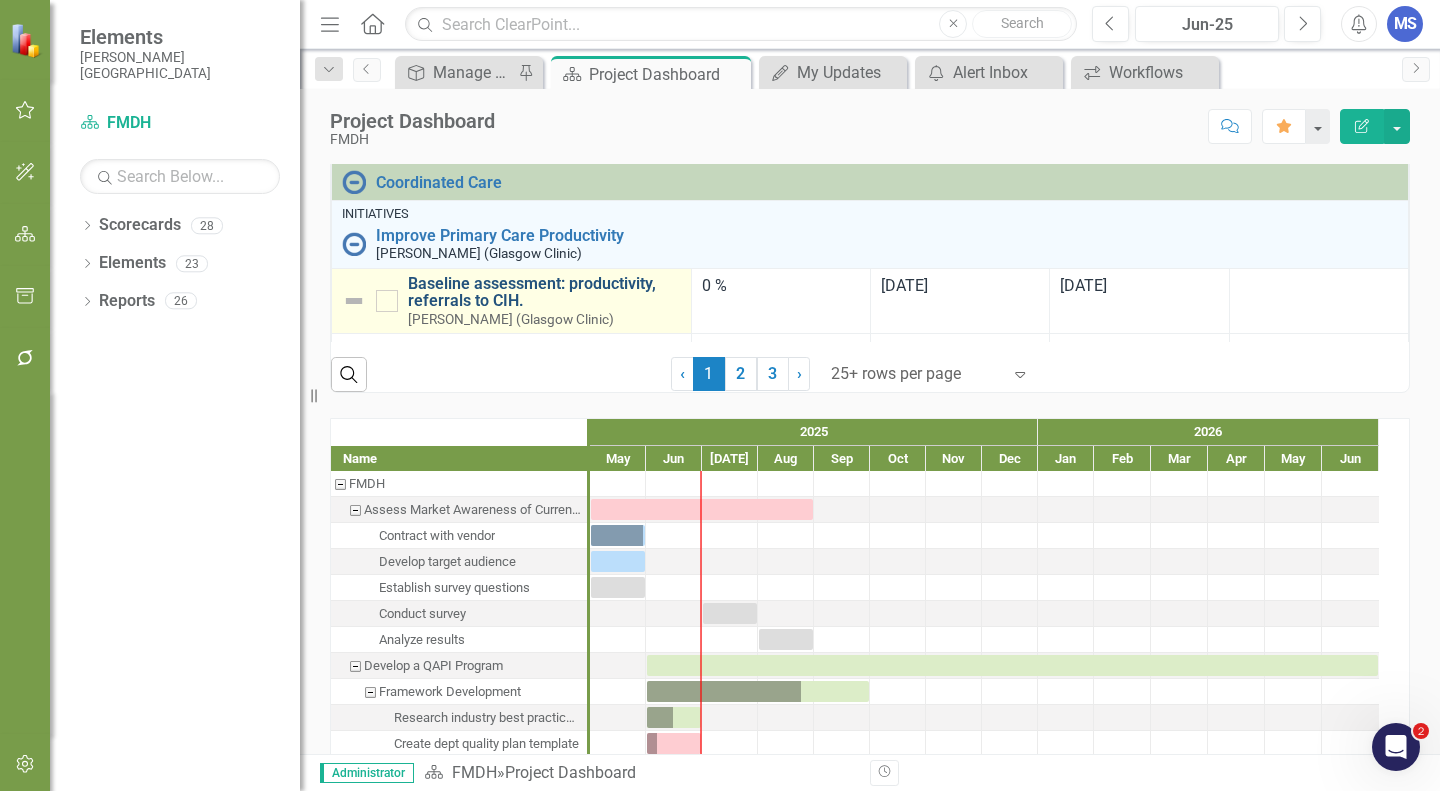 click on "Baseline assessment: productivity, referrals to CIH." at bounding box center (544, 292) 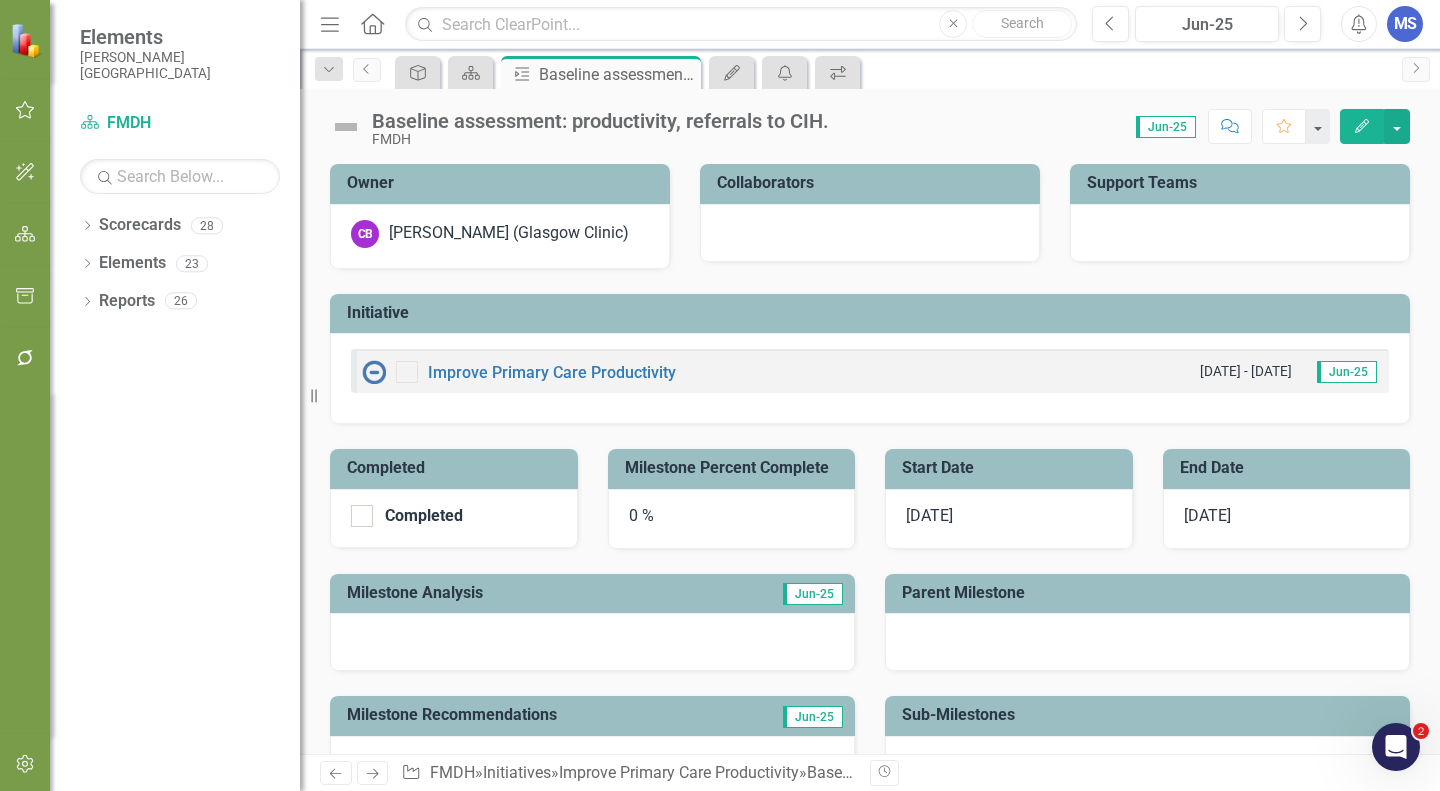 click on "Edit" at bounding box center (1362, 126) 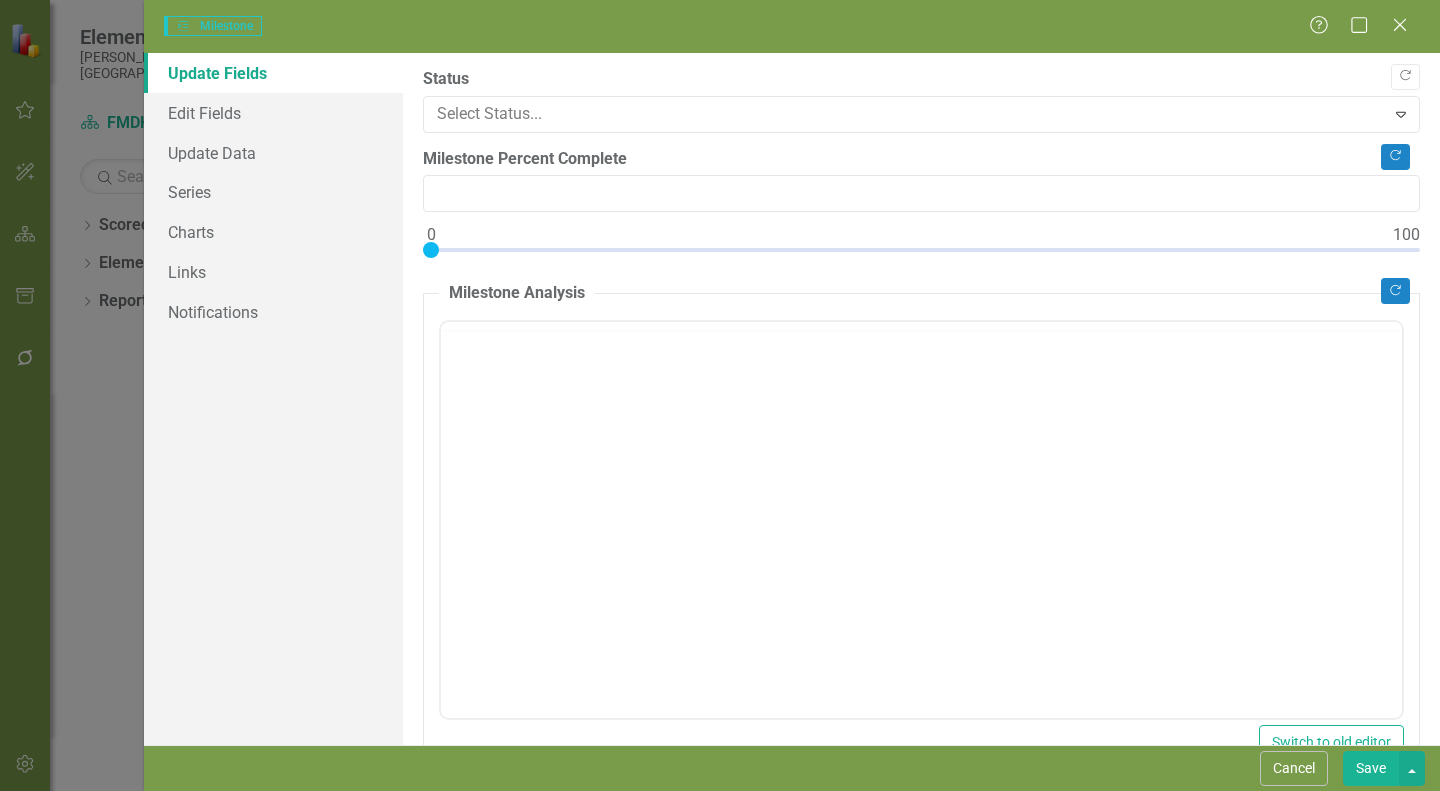 type on "0" 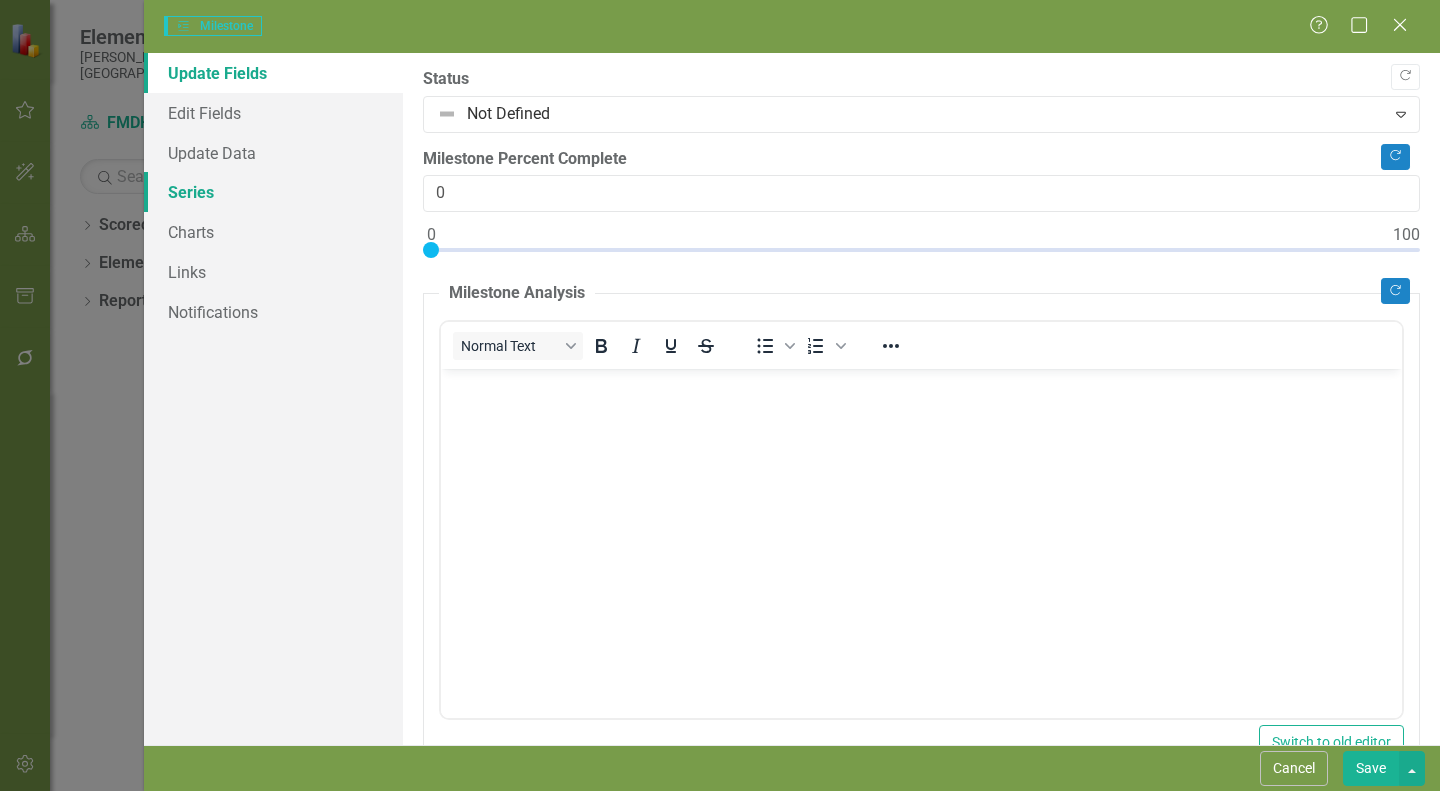 scroll, scrollTop: 0, scrollLeft: 0, axis: both 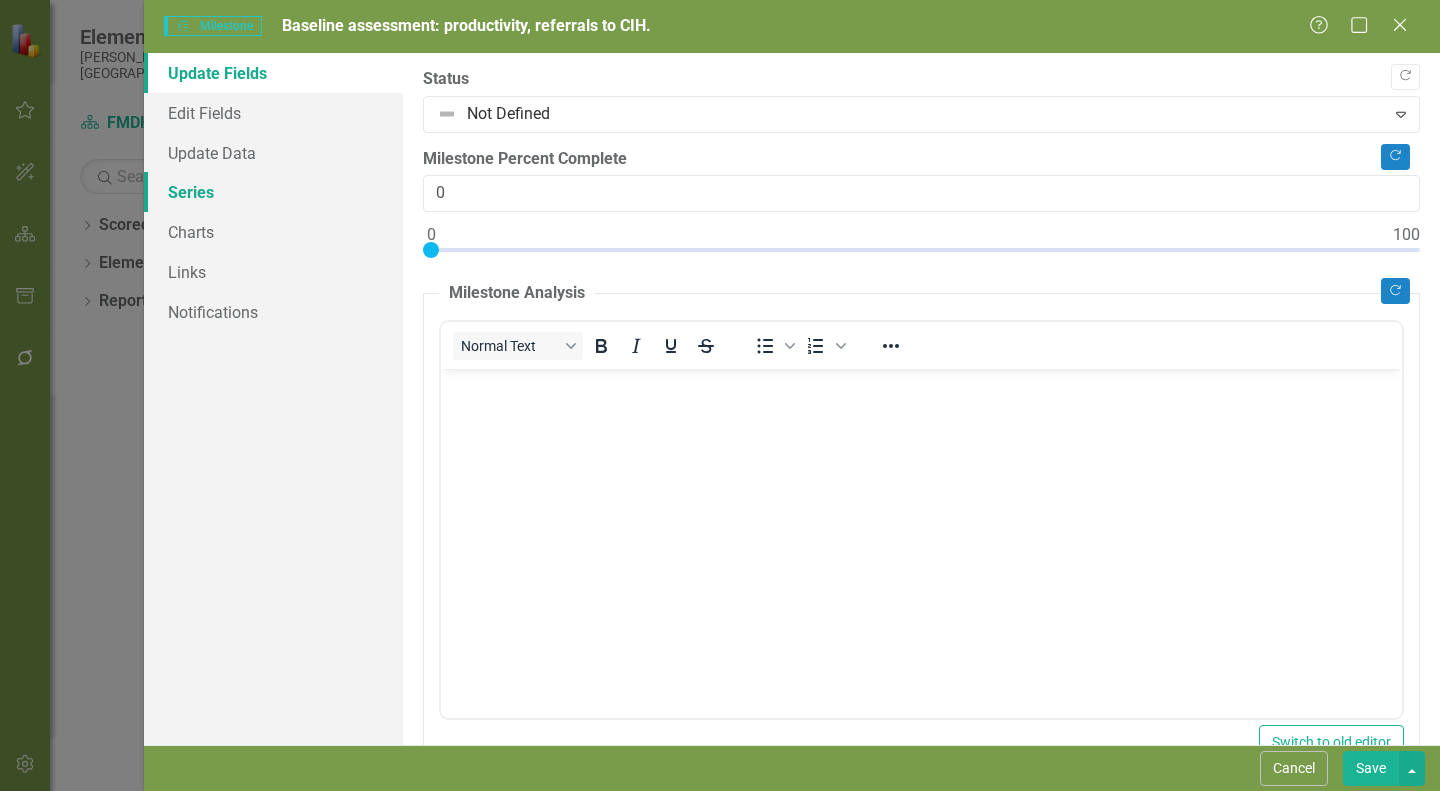 click on "Series" at bounding box center [273, 192] 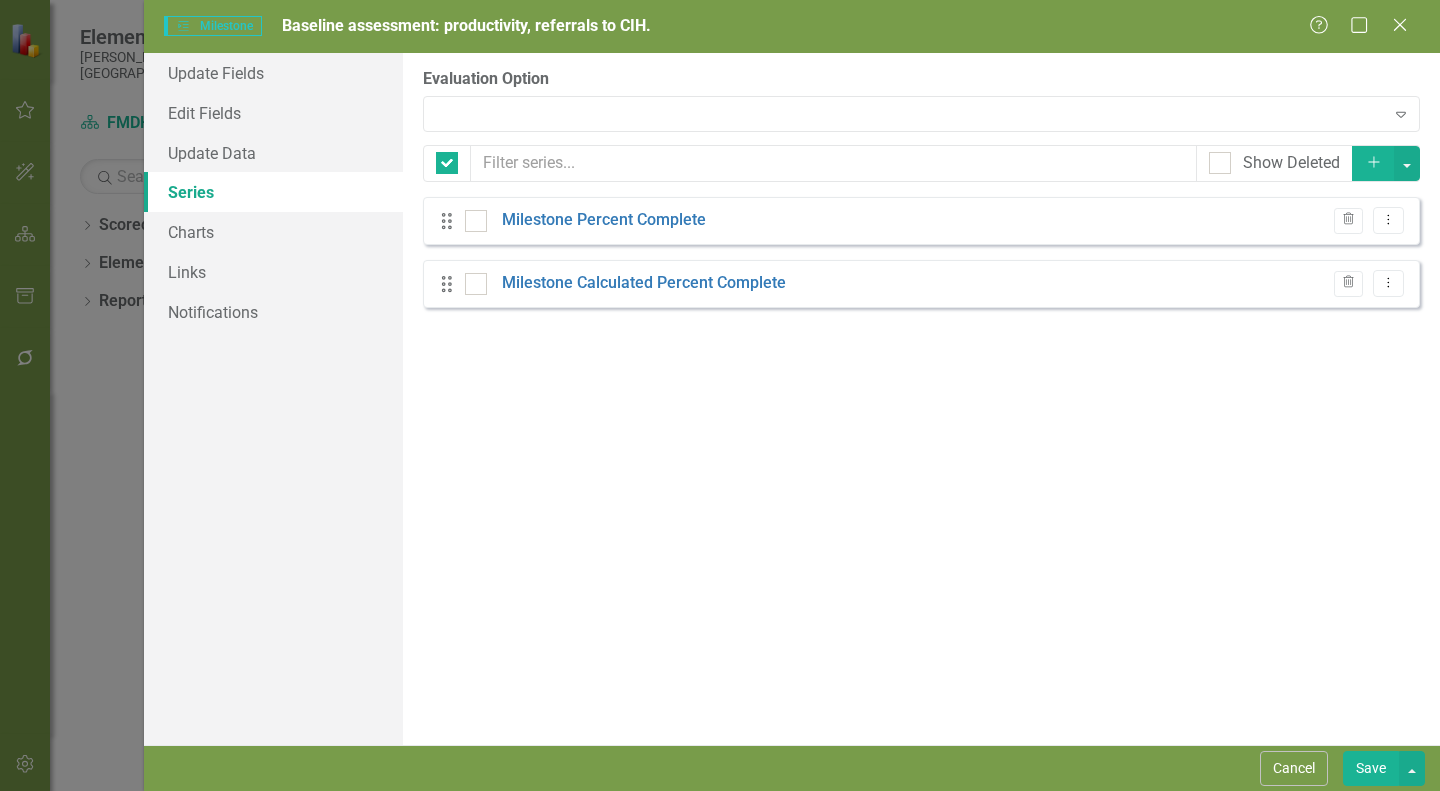 checkbox on "false" 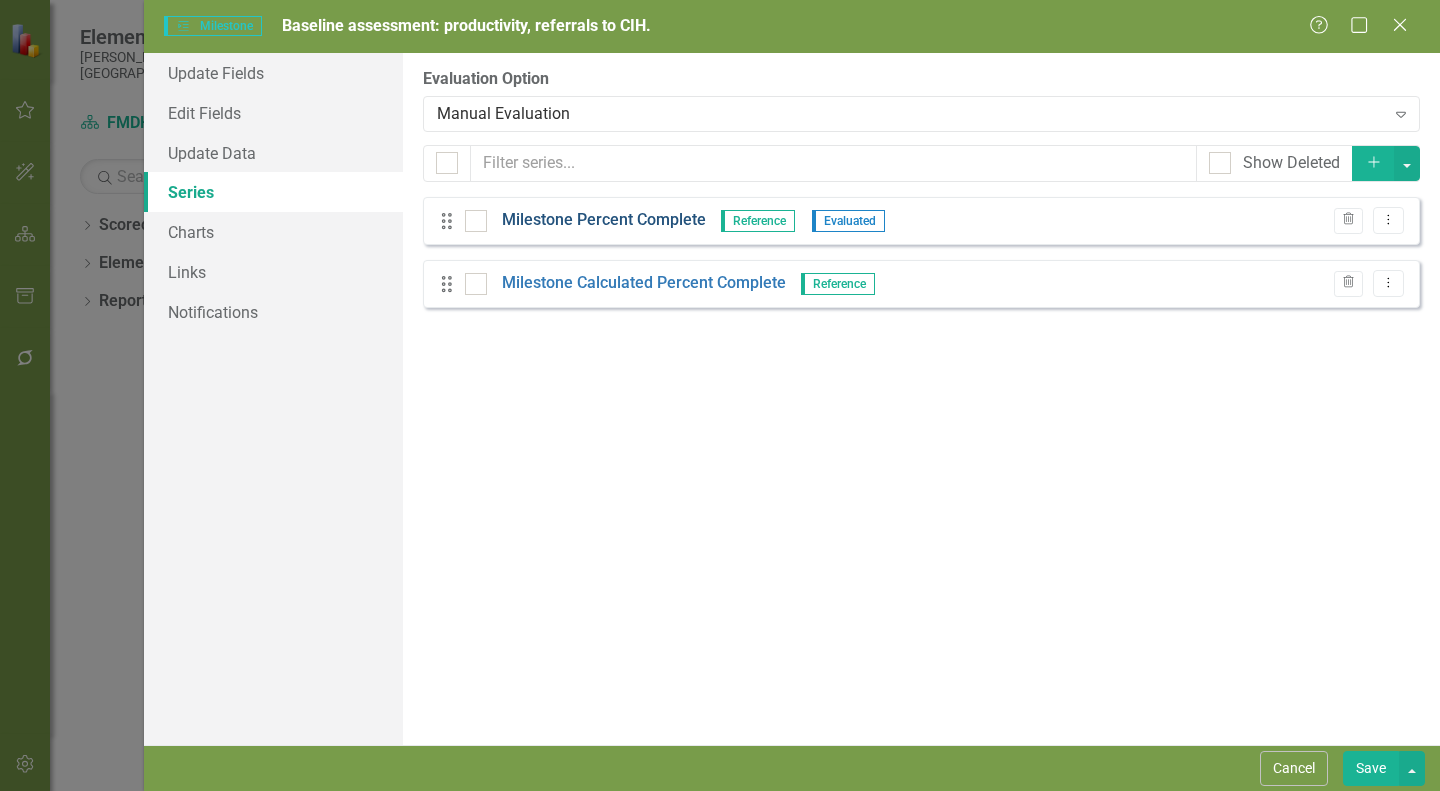 click on "Milestone Percent Complete" at bounding box center [604, 220] 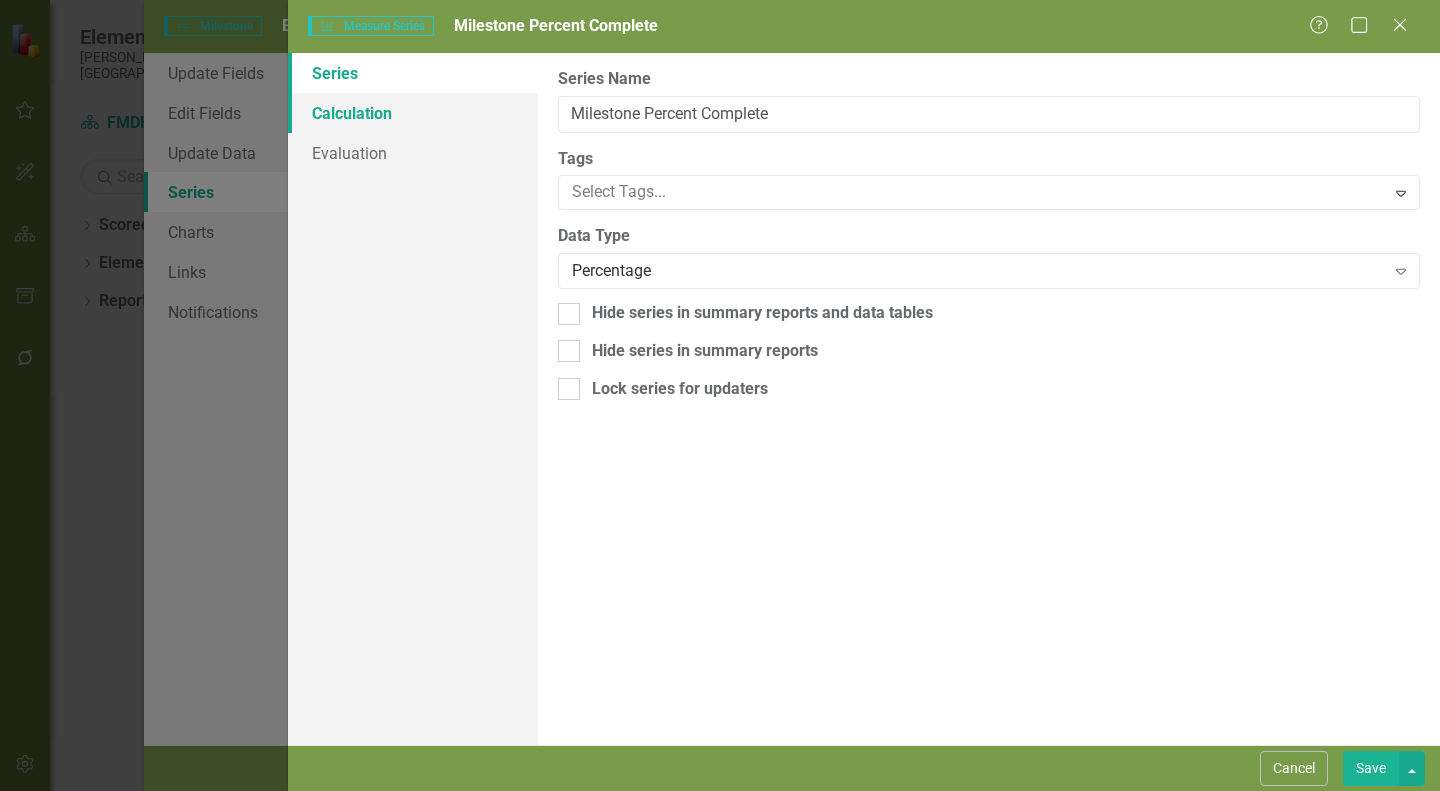 click on "Calculation" at bounding box center (413, 113) 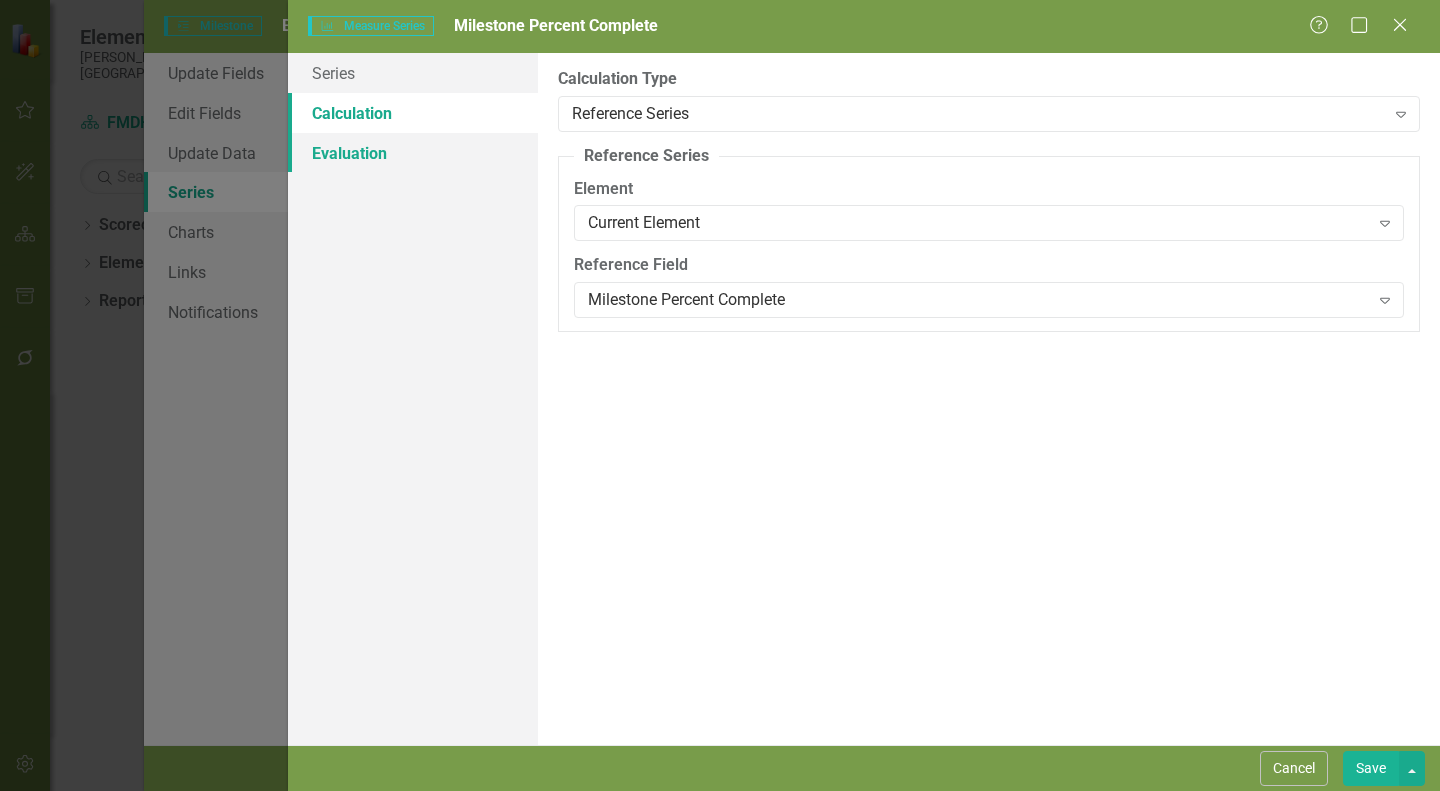 click on "Evaluation" at bounding box center [413, 153] 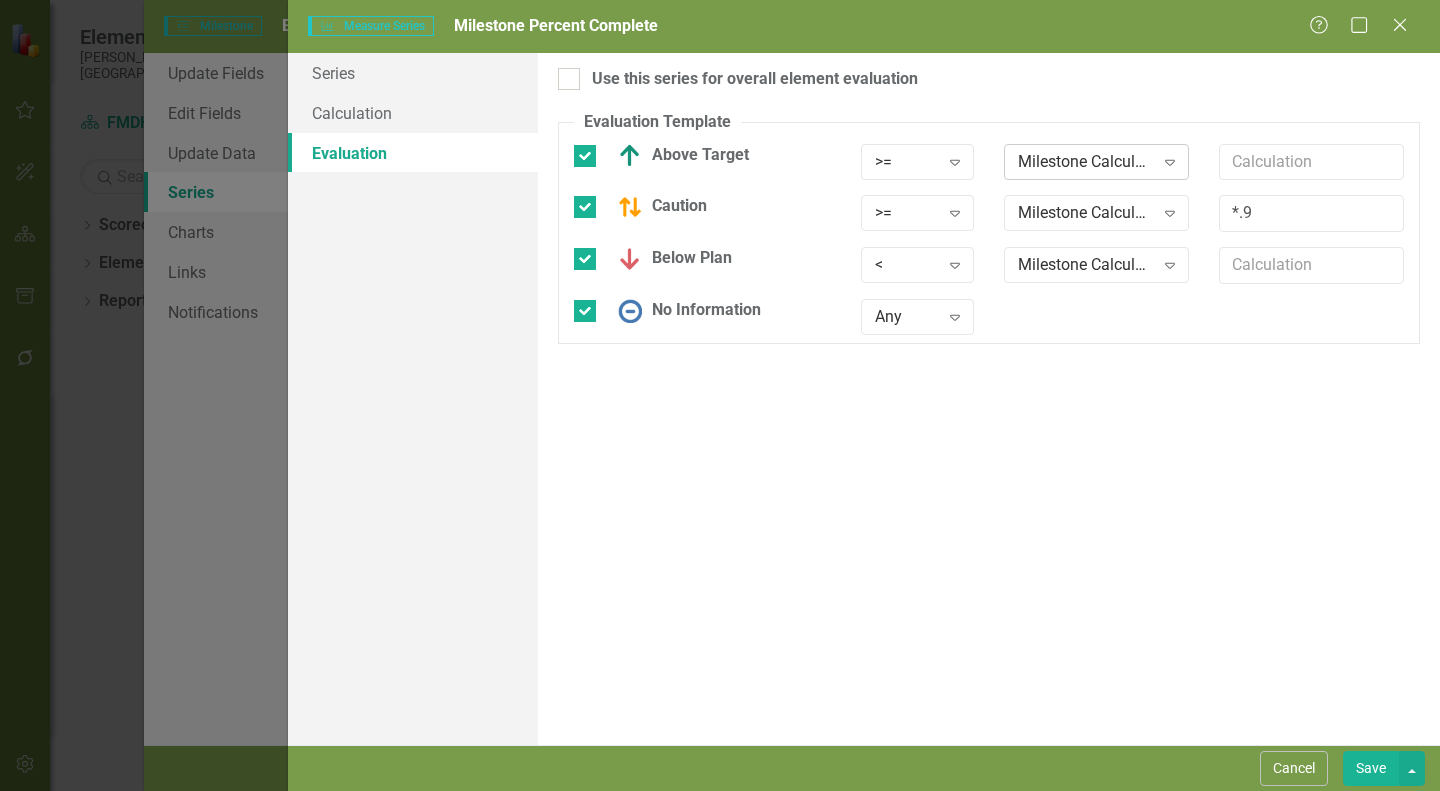 click on "Milestone Calculated Percent Complete" at bounding box center (1086, 161) 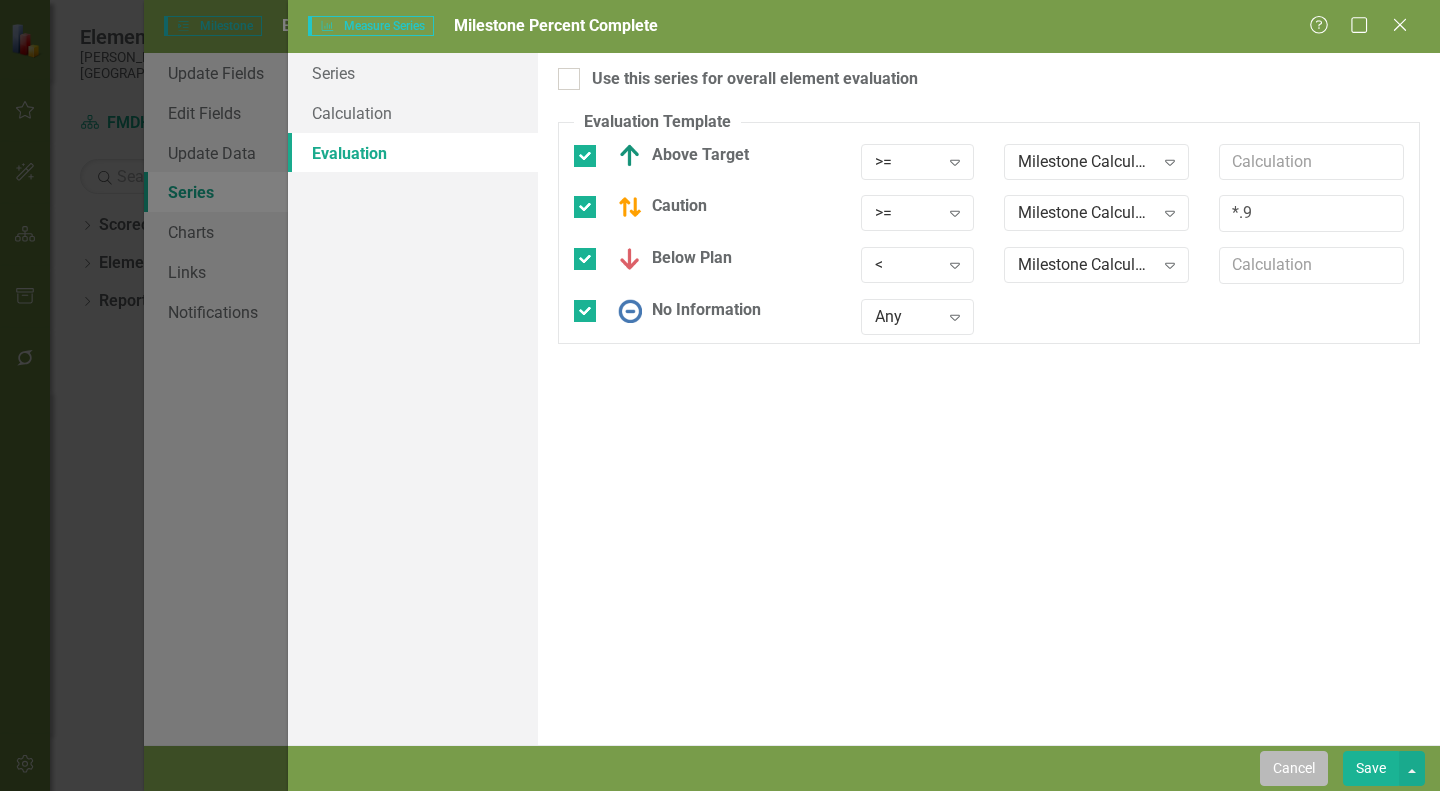 click on "Cancel" at bounding box center [1294, 768] 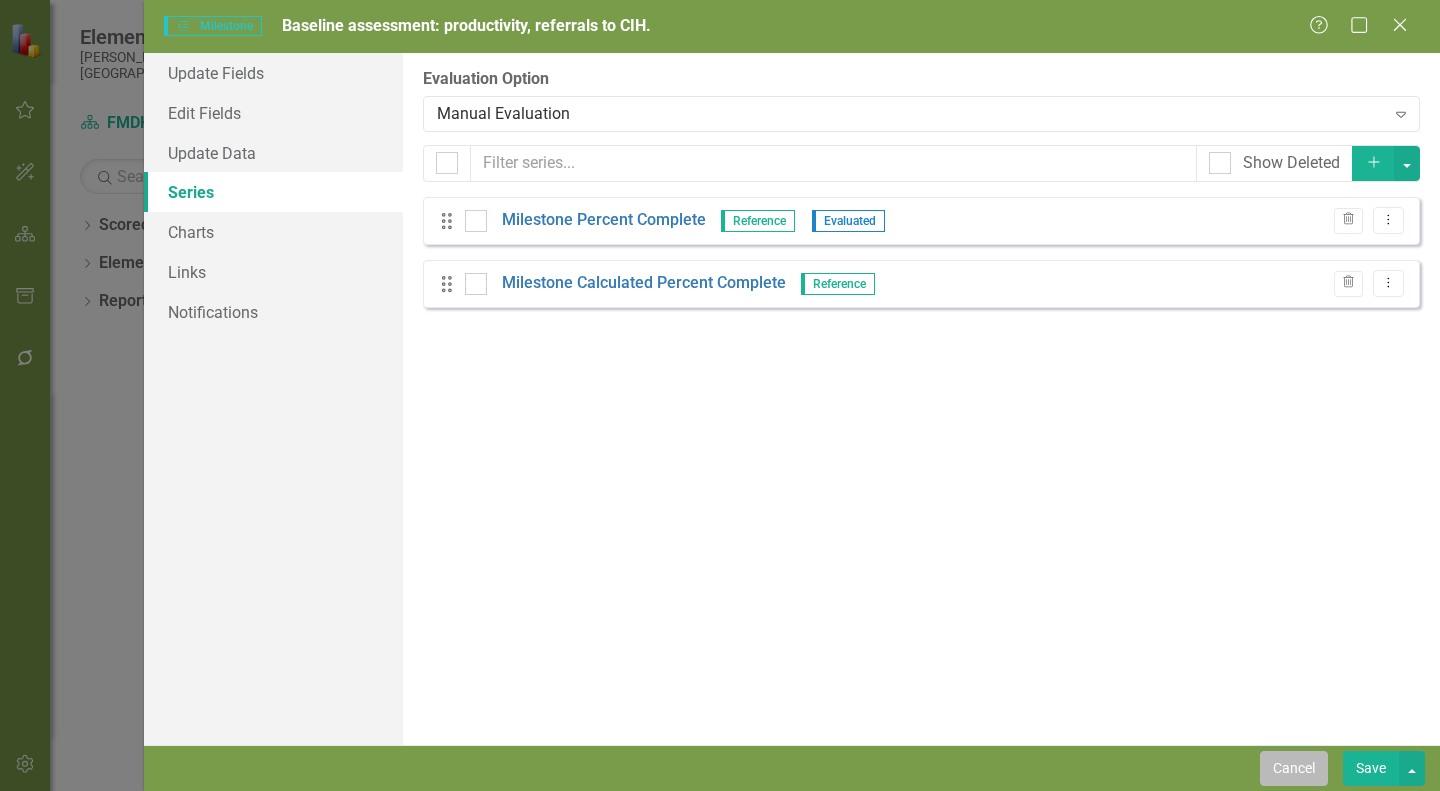 click on "Cancel" at bounding box center (1294, 768) 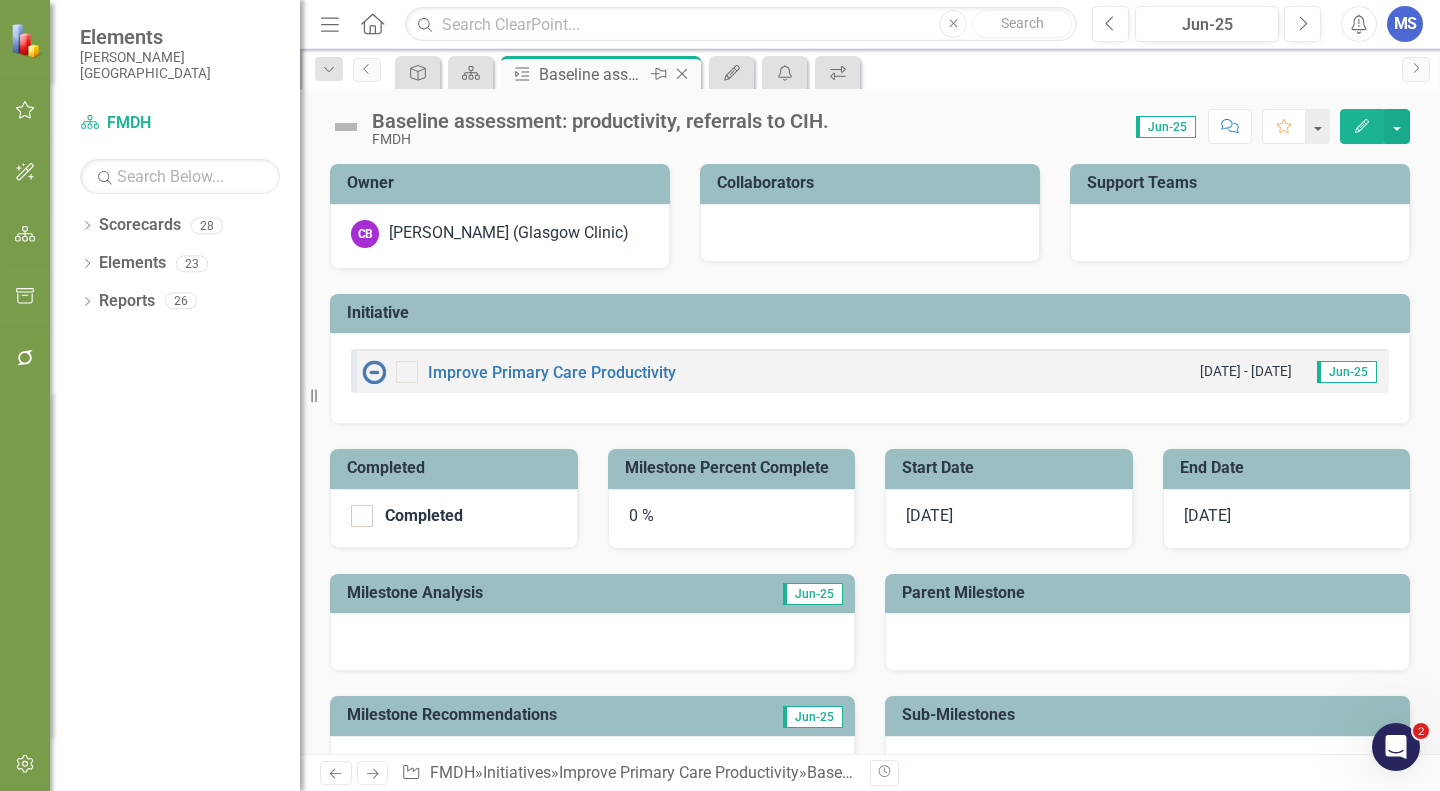 click on "Close" 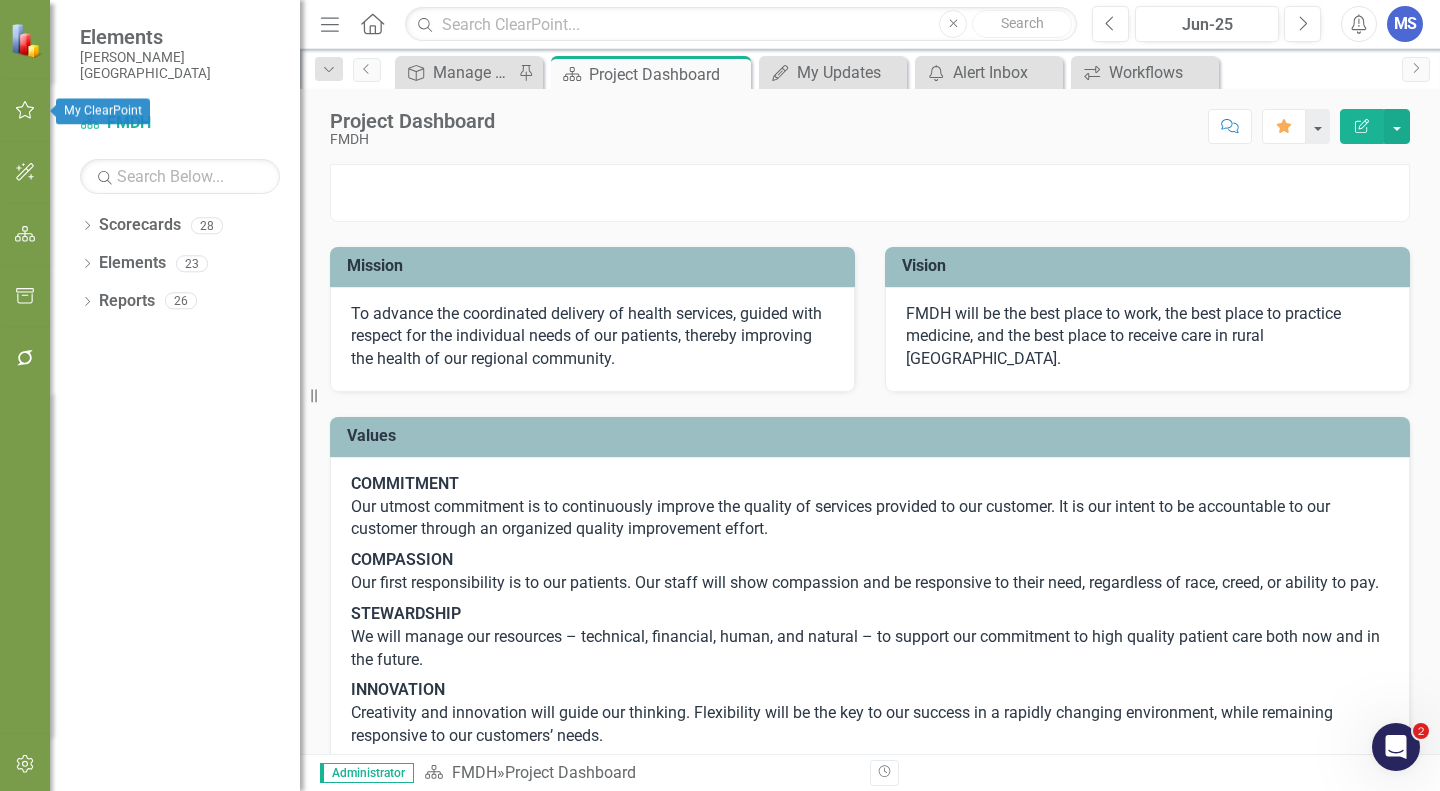 click at bounding box center (25, 111) 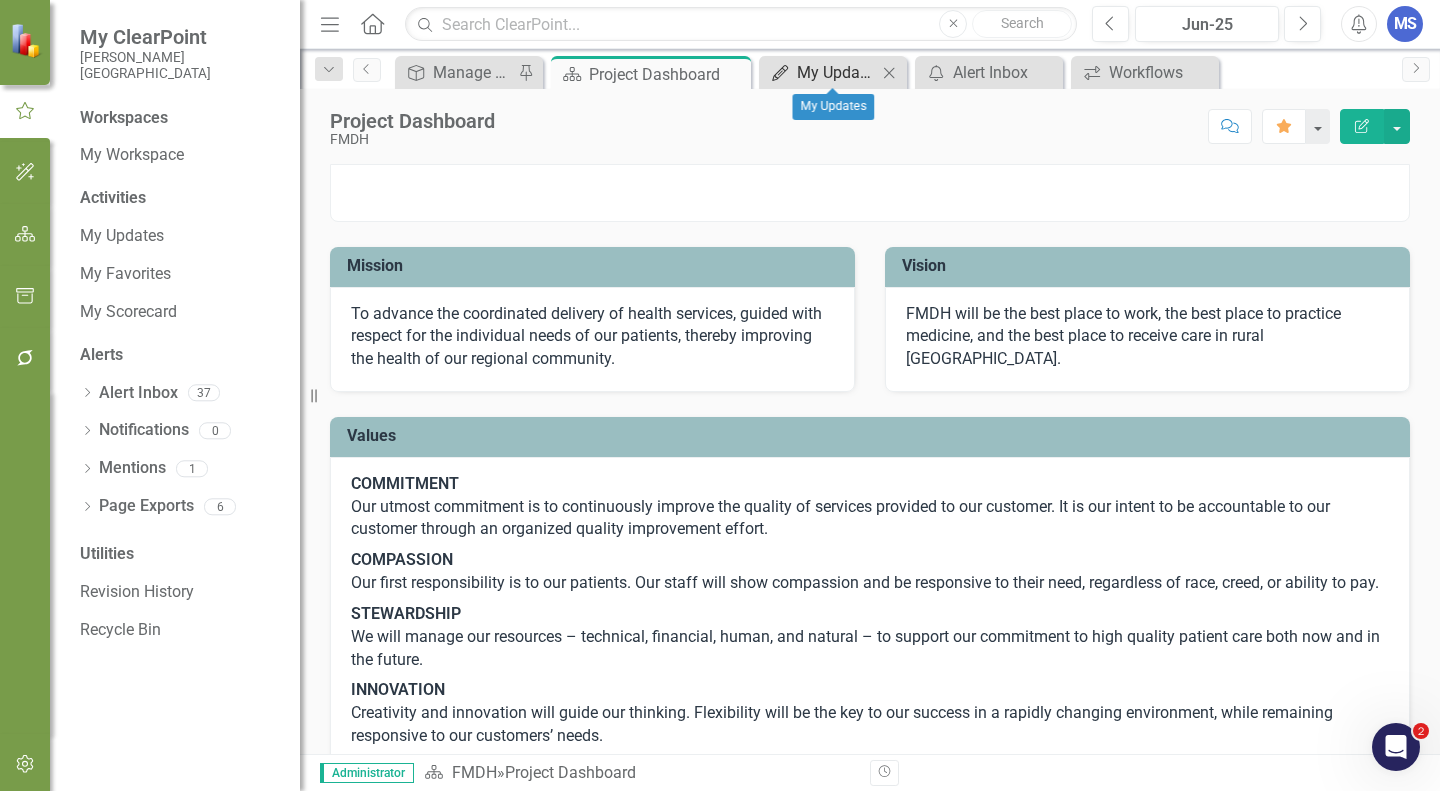 click on "My Updates" at bounding box center (837, 72) 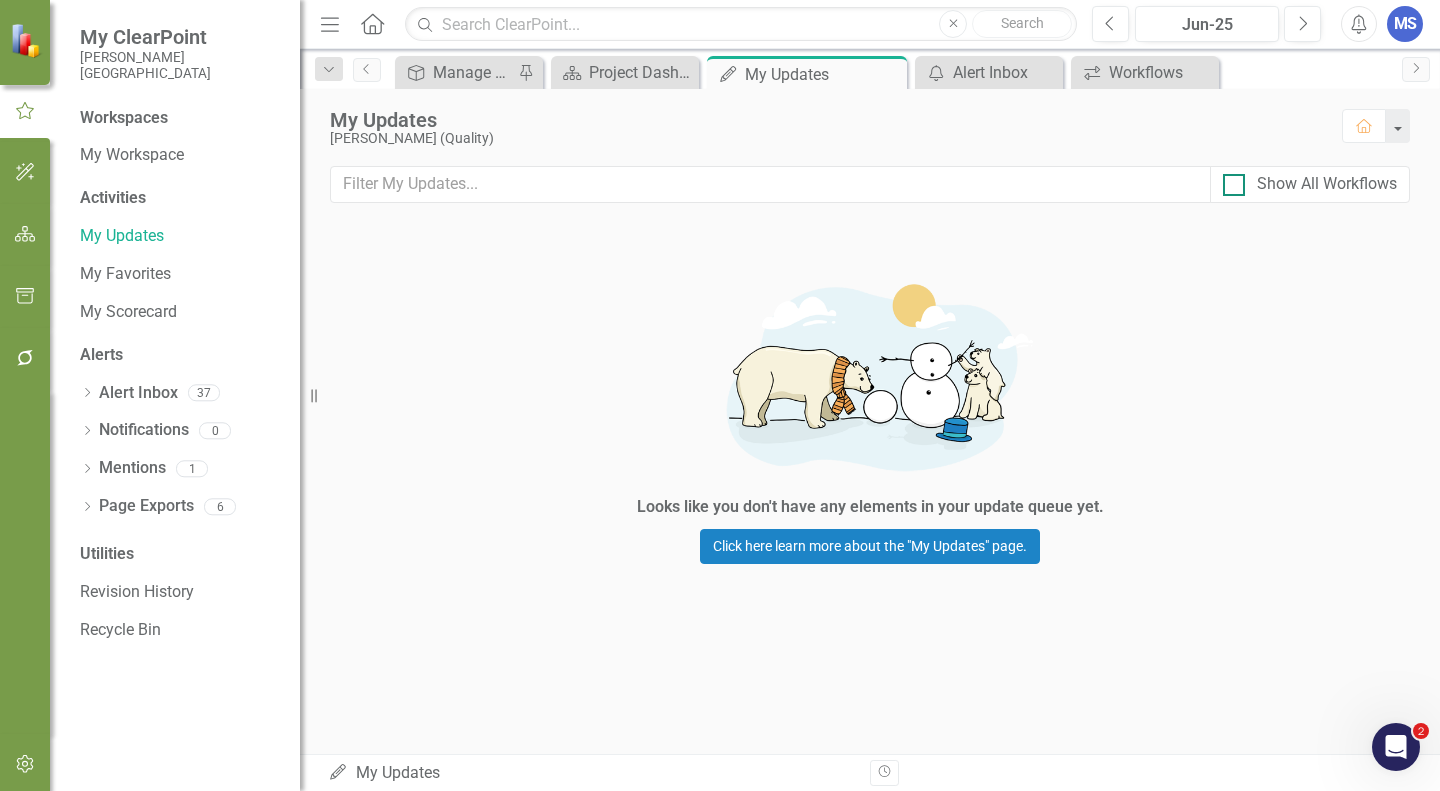 click at bounding box center [1234, 185] 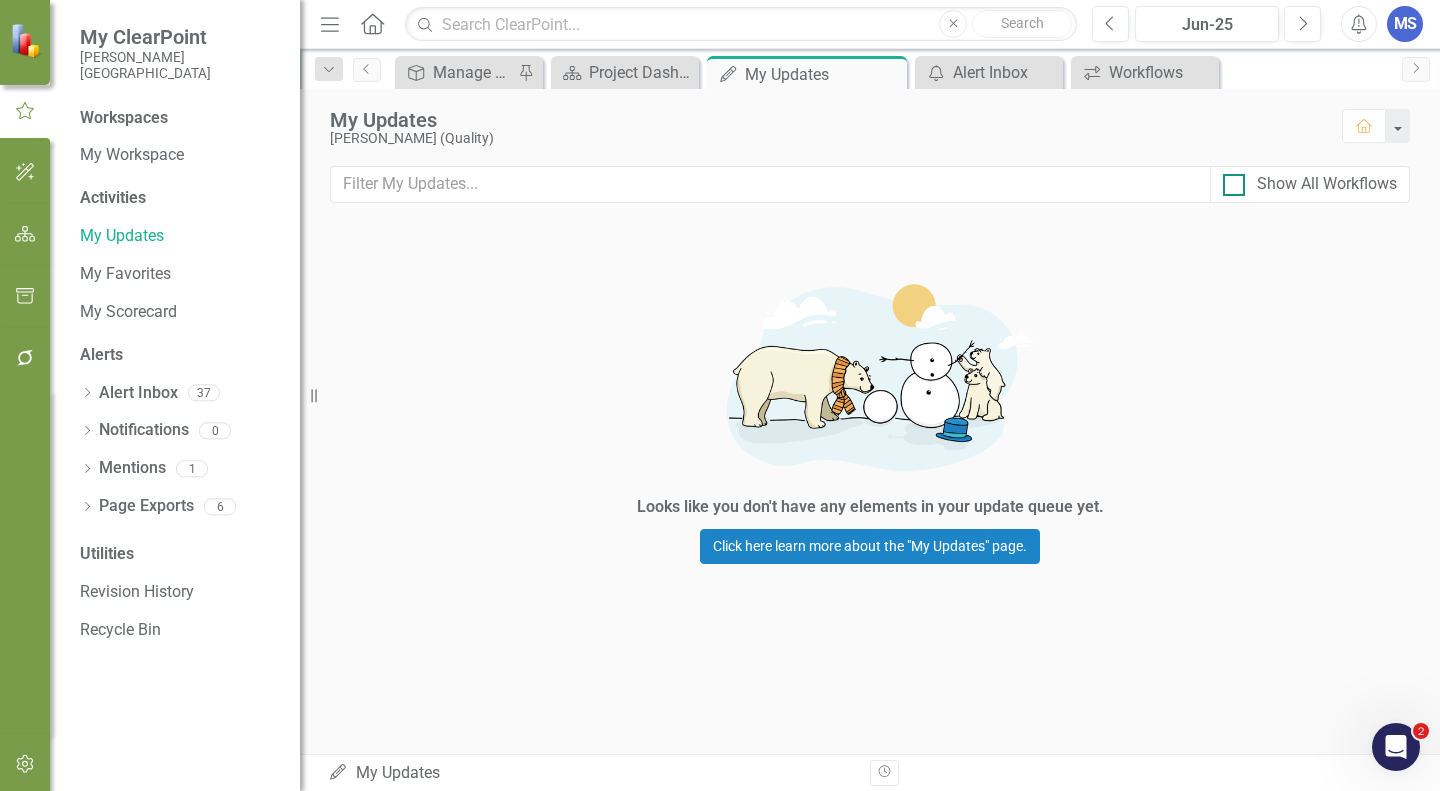 checkbox on "true" 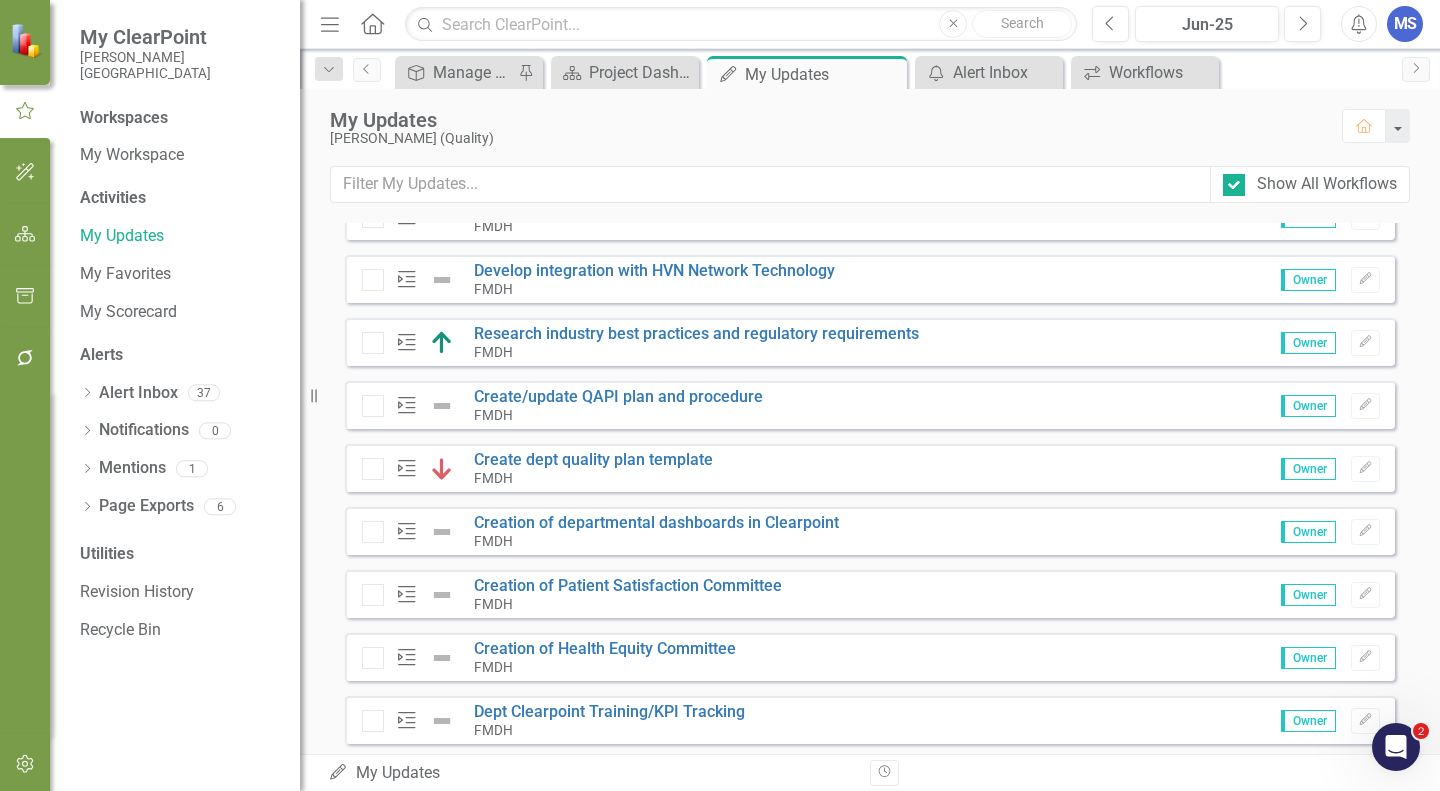 scroll, scrollTop: 600, scrollLeft: 0, axis: vertical 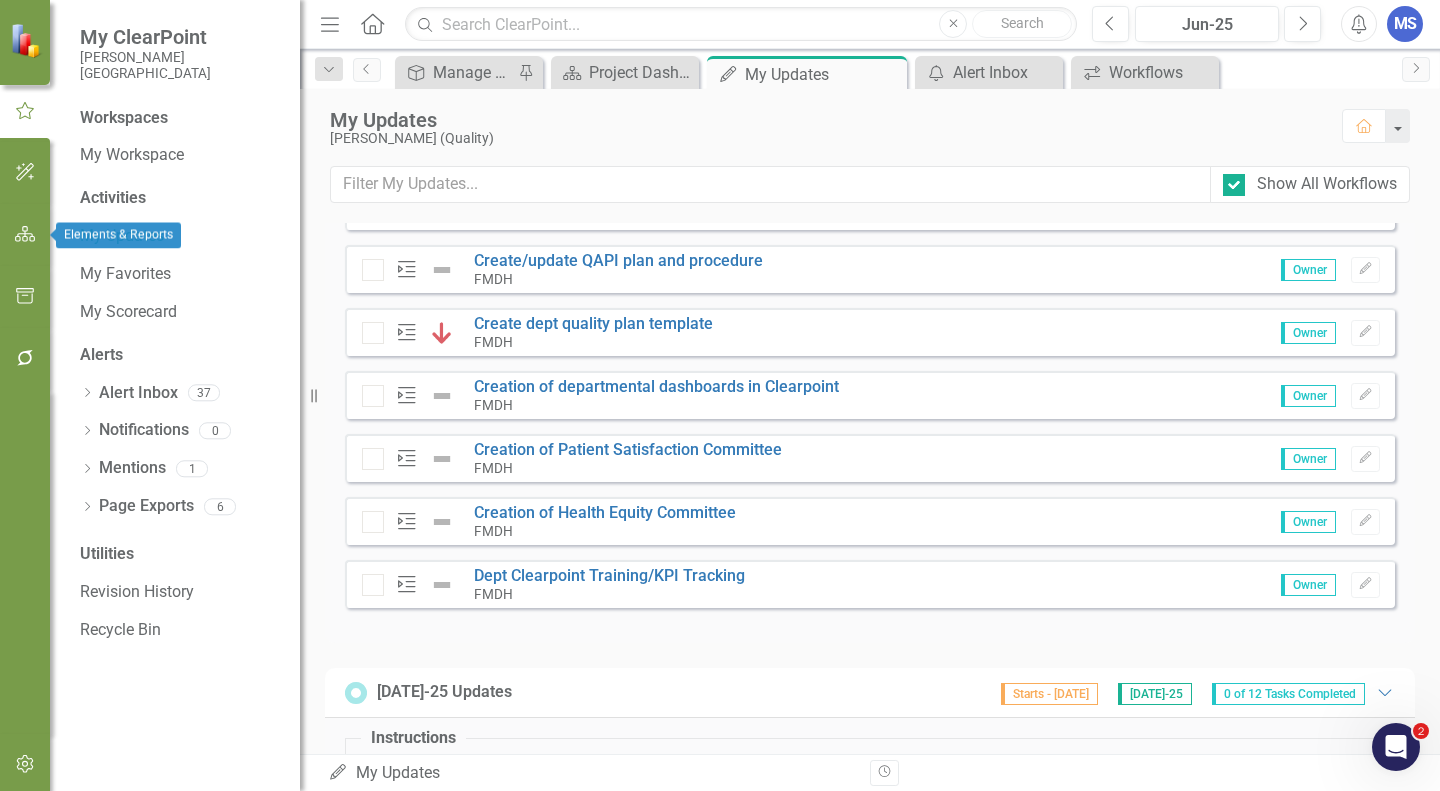 click 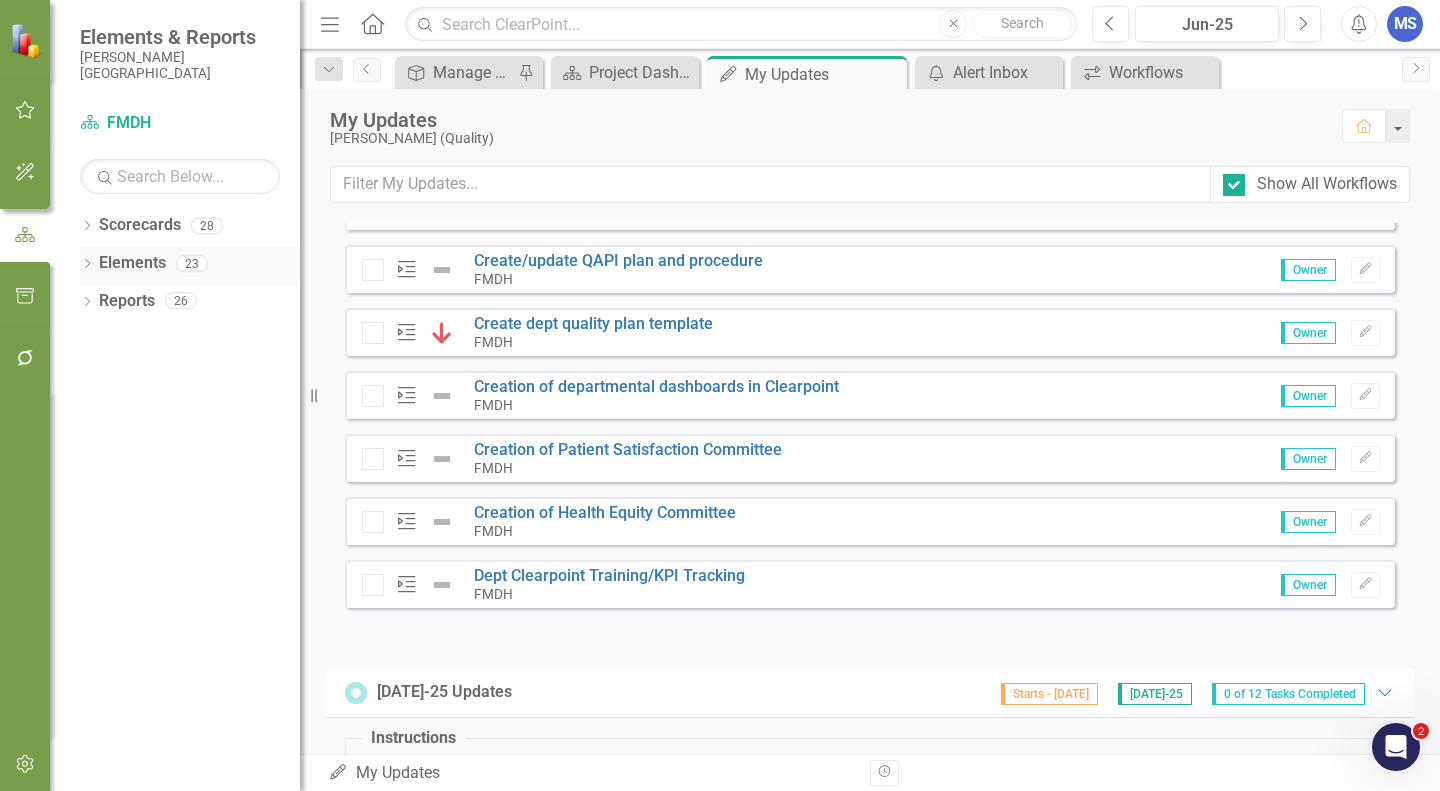 click on "Dropdown" 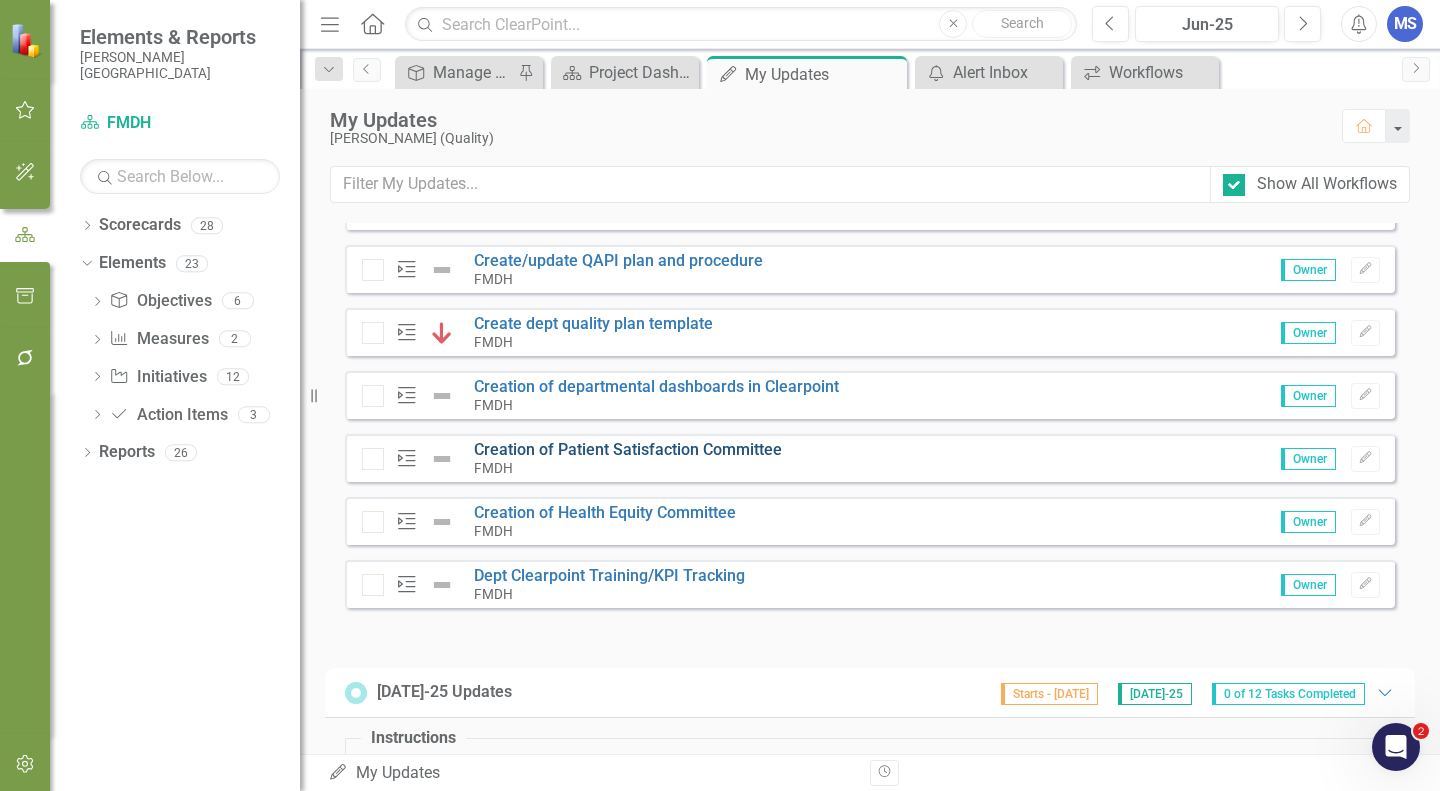 click on "Creation of Patient Satisfaction Committee" at bounding box center (628, 449) 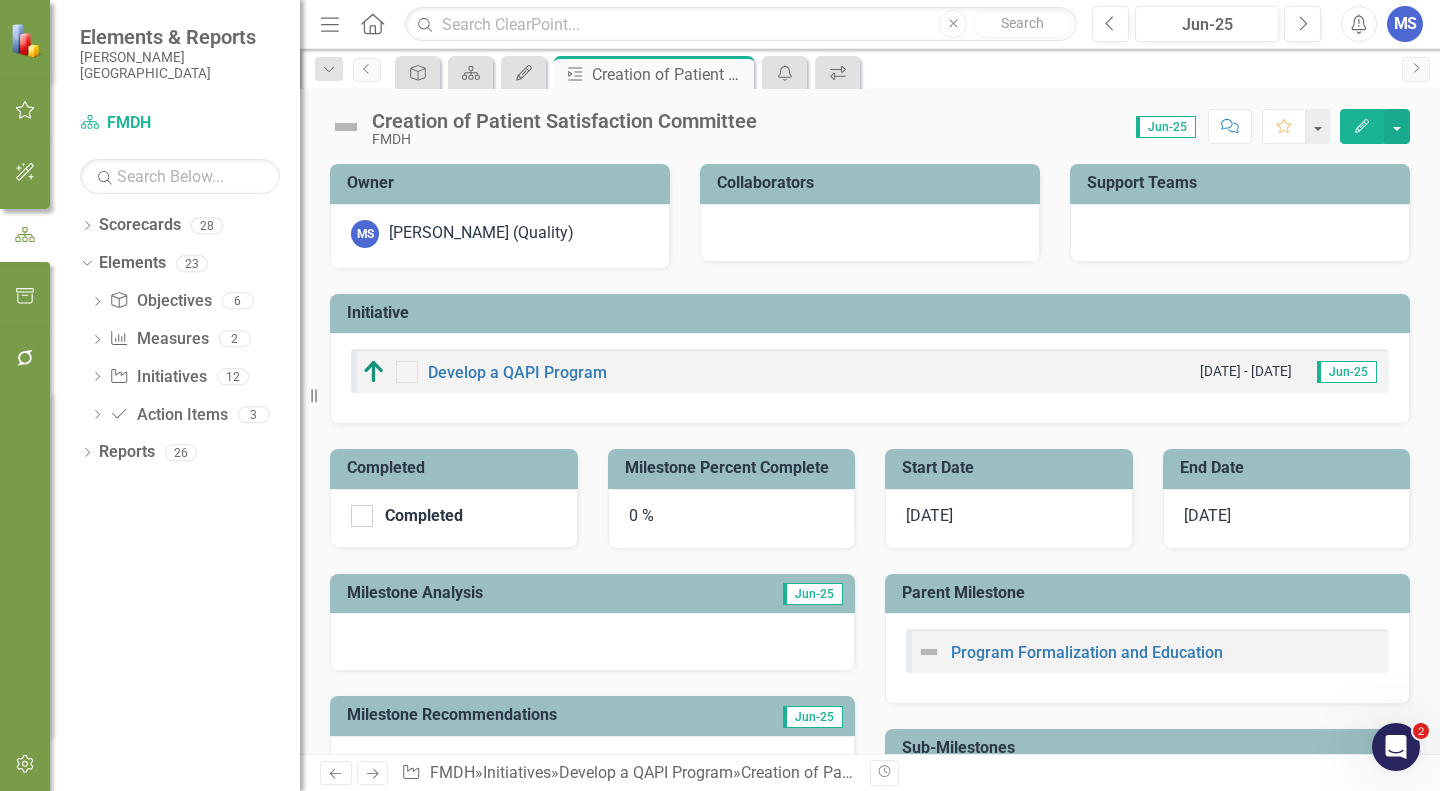 click on "0 %" at bounding box center (732, 519) 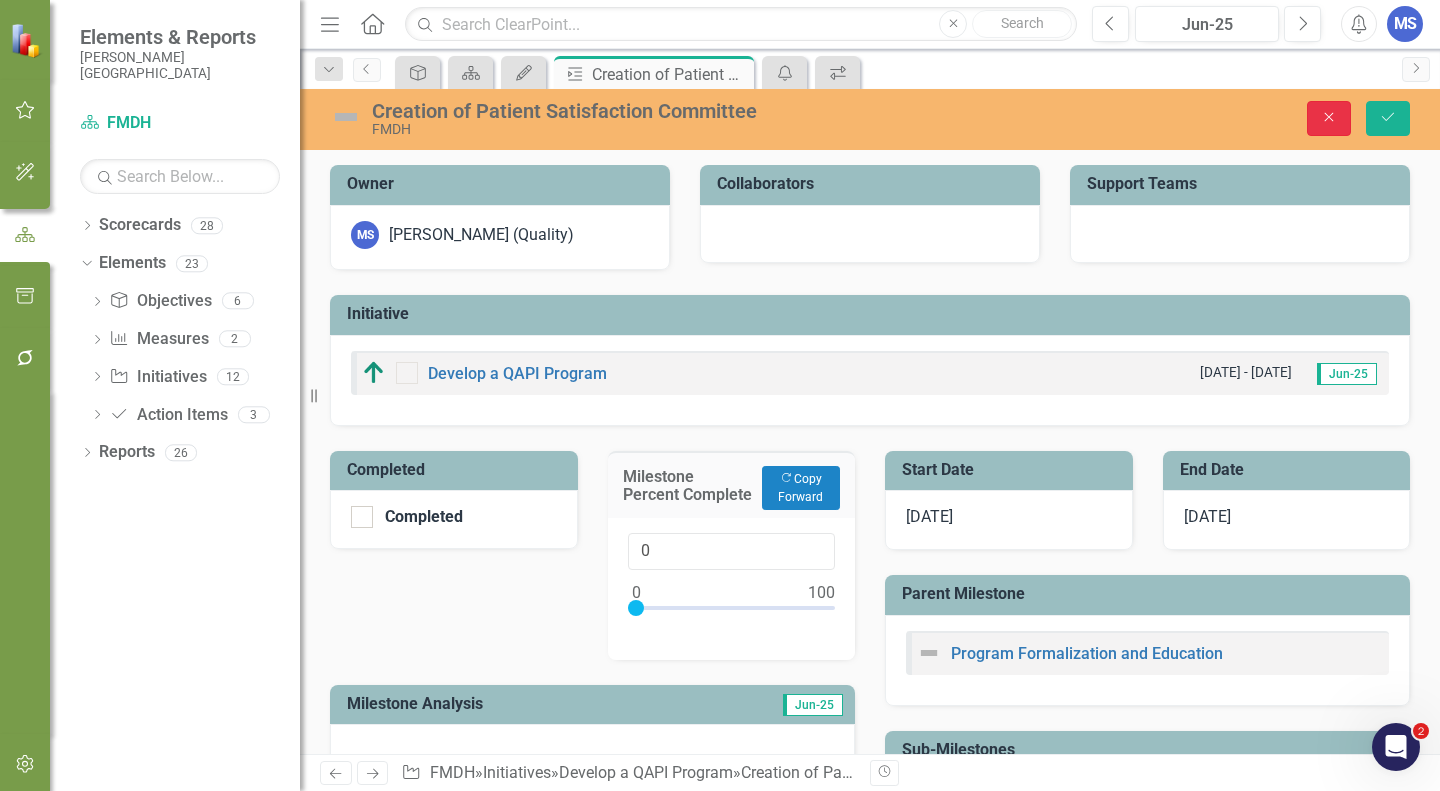 click on "Close" 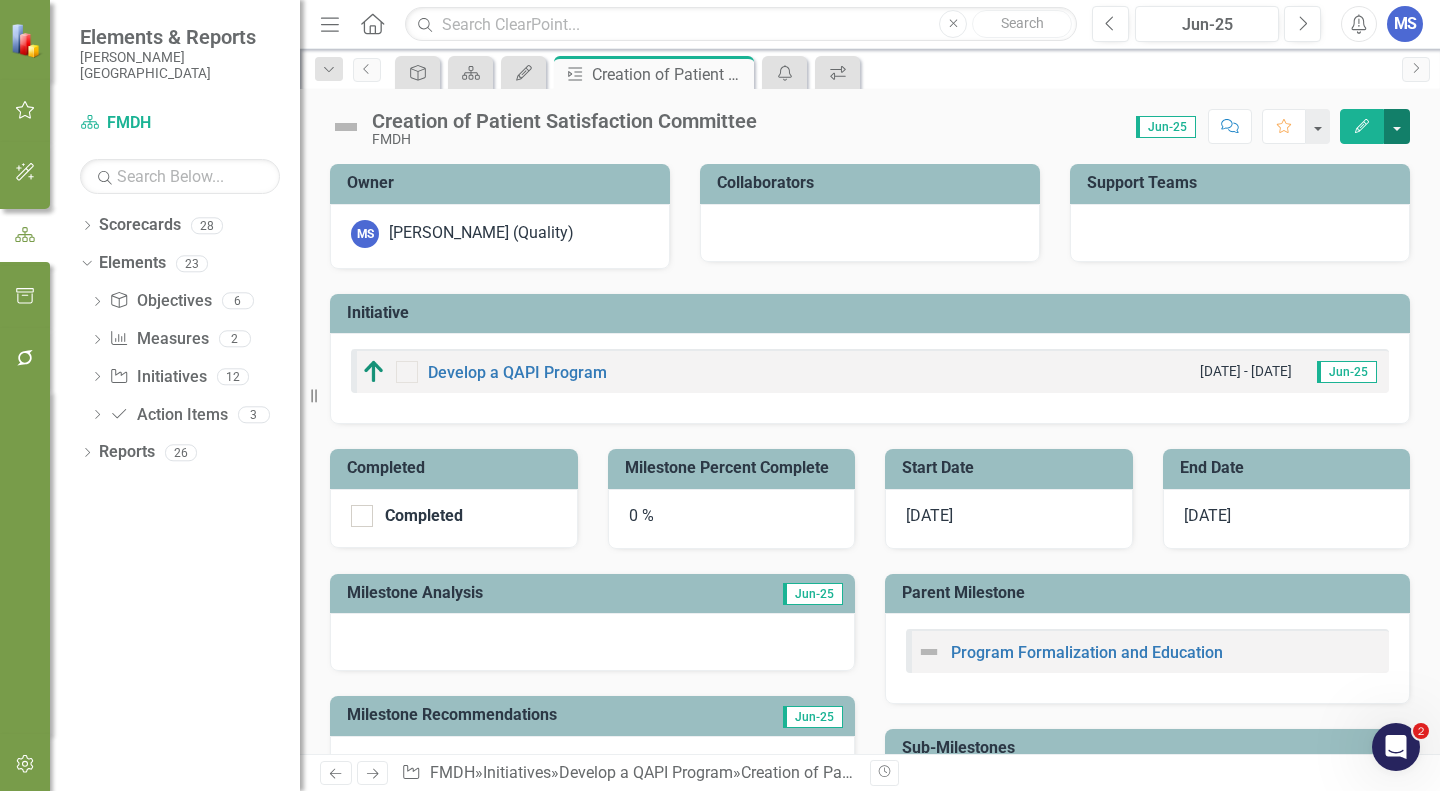 click at bounding box center (1397, 126) 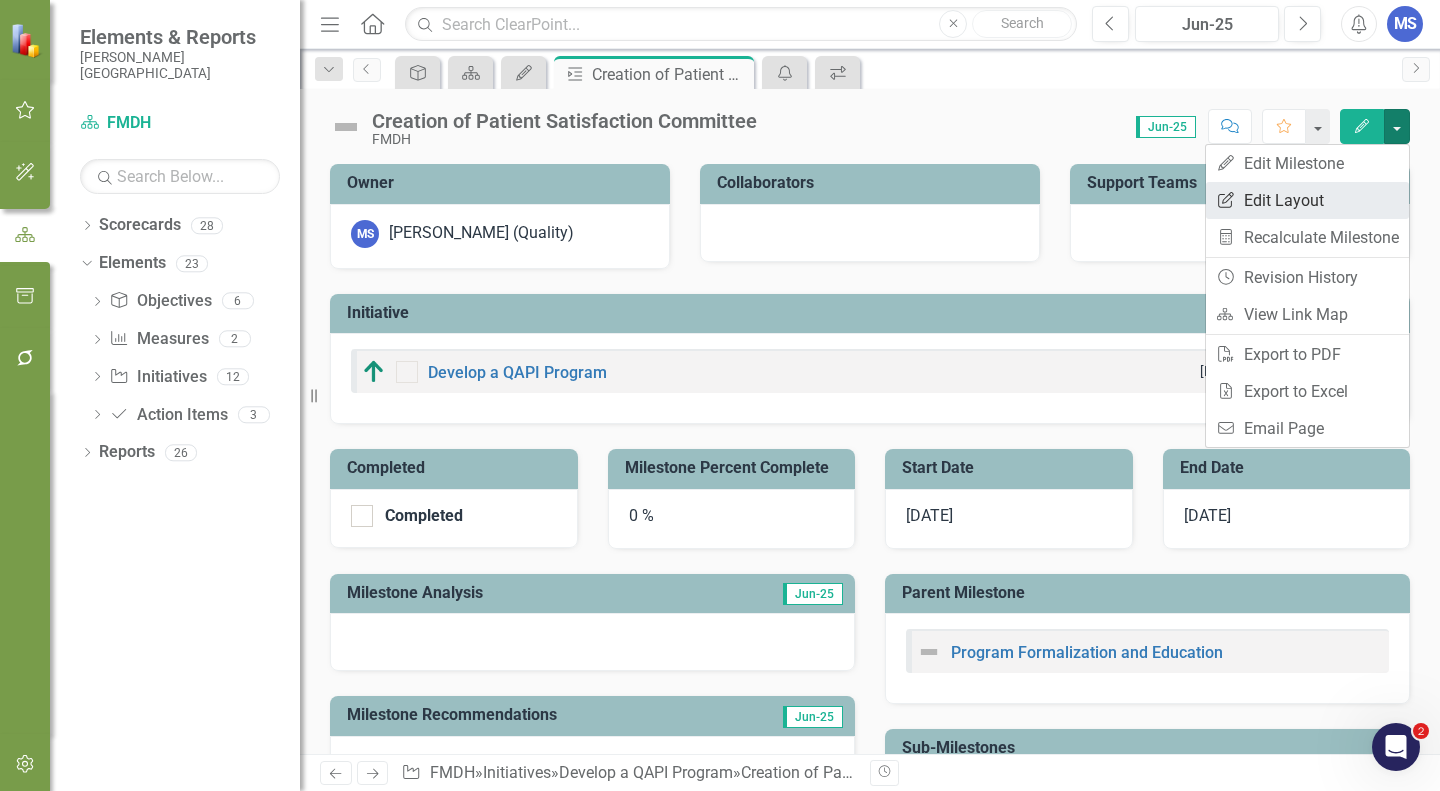 click on "Edit Report Edit Layout" at bounding box center [1307, 200] 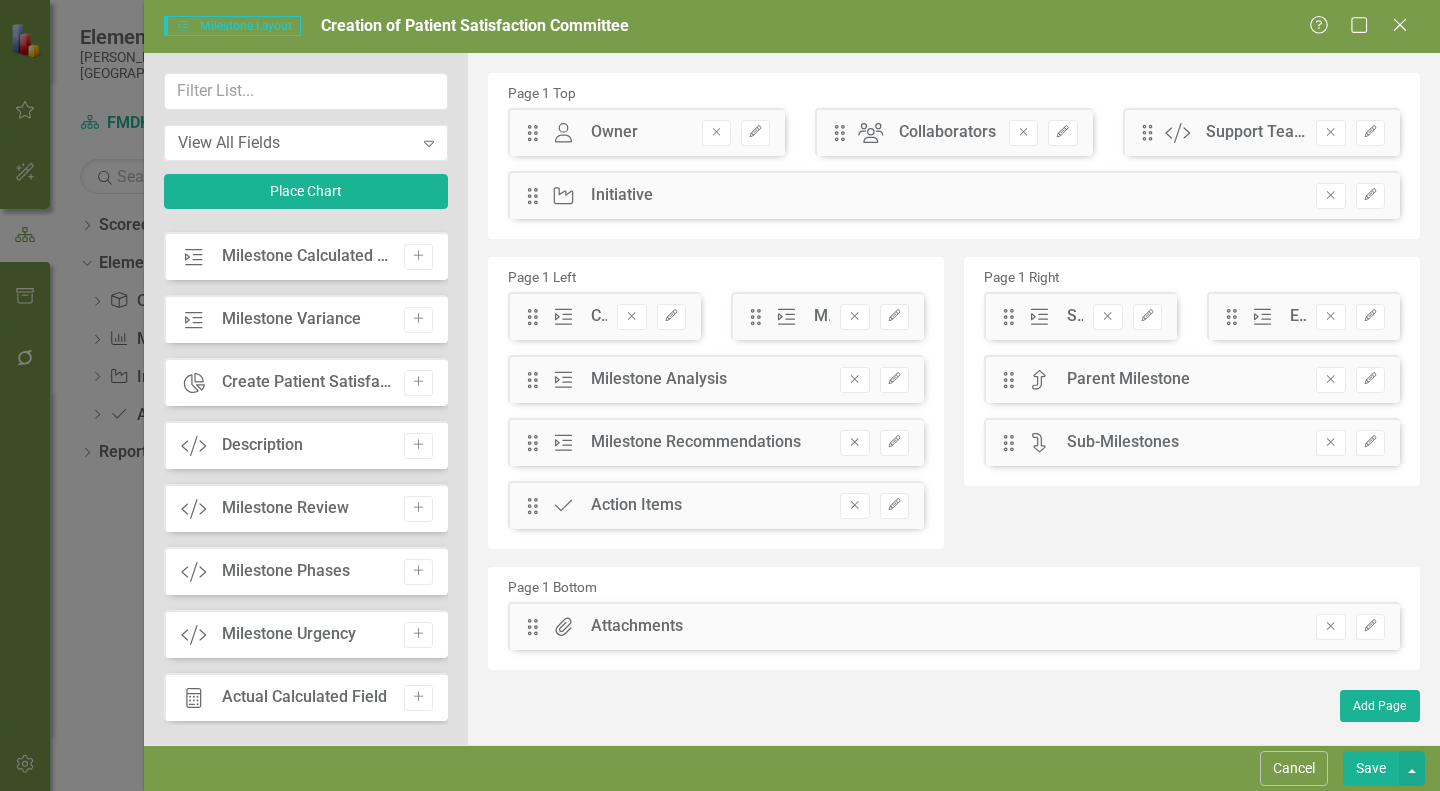 scroll, scrollTop: 1073, scrollLeft: 0, axis: vertical 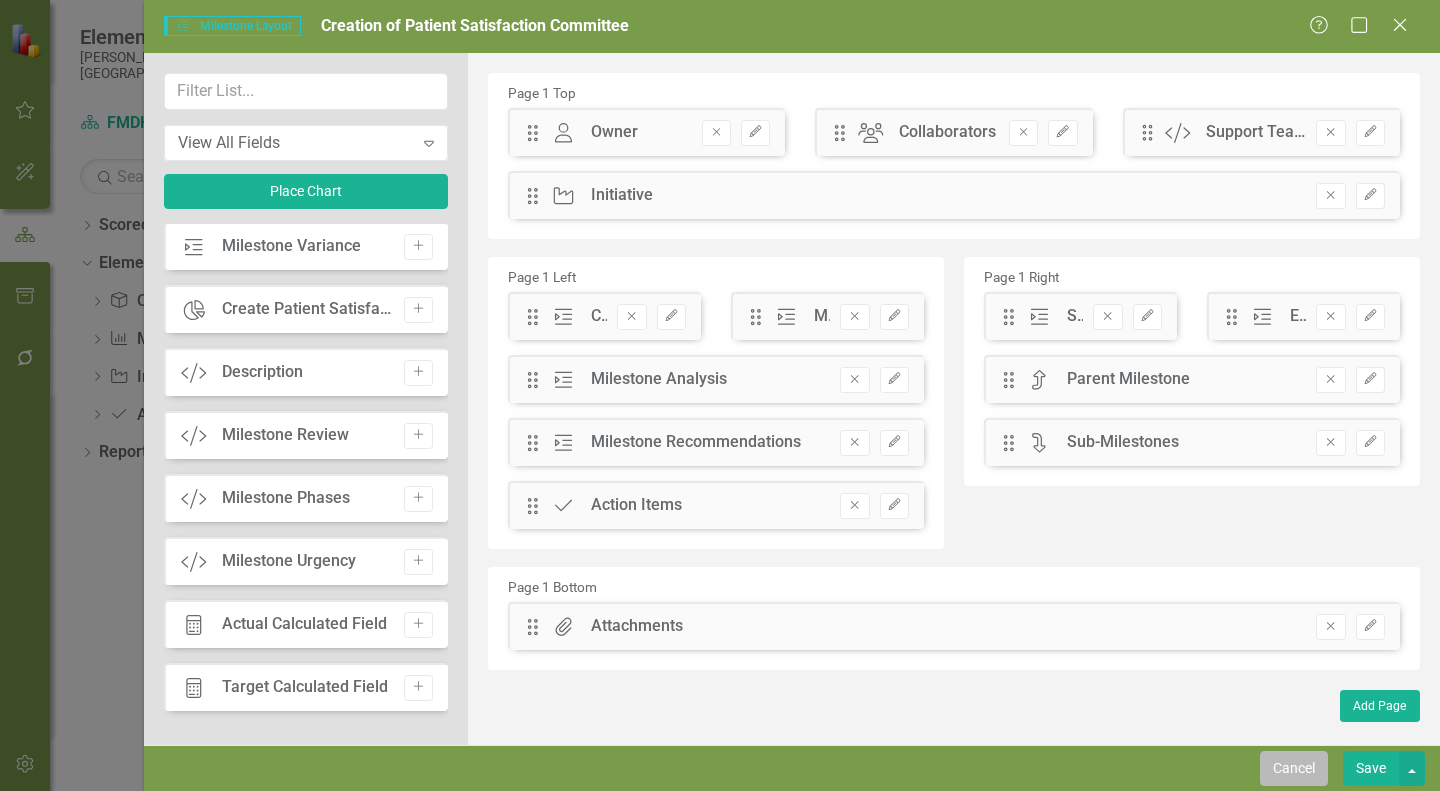 click on "Cancel" at bounding box center (1294, 768) 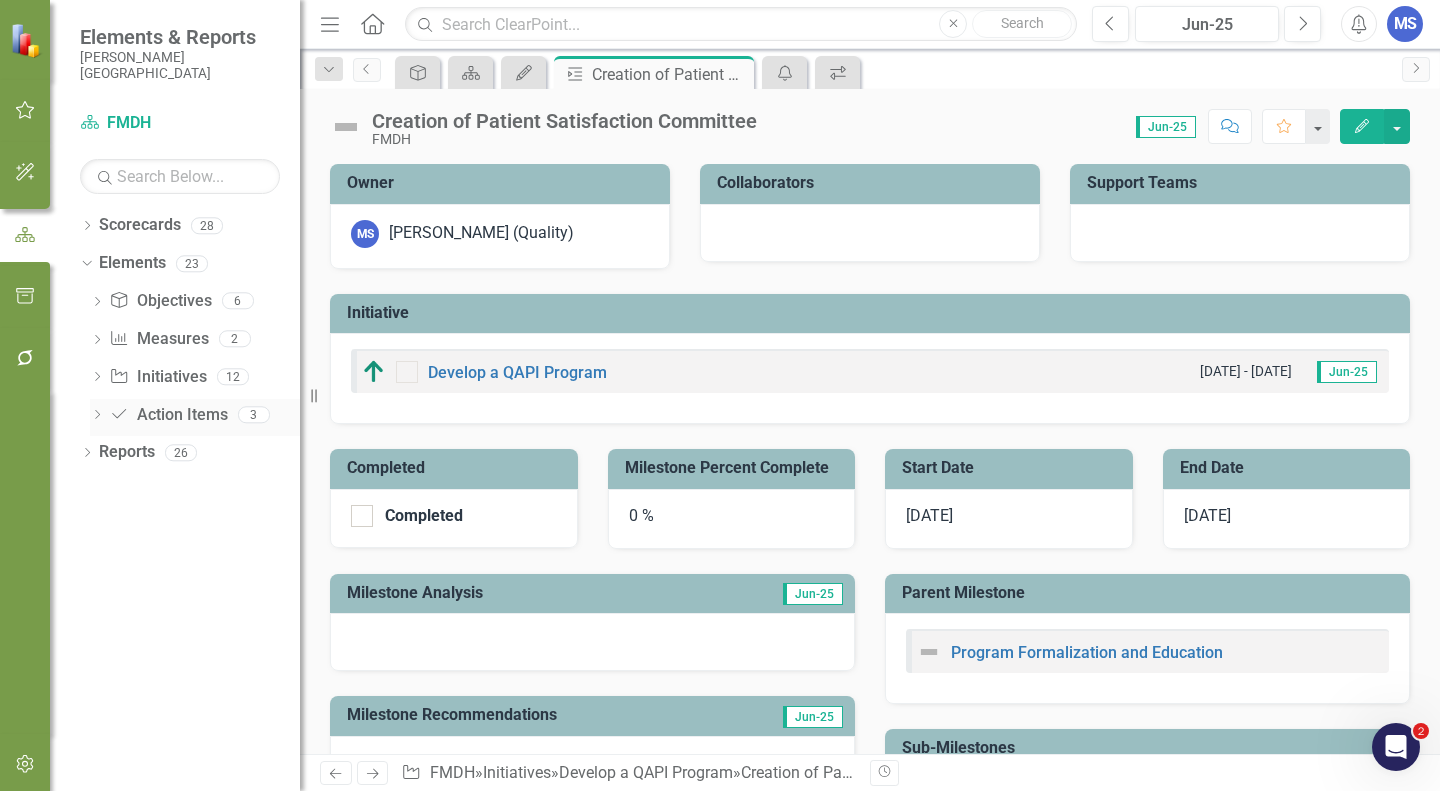 click on "Action Item Action Items" at bounding box center [168, 415] 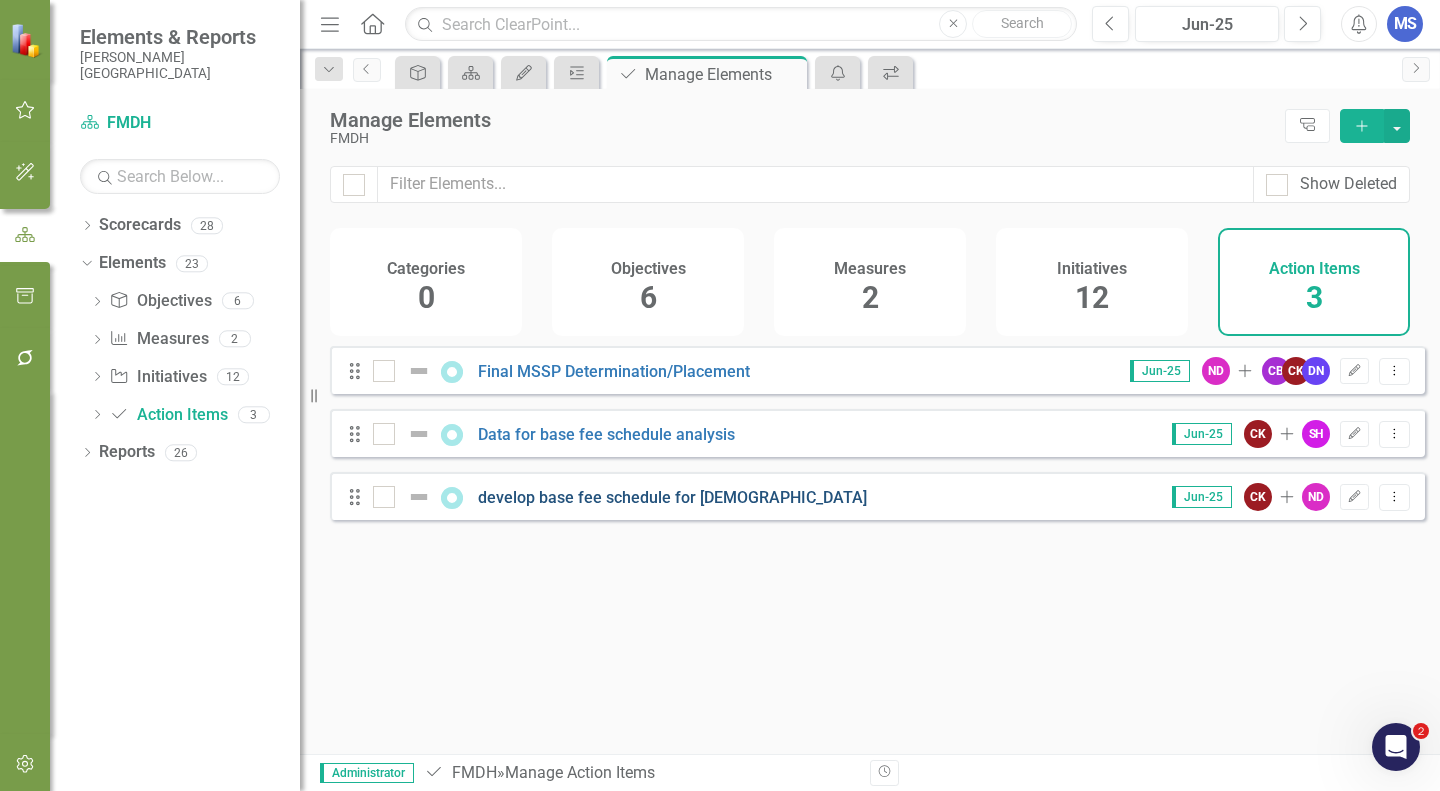 click on "develop base fee schedule for [DEMOGRAPHIC_DATA]" at bounding box center (672, 497) 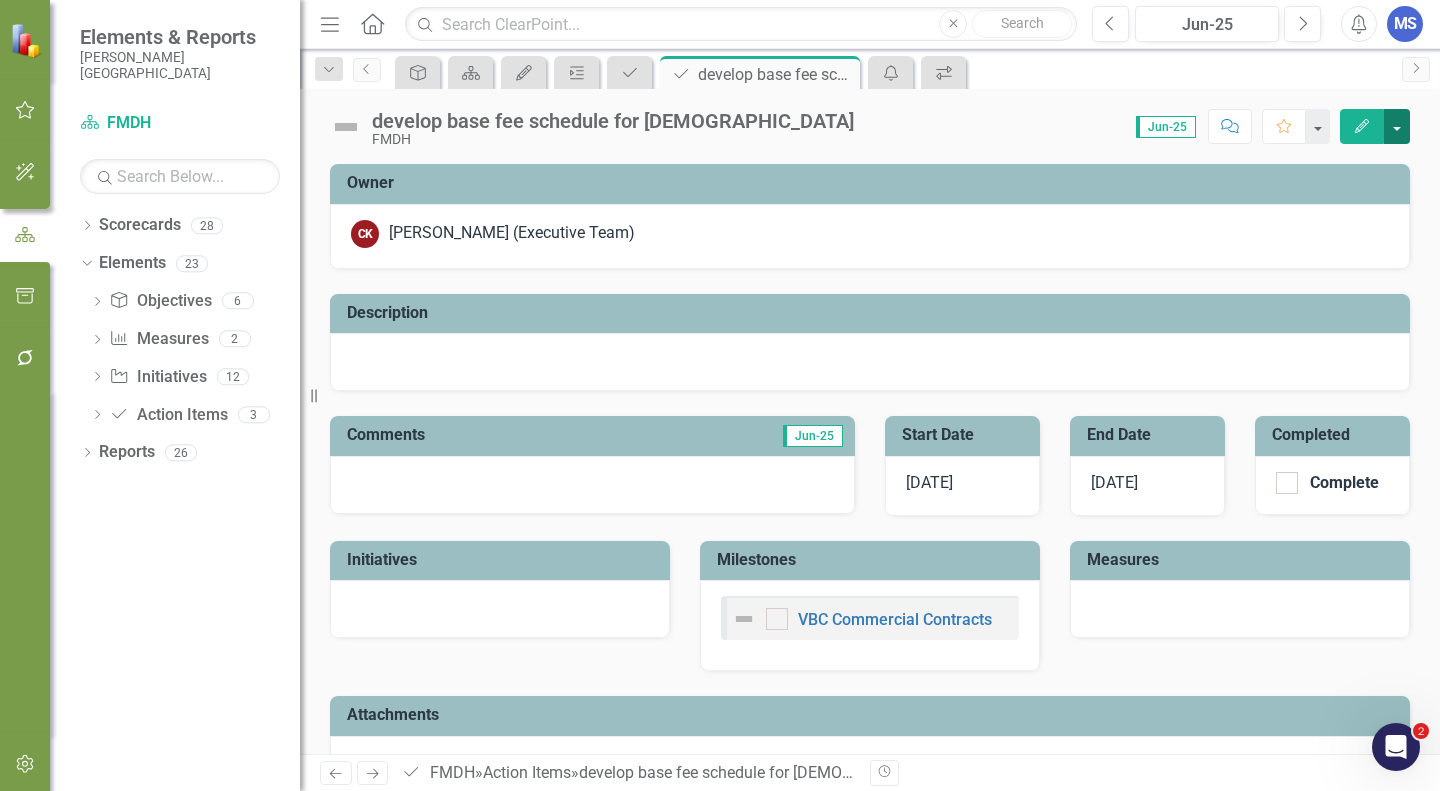 click at bounding box center [1397, 126] 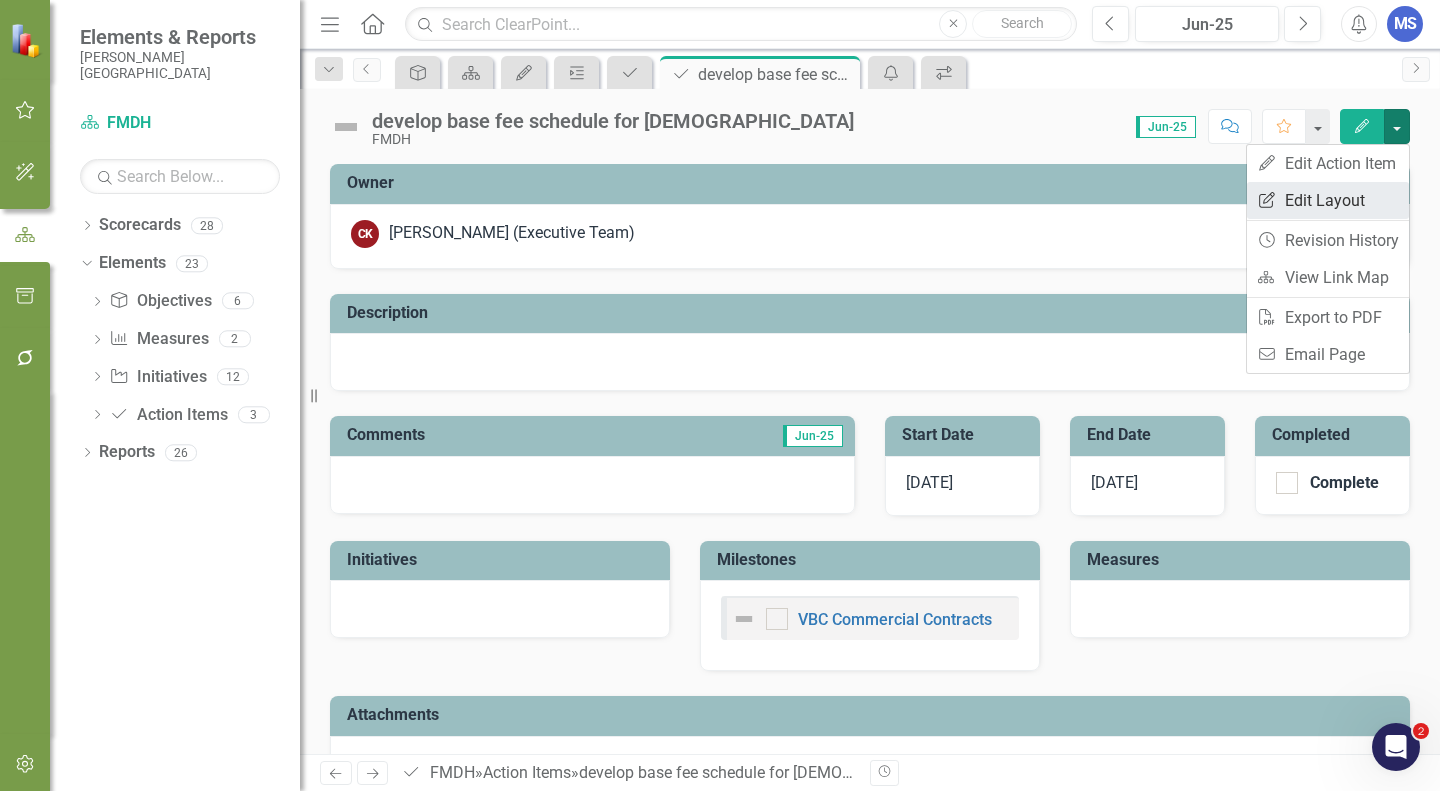 click on "Edit Report Edit Layout" at bounding box center (1328, 200) 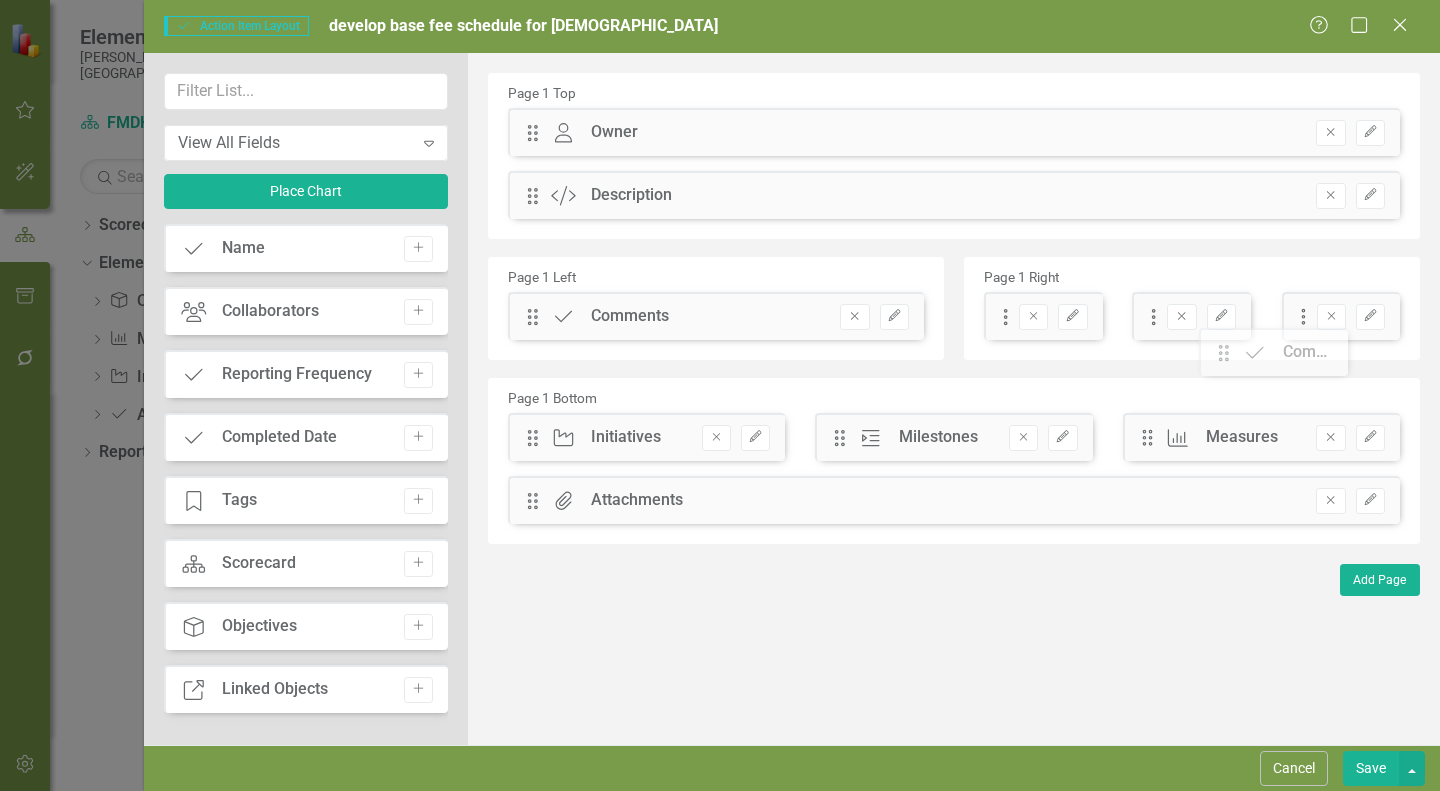 drag, startPoint x: 1302, startPoint y: 317, endPoint x: 1170, endPoint y: 359, distance: 138.52075 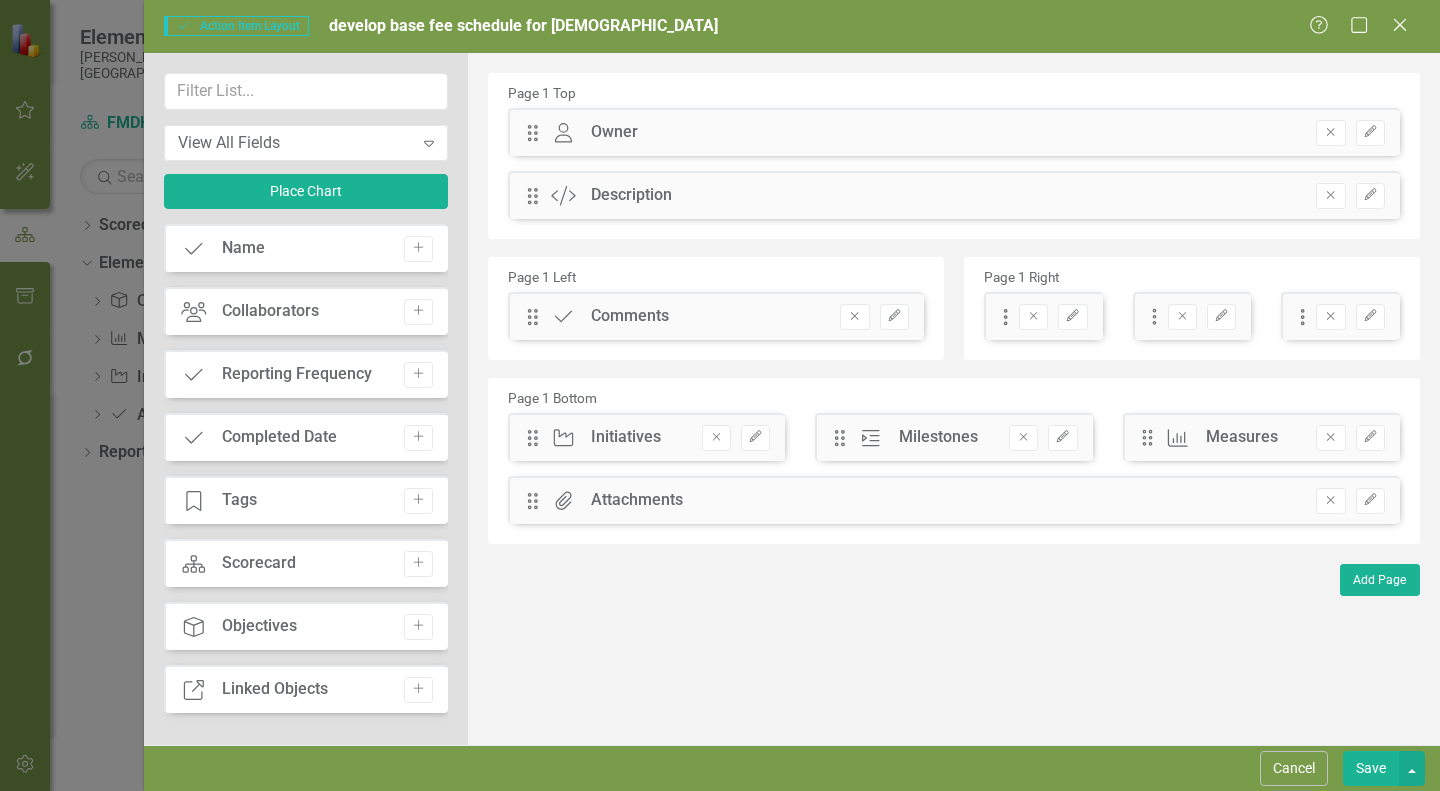 drag, startPoint x: 1170, startPoint y: 359, endPoint x: 1261, endPoint y: 361, distance: 91.02197 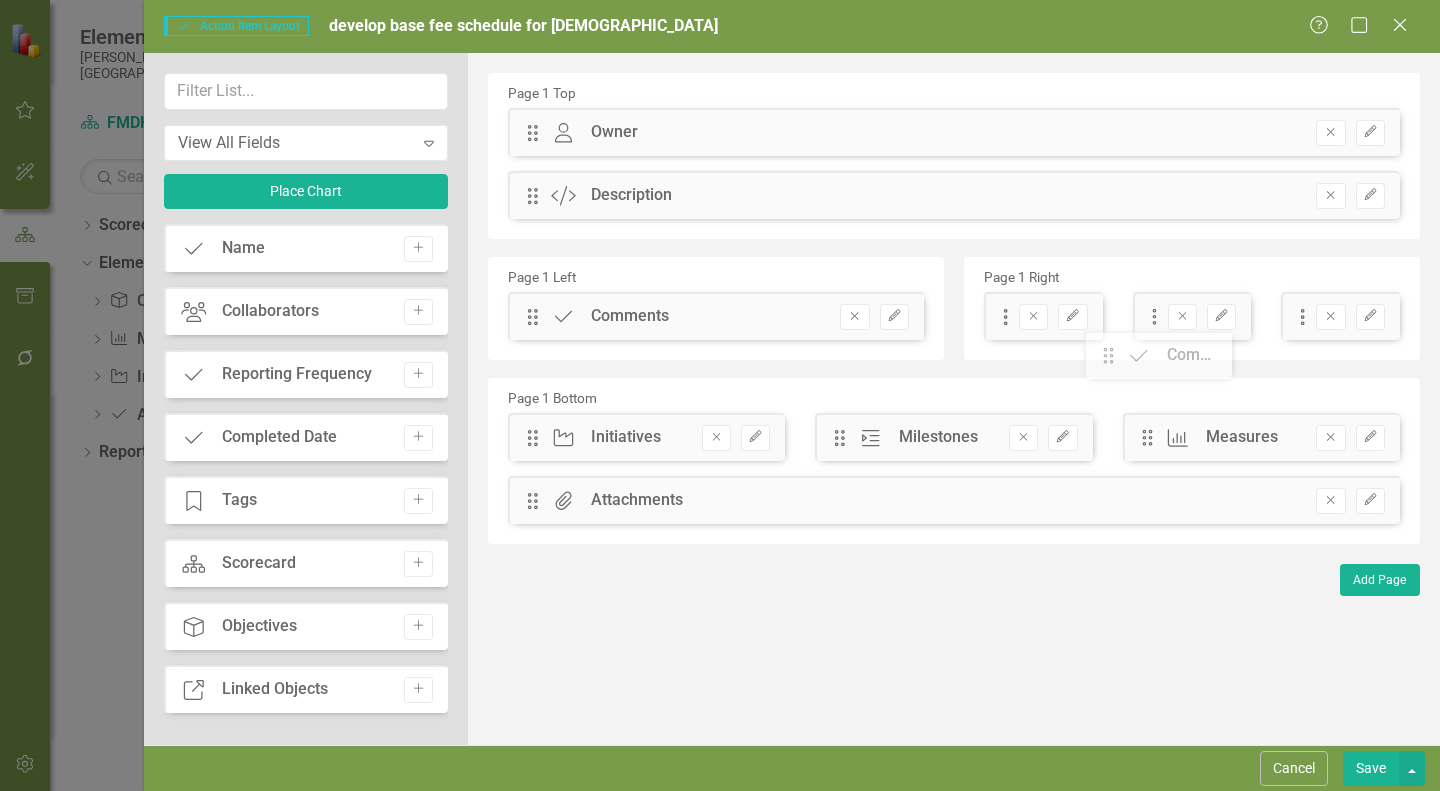 drag, startPoint x: 1152, startPoint y: 318, endPoint x: 1106, endPoint y: 364, distance: 65.053825 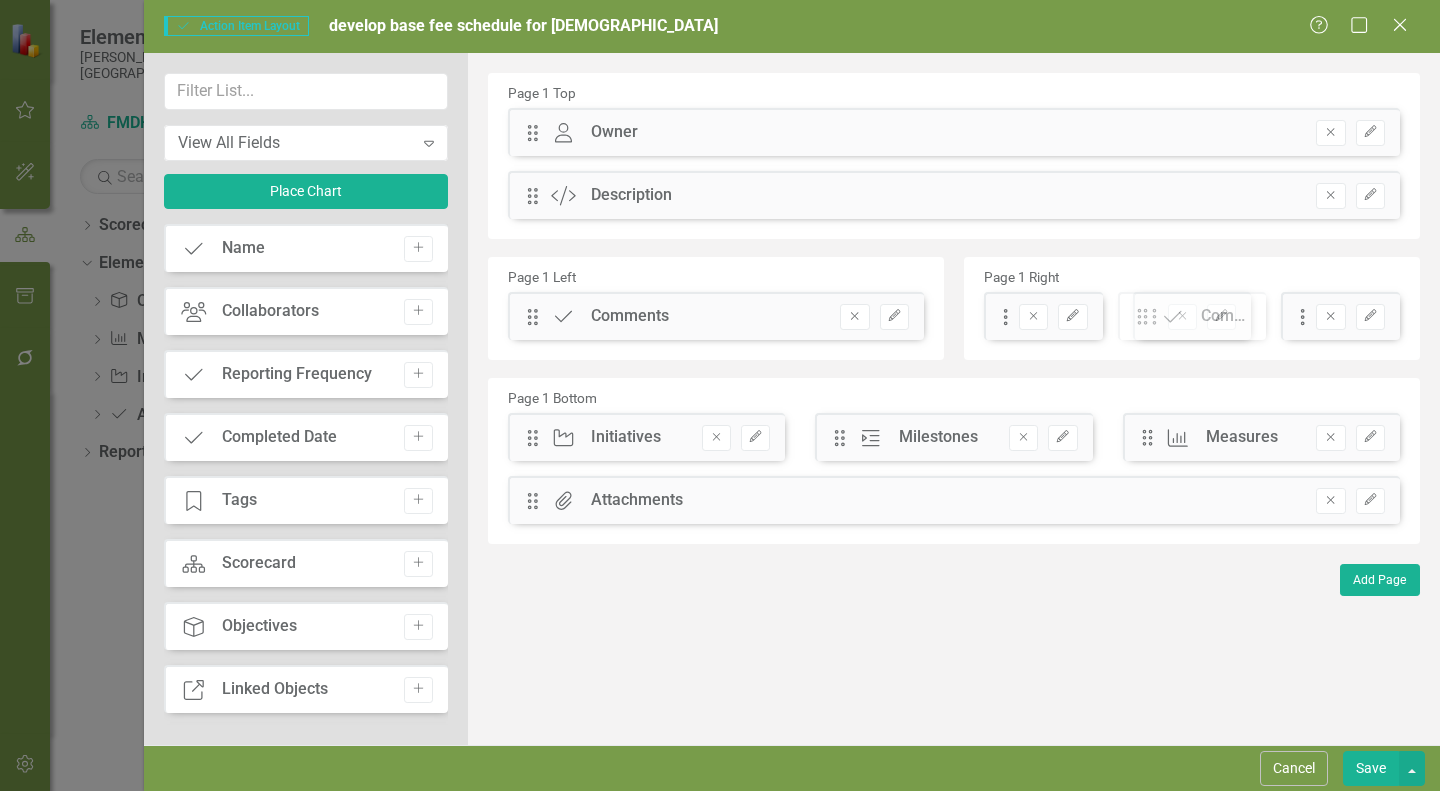 click on "The fields (or pods) that are available for you to include on the detail page are listed to the left. You can simply drag and drop to add or arrange the page to meet your needs.   Learn more in the ClearPoint Support Center. Close Help Page 1 Top Drag Owner Owner Hidden Pod  Online   Hidden Pod  Printed Hidden Pod  Published Remove Edit Drag Custom Description  Hidden Pod  Online   Hidden Pod  Printed Hidden Pod  Published Remove Edit Page 1 Left Drag Action Item Comments Hidden Pod  Online   Hidden Pod  Printed Hidden Pod  Published Remove Edit Page 1 Right Drag Action Item Start Date Hidden Pod  Online   Hidden Pod  Printed Hidden Pod  Published Remove Edit Drag Action Item Completed Hidden Pod  Online   Hidden Pod  Printed Hidden Pod  Published Remove Edit Drag Action Item End Date Hidden Pod  Online   Hidden Pod  Printed Hidden Pod  Published Remove Edit Page 1 Bottom Drag Initiative Initiatives Hidden Pod  Online   Hidden Pod  Printed Hidden Pod  Published Remove Edit Drag Milestone Milestones  Online" at bounding box center (954, 399) 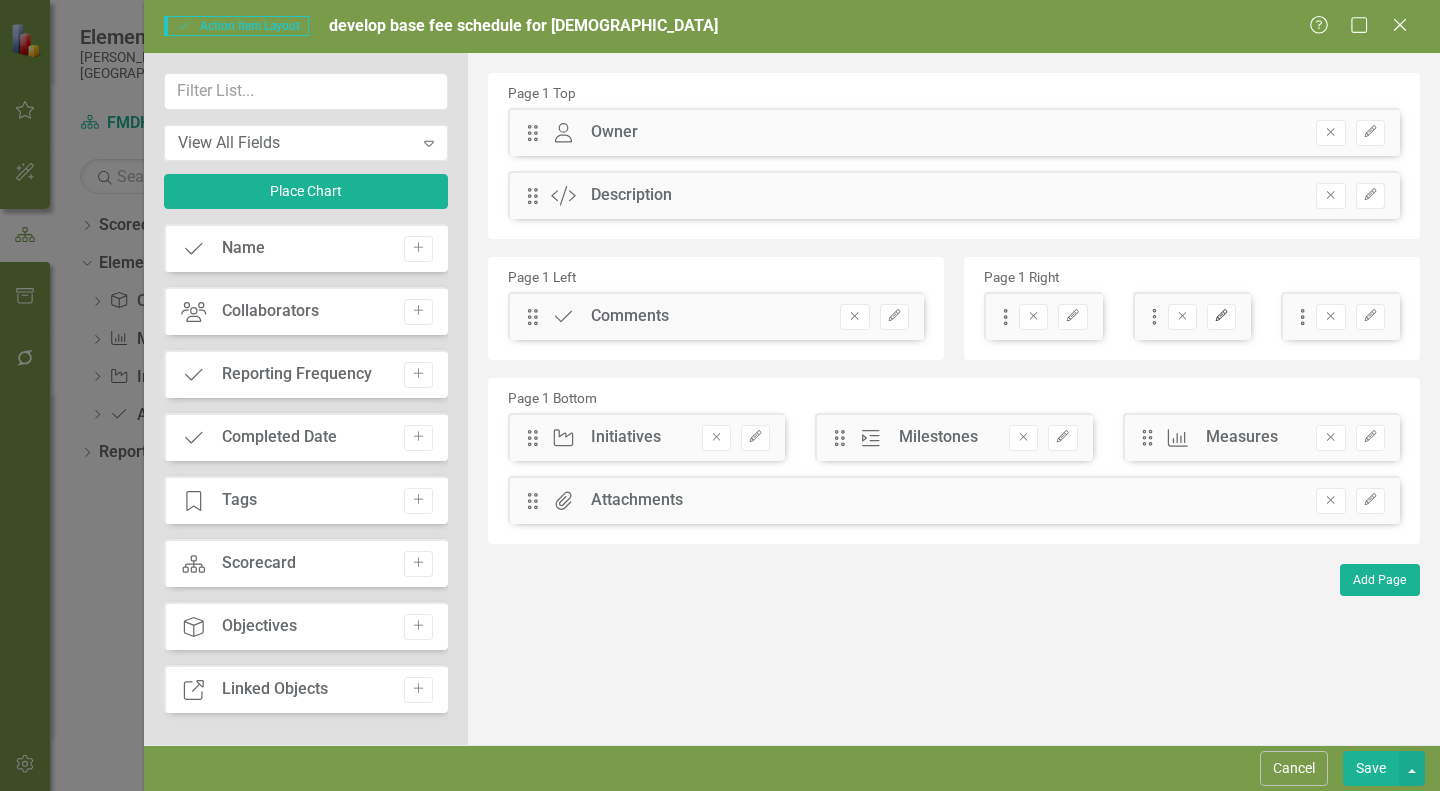 click on "Edit" 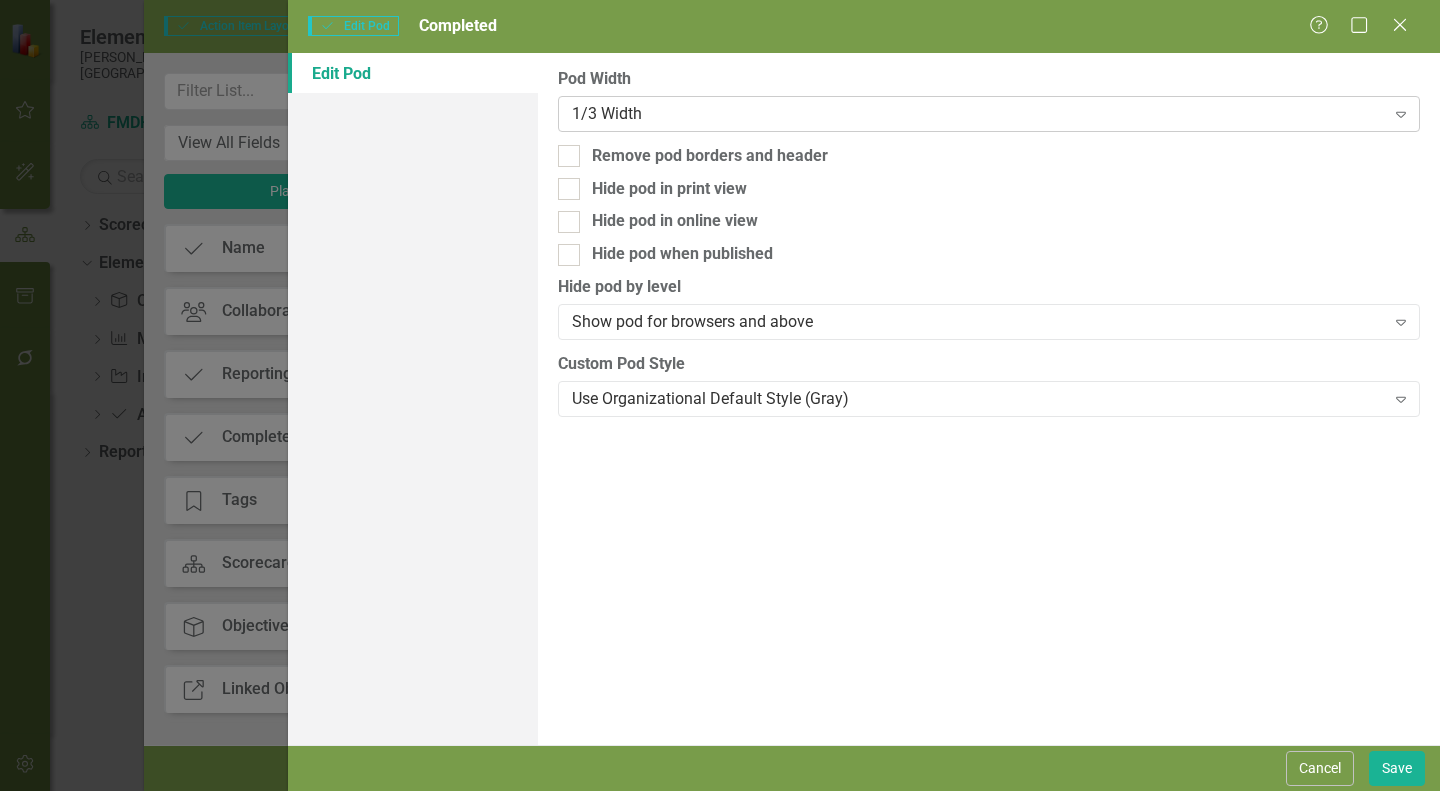 click on "1/3 Width" at bounding box center [978, 113] 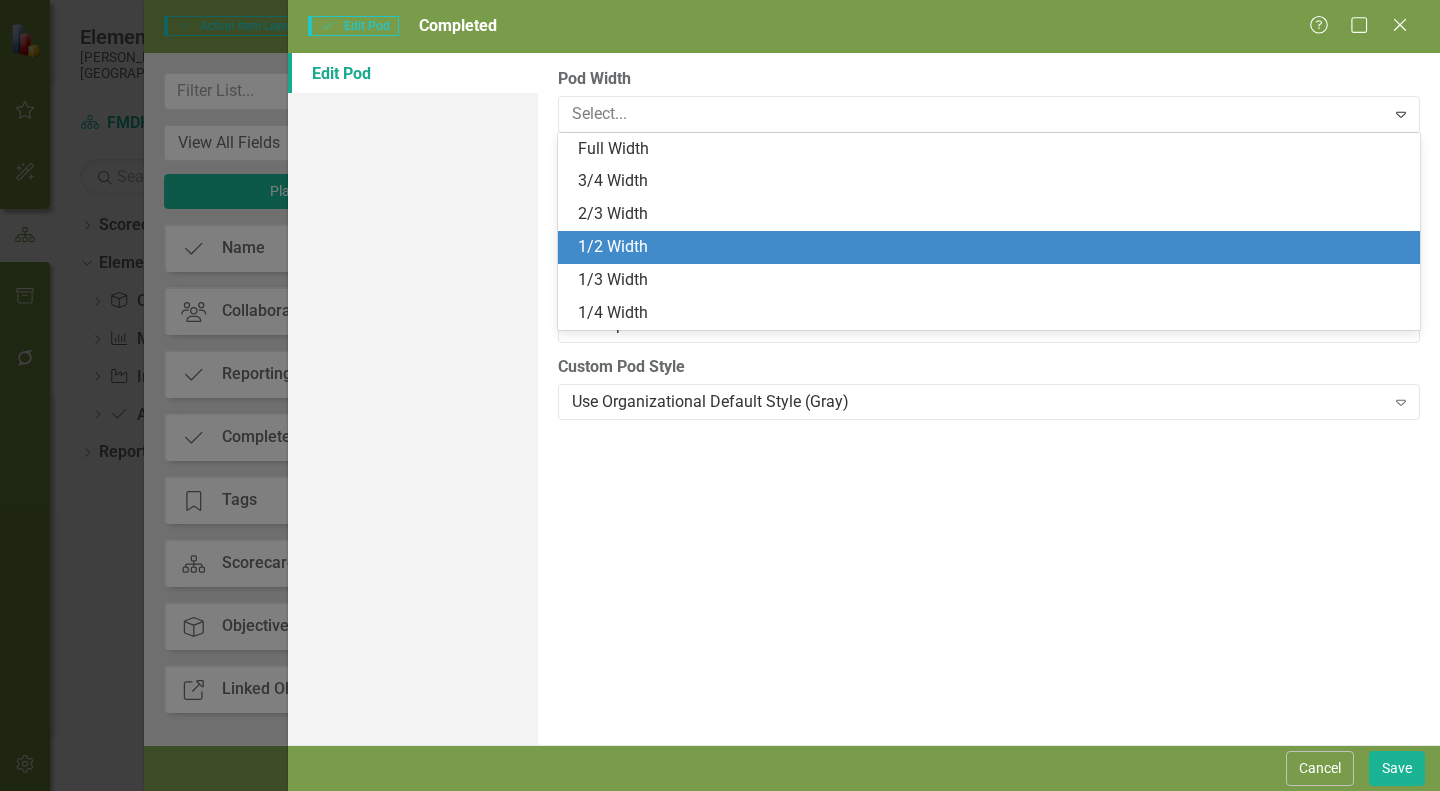 click on "1/2 Width" at bounding box center [993, 247] 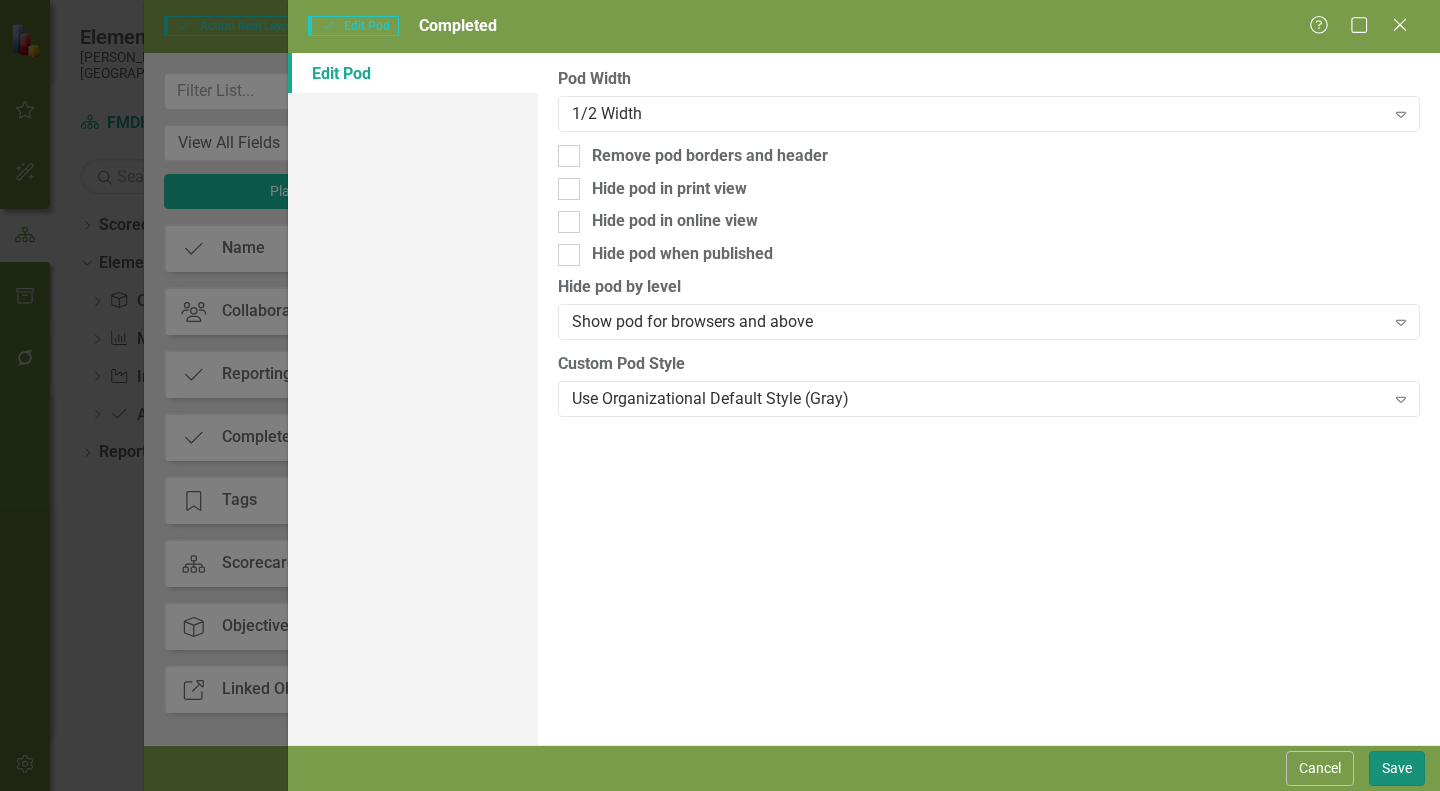 click on "Save" at bounding box center (1397, 768) 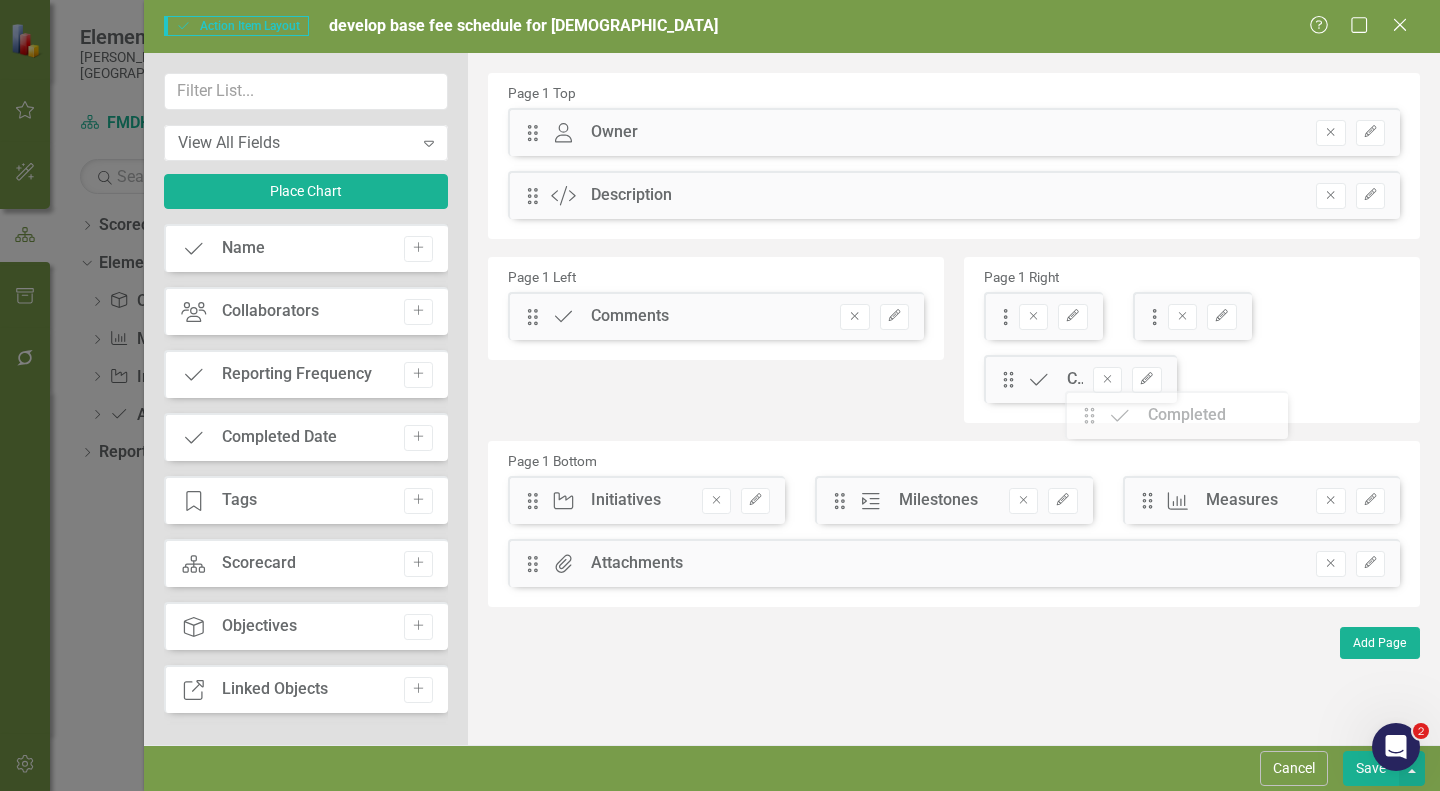 drag, startPoint x: 1158, startPoint y: 315, endPoint x: 1105, endPoint y: 414, distance: 112.29426 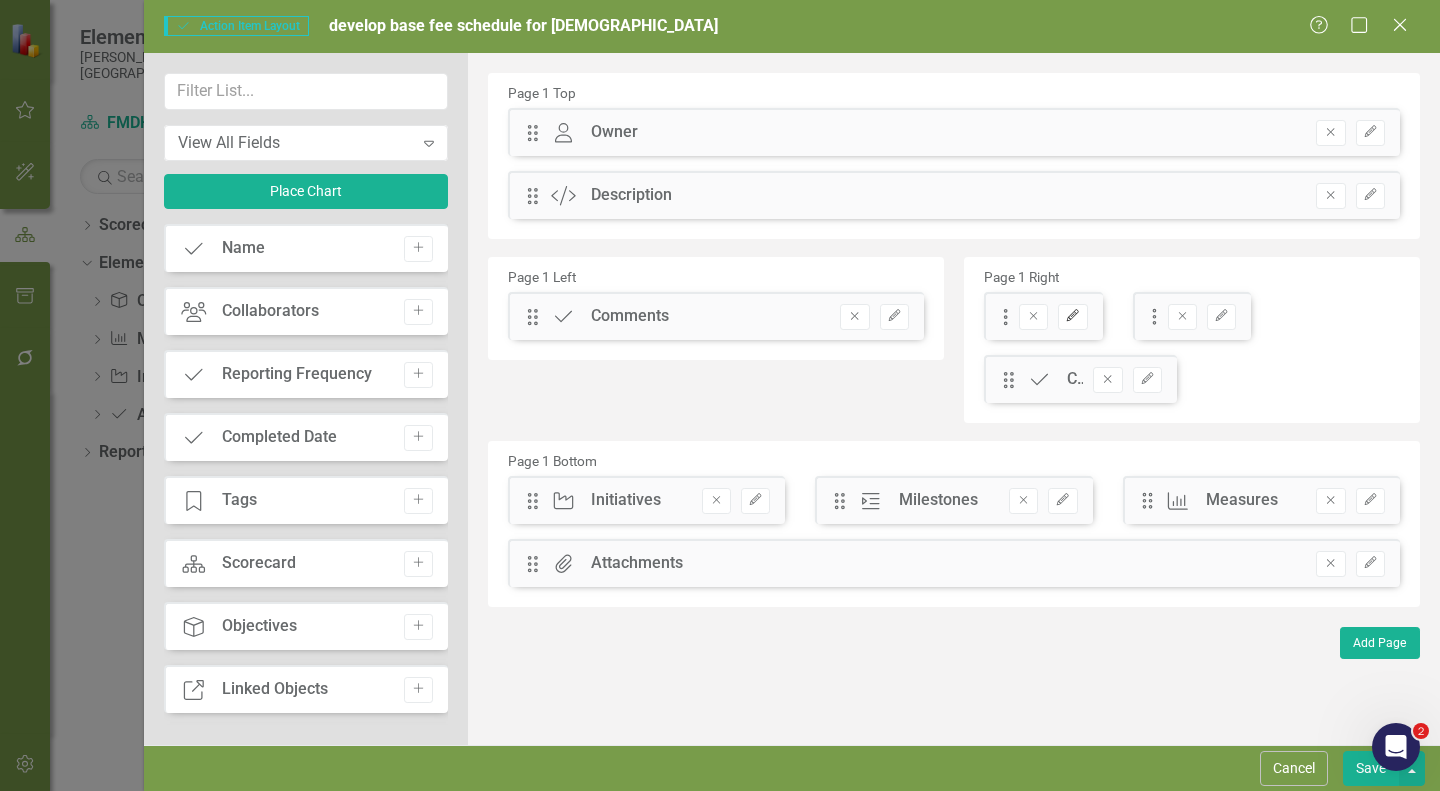click on "Edit" 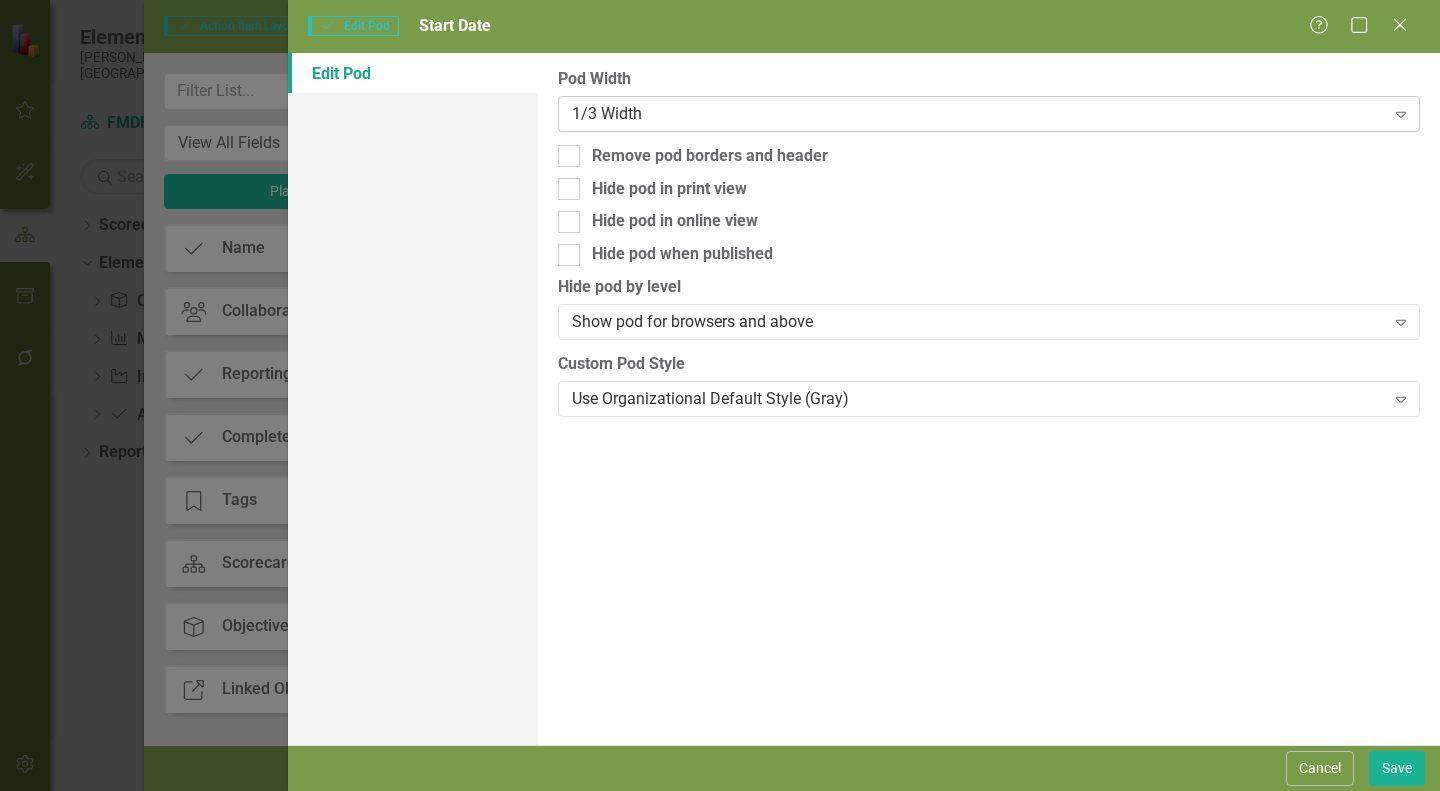 click on "1/3 Width" at bounding box center [978, 113] 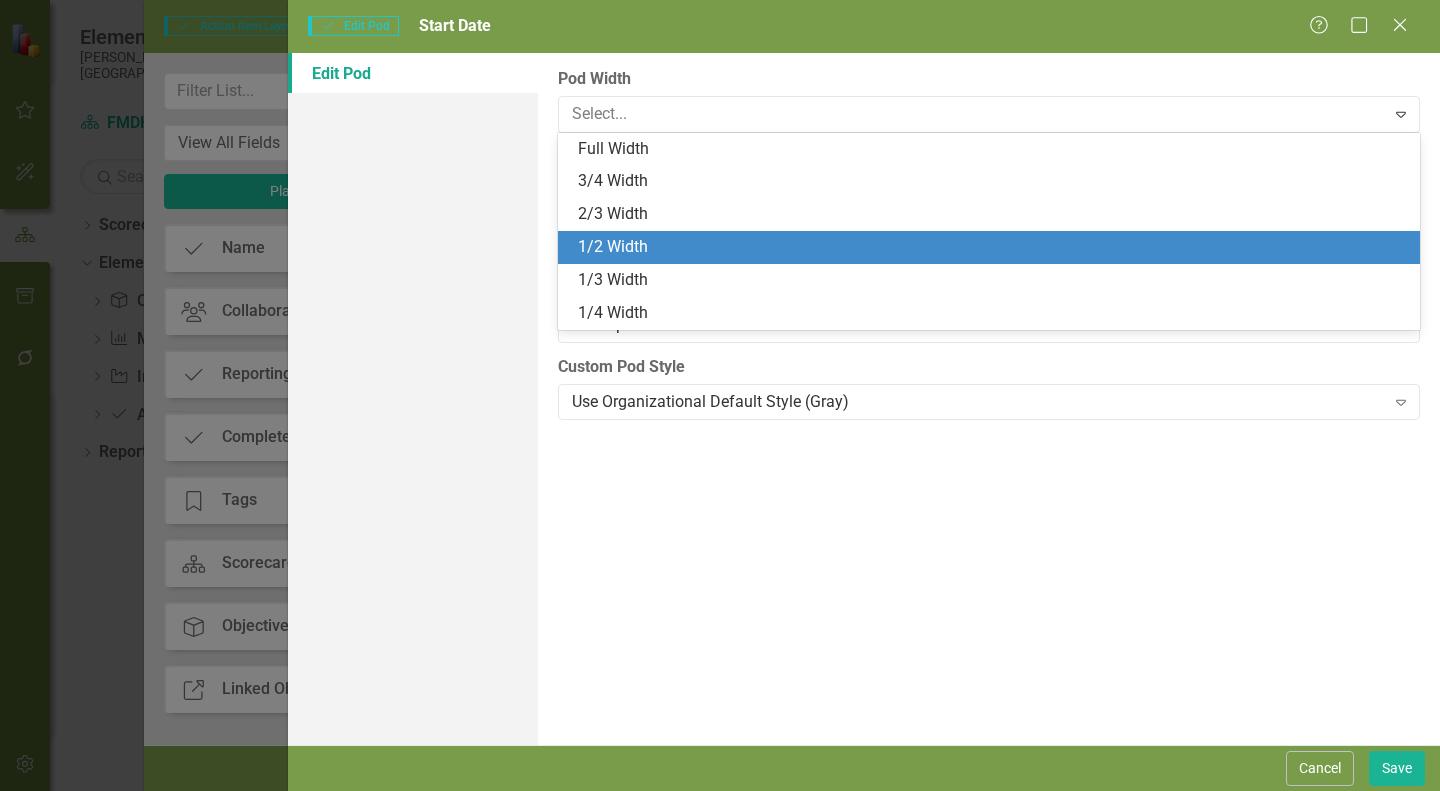 click on "1/2 Width" at bounding box center [993, 247] 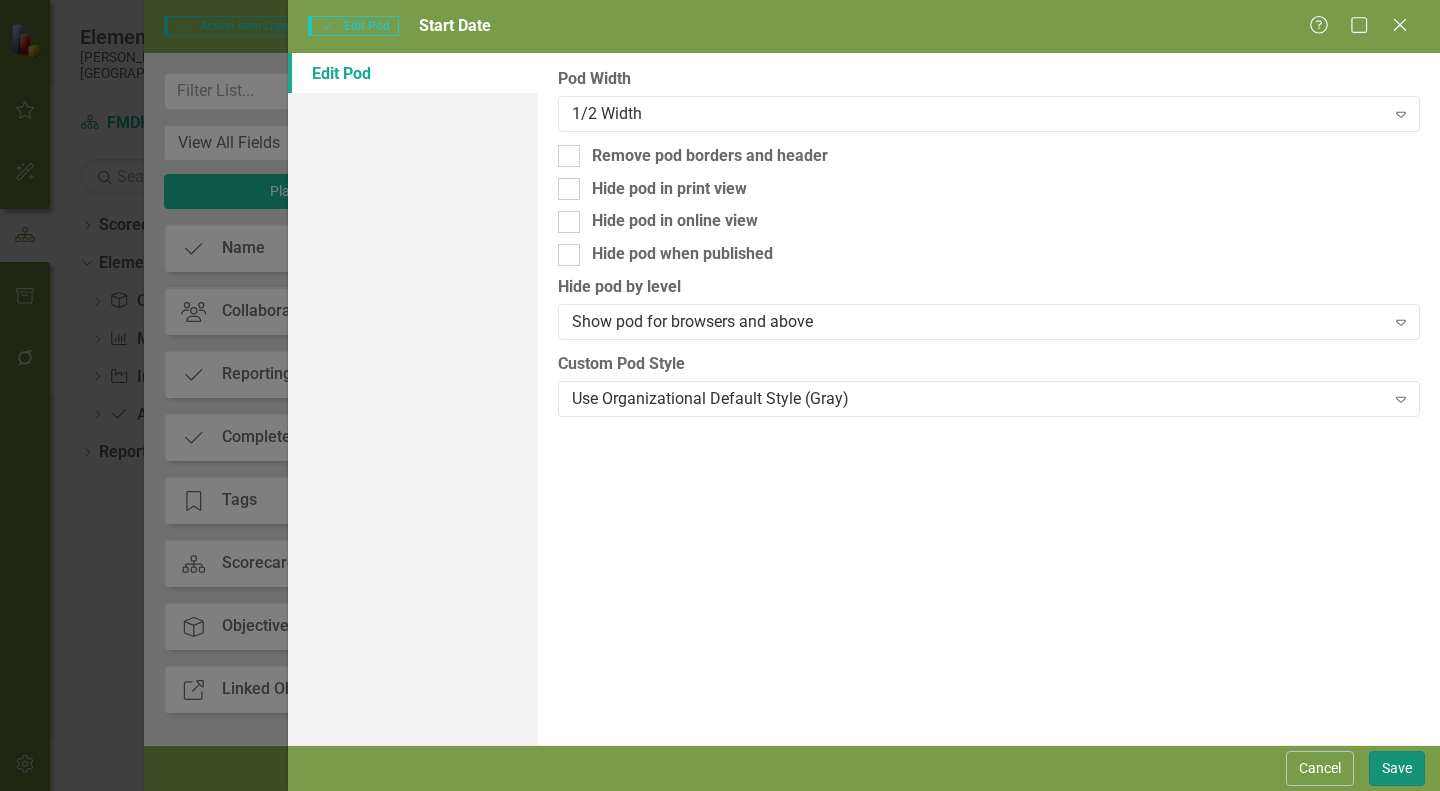 click on "Save" at bounding box center [1397, 768] 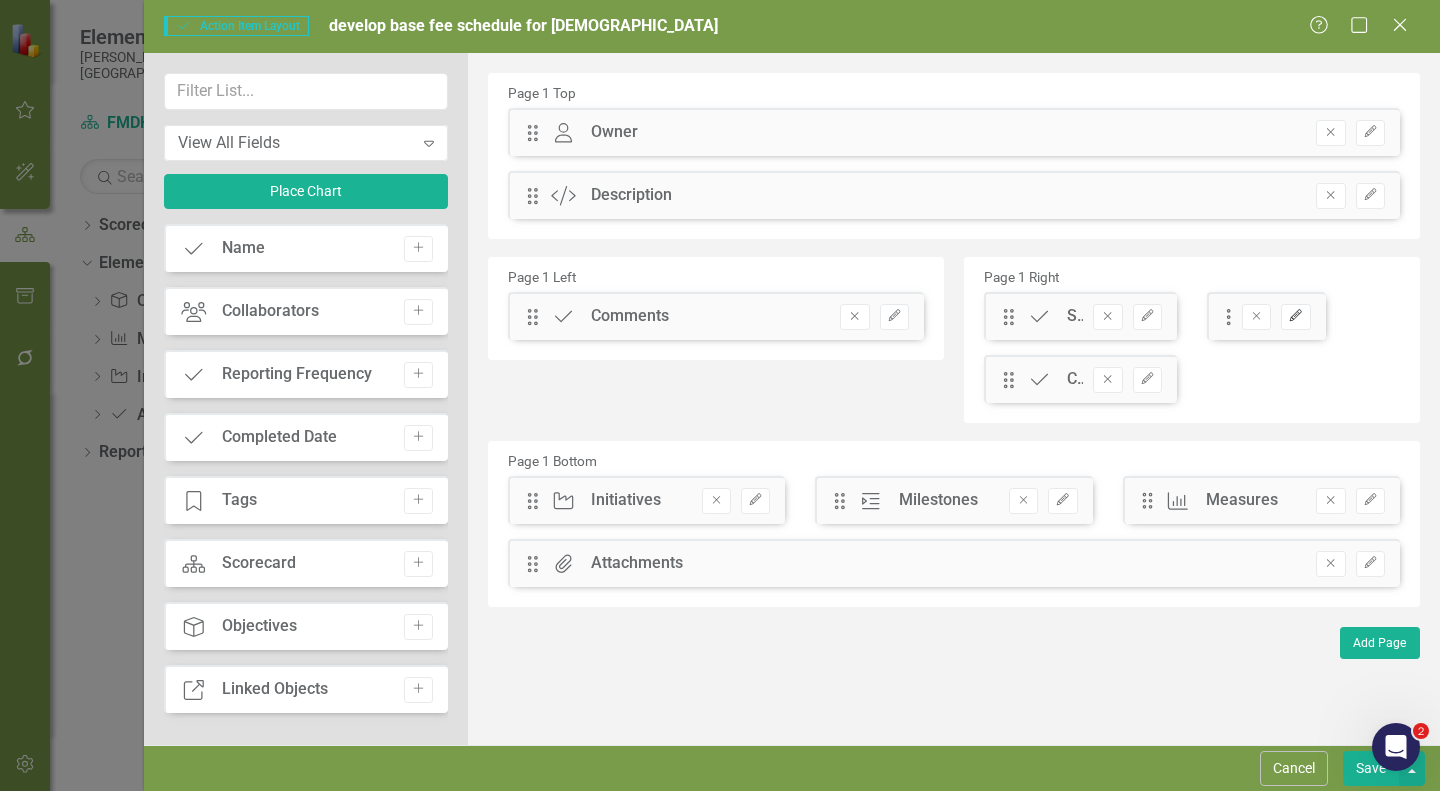 click on "Edit" at bounding box center [1295, 317] 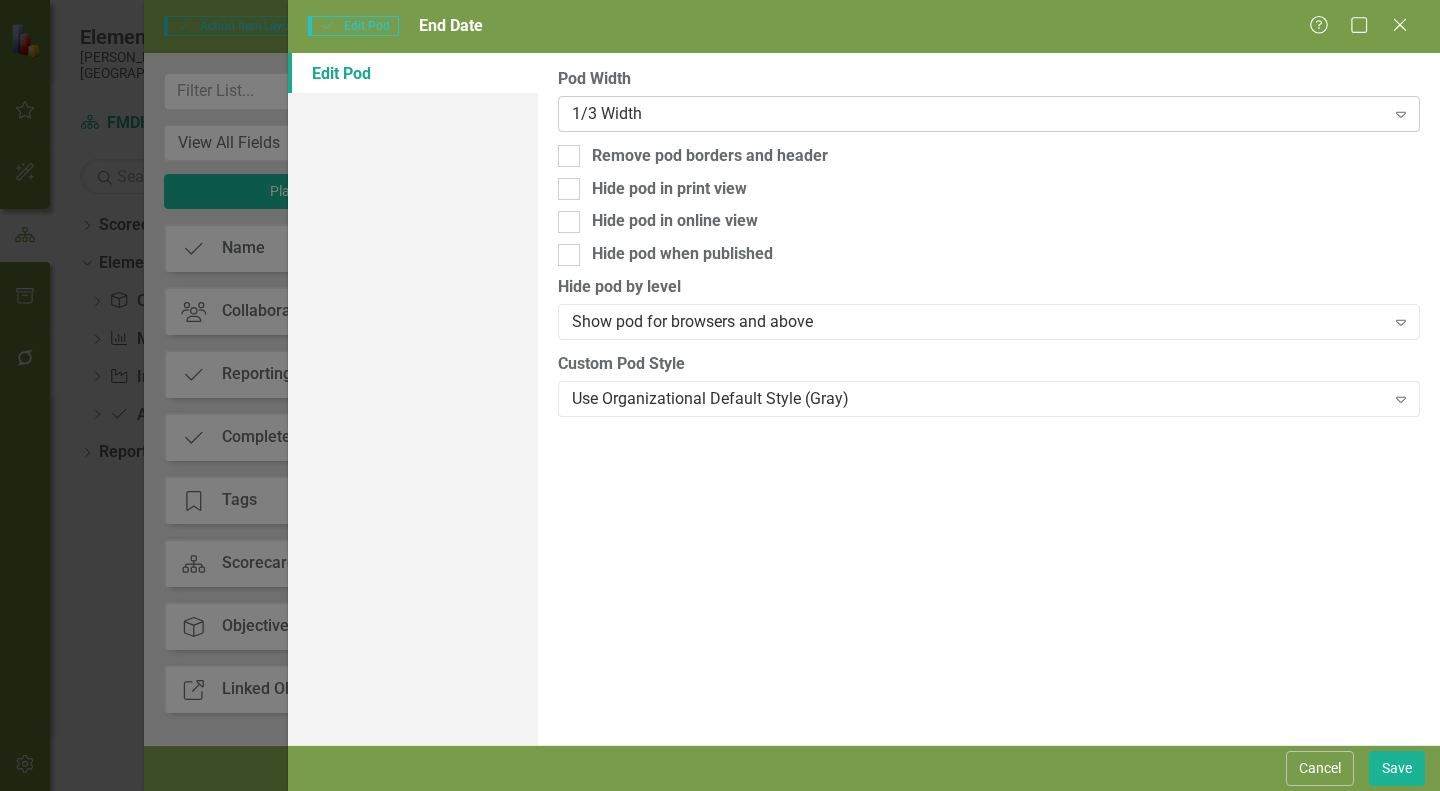 click on "1/3 Width Expand" at bounding box center [989, 114] 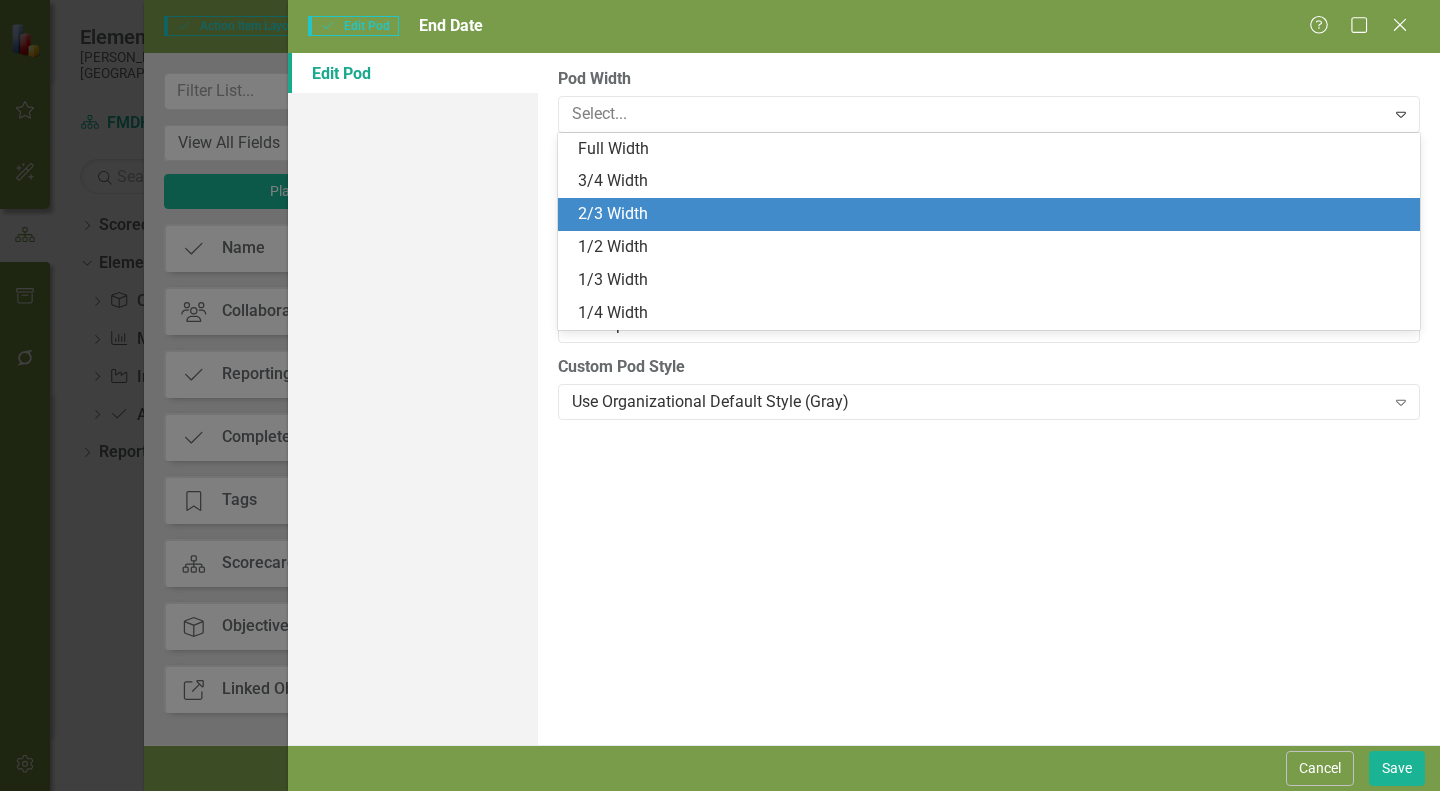 click on "1/2 Width" at bounding box center (993, 247) 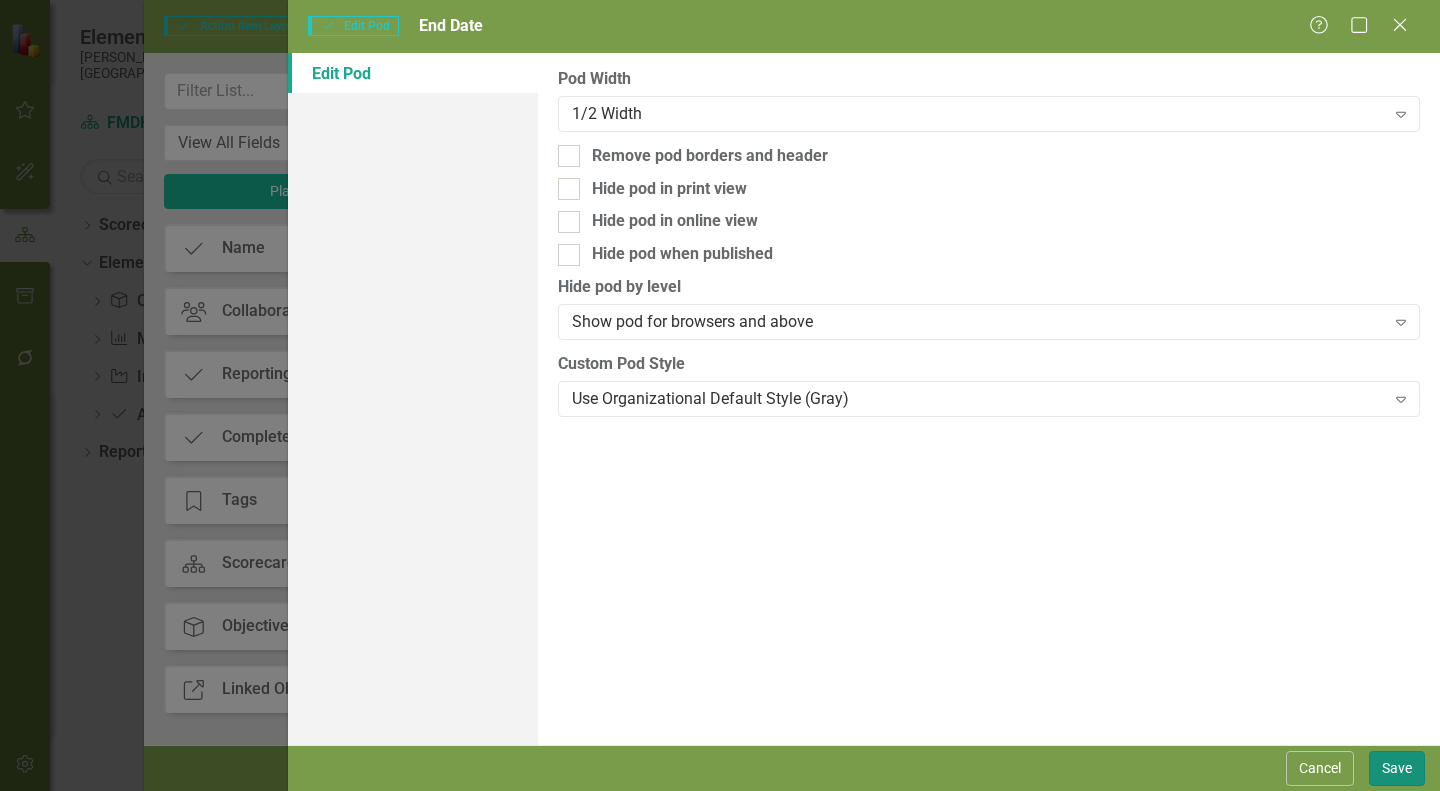 click on "Save" at bounding box center (1397, 768) 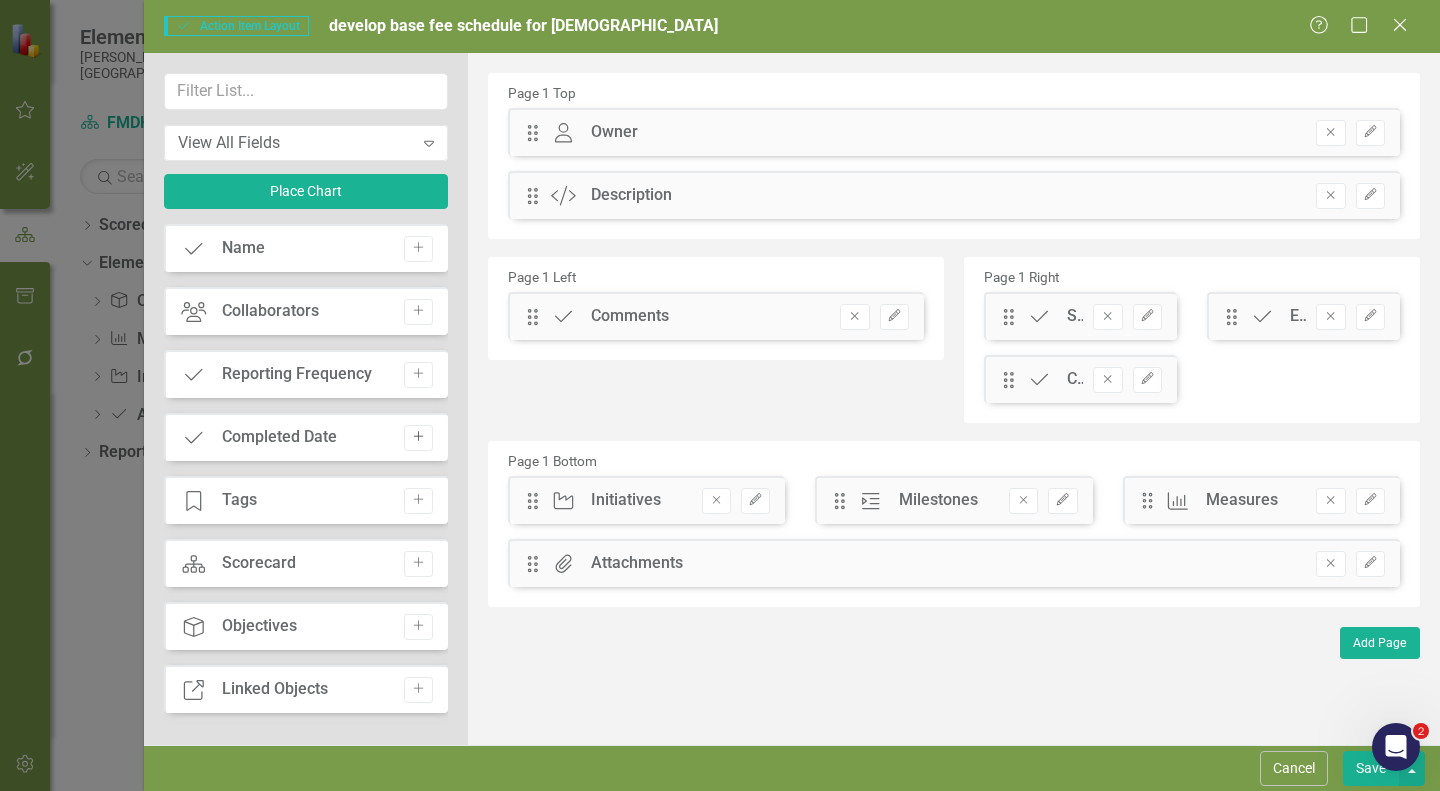 click on "Add" 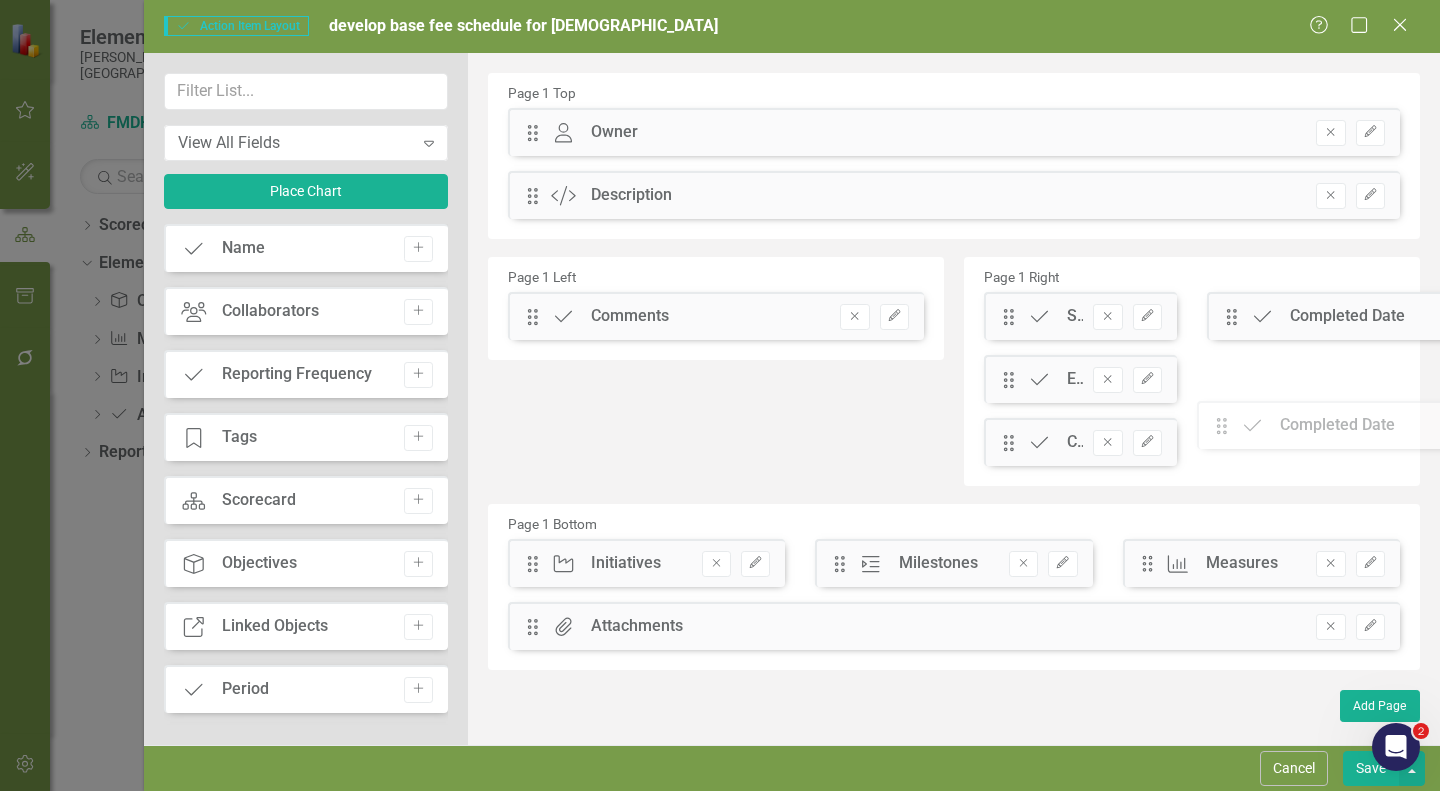 scroll, scrollTop: 0, scrollLeft: 0, axis: both 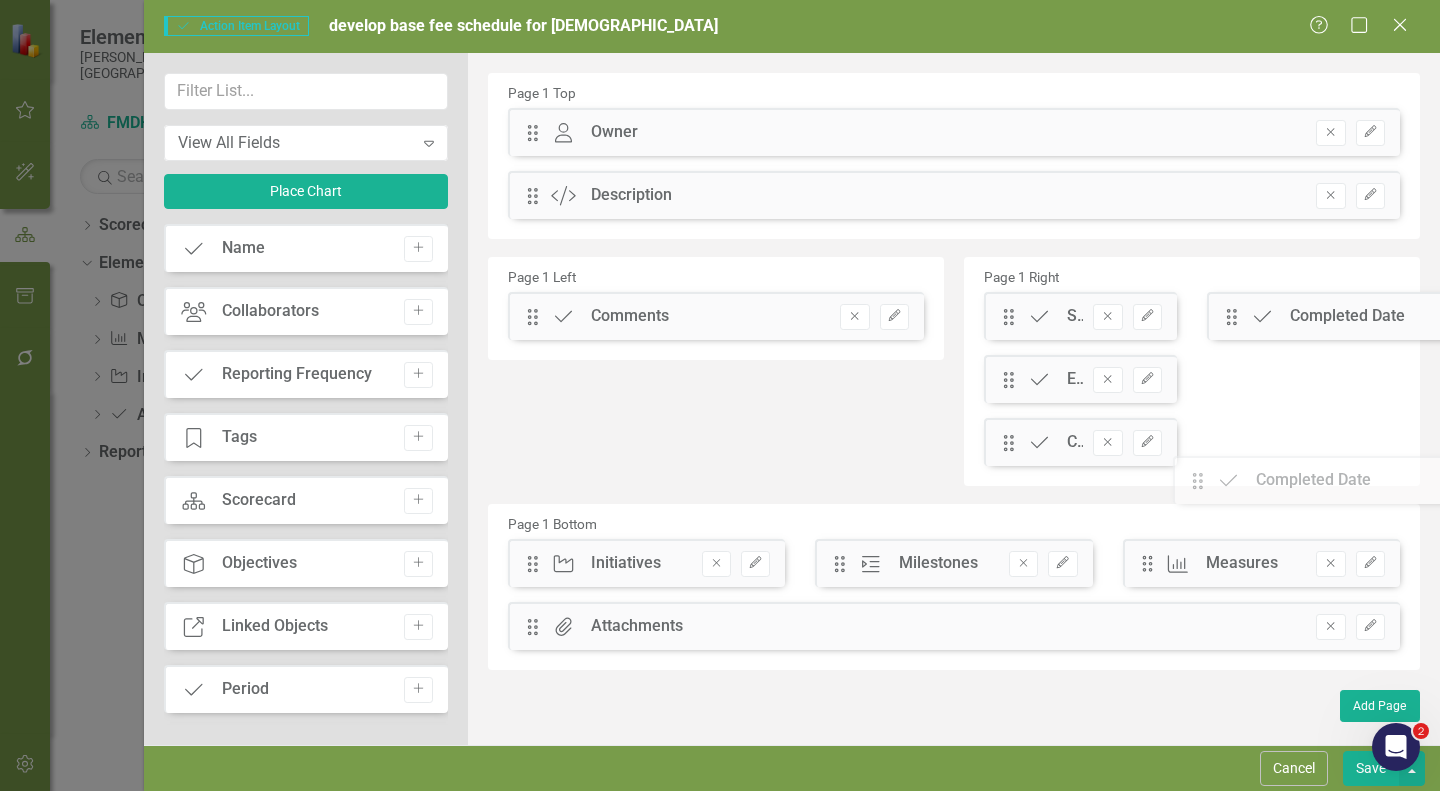 drag, startPoint x: 889, startPoint y: 309, endPoint x: 1217, endPoint y: 479, distance: 369.4374 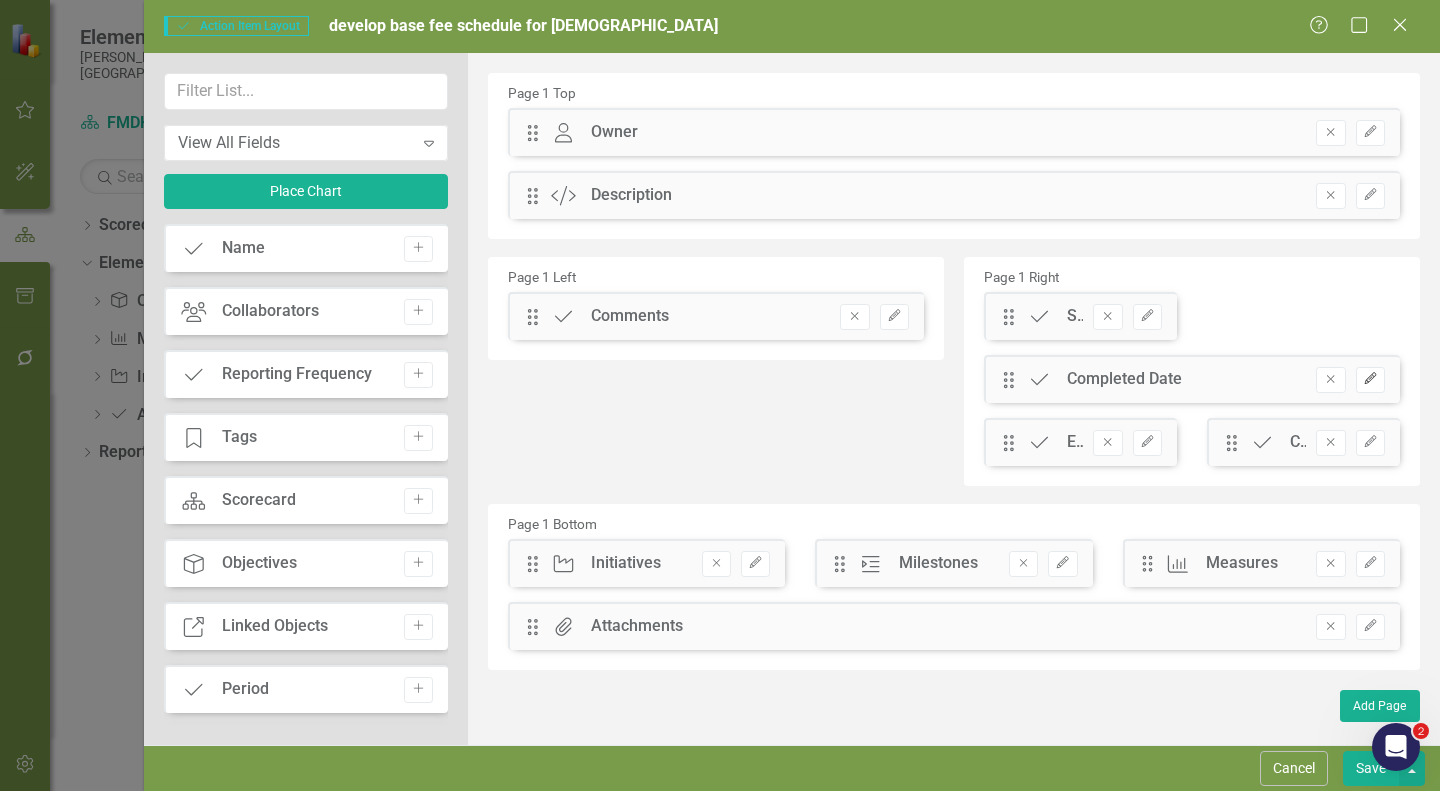 click on "Edit" 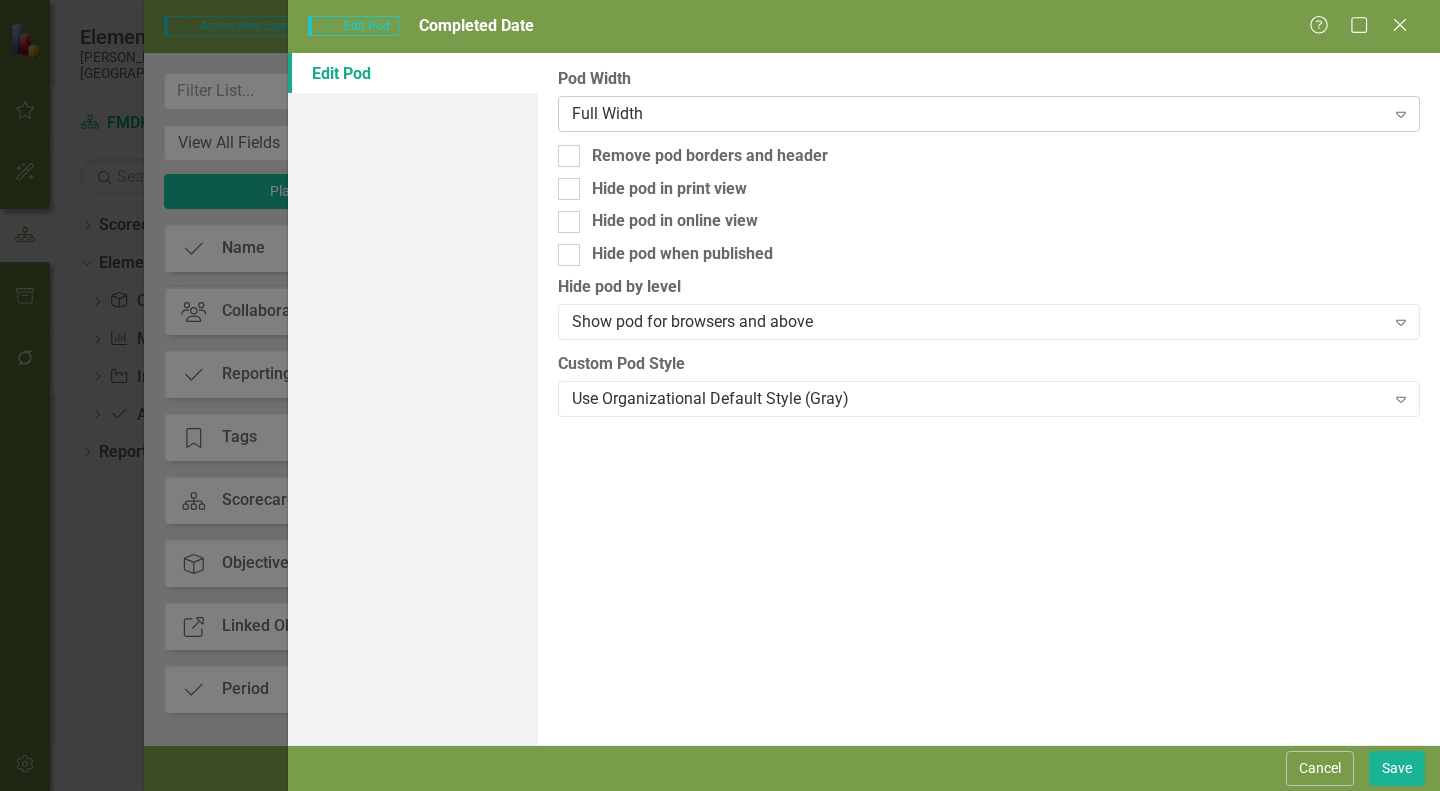 click on "Full Width" at bounding box center (978, 113) 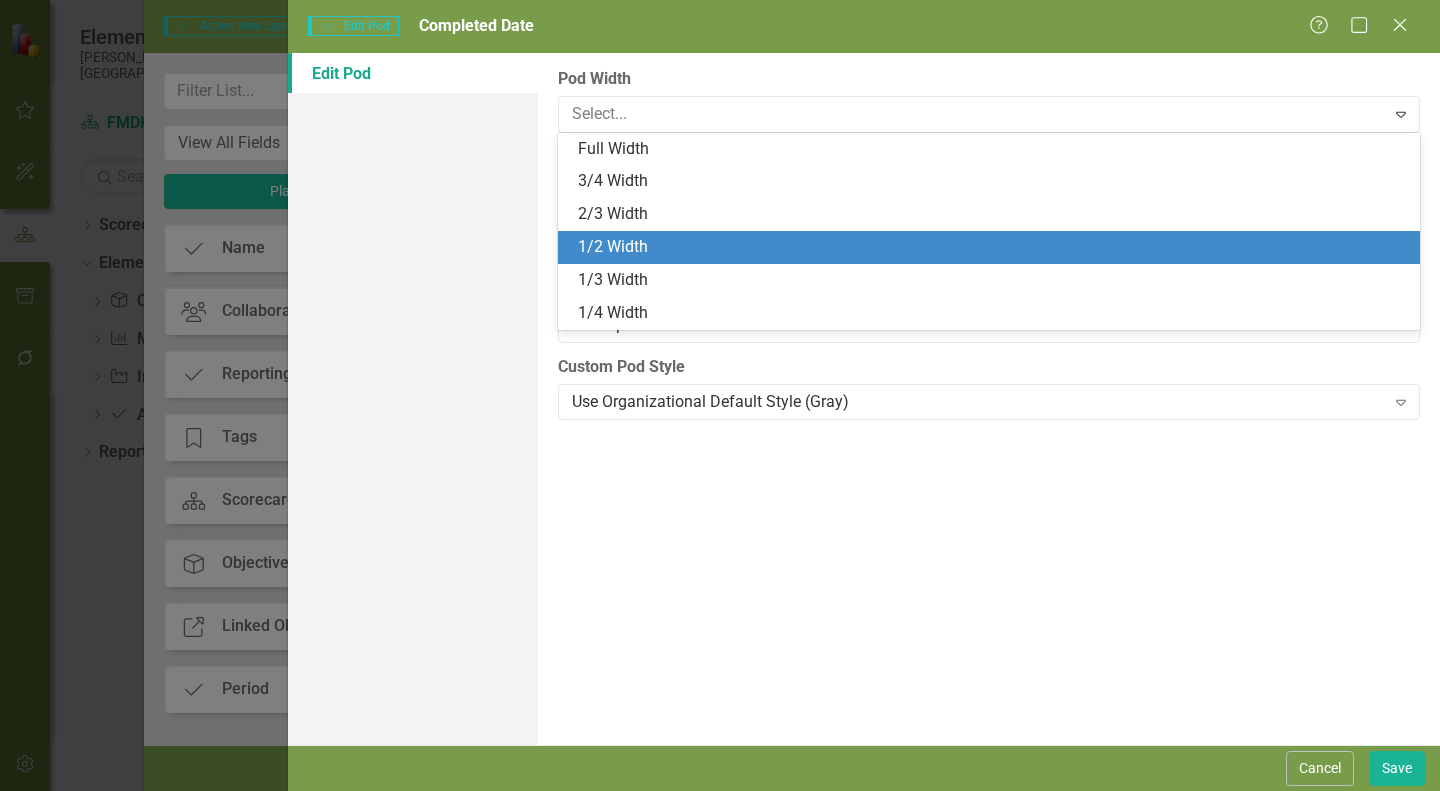 click on "1/2 Width" at bounding box center (993, 247) 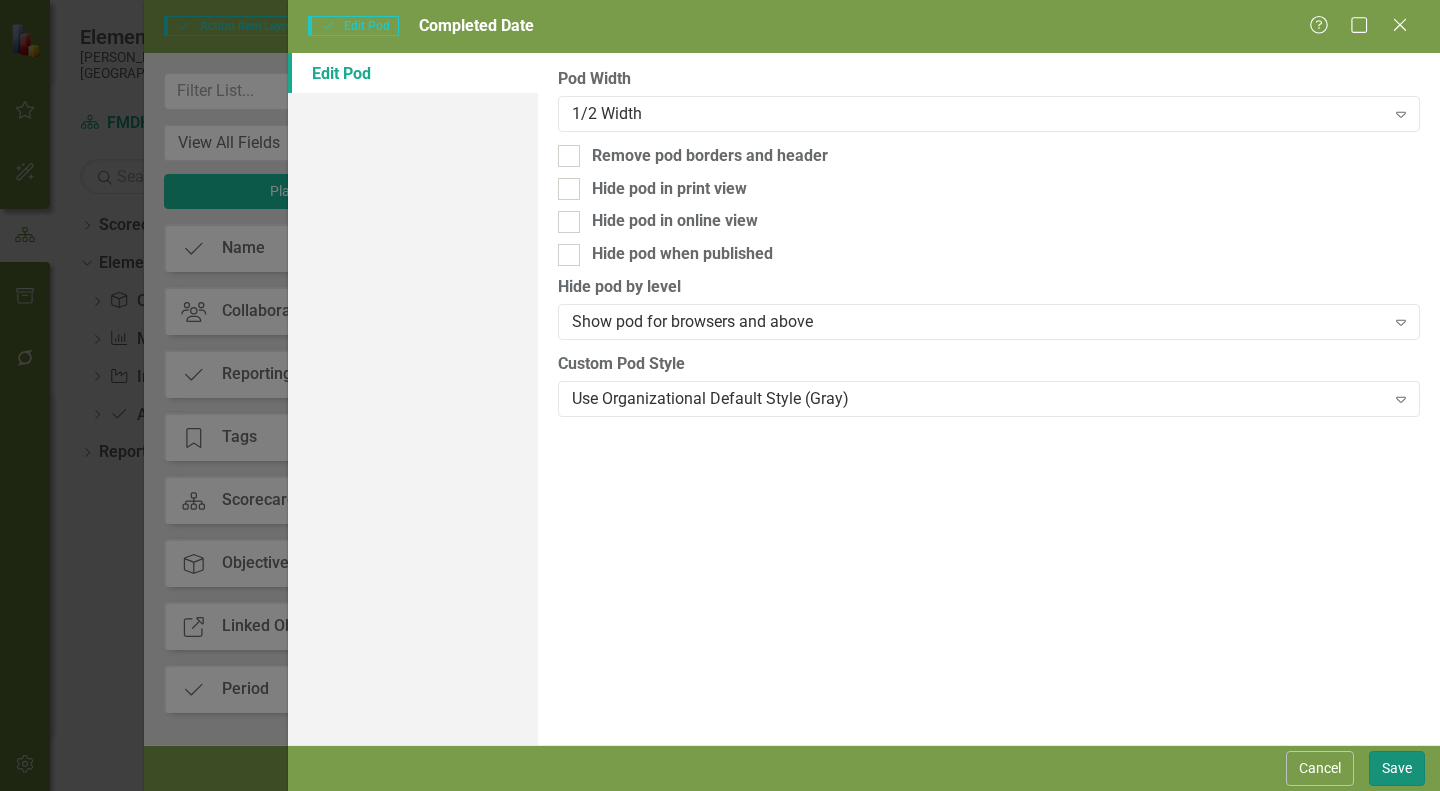 drag, startPoint x: 1393, startPoint y: 767, endPoint x: 20, endPoint y: 2, distance: 1571.736 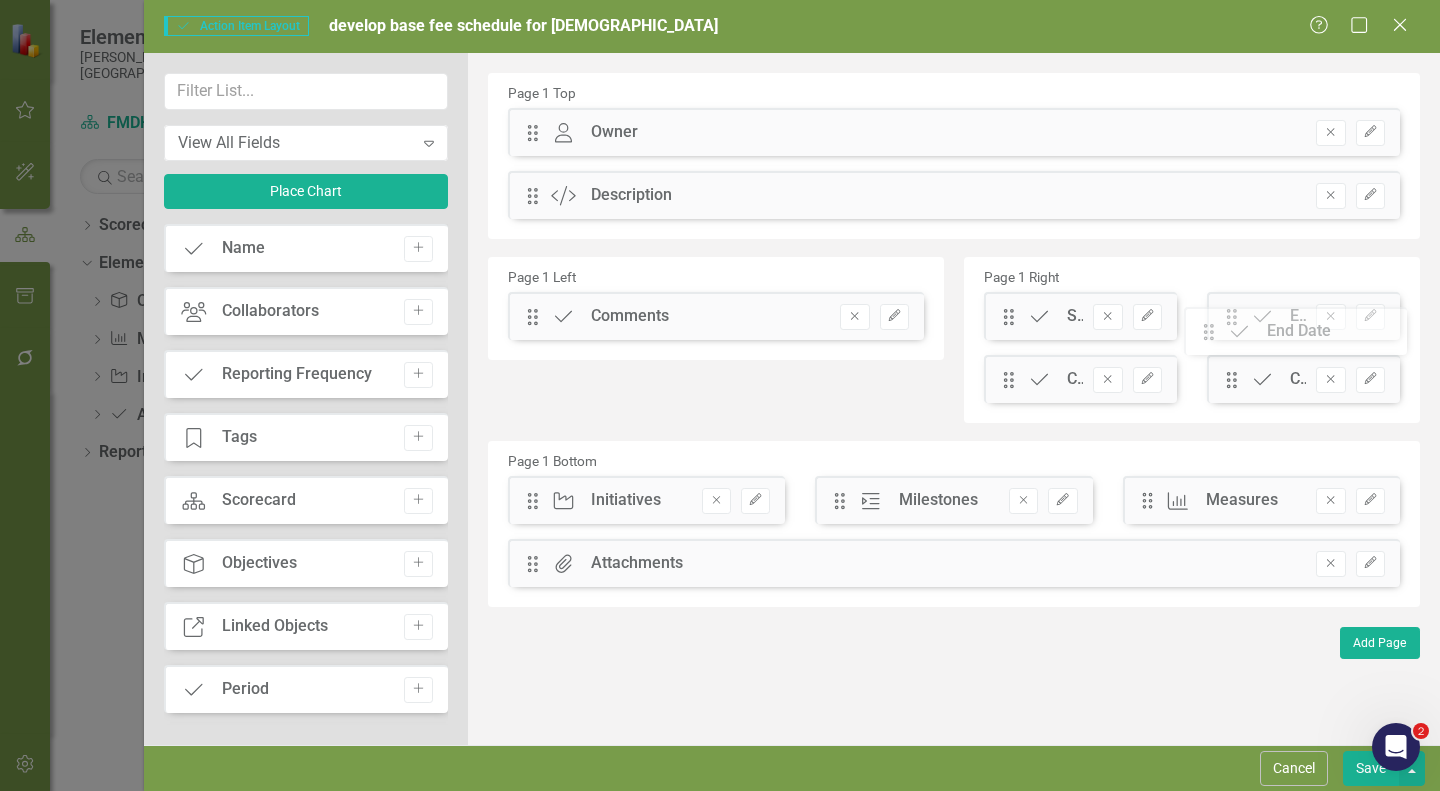 drag, startPoint x: 1009, startPoint y: 378, endPoint x: 1225, endPoint y: 330, distance: 221.26907 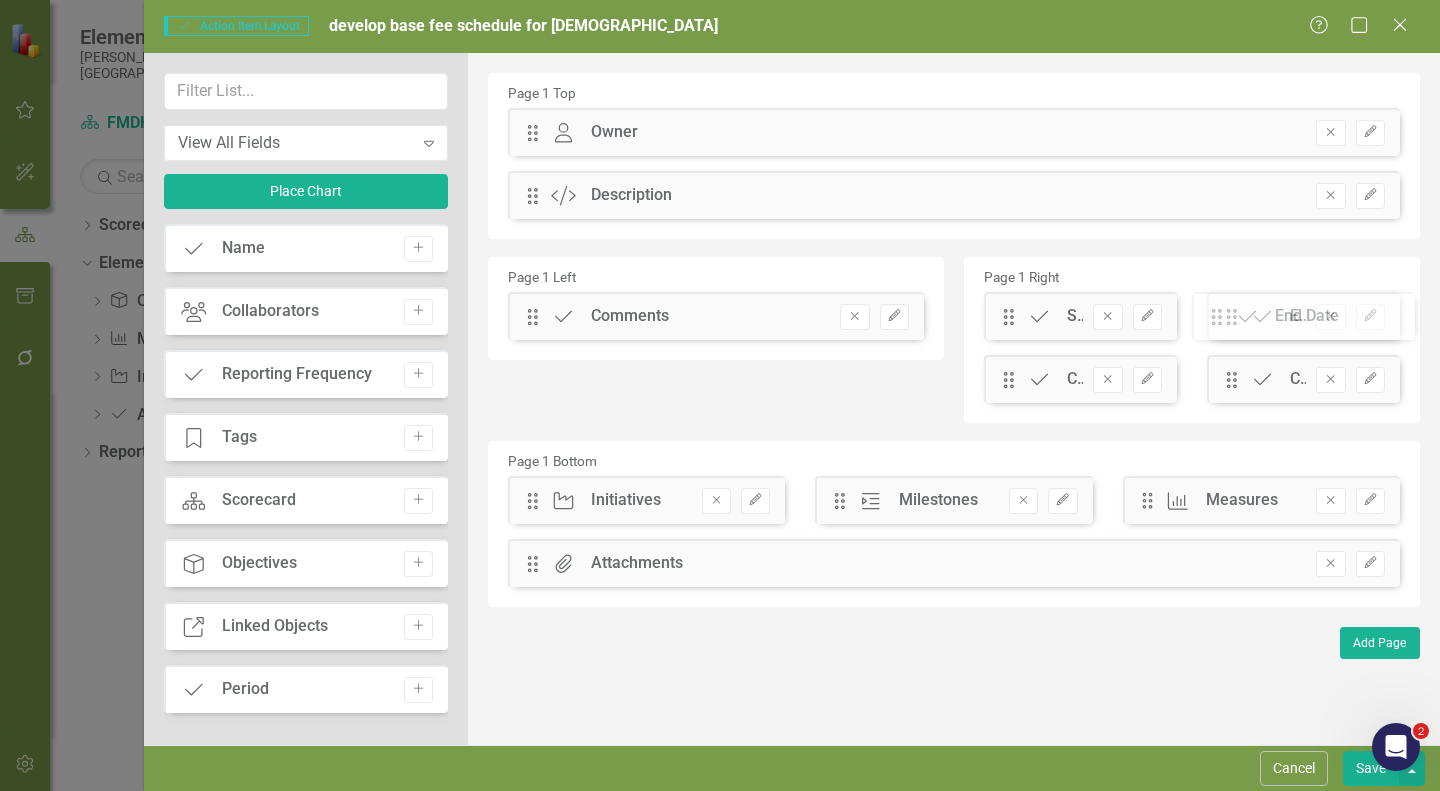 click on "The fields (or pods) that are available for you to include on the detail page are listed to the left. You can simply drag and drop to add or arrange the page to meet your needs.   Learn more in the ClearPoint Support Center. Close Help Page 1 Top Drag Owner Owner Hidden Pod  Online   Hidden Pod  Printed Hidden Pod  Published Remove Edit Drag Custom Description  Hidden Pod  Online   Hidden Pod  Printed Hidden Pod  Published Remove Edit Page 1 Left Drag Action Item Comments Hidden Pod  Online   Hidden Pod  Printed Hidden Pod  Published Remove Edit Page 1 Right Drag Action Item Start Date Hidden Pod  Online   Hidden Pod  Printed Hidden Pod  Published Remove Edit Drag Action Item Completed Date Hidden Pod  Online   Hidden Pod  Printed Hidden Pod  Published Remove Edit Drag Action Item End Date Hidden Pod  Online   Hidden Pod  Printed Hidden Pod  Published Remove Edit Drag Action Item Completed Hidden Pod  Online   Hidden Pod  Printed Hidden Pod  Published Remove Edit Page 1 Bottom Drag Initiative Initiatives" at bounding box center (954, 399) 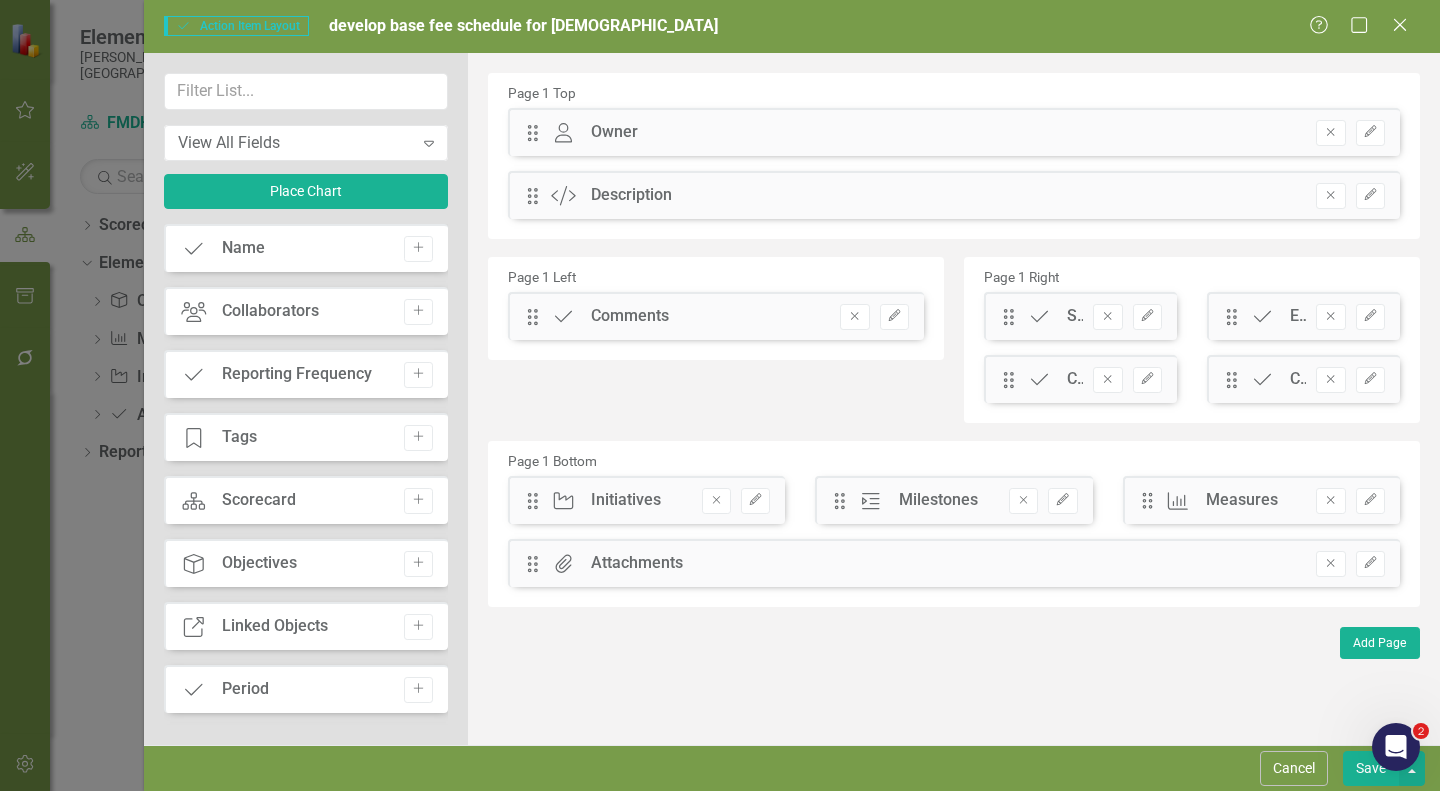 click on "Save" at bounding box center (1371, 768) 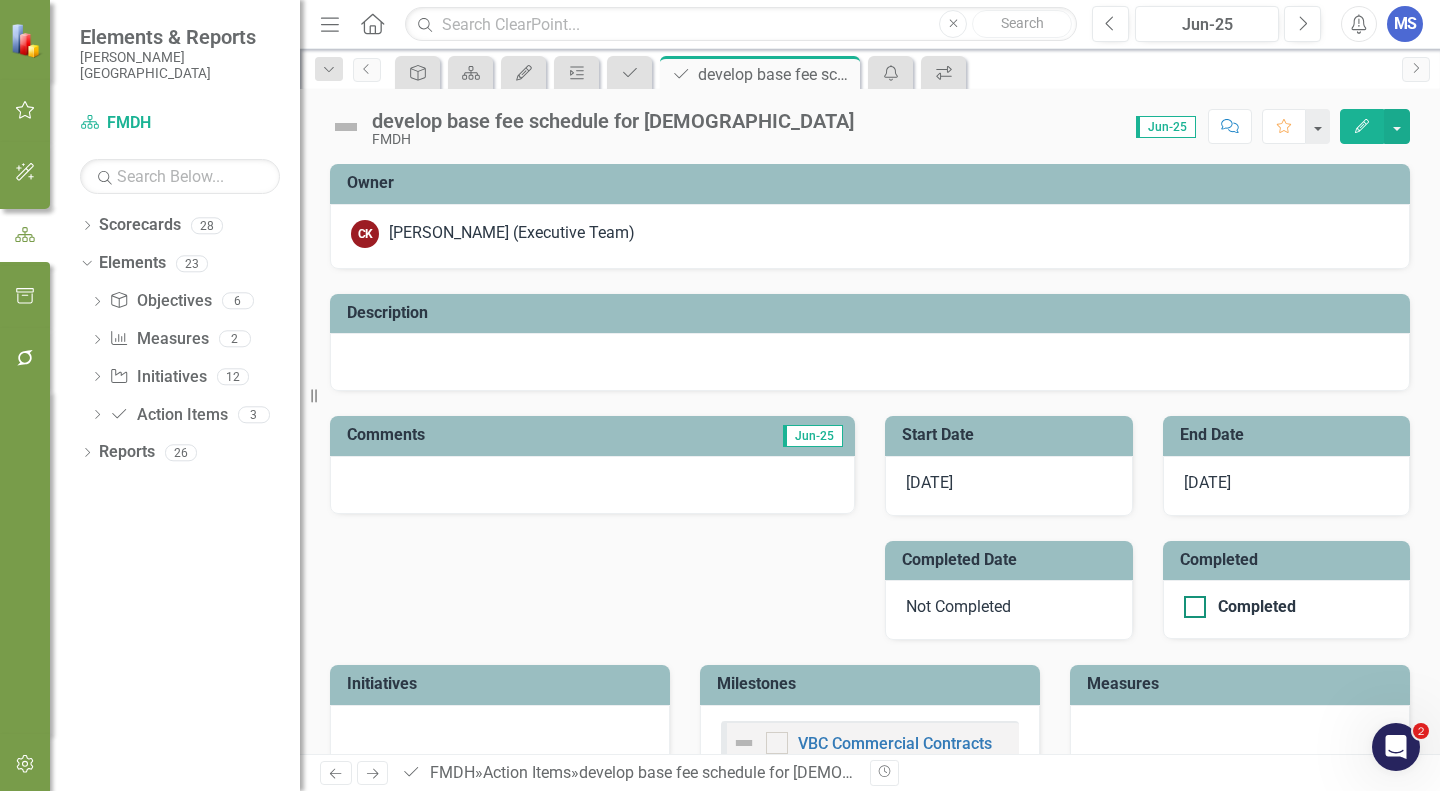click on "Completed" at bounding box center (1190, 602) 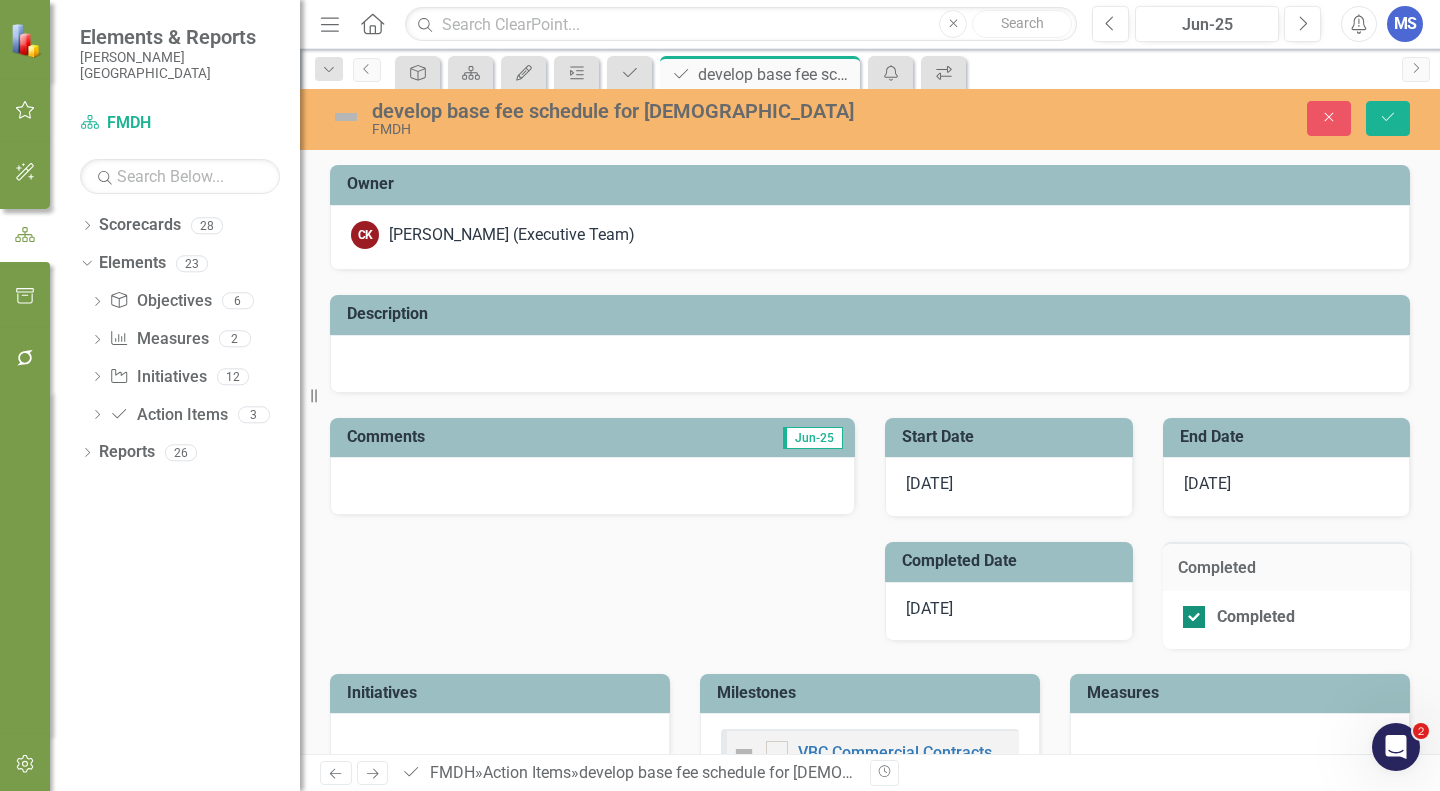 click on "Completed" at bounding box center [1189, 612] 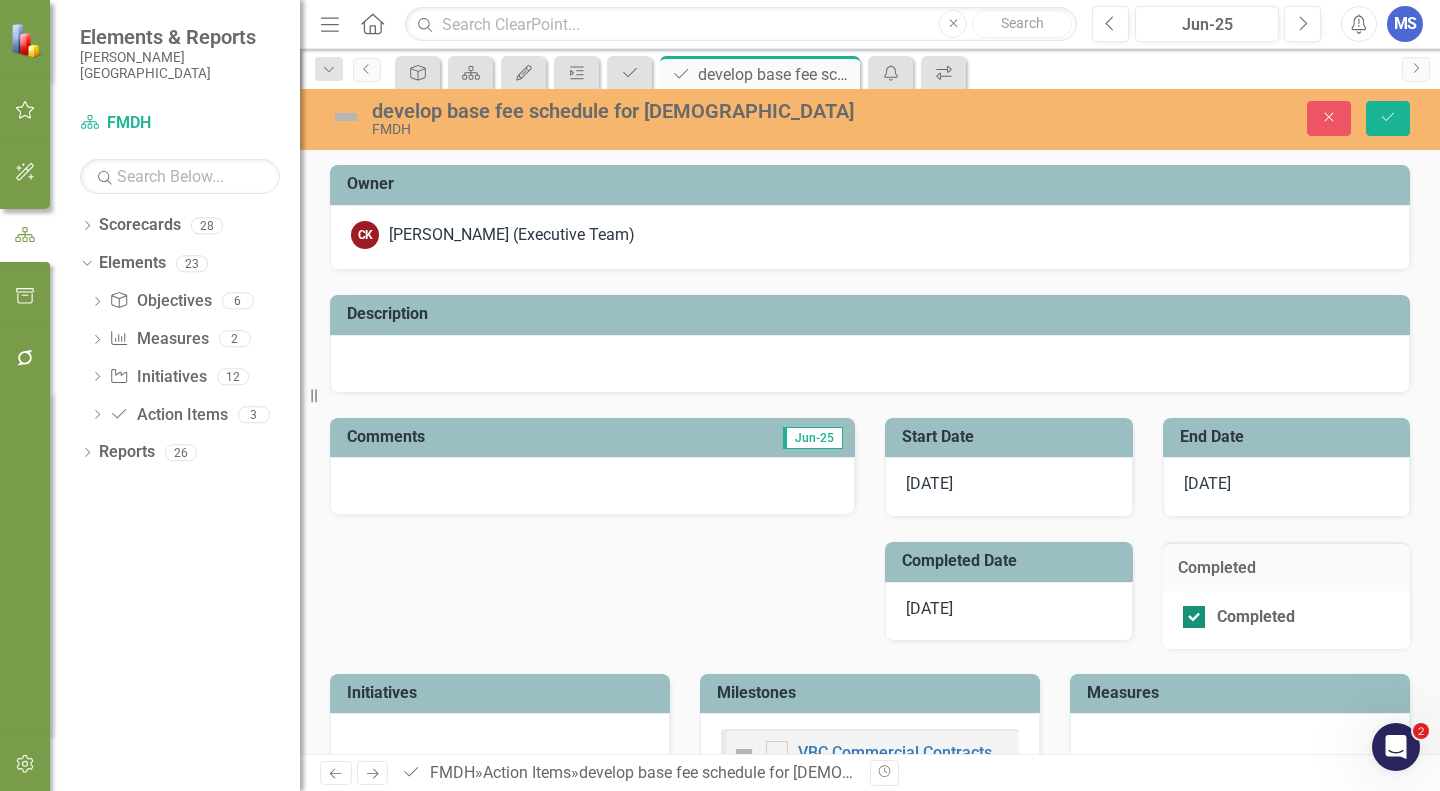 checkbox on "false" 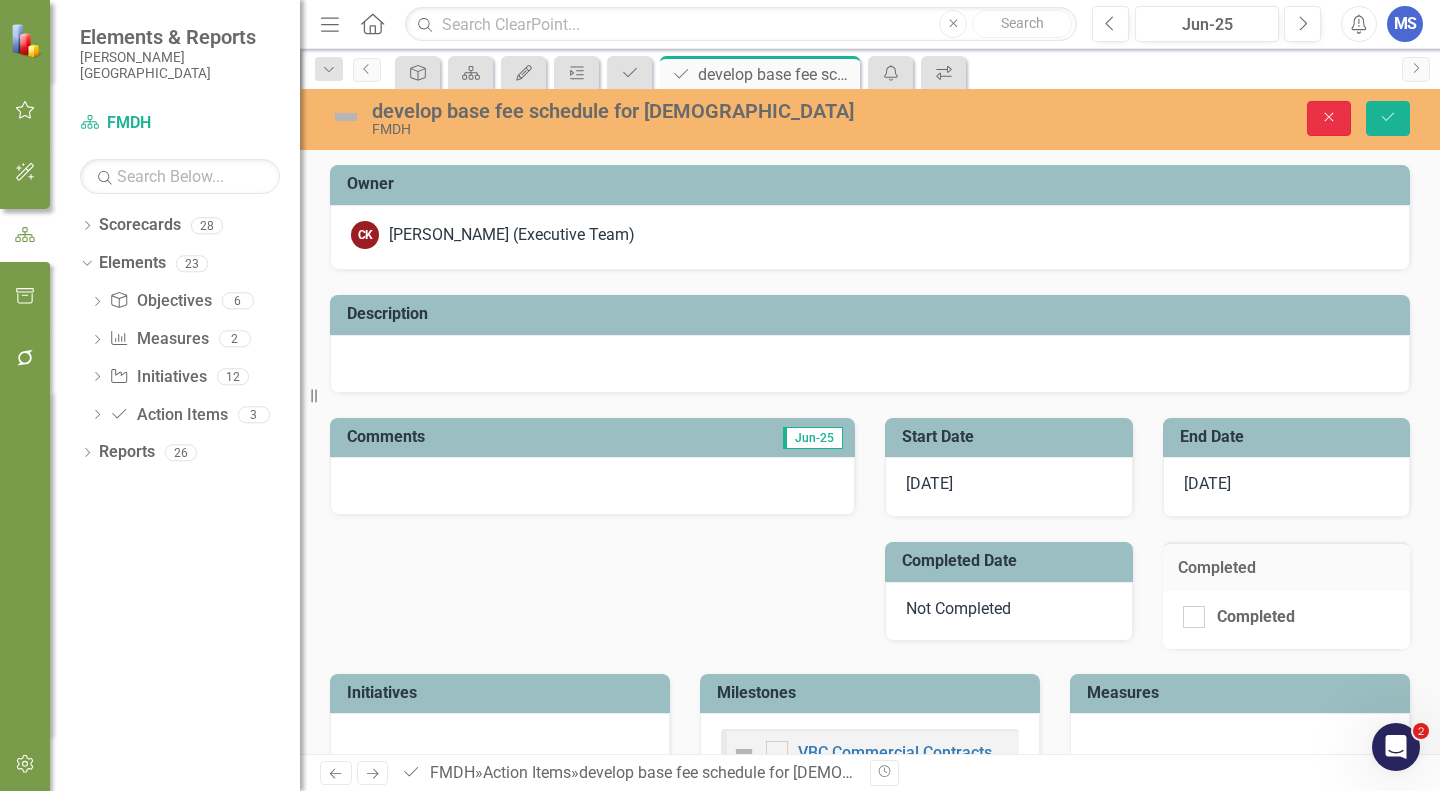 click on "Close" 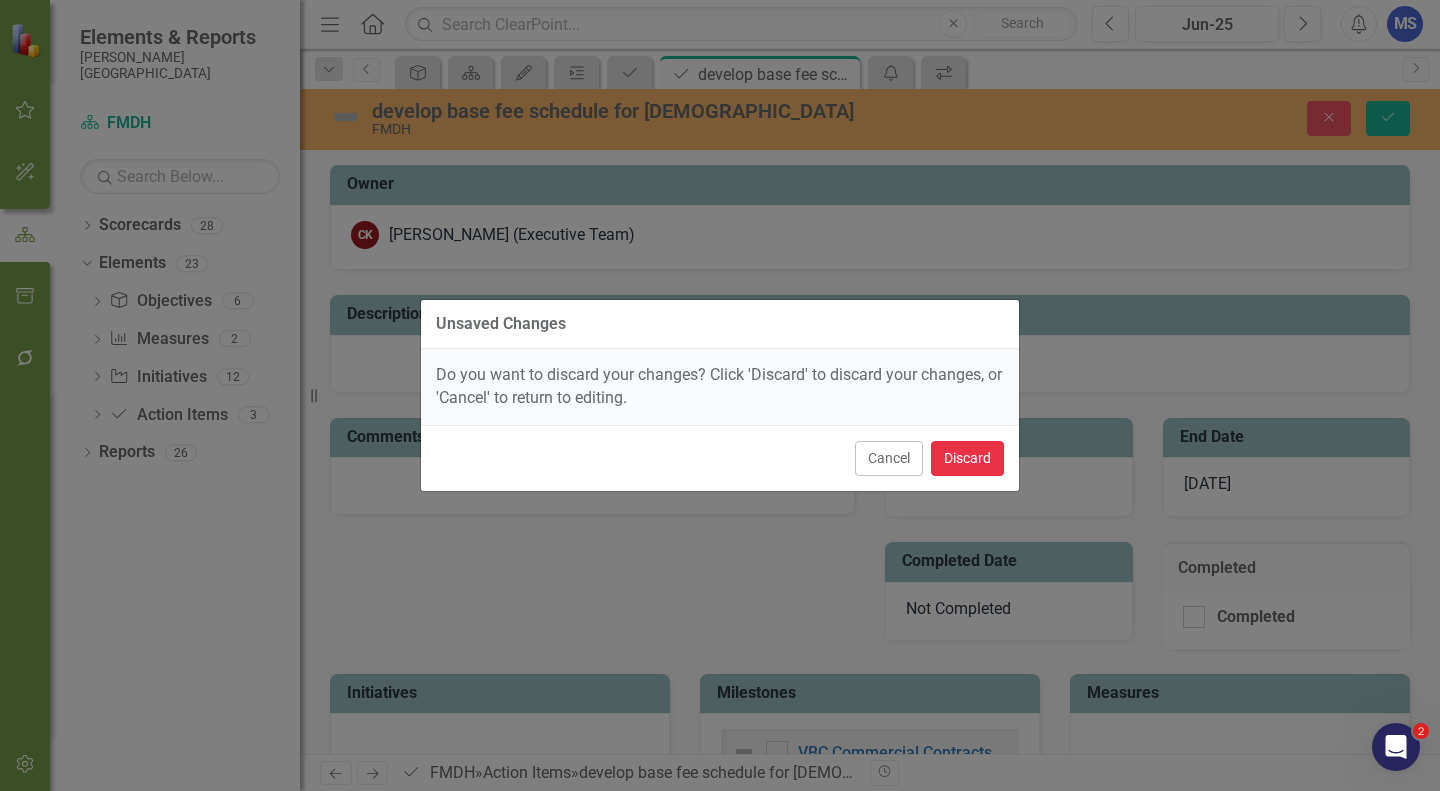 click on "Discard" at bounding box center [967, 458] 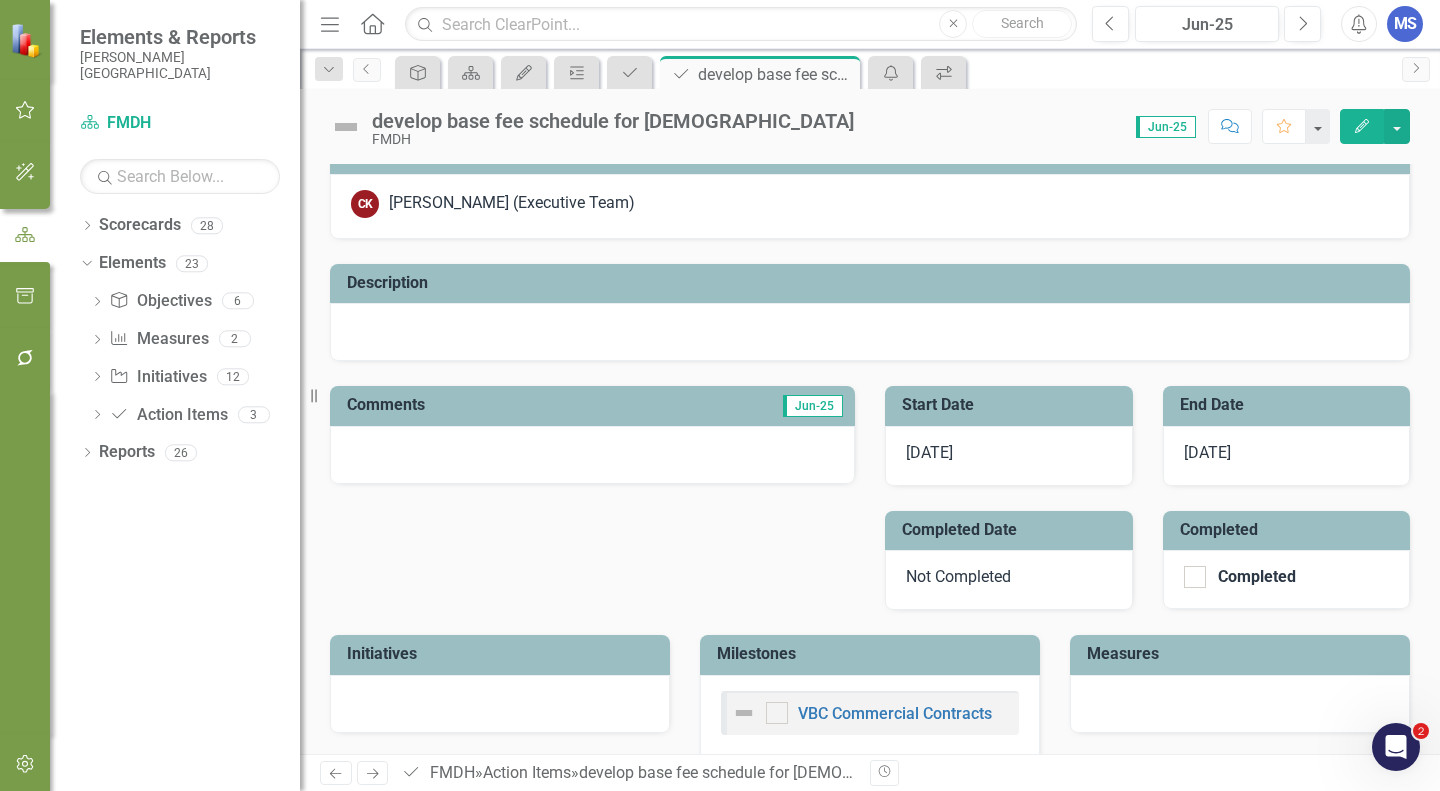scroll, scrollTop: 0, scrollLeft: 0, axis: both 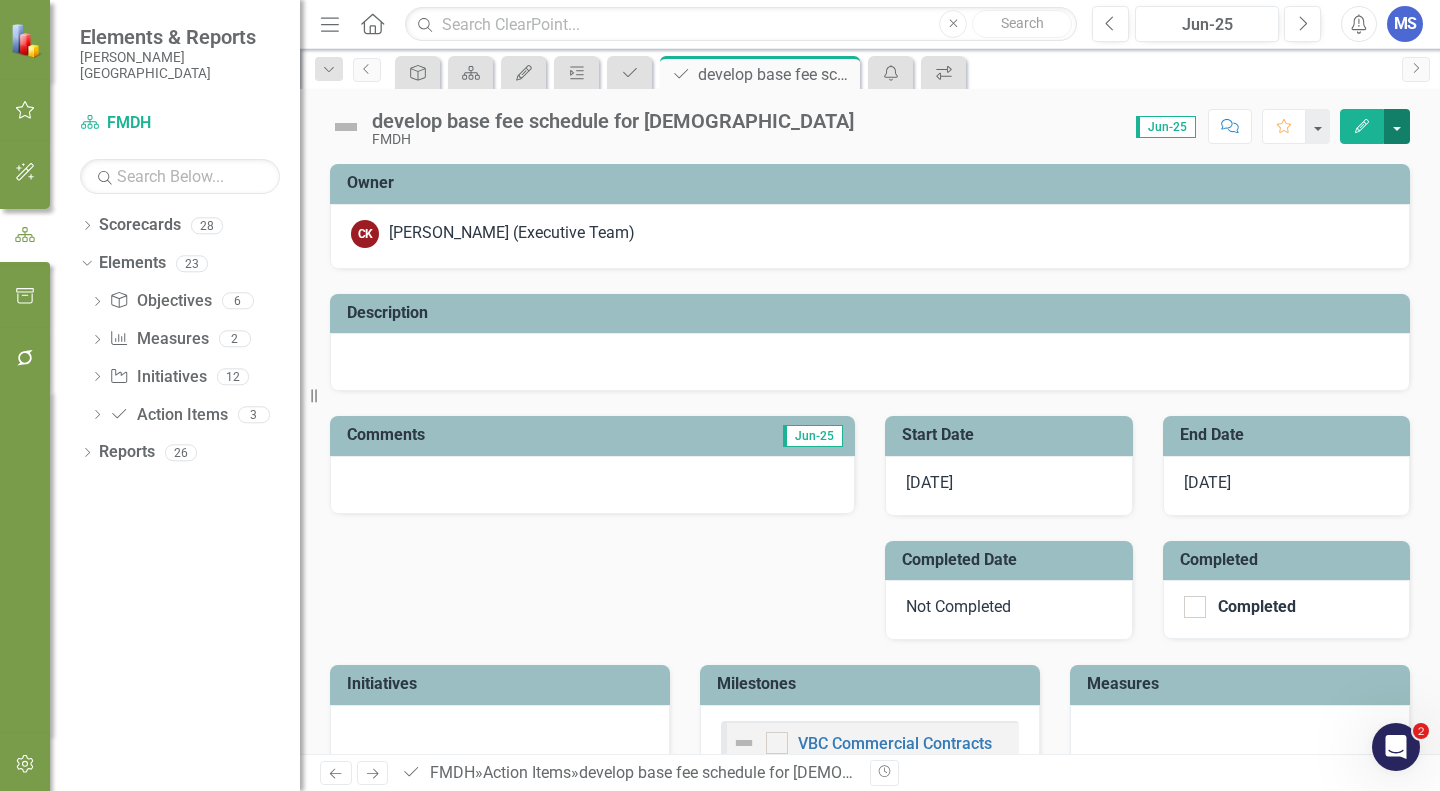 click at bounding box center [1397, 126] 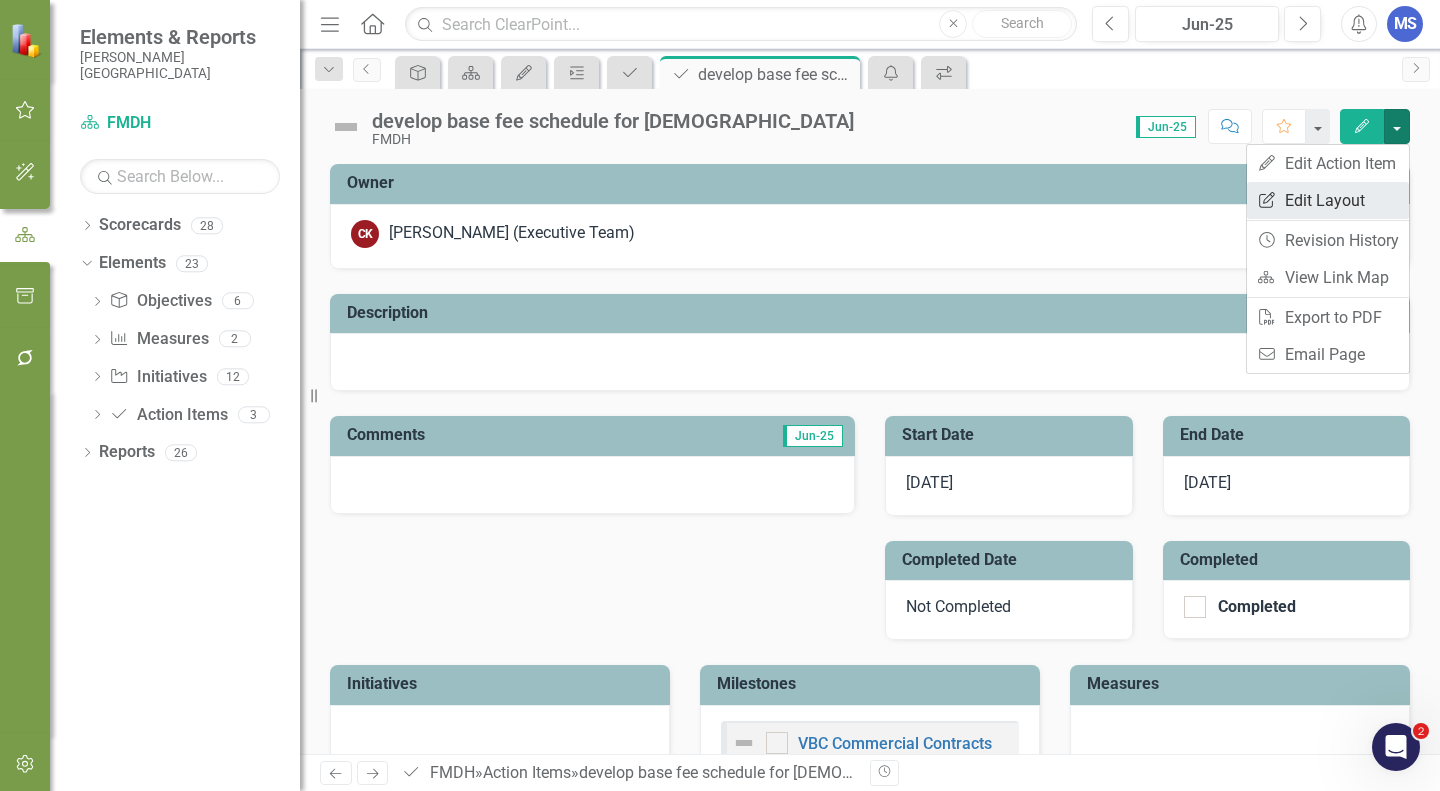 click on "Edit Report Edit Layout" at bounding box center (1328, 200) 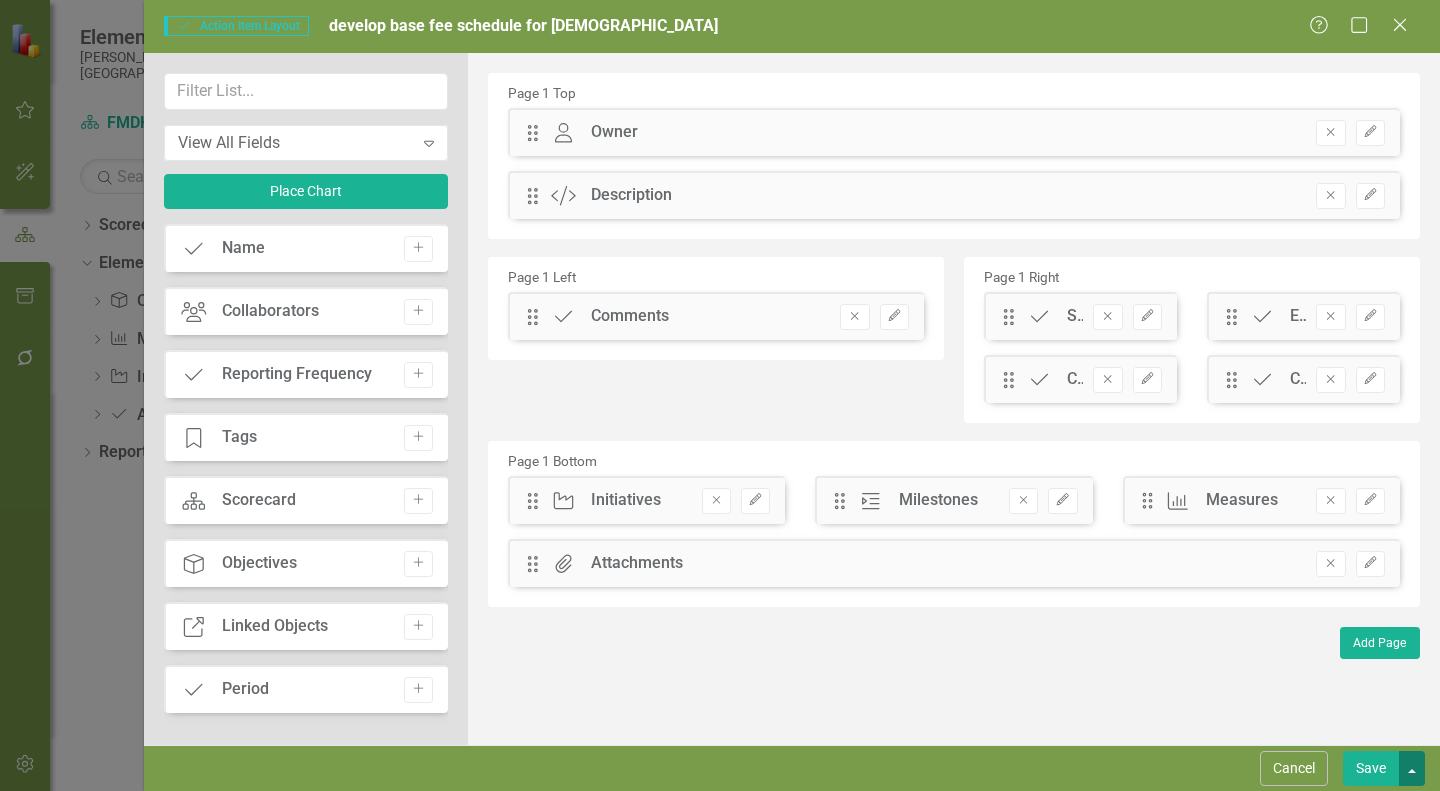 click at bounding box center [1412, 768] 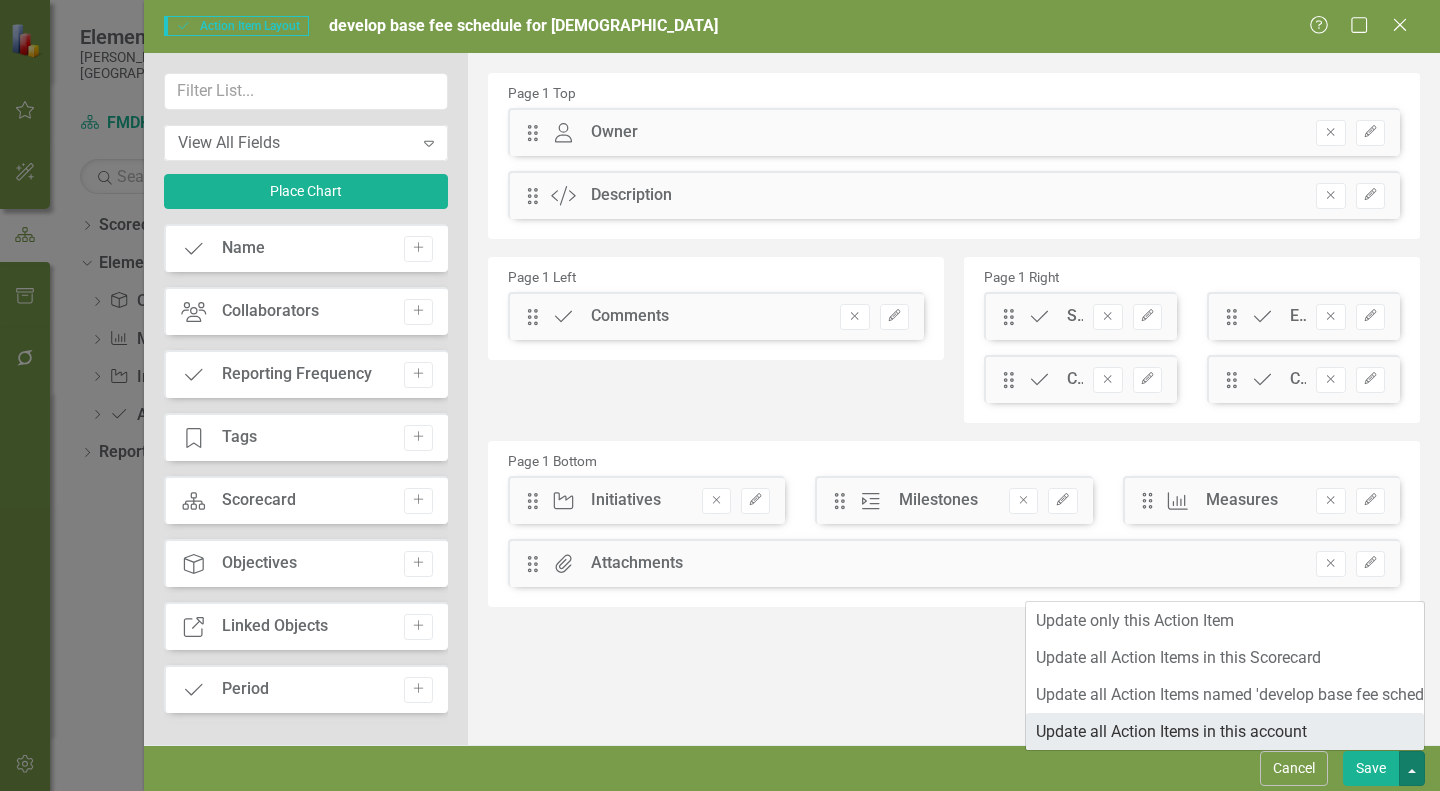 click on "Update all Action Items in this account" at bounding box center (1225, 731) 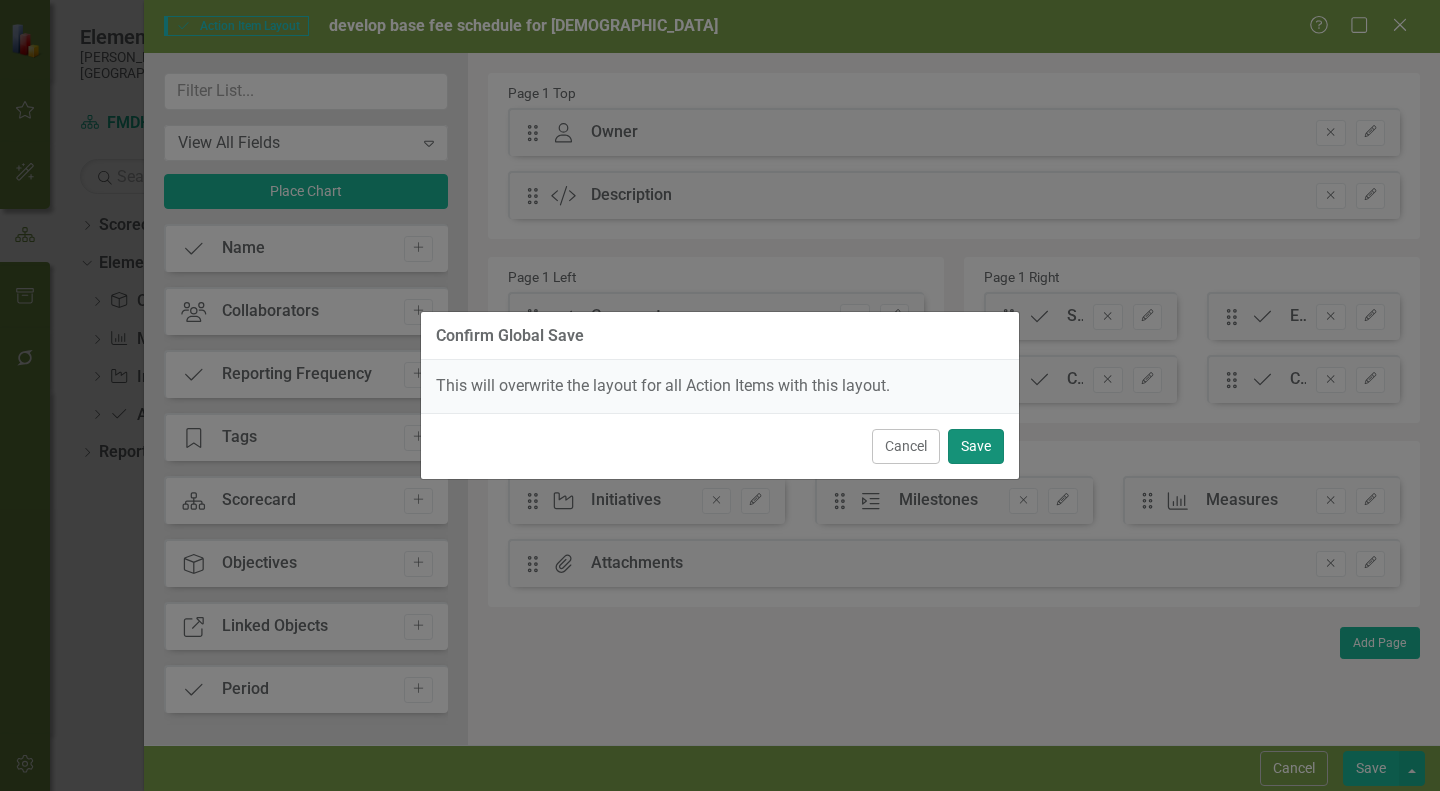 click on "Save" at bounding box center (976, 446) 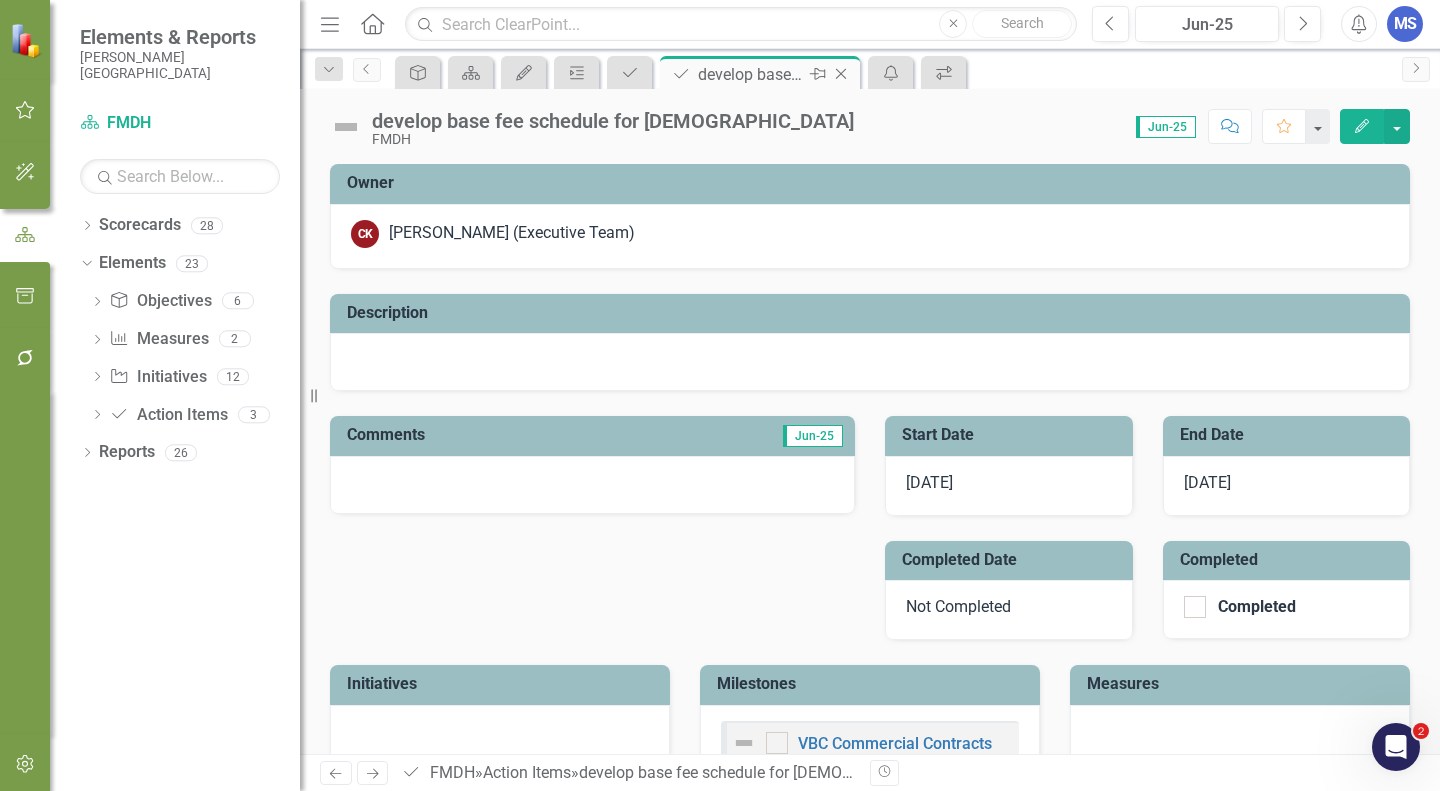 click 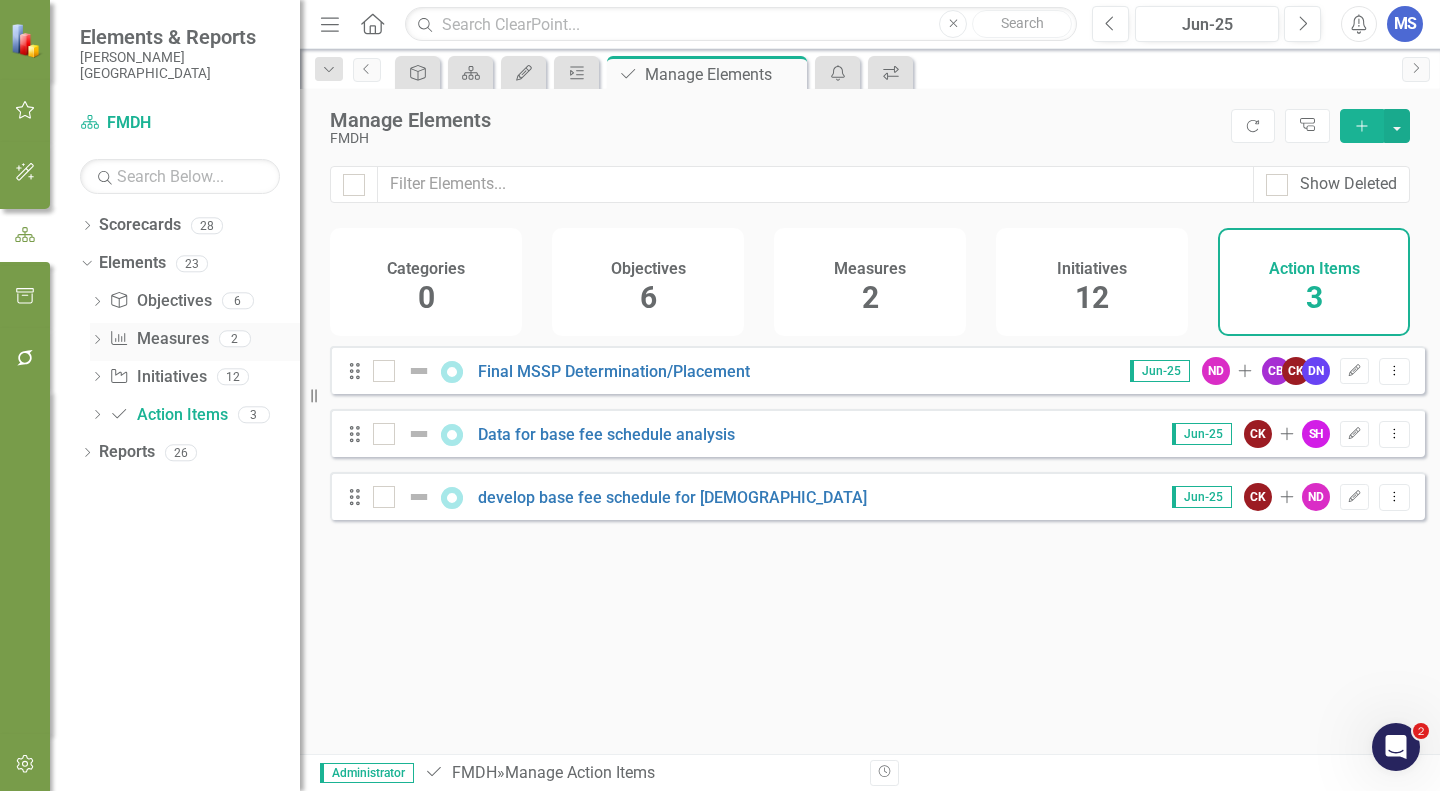 click on "Measure Measures" at bounding box center (158, 339) 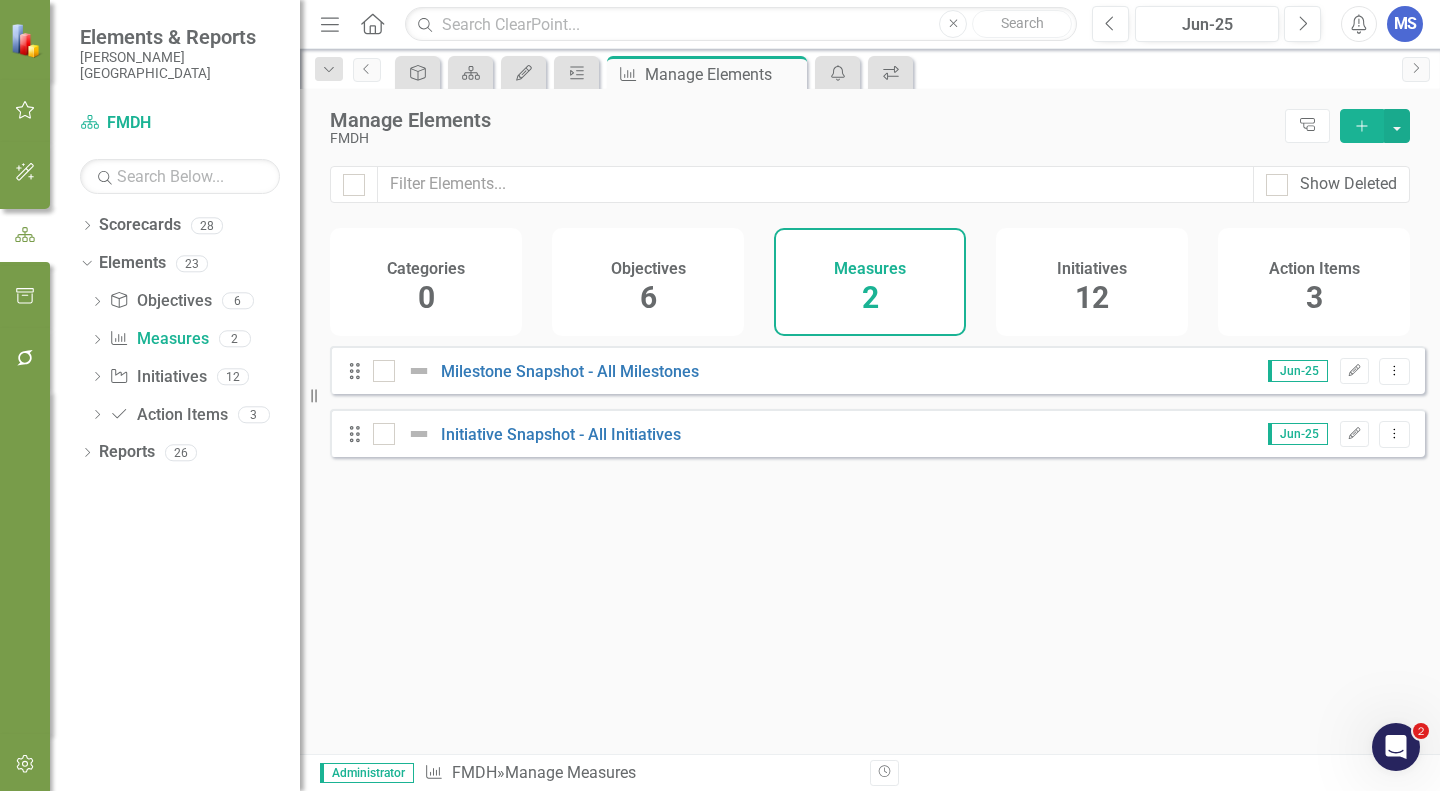 click 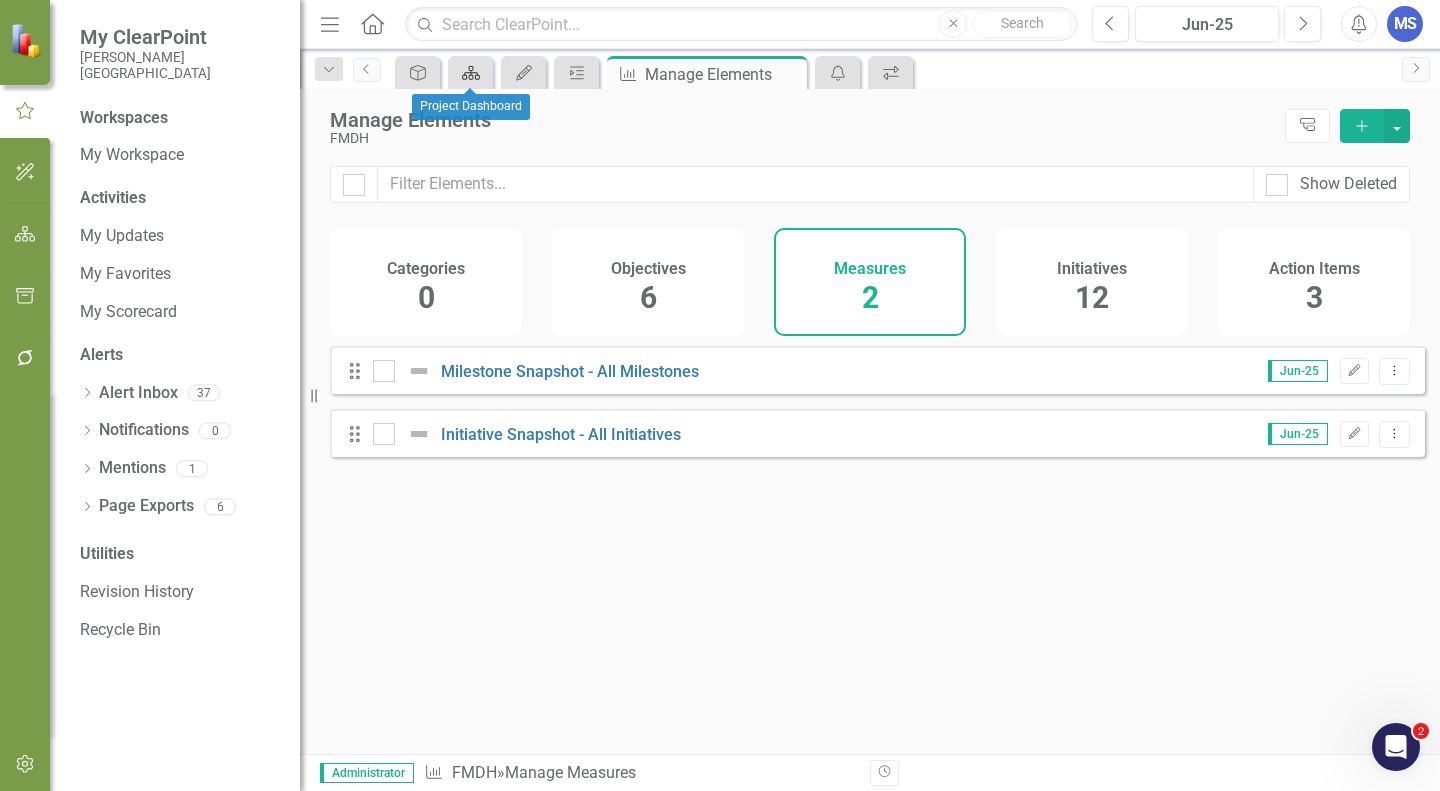 click on "Scorecard" at bounding box center (470, 72) 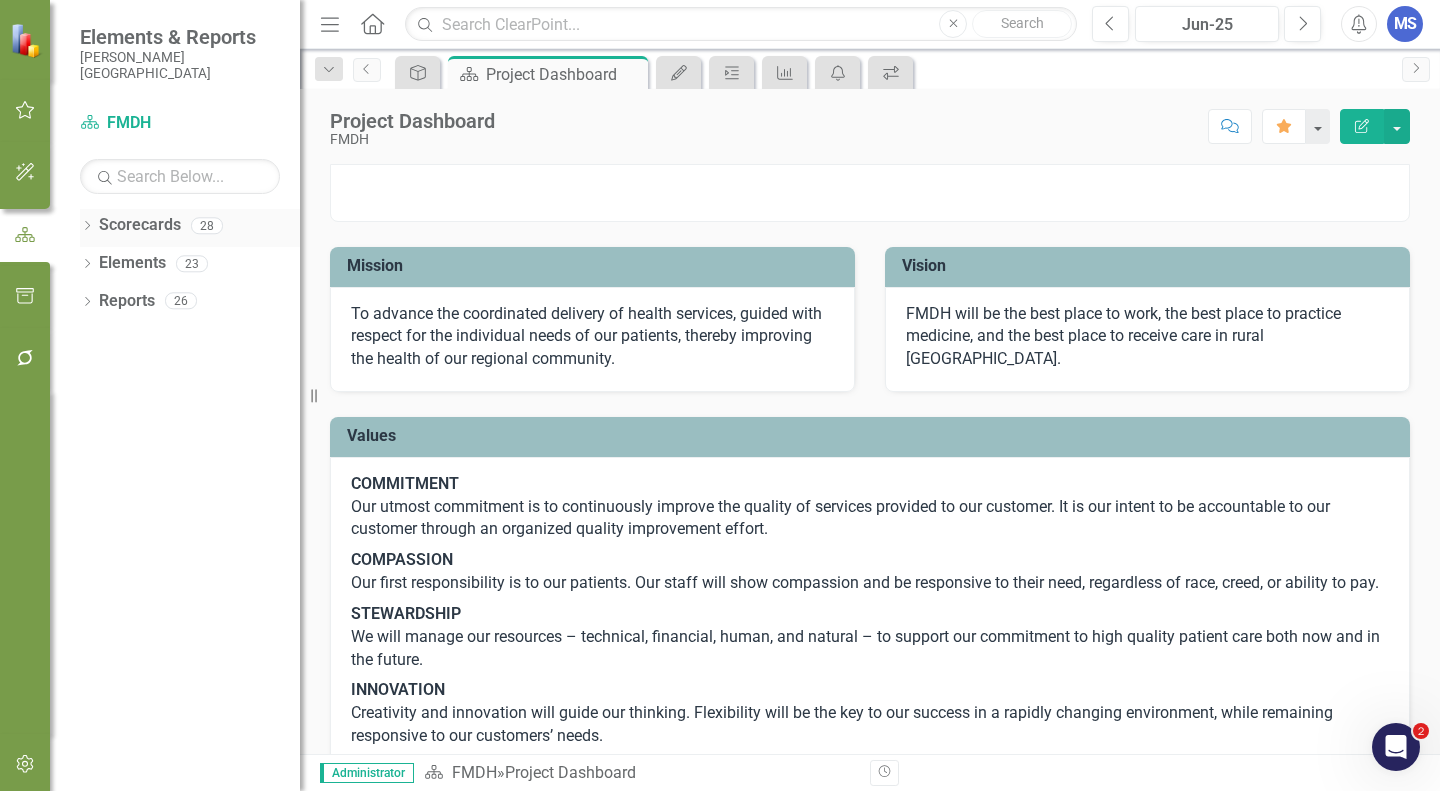 click on "Dropdown" 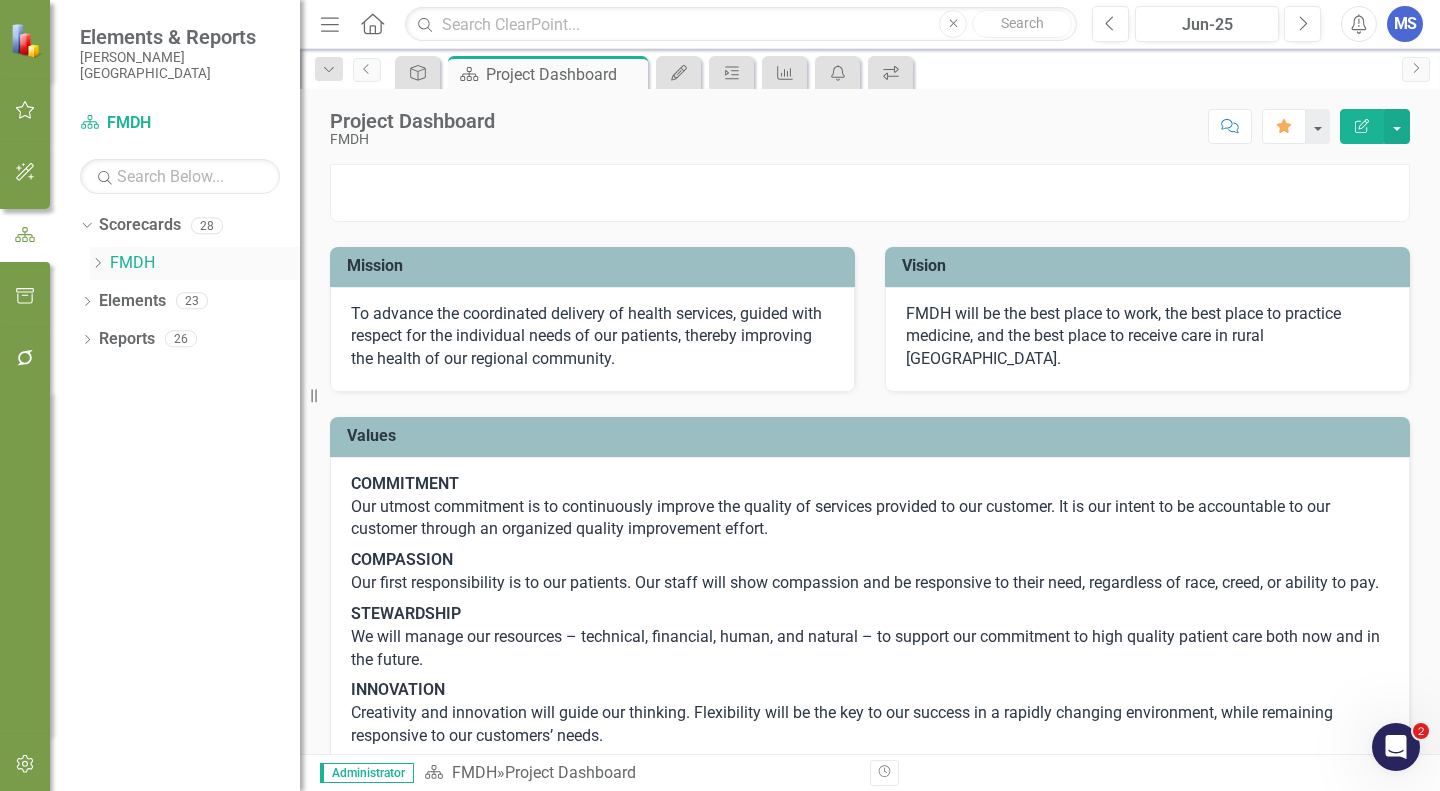 click on "Dropdown" 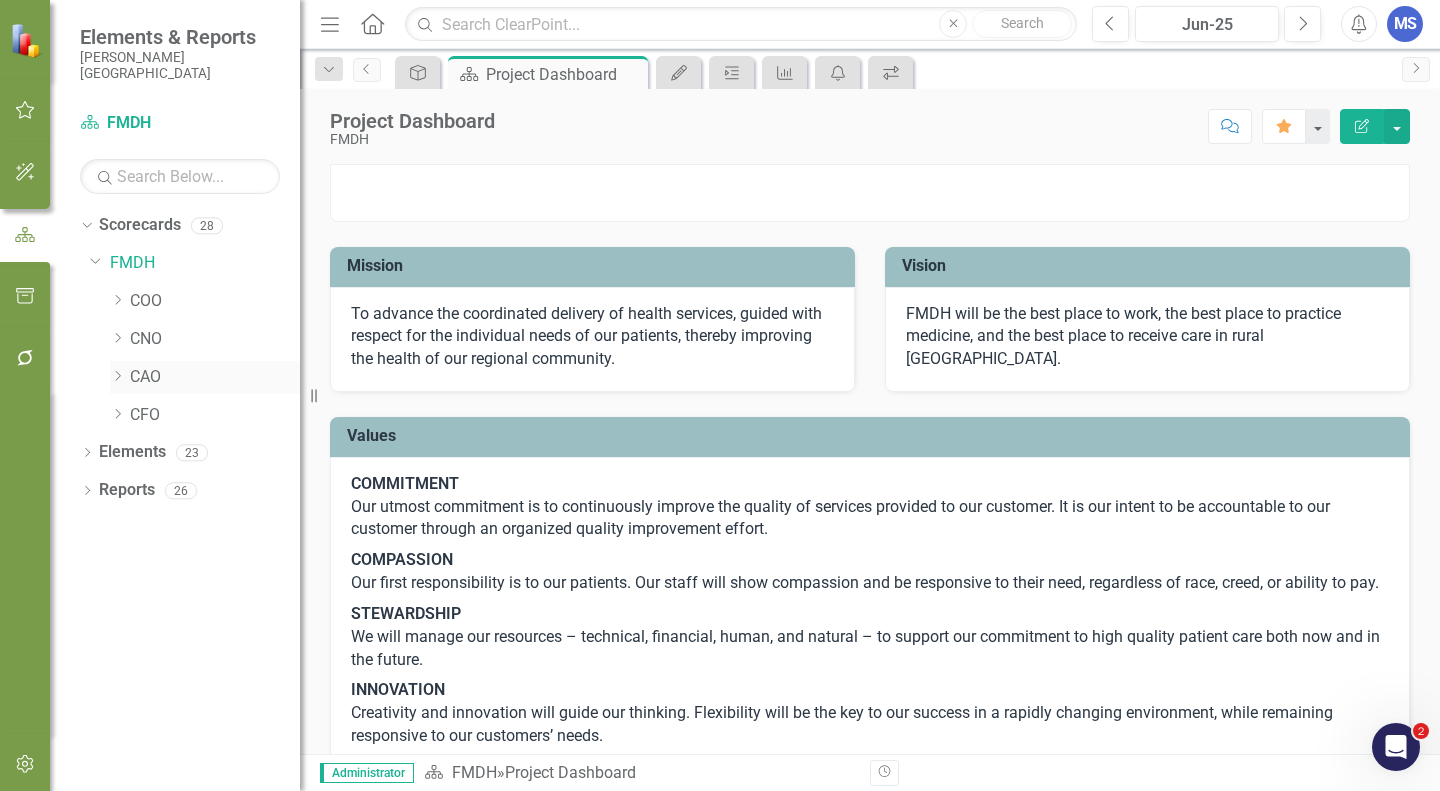 click on "Dropdown" 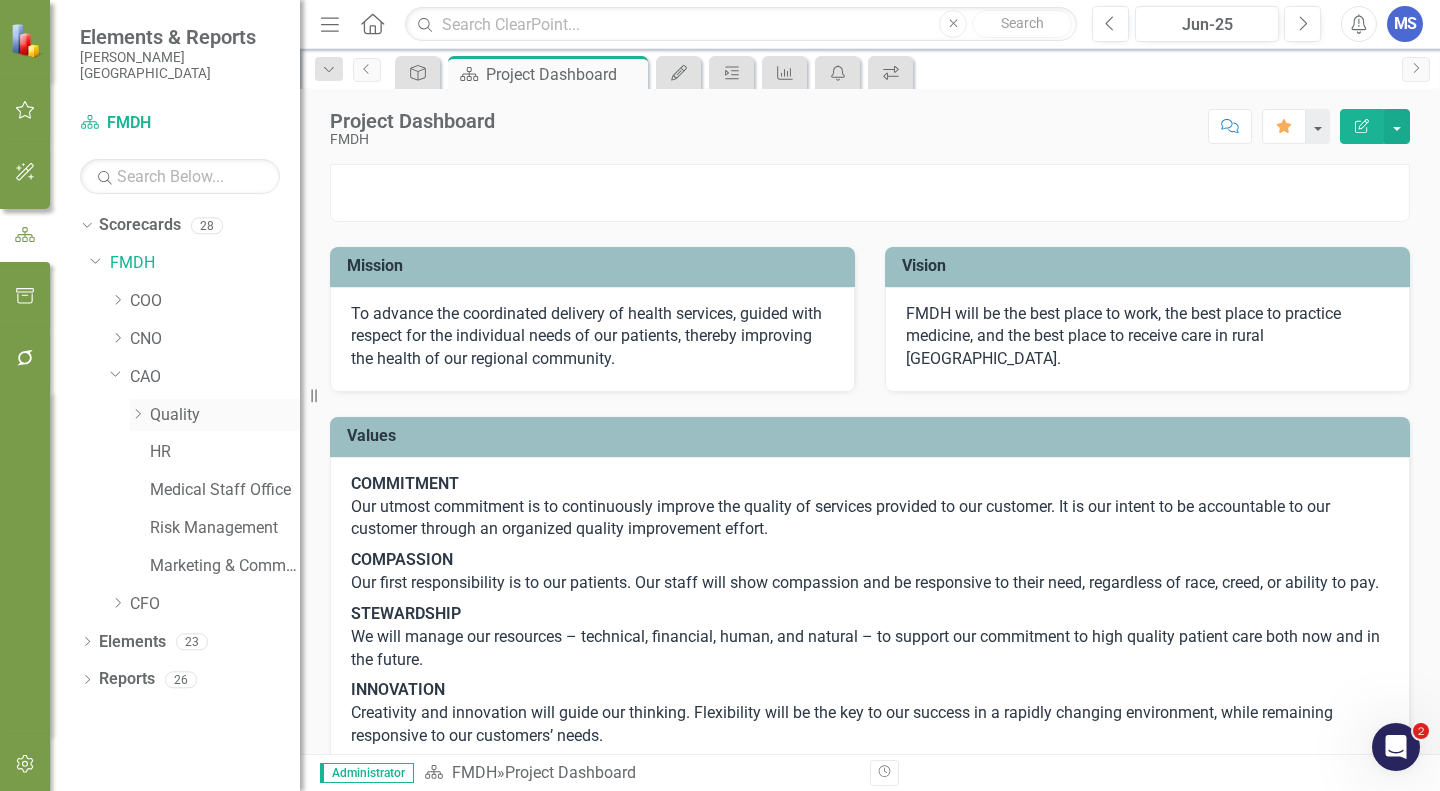 click on "Quality" at bounding box center (225, 415) 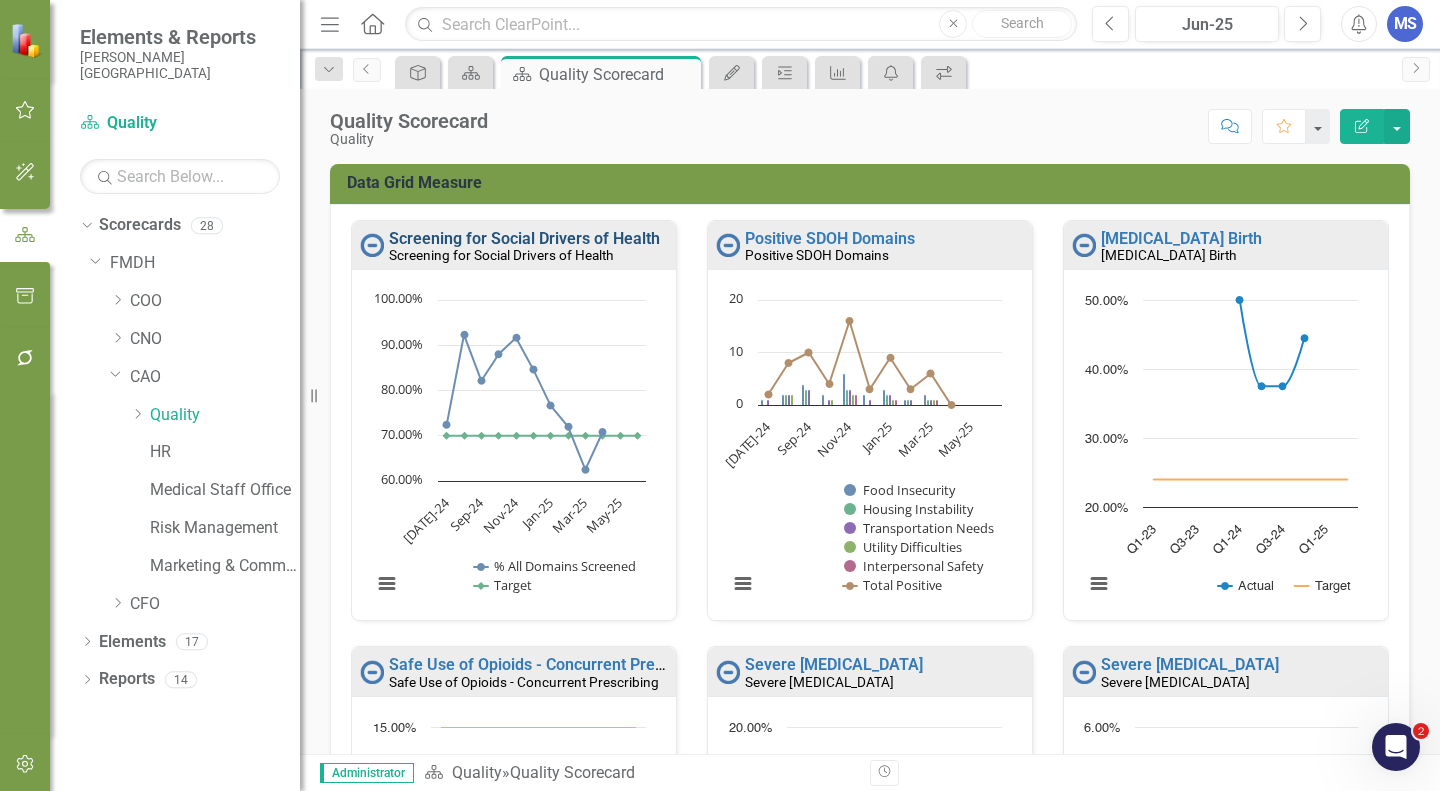 click on "Screening for Social Drivers of Health" at bounding box center [524, 238] 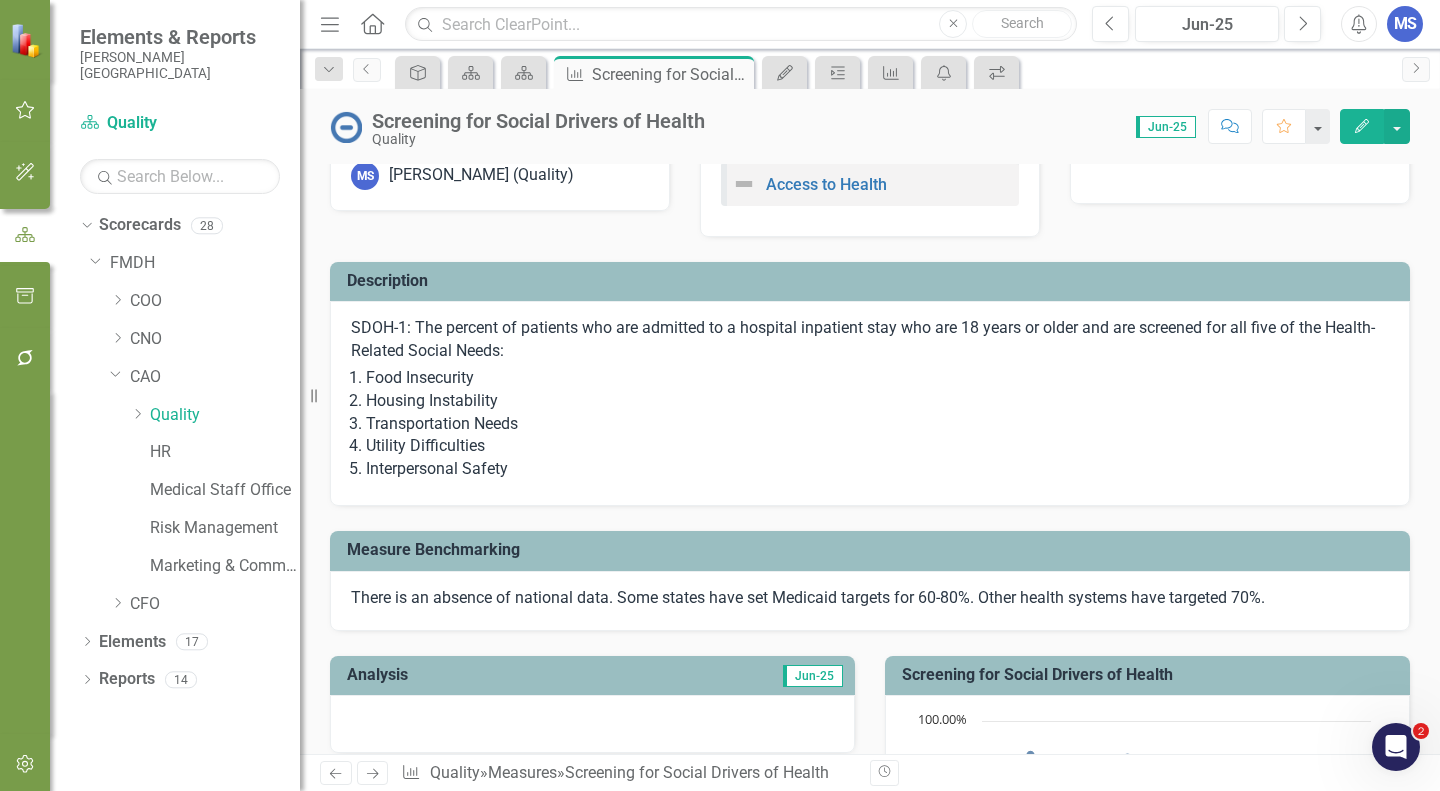 scroll, scrollTop: 0, scrollLeft: 0, axis: both 